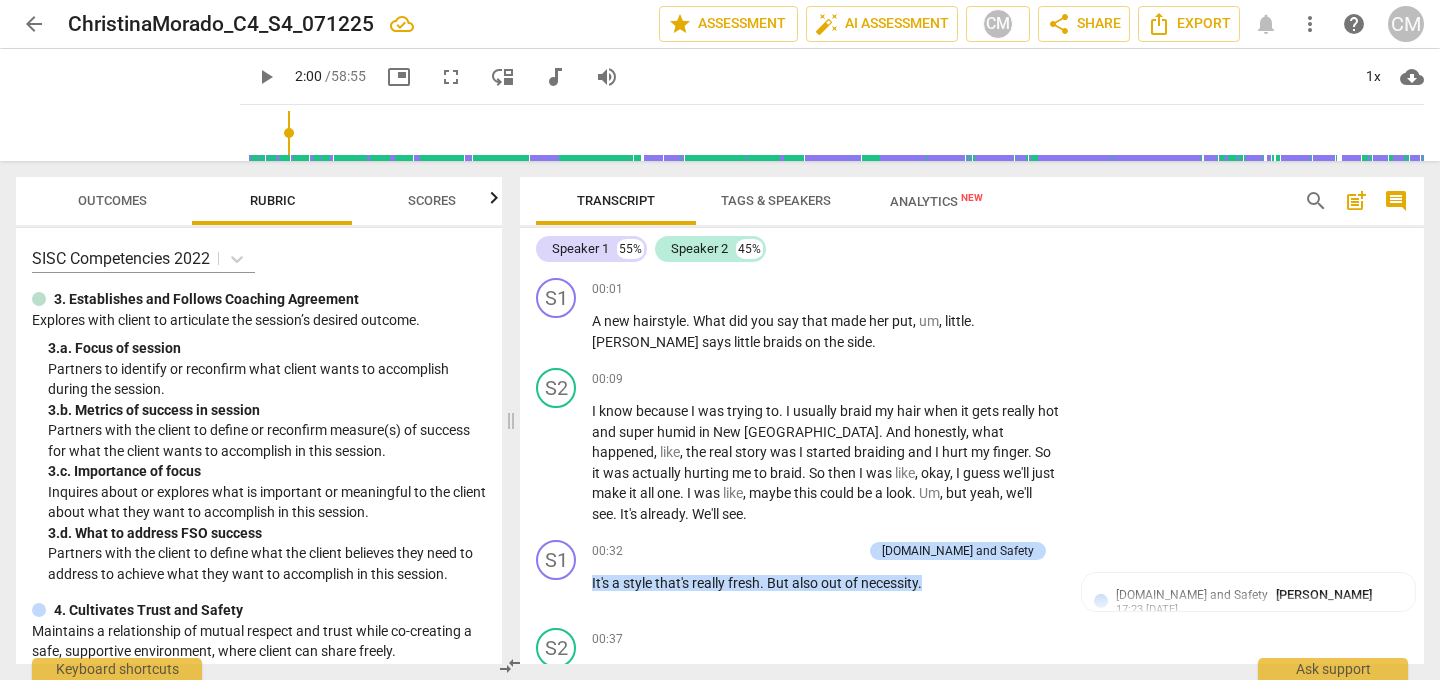 scroll, scrollTop: 0, scrollLeft: 0, axis: both 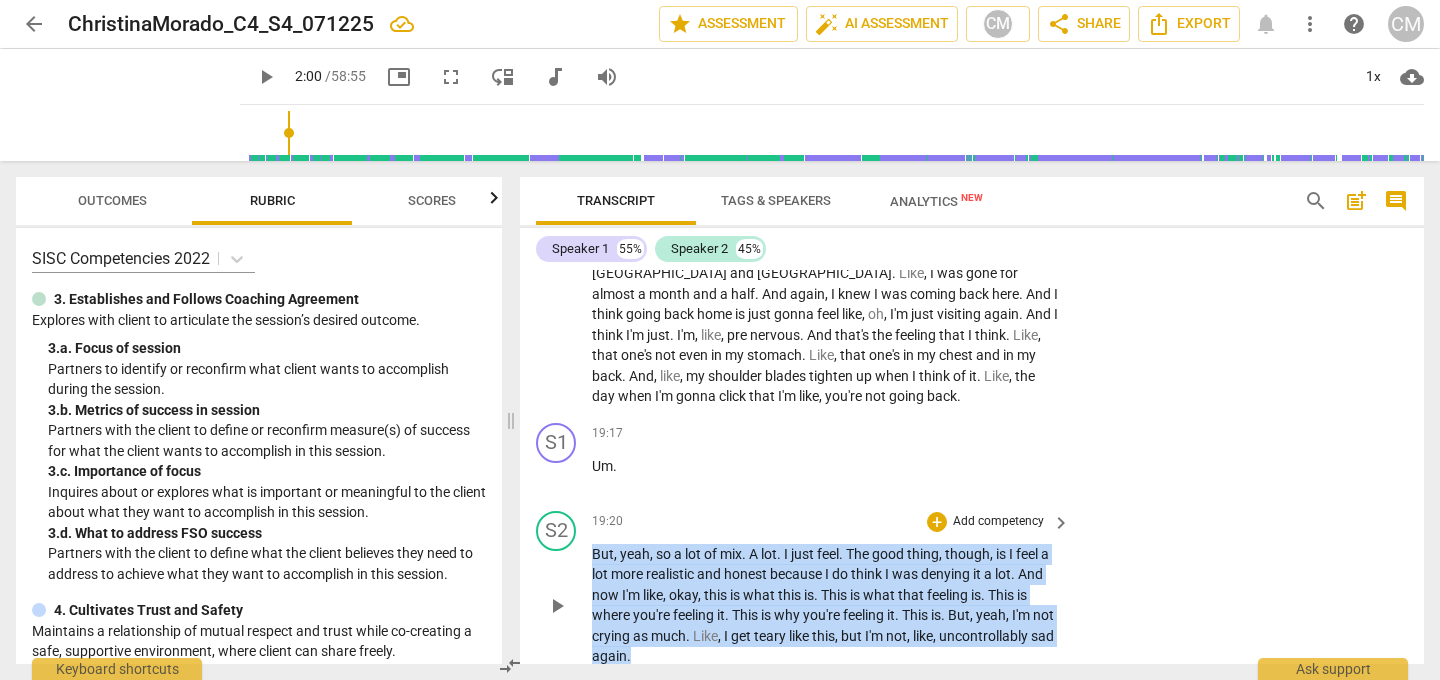 drag, startPoint x: 659, startPoint y: 534, endPoint x: 594, endPoint y: 427, distance: 125.19585 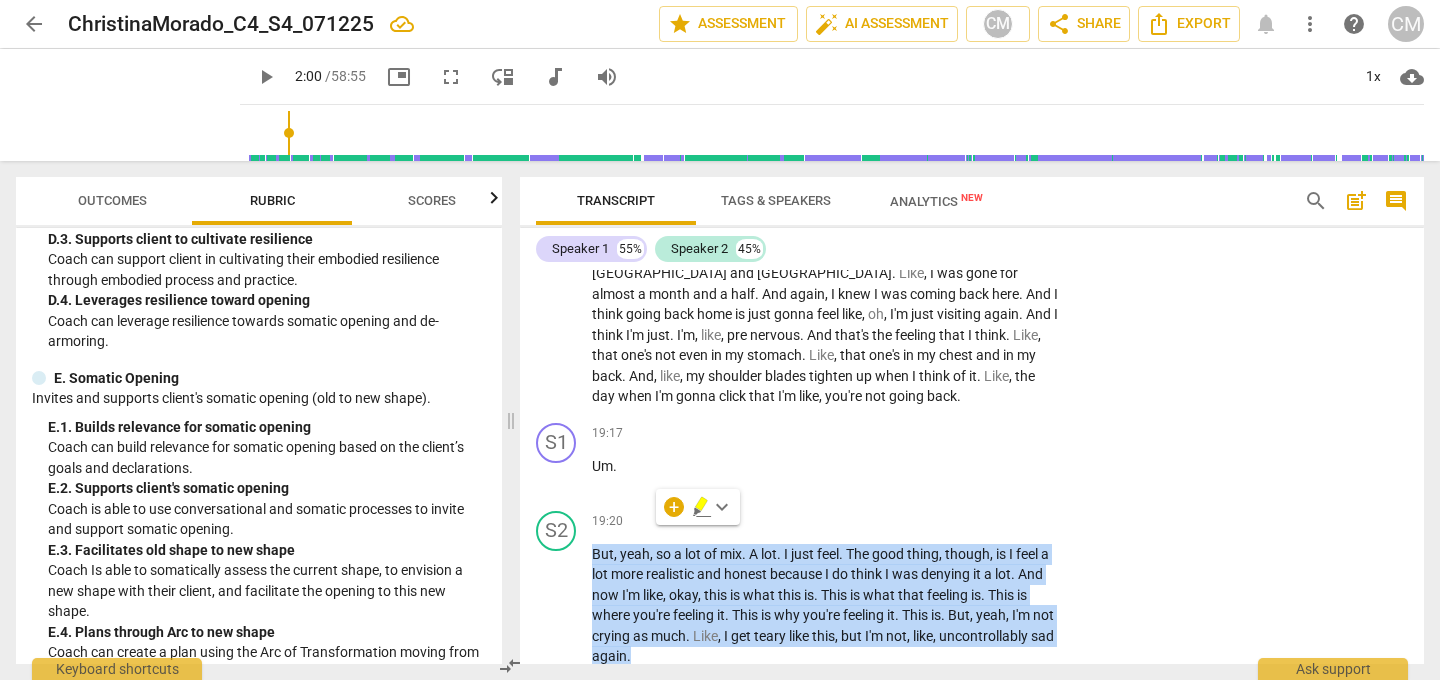 scroll, scrollTop: 3135, scrollLeft: 0, axis: vertical 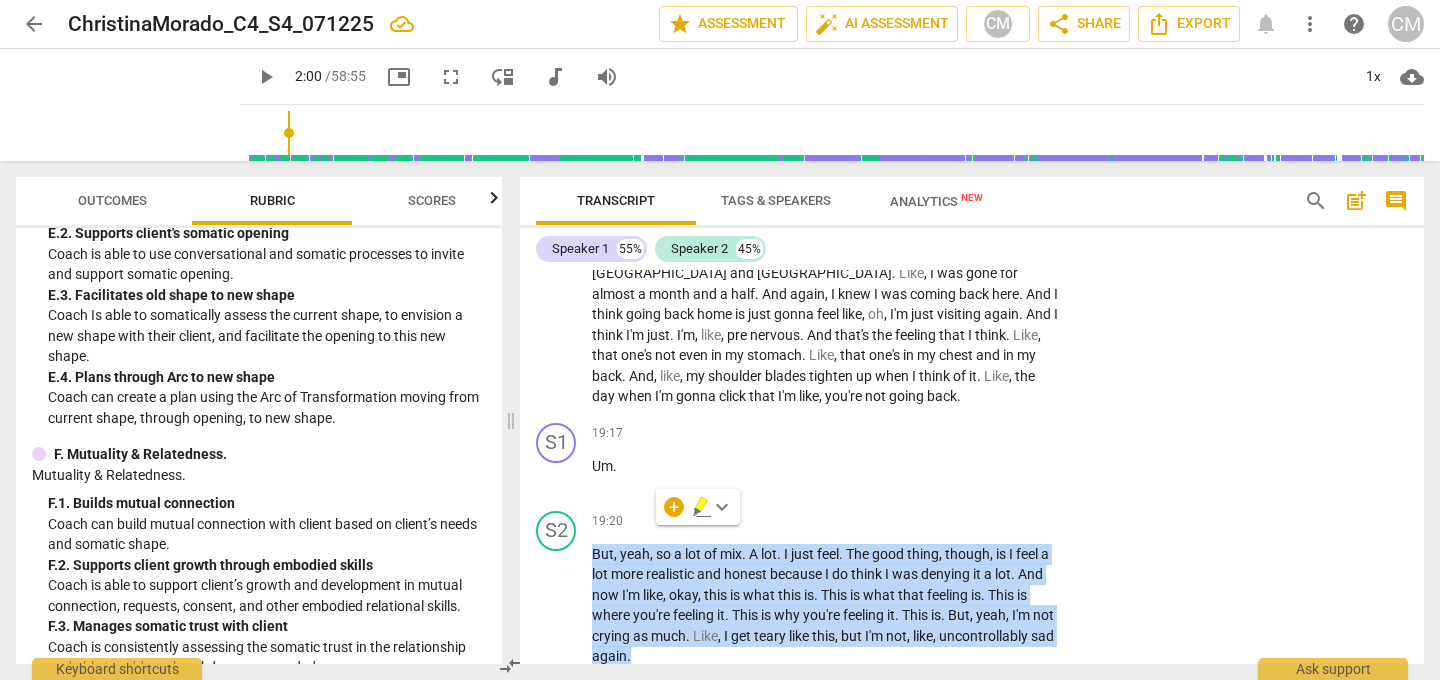 type on "120" 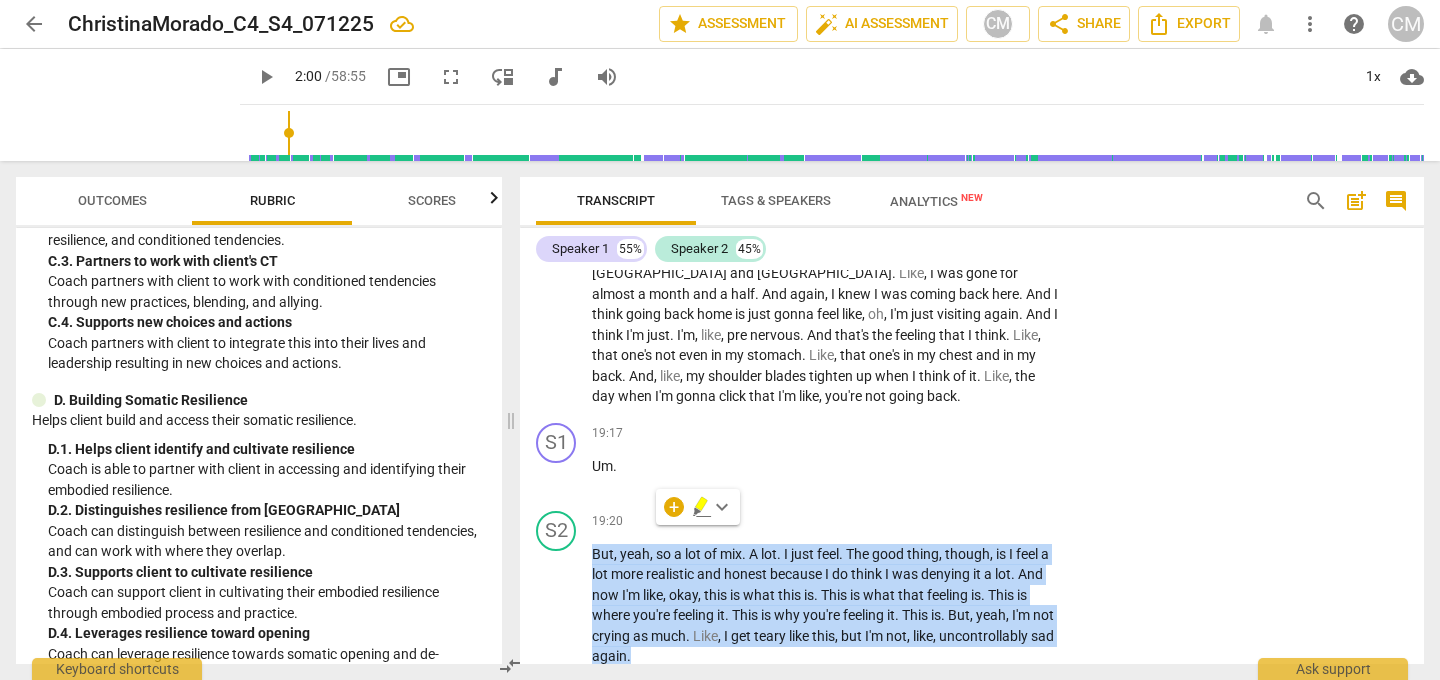 scroll, scrollTop: 2803, scrollLeft: 0, axis: vertical 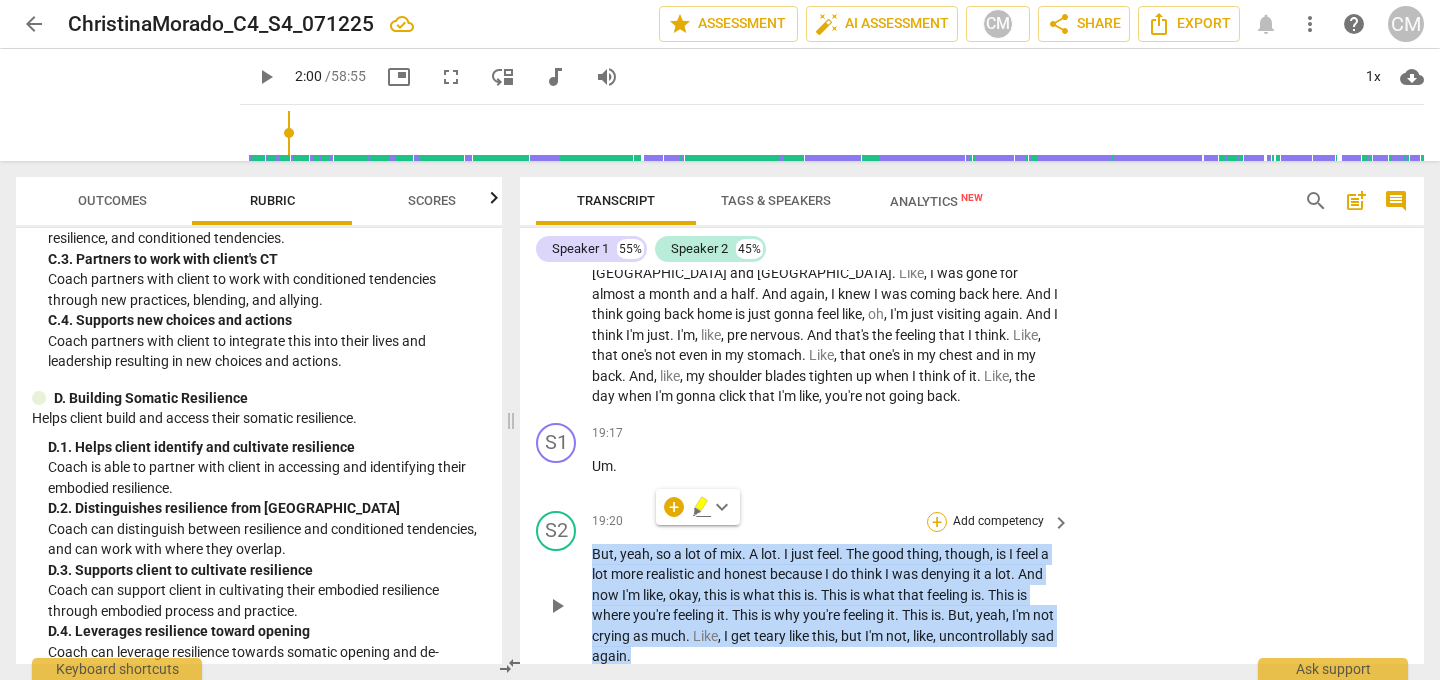 click on "+" at bounding box center (937, 522) 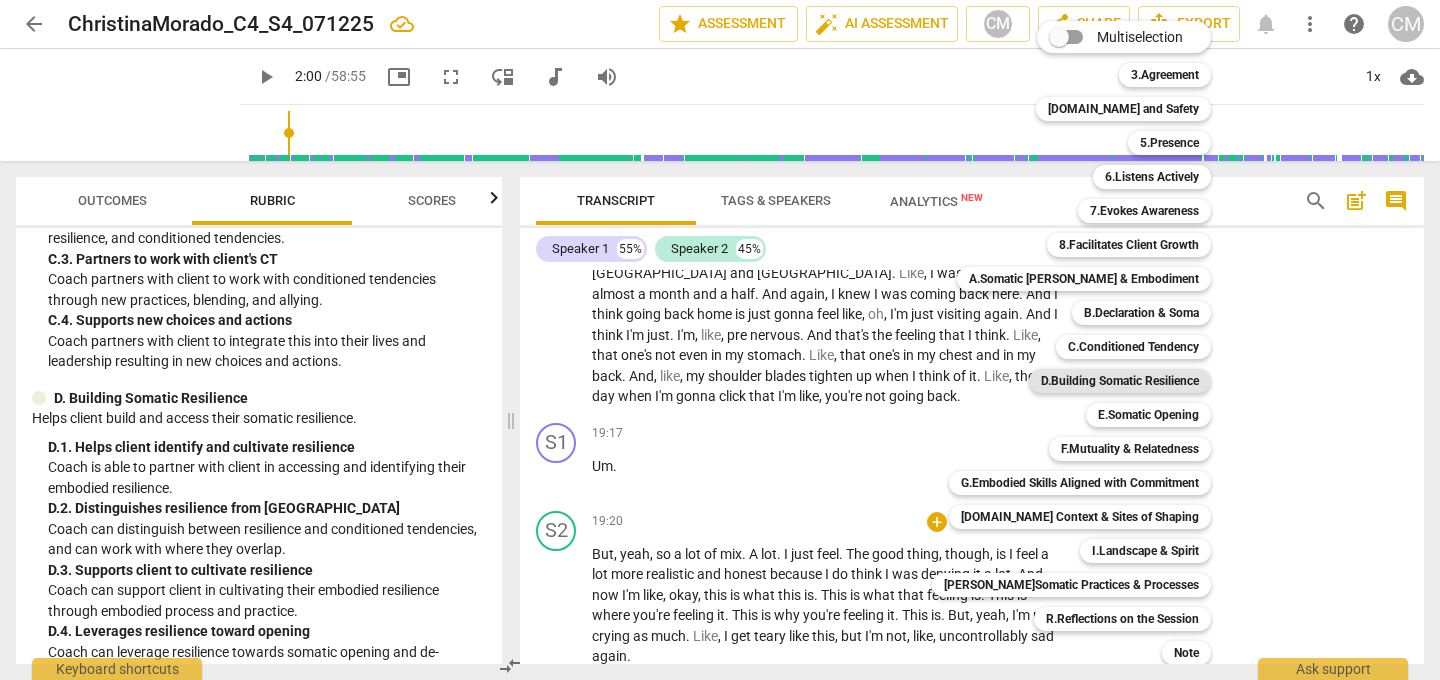 click on "D.Building Somatic Resilience" at bounding box center (1120, 381) 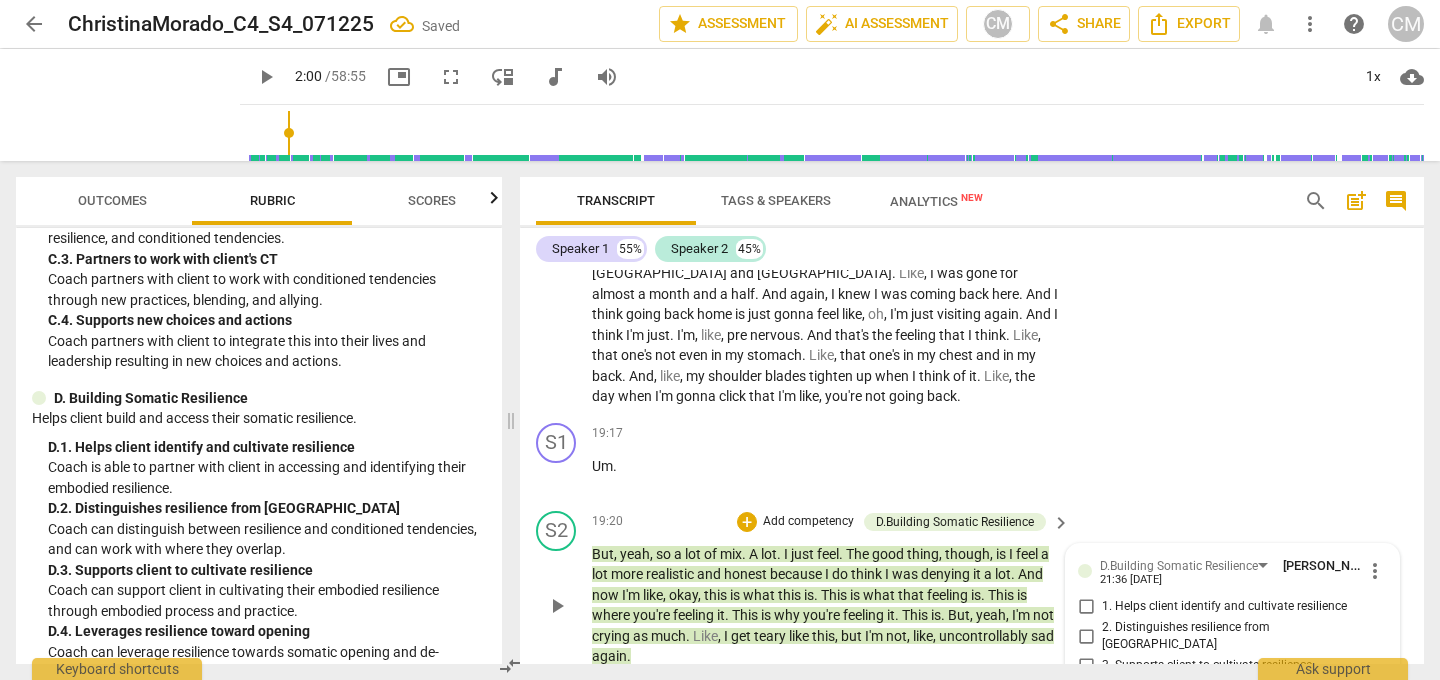 click on "1. Helps client identify and cultivate resilience" at bounding box center (1086, 607) 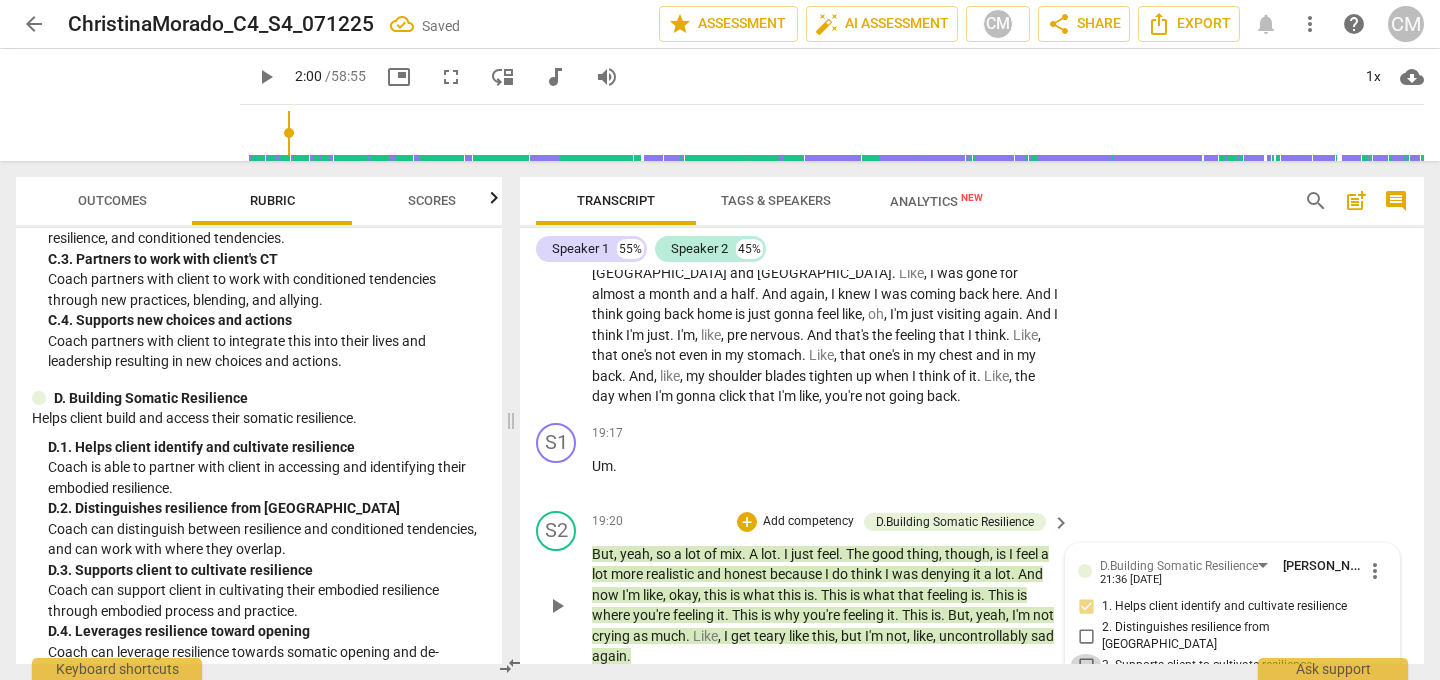 click on "3. Supports client to cultivate resilience" at bounding box center [1086, 666] 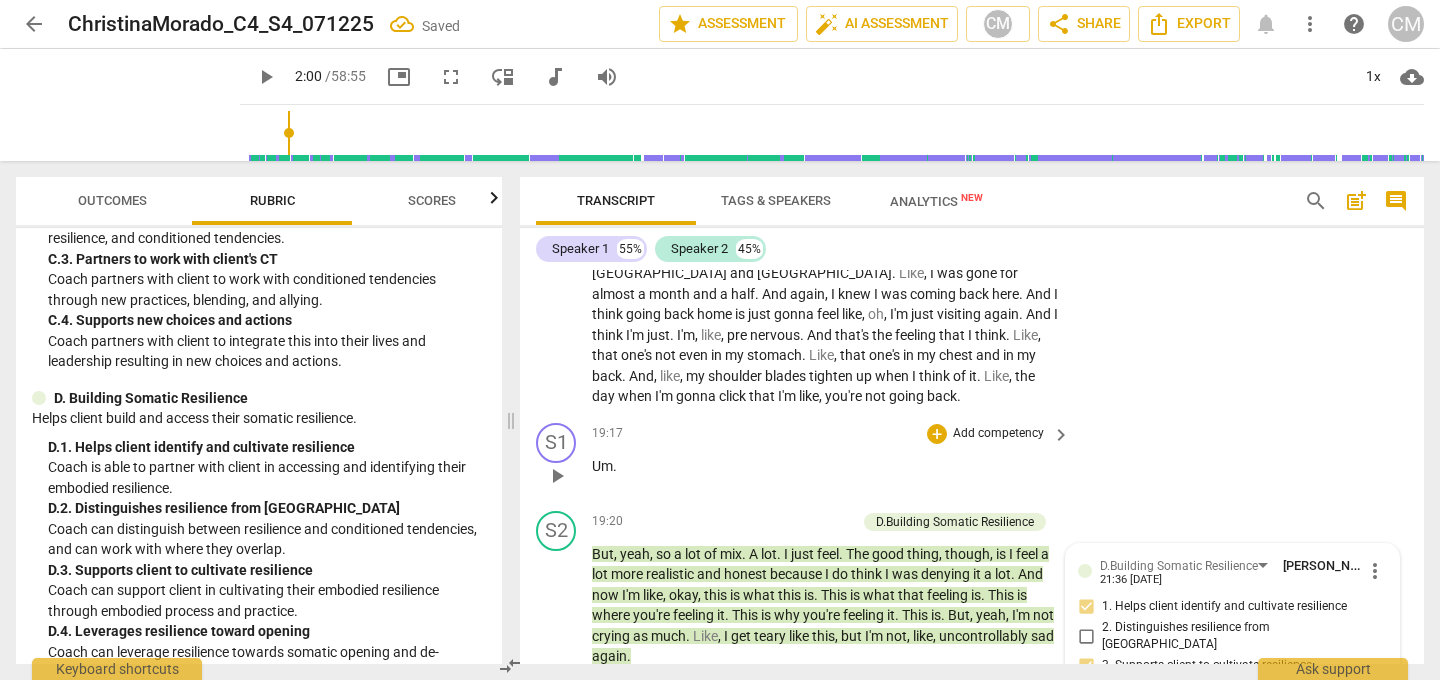 click on "S1 play_arrow pause 19:17 + Add competency keyboard_arrow_right Um ." at bounding box center (972, 459) 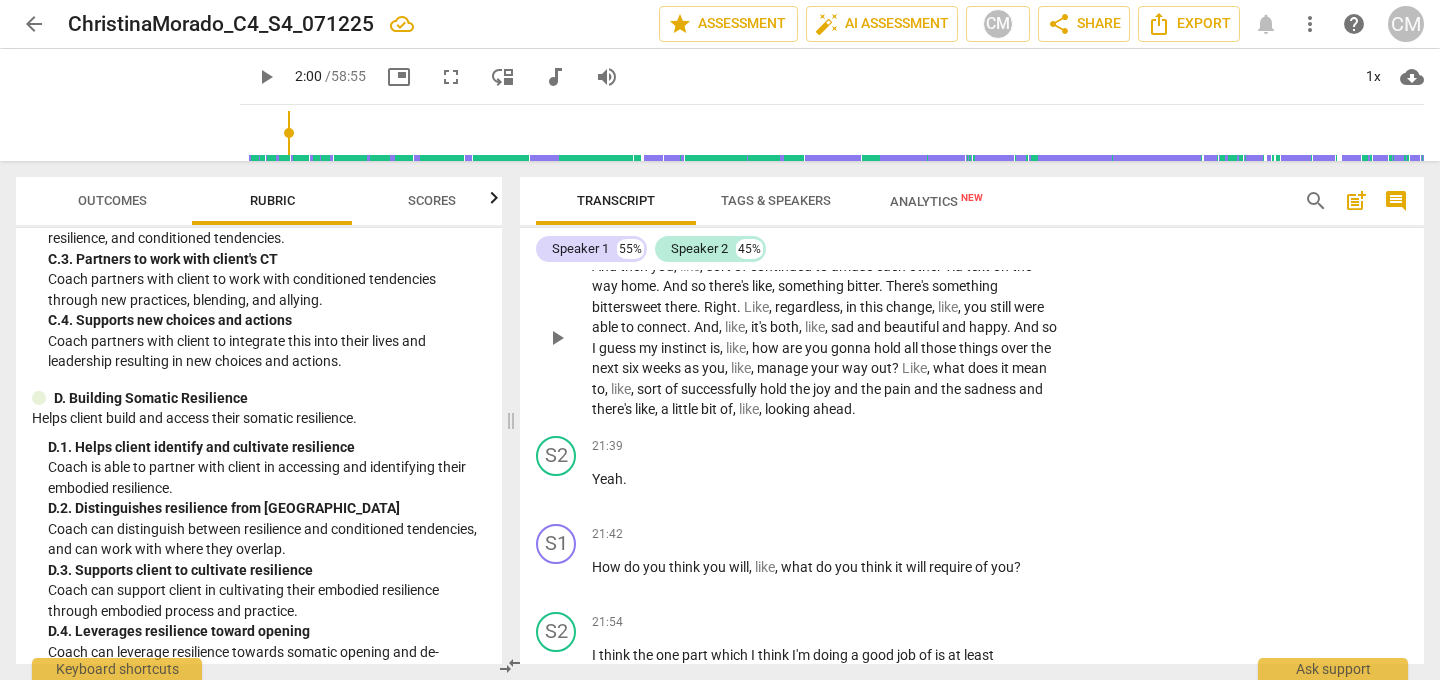 scroll, scrollTop: 7361, scrollLeft: 0, axis: vertical 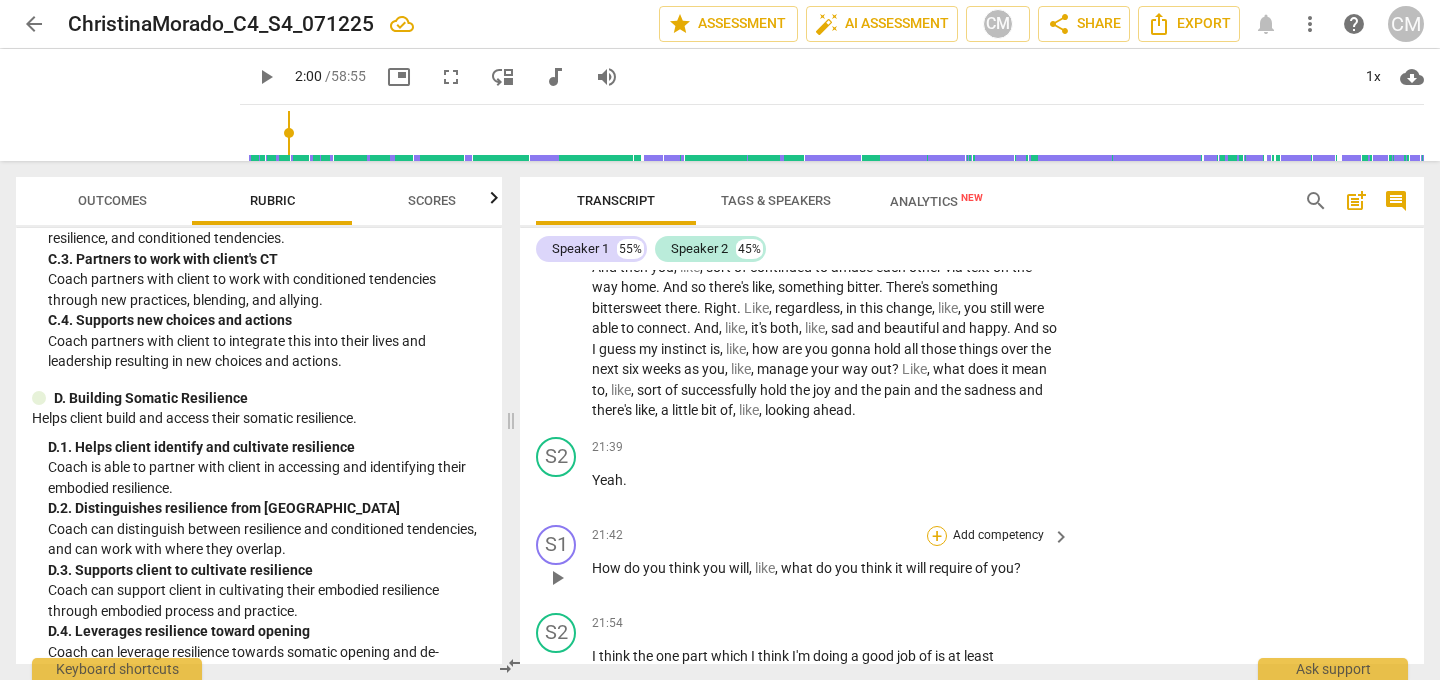 click on "+" at bounding box center (937, 536) 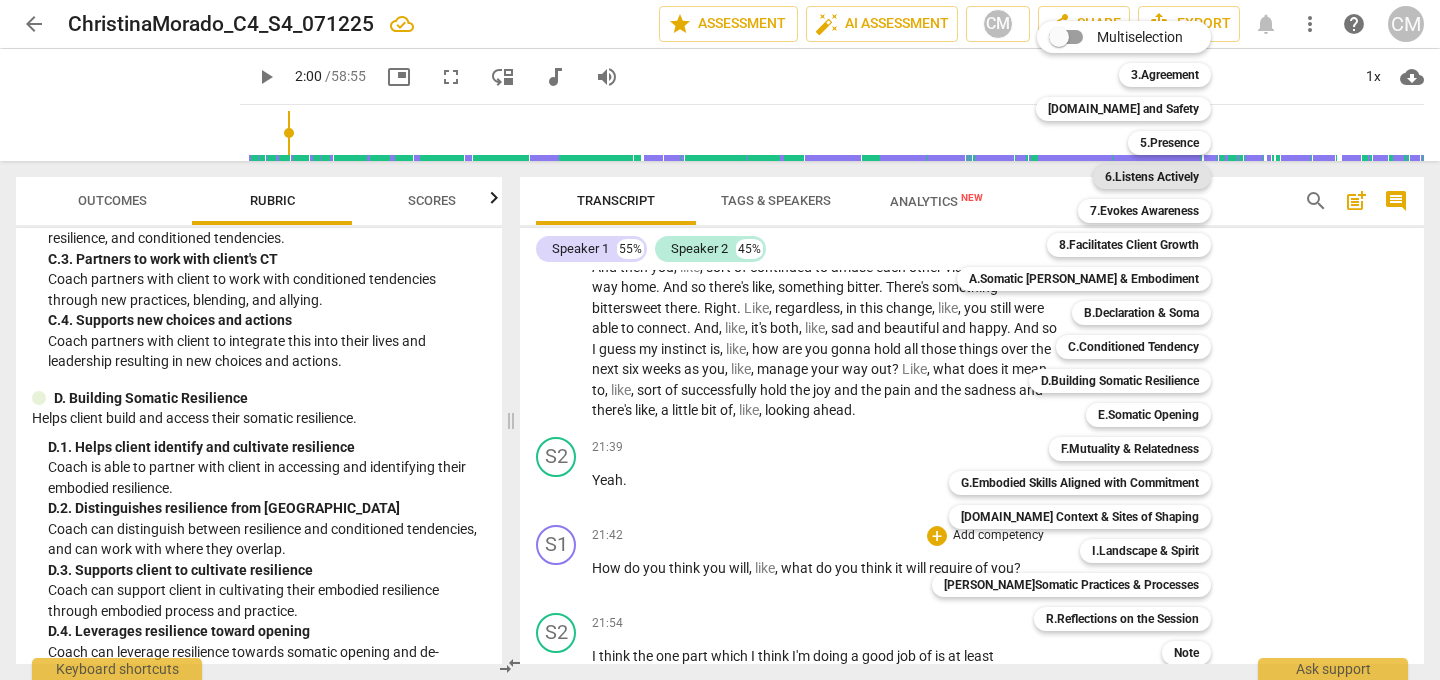 click on "6.Listens Actively" at bounding box center (1152, 177) 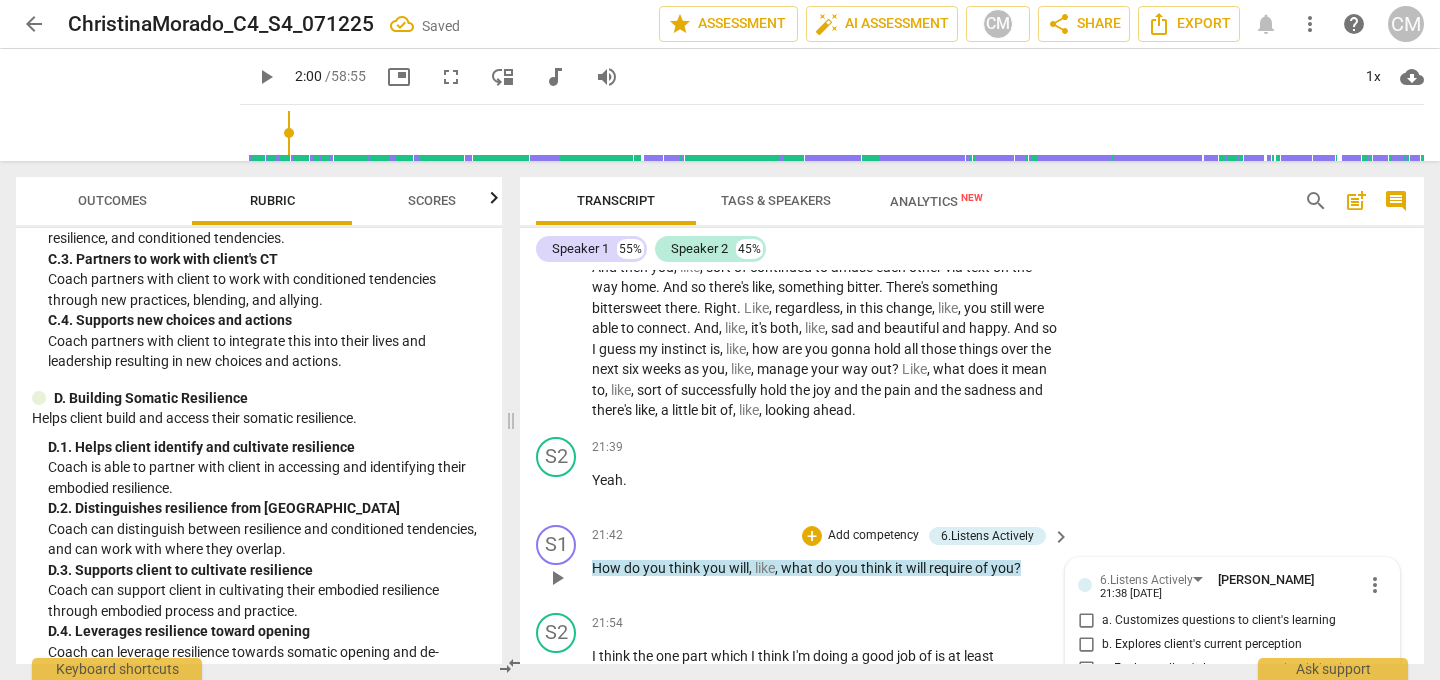 click on "a. Customizes questions to client's learning" at bounding box center (1086, 621) 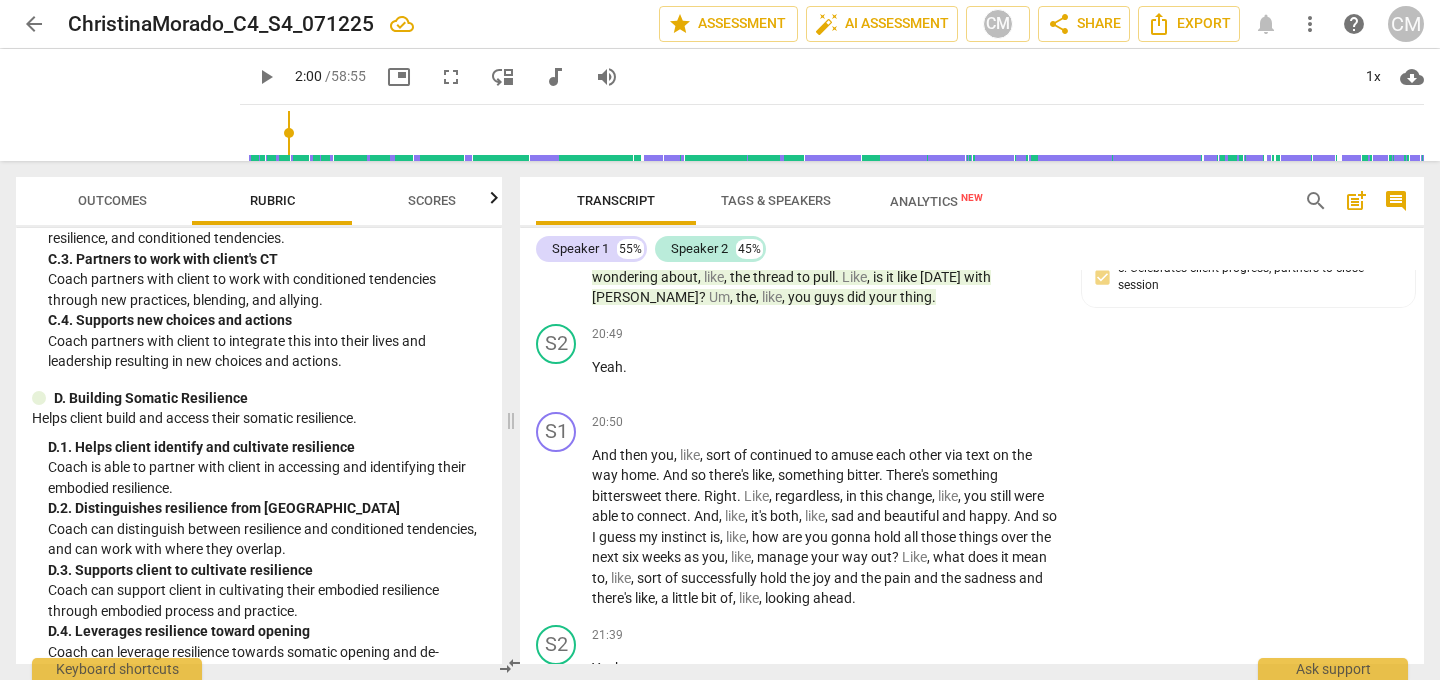 scroll, scrollTop: 7170, scrollLeft: 0, axis: vertical 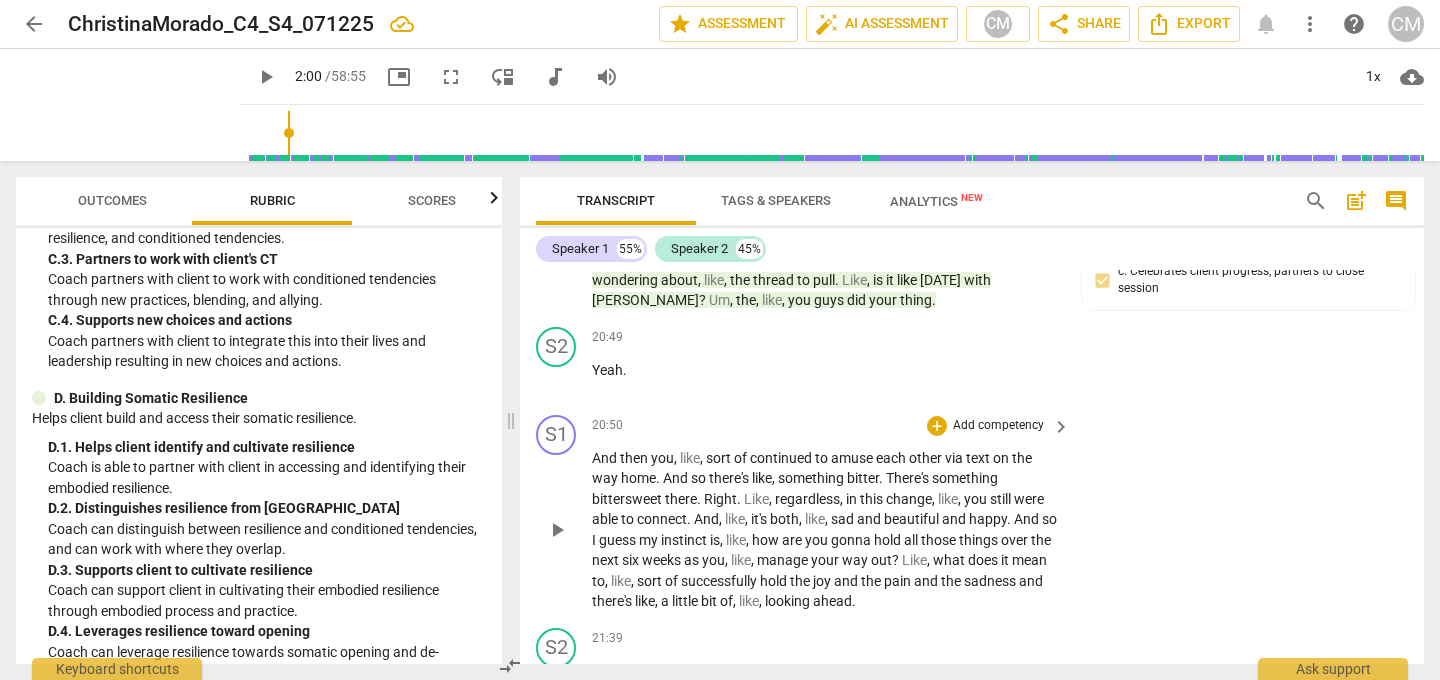 click on "play_arrow pause" at bounding box center [566, 530] 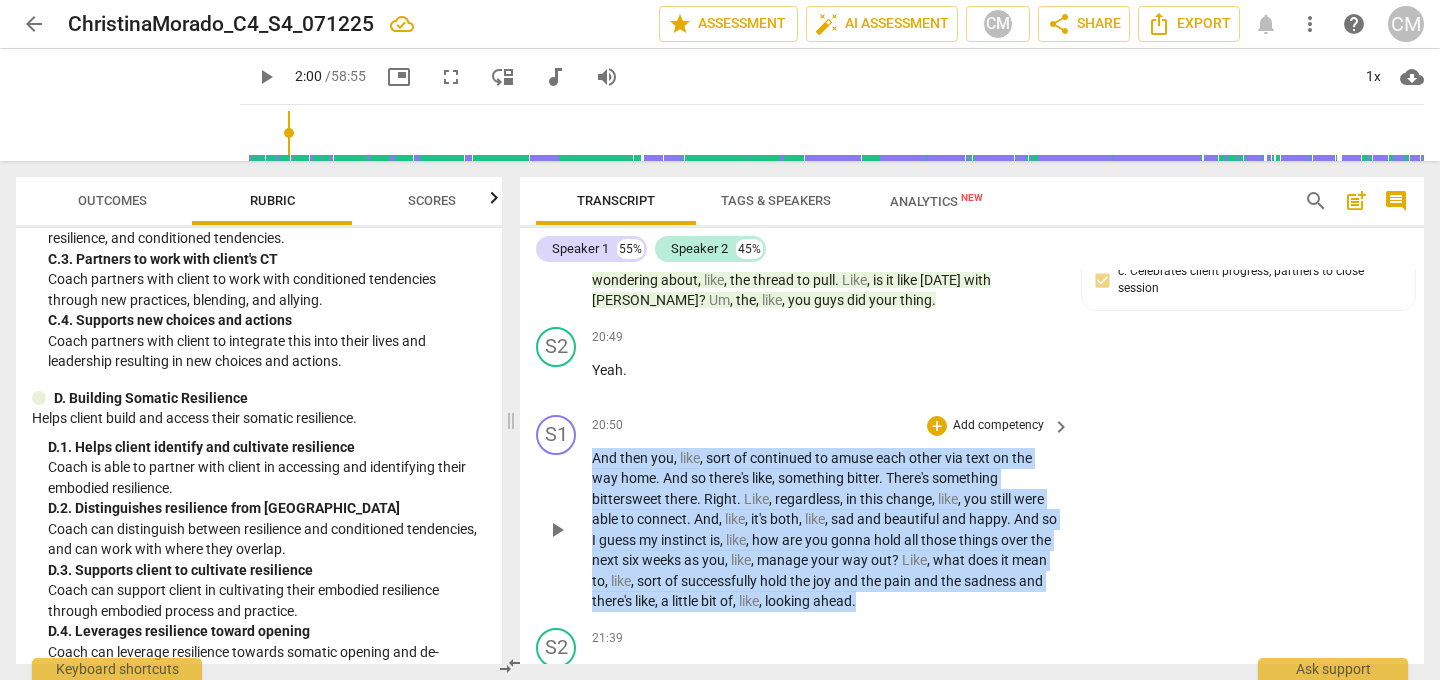 drag, startPoint x: 593, startPoint y: 338, endPoint x: 940, endPoint y: 484, distance: 376.4638 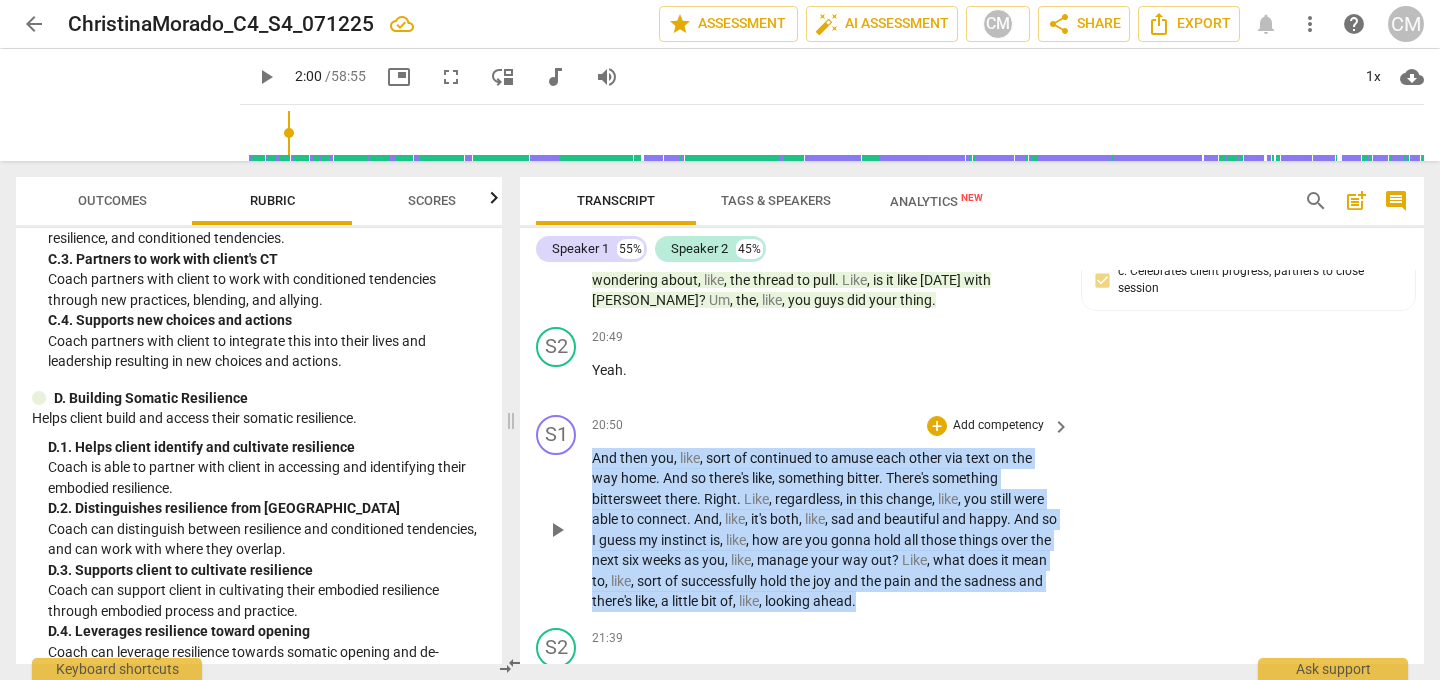 click on "S1 play_arrow pause 20:50 + Add competency keyboard_arrow_right And   then   you ,   like ,   sort   of   continued   to   amuse   each   other   via   text   on   the   way   home .   And   so   there's   like ,   something   bitter .   There's   something   bittersweet   there .   Right .   Like ,   regardless ,   in   this   change ,   like ,   you   still   were   able   to   connect .   And ,   like ,   it's   both ,   like ,   sad   and   beautiful   and   happy .   And   so   I   guess   my   instinct   is ,   like ,   how   are   you   gonna   hold   all   those   things   over   the   next   six   weeks   as   you ,   like ,   manage   your   way   out ?   Like ,   what   does   it   mean   to ,   like ,   sort   of   successfully   hold   the   joy   and   the   pain   and   the   sadness   and   there's   like ,   a   little   bit   of ,   like ,   looking   ahead ." at bounding box center [972, 513] 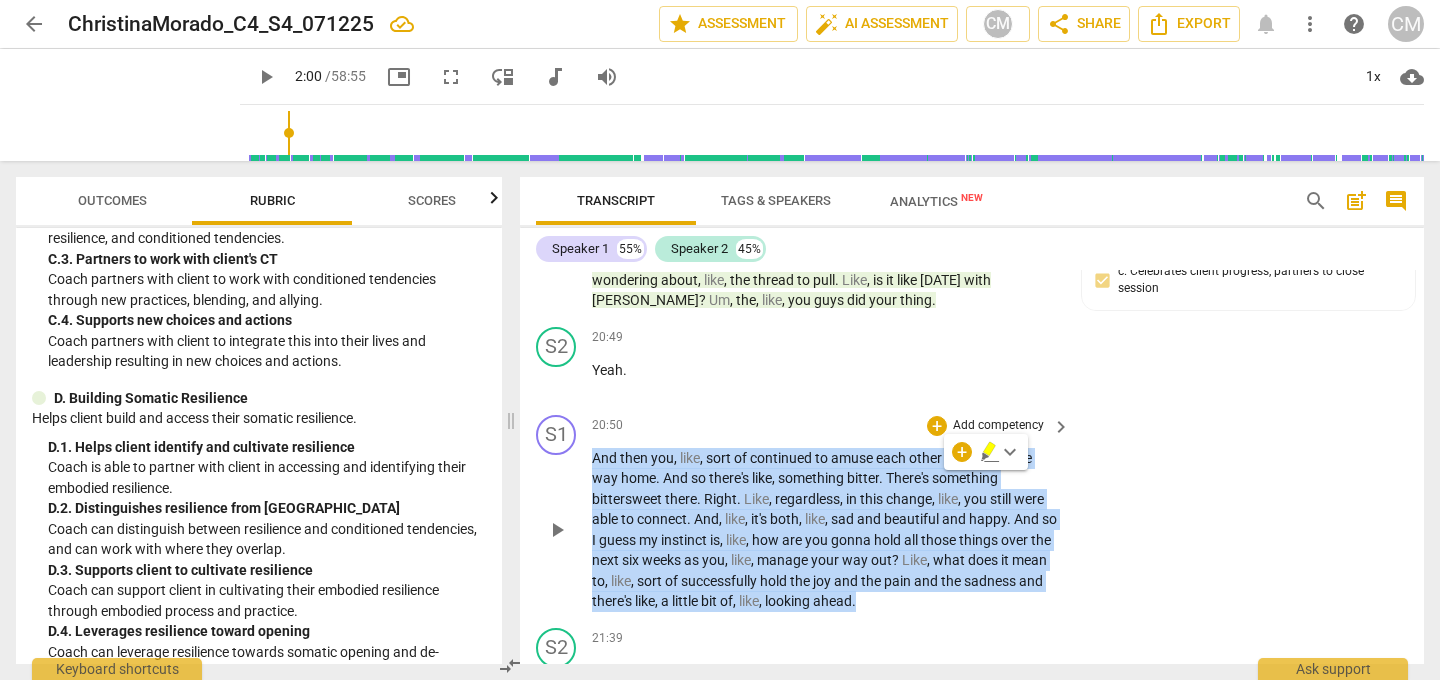click on "Add competency" at bounding box center (998, 426) 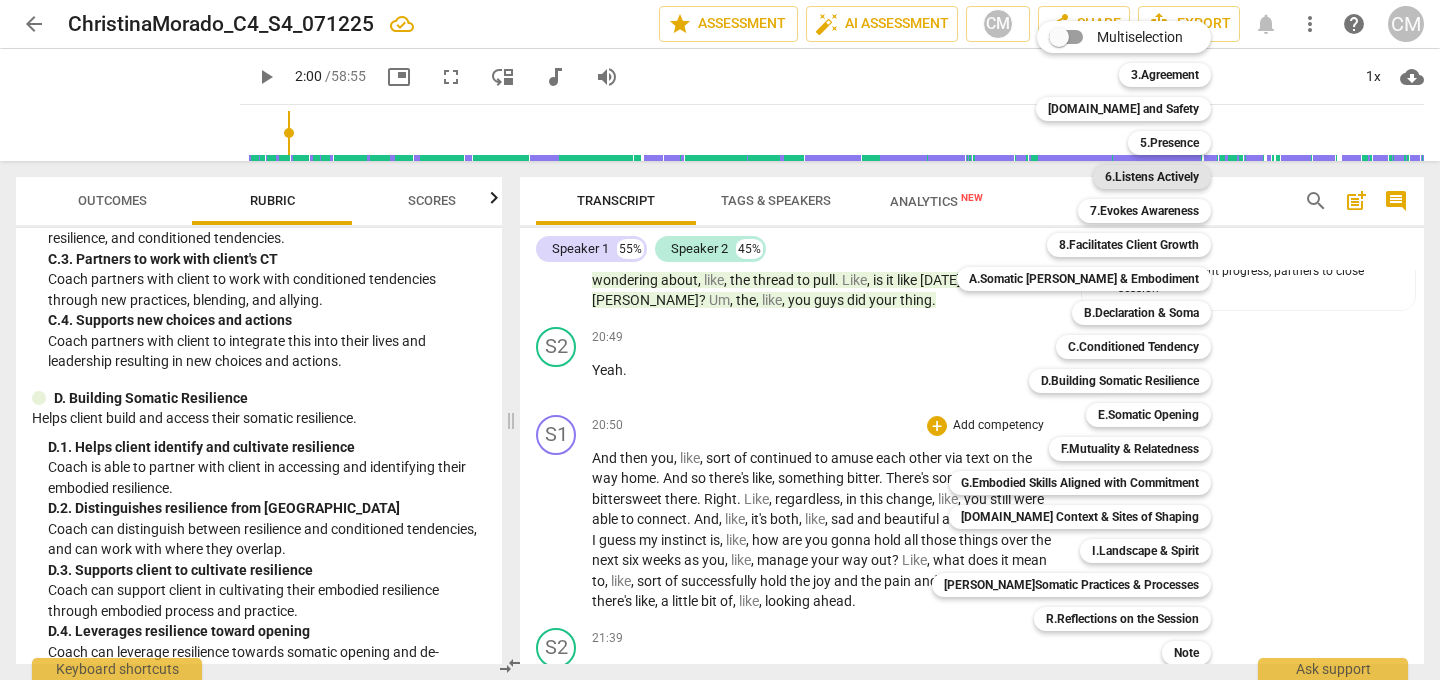 click on "6.Listens Actively" at bounding box center [1152, 177] 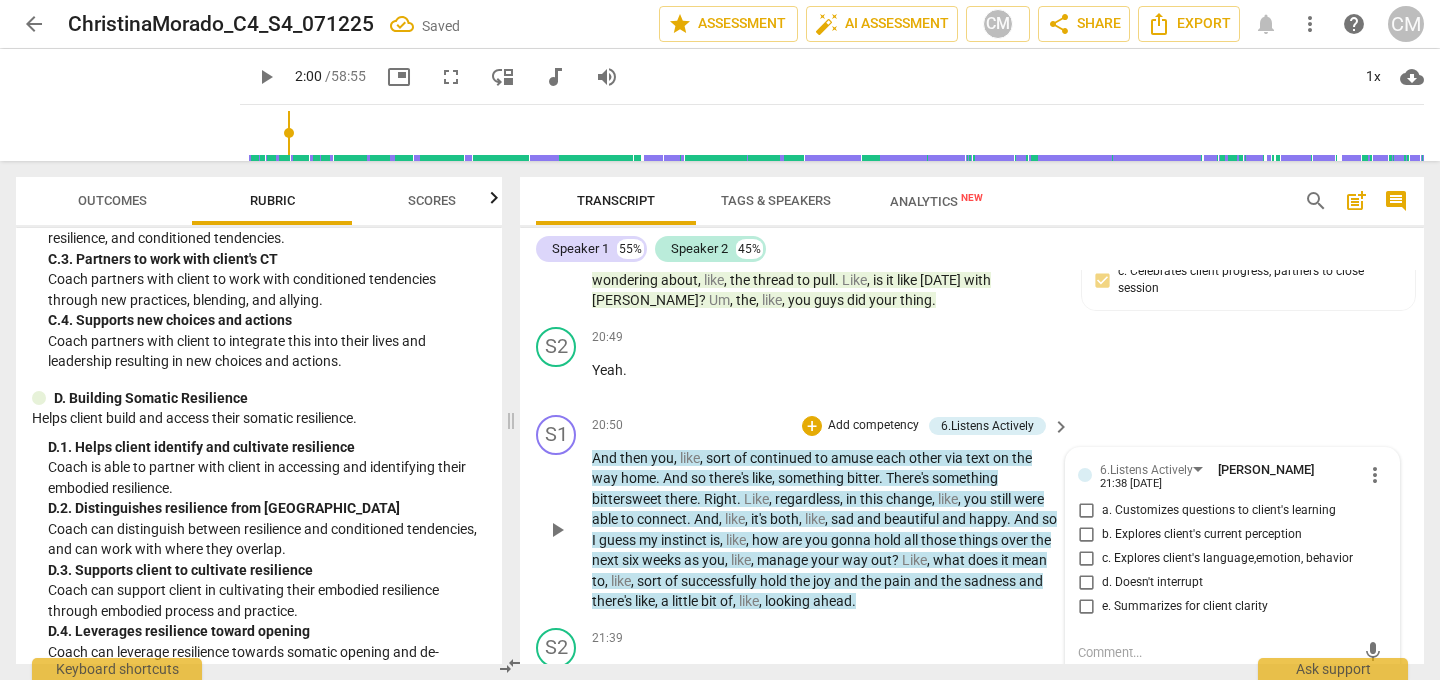 click on "e. Summarizes for client clarity" at bounding box center (1086, 607) 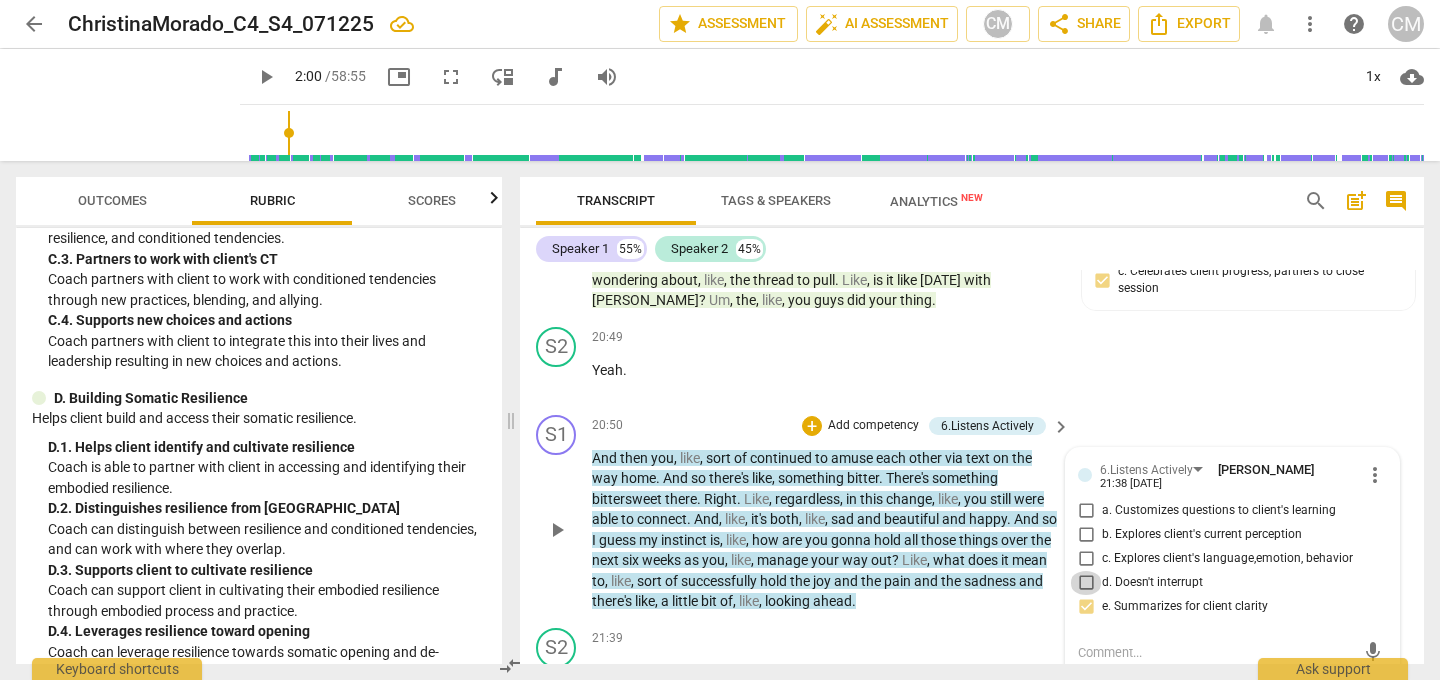 click on "d. Doesn't interrupt" at bounding box center [1086, 583] 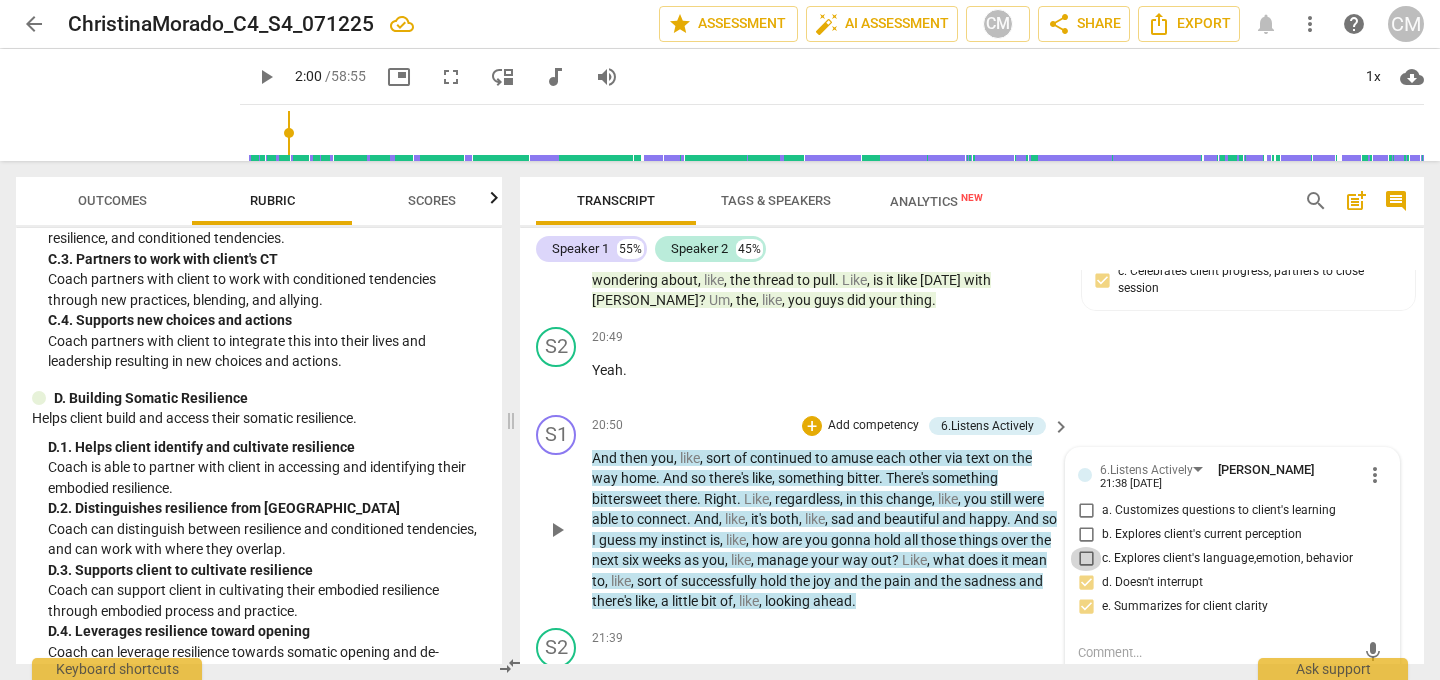click on "c. Explores client's language,emotion, behavior" at bounding box center (1086, 559) 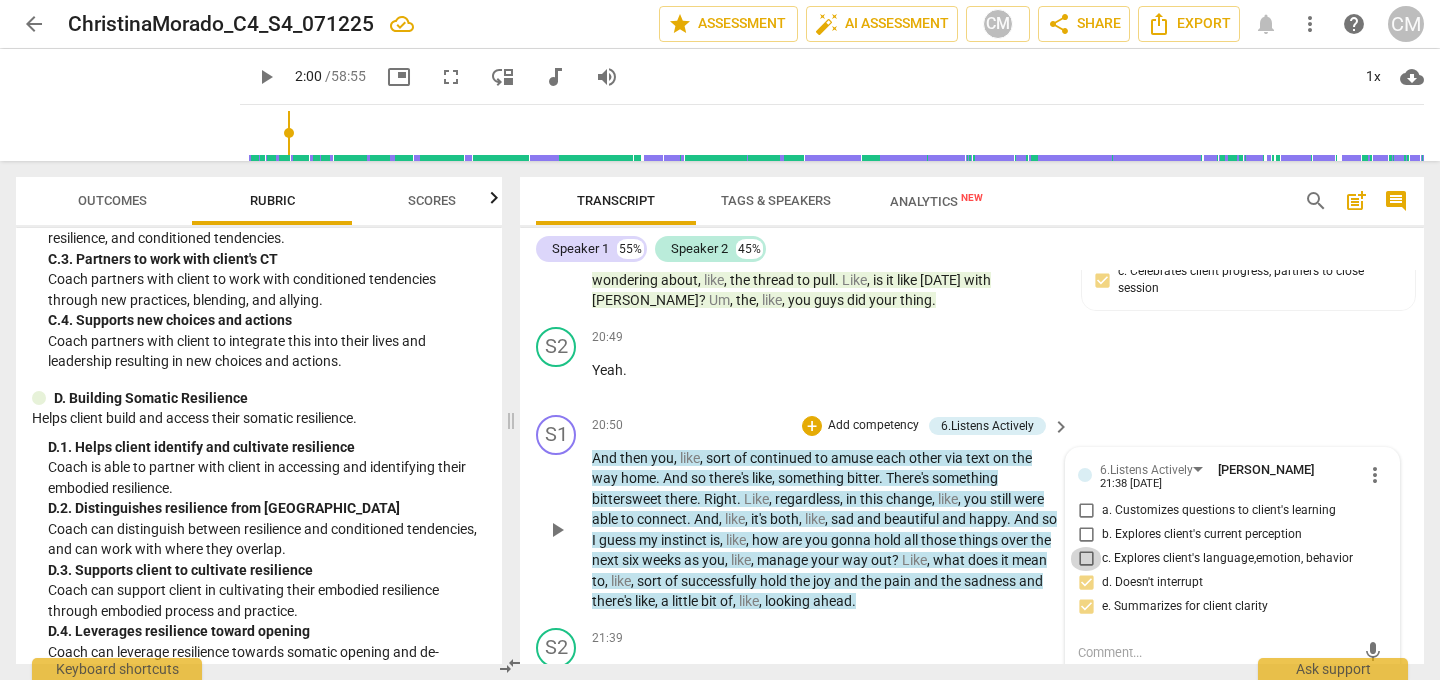checkbox on "true" 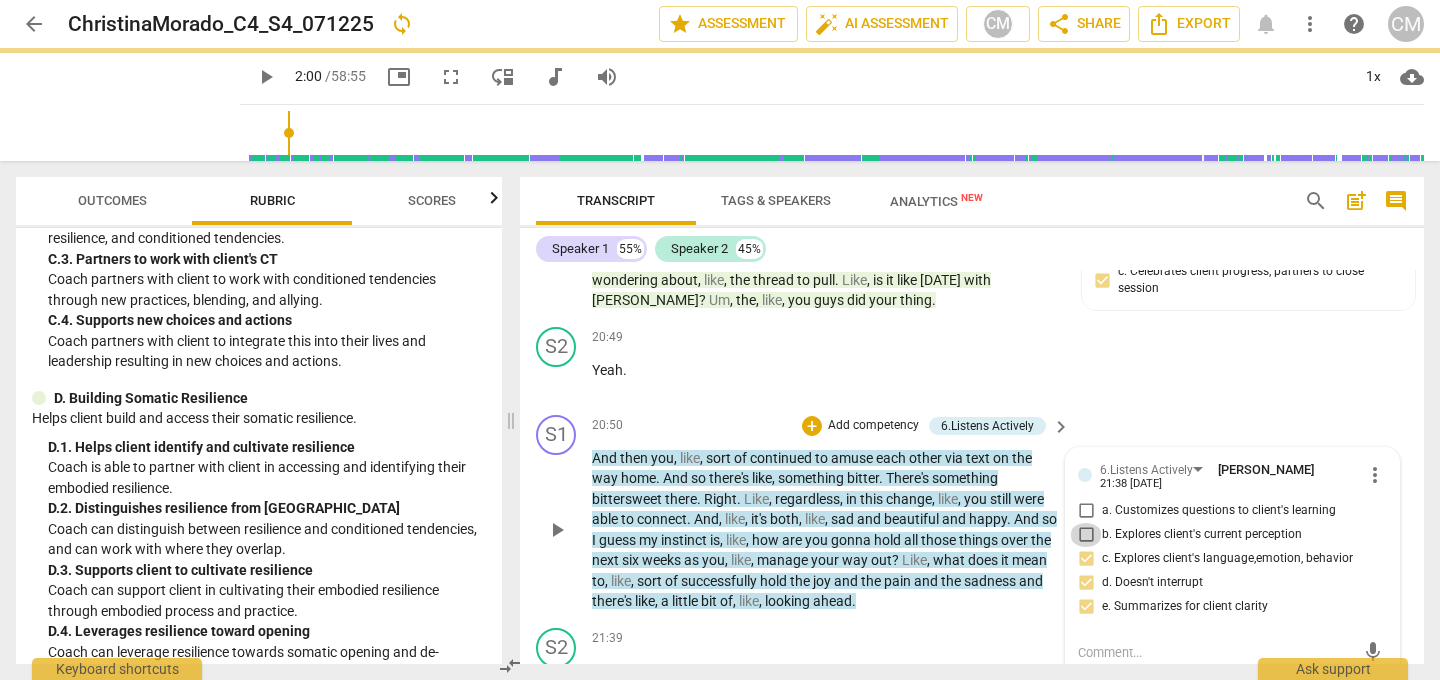 click on "b. Explores client's current perception" at bounding box center (1086, 535) 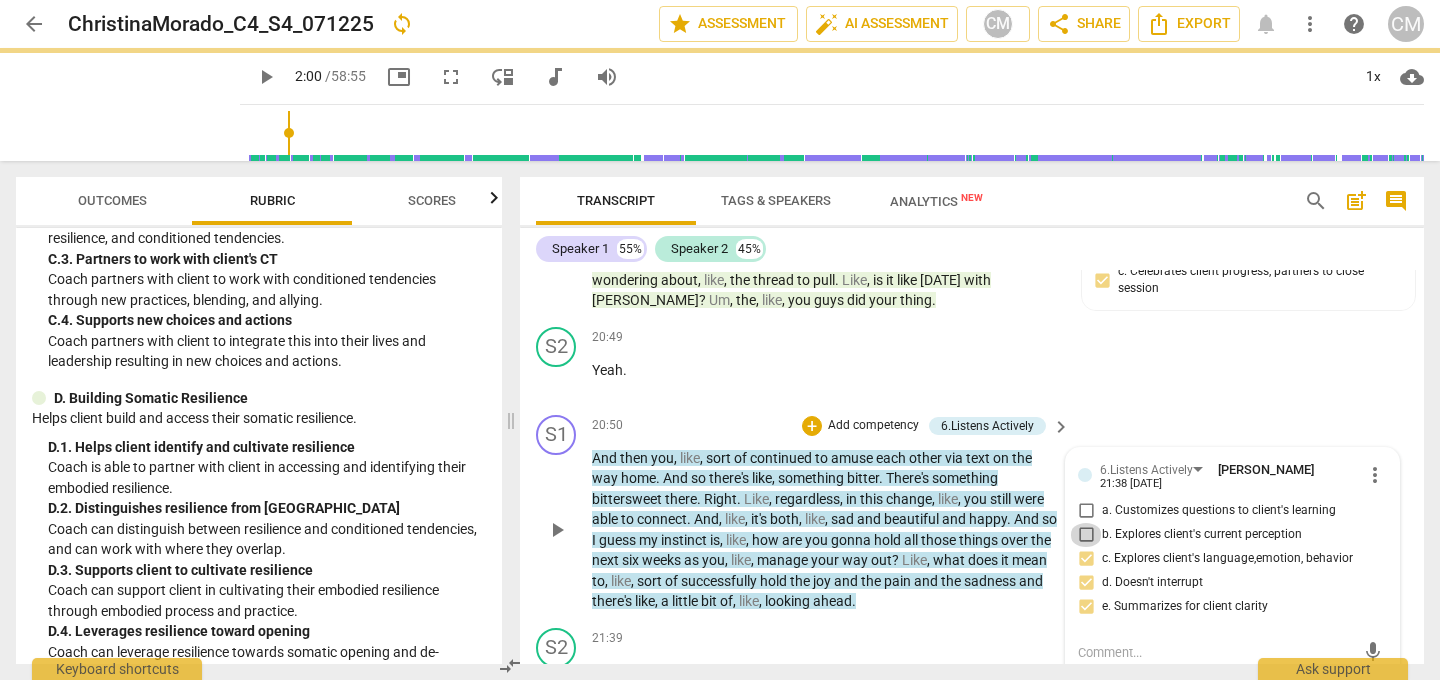 checkbox on "true" 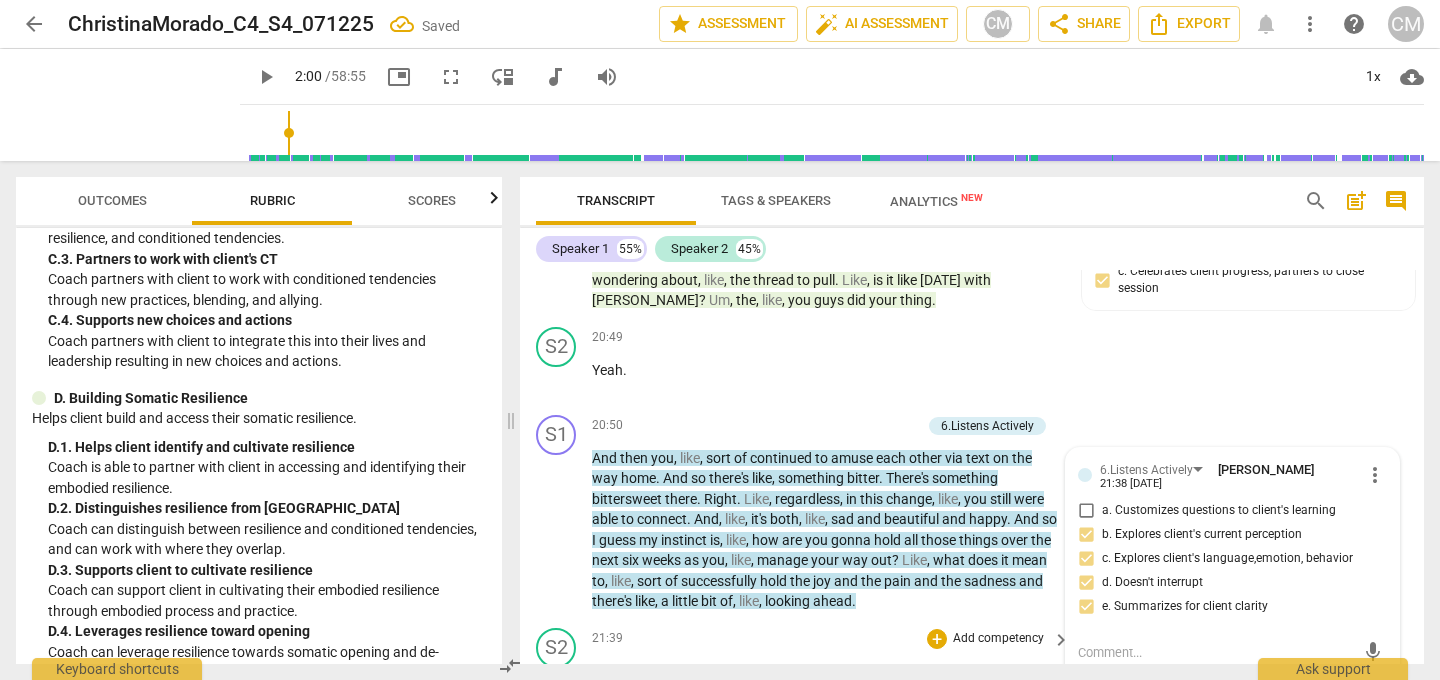 click on "S2 play_arrow pause 21:39 + Add competency keyboard_arrow_right Yeah ." at bounding box center [972, 664] 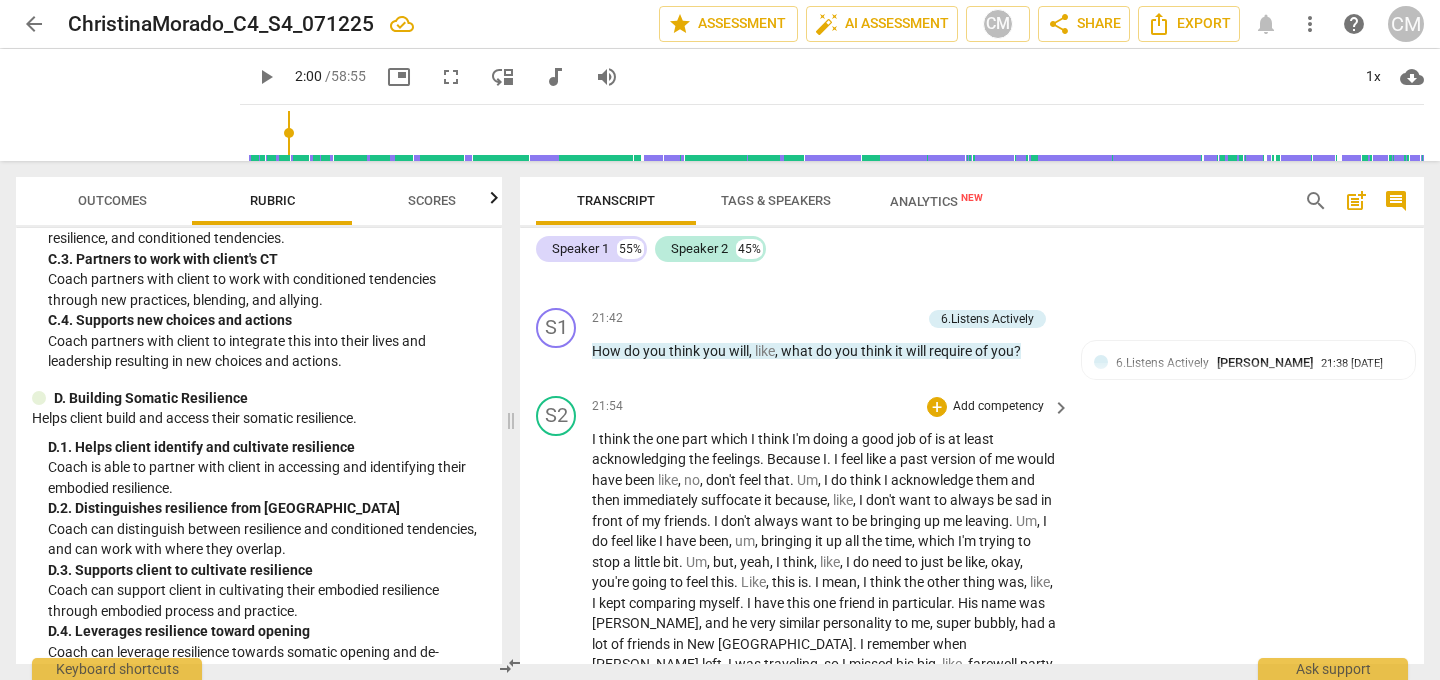 scroll, scrollTop: 7575, scrollLeft: 0, axis: vertical 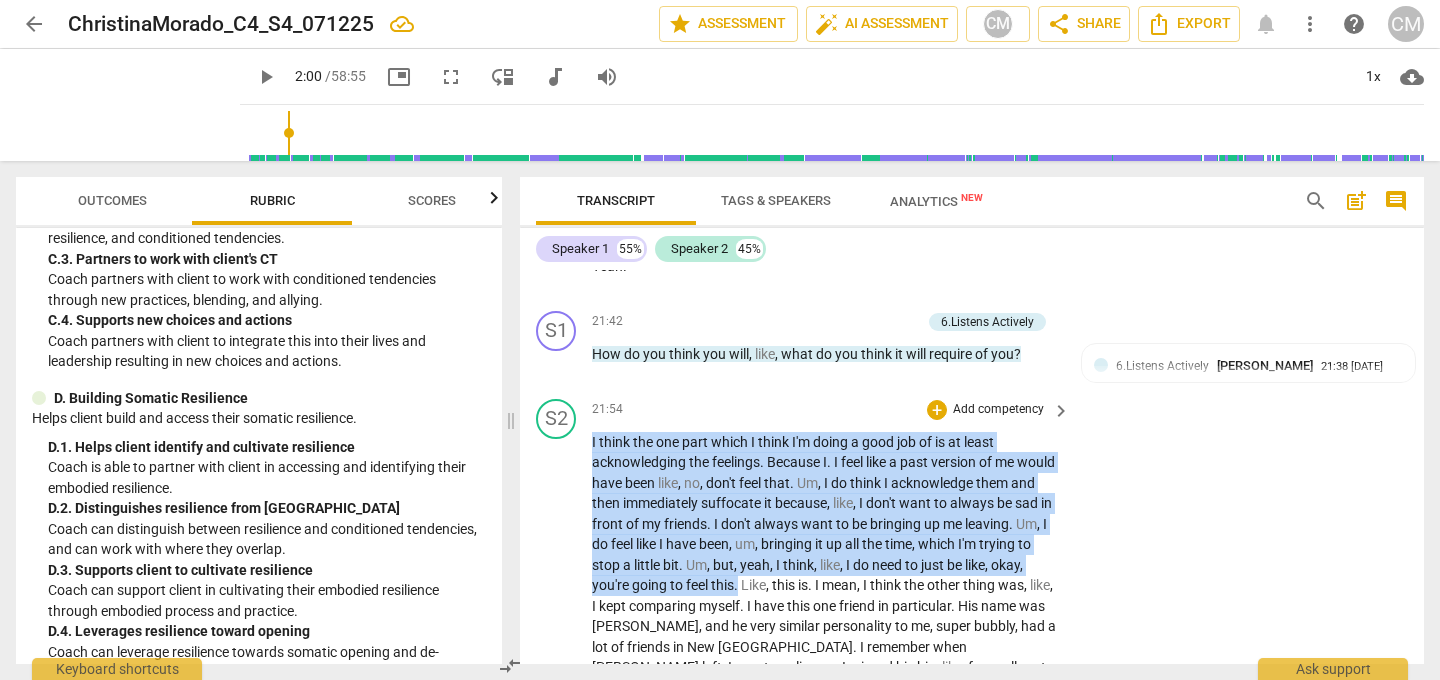 drag, startPoint x: 591, startPoint y: 317, endPoint x: 773, endPoint y: 456, distance: 229.00873 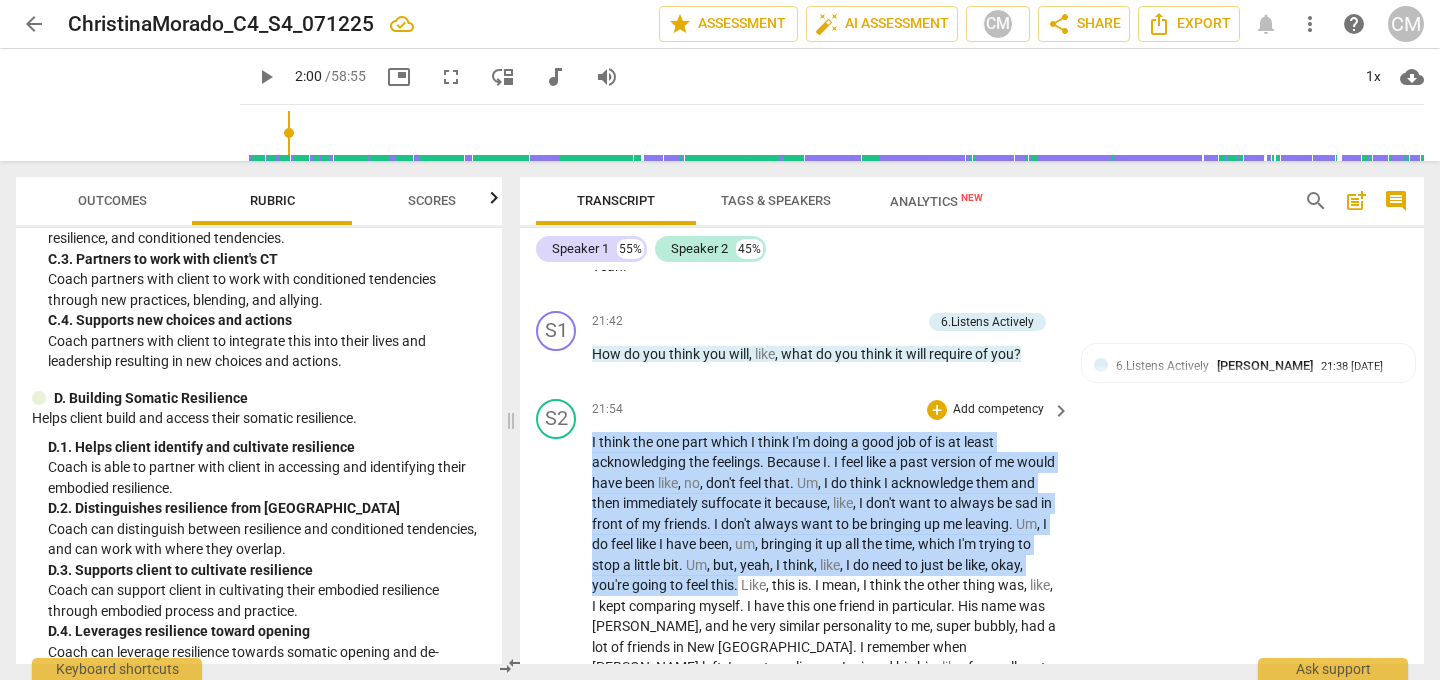 click on "I   think   the   one   part   which   I   think   I'm   doing   a   good   job   of   is   at   least   acknowledging   the   feelings .   Because   I .   I   feel   like   a   past   version   of   me   would   have   been   like ,   no ,   don't   feel   that .   Um ,   I   do   think   I   acknowledge   them   and   then   immediately   suffocate   it   because ,   like ,   I   don't   want   to   always   be   sad   in   front   of   my   friends .   I   don't   always   want   to   be   bringing   up   me   leaving .   Um ,   I   do   feel   like   I   have   been ,   um ,   bringing   it   up   all   the   time ,   which   I'm   trying   to   stop   a   little   bit .   Um ,   but ,   yeah ,   I   think ,   like ,   I   do   need   to   just   be   like ,   okay ,   you're   going   to   feel   this .   Like ,   this   is .   I   mean ,   I   think   the   other   thing   was ,   like ,   I   kept   comparing   myself .   I   have   this   one   friend   in   particular .   His   name   was   [PERSON_NAME] ," at bounding box center (826, 883) 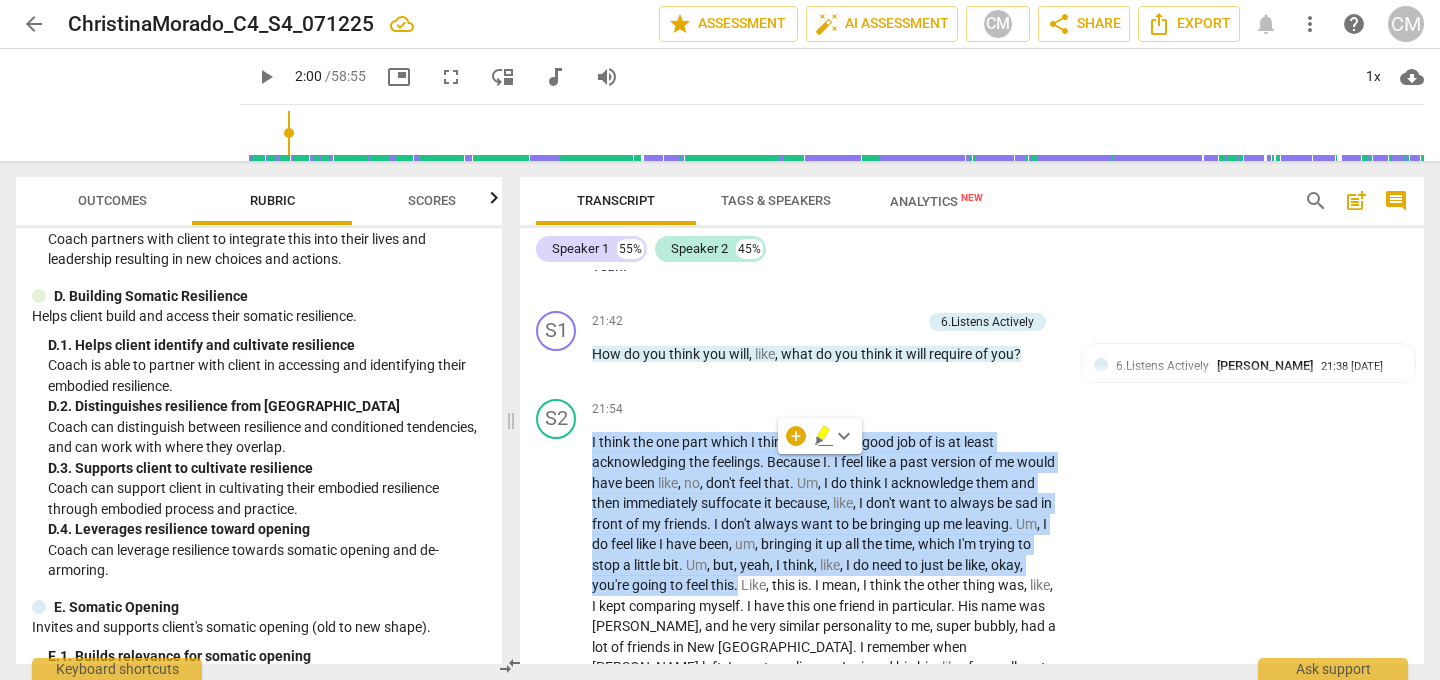 scroll, scrollTop: 2904, scrollLeft: 0, axis: vertical 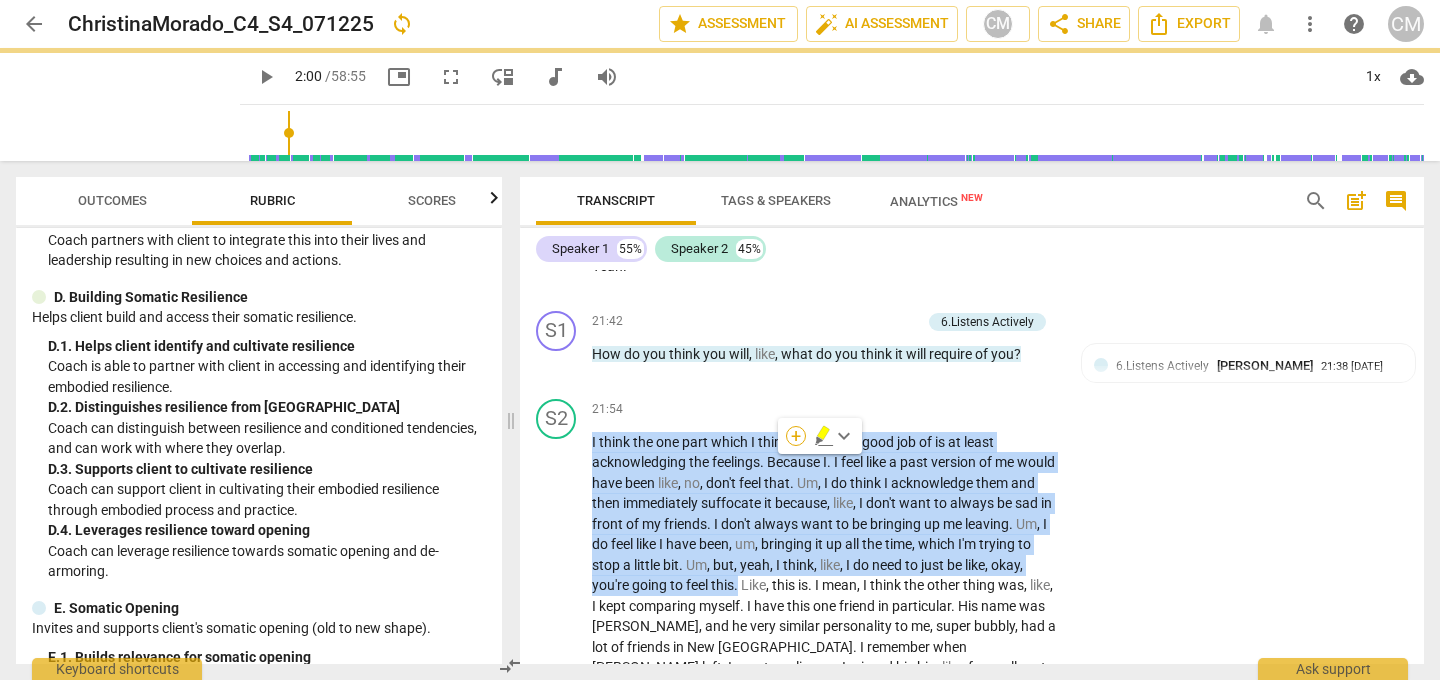 click on "+" at bounding box center (796, 436) 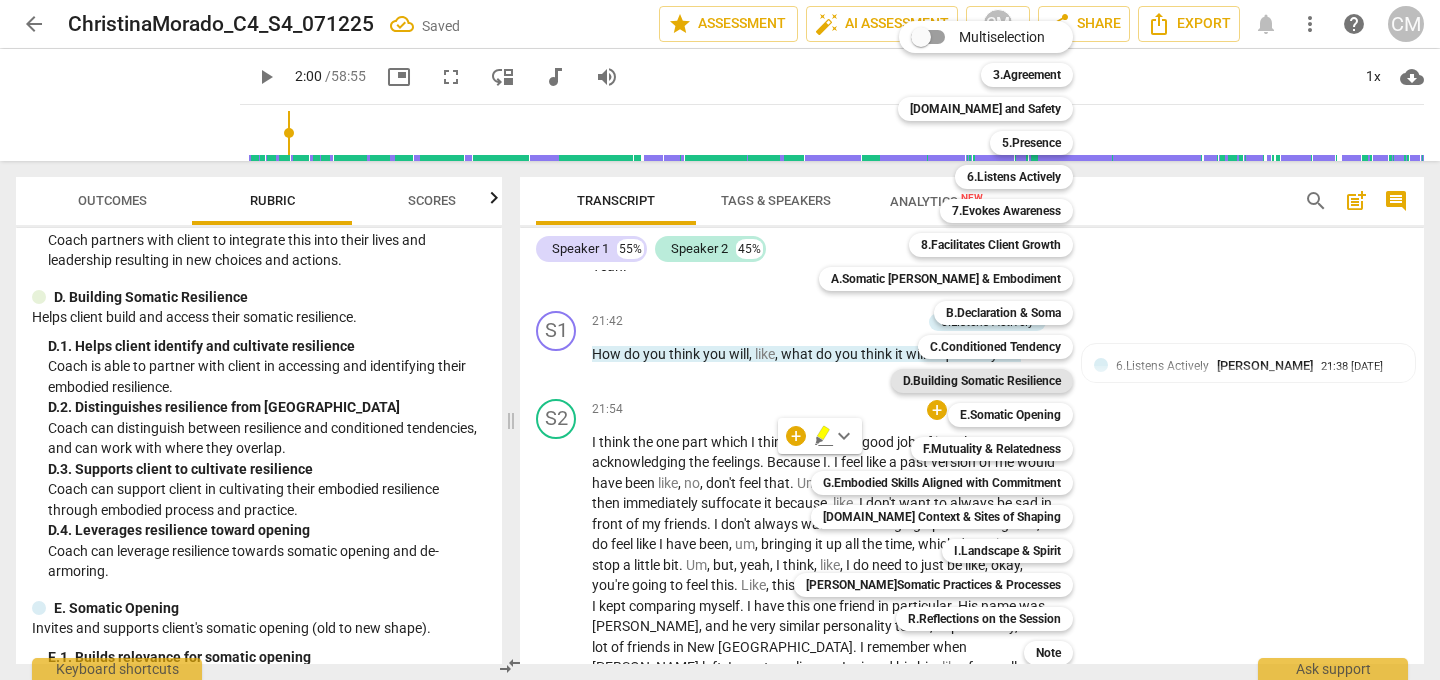 click on "D.Building Somatic Resilience" at bounding box center [982, 381] 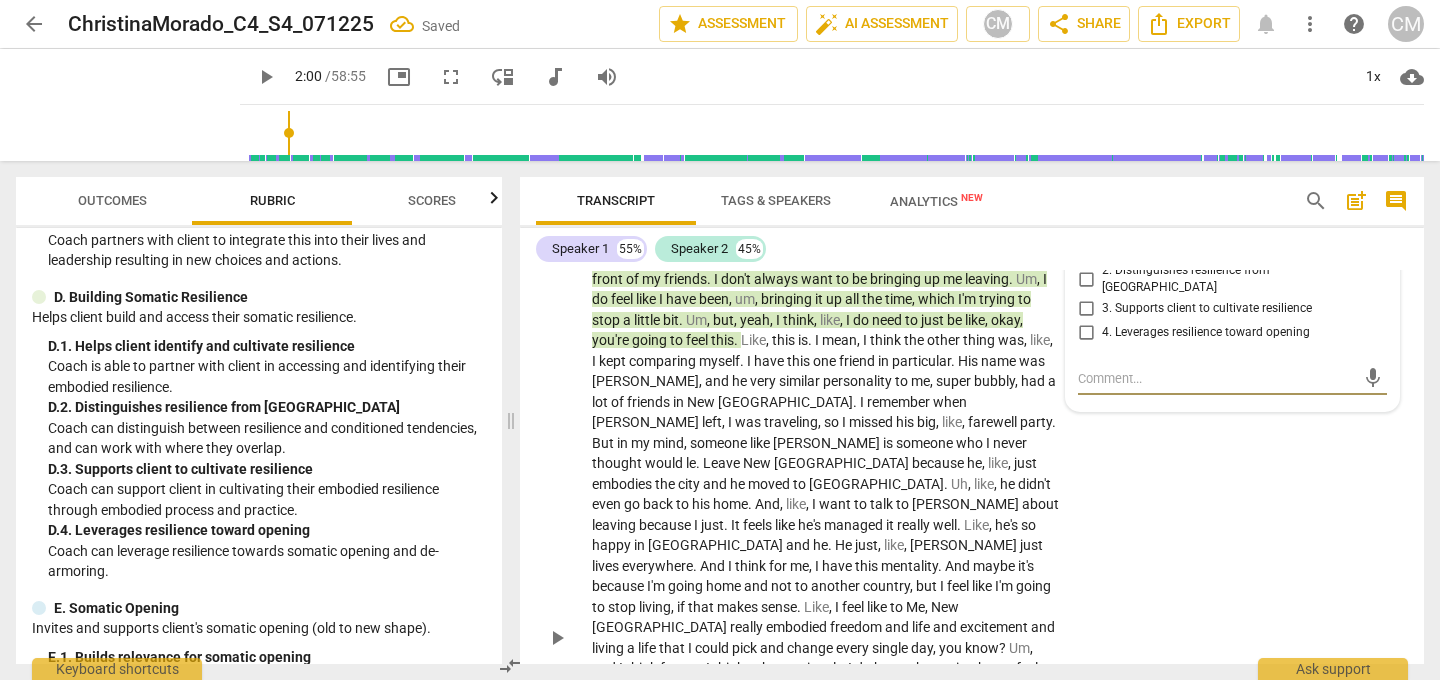 scroll, scrollTop: 7597, scrollLeft: 0, axis: vertical 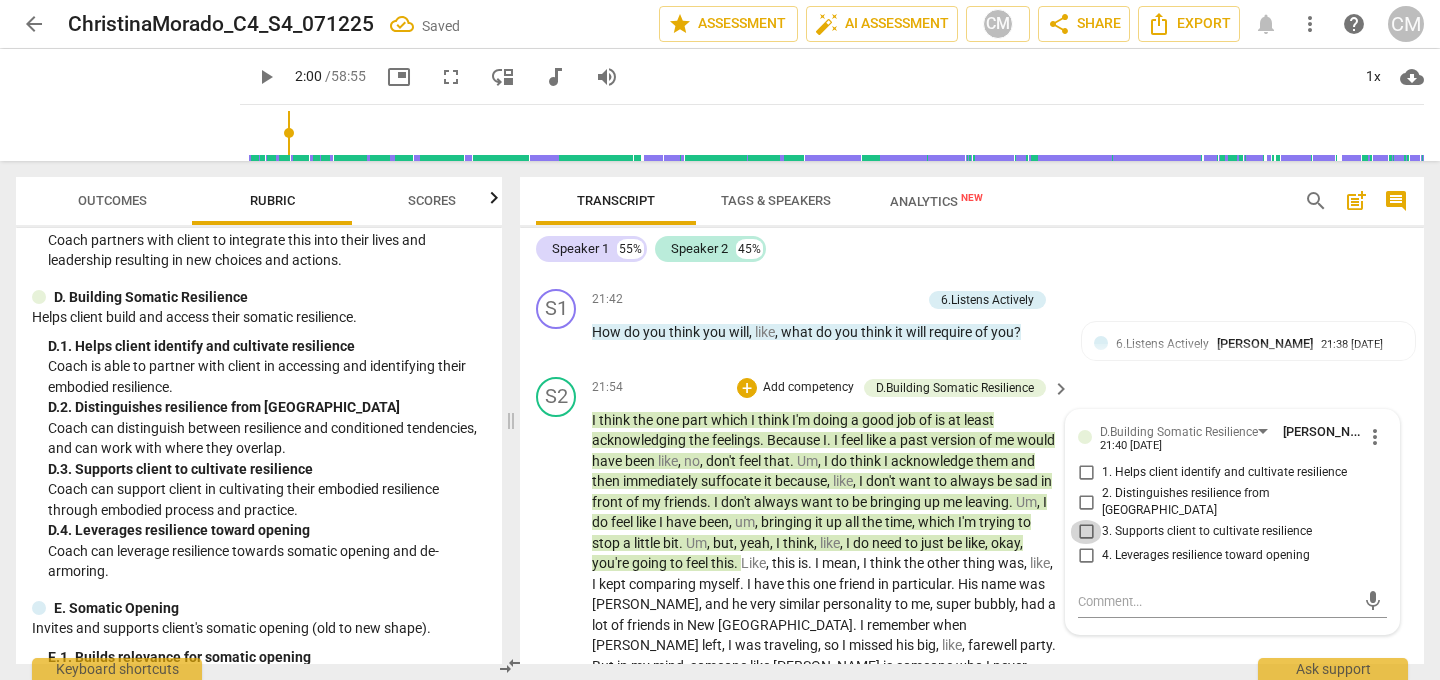 click on "3. Supports client to cultivate resilience" at bounding box center (1086, 532) 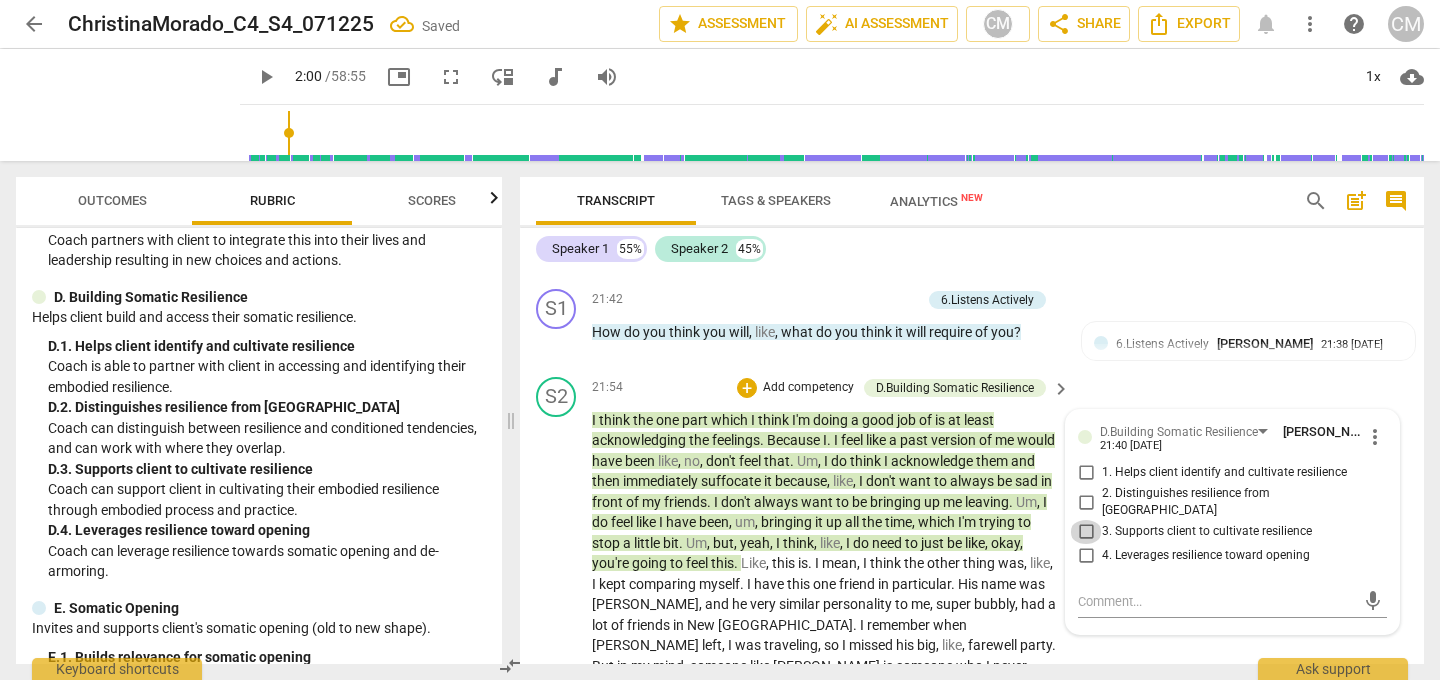 checkbox on "true" 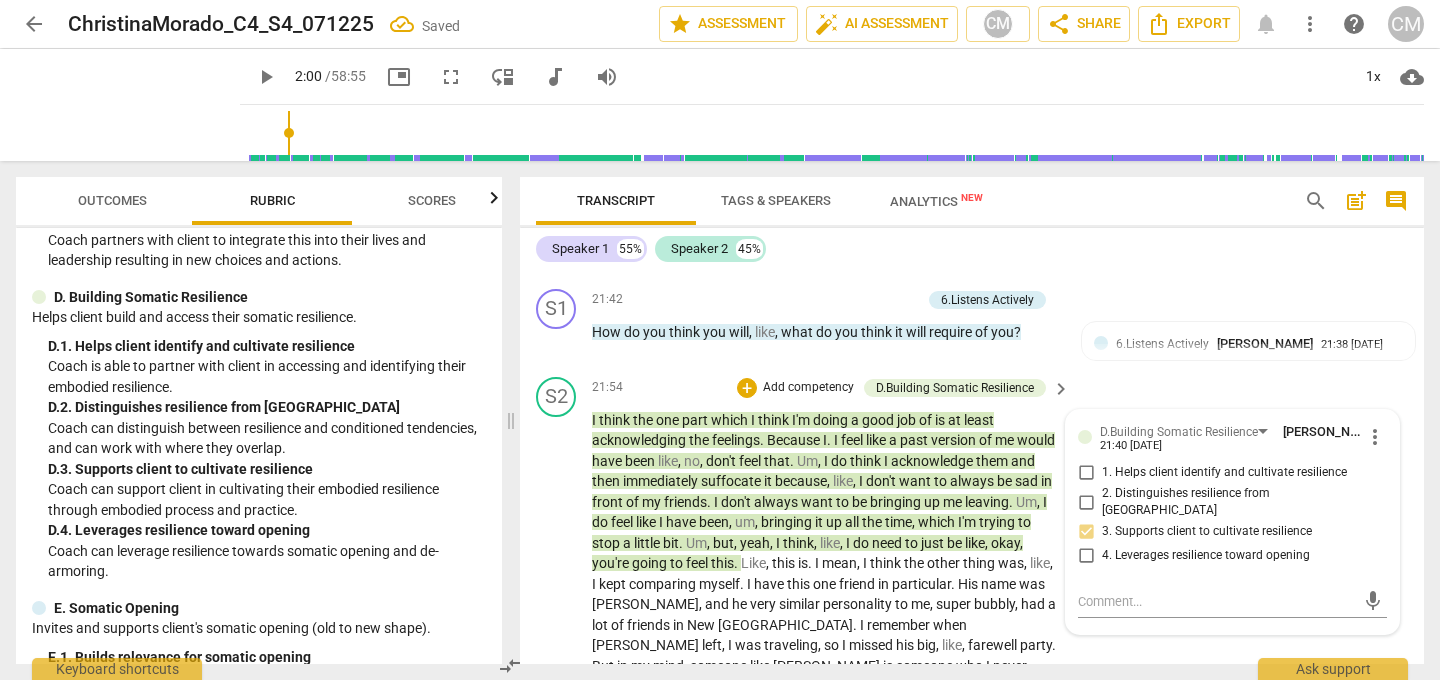 click on "S2 play_arrow pause 21:54 + Add competency D.Building Somatic Resilience keyboard_arrow_right I   think   the   one   part   which   I   think   I'm   doing   a   good   job   of   is   at   least   acknowledging   the   feelings .   Because   I .   I   feel   like   a   past   version   of   me   would   have   been   like ,   no ,   don't   feel   that .   Um ,   I   do   think   I   acknowledge   them   and   then   immediately   suffocate   it   because ,   like ,   I   don't   want   to   always   be   sad   in   front   of   my   friends .   I   don't   always   want   to   be   bringing   up   me   leaving .   Um ,   I   do   feel   like   I   have   been ,   um ,   bringing   it   up   all   the   time ,   which   I'm   trying   to   stop   a   little   bit .   Um ,   but ,   yeah ,   I   think ,   like ,   I   do   need   to   just   be   like ,   okay ,   you're   going   to   feel   this .   Like ,   this   is .   I   mean ,   I   think   the   other   thing   was ,   like ,   I   kept   comparing" at bounding box center [972, 844] 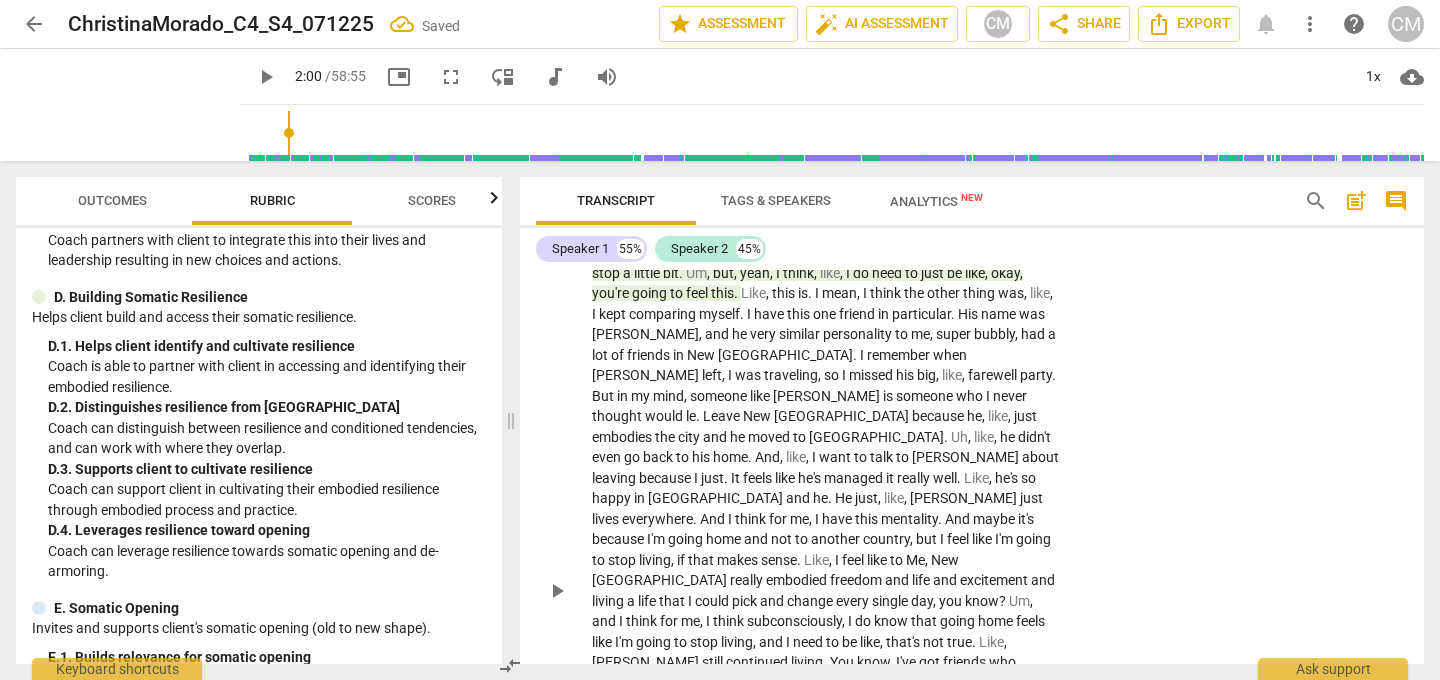 scroll, scrollTop: 7877, scrollLeft: 0, axis: vertical 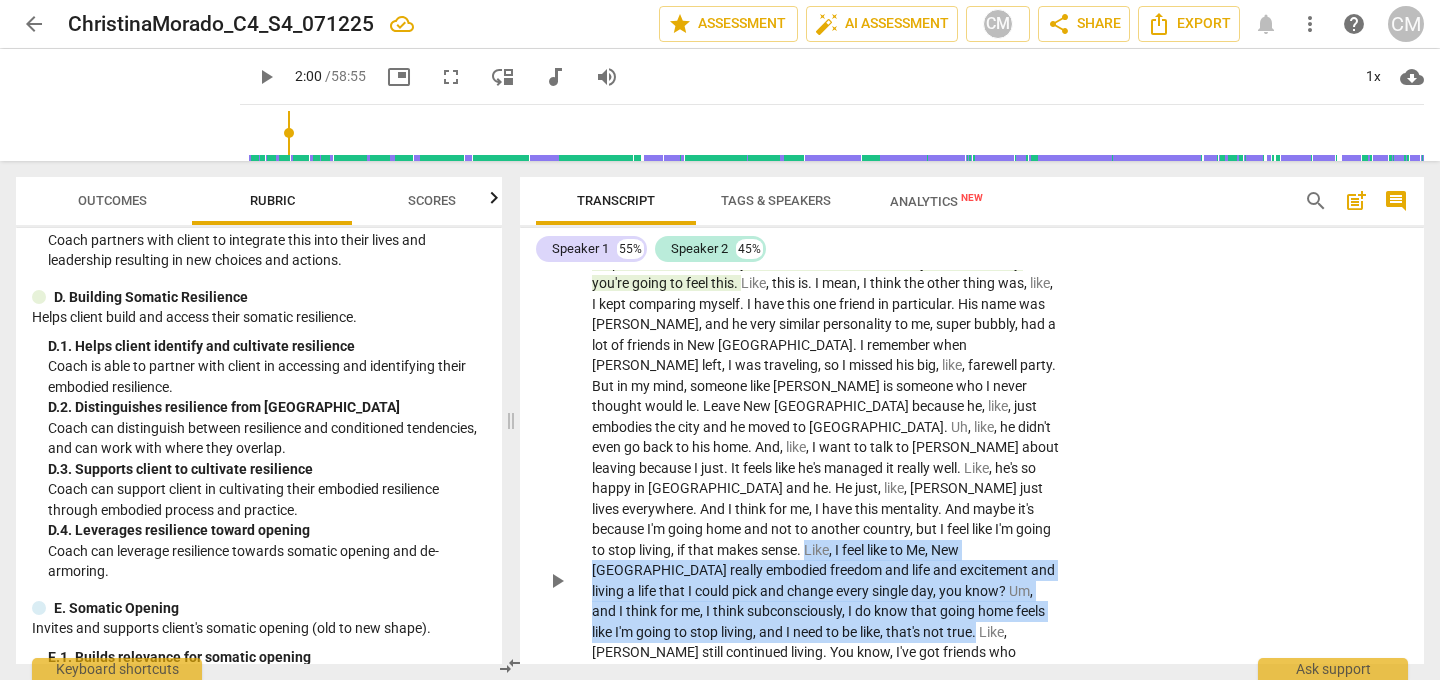 drag, startPoint x: 637, startPoint y: 405, endPoint x: 680, endPoint y: 488, distance: 93.47727 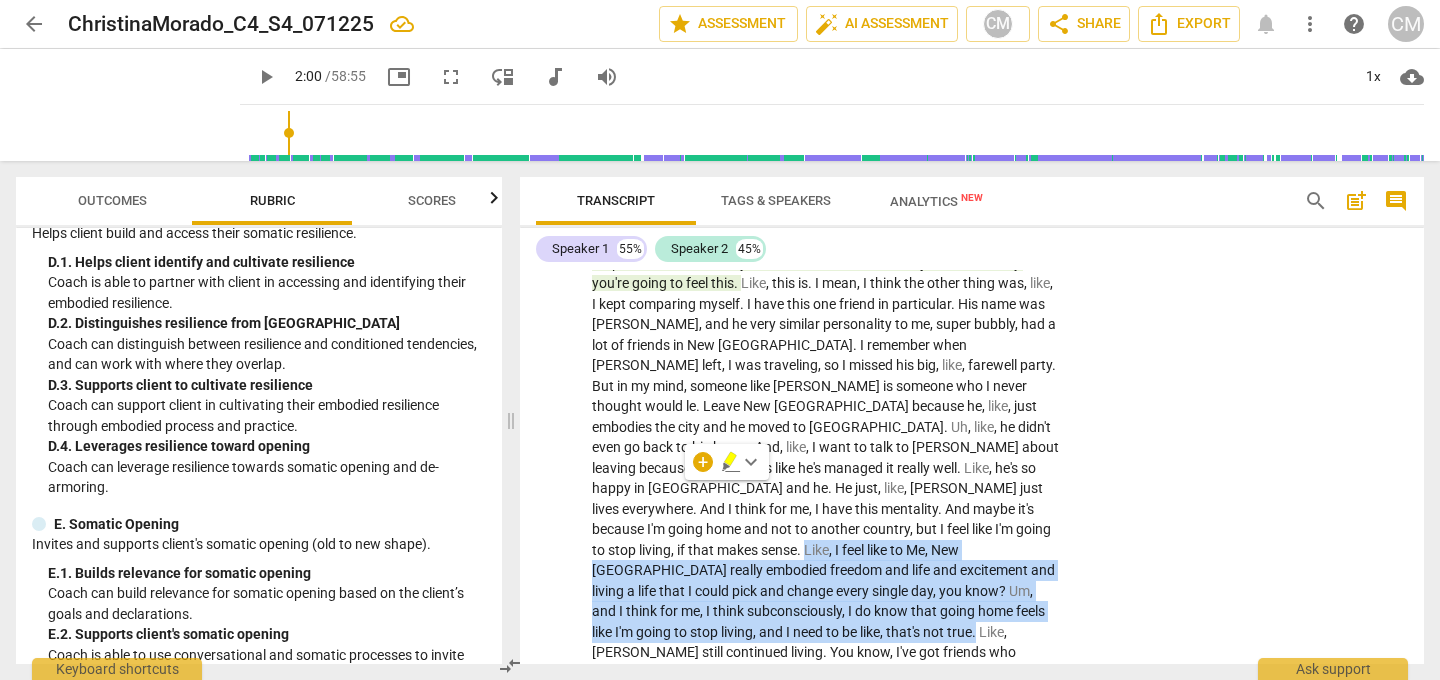 scroll, scrollTop: 2992, scrollLeft: 0, axis: vertical 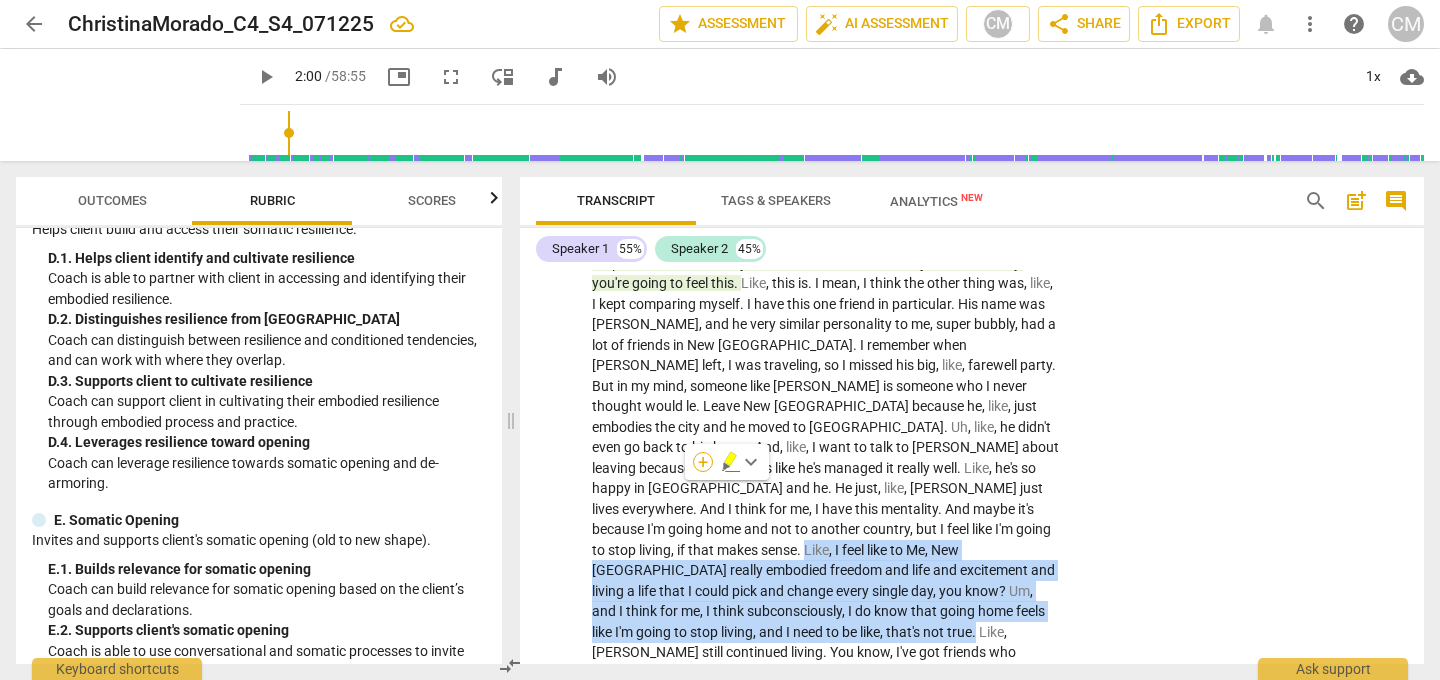 click on "+" at bounding box center (703, 462) 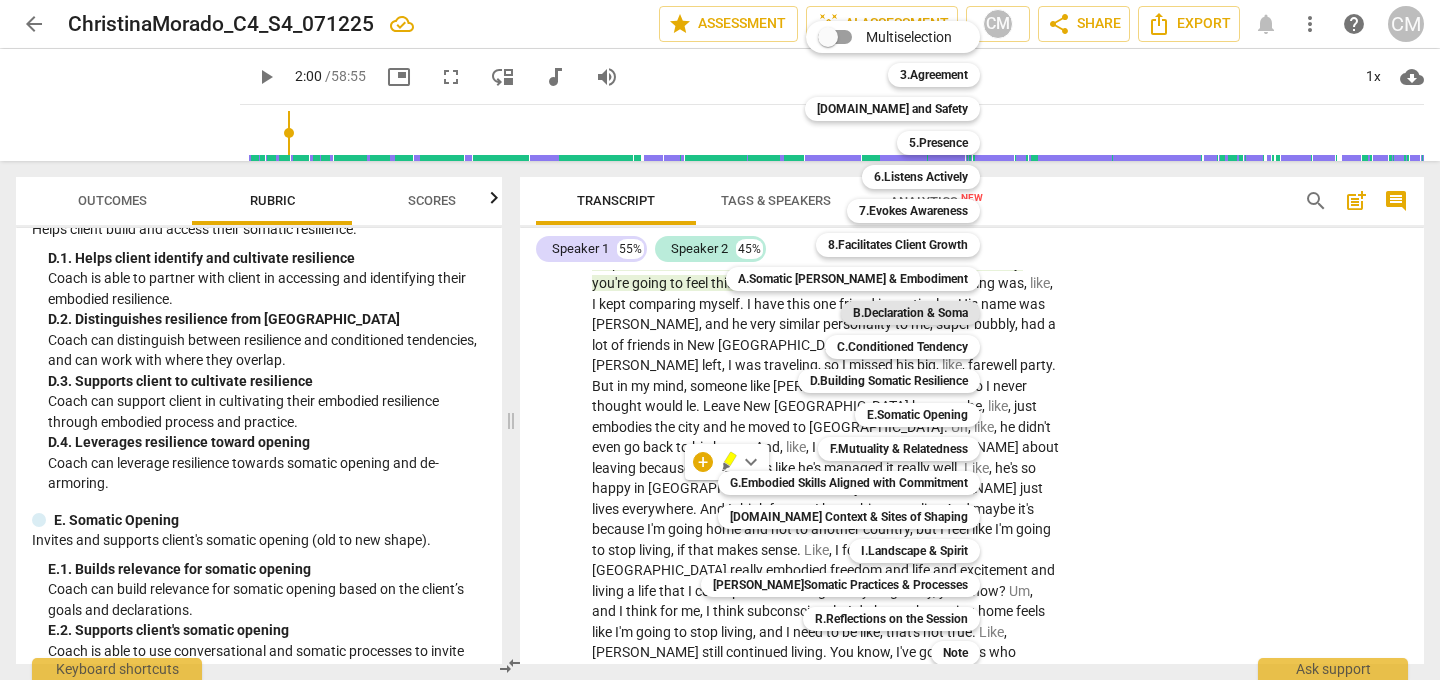 click on "B.Declaration & Soma" at bounding box center (910, 313) 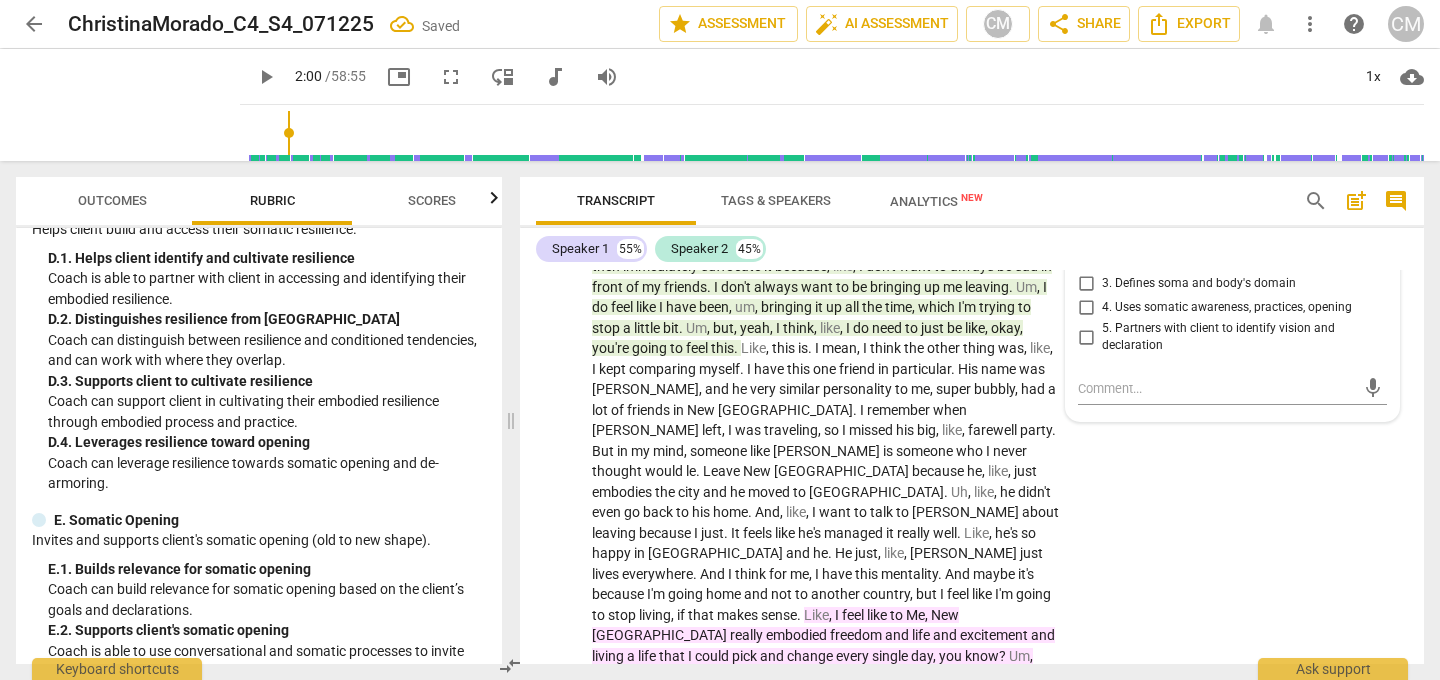 scroll, scrollTop: 7626, scrollLeft: 0, axis: vertical 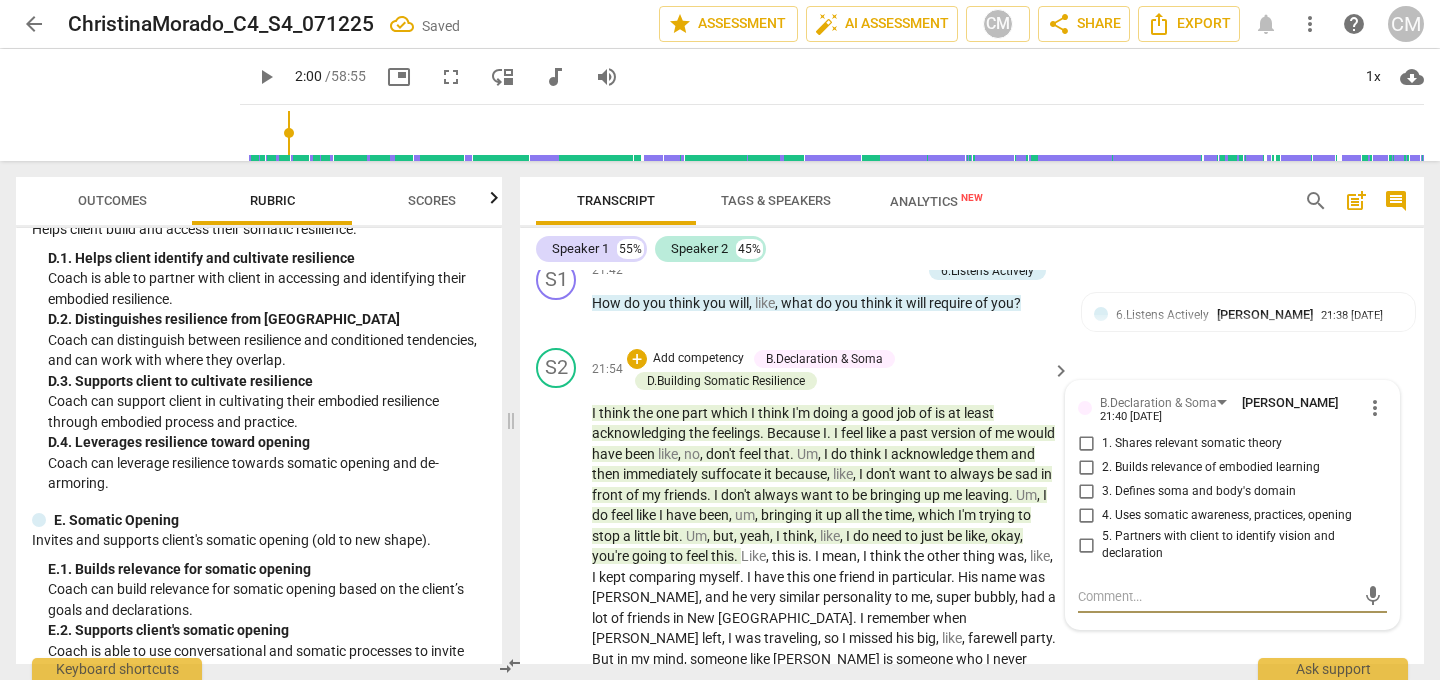 click on "S2 play_arrow pause 21:54 + Add competency B.Declaration & Soma D.Building Somatic Resilience keyboard_arrow_right I   think   the   one   part   which   I   think   I'm   doing   a   good   job   of   is   at   least   acknowledging   the   feelings .   Because   I .   I   feel   like   a   past   version   of   me   would   have   been   like ,   no ,   don't   feel   that .   Um ,   I   do   think   I   acknowledge   them   and   then   immediately   suffocate   it   because ,   like ,   I   don't   want   to   always   be   sad   in   front   of   my   friends .   I   don't   always   want   to   be   bringing   up   me   leaving .   Um ,   I   do   feel   like   I   have   been ,   um ,   bringing   it   up   all   the   time ,   which   I'm   trying   to   stop   a   little   bit .   Um ,   but ,   yeah ,   I   think ,   like ,   I   do   need   to   just   be   like ,   okay ,   you're   going   to   feel   this .   Like ,   this   is .   I   mean ,   I   think   the   other   thing   was ,   like ," at bounding box center (972, 826) 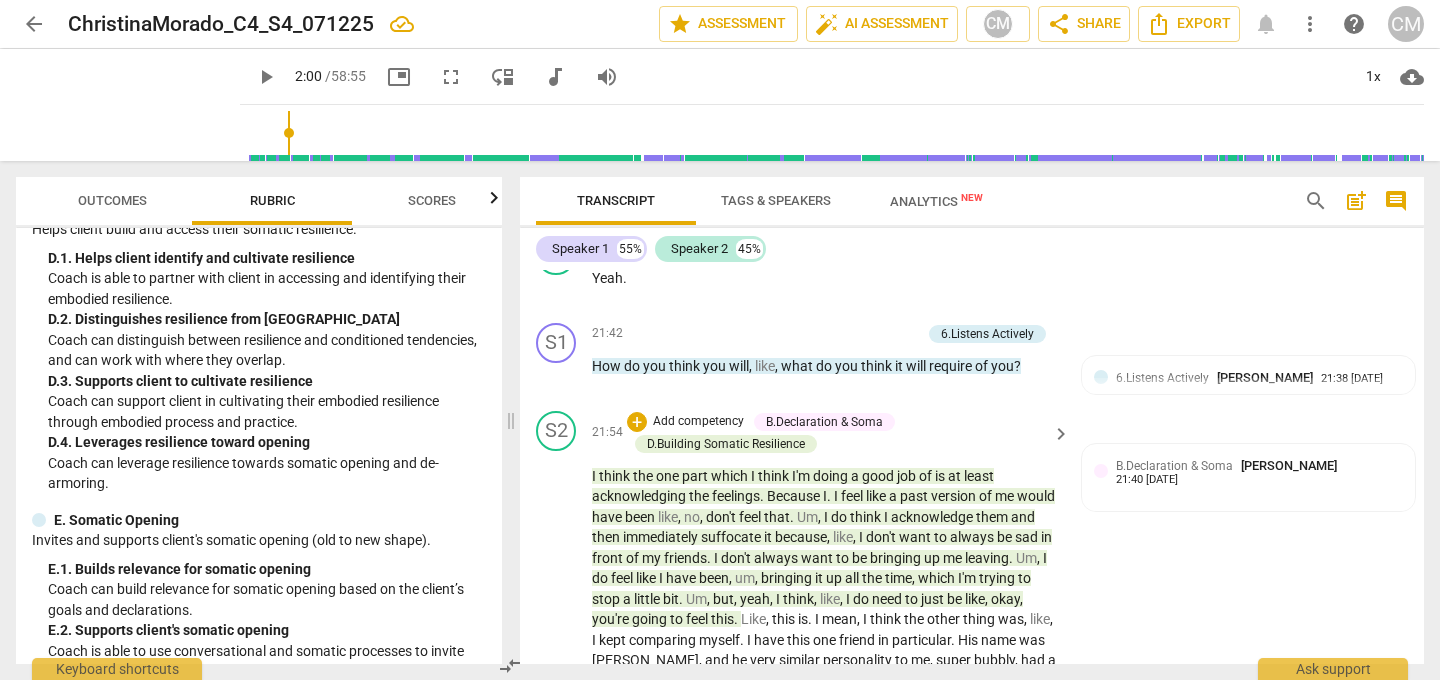 scroll, scrollTop: 7563, scrollLeft: 0, axis: vertical 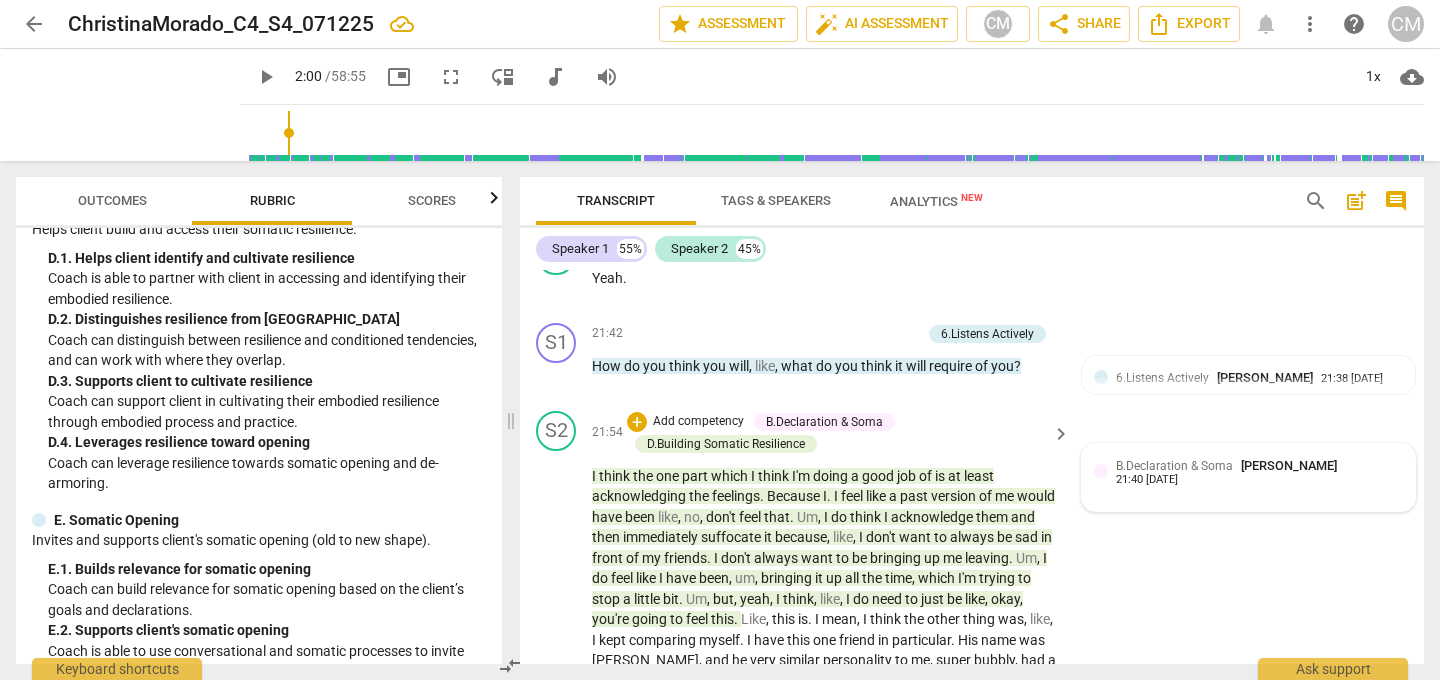 click on "B.Declaration & Soma" at bounding box center (1174, 466) 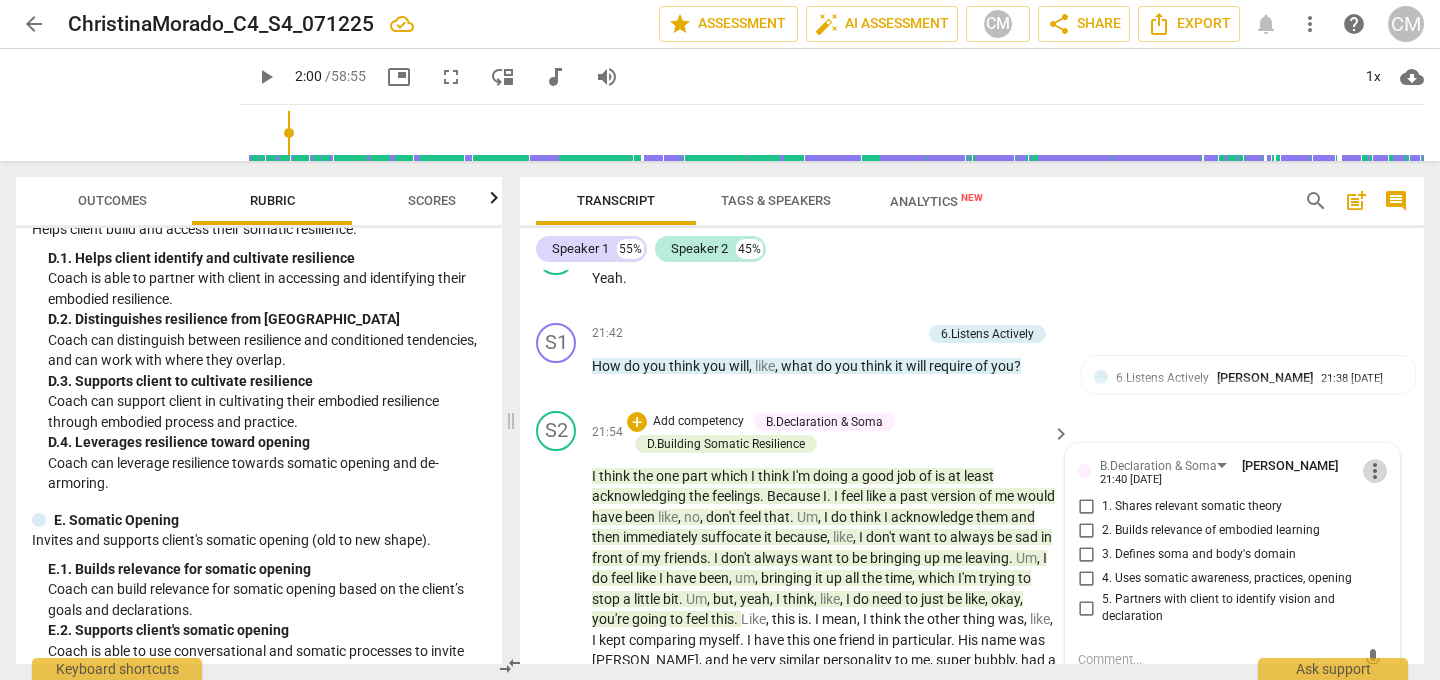 click on "more_vert" at bounding box center (1375, 471) 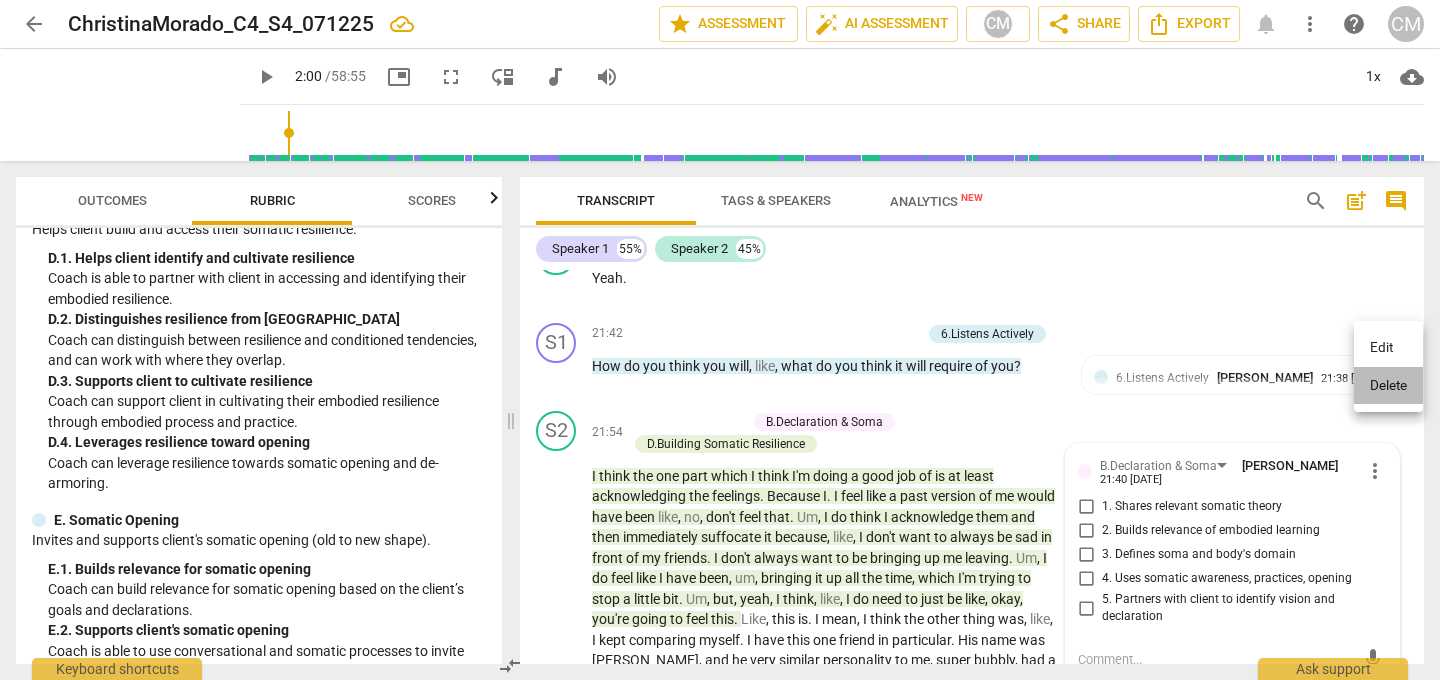 click on "Delete" at bounding box center (1388, 386) 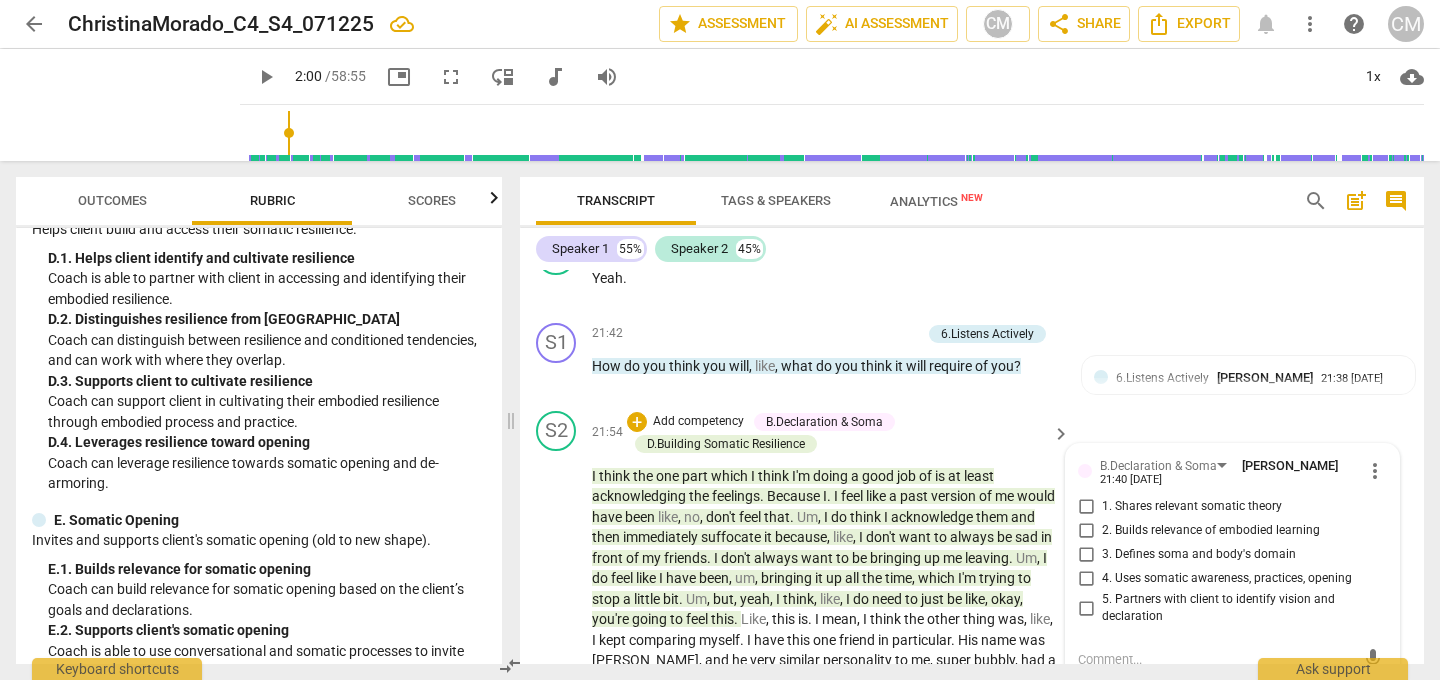 click on "more_vert" at bounding box center (1375, 471) 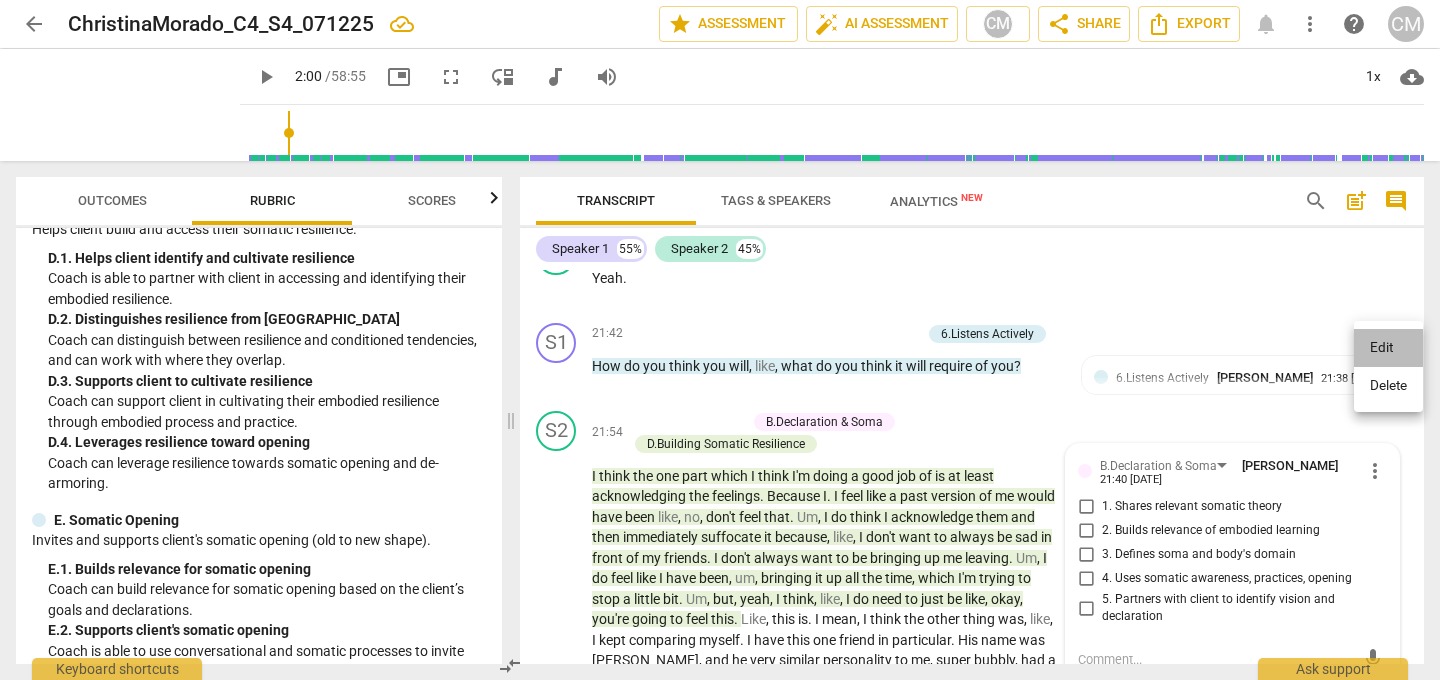 click on "Edit" at bounding box center [1388, 348] 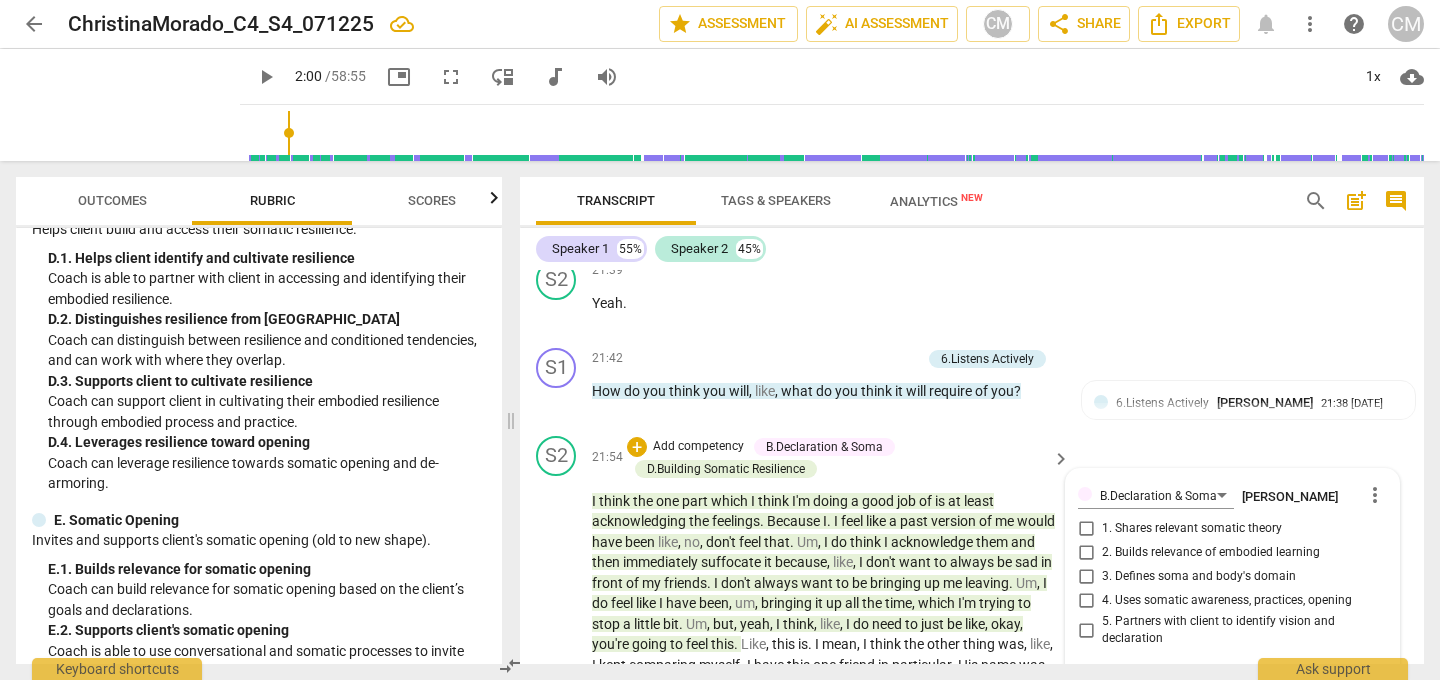 scroll, scrollTop: 7536, scrollLeft: 0, axis: vertical 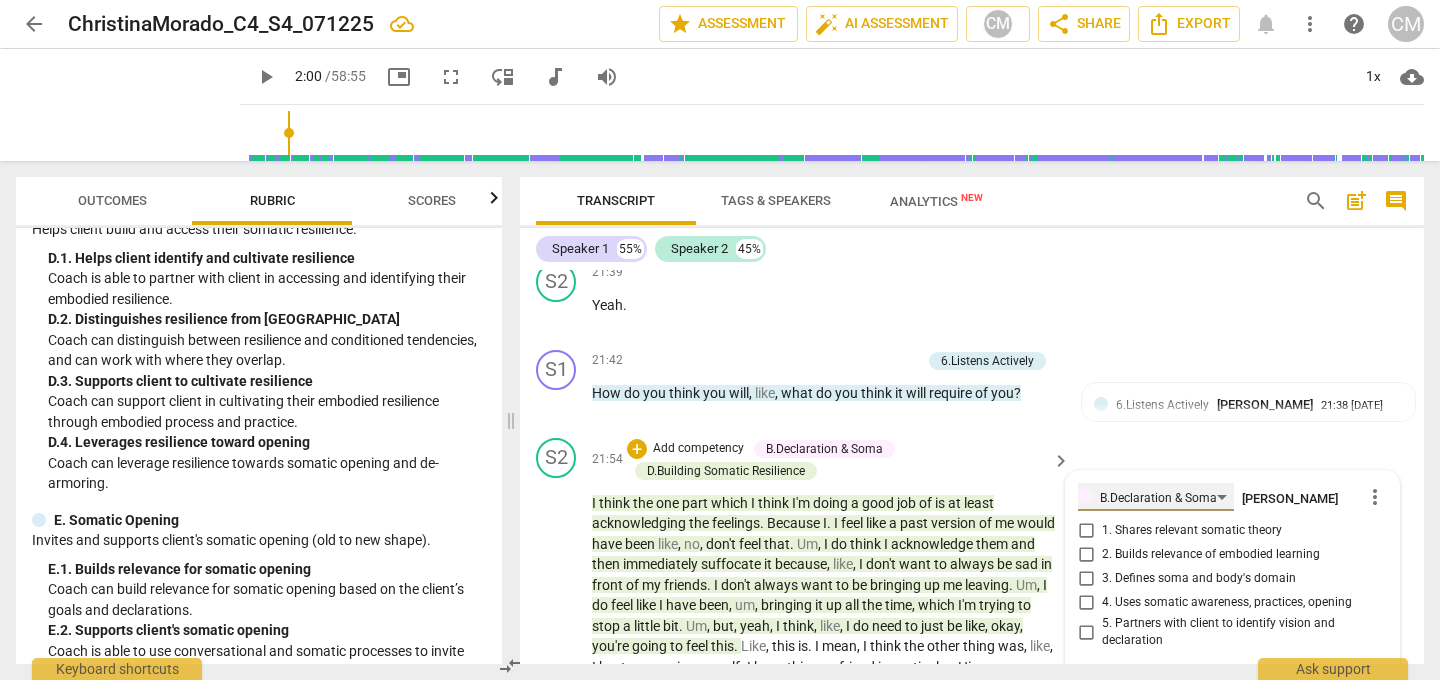 click on "B.Declaration & Soma" at bounding box center (1156, 497) 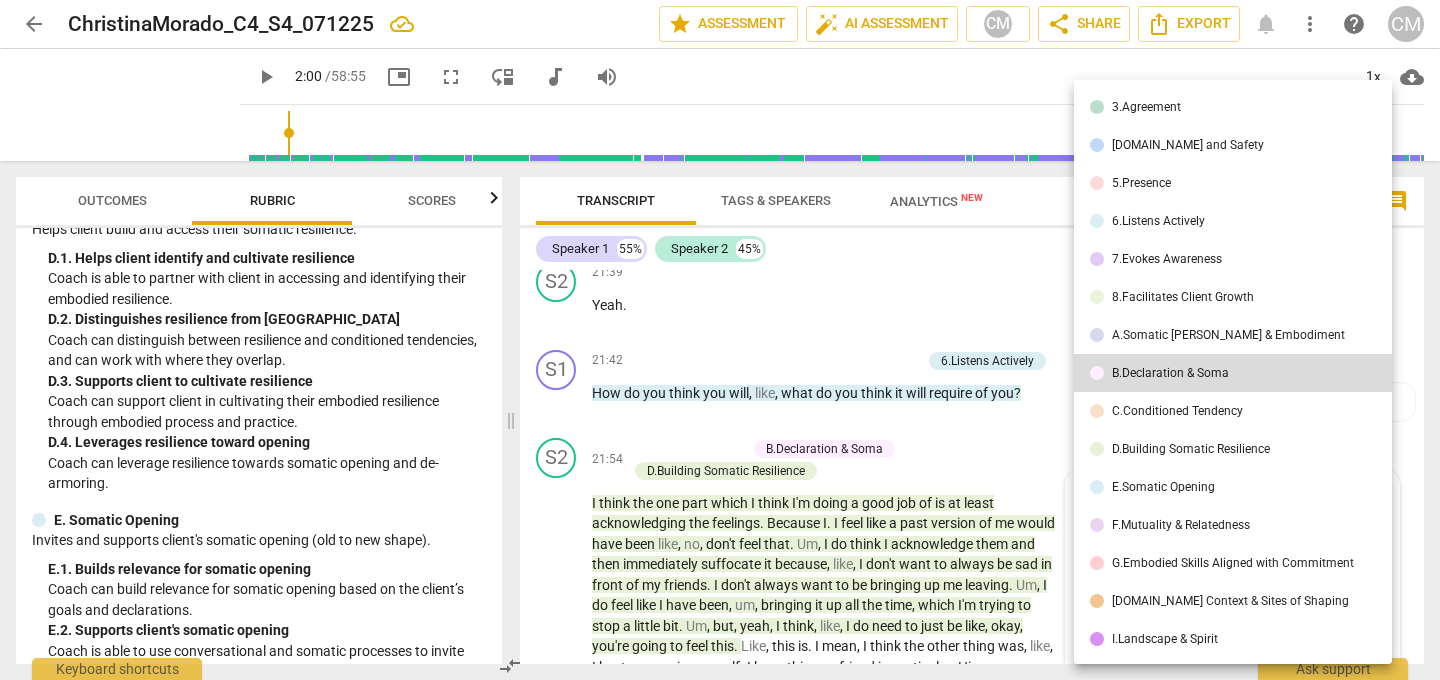 click on "D.Building Somatic Resilience" at bounding box center (1191, 449) 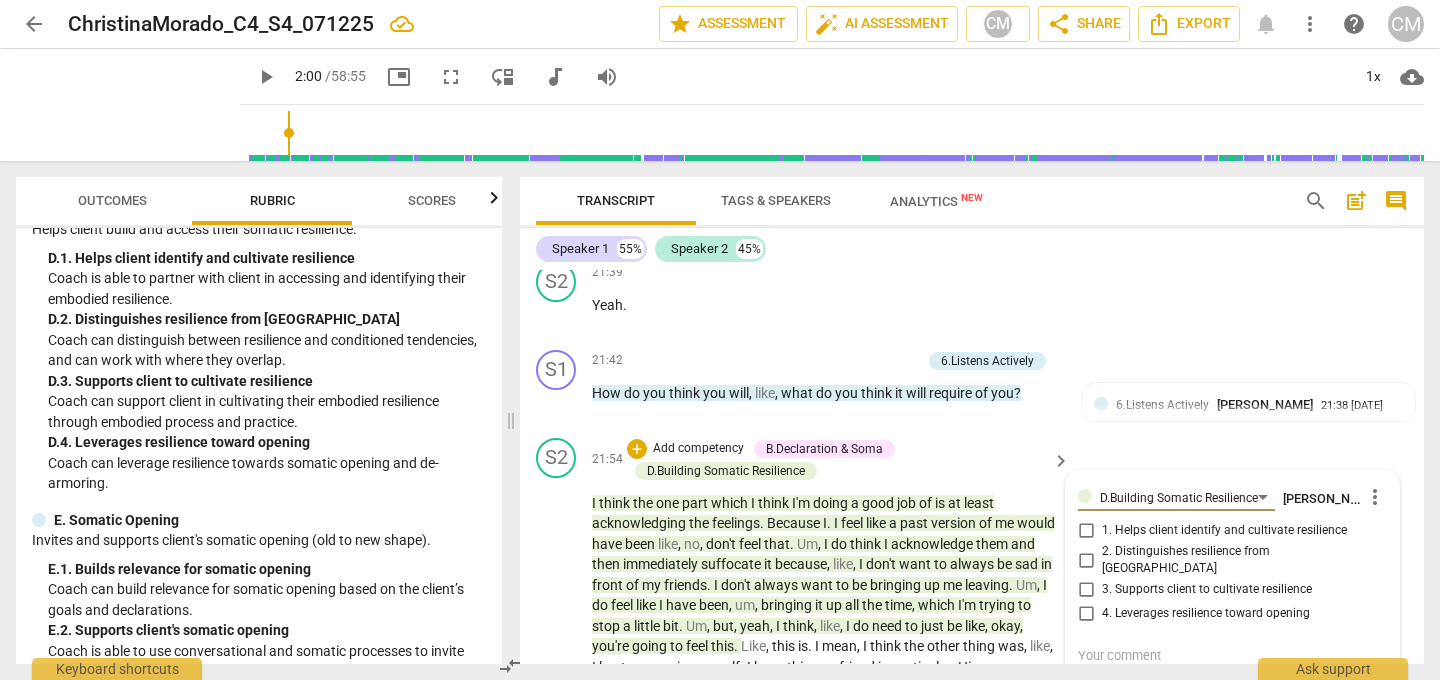click on "B.Declaration & Soma" at bounding box center (824, 449) 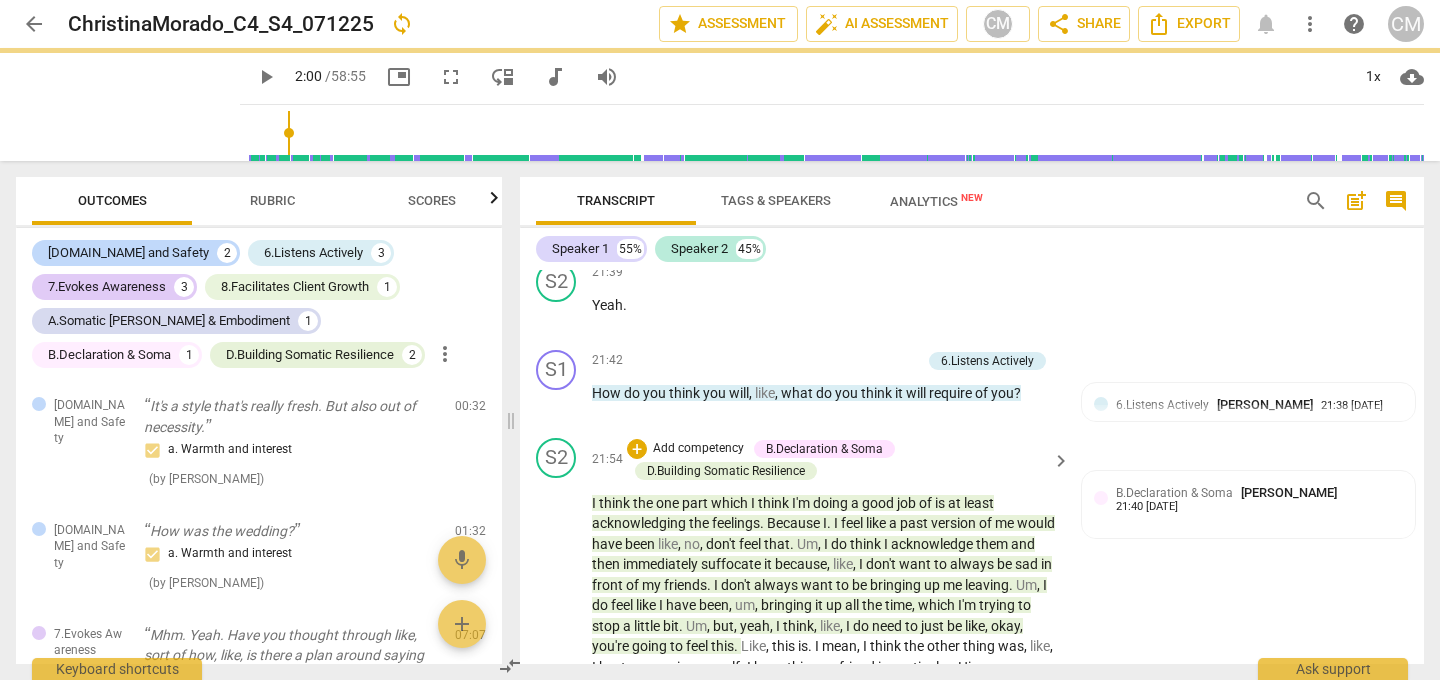 scroll, scrollTop: 1119, scrollLeft: 0, axis: vertical 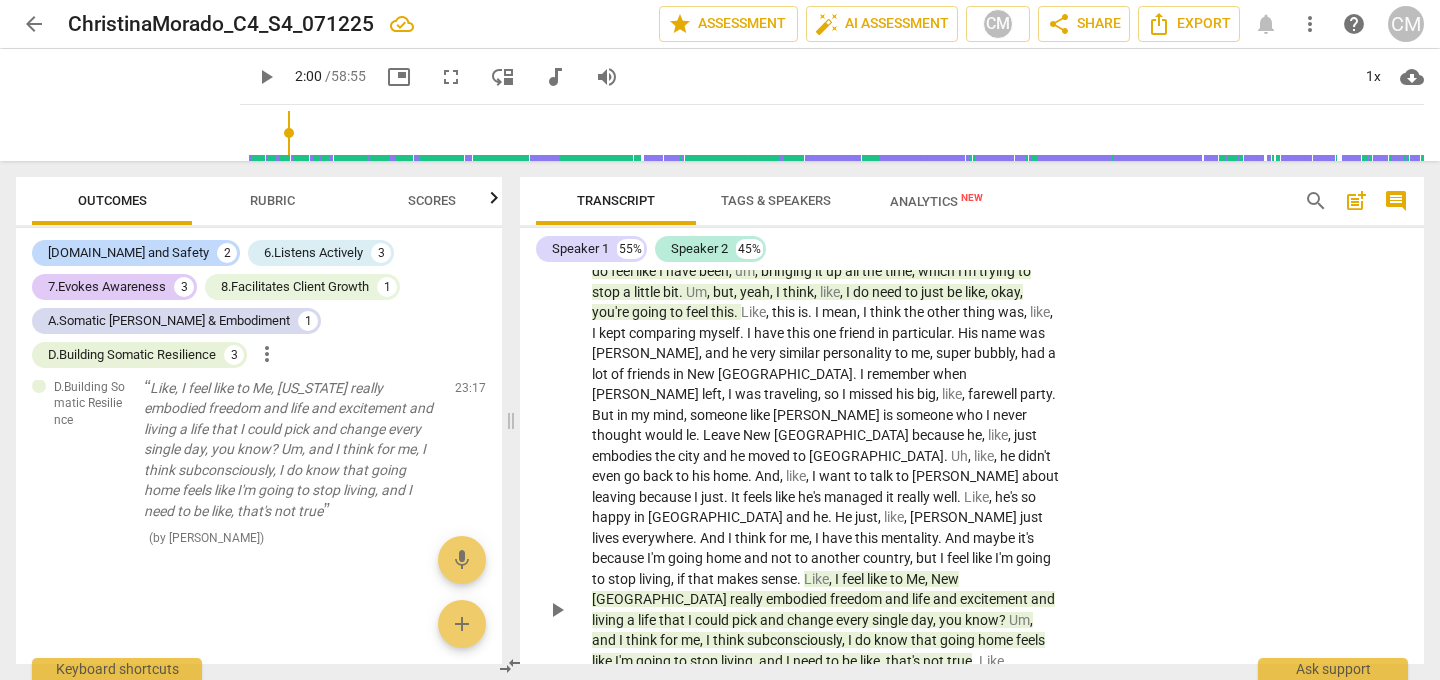 click on "subconsciously" at bounding box center (794, 640) 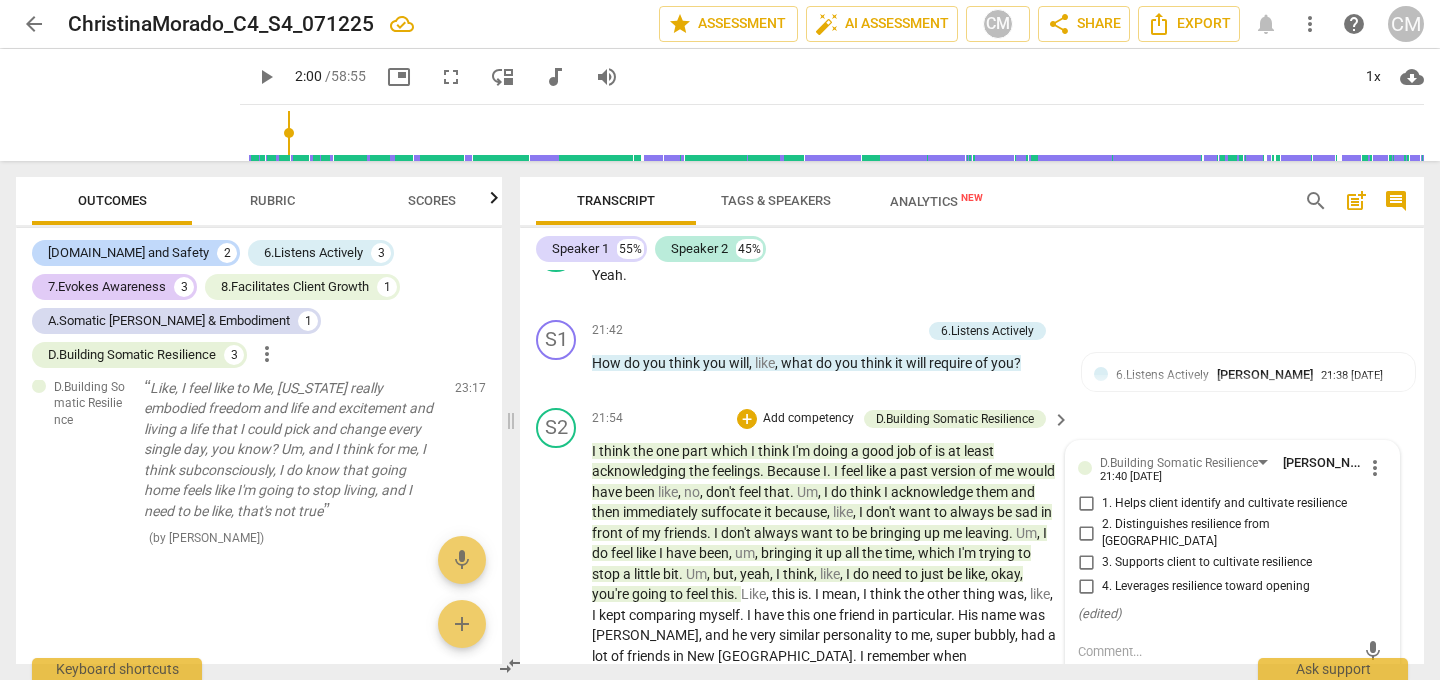scroll, scrollTop: 7558, scrollLeft: 0, axis: vertical 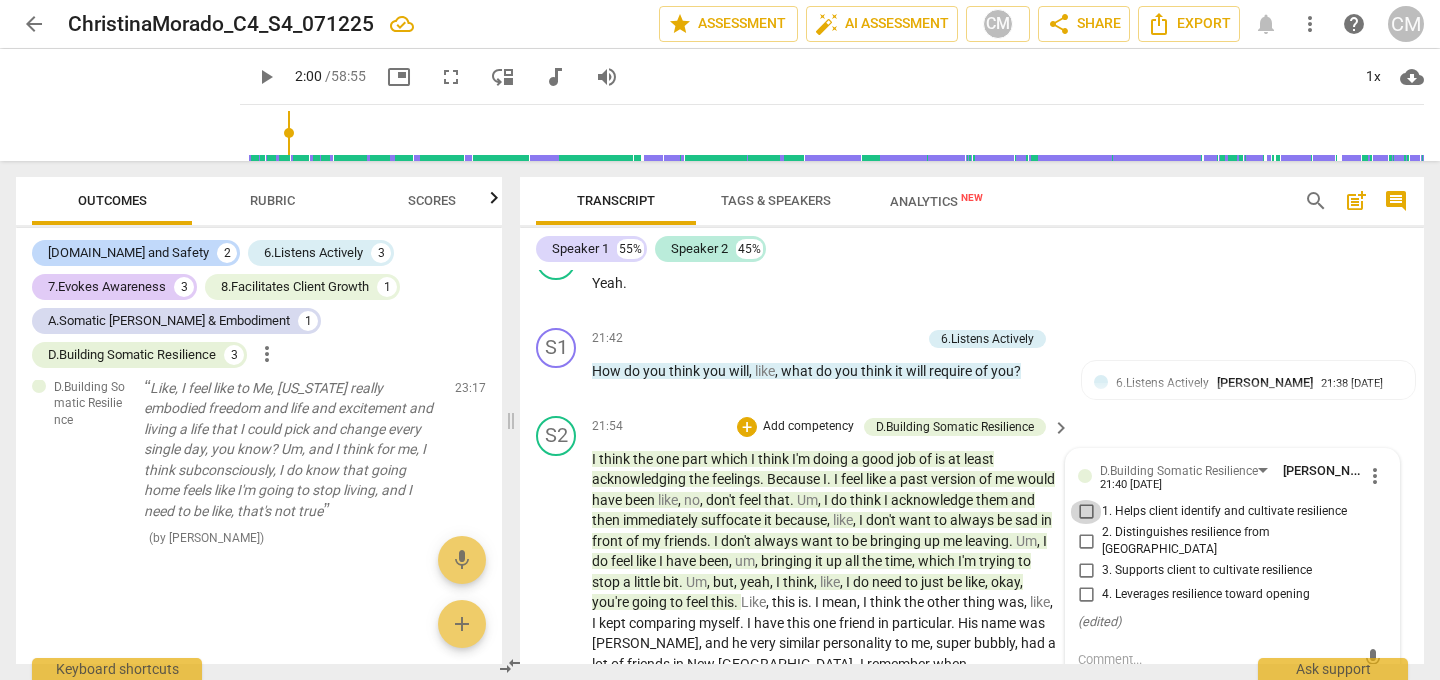 click on "1. Helps client identify and cultivate resilience" at bounding box center (1086, 512) 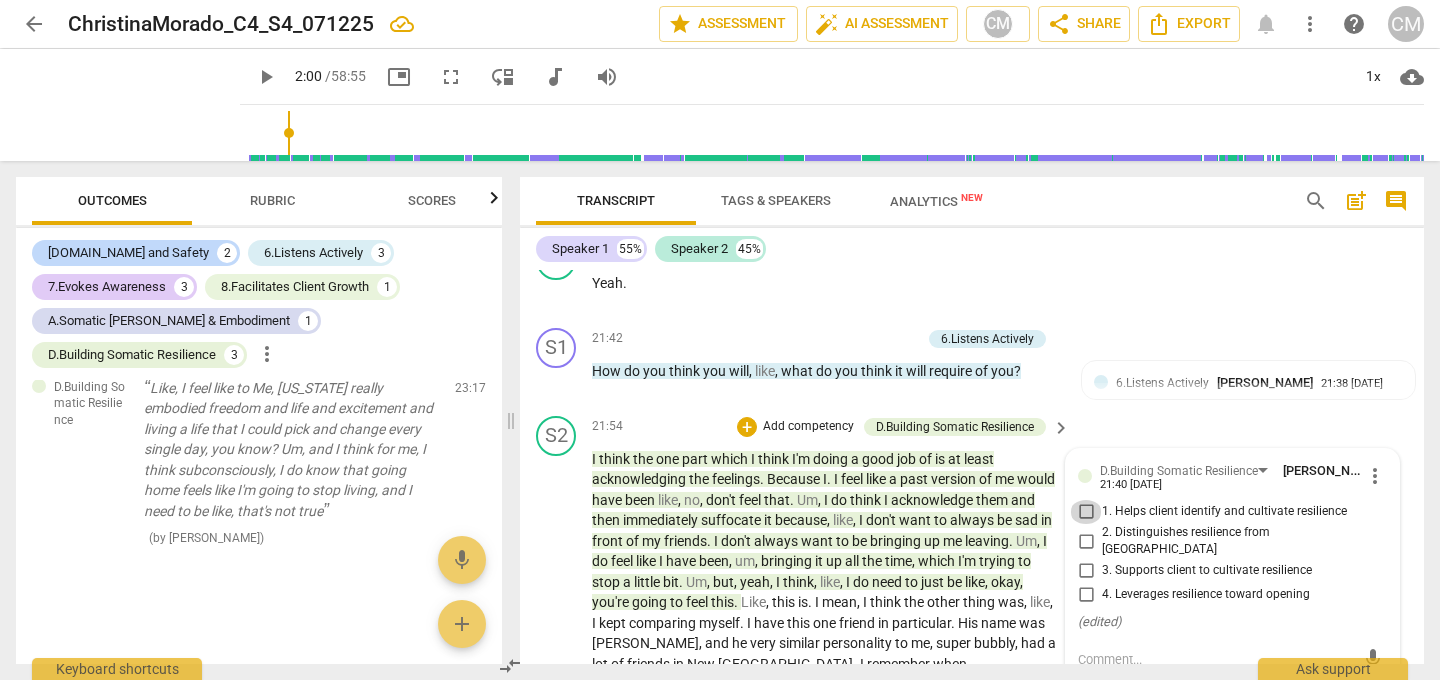 checkbox on "true" 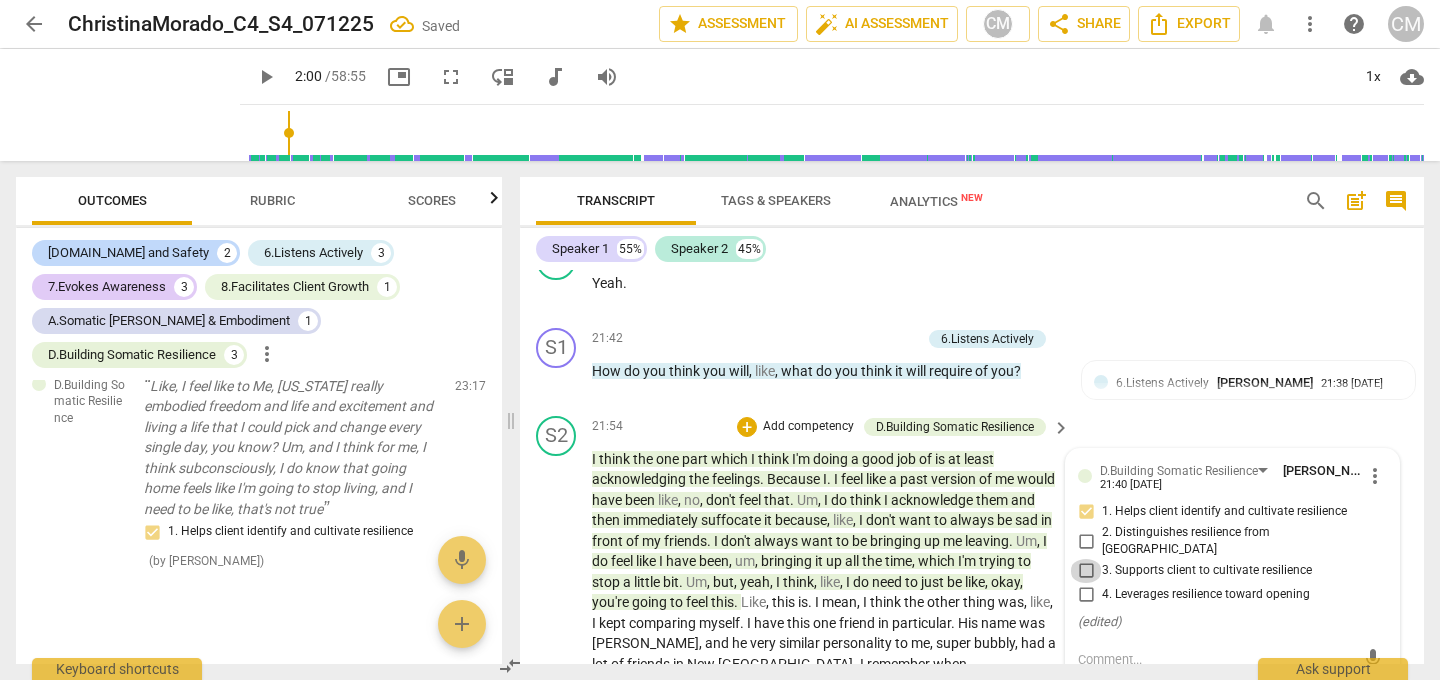 click on "3. Supports client to cultivate resilience" at bounding box center (1086, 571) 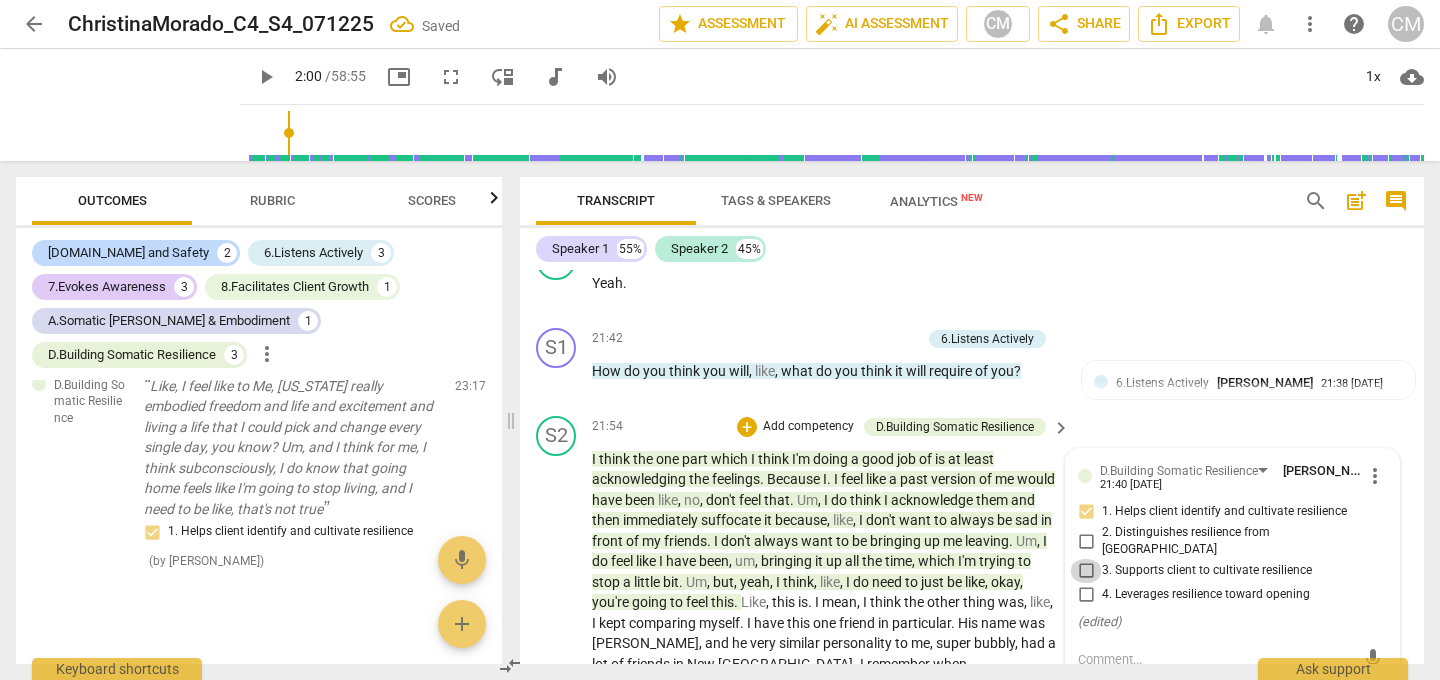 checkbox on "true" 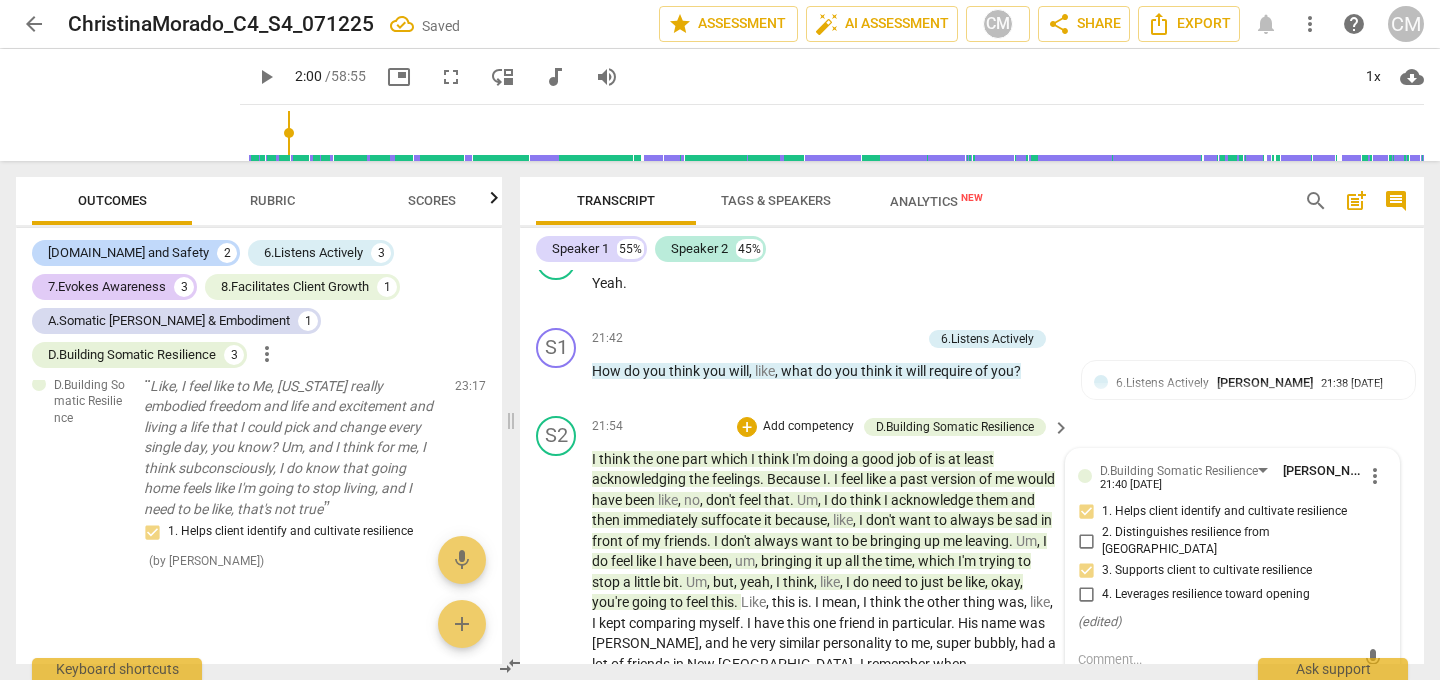 click on "S2 play_arrow pause 21:54 + Add competency D.Building Somatic Resilience keyboard_arrow_right I   think   the   one   part   which   I   think   I'm   doing   a   good   job   of   is   at   least   acknowledging   the   feelings .   Because   I .   I   feel   like   a   past   version   of   me   would   have   been   like ,   no ,   don't   feel   that .   Um ,   I   do   think   I   acknowledge   them   and   then   immediately   suffocate   it   because ,   like ,   I   don't   want   to   always   be   sad   in   front   of   my   friends .   I   don't   always   want   to   be   bringing   up   me   leaving .   Um ,   I   do   feel   like   I   have   been ,   um ,   bringing   it   up   all   the   time ,   which   I'm   trying   to   stop   a   little   bit .   Um ,   but ,   yeah ,   I   think ,   like ,   I   do   need   to   just   be   like ,   okay ,   you're   going   to   feel   this .   Like ,   this   is .   I   mean ,   I   think   the   other   thing   was ,   like ,   I   kept   comparing" at bounding box center [972, 883] 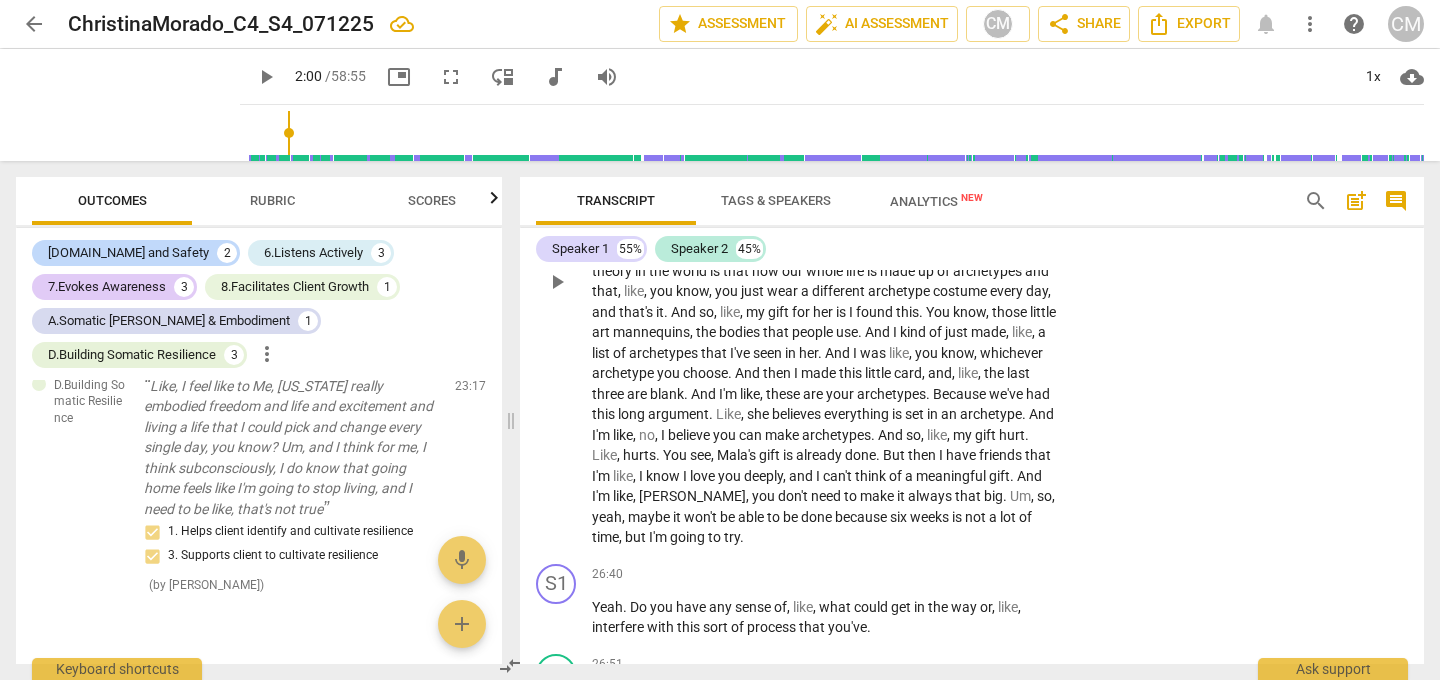 scroll, scrollTop: 9033, scrollLeft: 0, axis: vertical 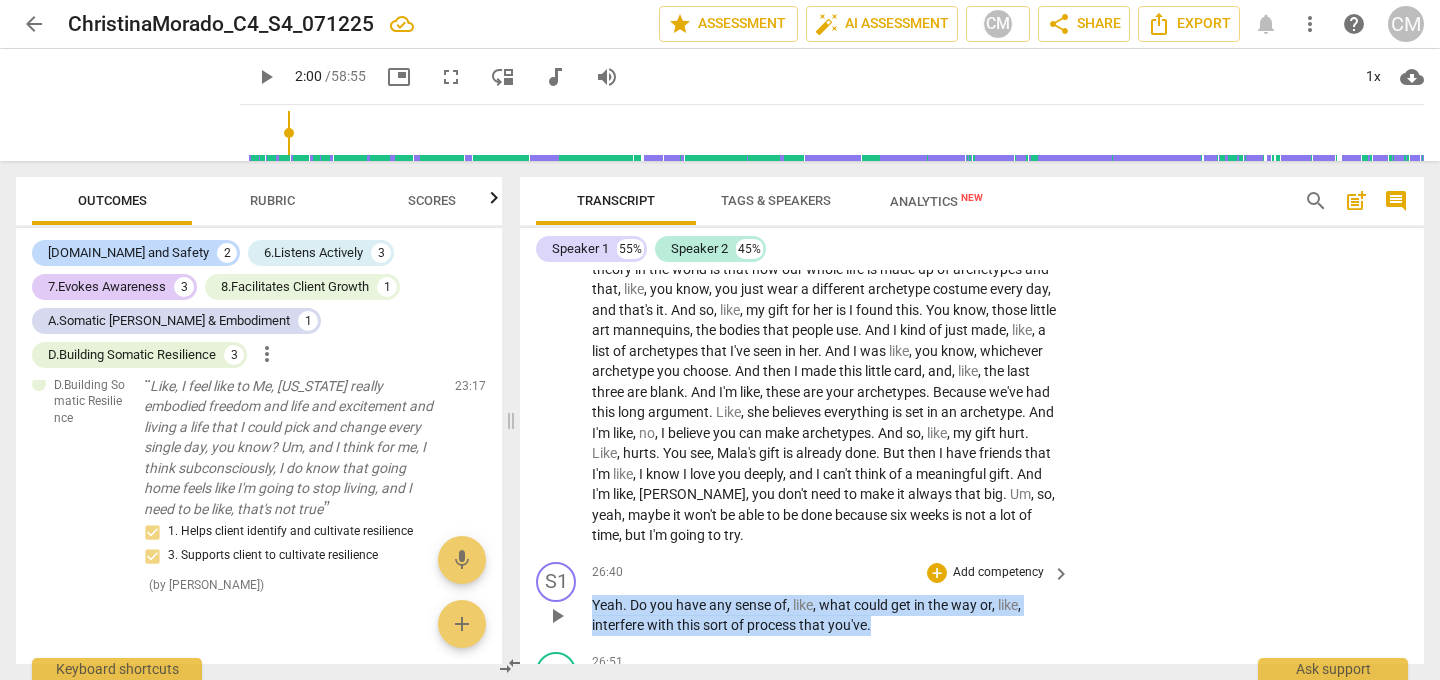 drag, startPoint x: 882, startPoint y: 444, endPoint x: 591, endPoint y: 421, distance: 291.90753 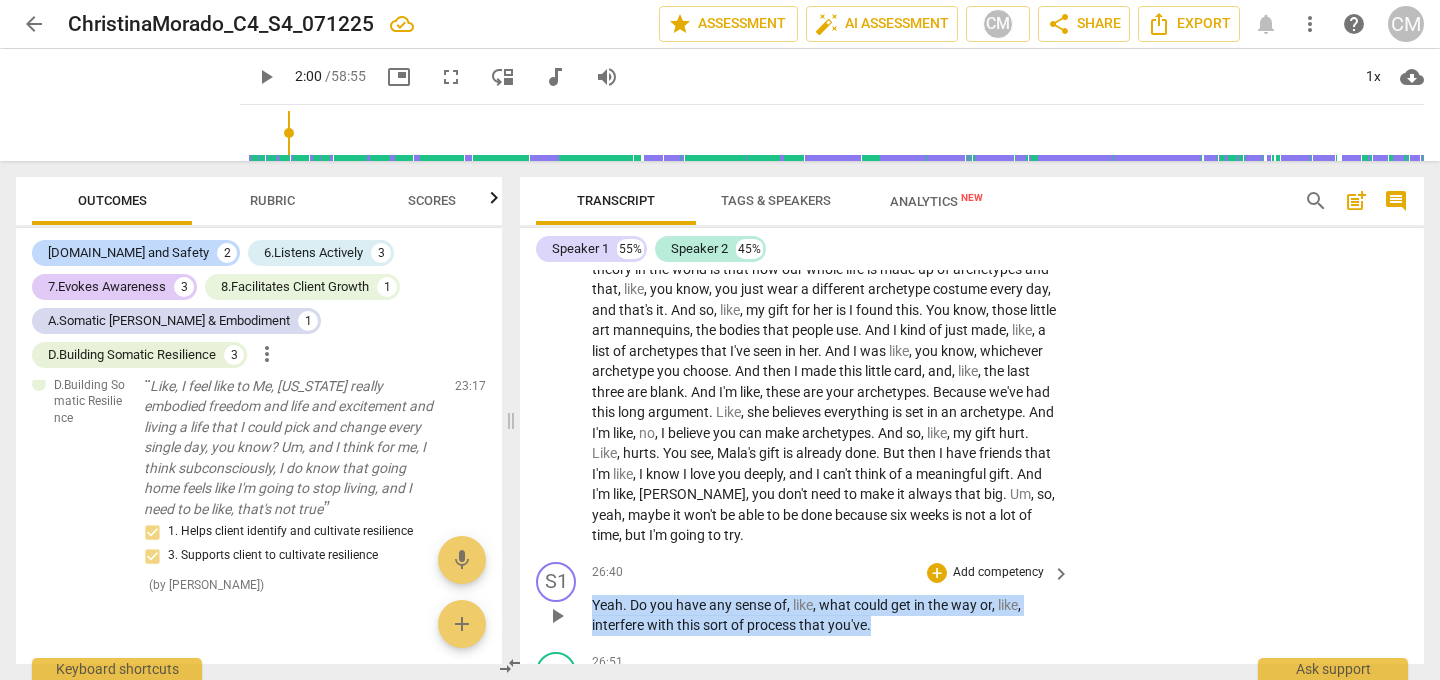 click on "S1 play_arrow pause 26:40 + Add competency keyboard_arrow_right Yeah .   Do   you   have   any   sense   of ,   like ,   what   could   get   in   the   way   or ,   like ,   interfere   with   this   sort   of   process   that   you've ." at bounding box center [972, 599] 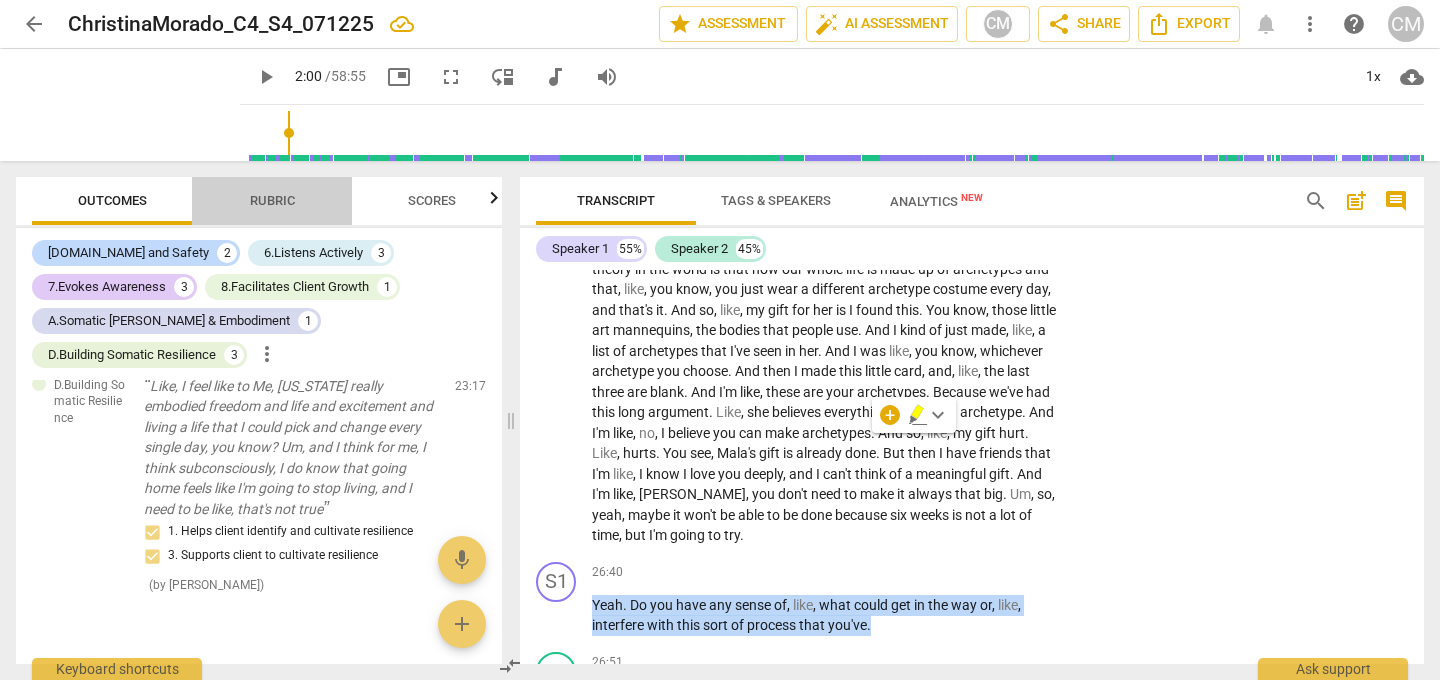click on "Rubric" at bounding box center [272, 200] 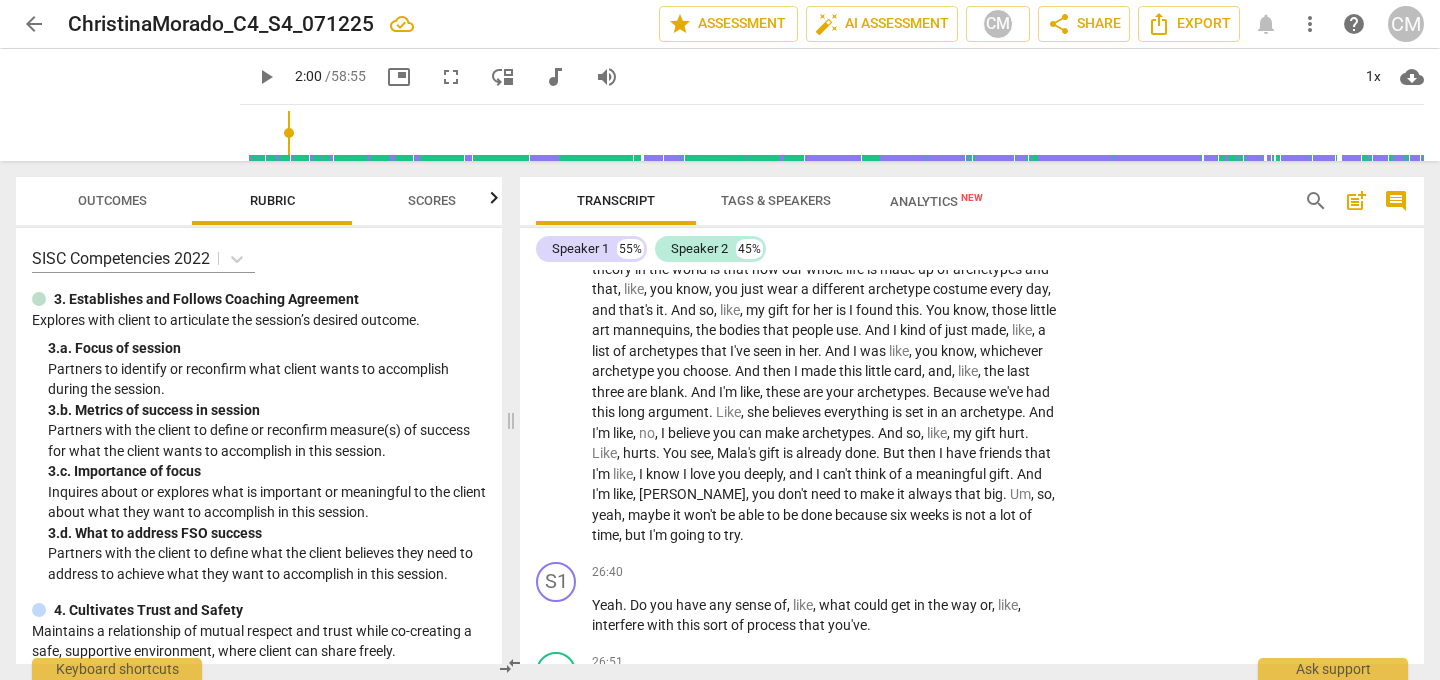 click on "3. b. Metrics of success in session" at bounding box center (267, 410) 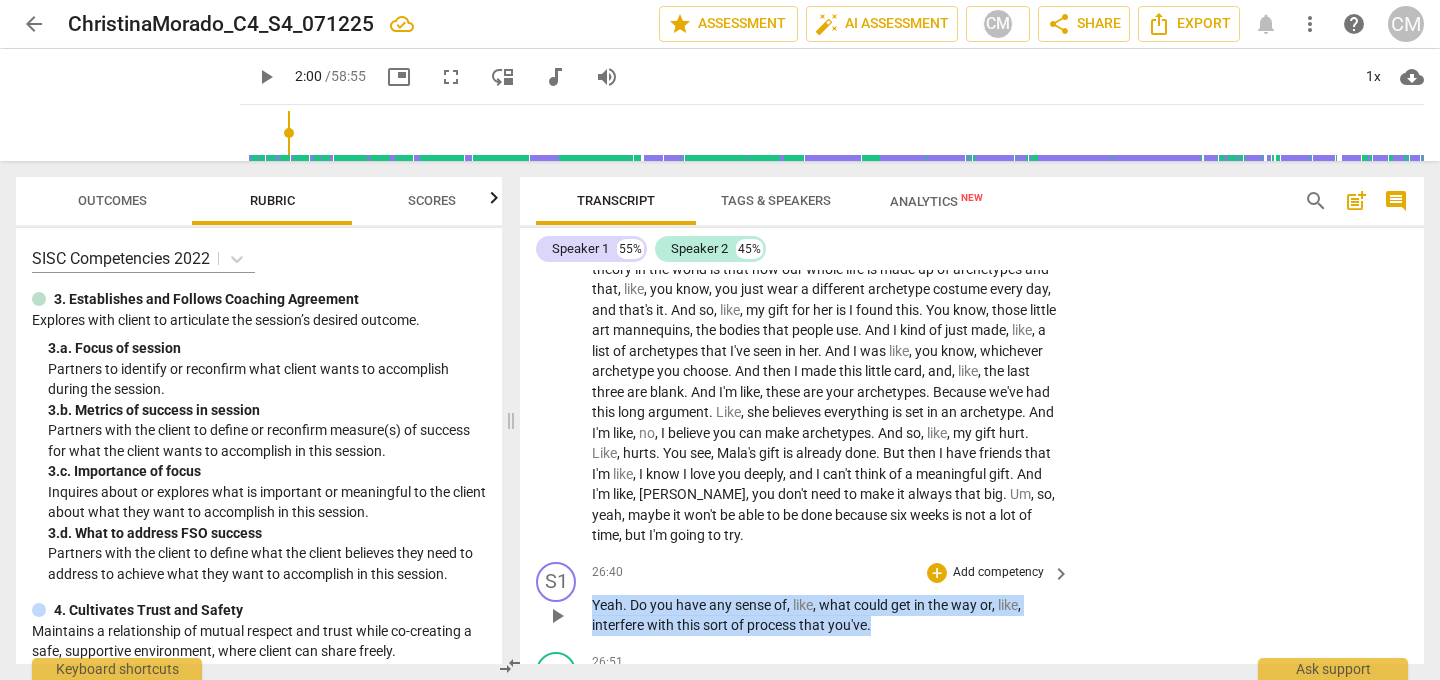 drag, startPoint x: 878, startPoint y: 440, endPoint x: 592, endPoint y: 418, distance: 286.8449 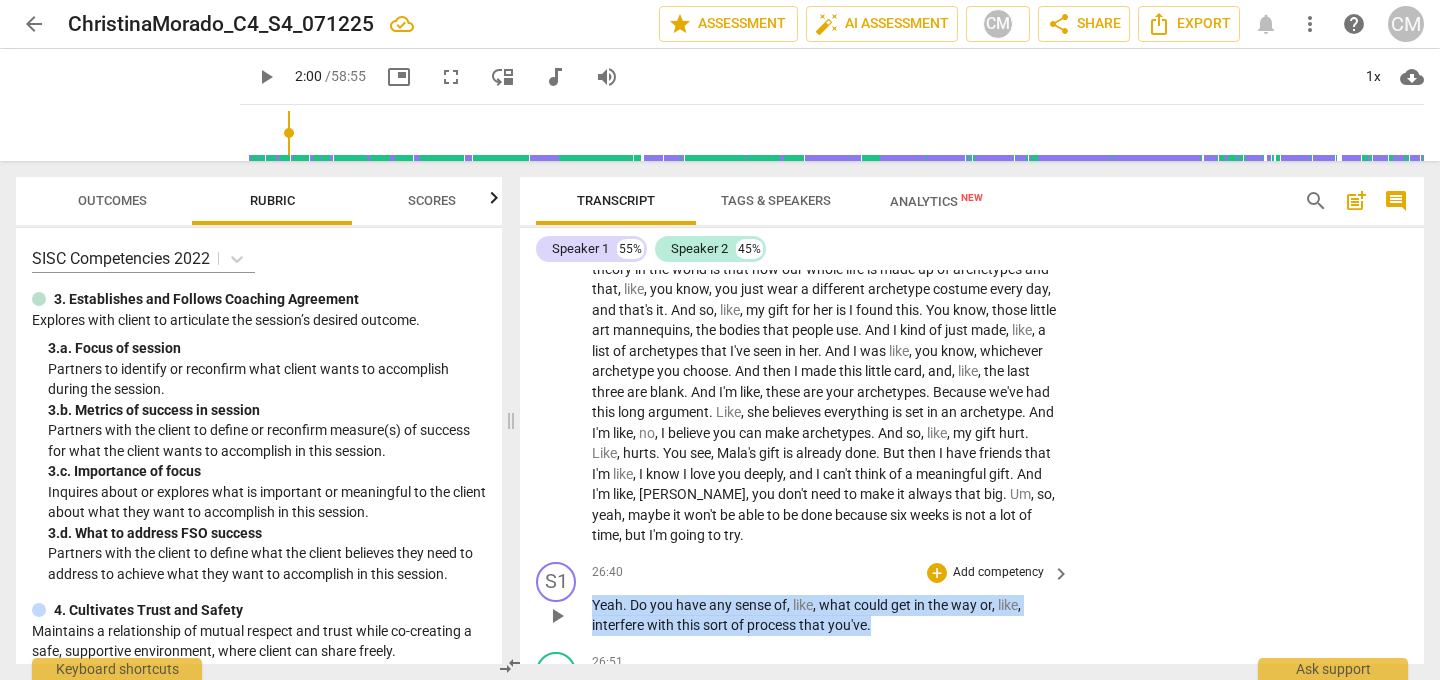 click on "Yeah .   Do   you   have   any   sense   of ,   like ,   what   could   get   in   the   way   or ,   like ,   interfere   with   this   sort   of   process   that   you've ." at bounding box center [826, 615] 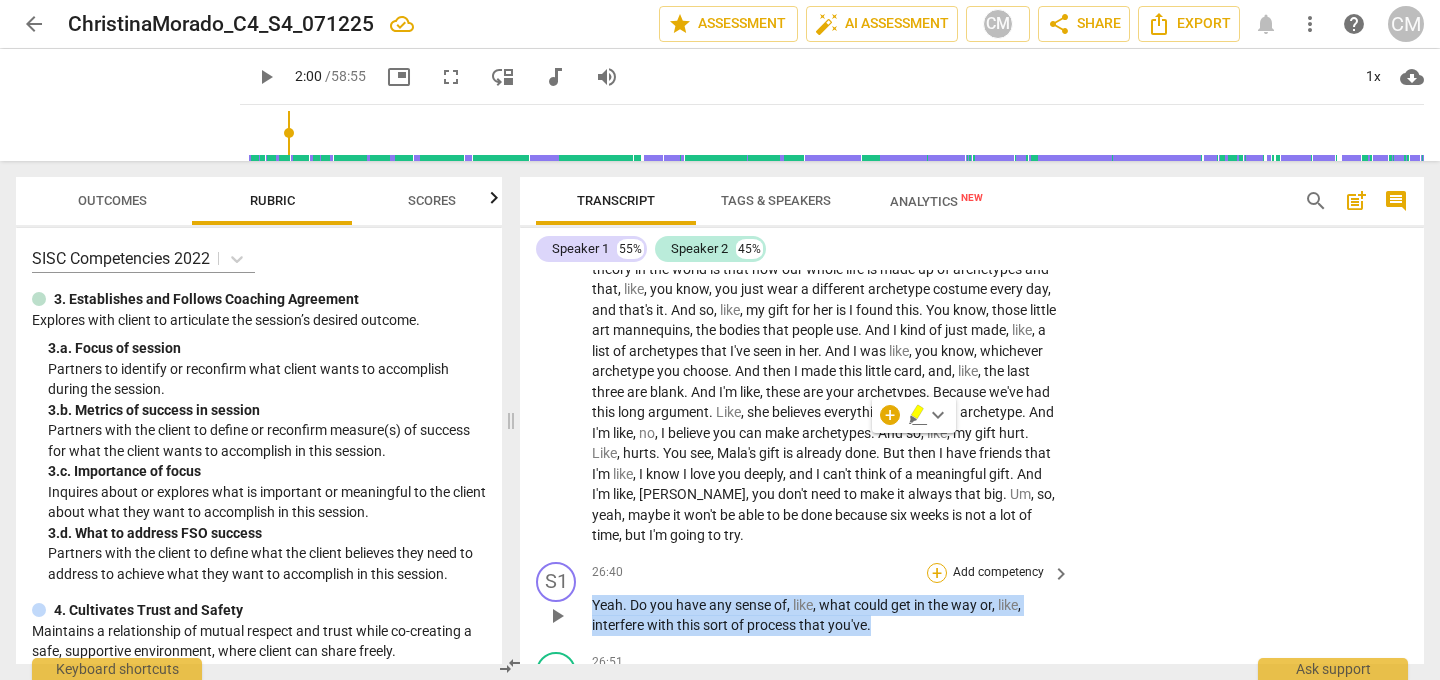 click on "+" at bounding box center [937, 573] 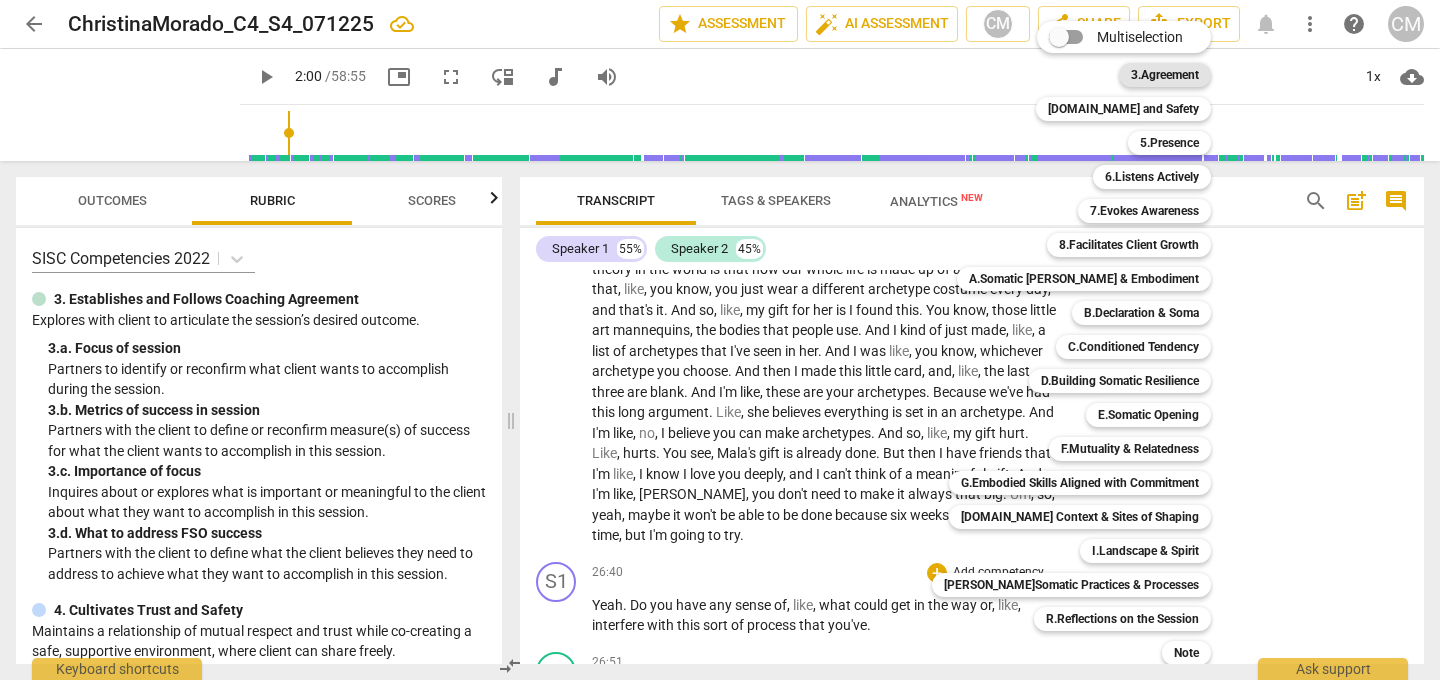 click on "3.Agreement" at bounding box center [1165, 75] 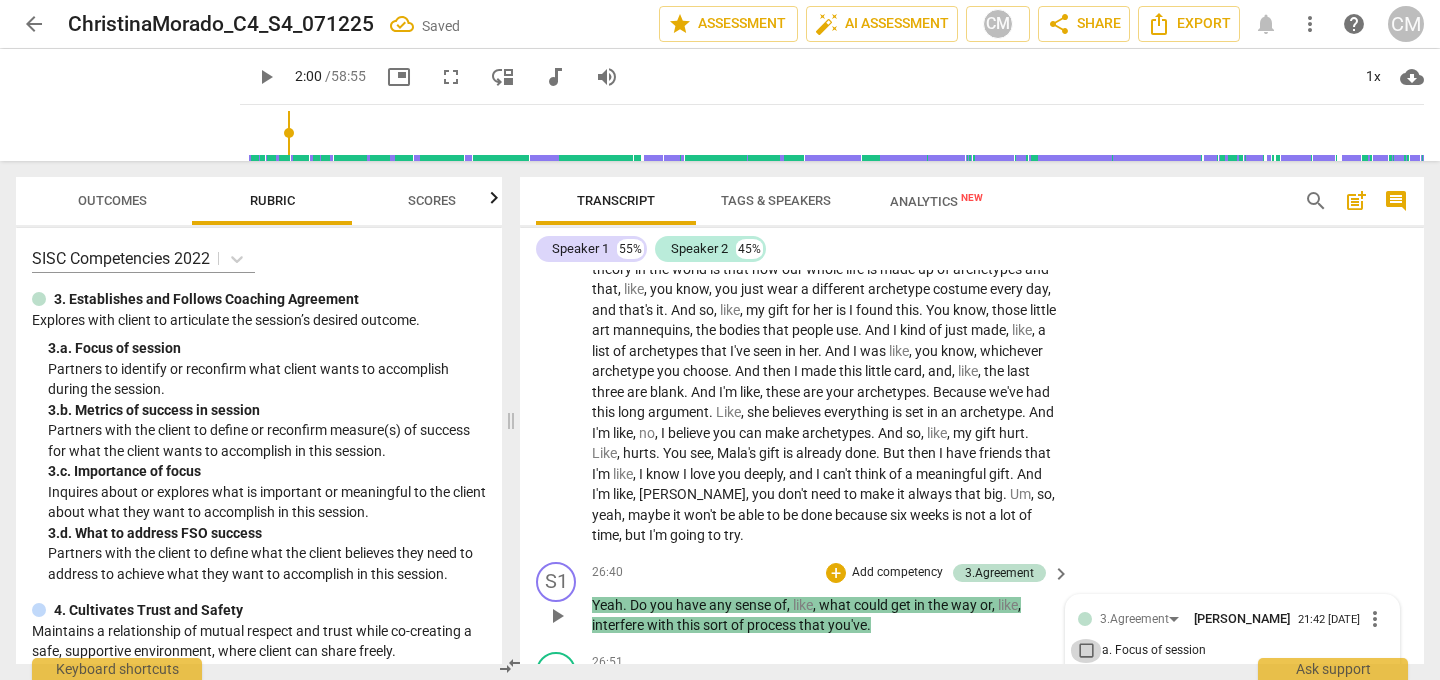 click on "a. Focus of session" at bounding box center (1086, 651) 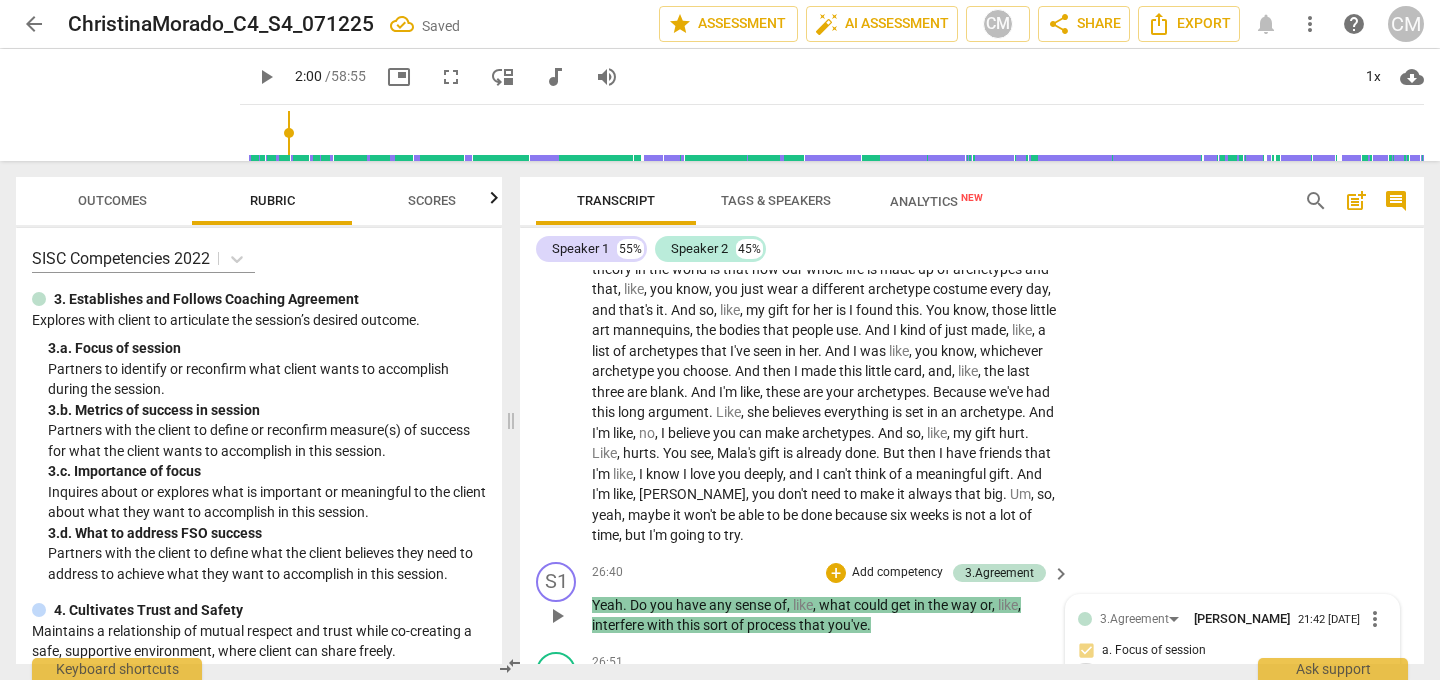 click on "b. Metrics of success in session" at bounding box center (1086, 675) 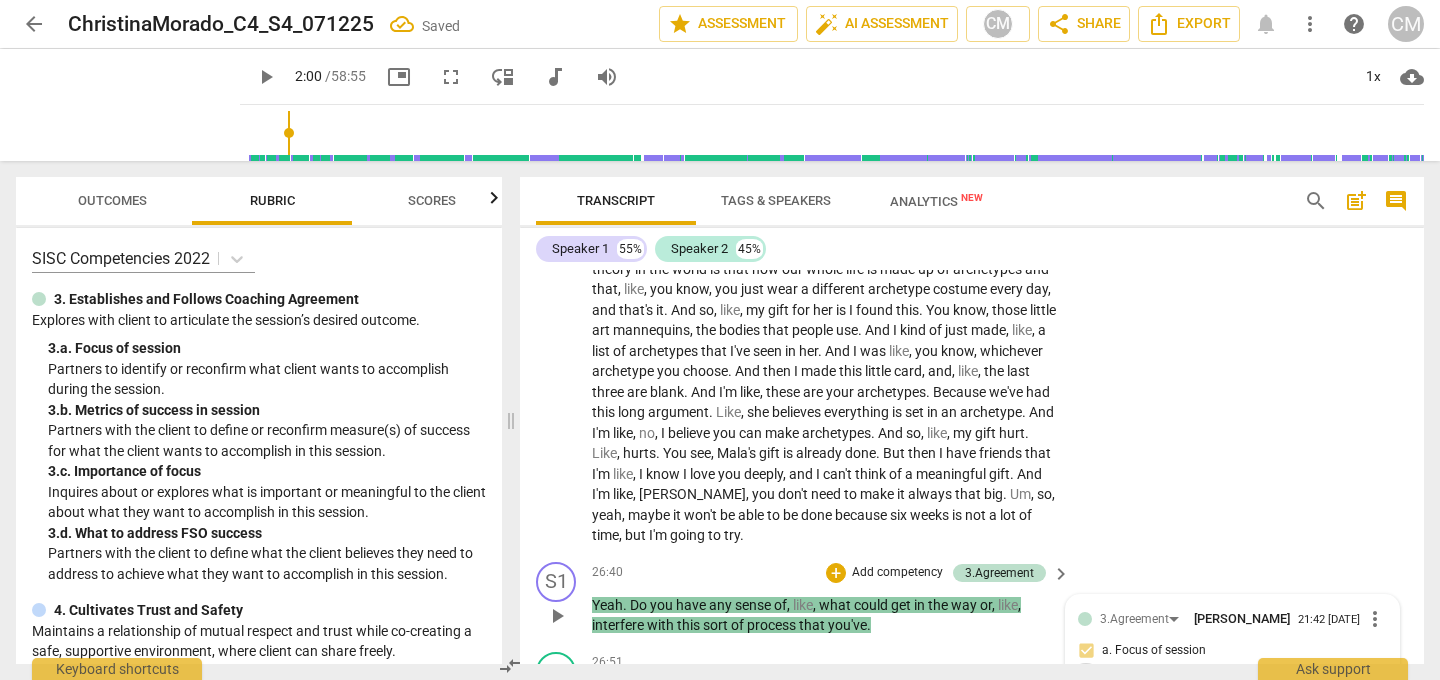 checkbox on "true" 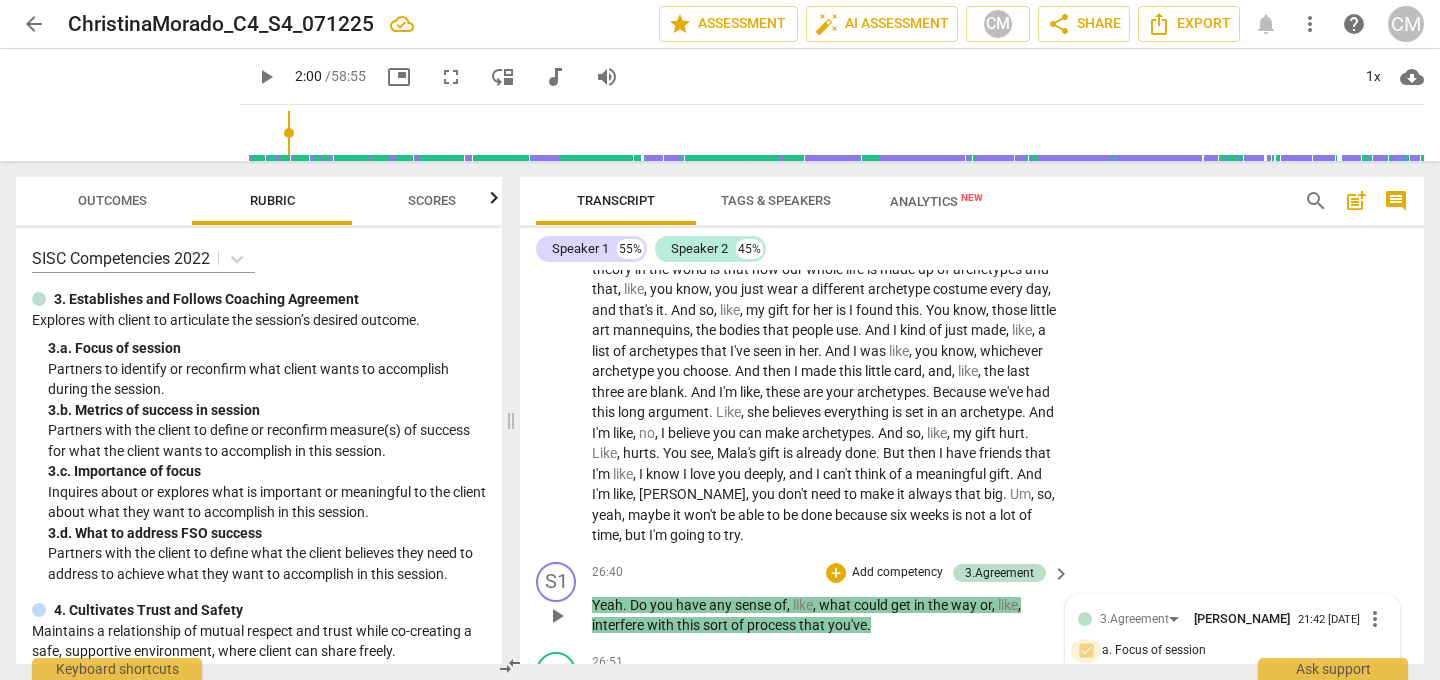 click on "a. Focus of session" at bounding box center [1086, 651] 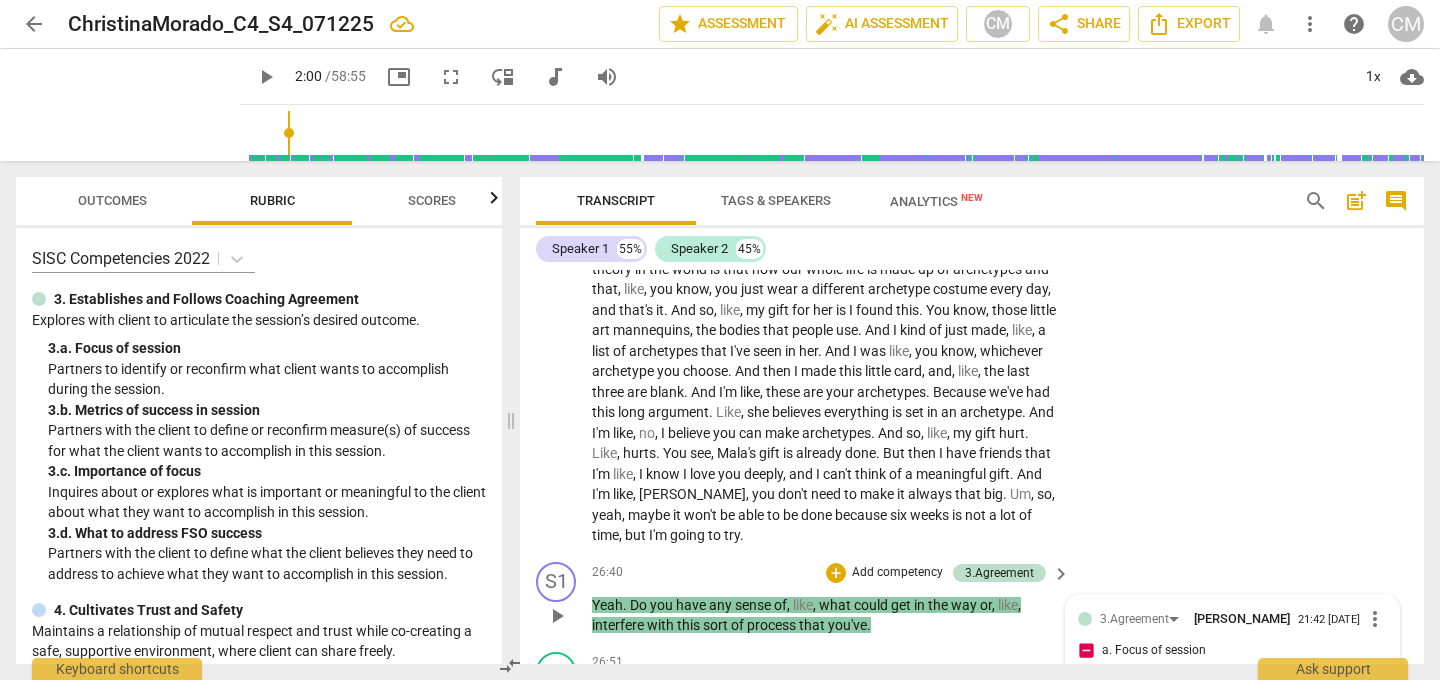 click on "a. Focus of session" at bounding box center (1086, 651) 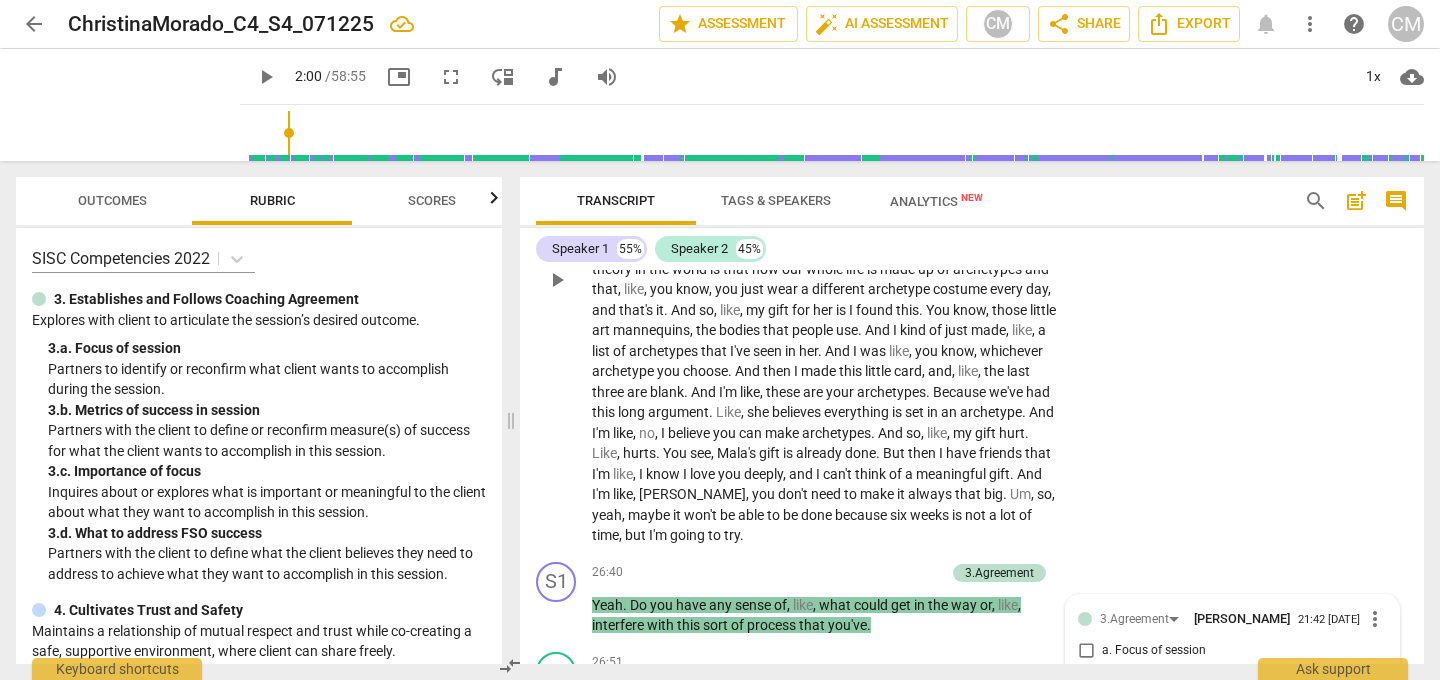 click on "S2 play_arrow pause 25:03 + Add competency keyboard_arrow_right I   think   so .   I   think   that   I   started   early ,   if   earlyish   enough .   The   one   weird   pressure   I   have ,   which   is   I   knew   I   would   do   this   because   this   is   just   my   personality .   Like ,   there   are   some   people ,   because   there's ,   as   I   said ,   there's   text   messages ,   there's   letters ,   and   there's   gifts ,   and   there's   some   people   that   I'm   like ,   I   know   I   should   give   you   a   mega   gift .   And   I   just   can't   think .   And   I'm   not .   I   don't   like   giving   gifts .   Like ,   here's   a   pot   of   flowers   or   something .   Like ,   I   know   I'm .   And   it's   a   problem .   Like ,   even   with   [PERSON_NAME] ,   my   ex ,   Like ,   I   always   used   to   make ,   like ,   super   intentional   gifts .   Like ,   so ,   for   example ,   the   gift   for   [PERSON_NAME] ,   because   we   used   to   do   a   lot   of   arts" at bounding box center [972, 263] 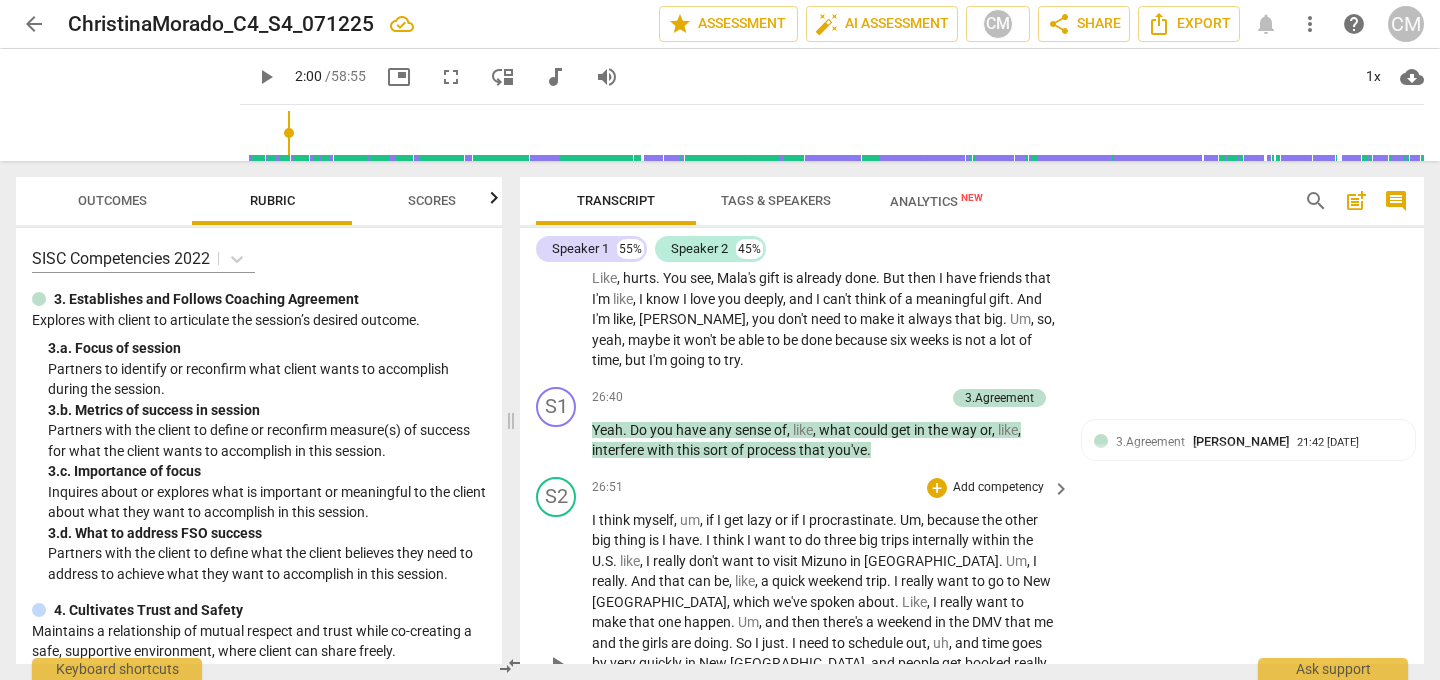scroll, scrollTop: 9211, scrollLeft: 0, axis: vertical 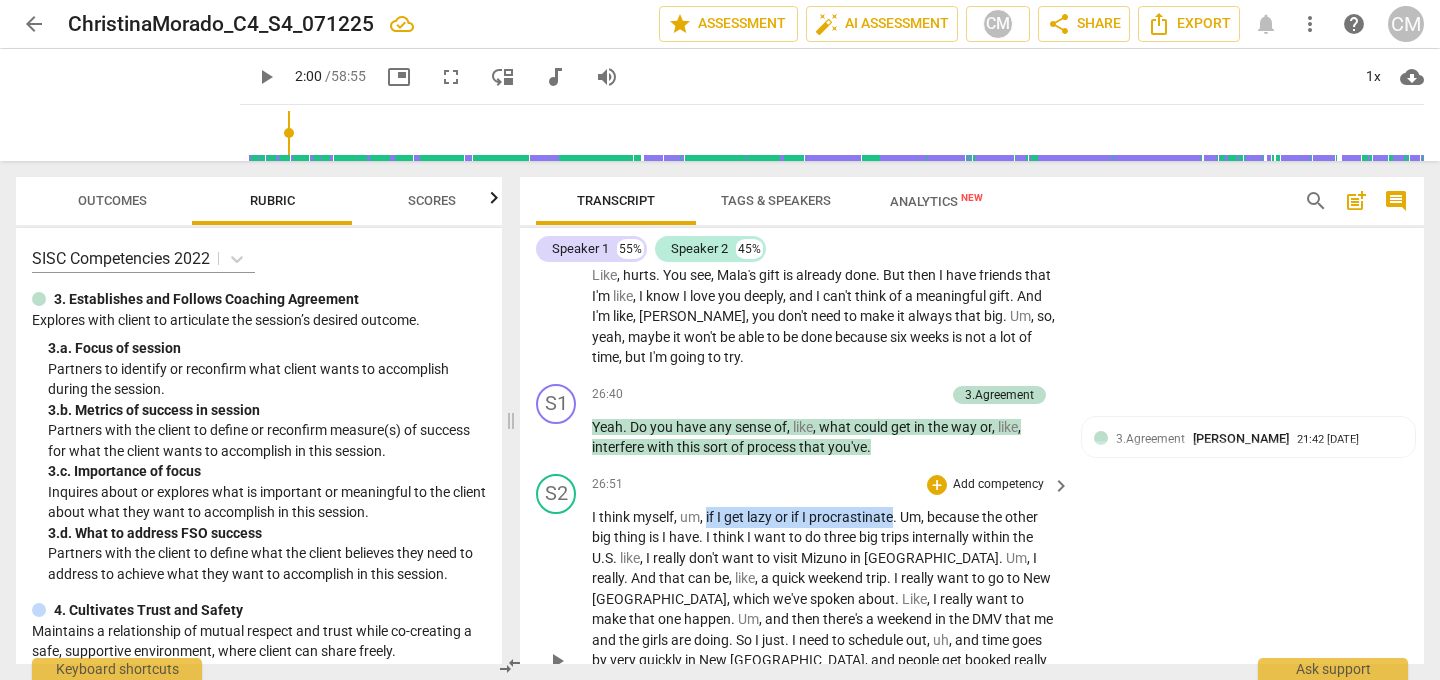 drag, startPoint x: 708, startPoint y: 329, endPoint x: 897, endPoint y: 337, distance: 189.16924 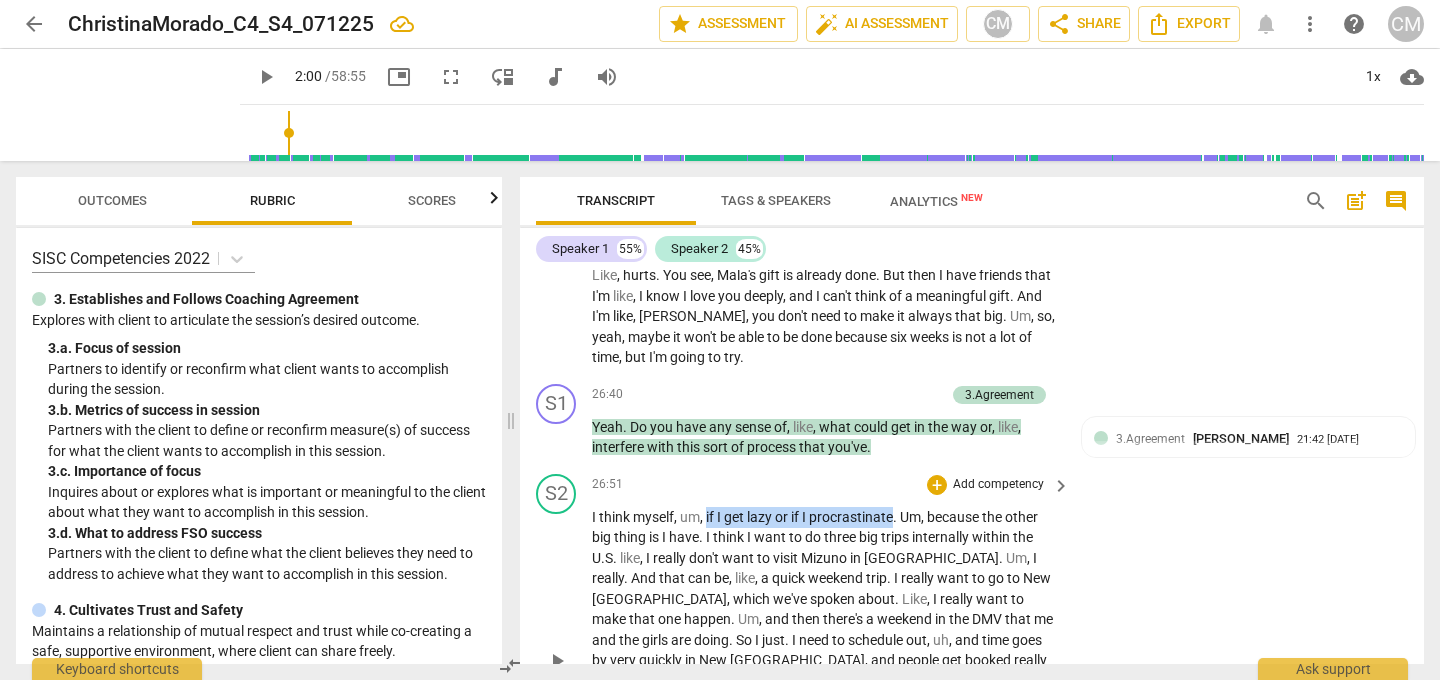 click on "I   think   myself ,   um ,   if   I   get   lazy   or   if   I   procrastinate .   Um ,   because   the   other   big   thing   is   I   have .   I   think   I   want   to   do   three   big   trips   internally   within   the   U.S .   like ,   I   really   don't   want   to   visit   [GEOGRAPHIC_DATA]   in   [GEOGRAPHIC_DATA] .   Um ,   I   really .   And   that   can   be ,   like ,   a   quick   weekend   trip .   I   really   want   to   go   to   [GEOGRAPHIC_DATA] ,   which   we've   spoken   about .   Like ,   I   really   want   to   make   that   one   happen .   Um ,   and   then   there's   a   weekend   in   the   DMV   that   me   and   the   girls   are   doing .   So   I   just .   I   need   to   schedule   out ,   uh ,   and   time   goes   by   very   quickly   in   [GEOGRAPHIC_DATA] ,   and   people   get   booked   really   quickly .   So   I   just   need   to   not   procrastinate .   So ,   like ,   [DATE]   I've   actually   cleared   my   whole   [DATE] .   Like ,   I'm   hanging   out   with   friends   [DATE] ," at bounding box center (826, 661) 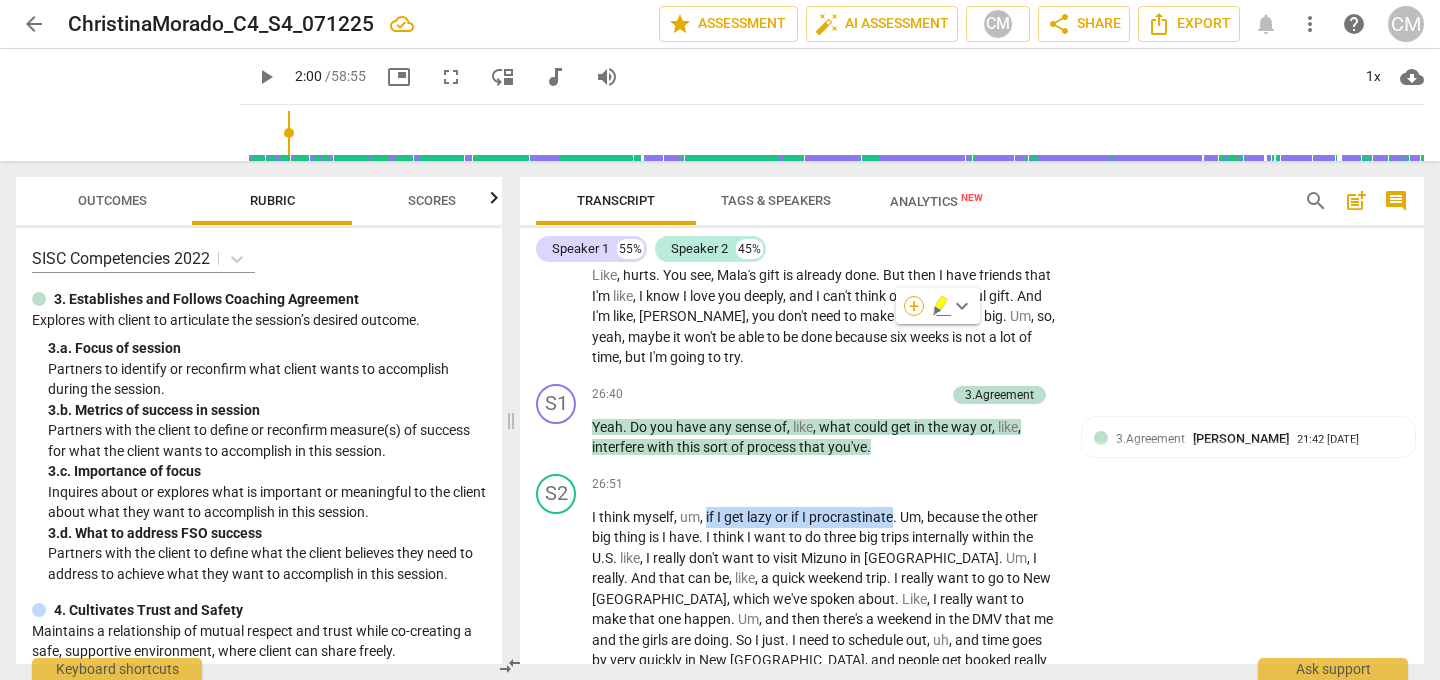 click on "+" at bounding box center (914, 306) 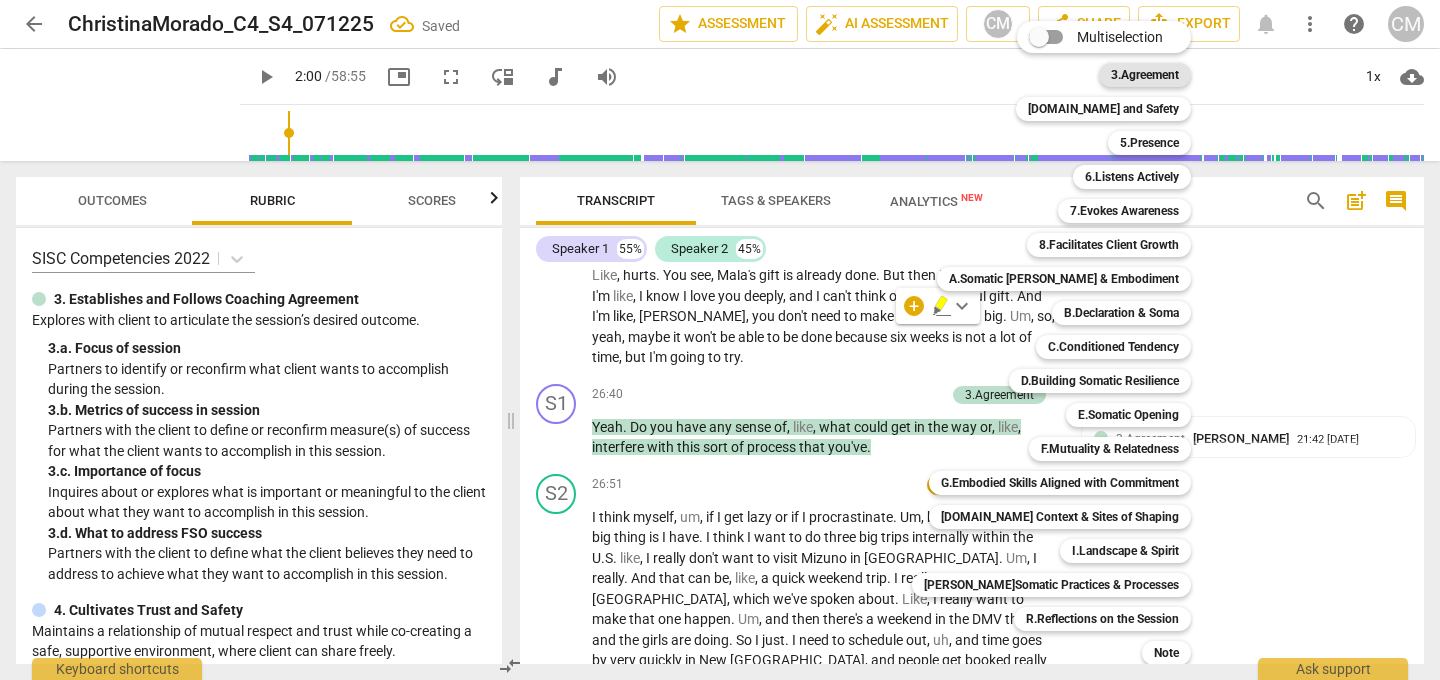 click on "3.Agreement" at bounding box center [1145, 75] 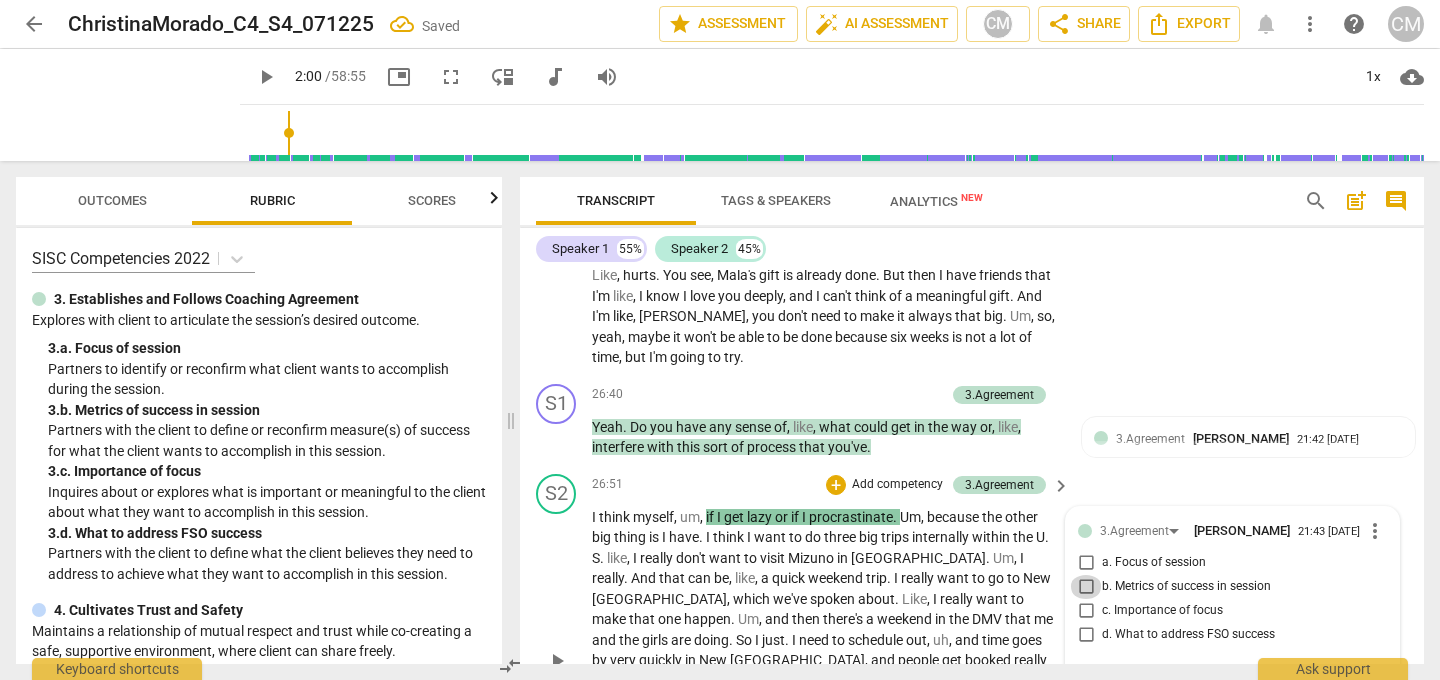 click on "b. Metrics of success in session" at bounding box center (1086, 587) 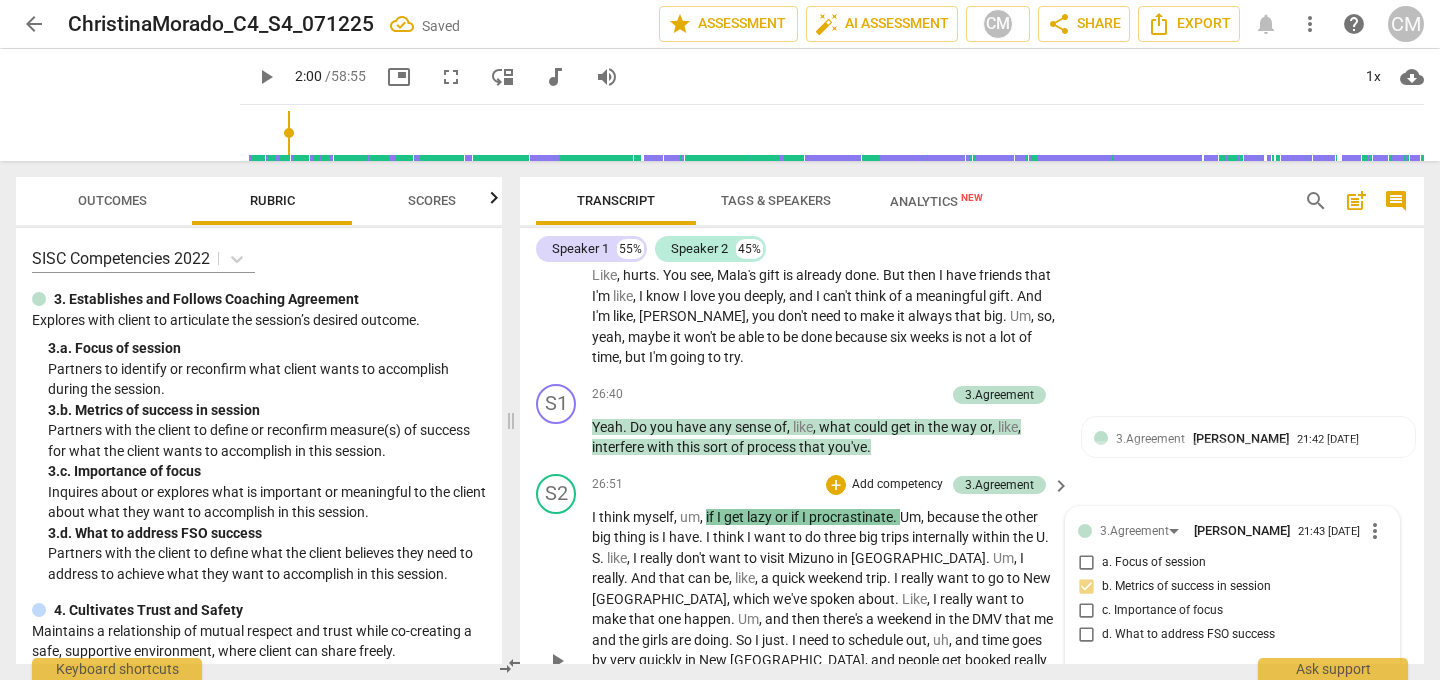 click on "I   think   myself ,   um ,   if   I   get   lazy   or   if   I   procrastinate .   Um ,   because   the   other   big   thing   is   I   have .   I   think   I   want   to   do   three   big   trips   internally   within   the   U .   S .   like ,   I   really   don't   want   to   visit   [GEOGRAPHIC_DATA]   in   [GEOGRAPHIC_DATA] .   Um ,   I   really .   And   that   can   be ,   like ,   a   quick   weekend   trip .   I   really   want   to   go   to   [GEOGRAPHIC_DATA] ,   which   we've   spoken   about .   Like ,   I   really   want   to   make   that   one   happen .   Um ,   and   then   there's   a   weekend   in   the   DMV   that   me   and   the   girls   are   doing .   So   I   just .   I   need   to   schedule   out ,   uh ,   and   time   goes   by   very   quickly   in   [GEOGRAPHIC_DATA] ,   and   people   get   booked   really   quickly .   So   I   just   need   to   not   procrastinate .   So ,   like ,   [DATE]   I've   actually   cleared   my   whole   [DATE] .   Like ,   I'm   hanging   out   with   friends   ," at bounding box center [832, 661] 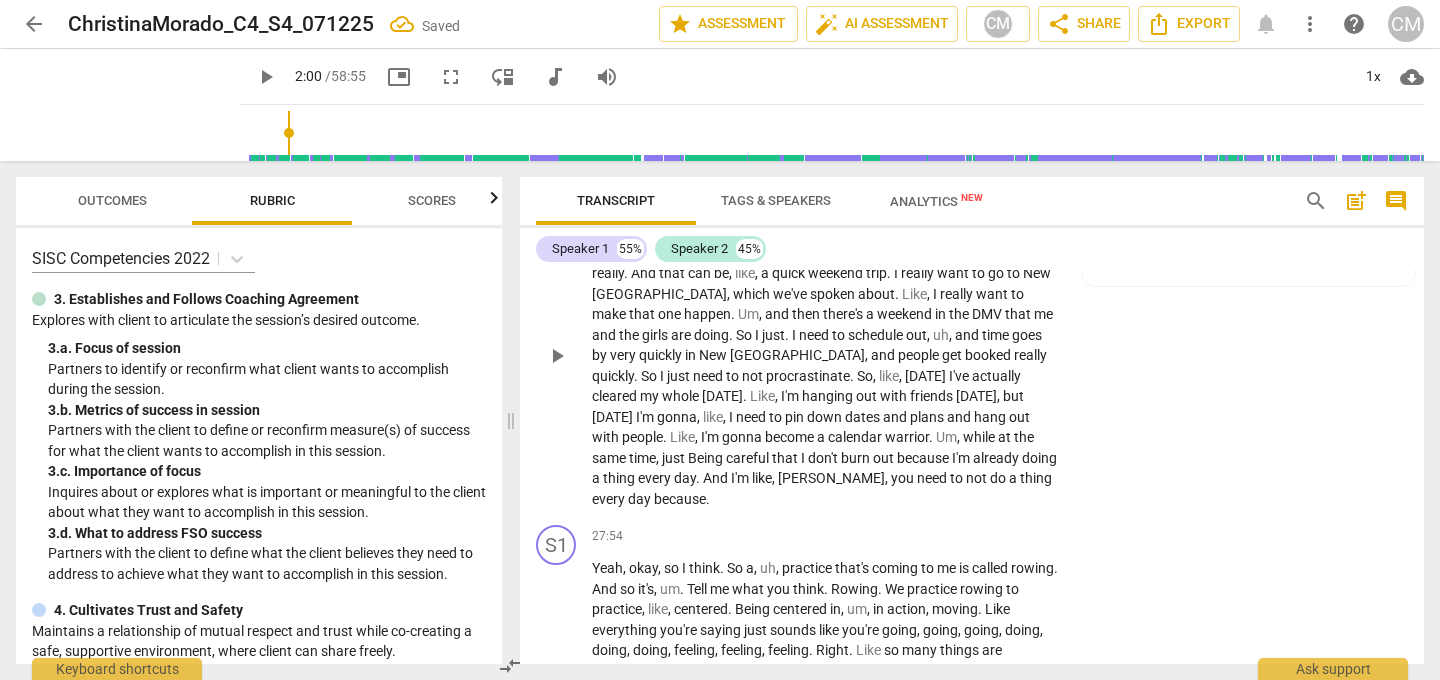 scroll, scrollTop: 9555, scrollLeft: 0, axis: vertical 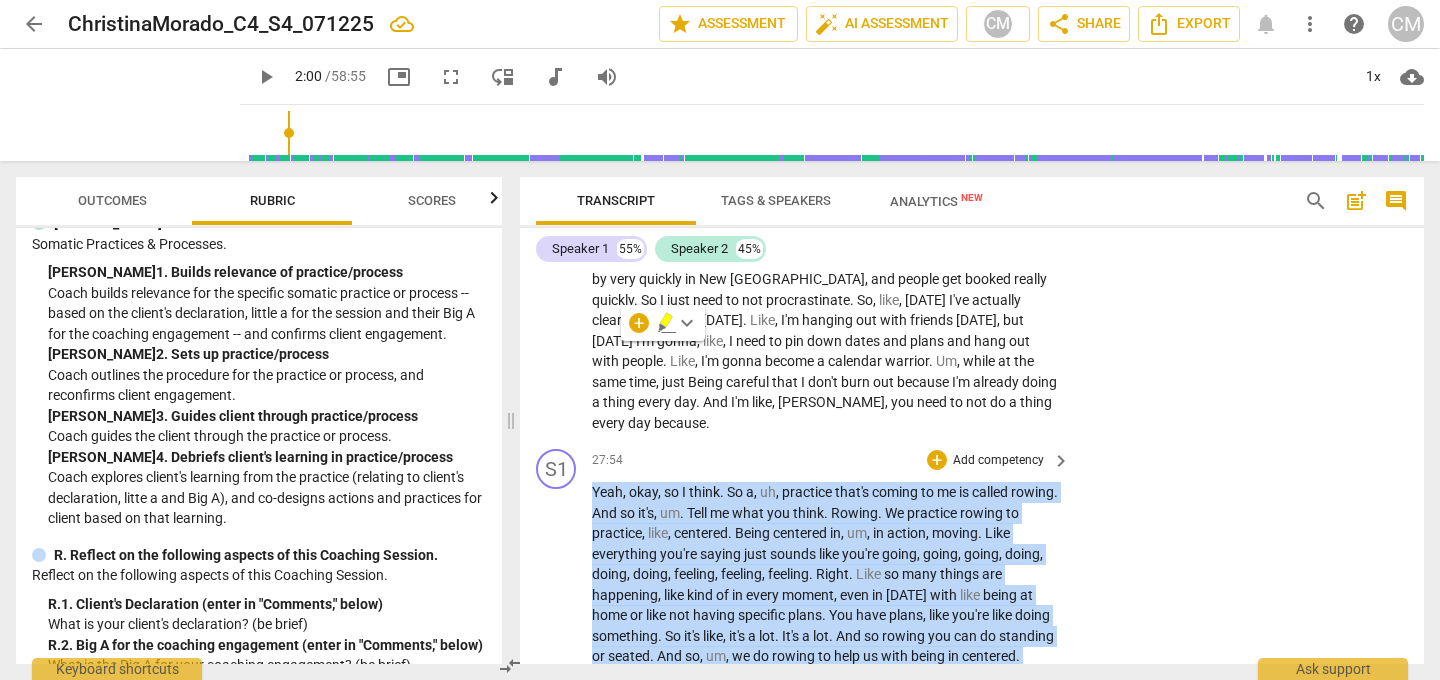 drag, startPoint x: 594, startPoint y: 283, endPoint x: 1046, endPoint y: 652, distance: 583.4938 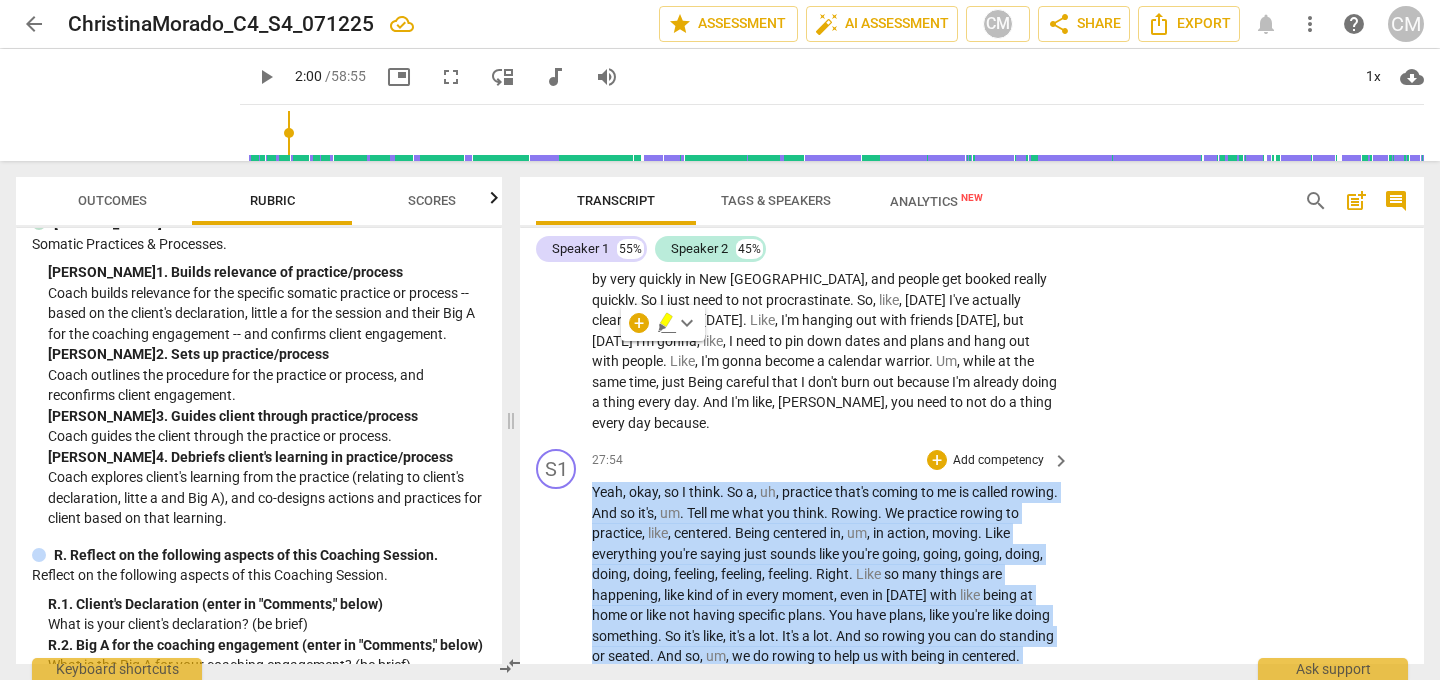 click on "Yeah ,   okay ,   so   I   think .   So   a ,   uh ,   practice   that's   coming   to   me   is   called   rowing .   And   so   it's ,   um .   Tell   me   what   you   think .   Rowing .   We   practice   rowing   to   practice ,   like ,   centered .   Being   centered   in ,   um ,   in   action ,   moving .   Like   everything   you're   saying   just   sounds   like   you're   going ,   going ,   going ,   doing ,   doing ,   doing ,   feeling ,   feeling ,   feeling .   Right .   Like   so   many   things   are   happening ,   like   kind   of   in   every   moment ,   even   in   [DATE]   with   like   being   at   home   or   like   not   having   specific   plans .   You   have   plans ,   like   you're   like   doing   something .   So   it's   like ,   it's   a   lot .   It's   a   lot .   And   so   rowing   you   can   do   standing   or   seated .   And   so ,   um ,   we   do   rowing   to   help   us   with   being   in   centered .   Centered ,   which   will   center   for   a   second ," at bounding box center (826, 697) 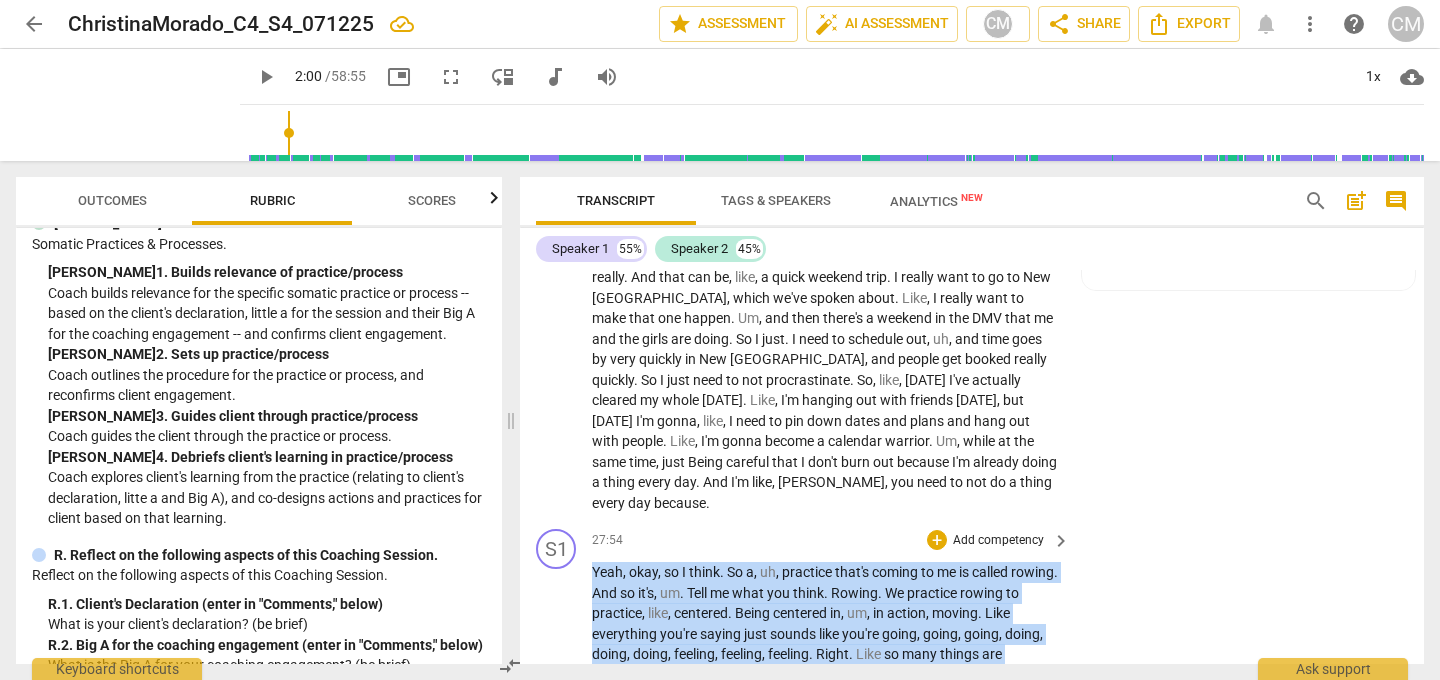 scroll, scrollTop: 9498, scrollLeft: 0, axis: vertical 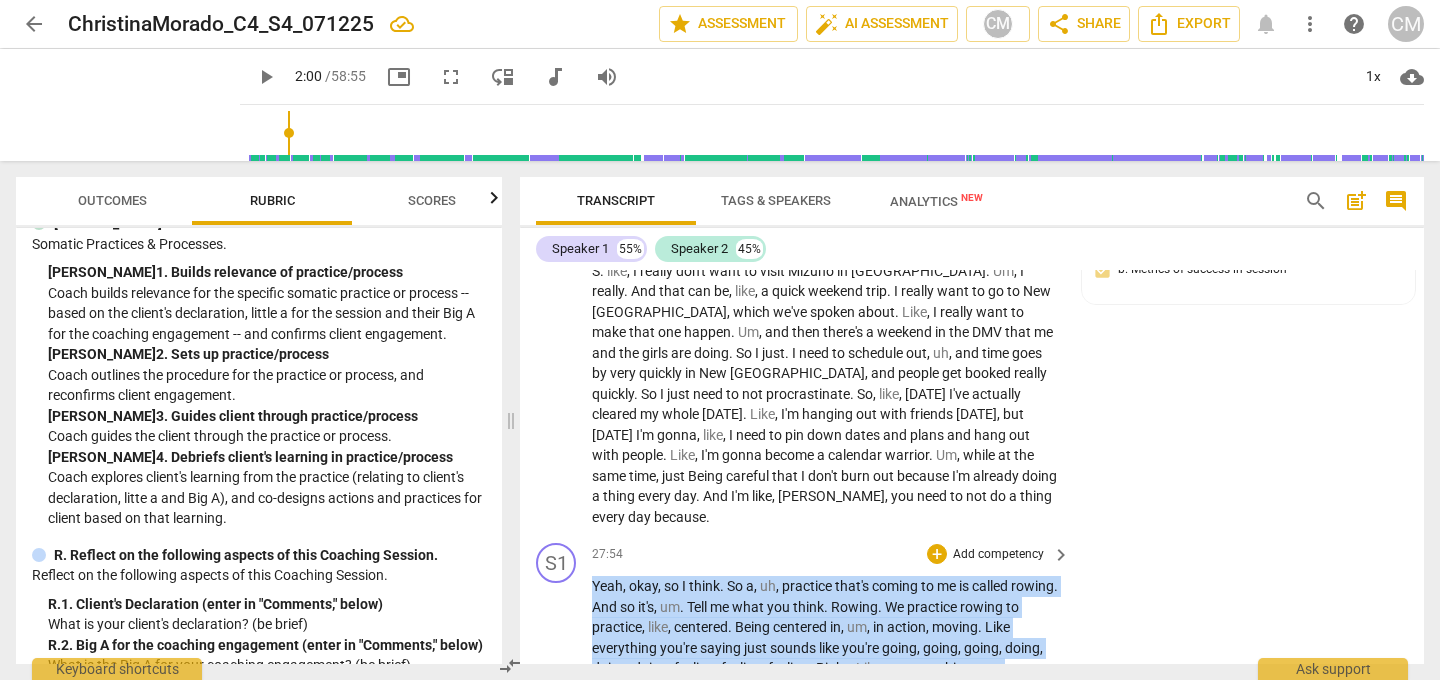click on "Add competency" at bounding box center [998, 555] 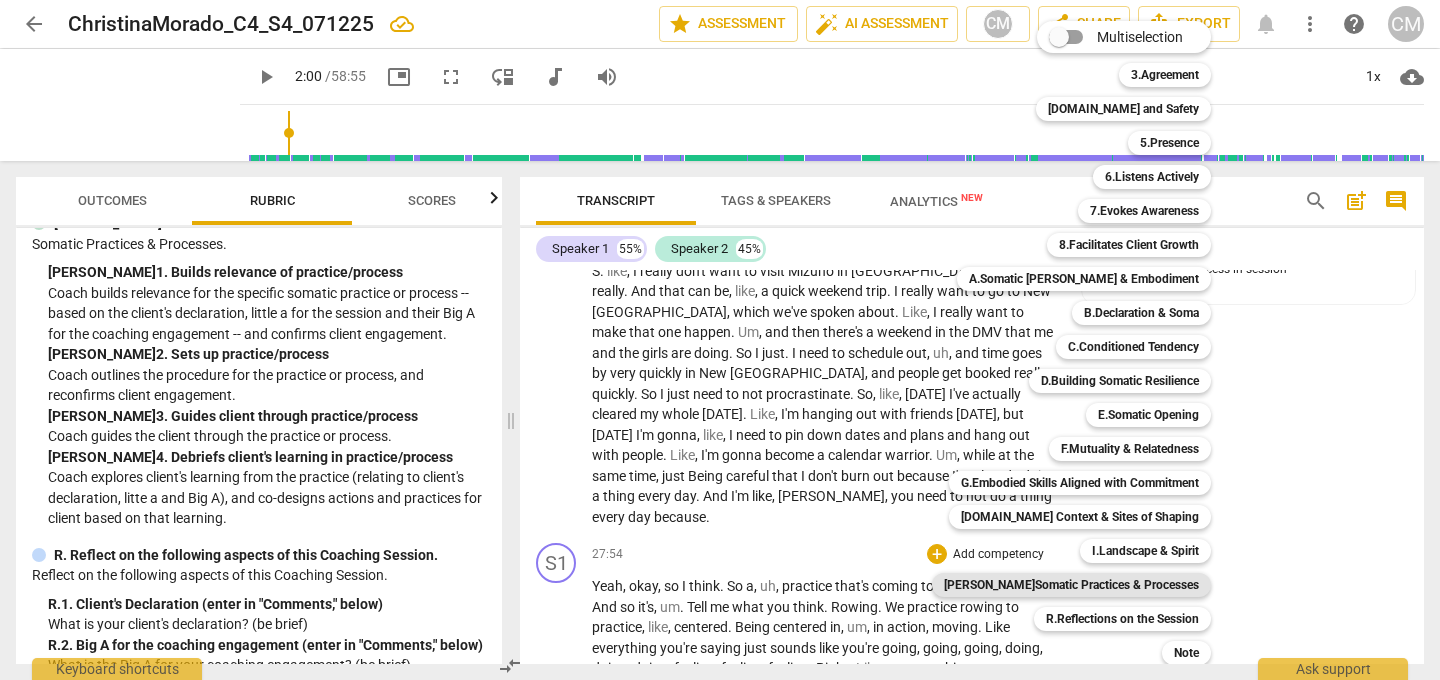 click on "[PERSON_NAME]Somatic Practices & Processes" at bounding box center [1071, 585] 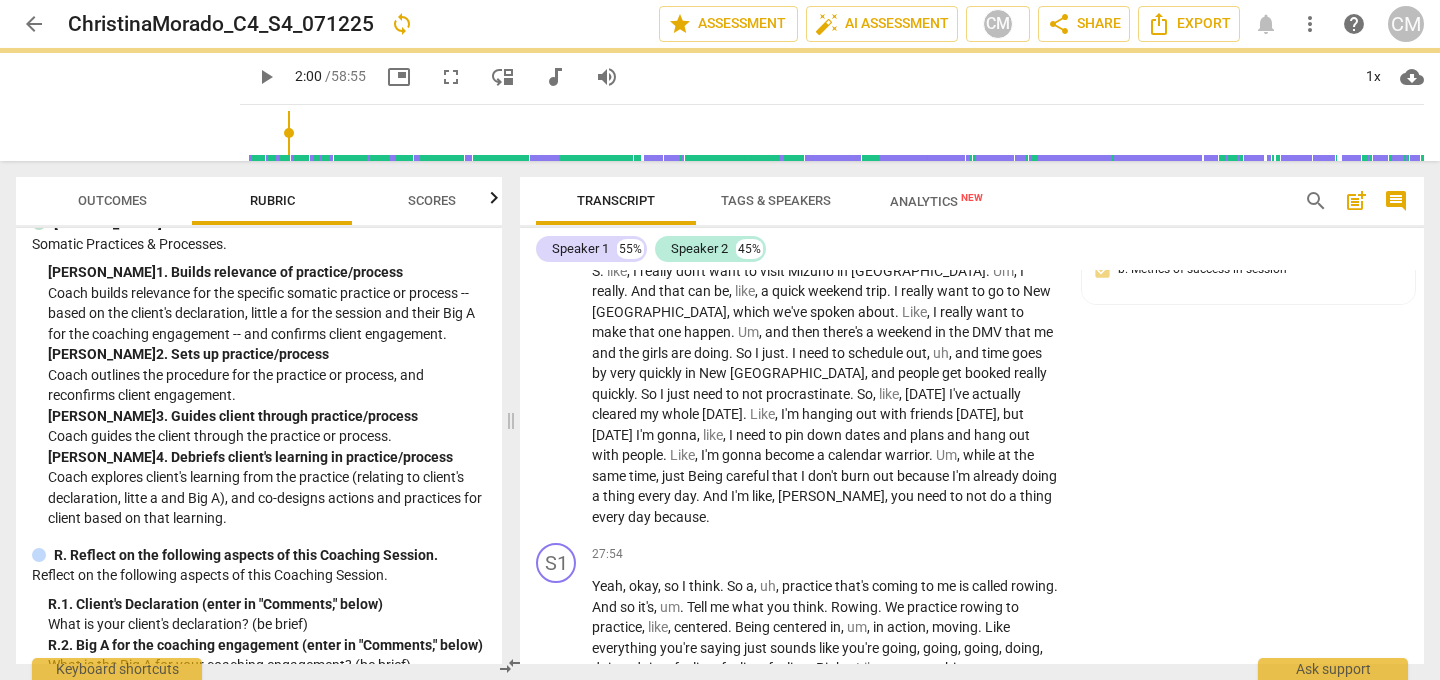 scroll, scrollTop: 9601, scrollLeft: 0, axis: vertical 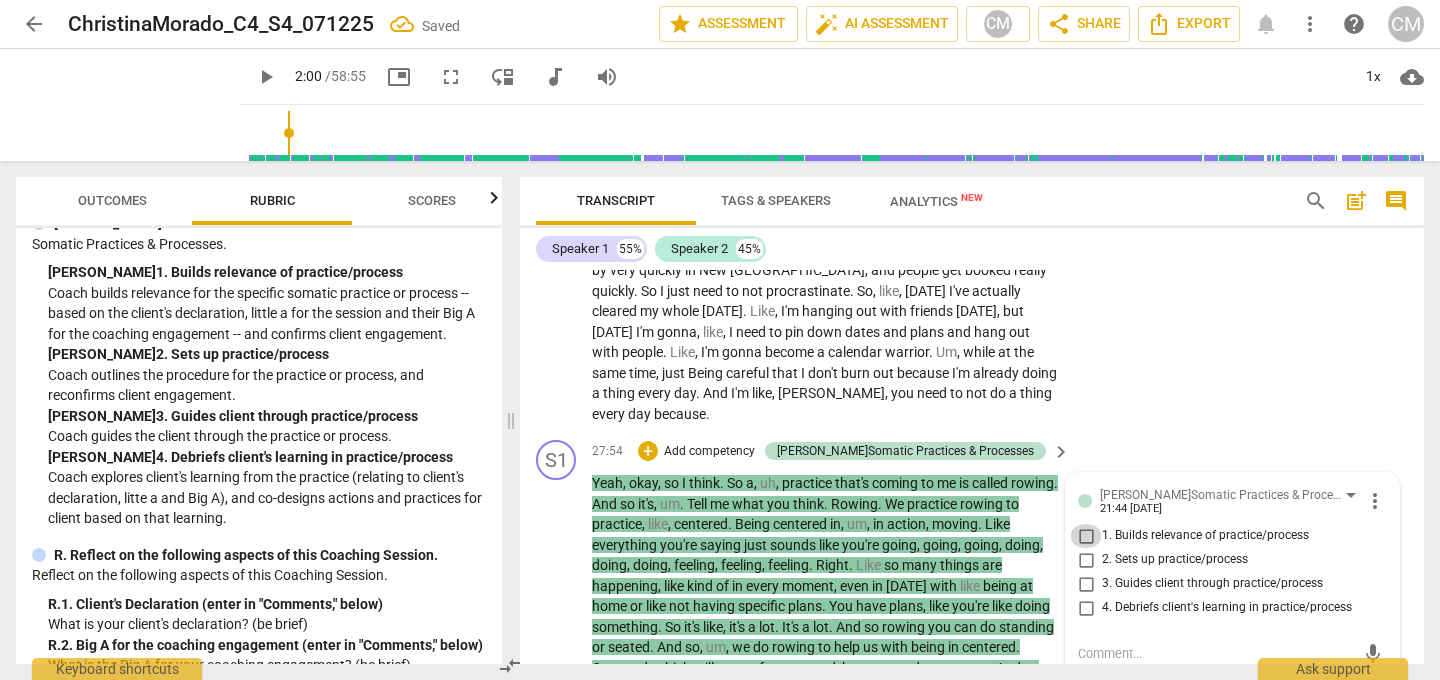 click on "1. Builds relevance of practice/process" at bounding box center [1086, 536] 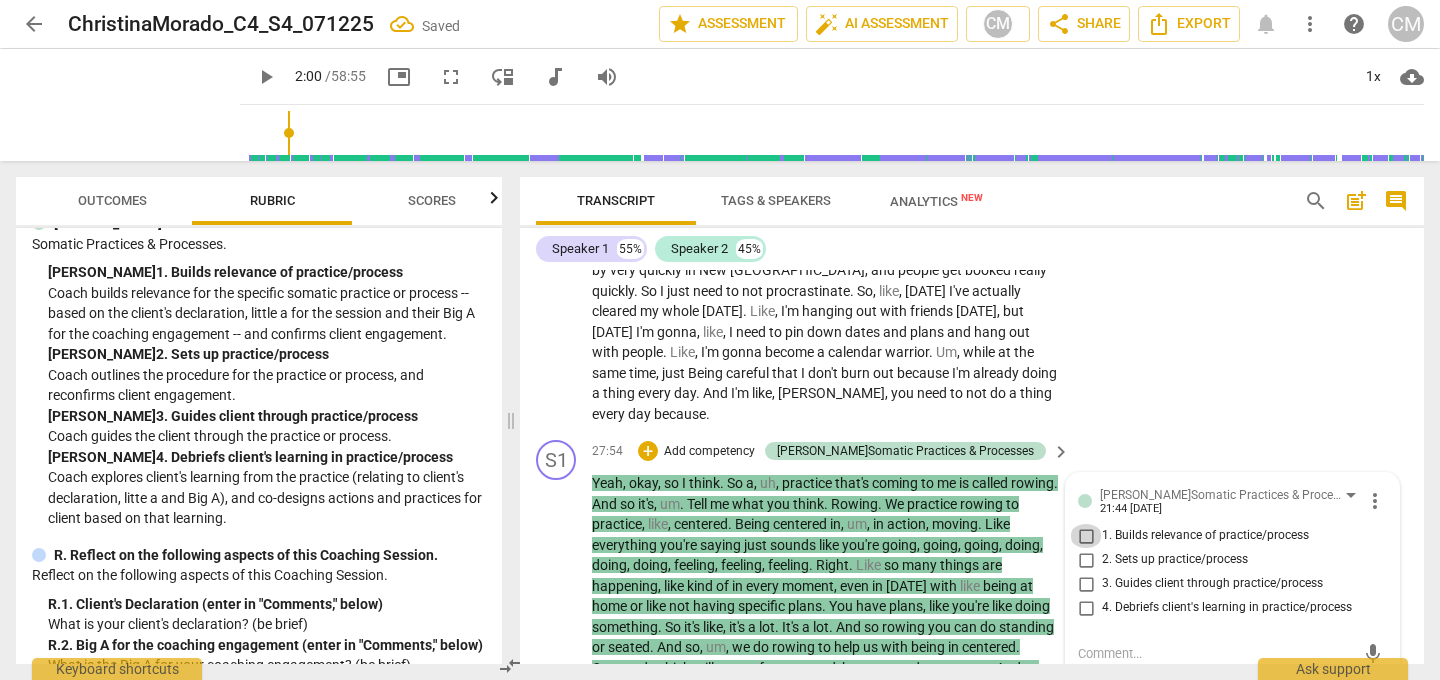 checkbox on "true" 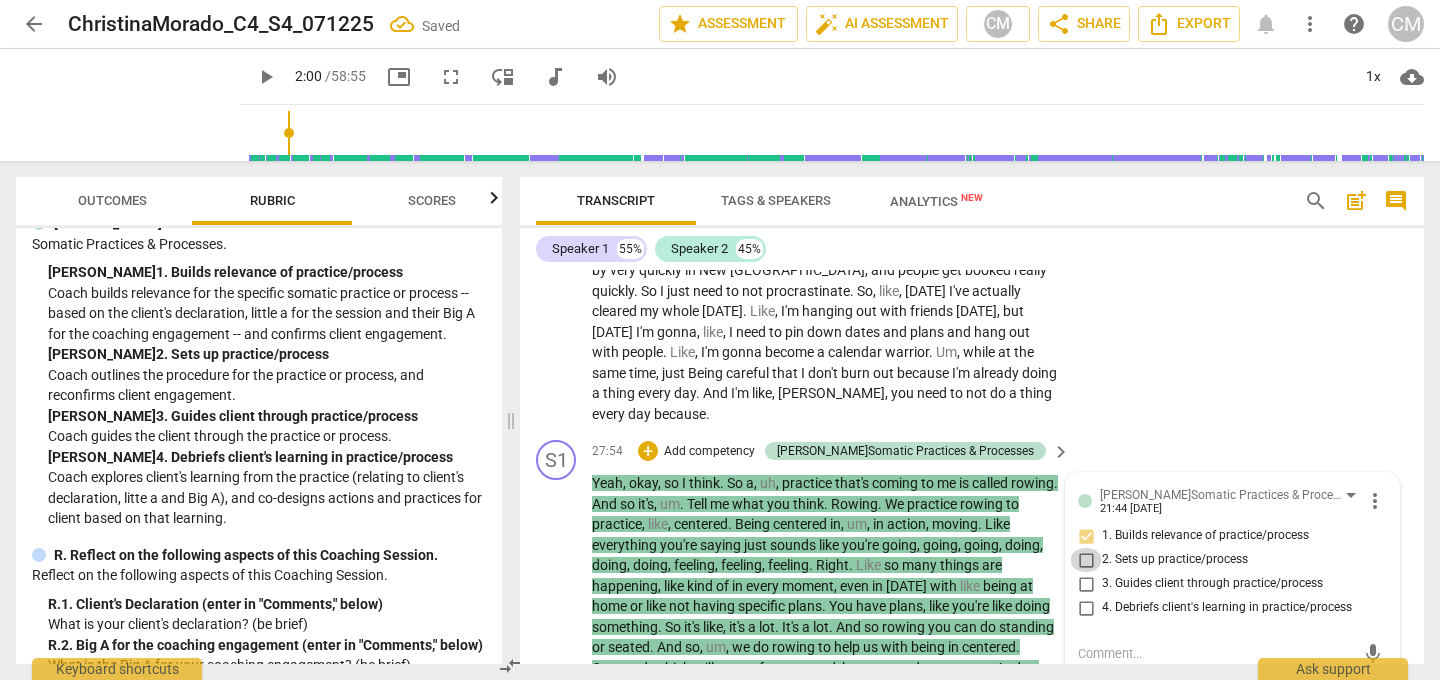 click on "2. Sets up practice/process" at bounding box center (1086, 560) 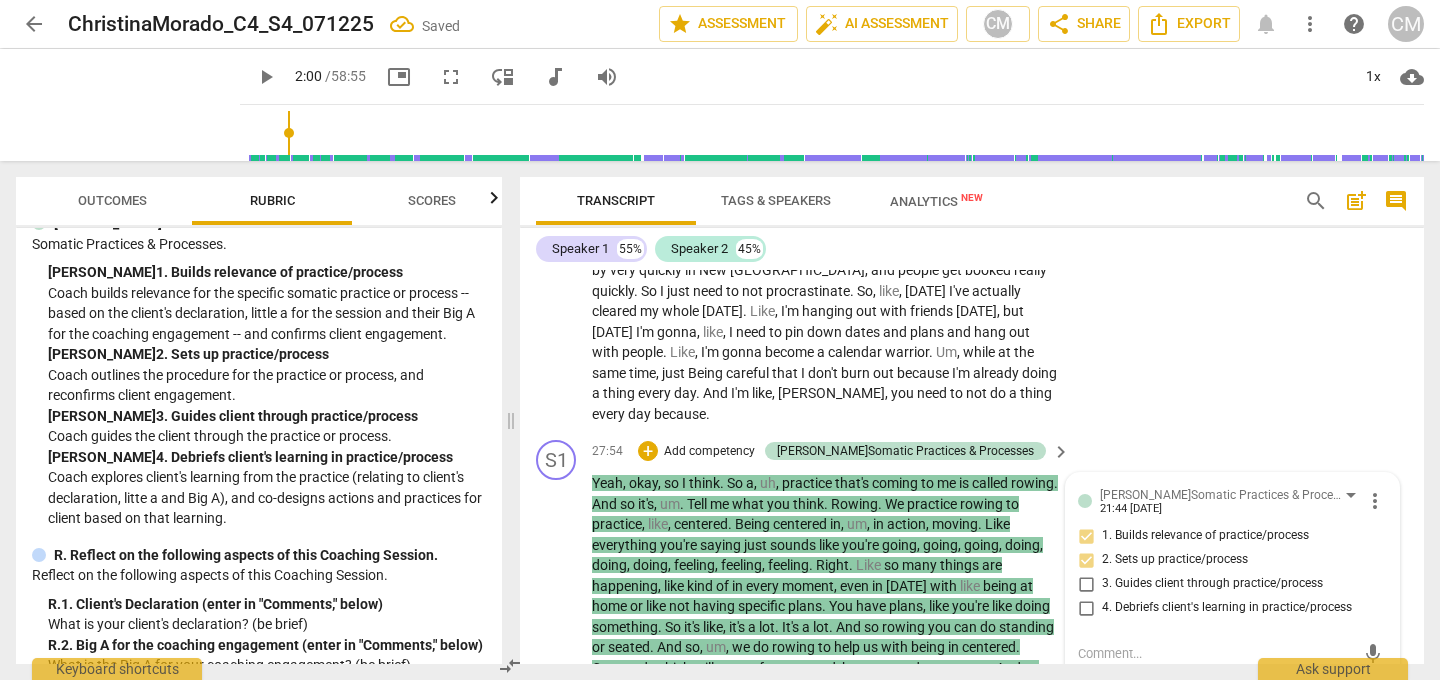 click on "S1 play_arrow pause 27:54 + Add competency J.Somatic Practices & Processes keyboard_arrow_right Yeah ,   okay ,   so   I   think .   So   a ,   uh ,   practice   that's   coming   to   me   is   called   rowing .   And   so   it's ,   um .   Tell   me   what   you   think .   Rowing .   We   practice   rowing   to   practice ,   like ,   centered .   Being   centered   in ,   um ,   in   action ,   moving .   Like   everything   you're   saying   just   sounds   like   you're   going ,   going ,   going ,   doing ,   doing ,   doing ,   feeling ,   feeling ,   feeling .   Right .   Like   so   many   things   are   happening ,   like   kind   of   in   every   moment ,   even   in   [DATE]   with   like   being   at   home   or   like   not   having   specific   plans .   You   have   plans ,   like   you're   like   doing   something .   So   it's   like ,   it's   a   lot .   It's   a   lot .   And   so   rowing   you   can   do   standing   or   seated .   And   so ,   um ,   we   do   rowing   to   help" at bounding box center [972, 672] 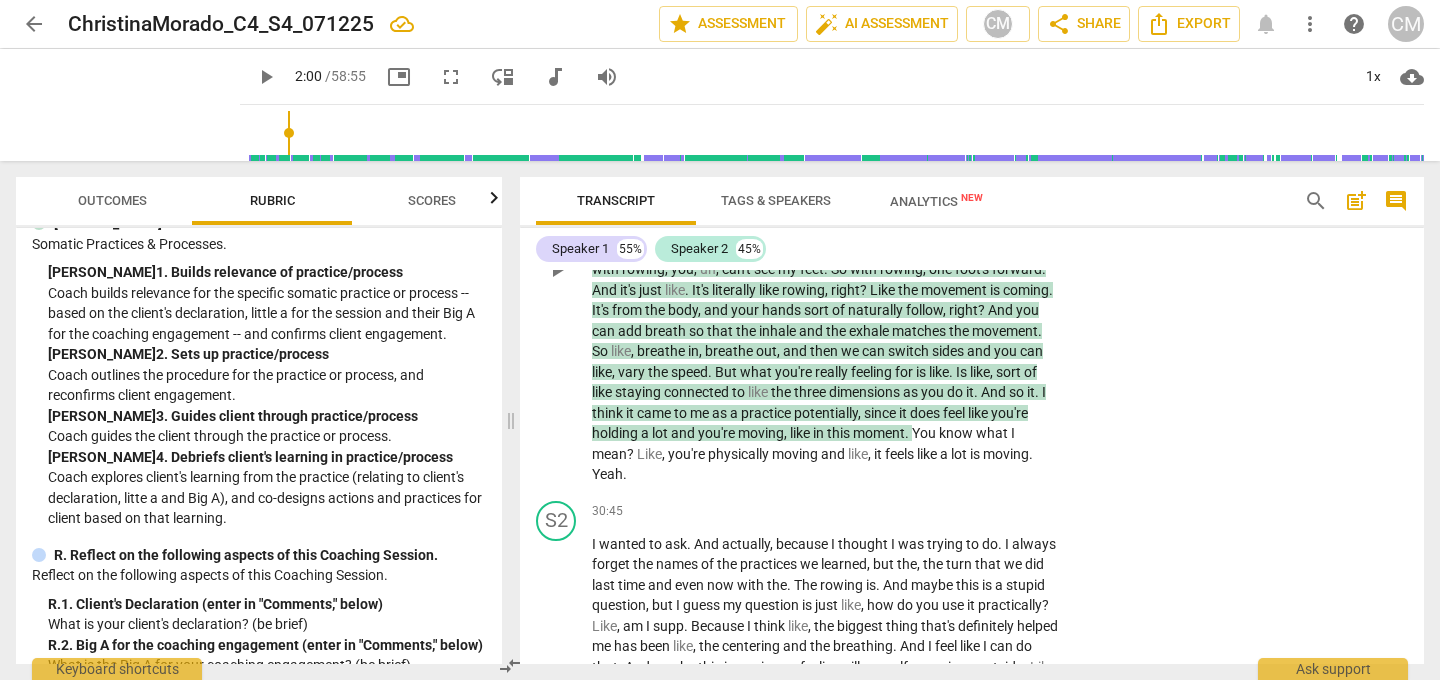 scroll, scrollTop: 10022, scrollLeft: 0, axis: vertical 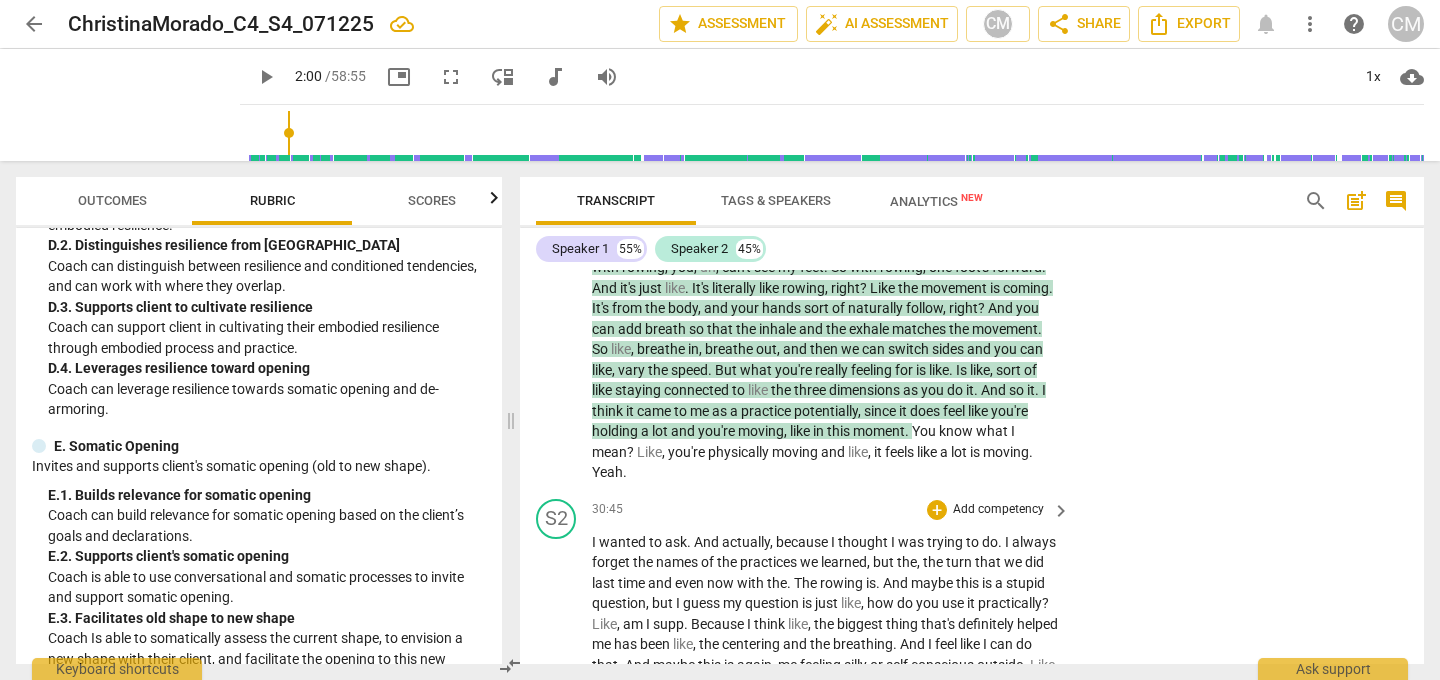 click on "I" at bounding box center [595, 542] 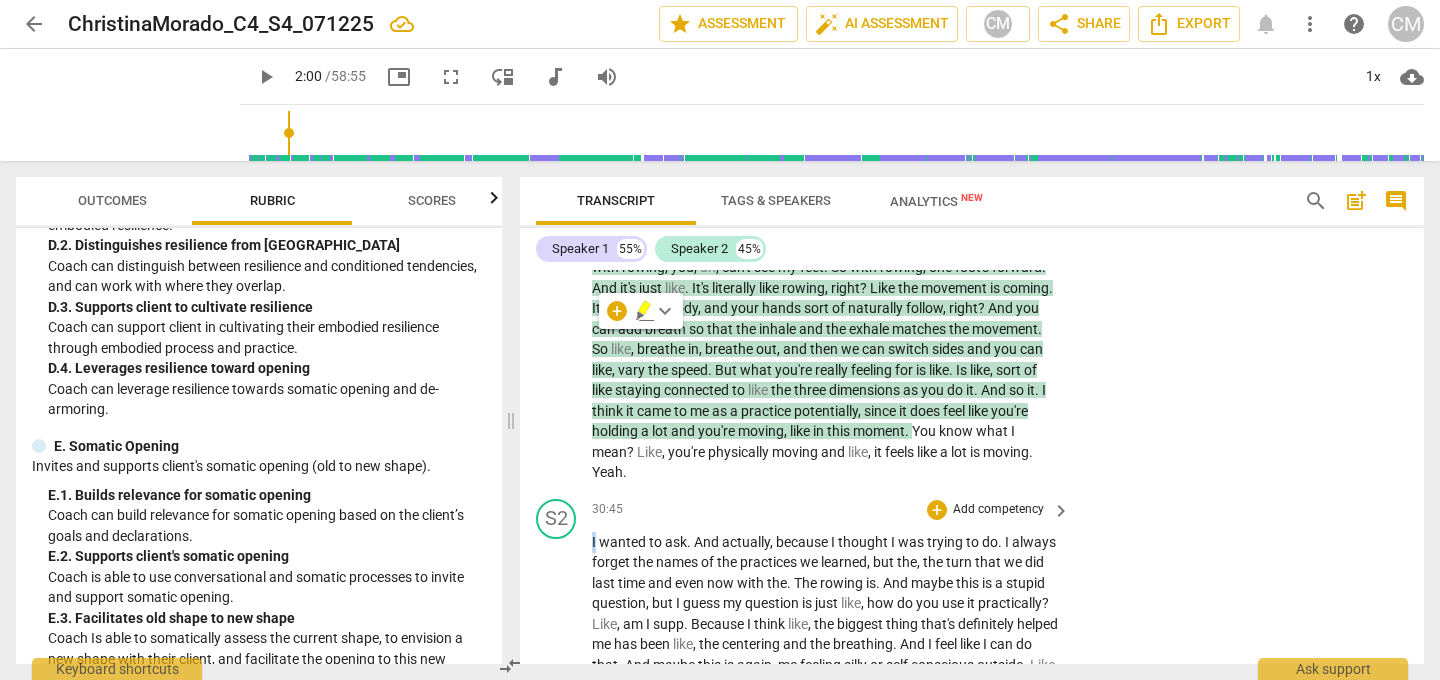 click on "S2 play_arrow pause 30:45 + Add competency keyboard_arrow_right I   wanted   to   ask .   And   actually ,   because   I   thought   I   was   trying   to   do .   I   always   forget   the   names   of   the   practices   we   learned ,   but   the ,   the   turn   that   we   did   last   time   and   even   now   with   the .   The   rowing   is .   And   maybe   this   is   a   stupid   question ,   but   I   guess   my   question   is   just   like ,   how   do   you   use   it   practically ?   Like ,   am   I   supp .   Because   I   think   like ,   the   biggest   thing   that's   definitely   helped   me   has   been   like ,   the   centering   and   the   breathing .   And   I   feel   like   I   can   do   that .   And   maybe   this   is   again ,   me   feeling   silly   or   self   conscious   outside .   Like ,   like   the   centering   and   the   breathing   I've   been   able   to   do .   You   know ,   you   do   it   quietly ,   you   do   it   by   yourself .   Like ,   it's   not" at bounding box center [972, 669] 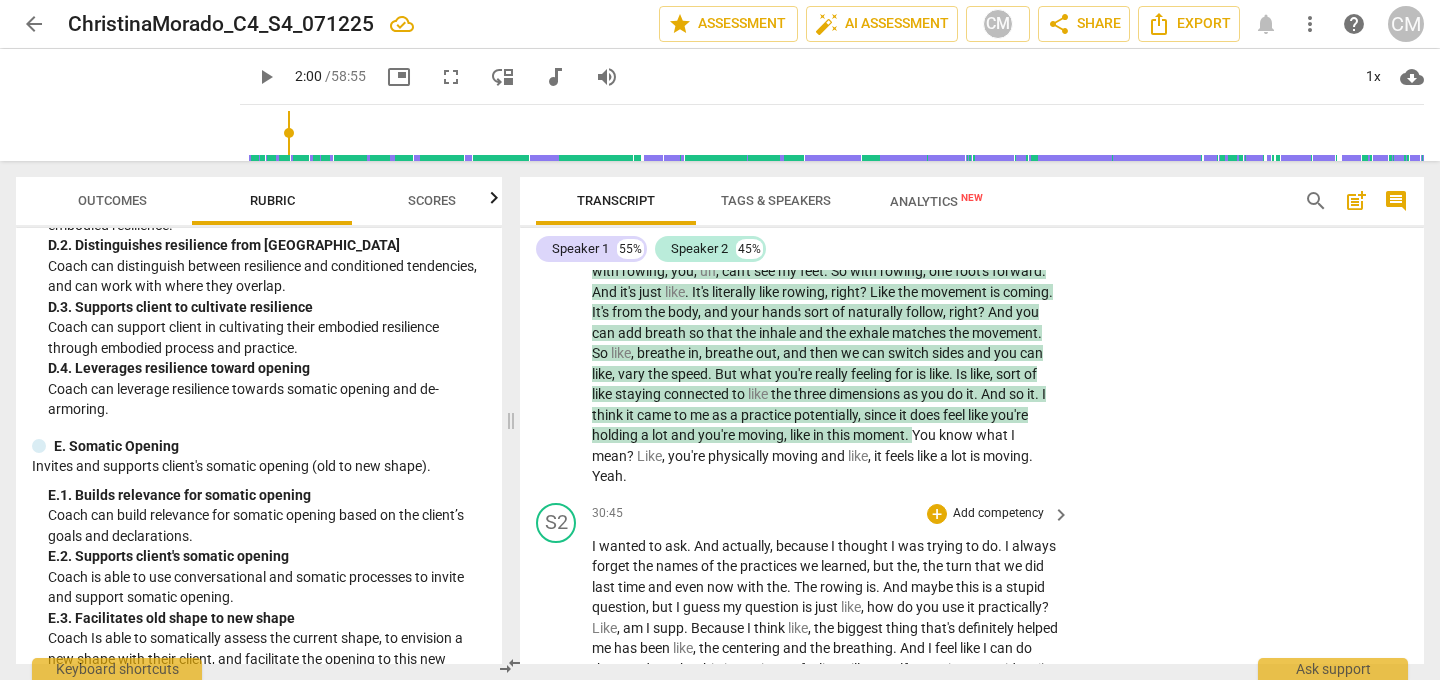 scroll, scrollTop: 10017, scrollLeft: 0, axis: vertical 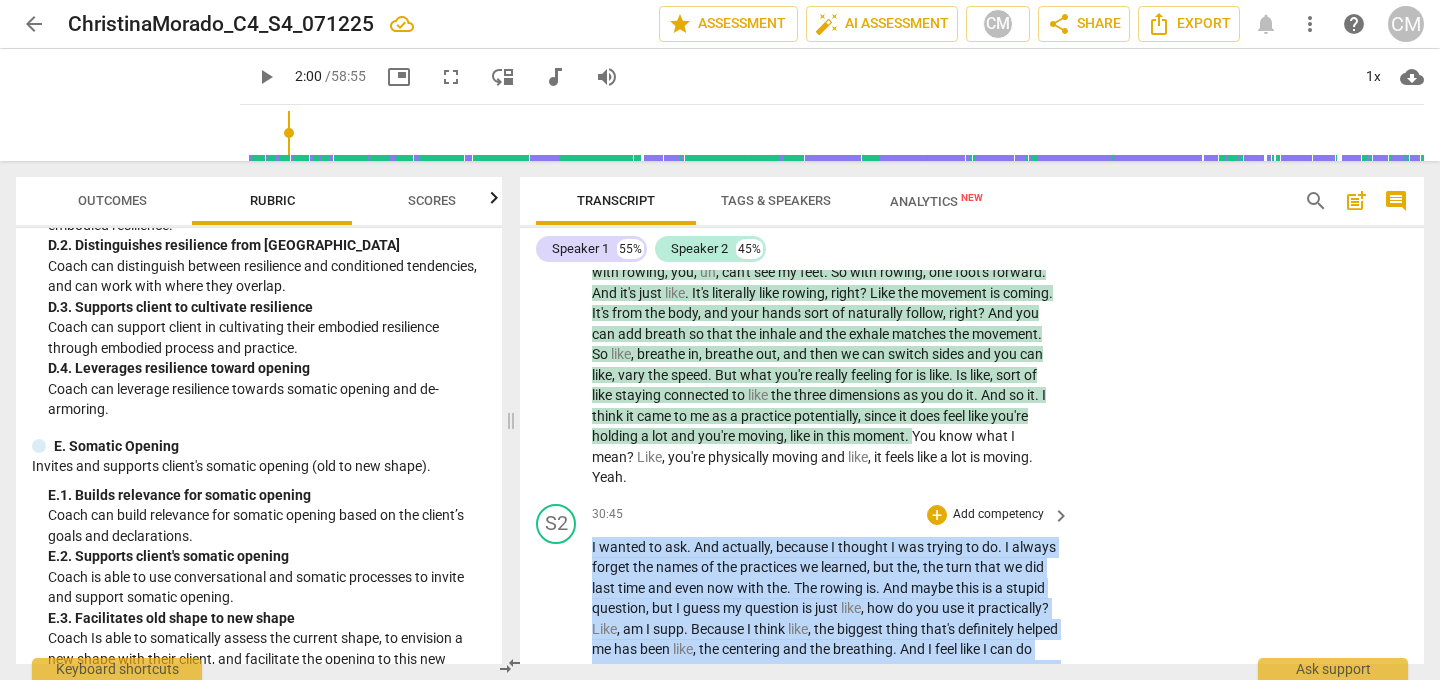 drag, startPoint x: 592, startPoint y: 338, endPoint x: 649, endPoint y: 561, distance: 230.16951 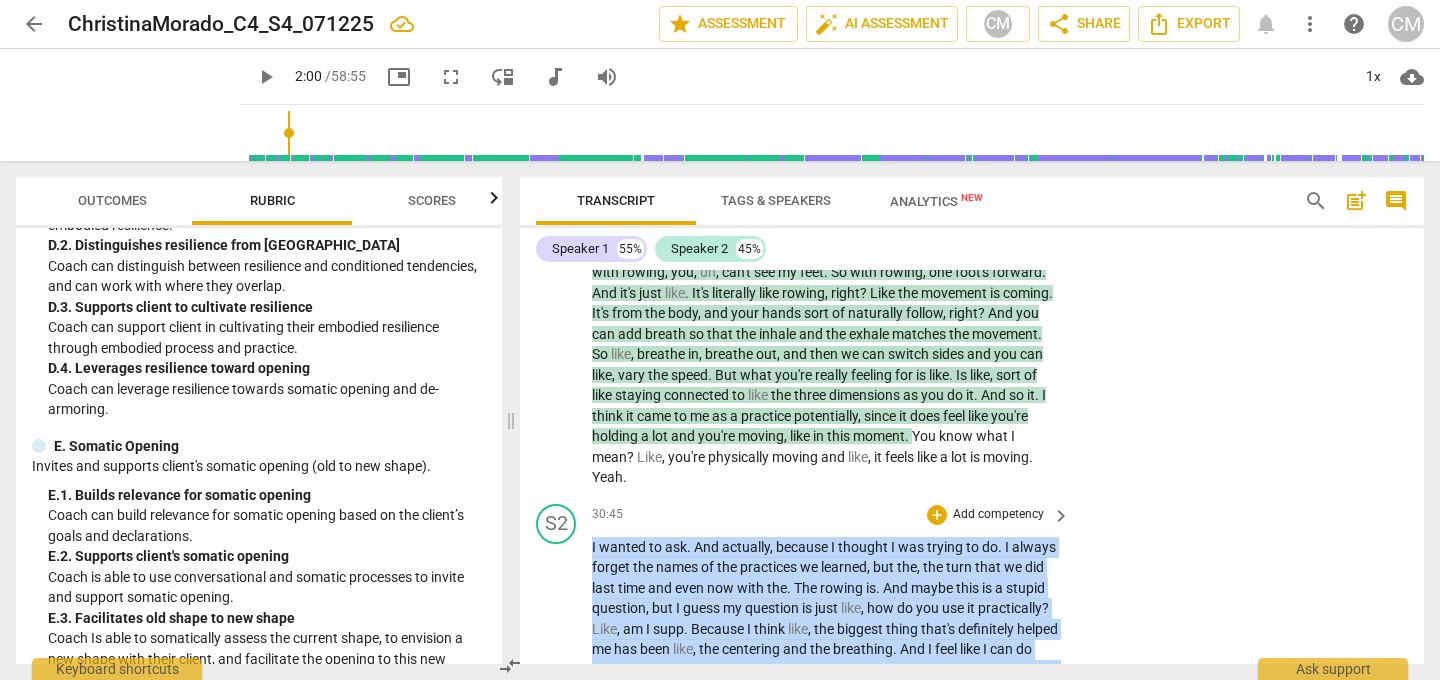 click on "I   wanted   to   ask .   And   actually ,   because   I   thought   I   was   trying   to   do .   I   always   forget   the   names   of   the   practices   we   learned ,   but   the ,   the   turn   that   we   did   last   time   and   even   now   with   the .   The   rowing   is .   And   maybe   this   is   a   stupid   question ,   but   I   guess   my   question   is   just   like ,   how   do   you   use   it   practically ?   Like ,   am   I   supp .   Because   I   think   like ,   the   biggest   thing   that's   definitely   helped   me   has   been   like ,   the   centering   and   the   breathing .   And   I   feel   like   I   can   do   that .   And   maybe   this   is   again ,   me   feeling   silly   or   self   conscious   outside .   Like ,   like   the   centering   and   the   breathing   I've   been   able   to   do .   You   know ,   you   do   it   quietly ,   you   do   it   by   yourself .   Like ,   it's   not   because   I'm   not   moving .   Um ,   and   I   remember   like" at bounding box center (826, 691) 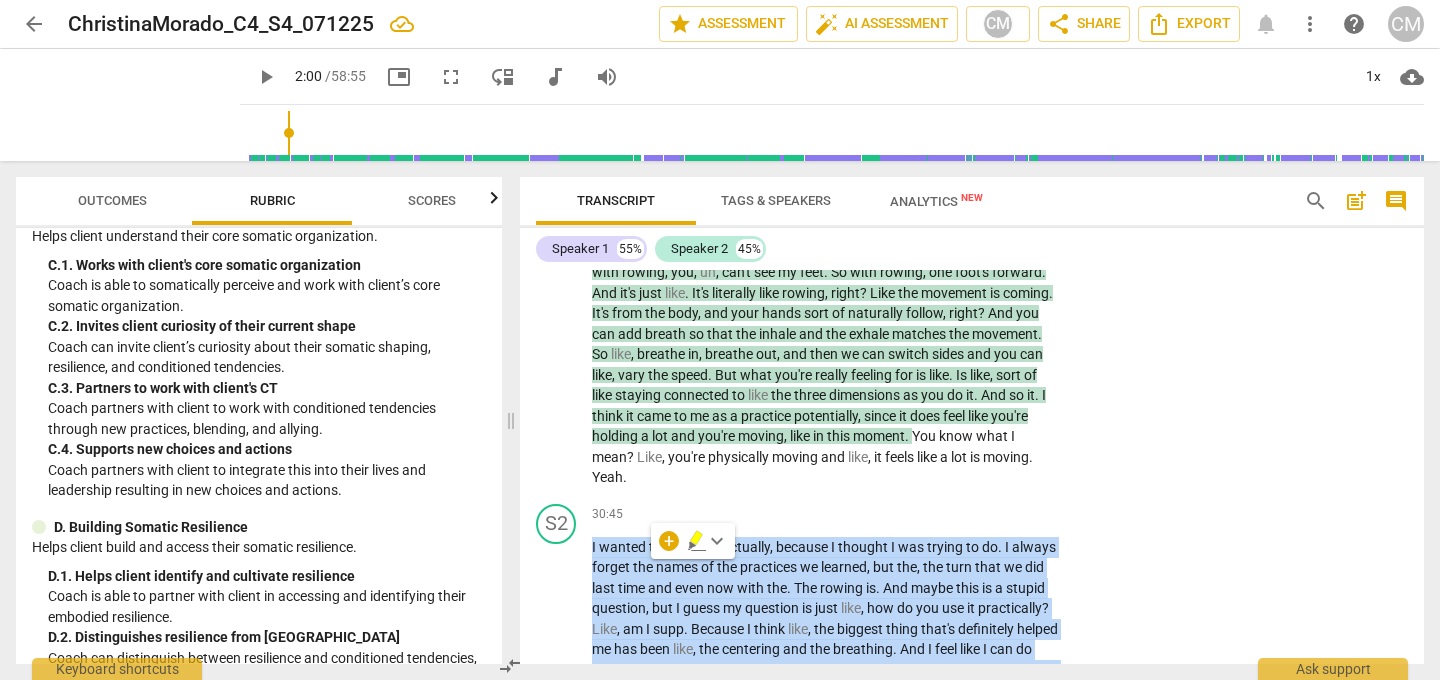 scroll, scrollTop: 2630, scrollLeft: 0, axis: vertical 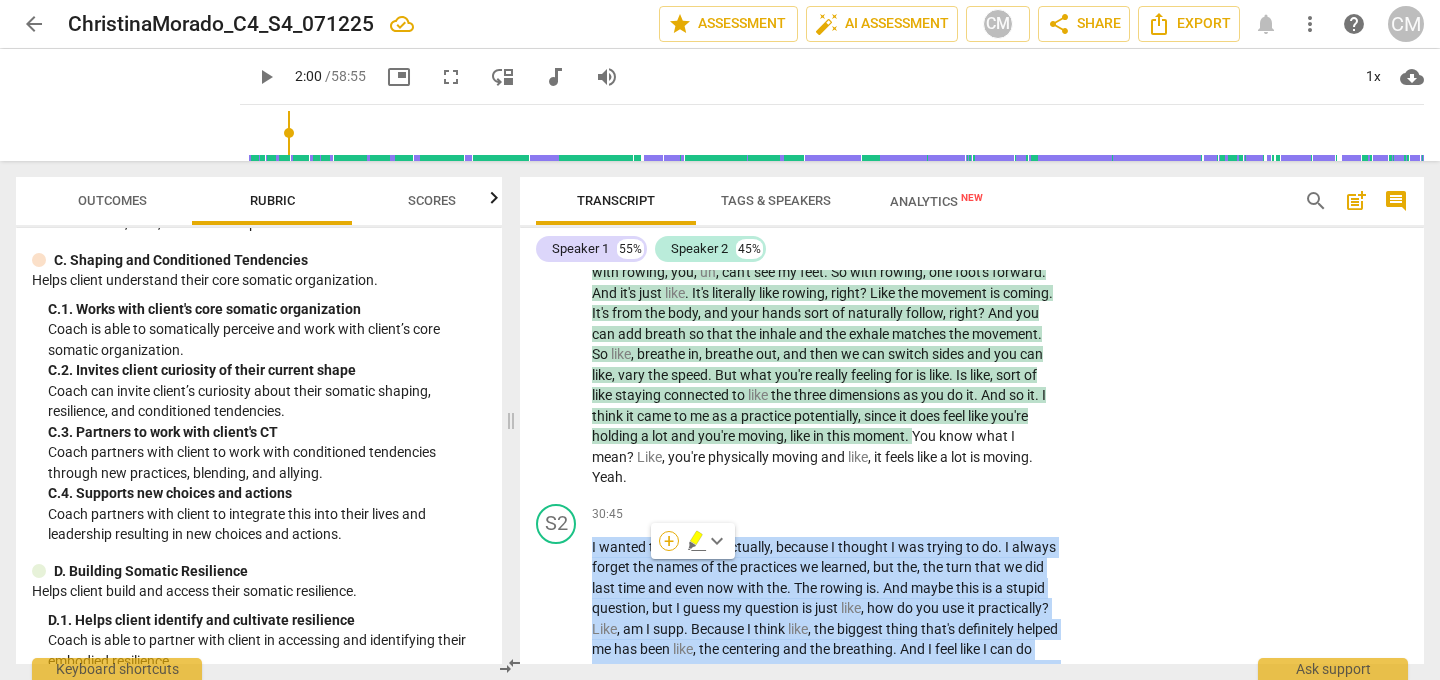 click on "+" at bounding box center [669, 541] 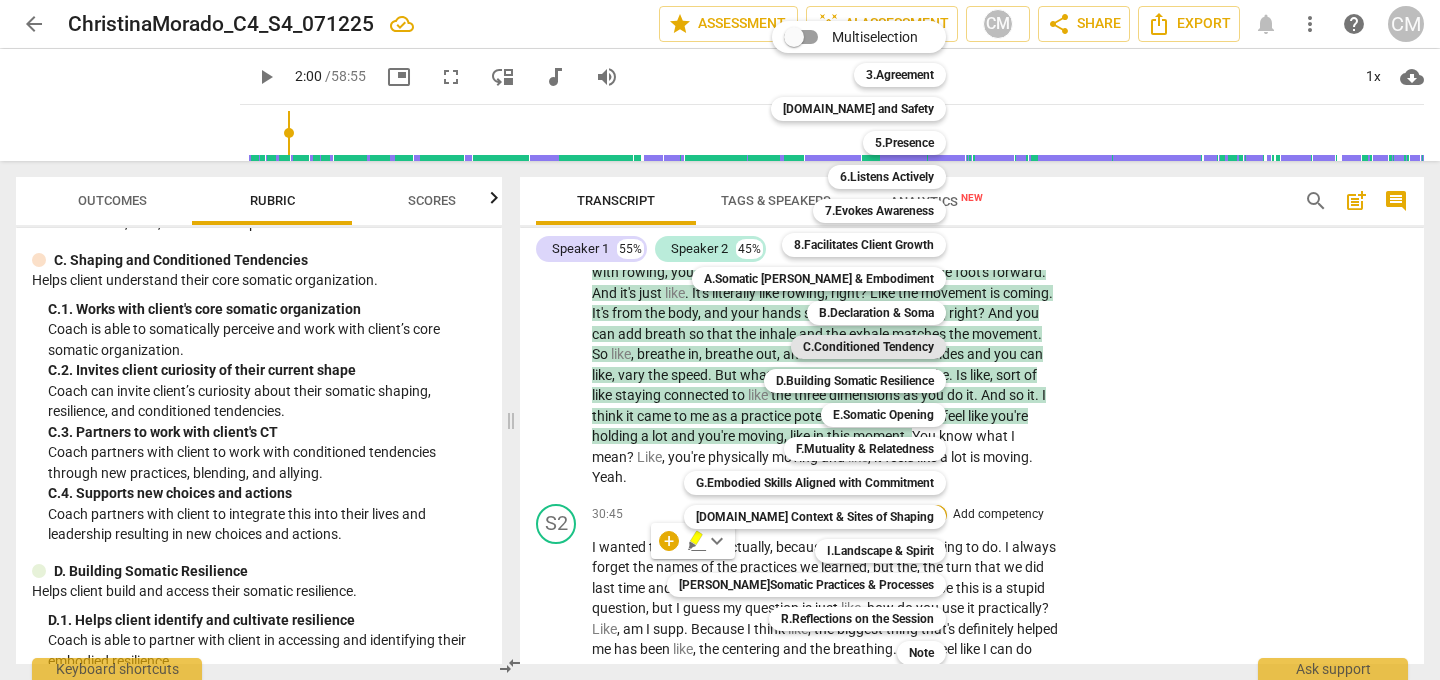 click on "C.Conditioned Tendency" at bounding box center [868, 347] 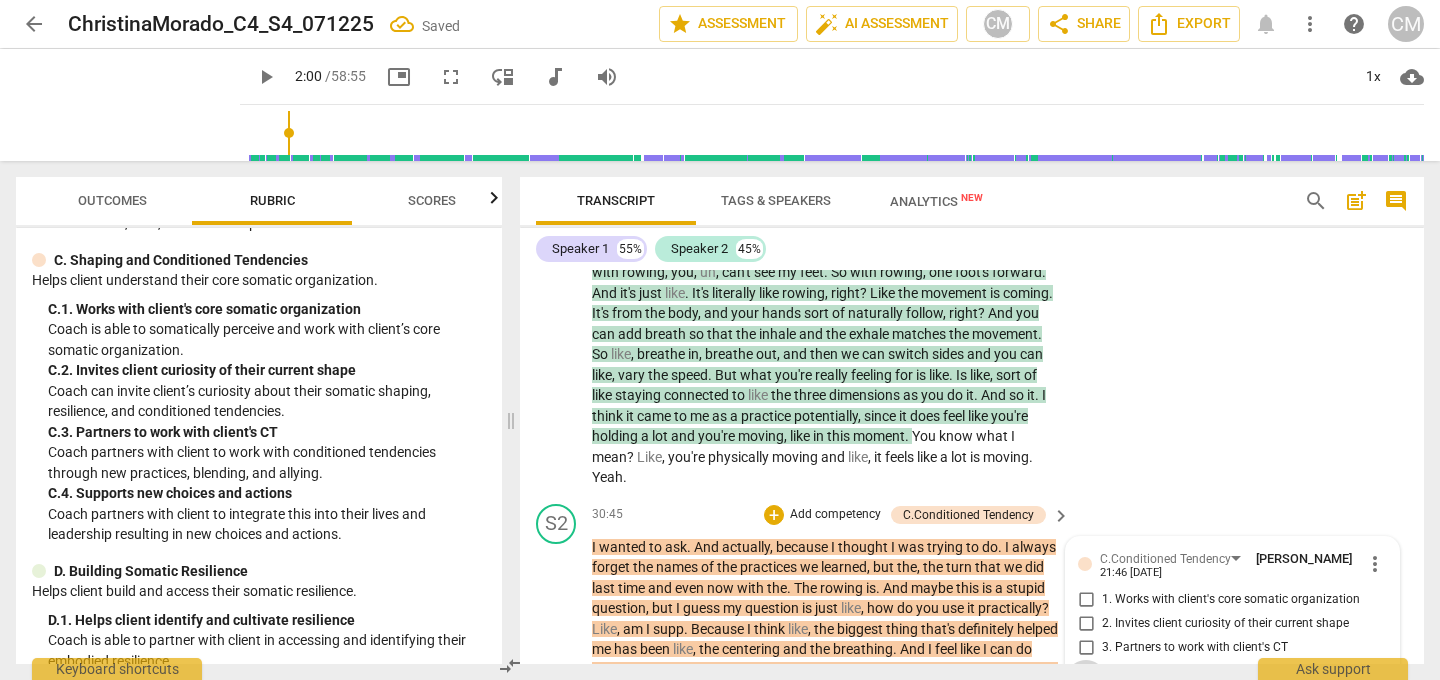 click on "4. Supports new choices and actions" at bounding box center [1086, 672] 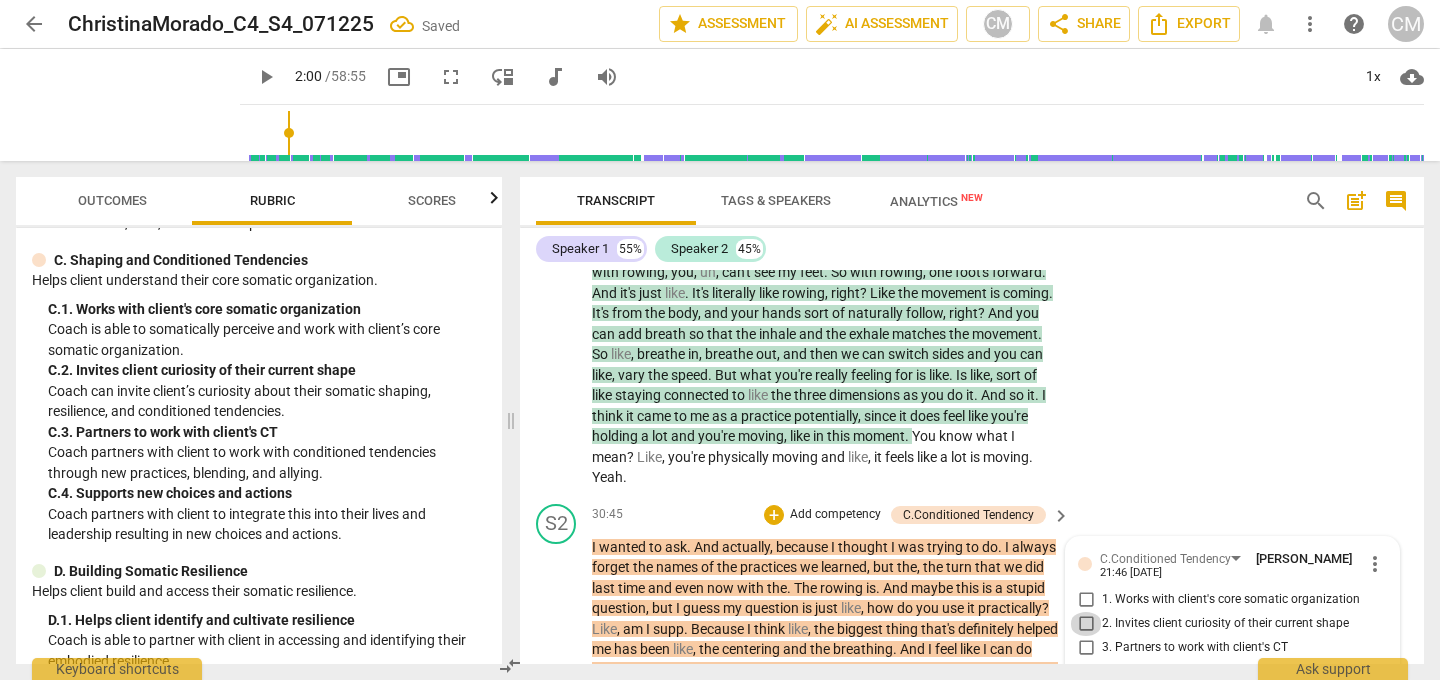 click on "2. Invites client curiosity of their current shape" at bounding box center (1086, 624) 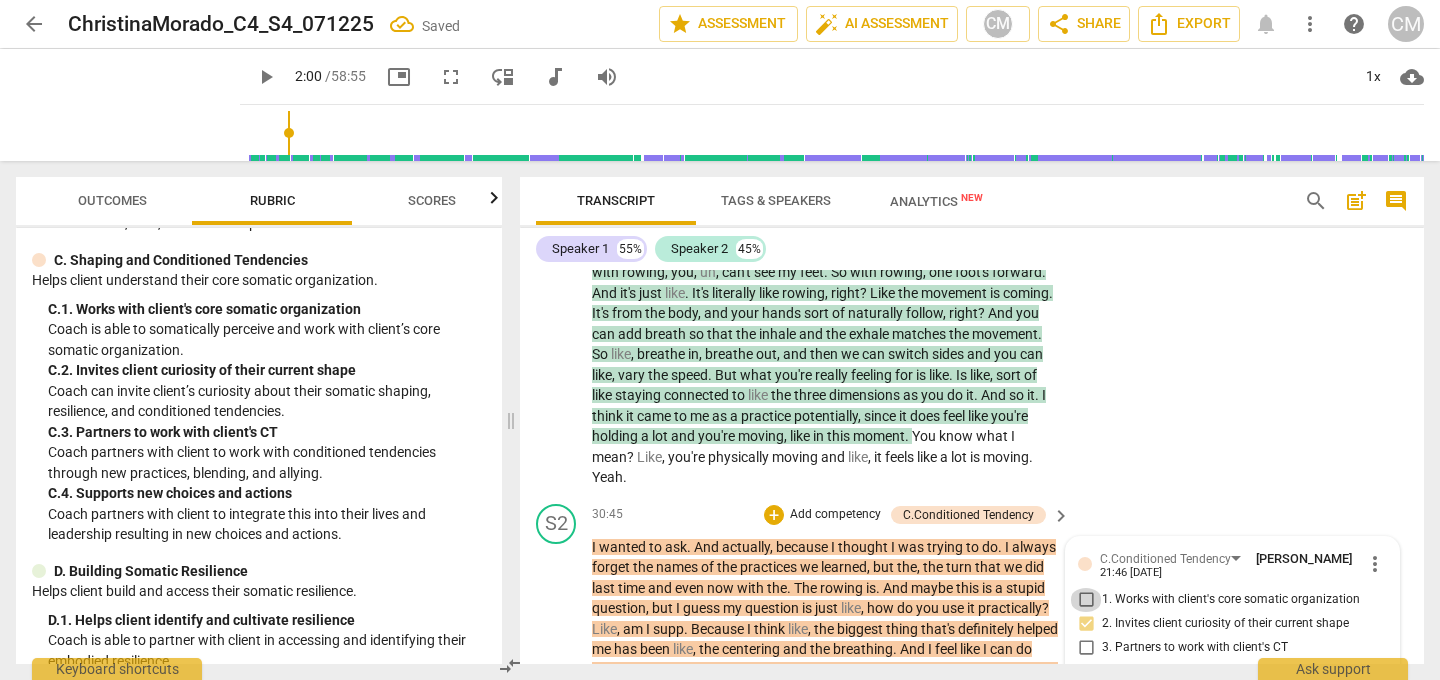 click on "1. Works with client's core somatic organization" at bounding box center [1086, 600] 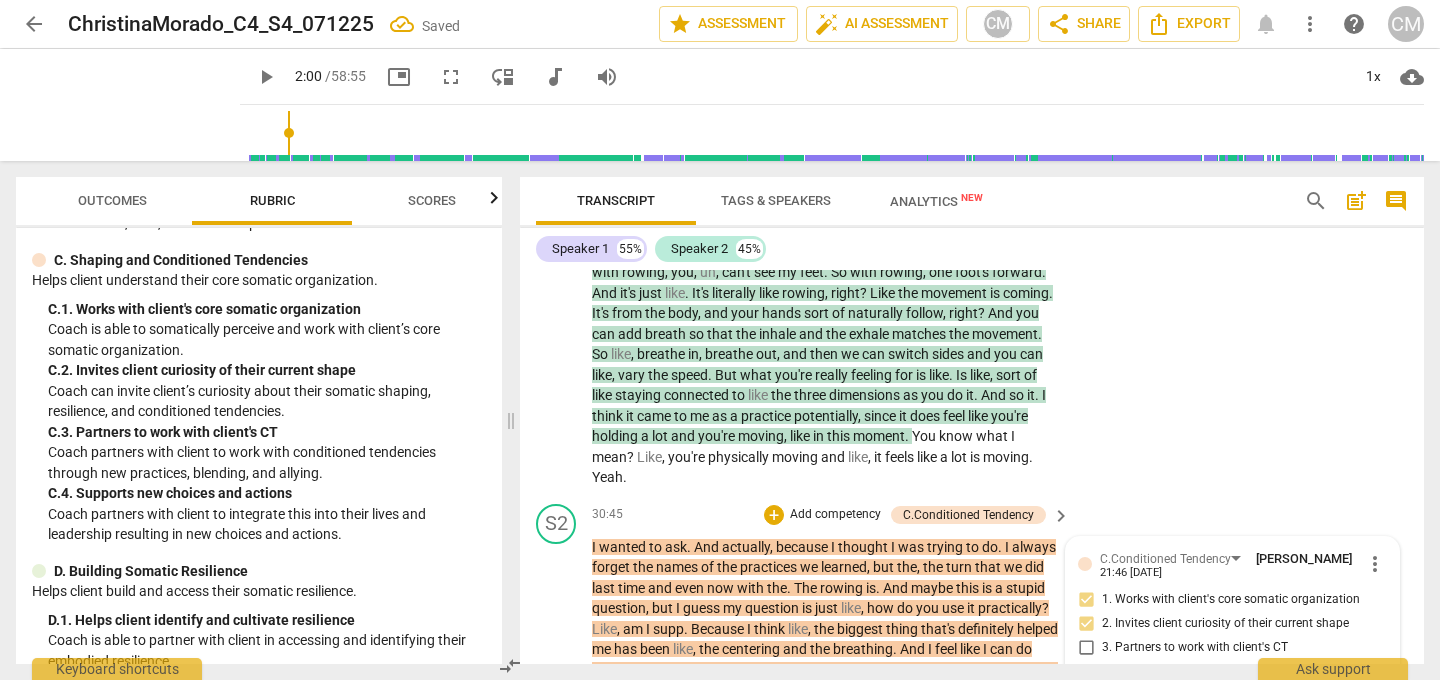 click on "the" at bounding box center (835, 813) 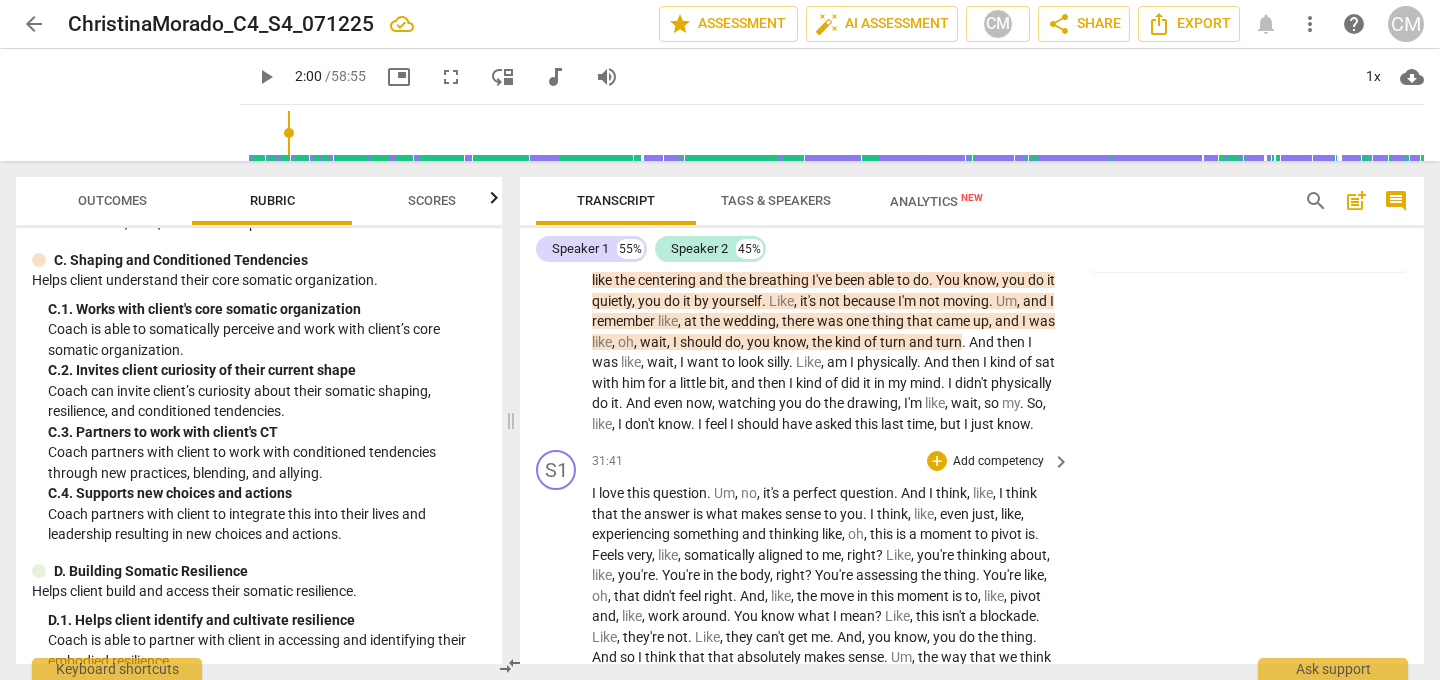 scroll, scrollTop: 10425, scrollLeft: 0, axis: vertical 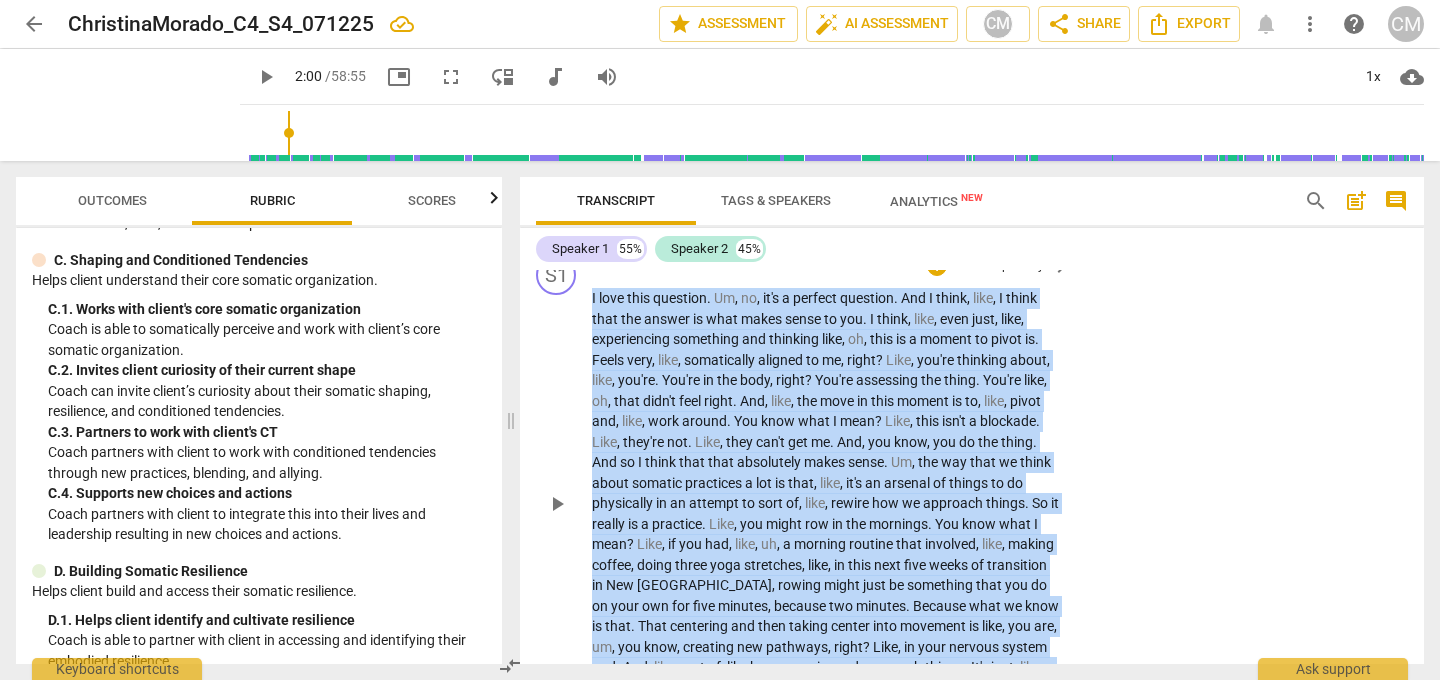 drag, startPoint x: 591, startPoint y: 308, endPoint x: 937, endPoint y: 529, distance: 410.55695 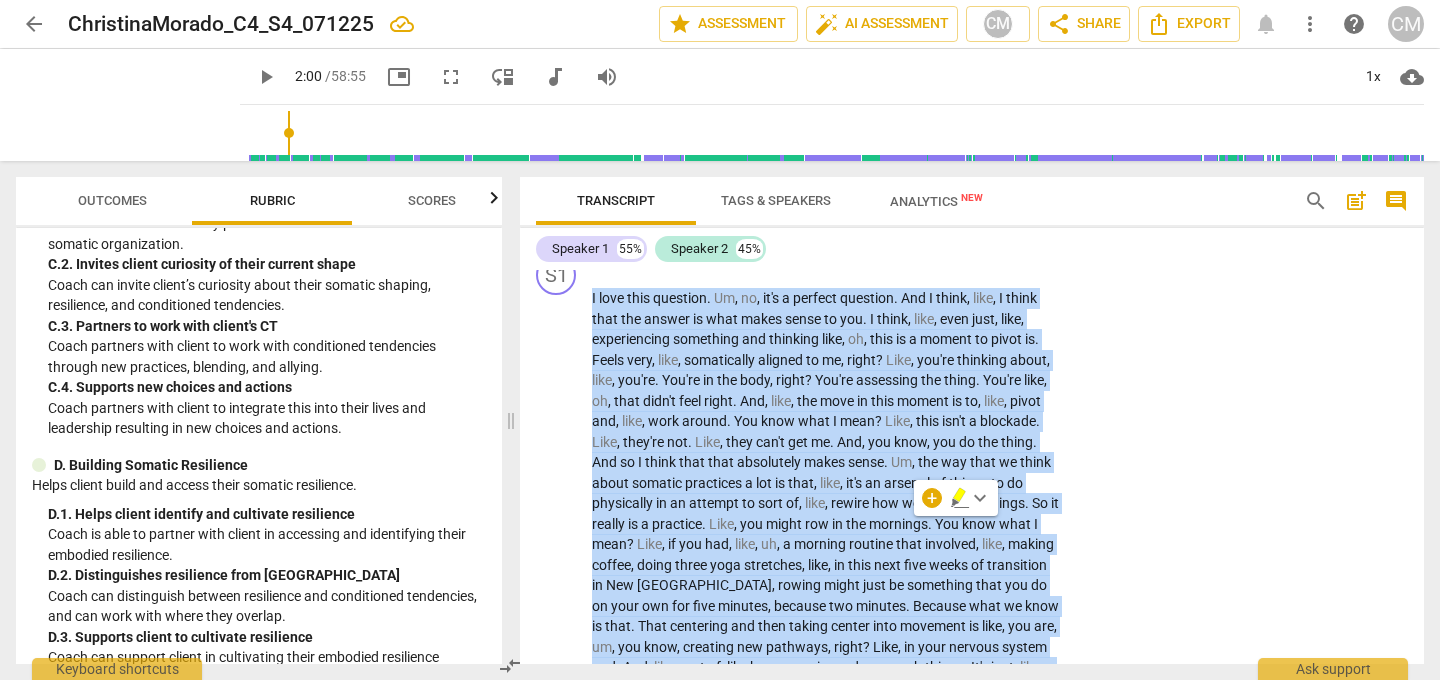 scroll, scrollTop: 2732, scrollLeft: 0, axis: vertical 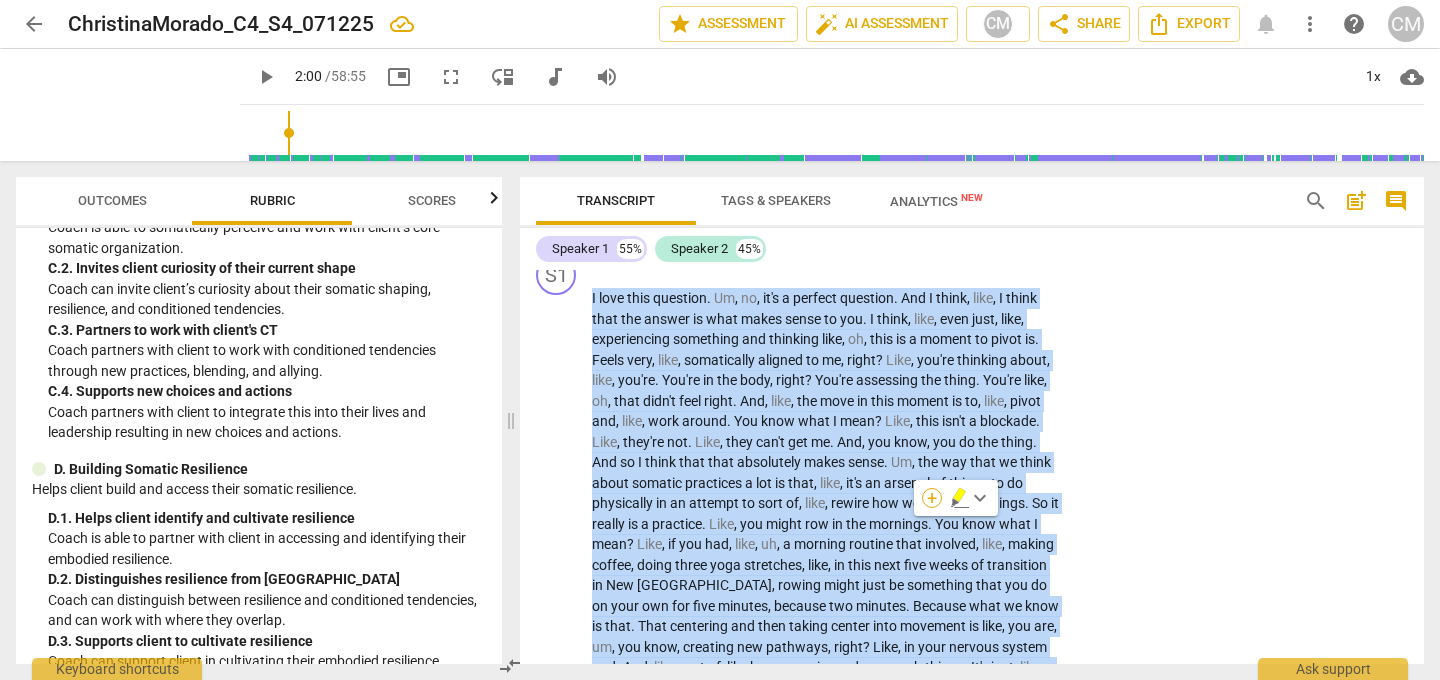 click on "+" at bounding box center [932, 498] 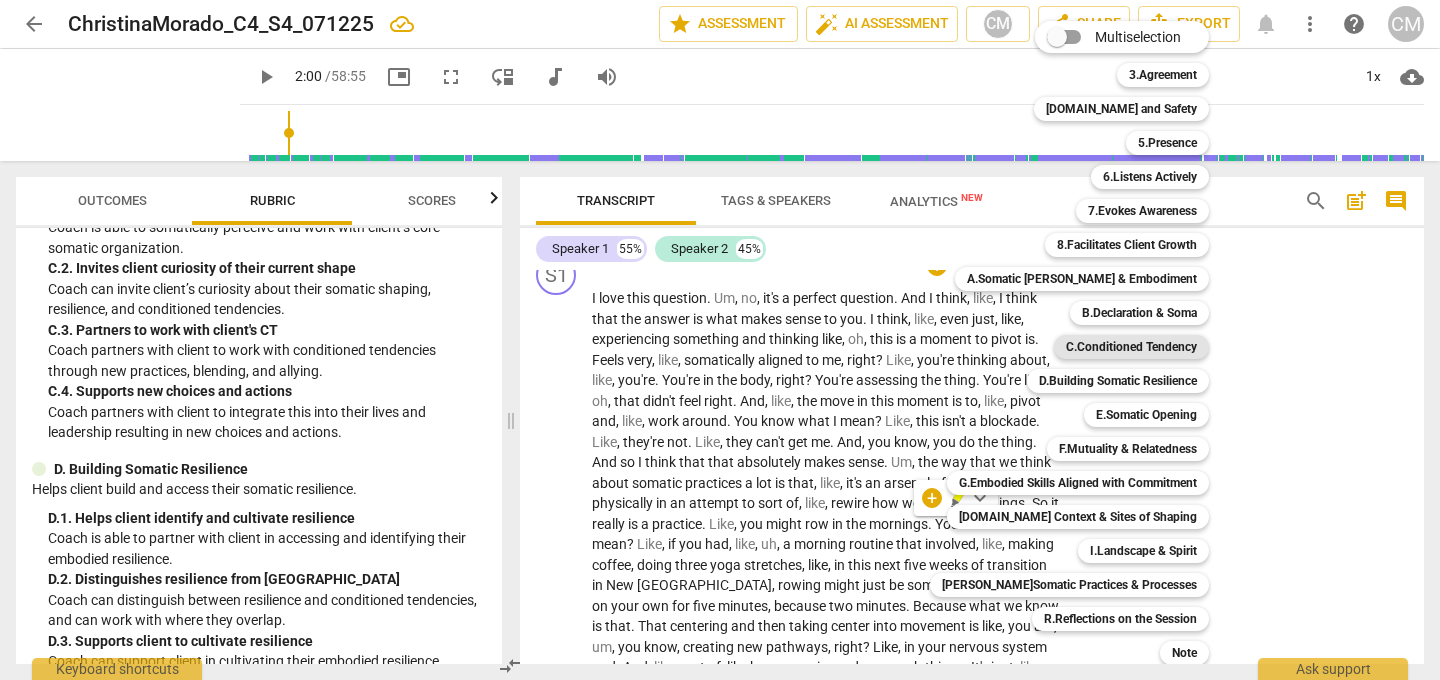 click on "C.Conditioned Tendency" at bounding box center [1131, 347] 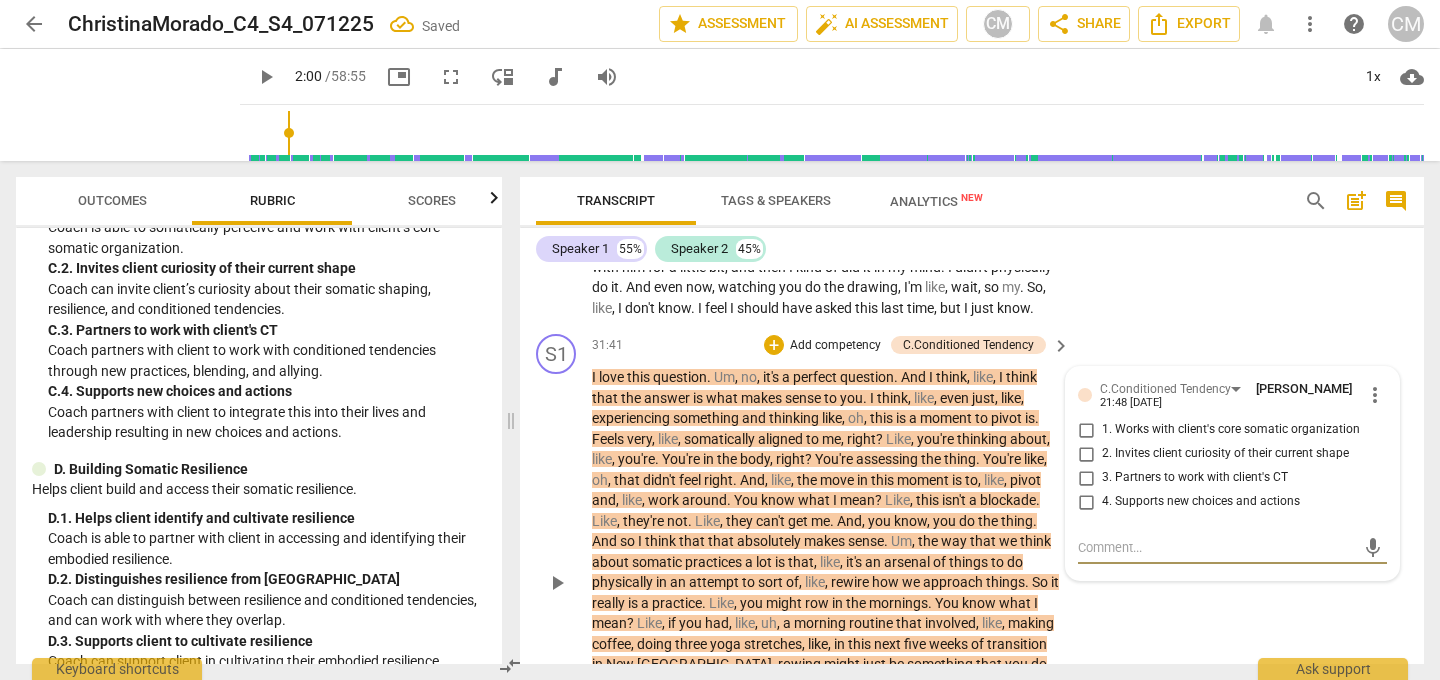 scroll, scrollTop: 10534, scrollLeft: 0, axis: vertical 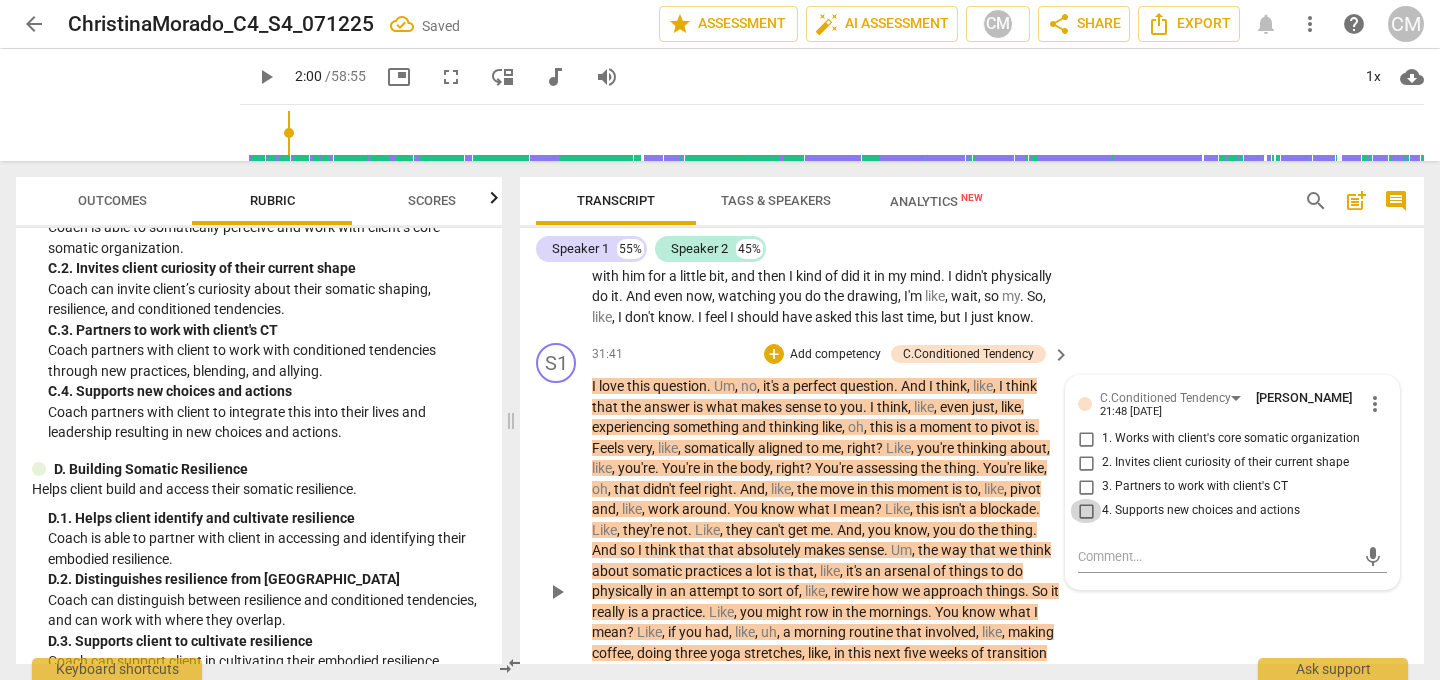 click on "4. Supports new choices and actions" at bounding box center (1086, 511) 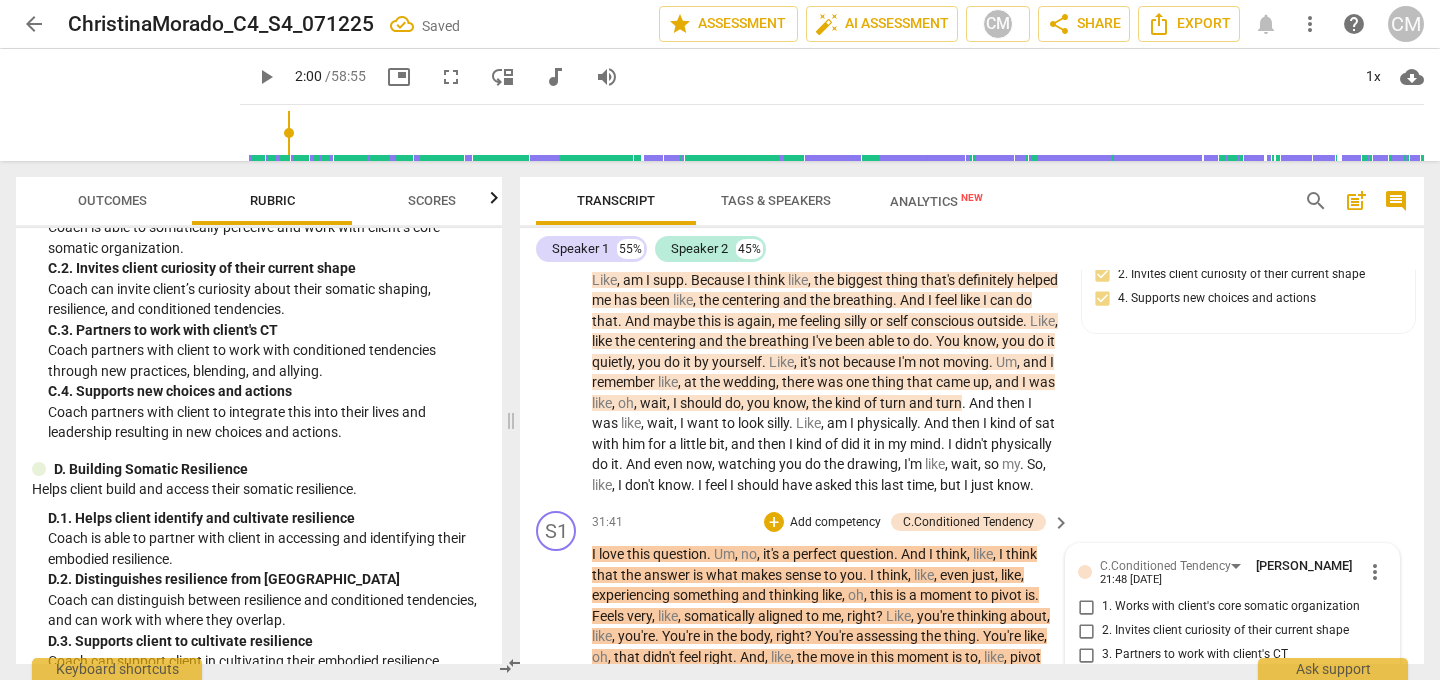 scroll, scrollTop: 10365, scrollLeft: 0, axis: vertical 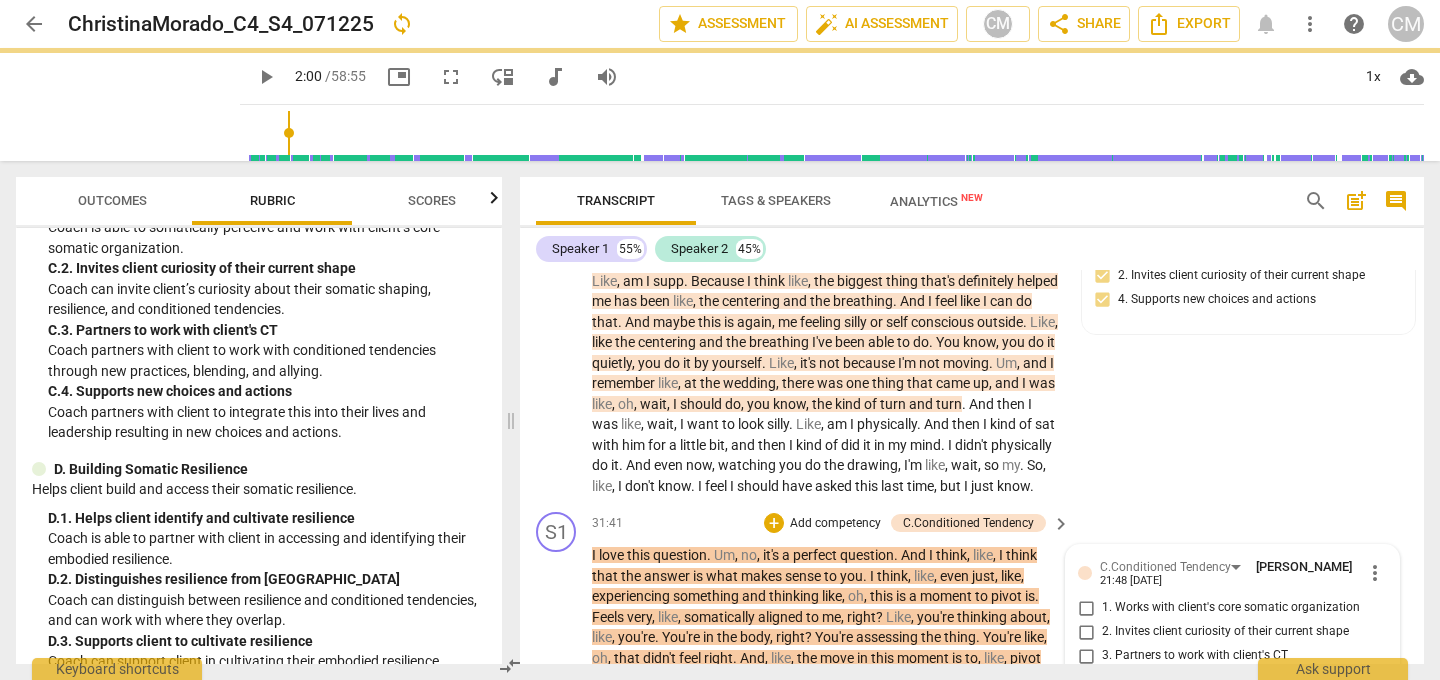 click on "Add competency" at bounding box center (835, 524) 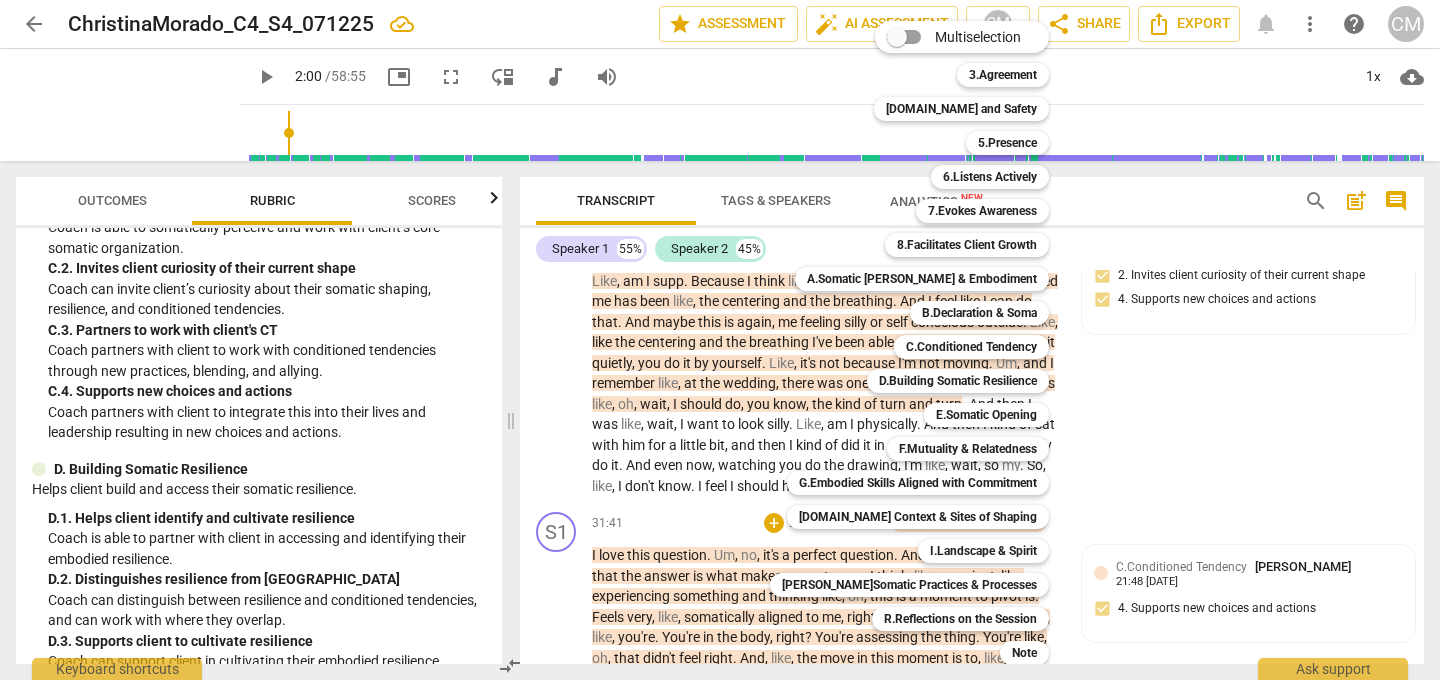 click at bounding box center [720, 340] 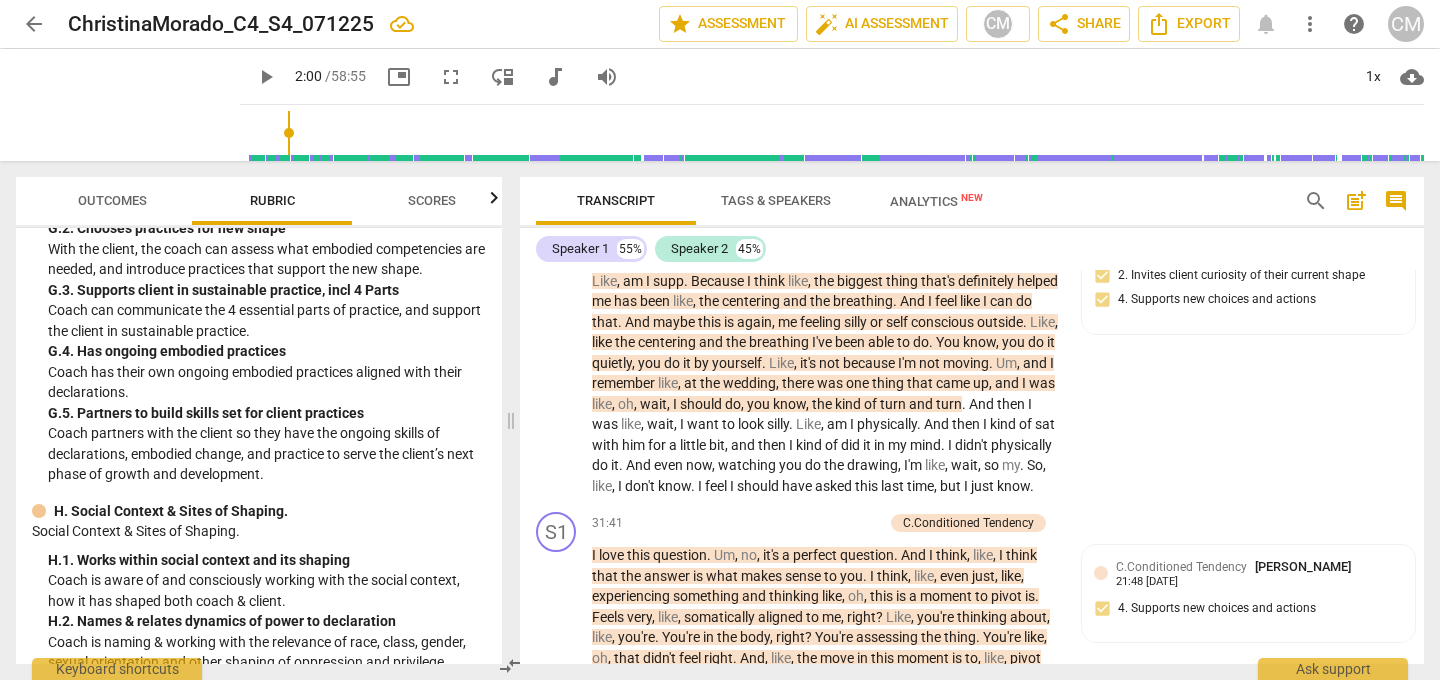 scroll, scrollTop: 4005, scrollLeft: 0, axis: vertical 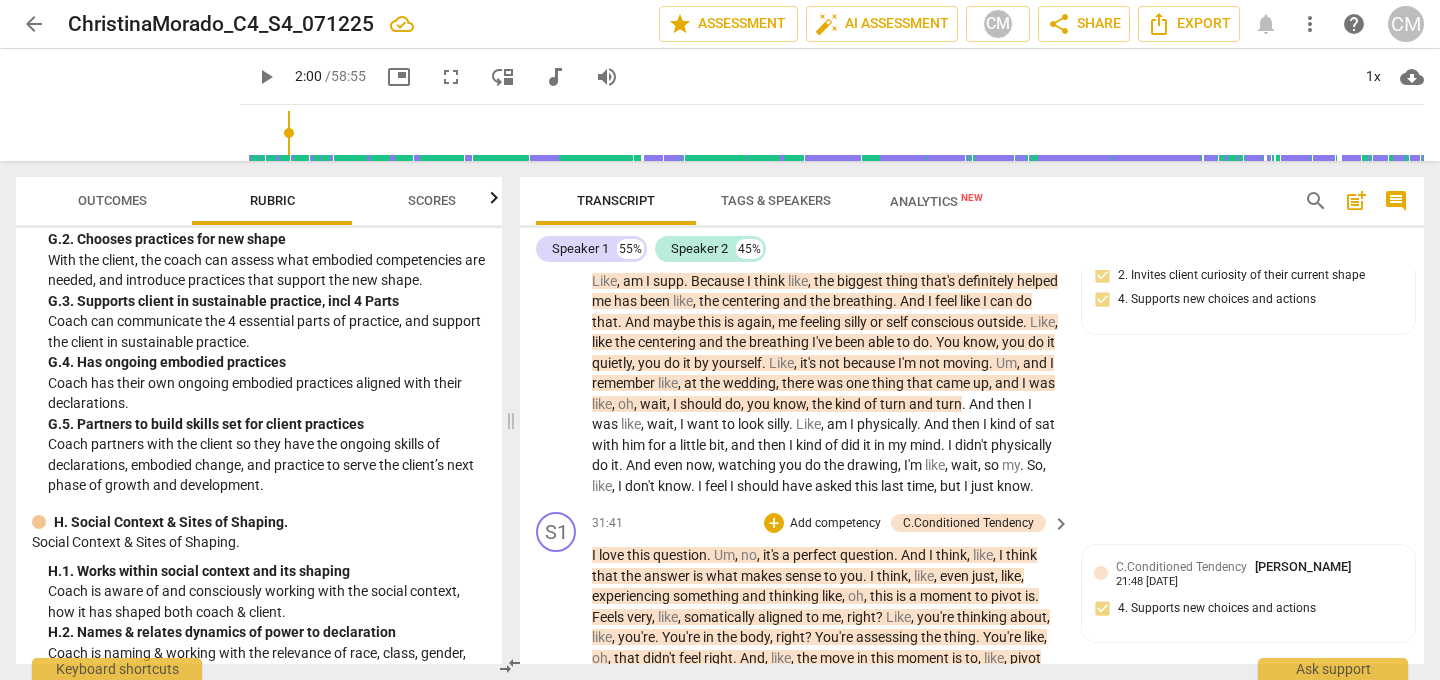 click on "Add competency" at bounding box center [835, 524] 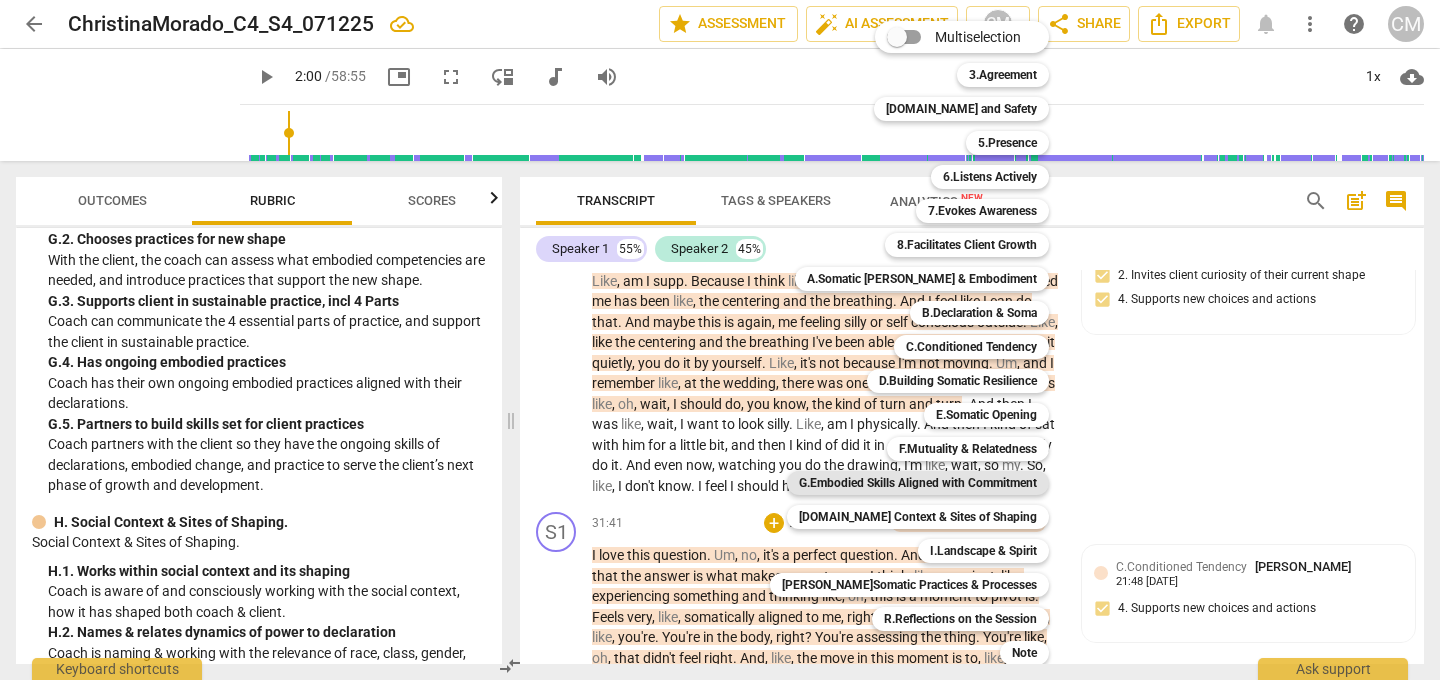click on "G.Embodied Skills Aligned with Commitment" at bounding box center [918, 483] 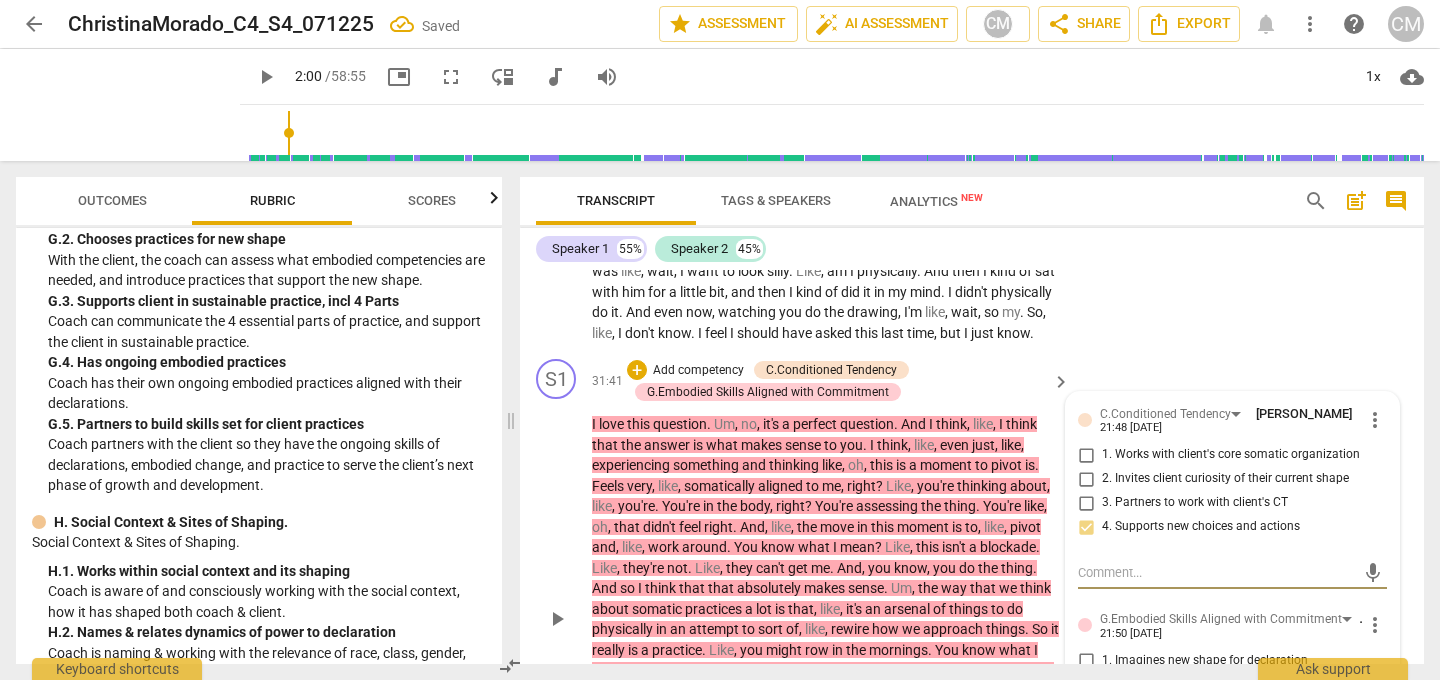 scroll, scrollTop: 10528, scrollLeft: 0, axis: vertical 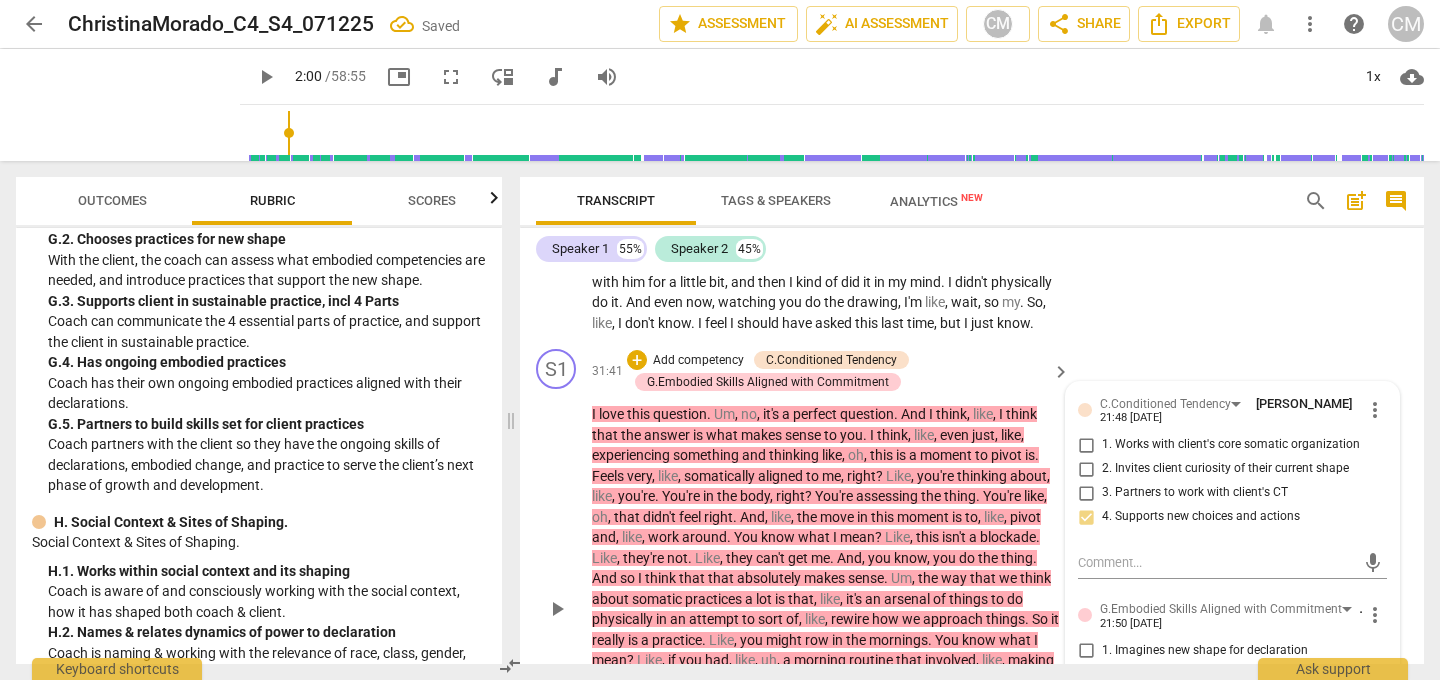 click on "5. Partners to build skills set for client practices" at bounding box center [1086, 758] 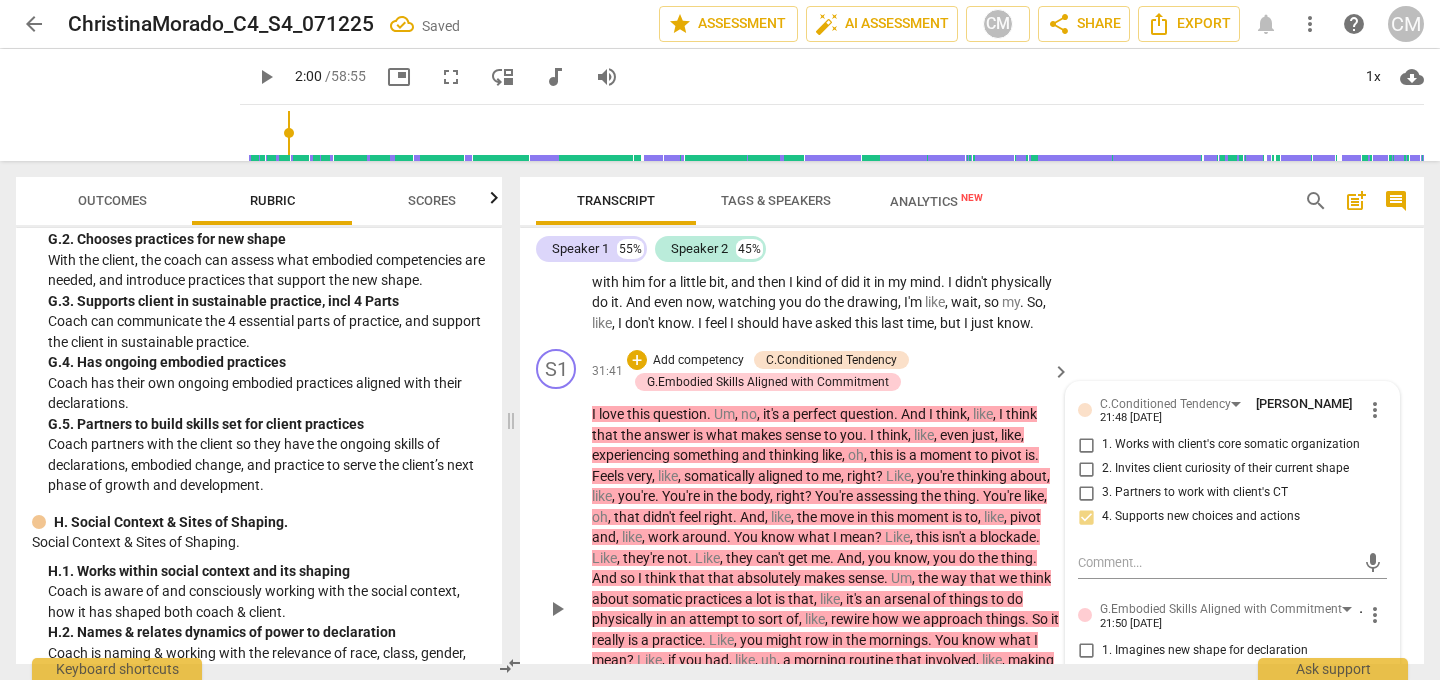 checkbox on "true" 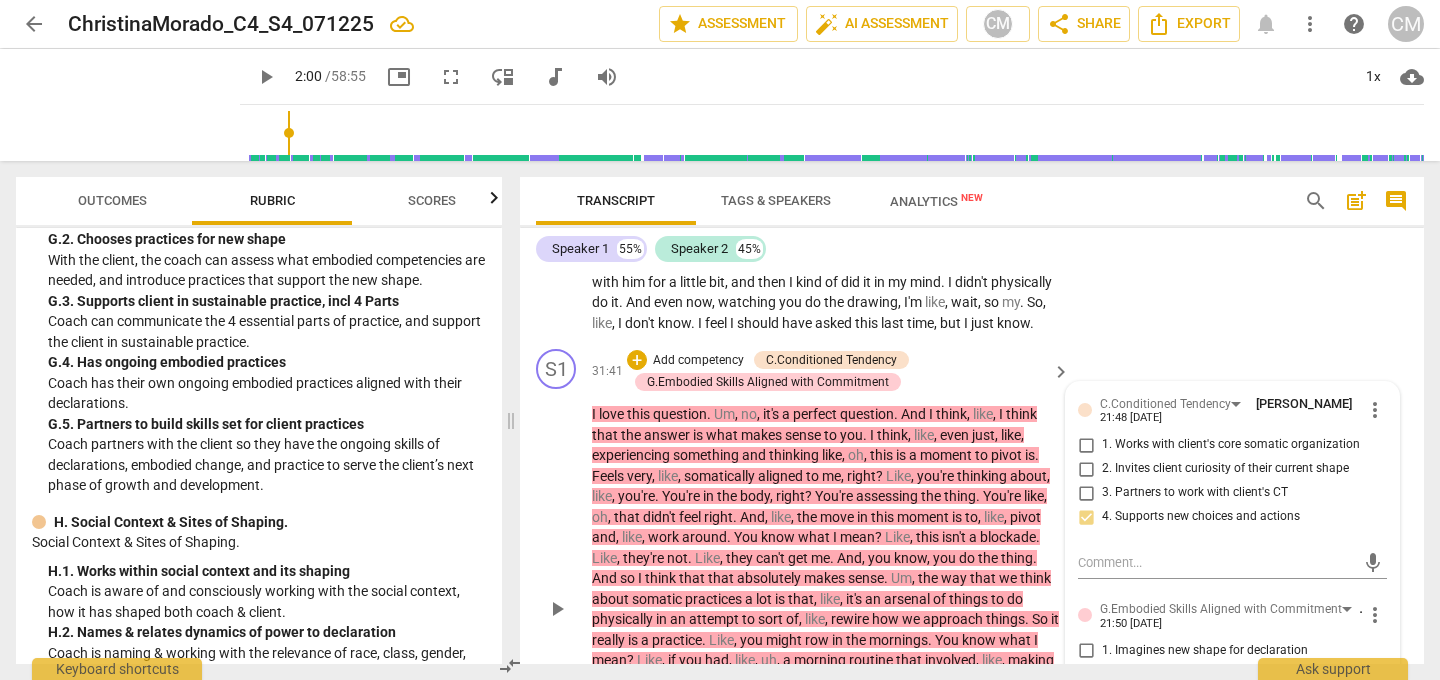 click on "I   love   this   question .   Um ,   no ,   it's   a   perfect   question .   And   I   think ,   like ,   I   think   that   the   answer   is   what   makes   sense   to   you .   I   think ,   like ,   even   just ,   like ,   experiencing   something   and   thinking   like ,   oh ,   this   is   a   moment   to   pivot   is .   Feels   very ,   like ,   somatically   aligned   to   me ,   right ?   Like ,   you're   thinking   about ,   like ,   you're .   You're   in   the   body ,   right ?   You're   assessing   the   thing .   You're   like ,   oh ,   that   didn't   feel   right .   And ,   like ,   the   move   in   this   moment   is   to ,   like ,   pivot   and ,   like ,   work   around .   You   know   what   I   mean ?   Like ,   this   isn't   a   blockade .   Like ,   they're   not .   Like ,   they   can't   get   me .   And ,   you   know ,   you   do   the   thing .   And   so   I   think   that   that   absolutely   makes   sense .   Um ,   the   way   that   we   think   about       a" at bounding box center (826, 619) 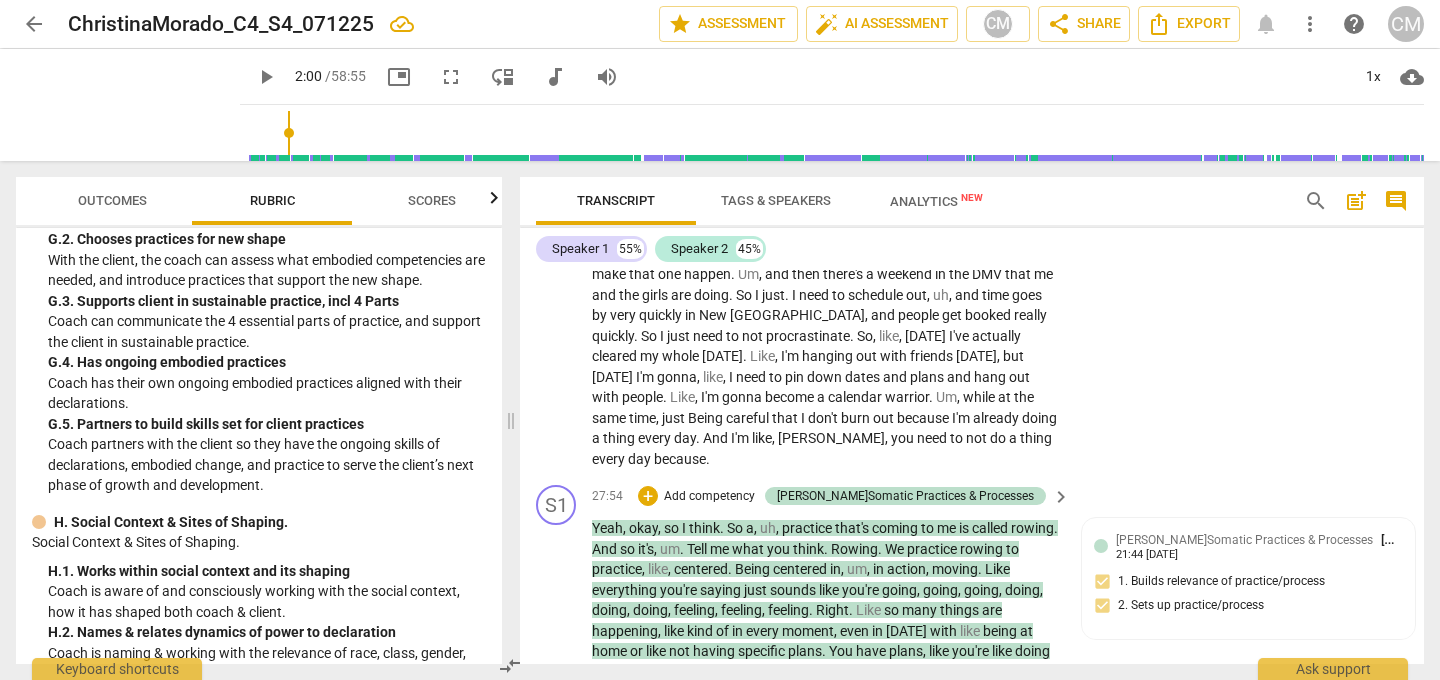 scroll, scrollTop: 9538, scrollLeft: 0, axis: vertical 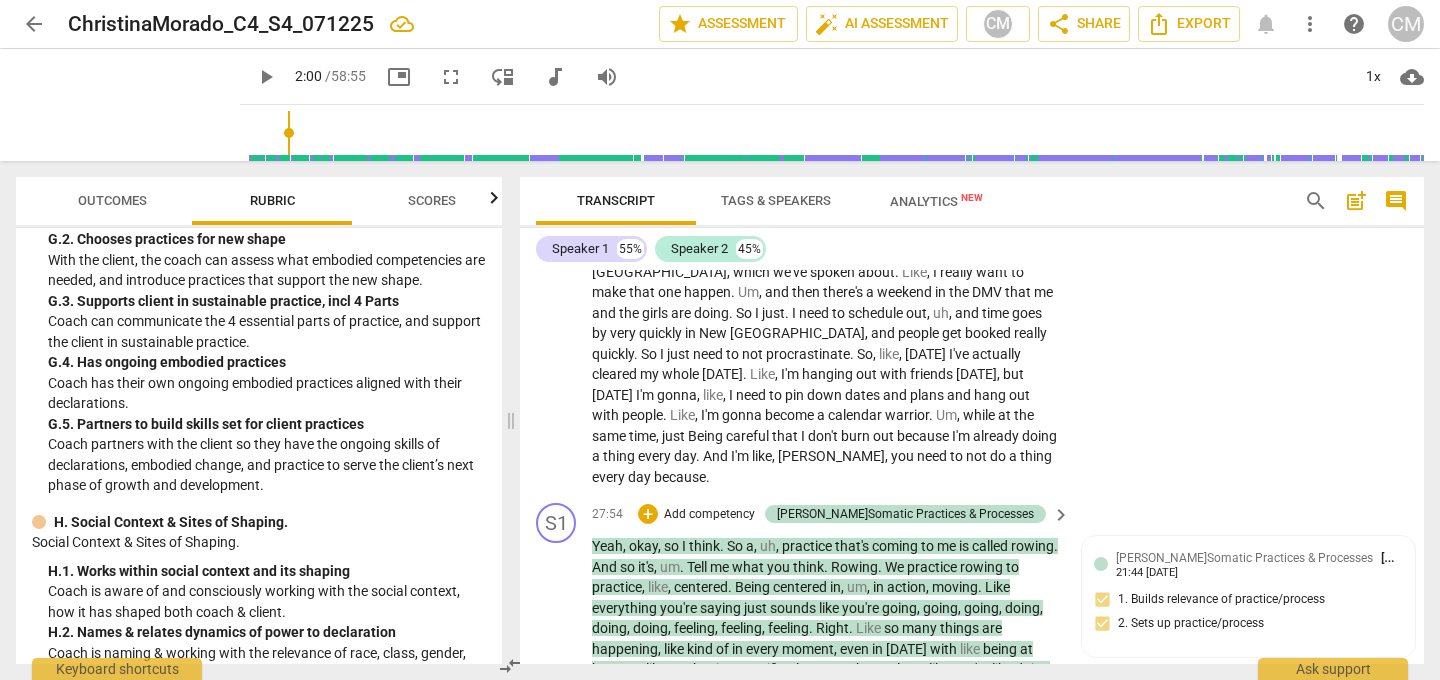 drag, startPoint x: 588, startPoint y: 335, endPoint x: 773, endPoint y: 507, distance: 252.60443 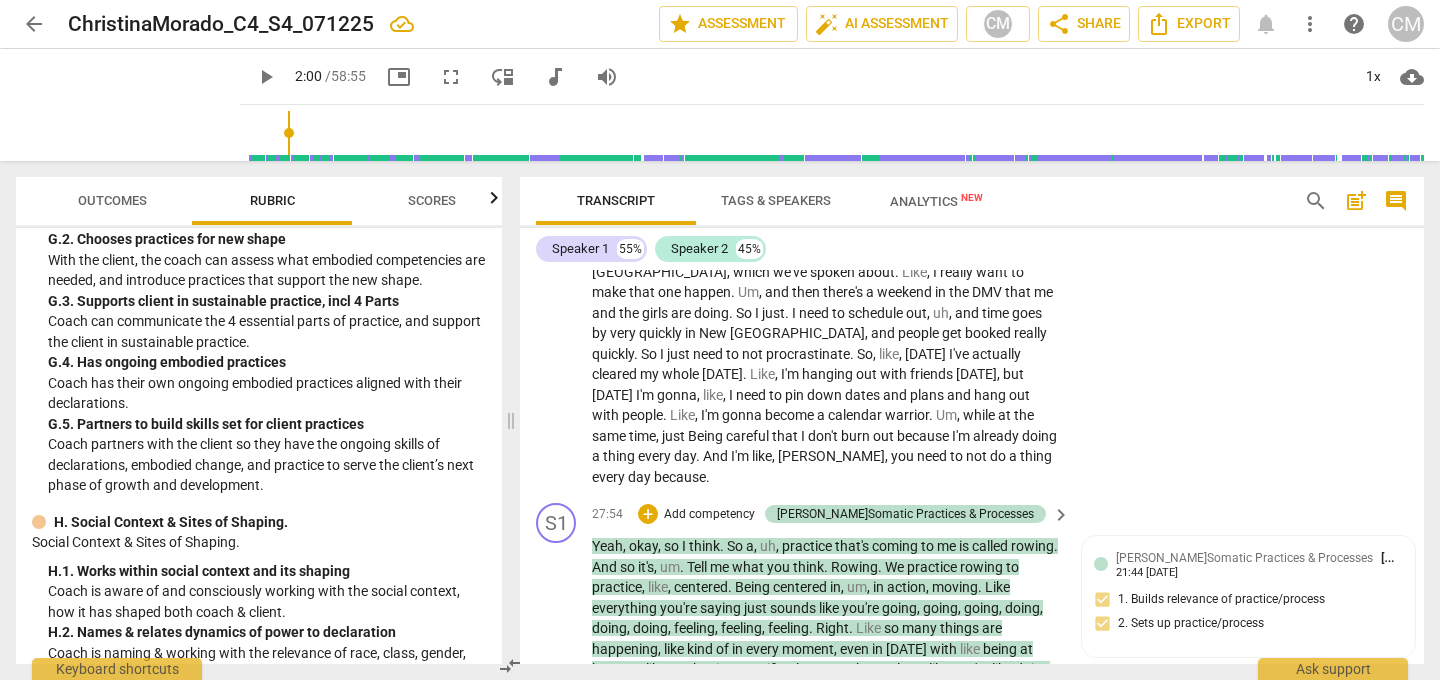click on "S1 play_arrow pause 27:54 + Add competency J.Somatic Practices & Processes keyboard_arrow_right Yeah ,   okay ,   so   I   think .   So   a ,   uh ,   practice   that's   coming   to   me   is   called   rowing .   And   so   it's ,   um .   Tell   me   what   you   think .   Rowing .   We   practice   rowing   to   practice ,   like ,   centered .   Being   centered   in ,   um ,   in   action ,   moving .   Like   everything   you're   saying   just   sounds   like   you're   going ,   going ,   going ,   doing ,   doing ,   doing ,   feeling ,   feeling ,   feeling .   Right .   Like   so   many   things   are   happening ,   like   kind   of   in   every   moment ,   even   in   [DATE]   with   like   being   at   home   or   like   not   having   specific   plans .   You   have   plans ,   like   you're   like   doing   something .   So   it's   like ,   it's   a   lot .   It's   a   lot .   And   so   rowing   you   can   do   standing   or   seated .   And   so ,   um ,   we   do   rowing   to   help" at bounding box center [972, 735] 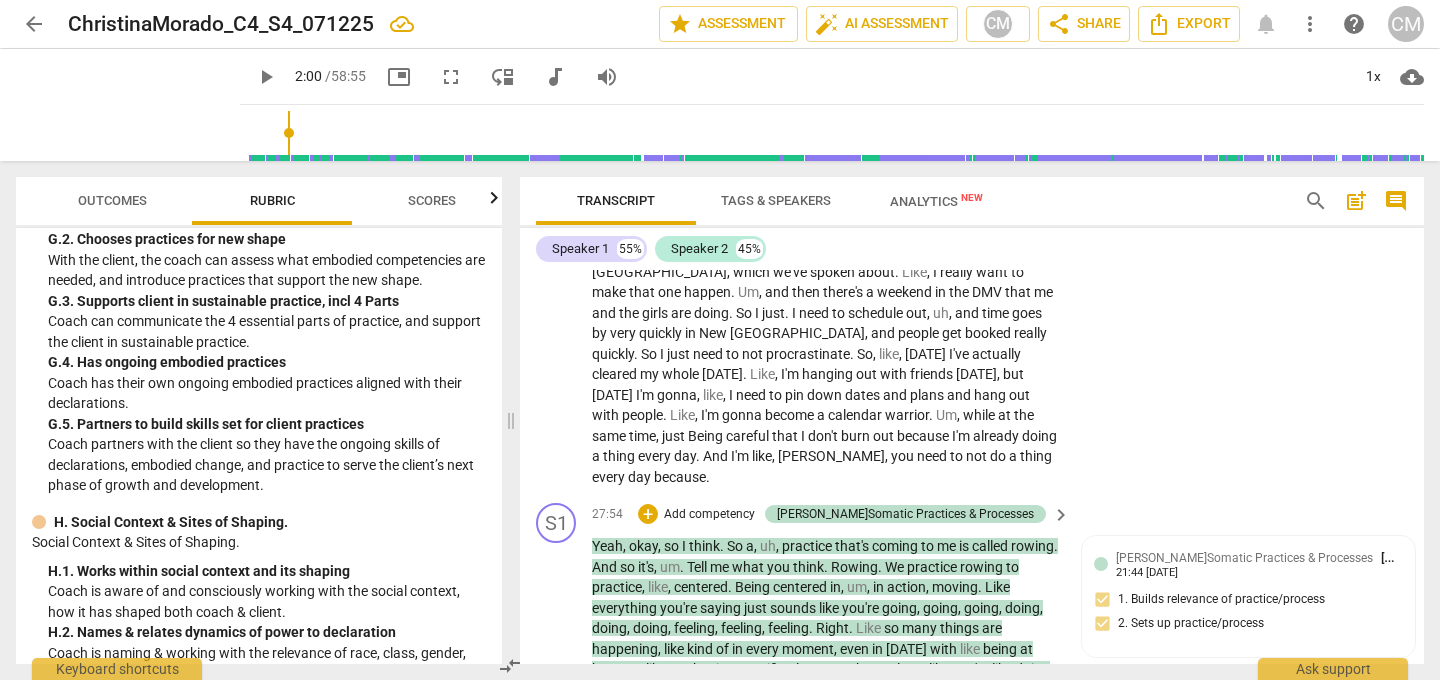 click on "Add competency" at bounding box center (709, 515) 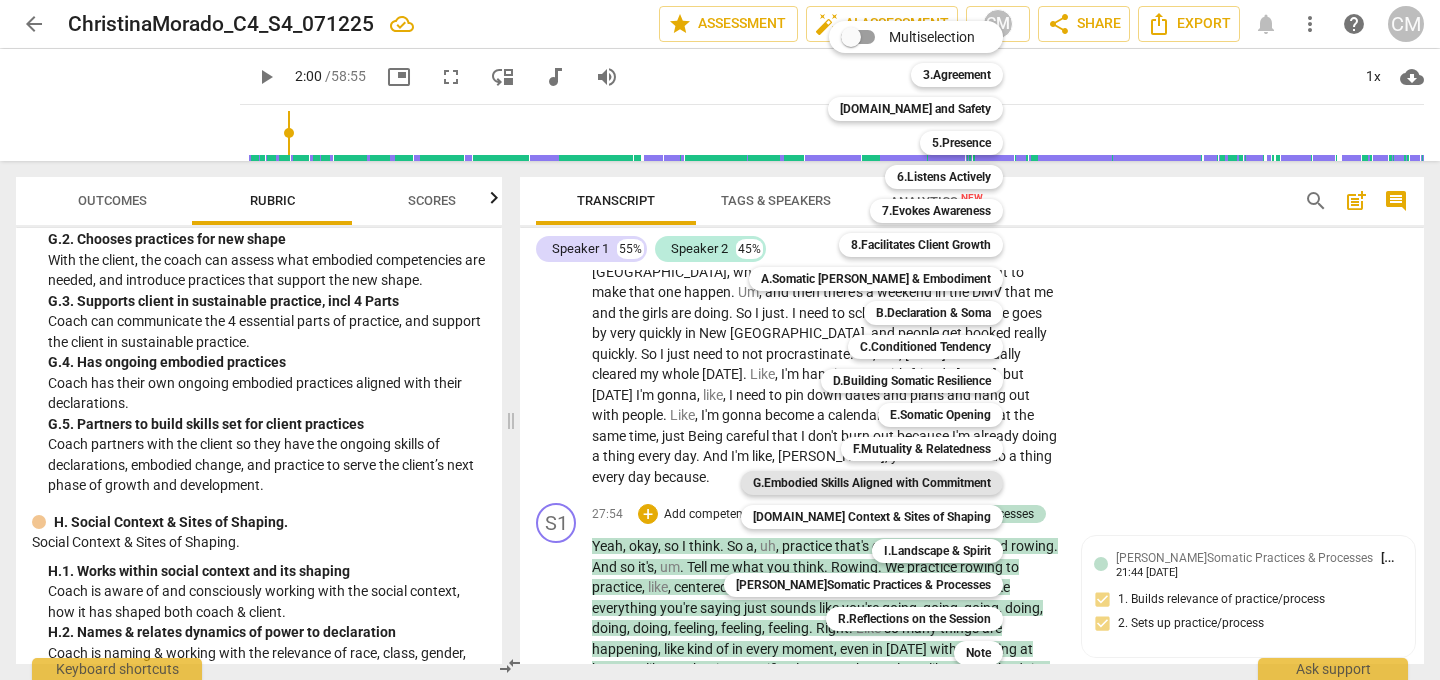 click on "G.Embodied Skills Aligned with Commitment" at bounding box center [872, 483] 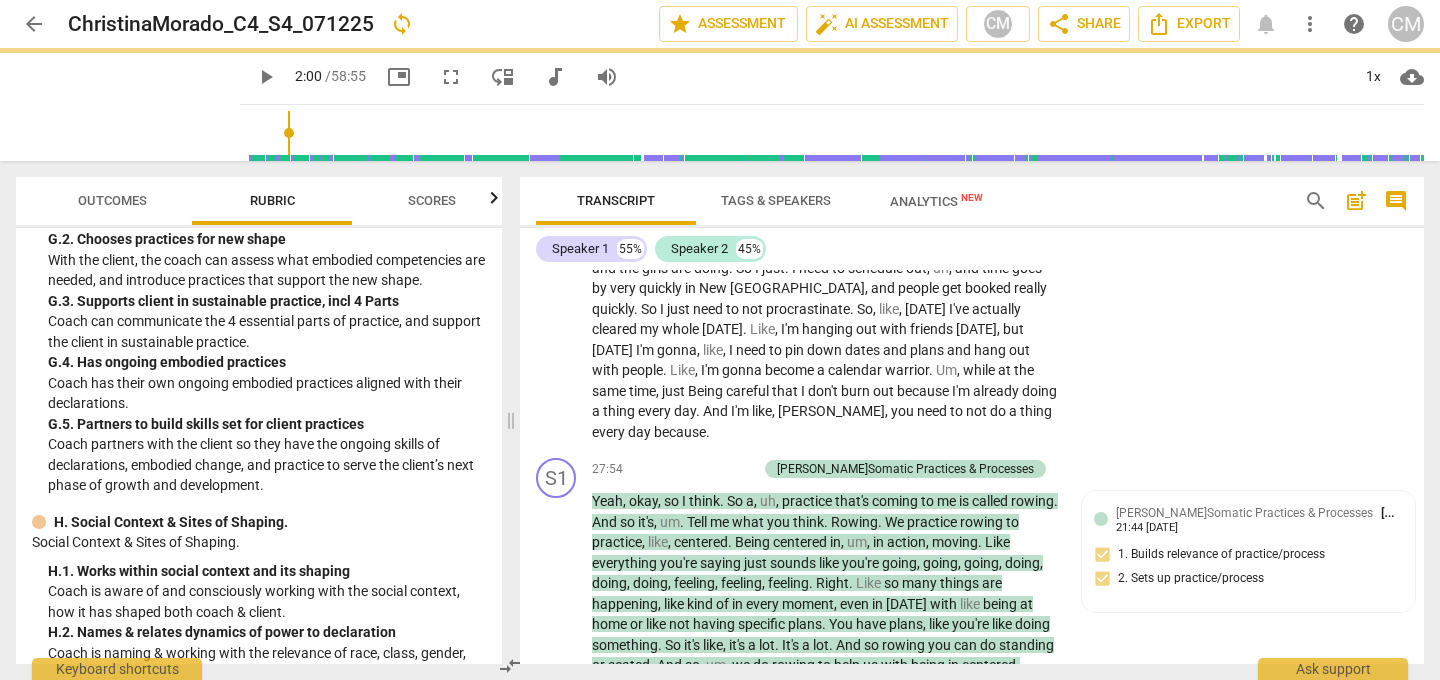 scroll, scrollTop: 9601, scrollLeft: 0, axis: vertical 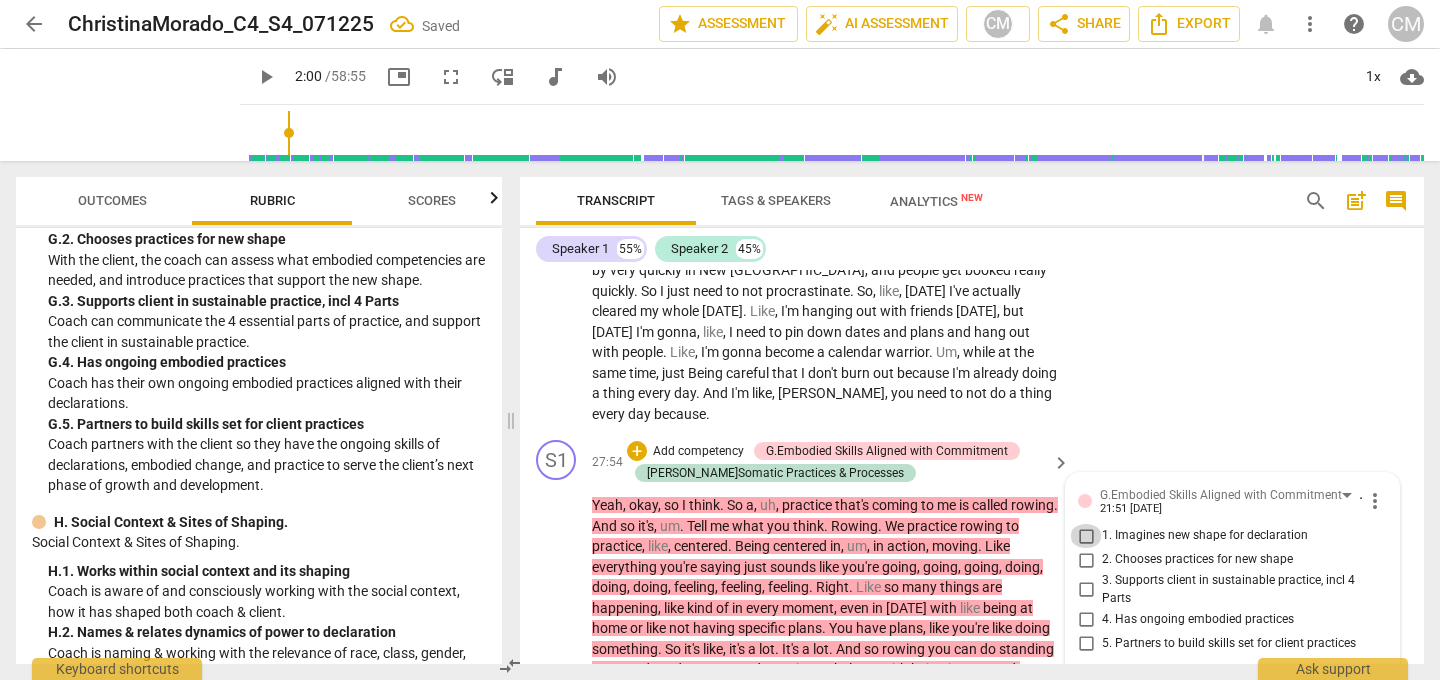 click on "1. Imagines new shape for declaration" at bounding box center [1086, 536] 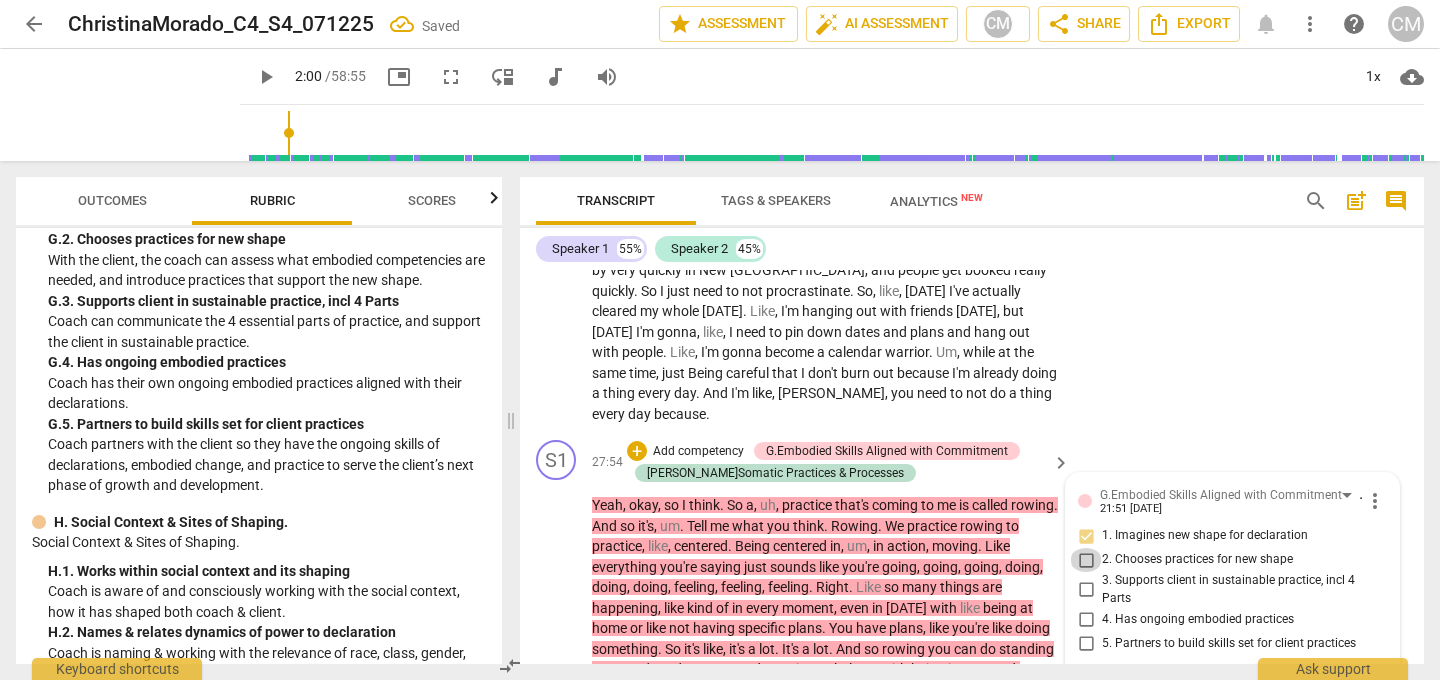 click on "2. Chooses practices for new shape" at bounding box center (1086, 560) 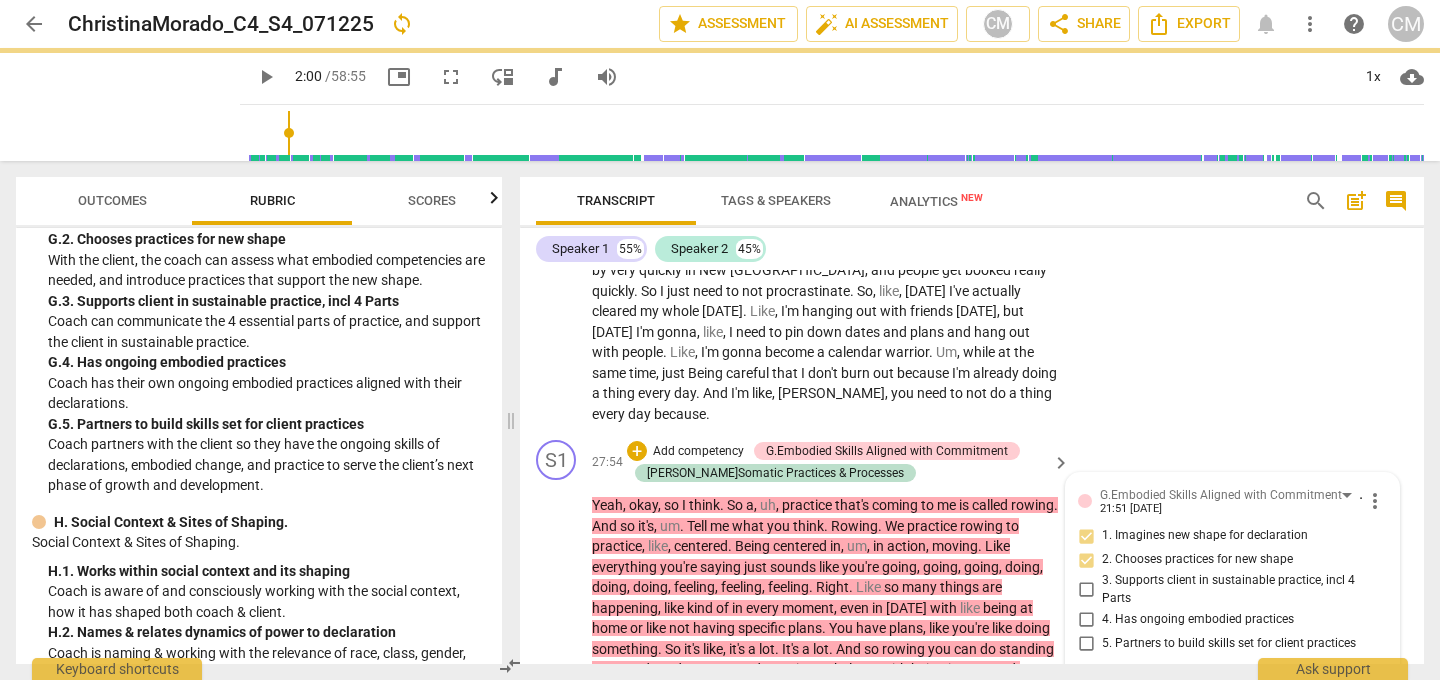 click on "3. Supports client in sustainable practice, incl 4 Parts" at bounding box center (1086, 590) 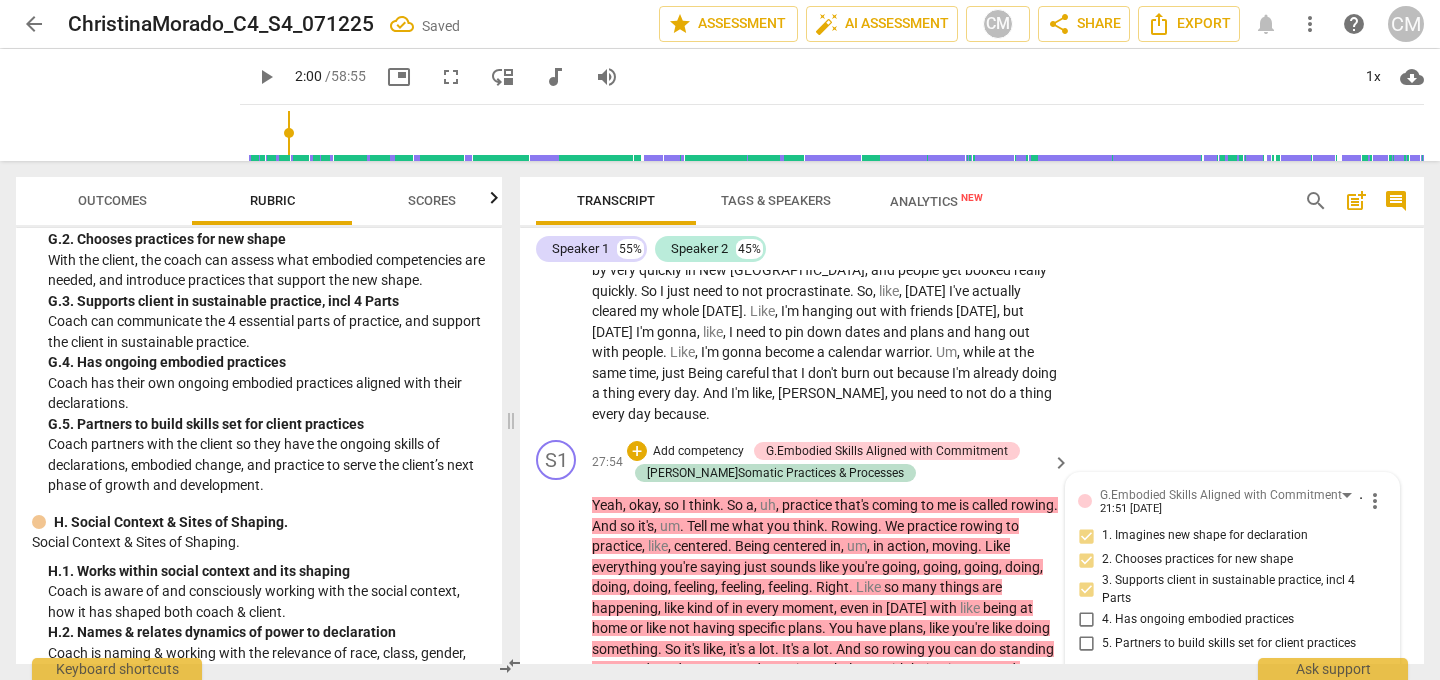 click on "S1 play_arrow pause 27:54 + Add competency G.Embodied Skills Aligned with Commitment J.Somatic Practices & Processes keyboard_arrow_right Yeah ,   okay ,   so   I   think .   So   a ,   uh ,   practice   that's   coming   to   me   is   called   rowing .   And   so   it's ,   um .   Tell   me   what   you   think .   Rowing .   We   practice   rowing   to   practice ,   like ,   centered .   Being   centered   in ,   um ,   in   action ,   moving .   Like   everything   you're   saying   just   sounds   like   you're   going ,   going ,   going ,   doing ,   doing ,   doing ,   feeling ,   feeling ,   feeling .   Right .   Like   so   many   things   are   happening ,   like   kind   of   in   every   moment ,   even   in   [DATE]   with   like   being   at   home   or   like   not   having   specific   plans .   You   have   plans ,   like   you're   like   doing   something .   So   it's   like ,   it's   a   lot .   It's   a   lot .   And   so   rowing   you   can   do   standing   or   seated .   And" at bounding box center (972, 683) 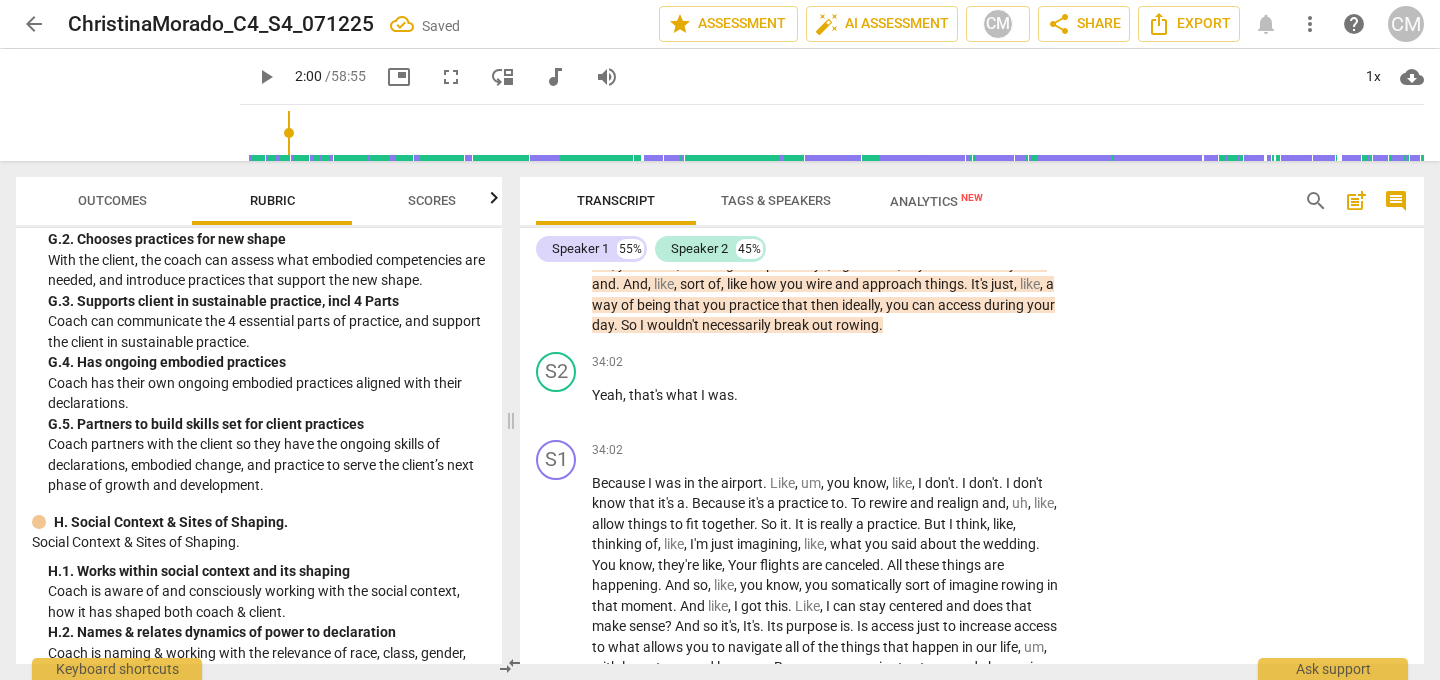 scroll, scrollTop: 11057, scrollLeft: 0, axis: vertical 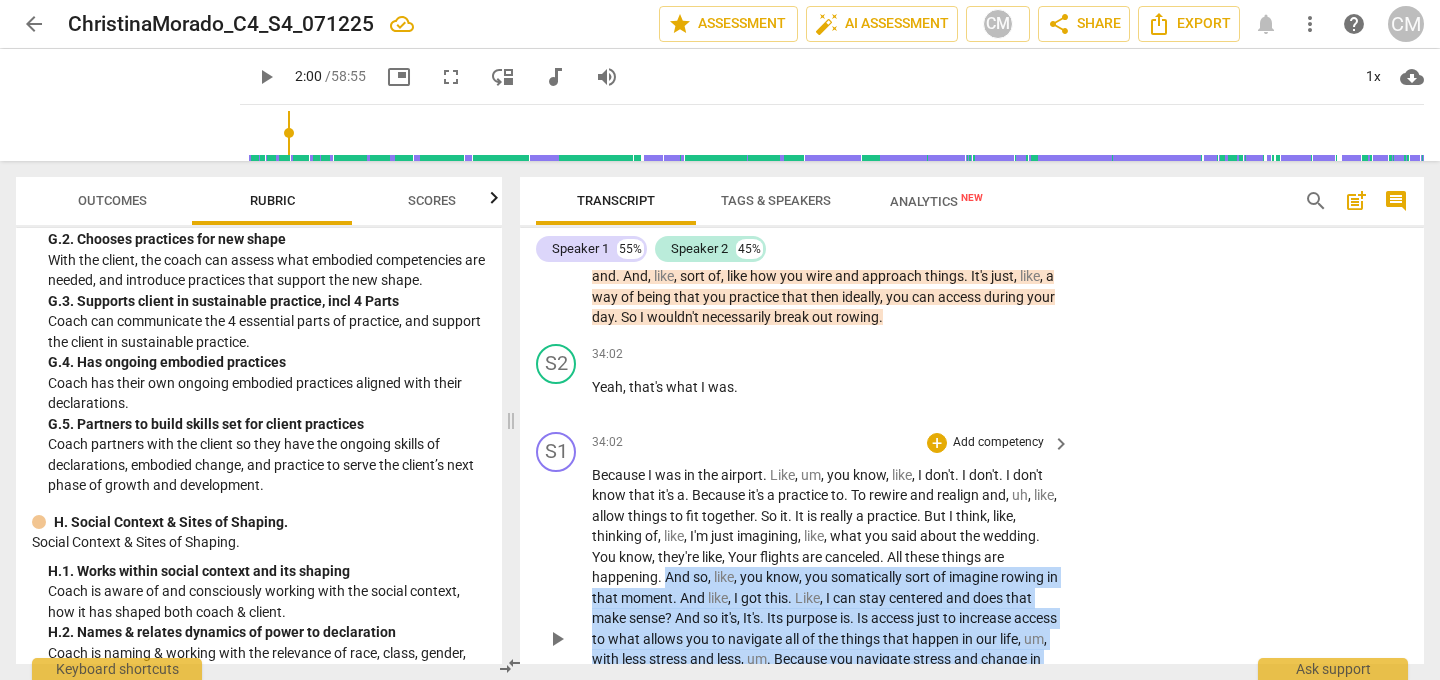 drag, startPoint x: 664, startPoint y: 393, endPoint x: 894, endPoint y: 617, distance: 321.0545 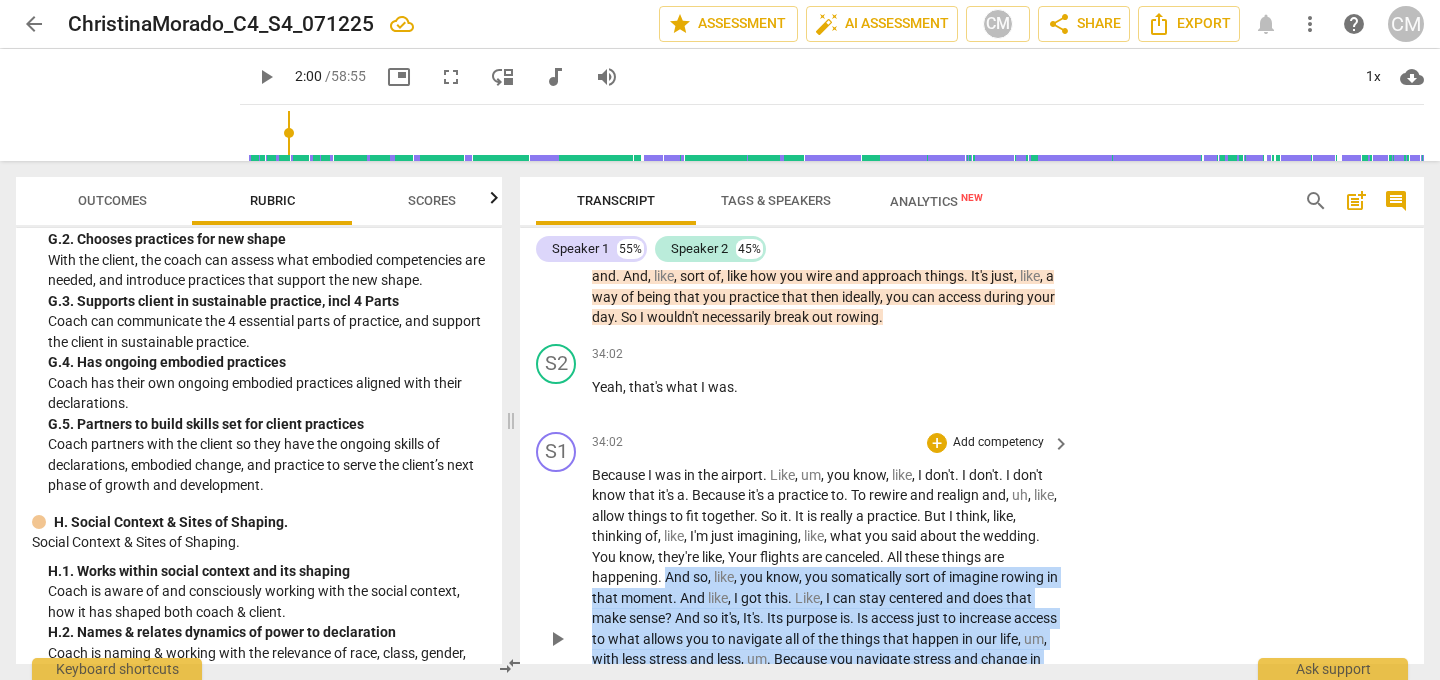 click on "Because   I   was   in   the   airport .   Like ,   um ,   you   know ,   like ,   I   don't .   I   don't .   I   don't   know   that   it's   a .   Because   it's   a   practice   to .   To   rewire   and   realign   and ,   uh ,   like ,   allow   things   to   fit   together .   So   it .   It   is   really   a   practice .   But   I   think ,   like ,   thinking   of ,   like ,   I'm   just   imagining ,   like ,   what   you   said   about   the   wedding .   You   know ,   they're   like ,   Your   flights   are   canceled .   All   these   things   are   happening .   And   so ,   like ,   you   know ,   you   somatically   sort   of   imagine   rowing   in   that   moment .   And   like ,   I   got   this .   Like ,   I   can   stay   centered   and   does   that   make   sense ?   And   so   it's ,   It's .   Its   purpose   is .   Is   access   just   to   increase   access   to   what   allows   you   to   navigate   all   of   the   things   that   happen   in   our   life ,   um ,   with   less" at bounding box center (826, 639) 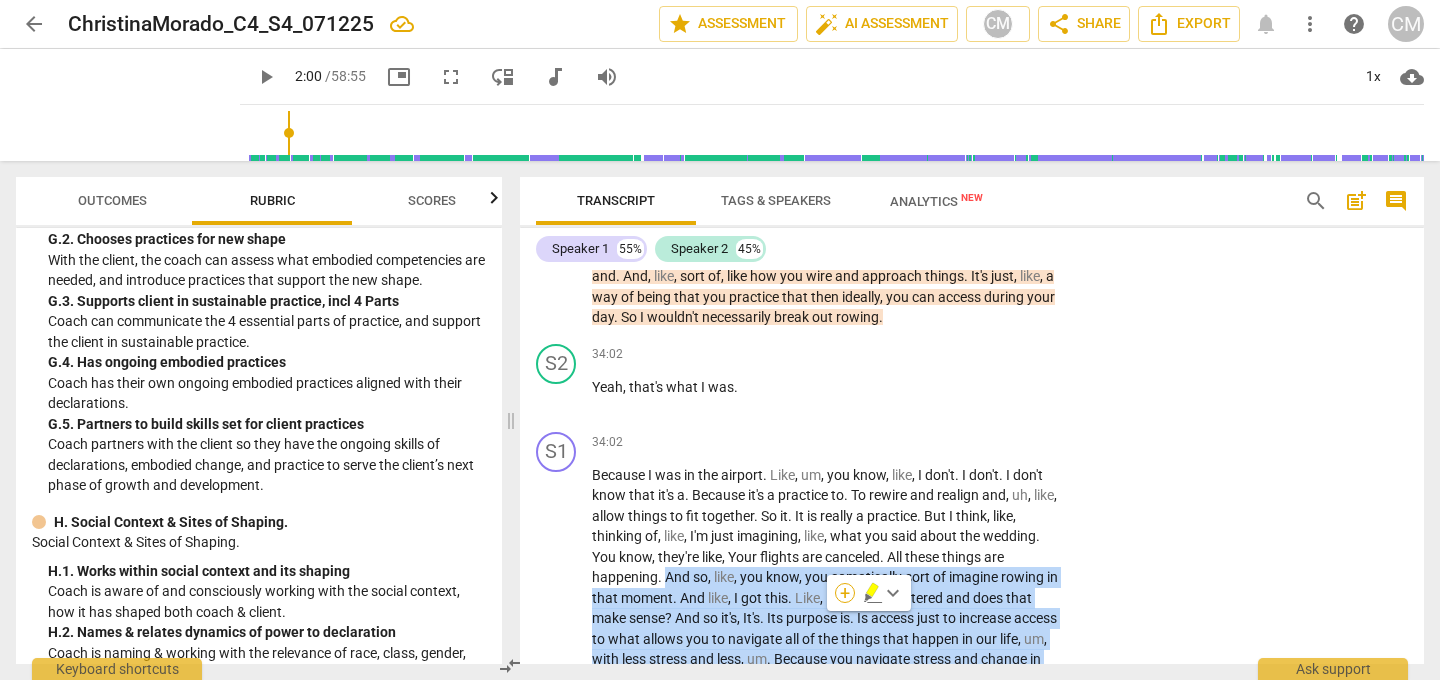 click on "+" at bounding box center (845, 593) 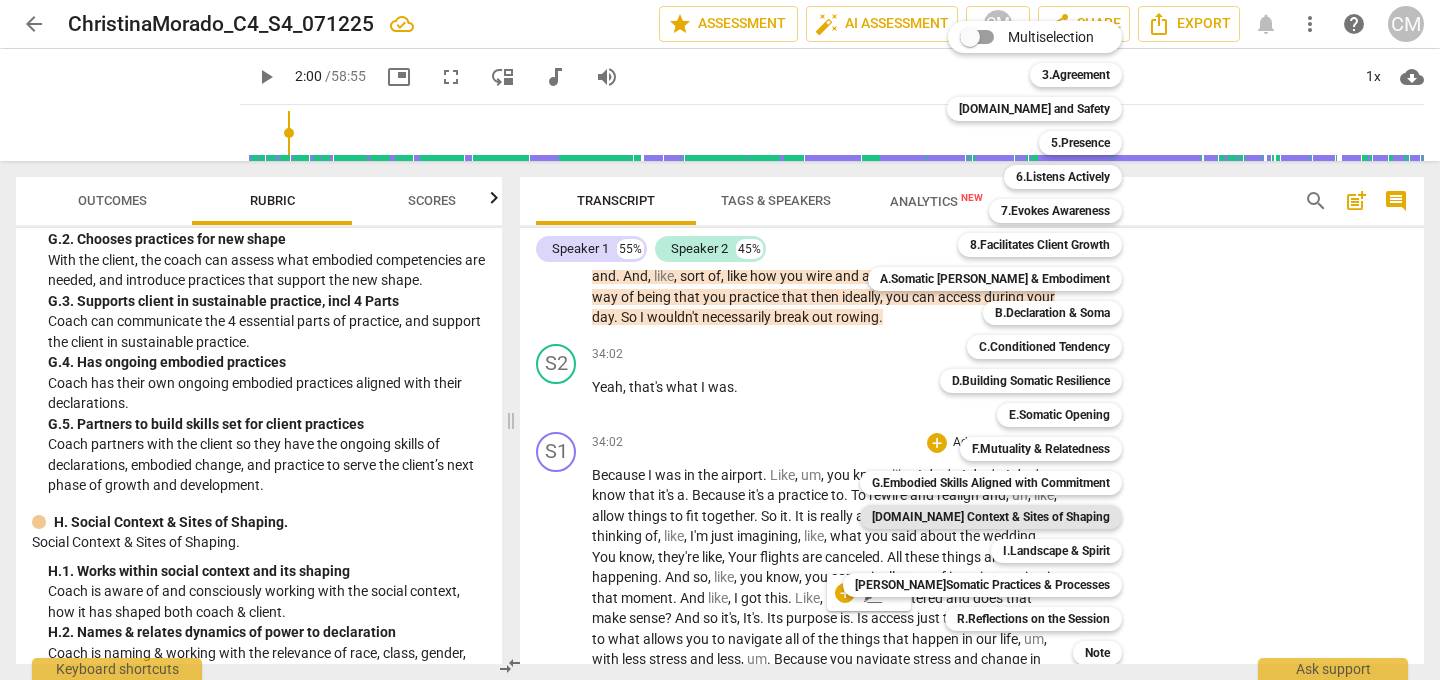 click on "[DOMAIN_NAME] Context & Sites of Shaping" at bounding box center [991, 517] 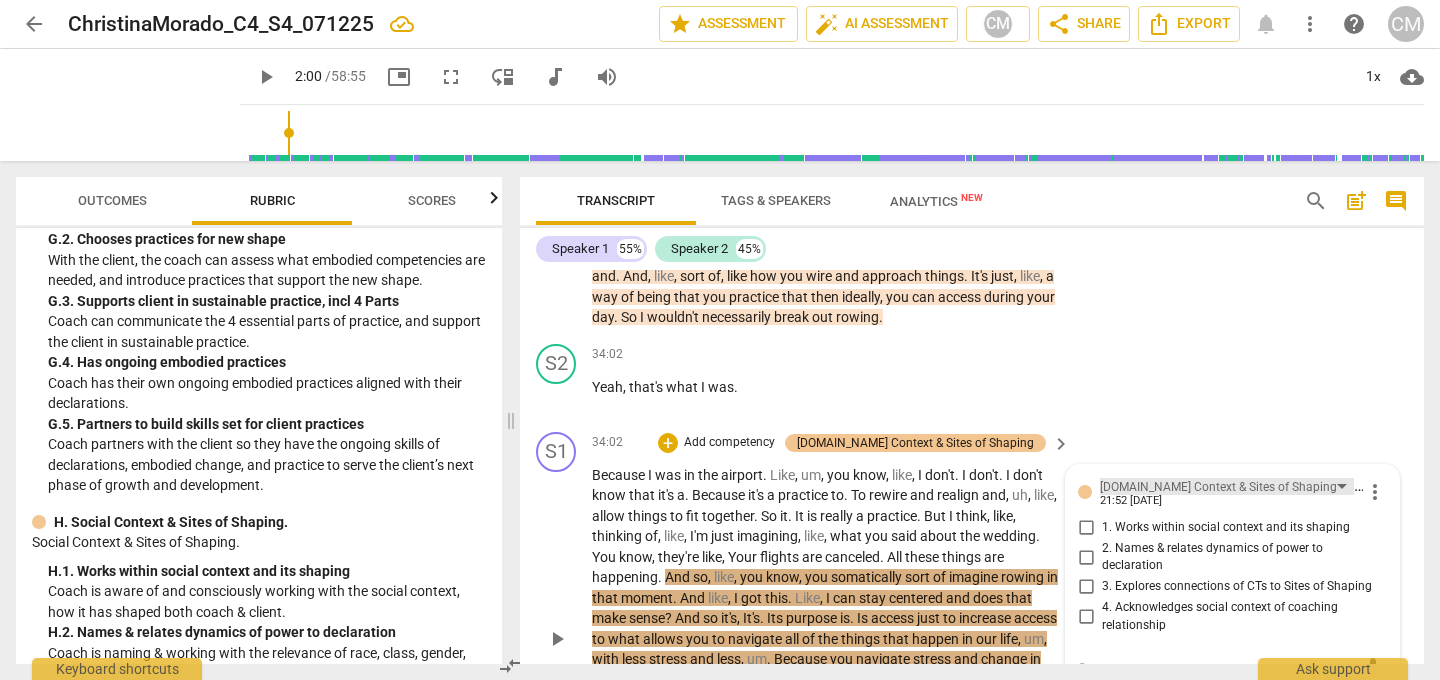 click on "[DOMAIN_NAME] Context & Sites of Shaping" at bounding box center (1218, 487) 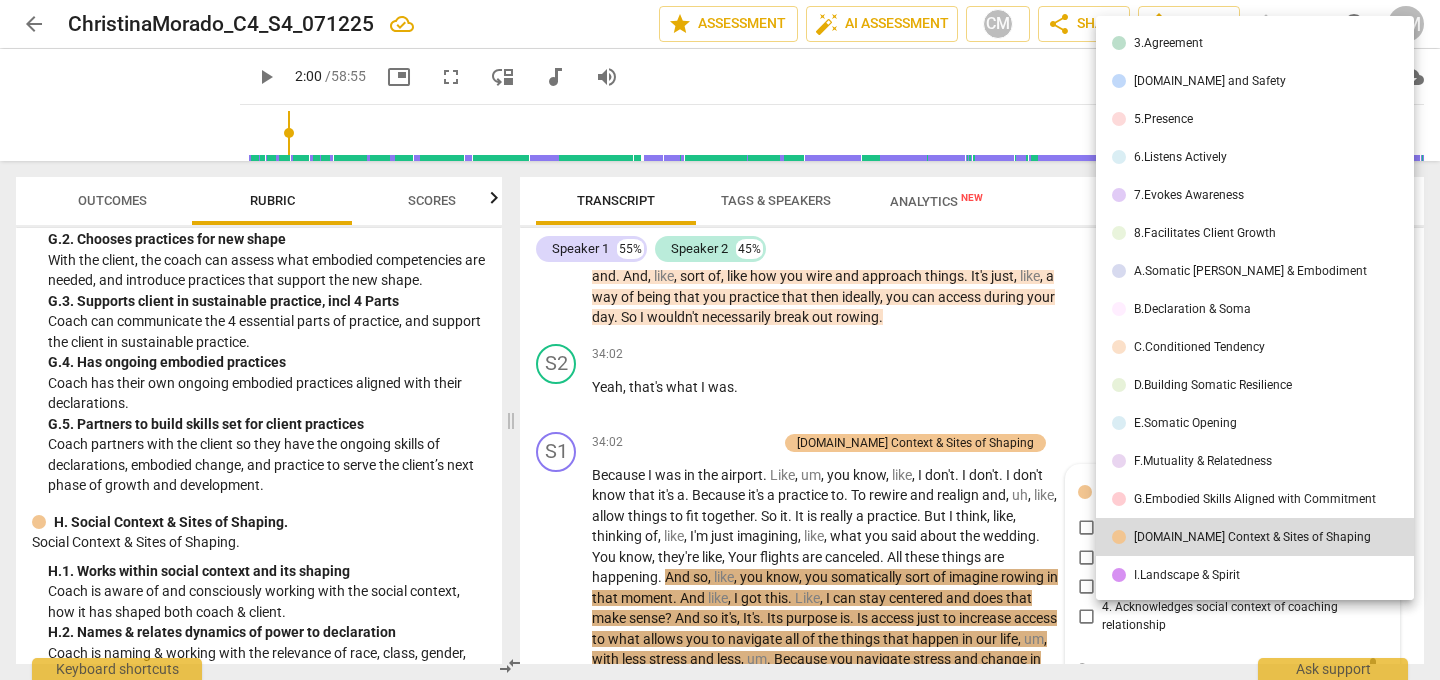 click on "G.Embodied Skills Aligned with Commitment" at bounding box center [1255, 499] 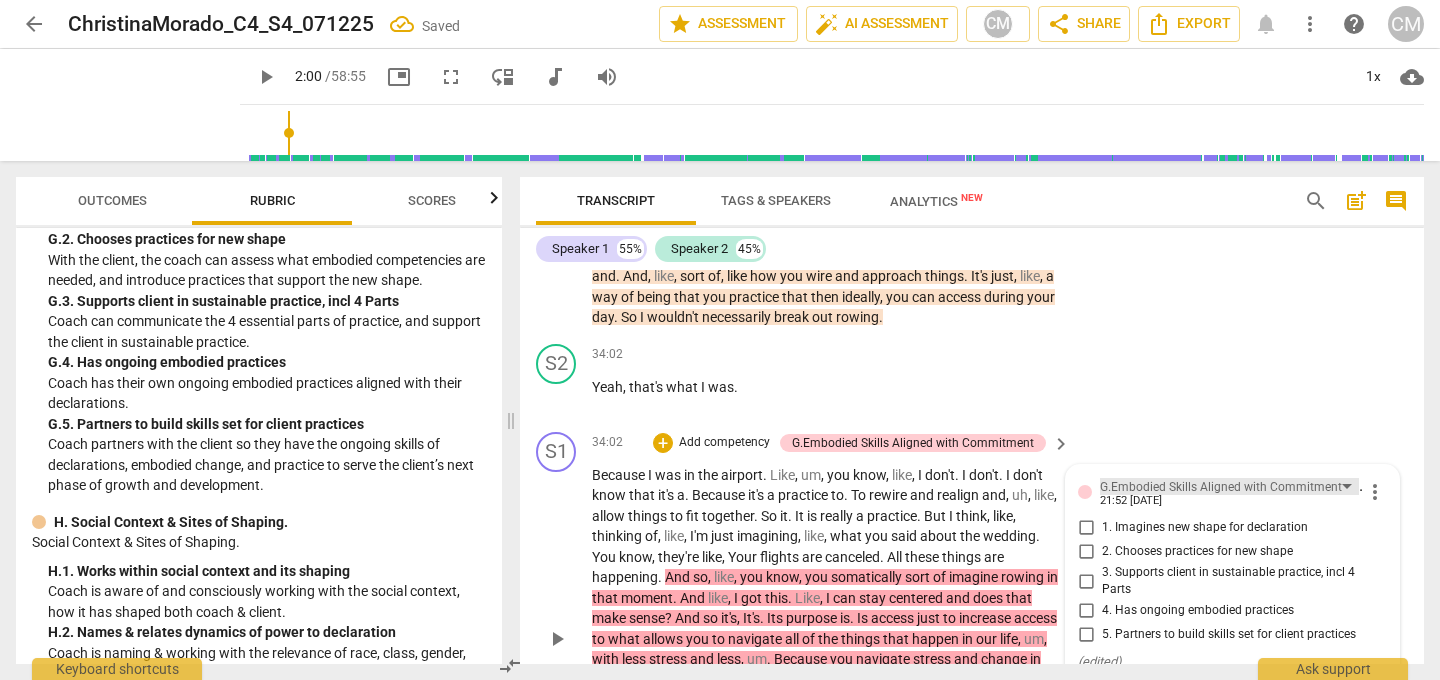 click on "G.Embodied Skills Aligned with Commitment" at bounding box center [1221, 487] 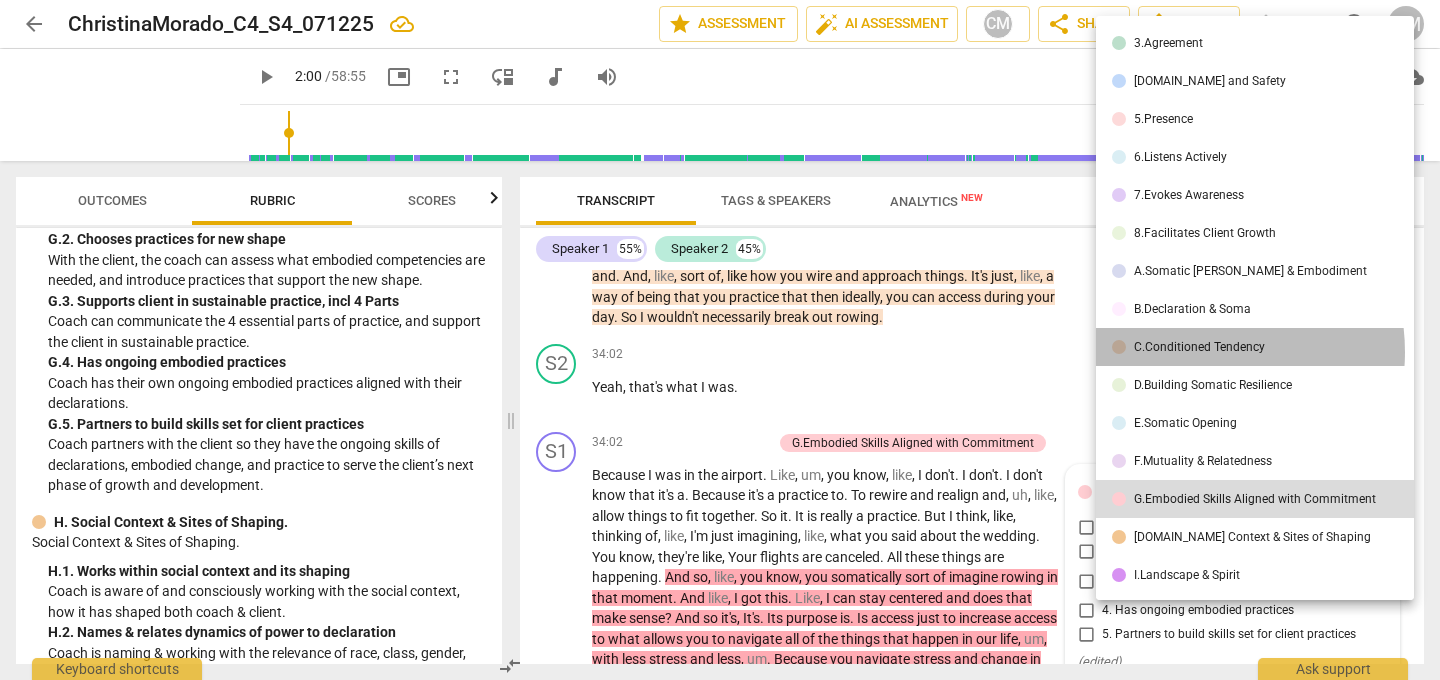 click on "C.Conditioned Tendency" at bounding box center [1199, 347] 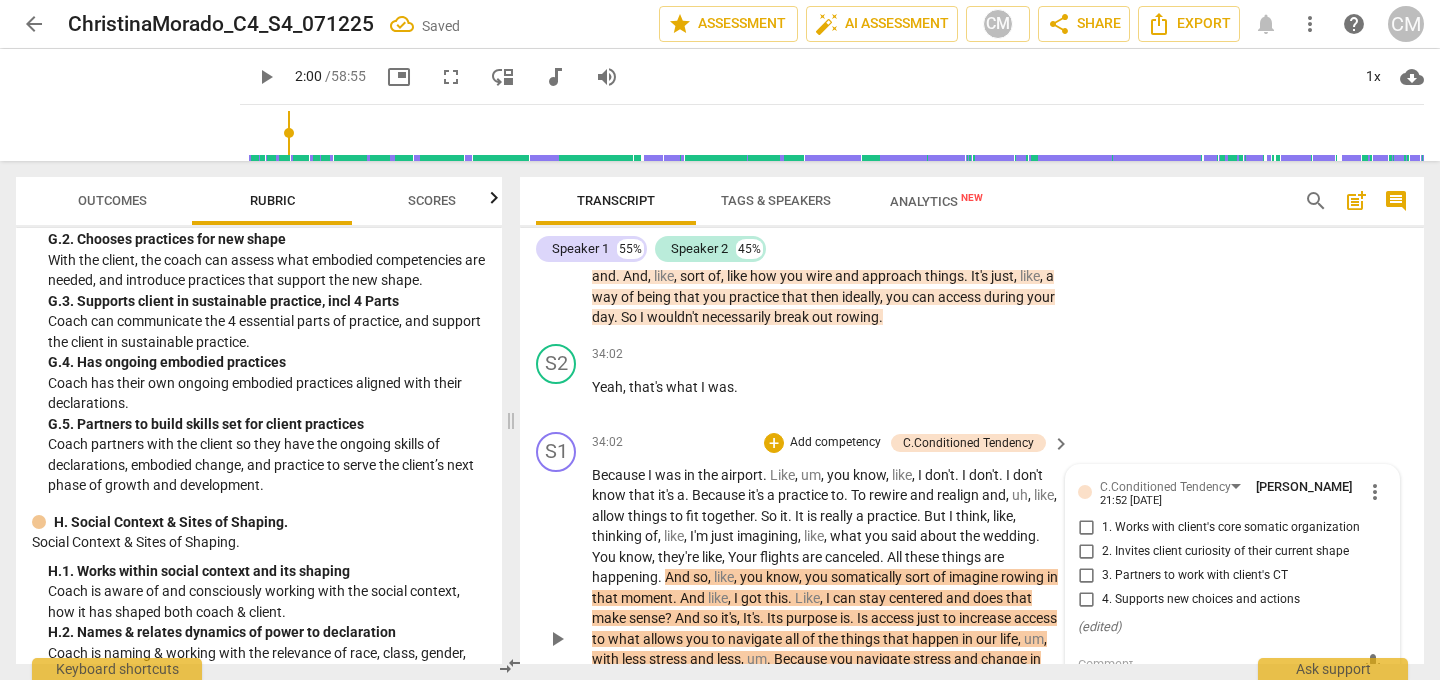 click on "3. Partners to work with client's CT" at bounding box center (1086, 576) 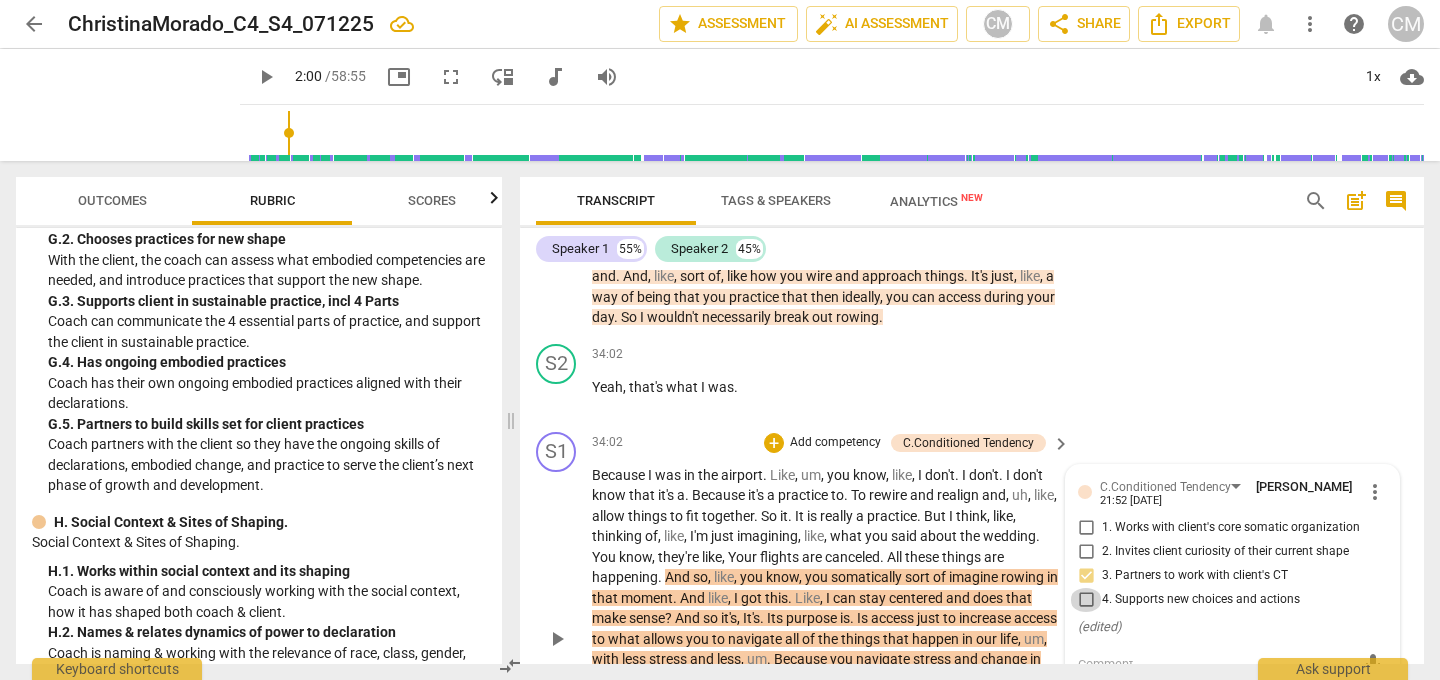 click on "4. Supports new choices and actions" at bounding box center (1086, 600) 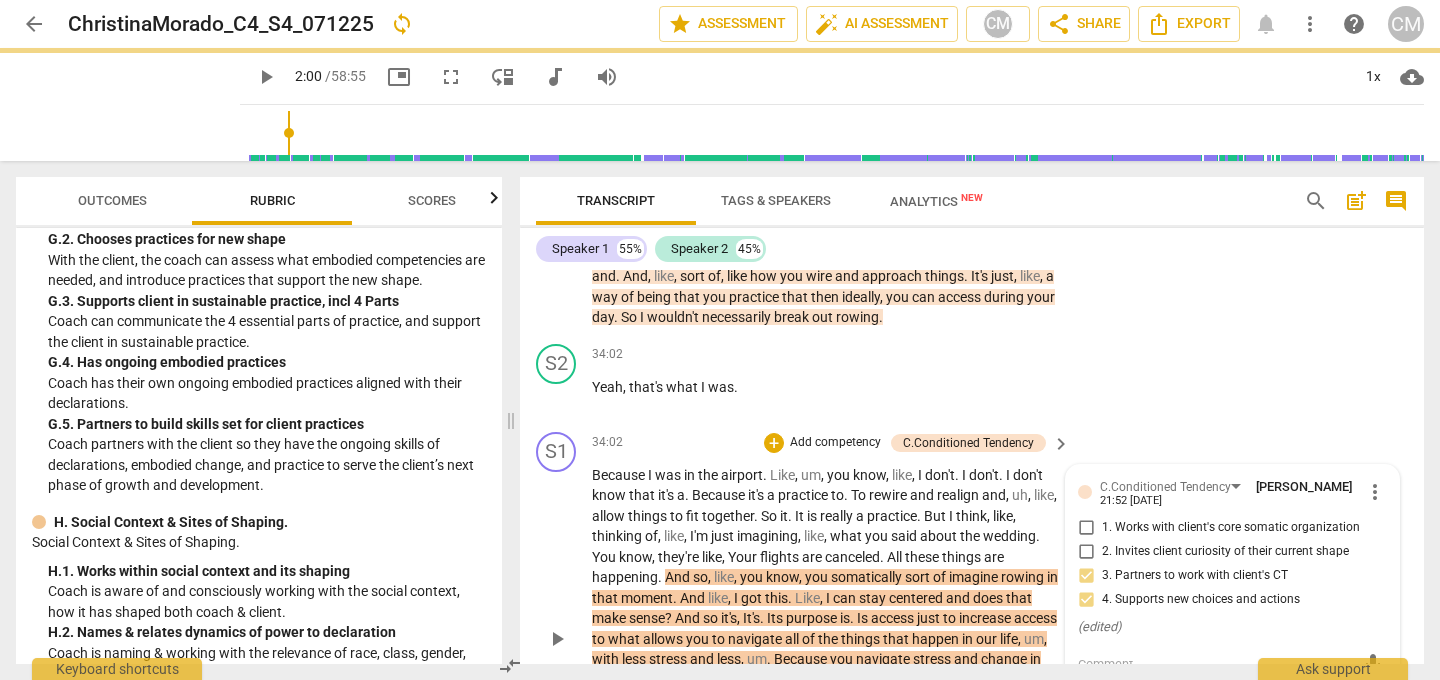 click on "1. Works with client's core somatic organization" at bounding box center (1086, 528) 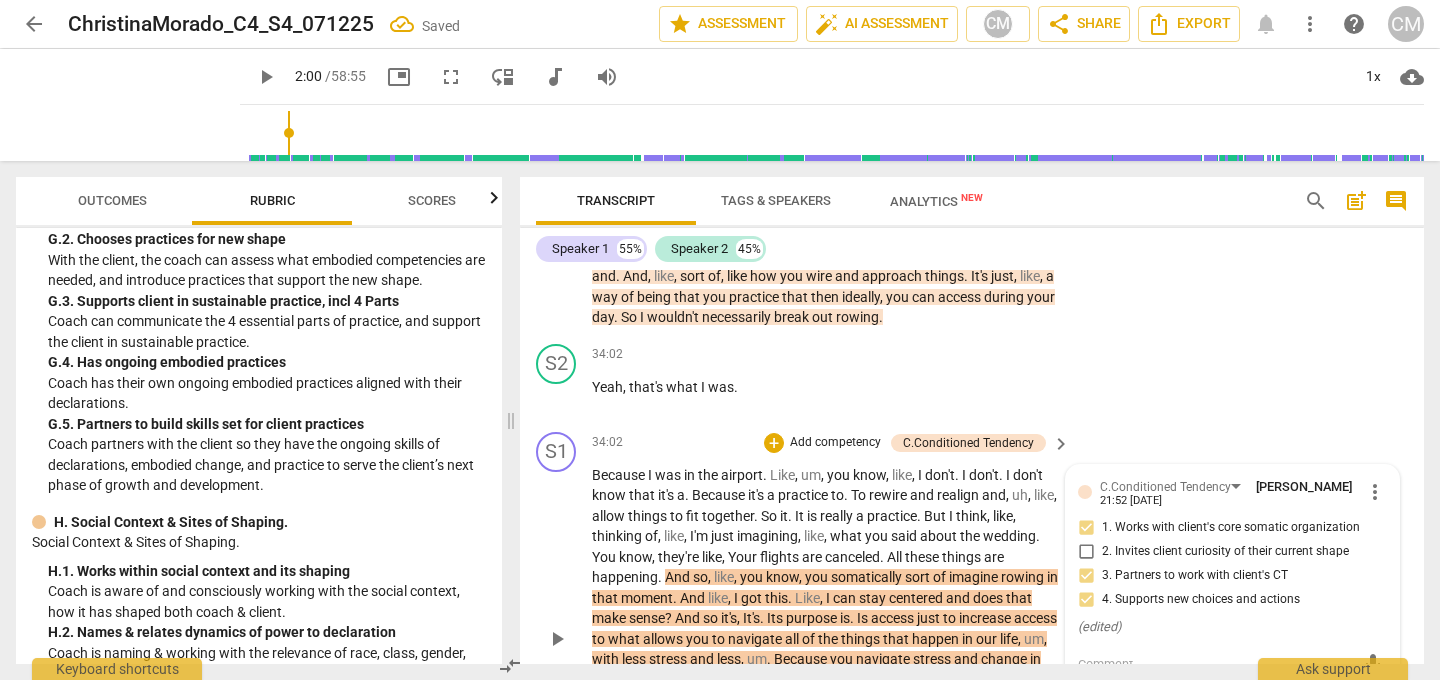 click on "2. Invites client curiosity of their current shape" at bounding box center [1086, 552] 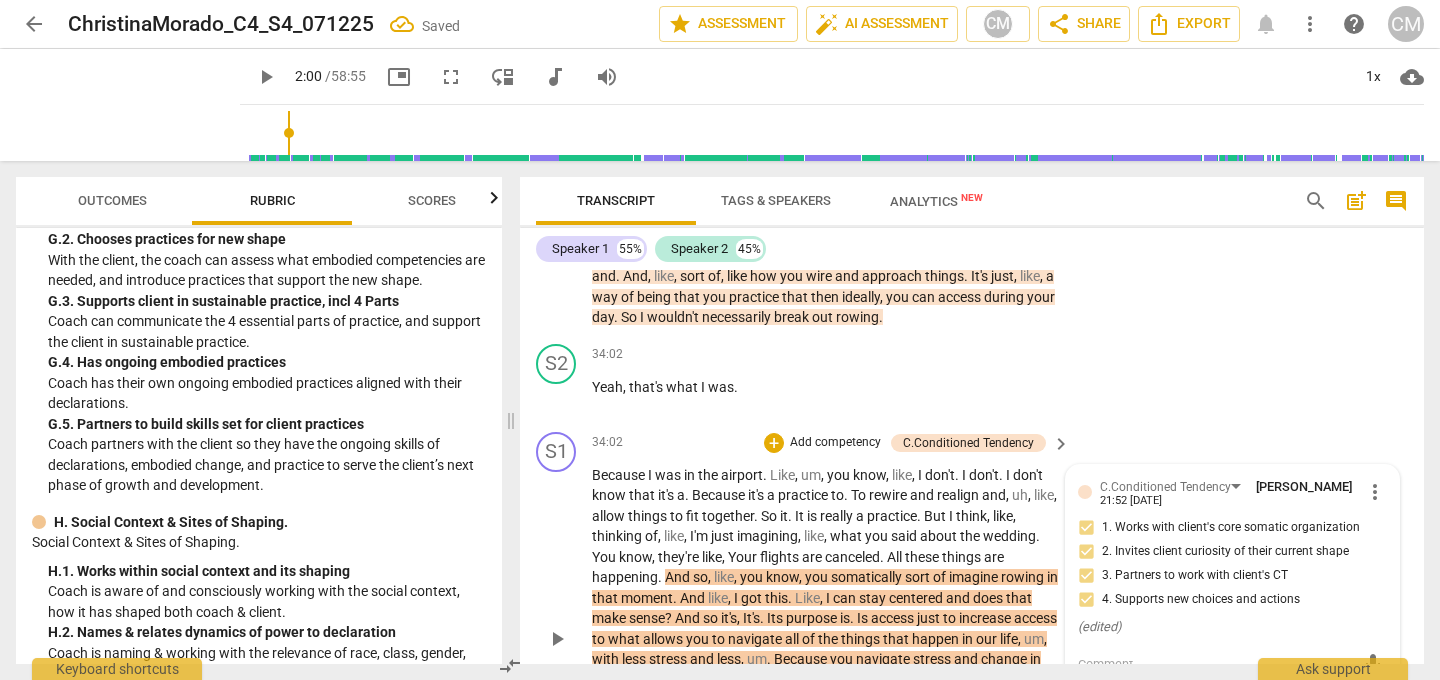 click on "S1 play_arrow pause 34:02 + Add competency C.Conditioned Tendency keyboard_arrow_right Because   I   was   in   the   airport .   Like ,   um ,   you   know ,   like ,   I   don't .   I   don't .   I   don't   know   that   it's   a .   Because   it's   a   practice   to .   To   rewire   and   realign   and ,   uh ,   like ,   allow   things   to   fit   together .   So   it .   It   is   really   a   practice .   But   I   think ,   like ,   thinking   of ,   like ,   I'm   just   imagining ,   like ,   what   you   said   about   the   wedding .   You   know ,   they're   like ,   Your   flights   are   canceled .   All   these   things   are   happening .   And   so ,   like ,   you   know ,   you   somatically   sort   of   imagine   rowing   in   that   moment .   And   like ,   I   got   this .   Like ,   I   can   stay   centered   and   does   that   make   sense ?   And   so   it's ,   It's .   Its   purpose   is .   Is   access   just   to   increase   access   to   what   allows   you   to     all" at bounding box center [972, 623] 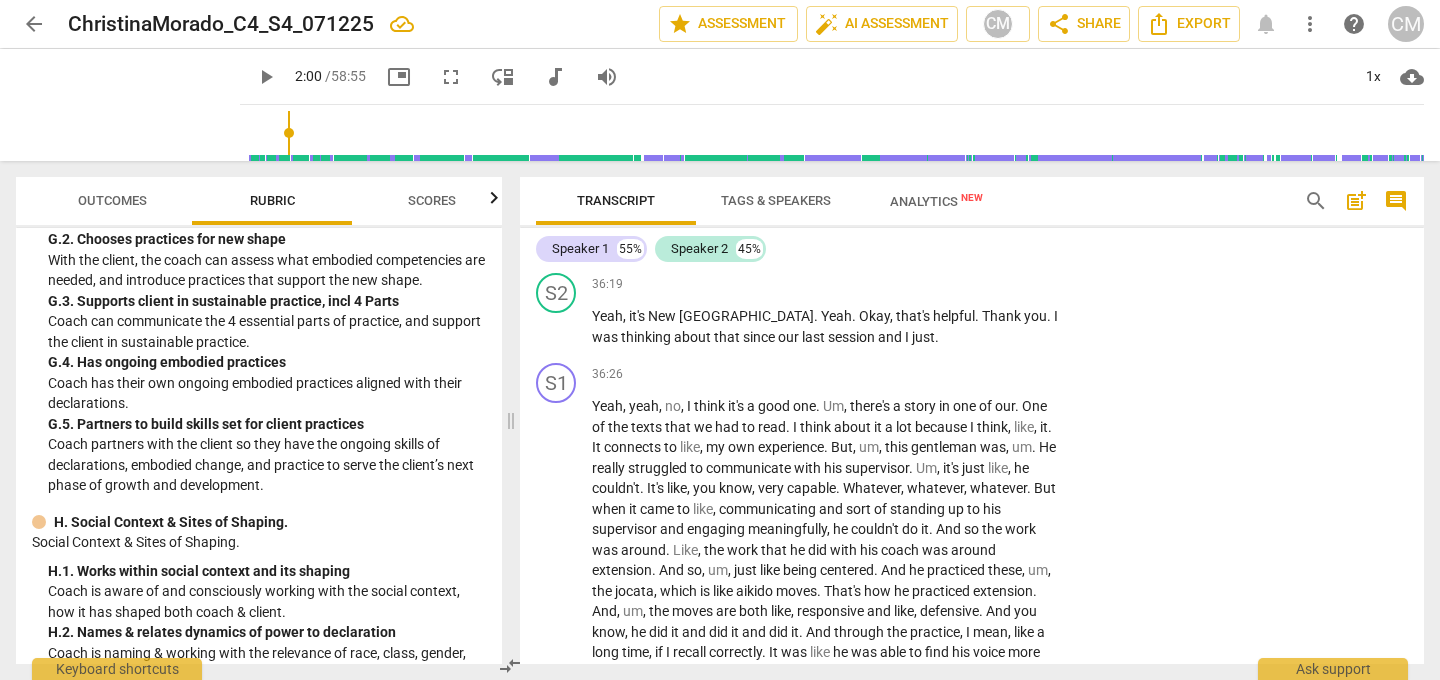 scroll, scrollTop: 12150, scrollLeft: 0, axis: vertical 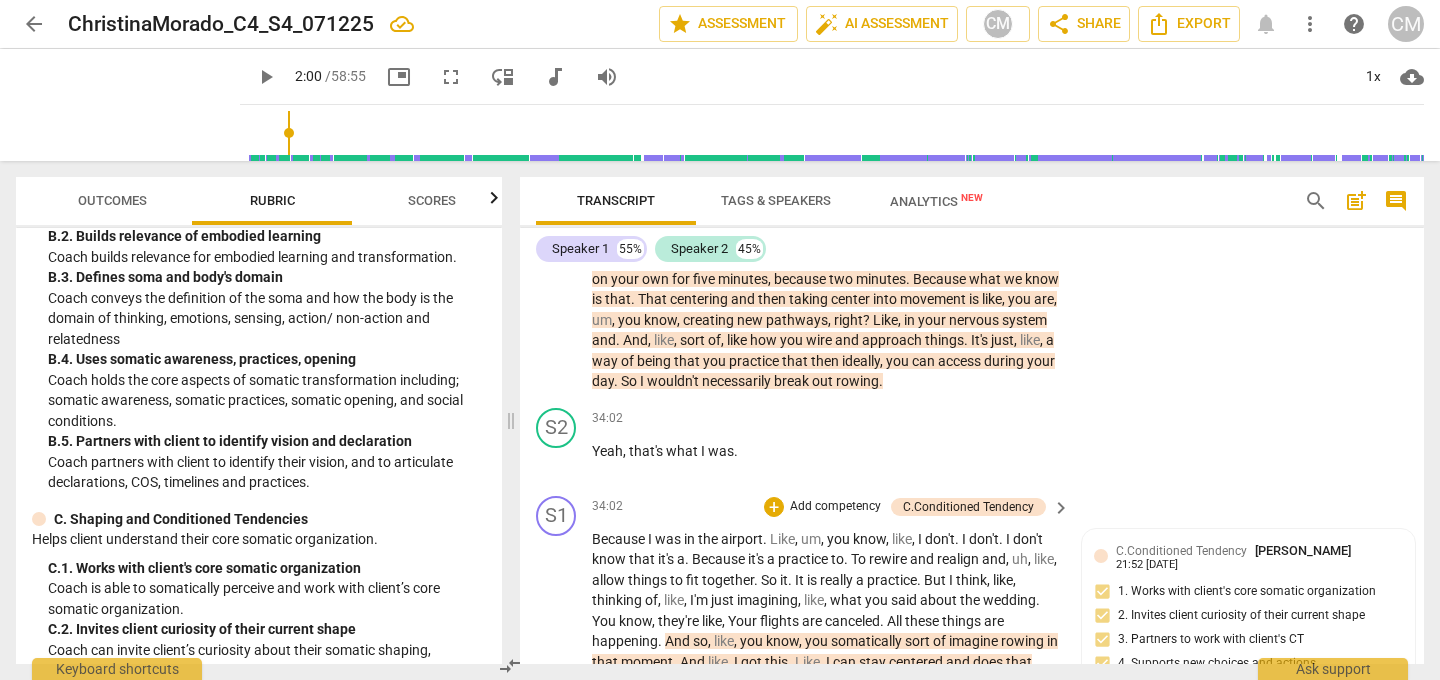 click on "Add competency" at bounding box center [835, 507] 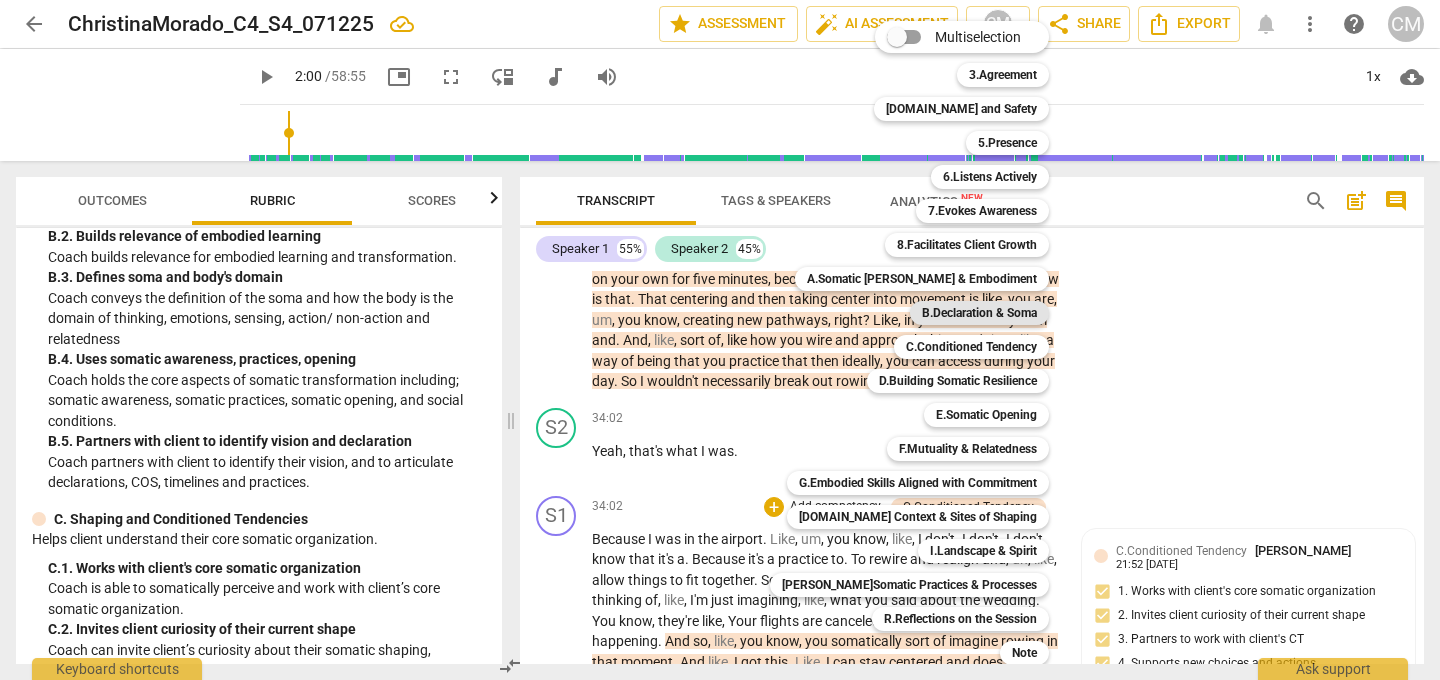 click on "B.Declaration & Soma" at bounding box center [979, 313] 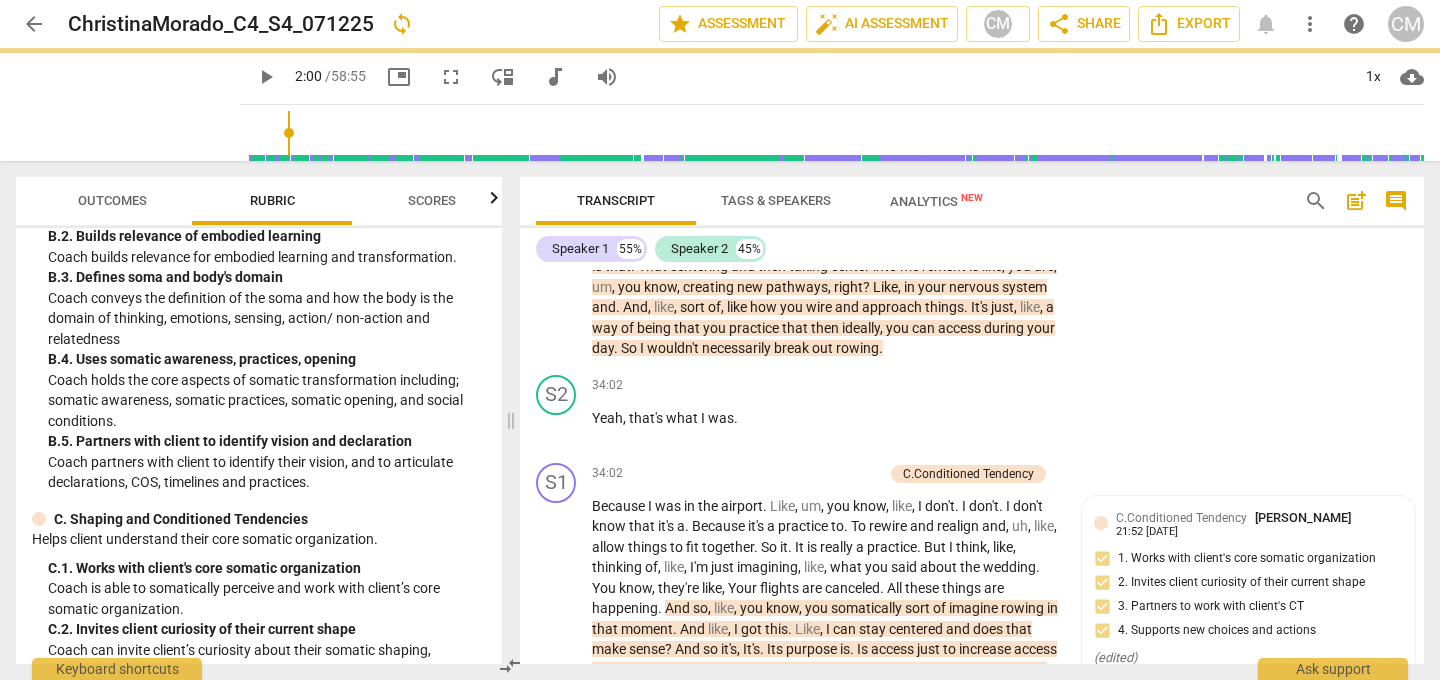 scroll, scrollTop: 11028, scrollLeft: 0, axis: vertical 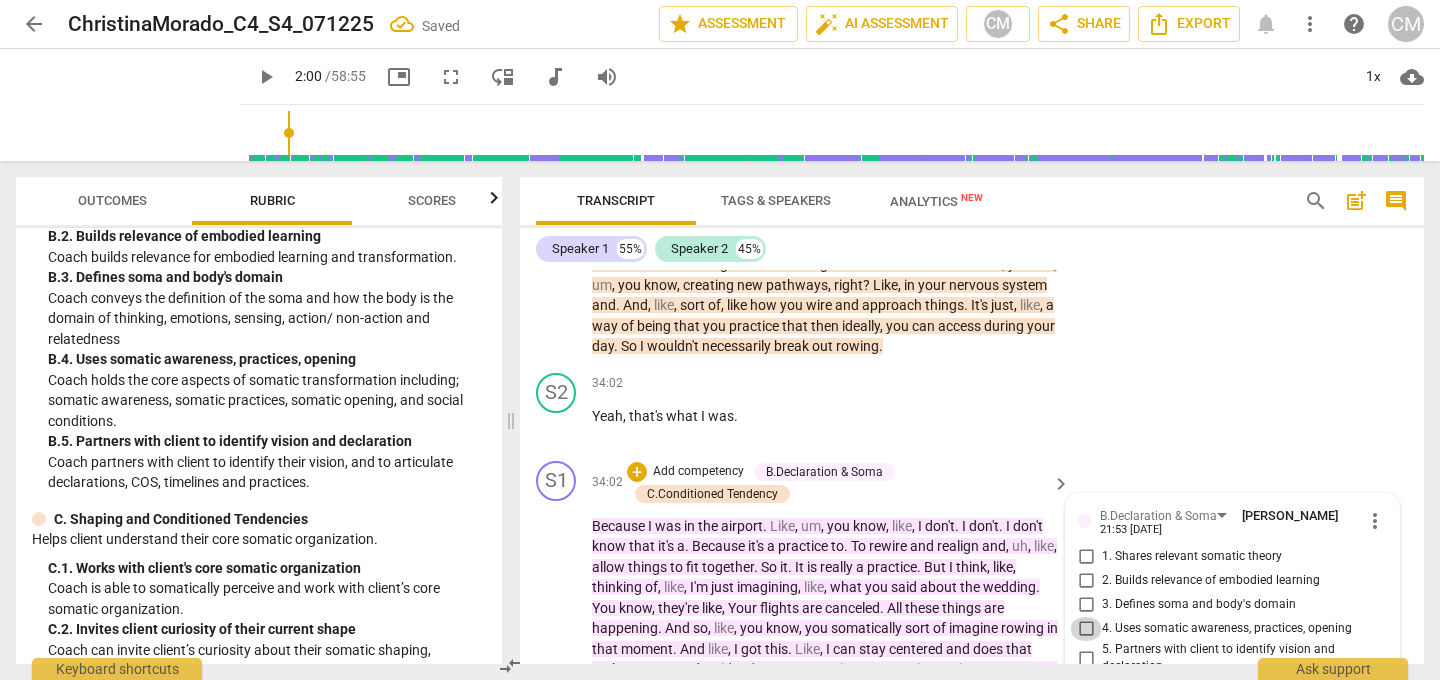 click on "4. Uses somatic awareness, practices, opening" at bounding box center [1086, 629] 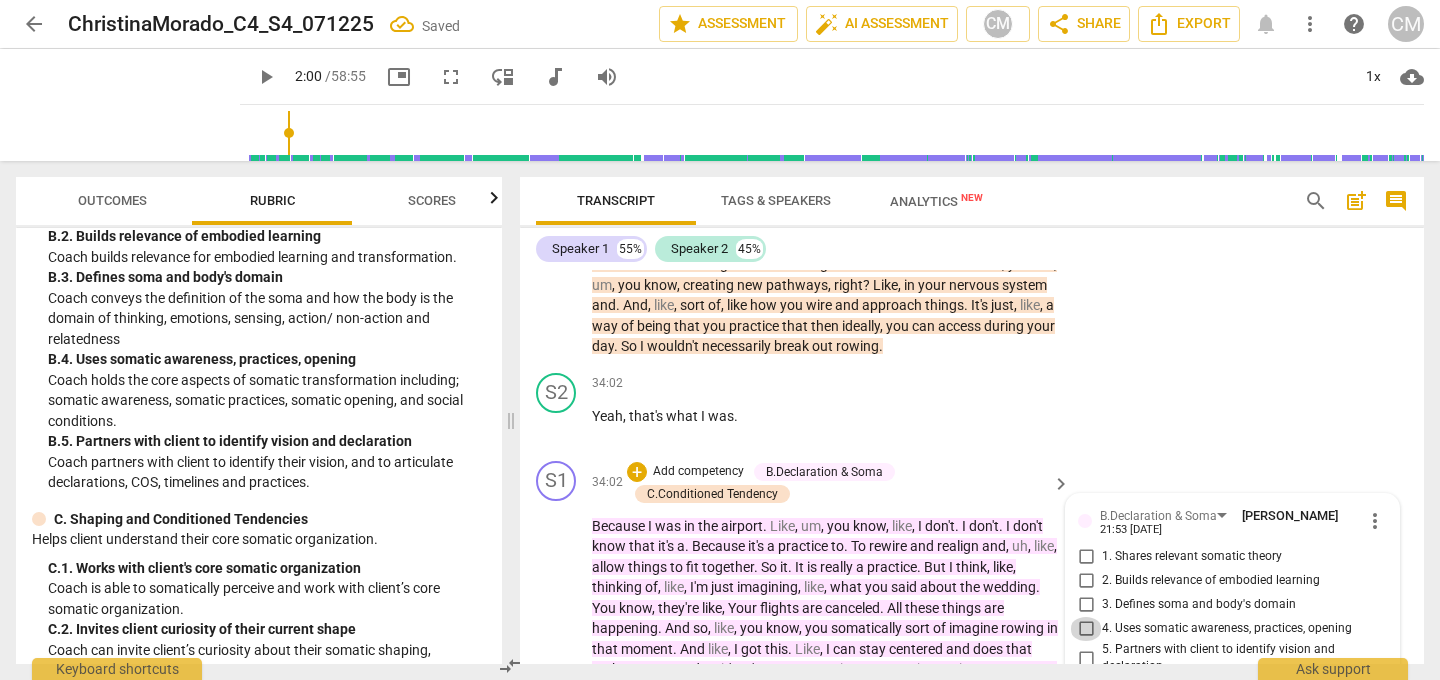 checkbox on "true" 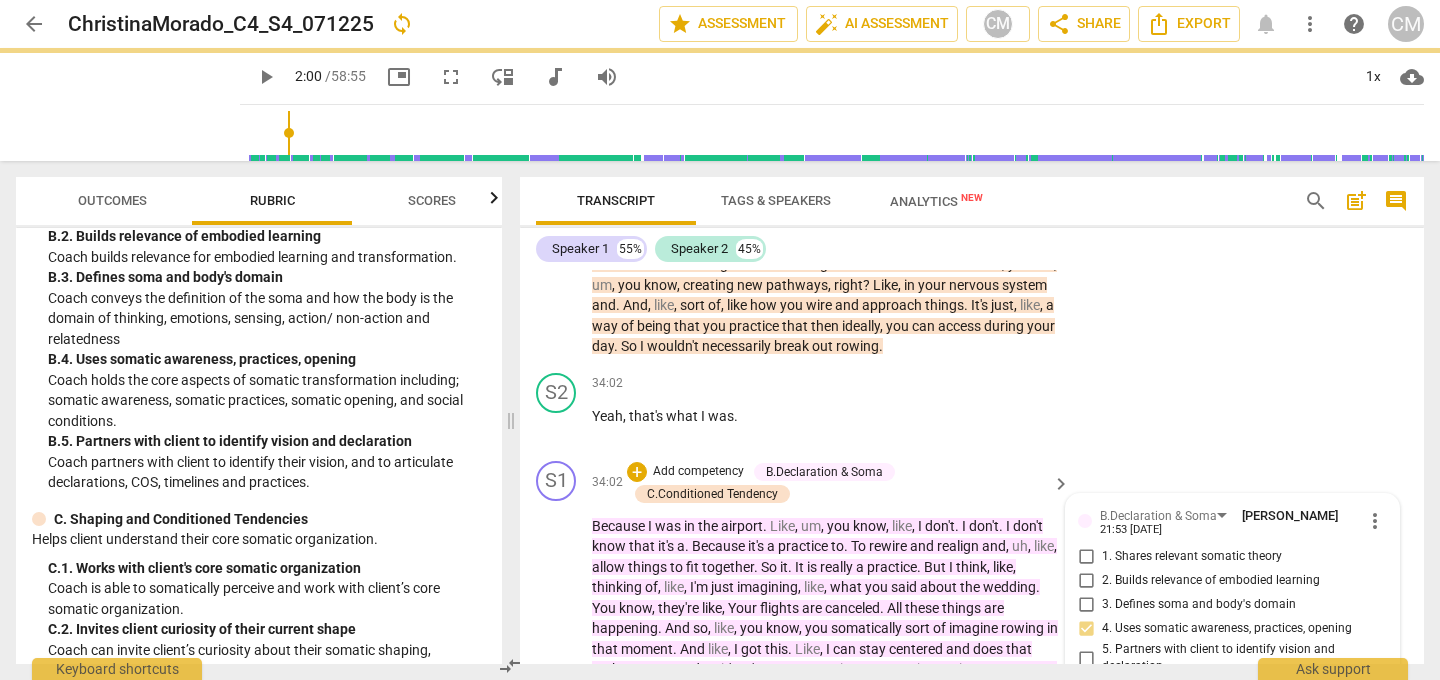click on "1. Shares relevant somatic theory" at bounding box center (1086, 557) 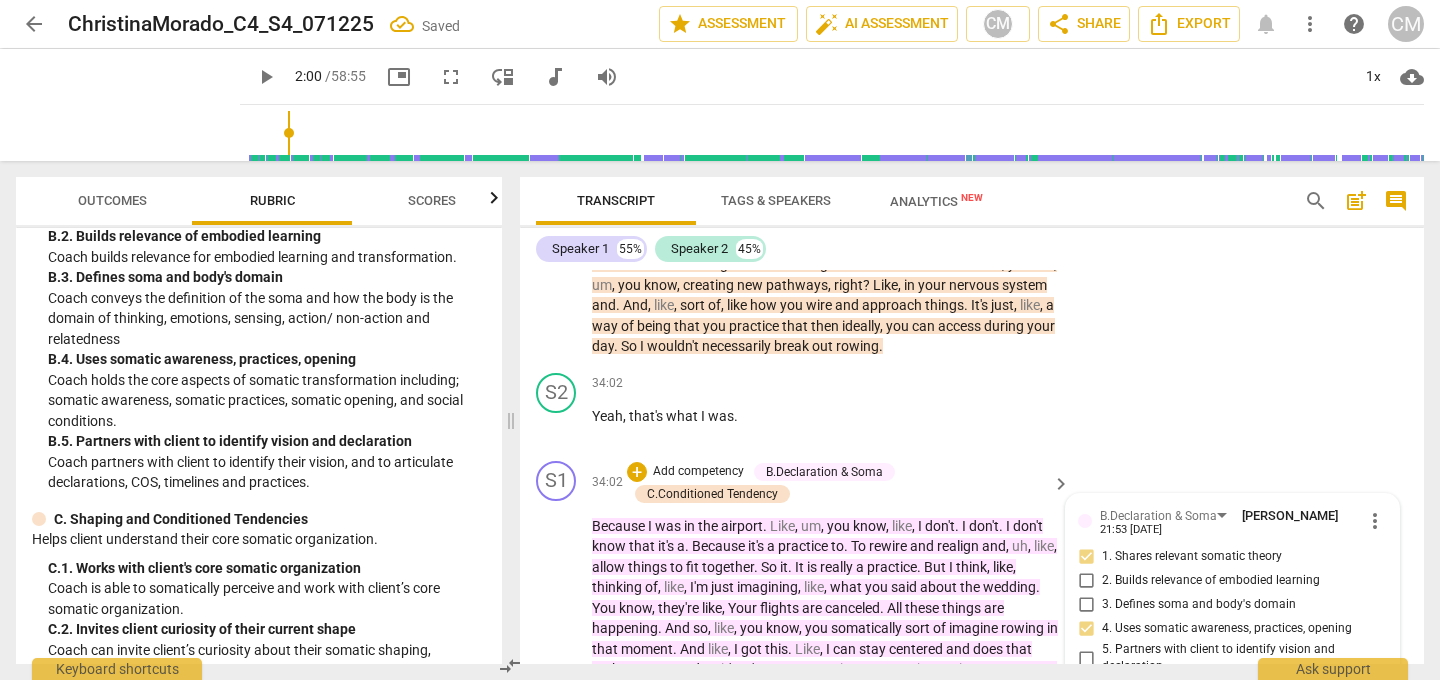 click on "S1 play_arrow pause 34:02 + Add competency B.Declaration & Soma C.Conditioned Tendency keyboard_arrow_right Because   I   was   in   the   airport .   Like ,   um ,   you   know ,   like ,   I   don't .   I   don't .   I   don't   know   that   it's   a .   Because   it's   a   practice   to .   To   rewire   and   realign   and ,   uh ,   like ,   allow   things   to   fit   together .   So   it .   It   is   really   a   practice .   But   I   think ,   like ,   thinking   of ,   like ,   I'm   just   imagining ,   like ,   what   you   said   about   the   wedding .   You   know ,   they're   like ,   Your   flights   are   canceled .   All   these   things   are   happening .   And   so ,   like ,   you   know ,   you   somatically   sort   of   imagine   rowing   in   that   moment .   And   like ,   I   got   this .   Like ,   I   can   stay   centered   and   does   that   make   sense ?   And   so   it's ,   It's .   Its   purpose   is .   Is   access   just   to   increase   access   to   what" at bounding box center [972, 663] 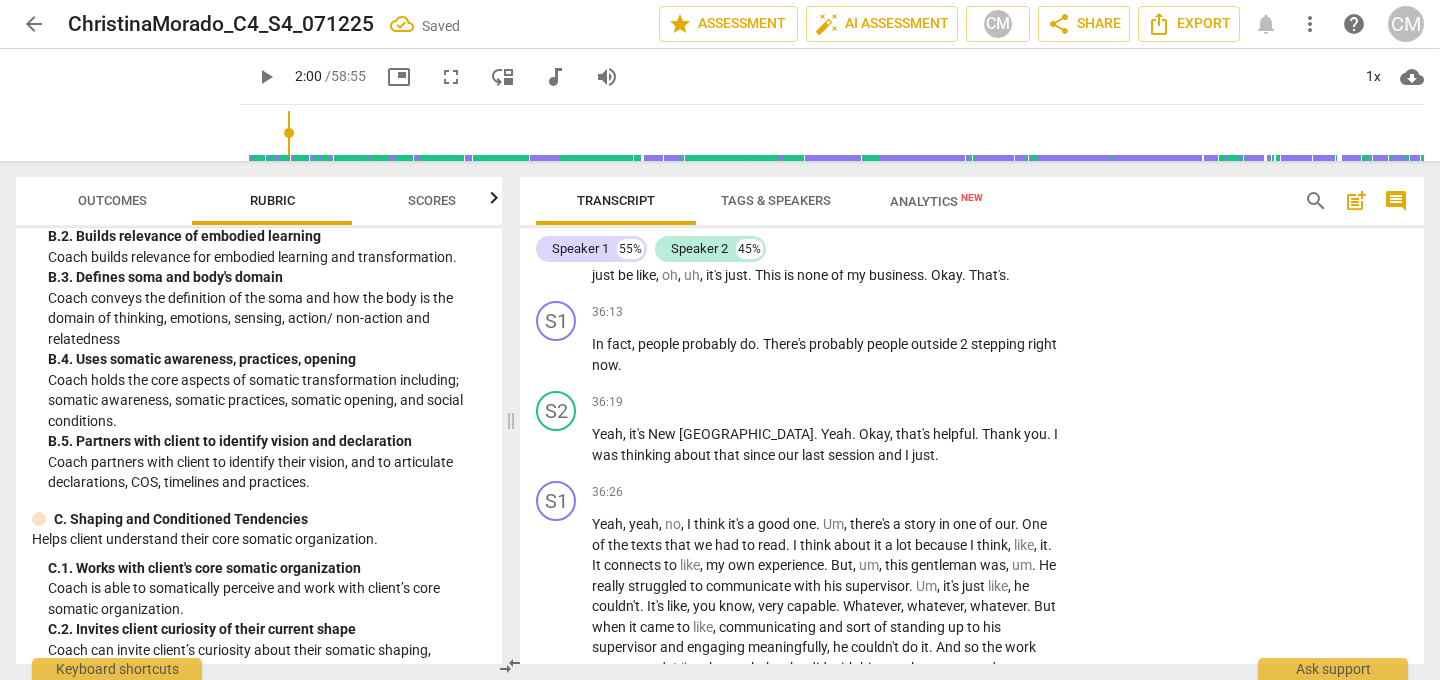 scroll, scrollTop: 12047, scrollLeft: 0, axis: vertical 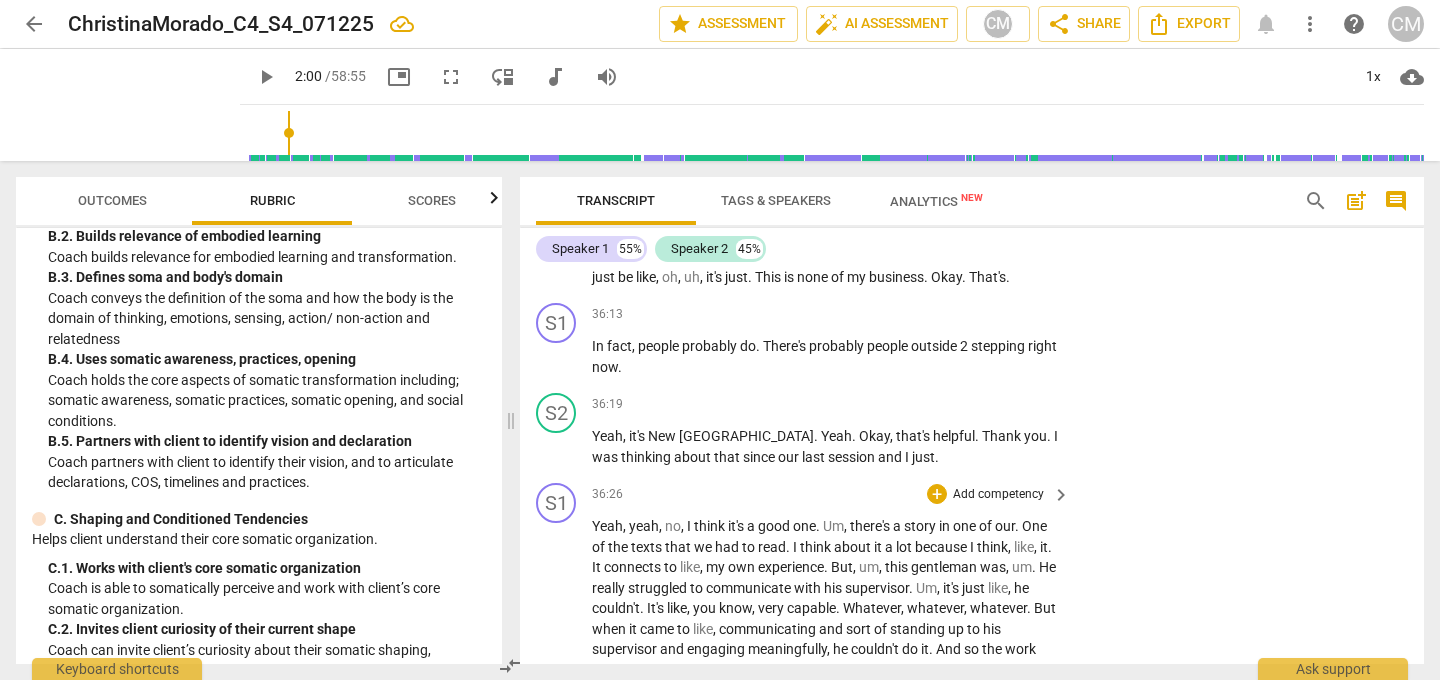 drag, startPoint x: 591, startPoint y: 340, endPoint x: 828, endPoint y: 588, distance: 343.03497 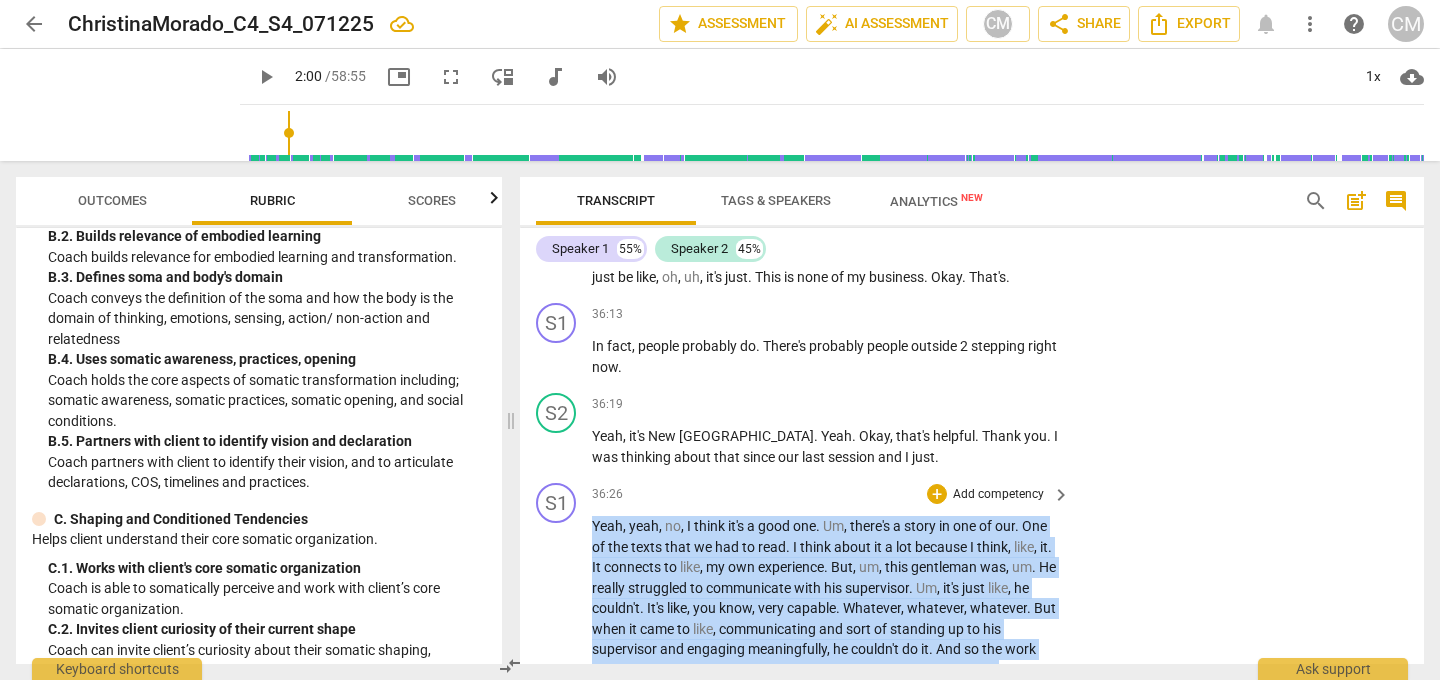 drag, startPoint x: 593, startPoint y: 339, endPoint x: 1051, endPoint y: 644, distance: 550.26263 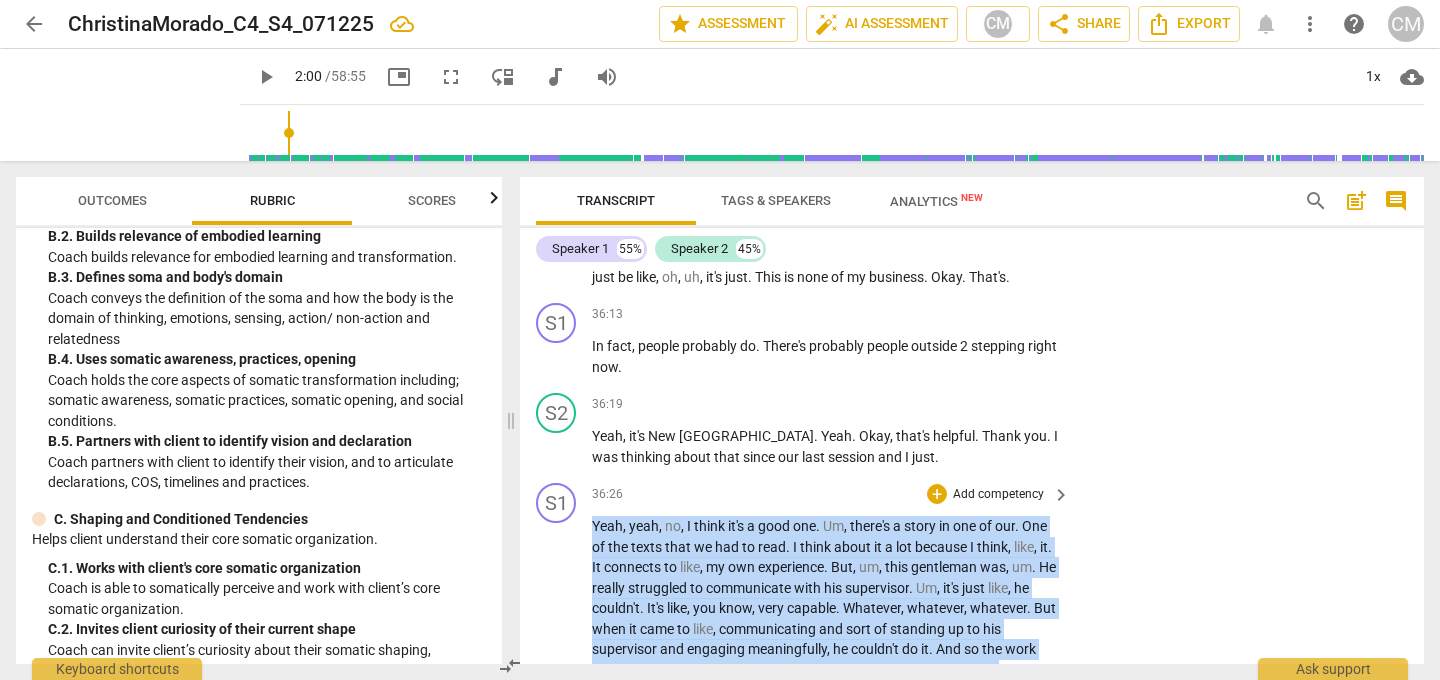 click on "Yeah ,   yeah ,   no ,   I   think   it's   a   good   one .   Um ,   there's   a   story   in   one   of   our .   One   of   the   texts   that   we   had   to   read .   I   think   about   it   a   lot   because   I   think ,   like ,   it .   It   connects   to   like ,   my   own   experience .   But ,   um ,   this   gentleman   was ,   um .   He   really   struggled   to   communicate   with   his   supervisor .   Um ,   it's   just   like ,   he   couldn't .   It's   like ,   you   know ,   very   capable .   Whatever ,   whatever ,   whatever .   But   when   it   came   to   like ,   communicating   and   sort   of   standing   up   to   his   supervisor   and   engaging   meaningfully ,   he   couldn't   do   it .   And   so   the   work   was   around .   Like ,   the   work   that   he   did   with   his   coach   was   around   extension .   And   so ,   um ,   just   like   being   centered .   And   he   practiced   these ,   um ,   the   jocata ,   which   is   like   aikido   moves ." at bounding box center (826, 711) 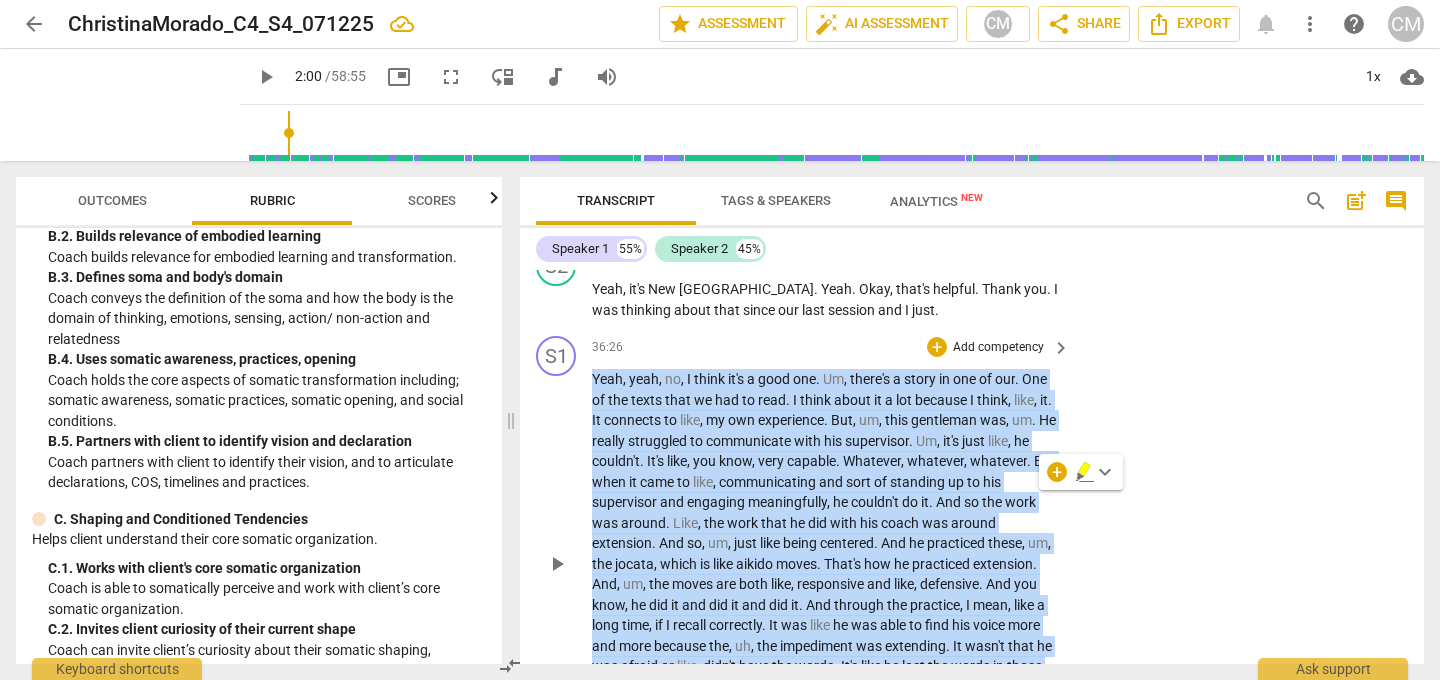 scroll, scrollTop: 12199, scrollLeft: 0, axis: vertical 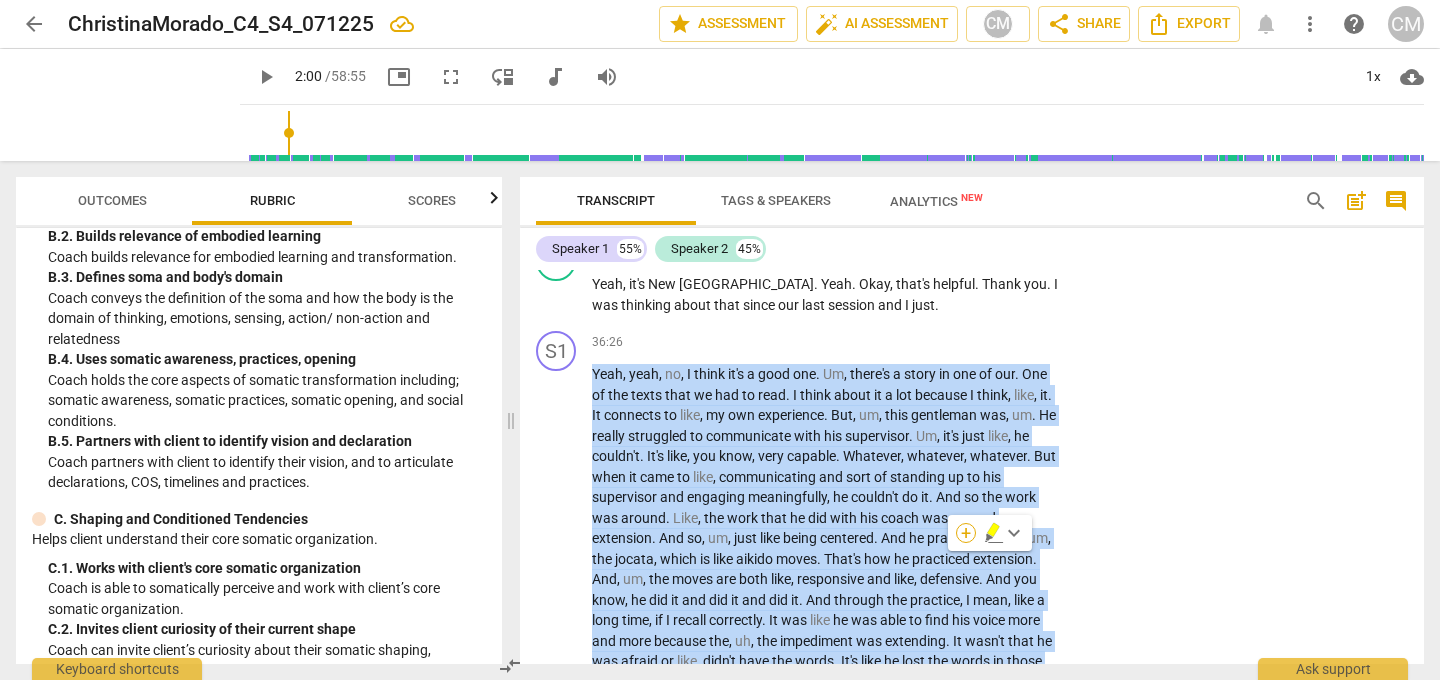 click on "+" at bounding box center (966, 533) 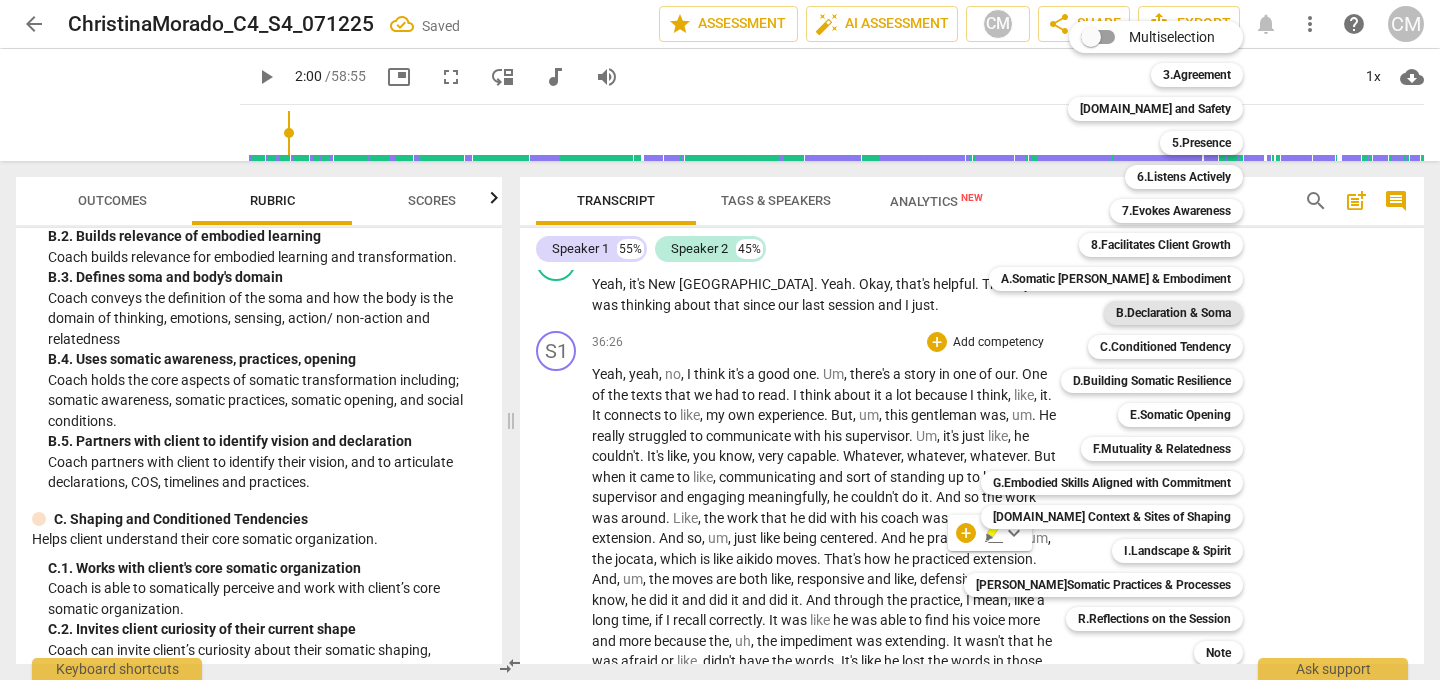 click on "B.Declaration & Soma" at bounding box center (1173, 313) 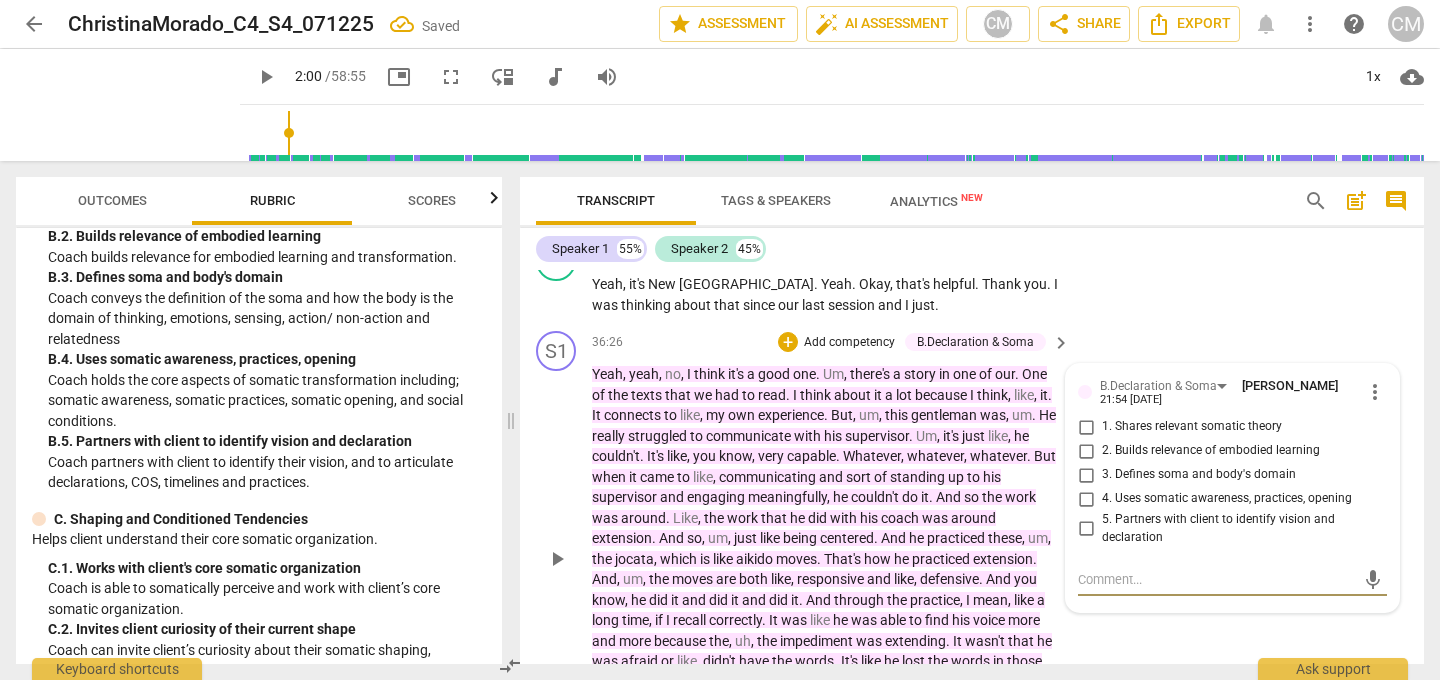 click on "4. Uses somatic awareness, practices, opening" at bounding box center [1086, 499] 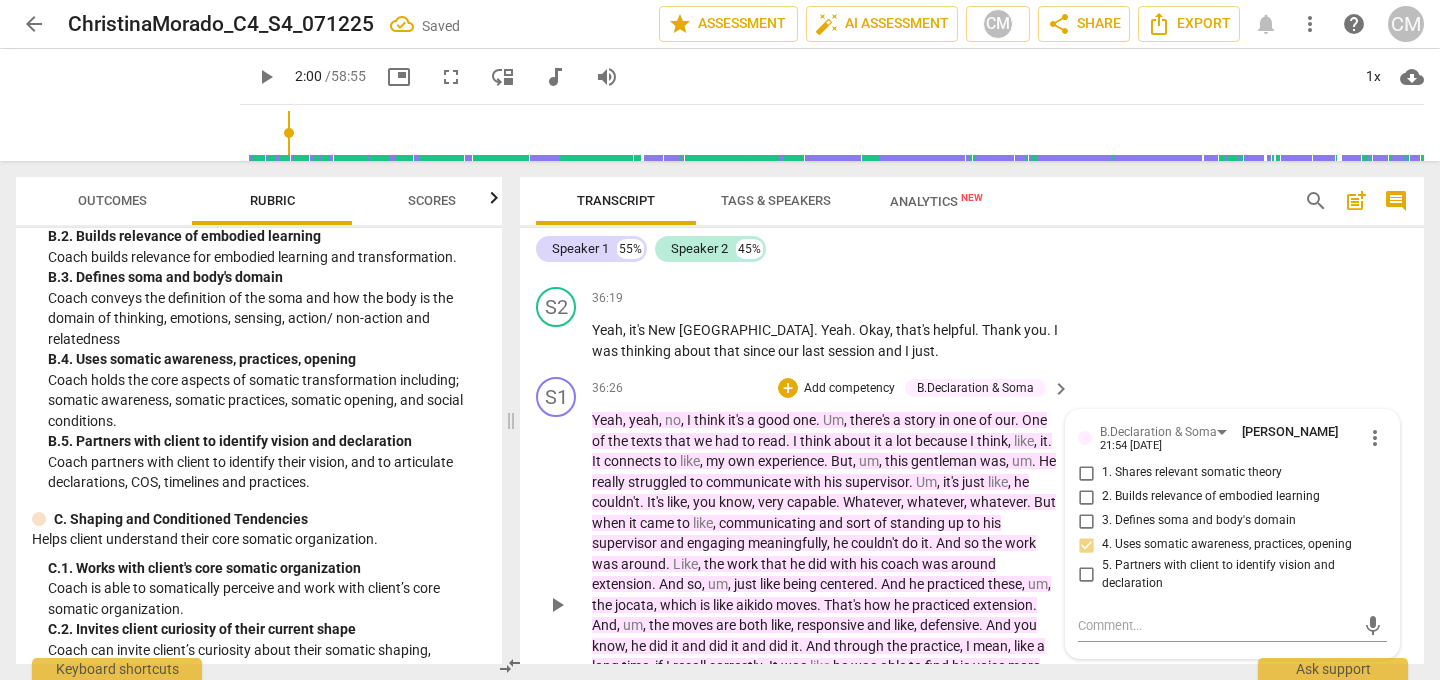 scroll, scrollTop: 12144, scrollLeft: 0, axis: vertical 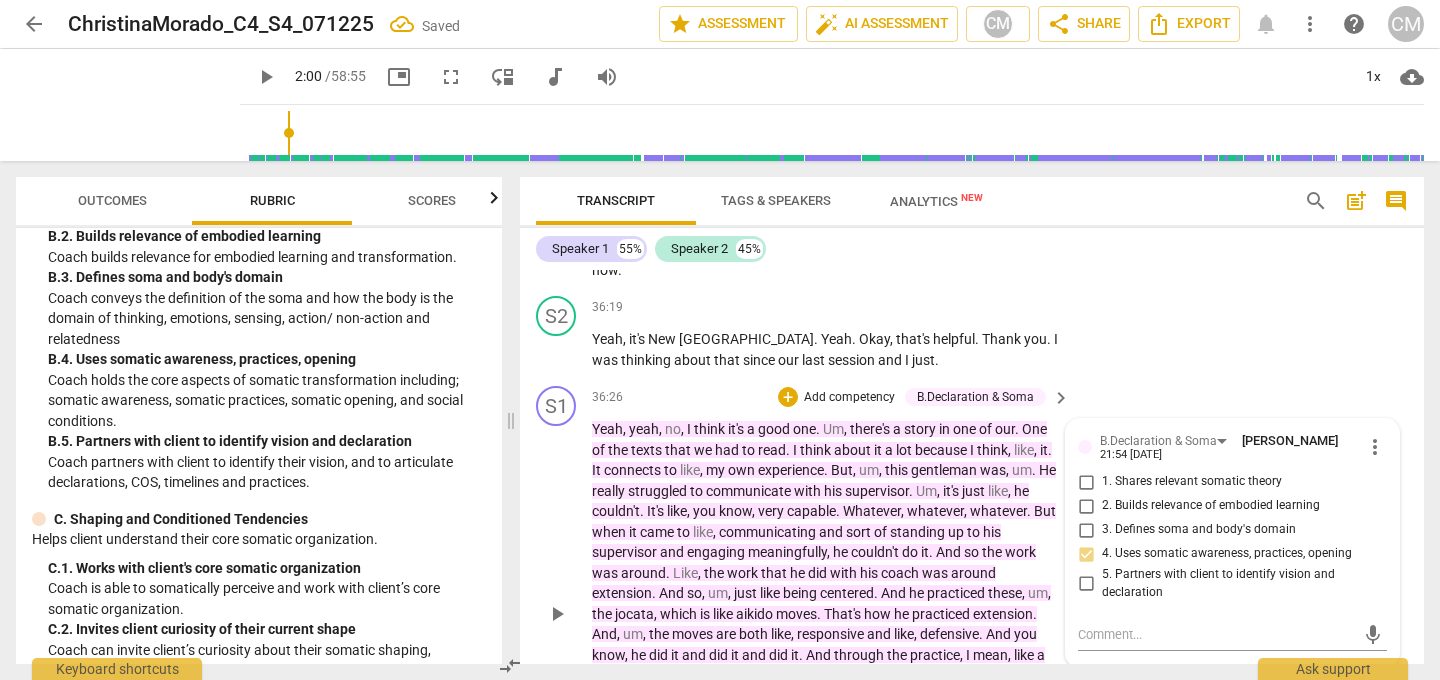 click on "2. Builds relevance of embodied learning" at bounding box center [1086, 506] 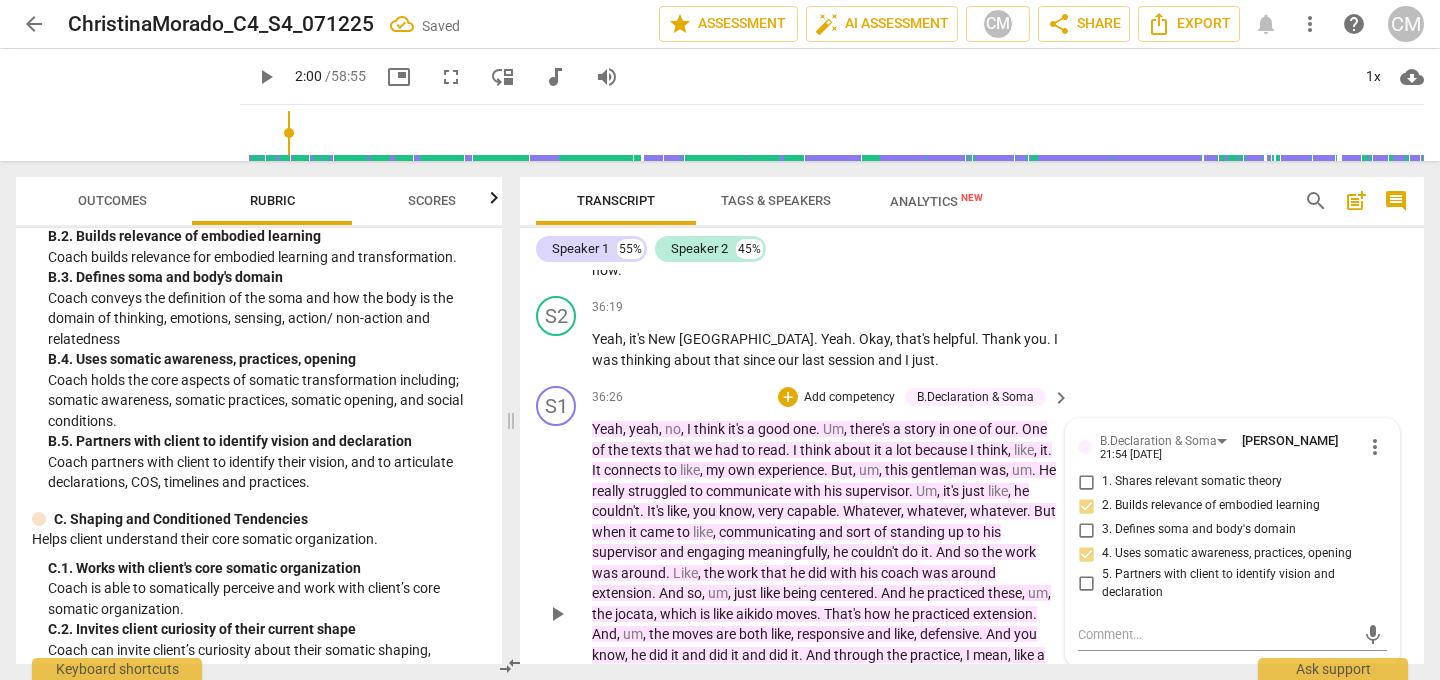 click on "1. Shares relevant somatic theory" at bounding box center (1086, 482) 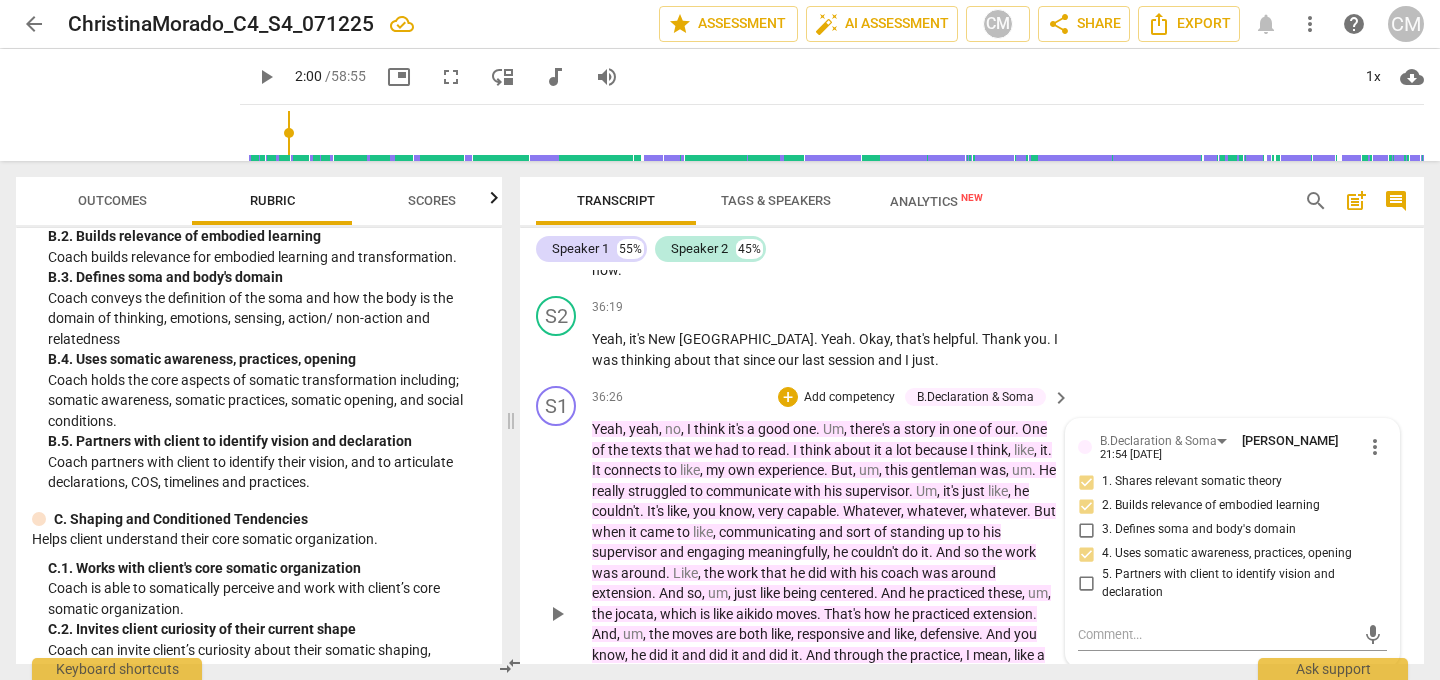 click on "S1 play_arrow pause 36:26 + Add competency B.Declaration & Soma keyboard_arrow_right Yeah ,   yeah ,   no ,   I   think   it's   a   good   one .   Um ,   there's   a   story   in   one   of   our .   One   of   the   texts   that   we   had   to   read .   I   think   about   it   a   lot   because   I   think ,   like ,   it .   It   connects   to   like ,   my   own   experience .   But ,   um ,   this   gentleman   was ,   um .   He   really   struggled   to   communicate   with   his   supervisor .   Um ,   it's   just   like ,   he   couldn't .   It's   like ,   you   know ,   very   capable .   Whatever ,   whatever ,   whatever .   But   when   it   came   to   like ,   communicating   and   sort   of   standing   up   to   his   supervisor   and   engaging   meaningfully ,   he   couldn't   do   it .   And   so   the   work   was   around .   Like ,   the   work   that   he   did   with   his   coach   was   around   extension .   And   so ,   um ,   just   like   being   centered .   And   he     ," at bounding box center [972, 597] 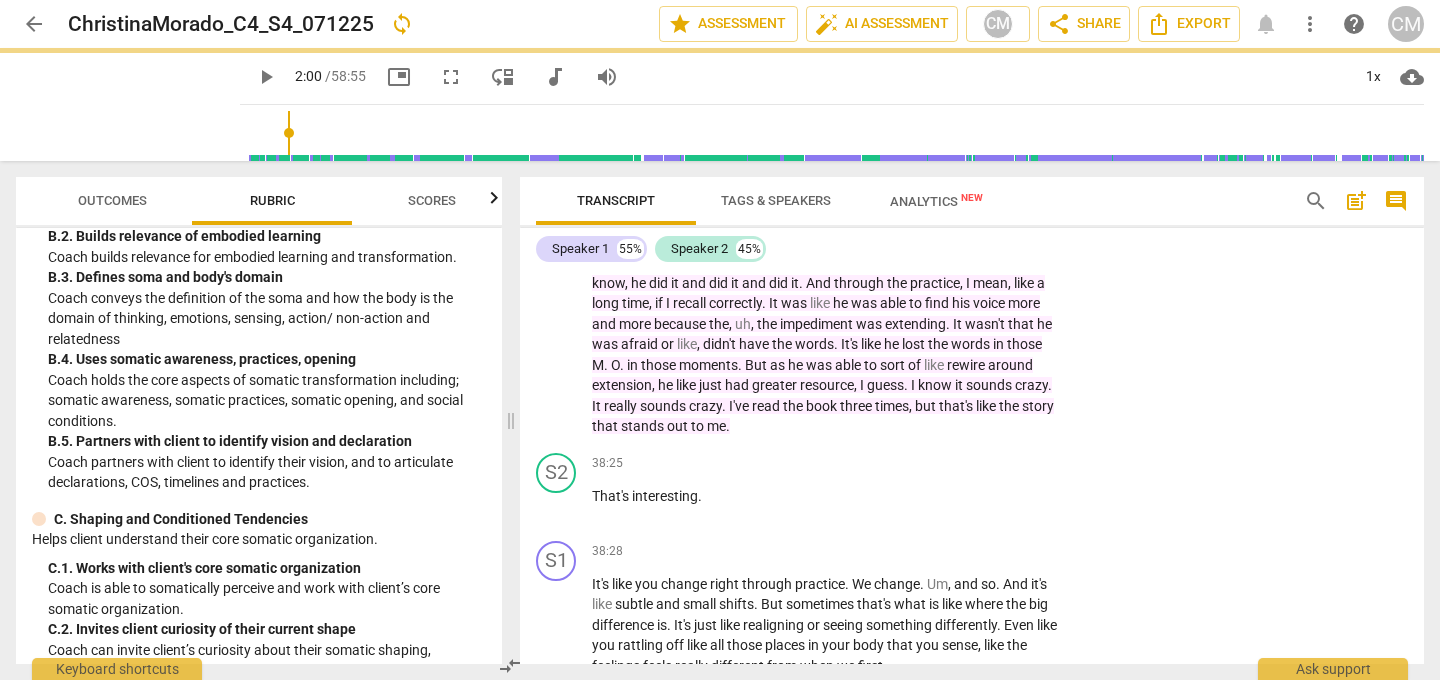 scroll, scrollTop: 12552, scrollLeft: 0, axis: vertical 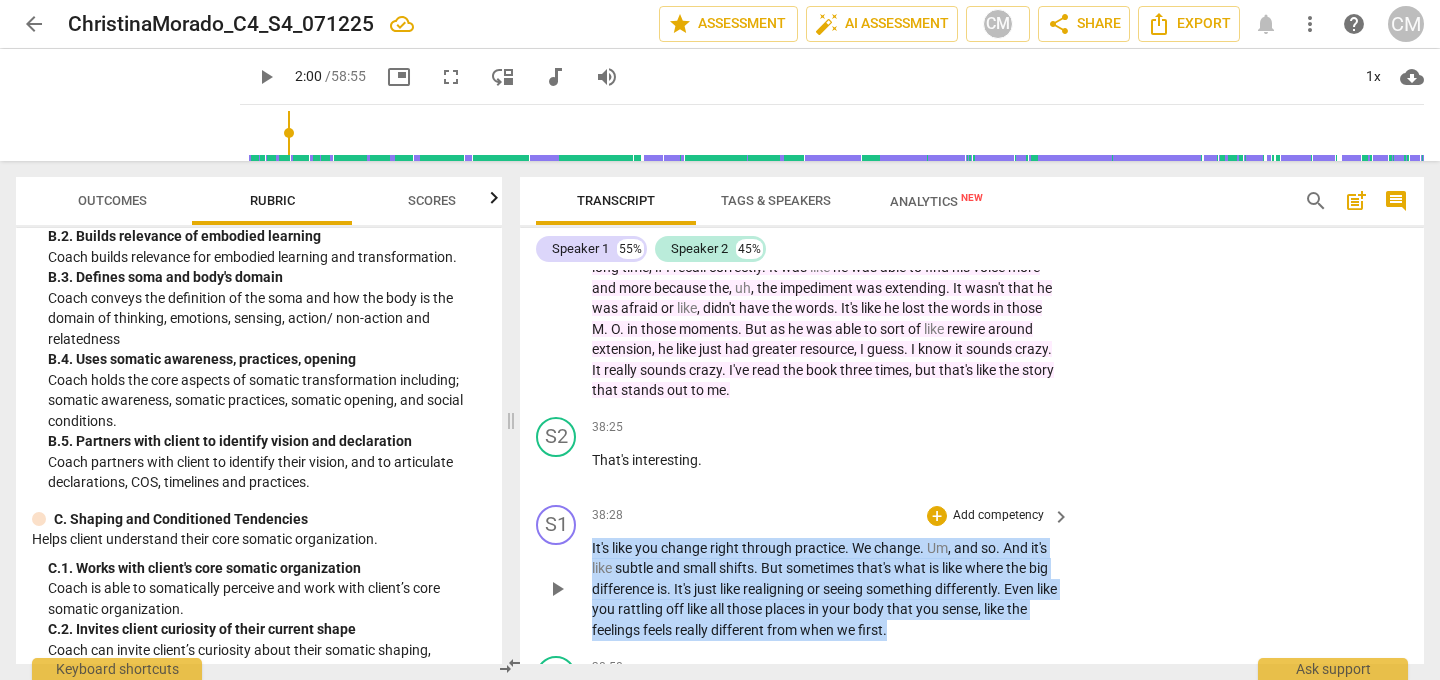 drag, startPoint x: 987, startPoint y: 441, endPoint x: 594, endPoint y: 364, distance: 400.47223 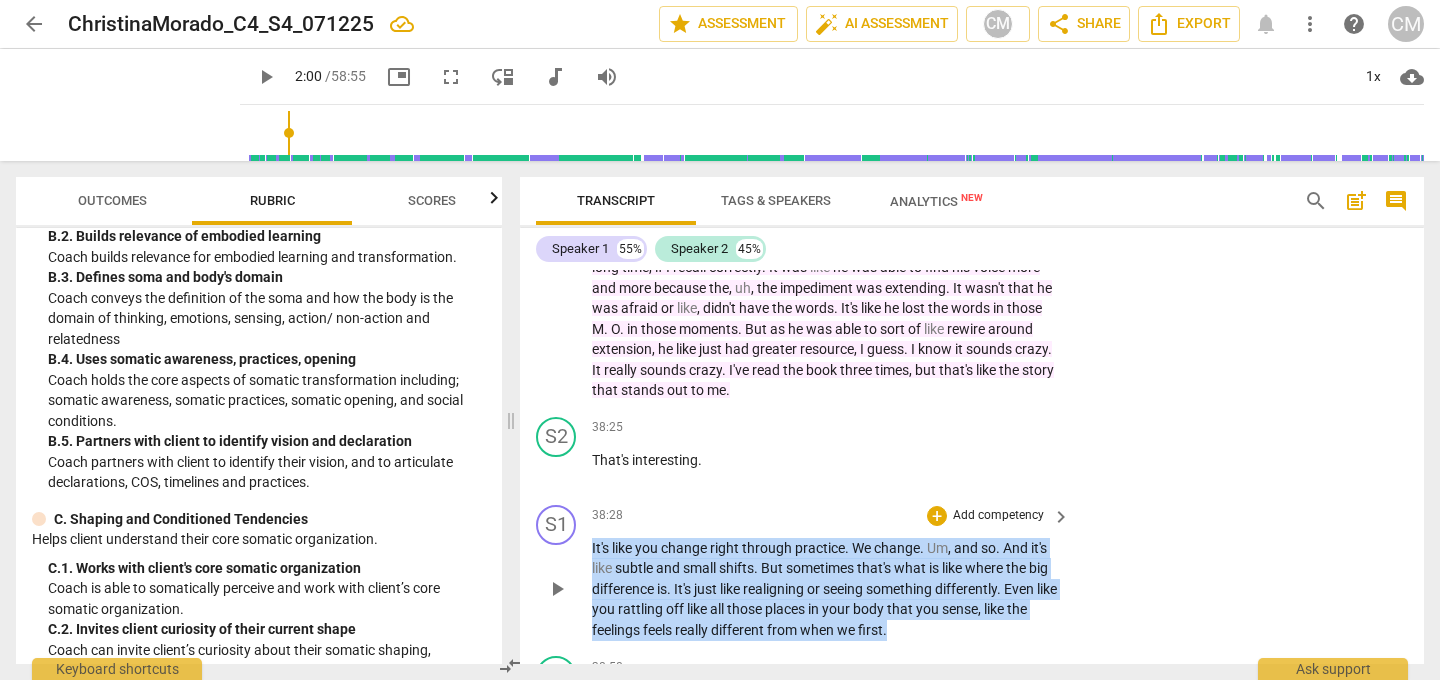 click on "It's   like   you   change   right   through   practice .   We   change .   Um ,   and   so .   And   it's   like   subtle   and   small   shifts .   But   sometimes   that's   what   is   like   where   the   big   difference   is .   It's   just   like   realigning   or   seeing   something   differently .   Even   like   you   rattling   off   like   all   those   places   in   your   body   that   you   sense ,   like   the   feelings   feels   really   different   from   when   we   first ." at bounding box center [826, 589] 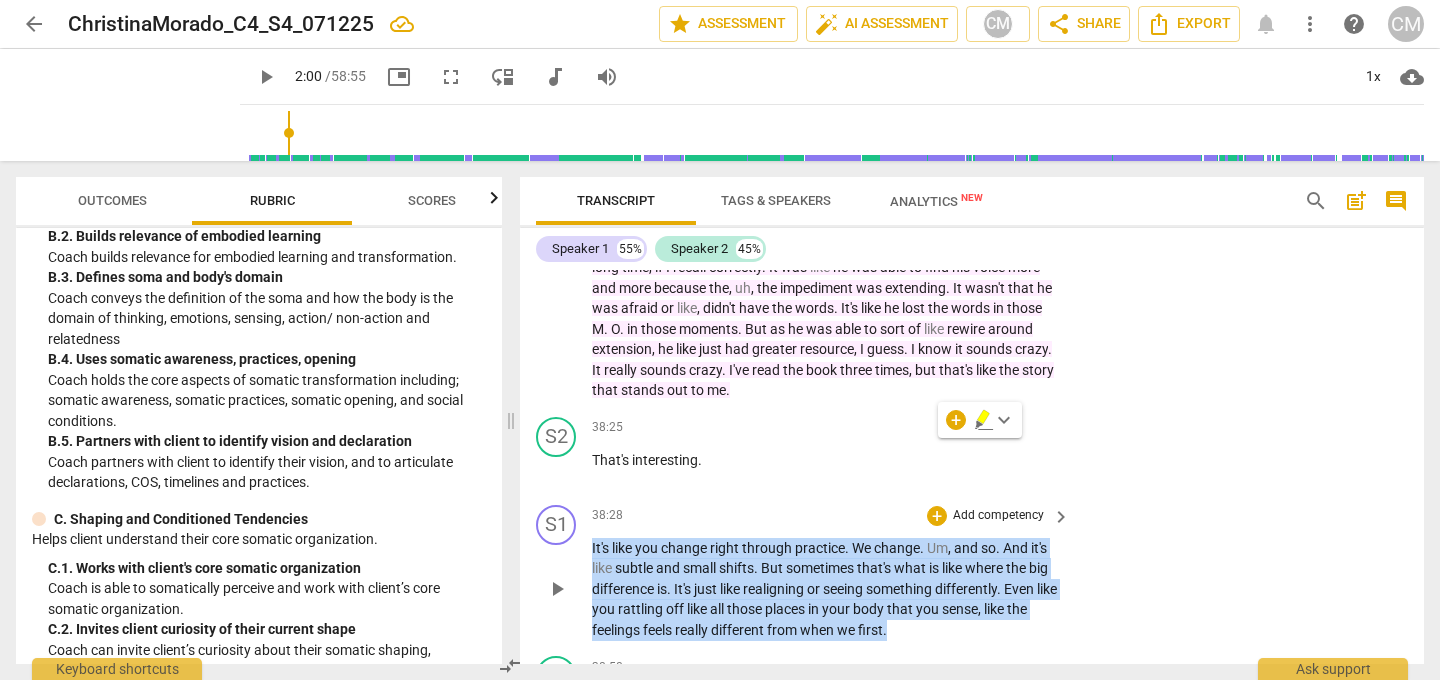 click on "Add competency" at bounding box center (998, 516) 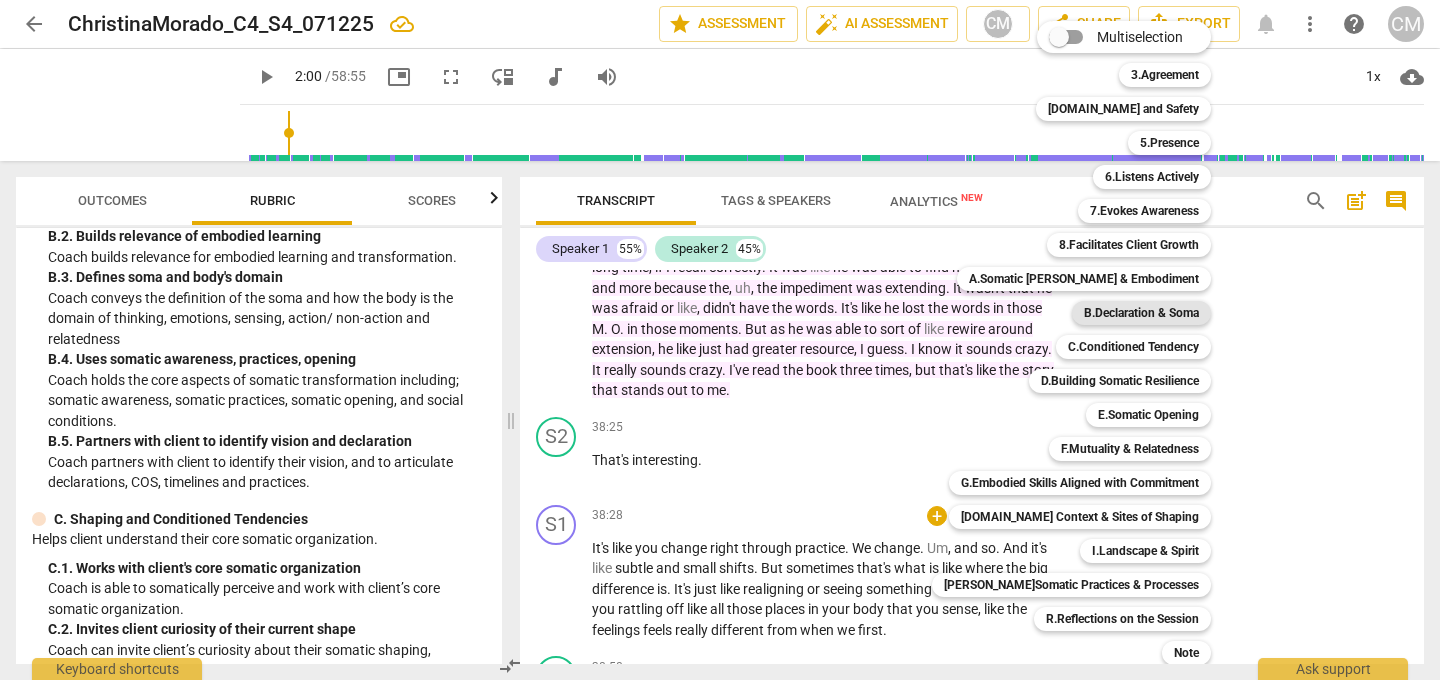click on "B.Declaration & Soma" at bounding box center (1141, 313) 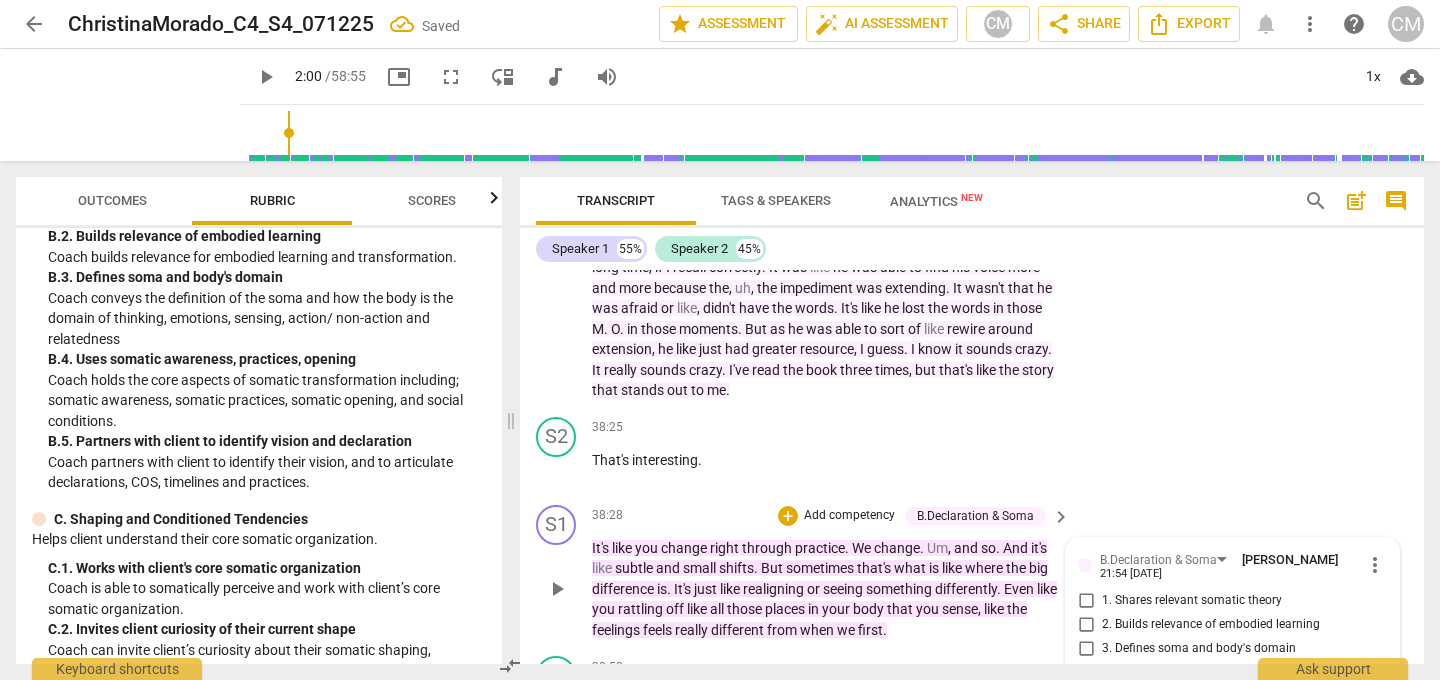 click on "1. Shares relevant somatic theory" at bounding box center (1086, 601) 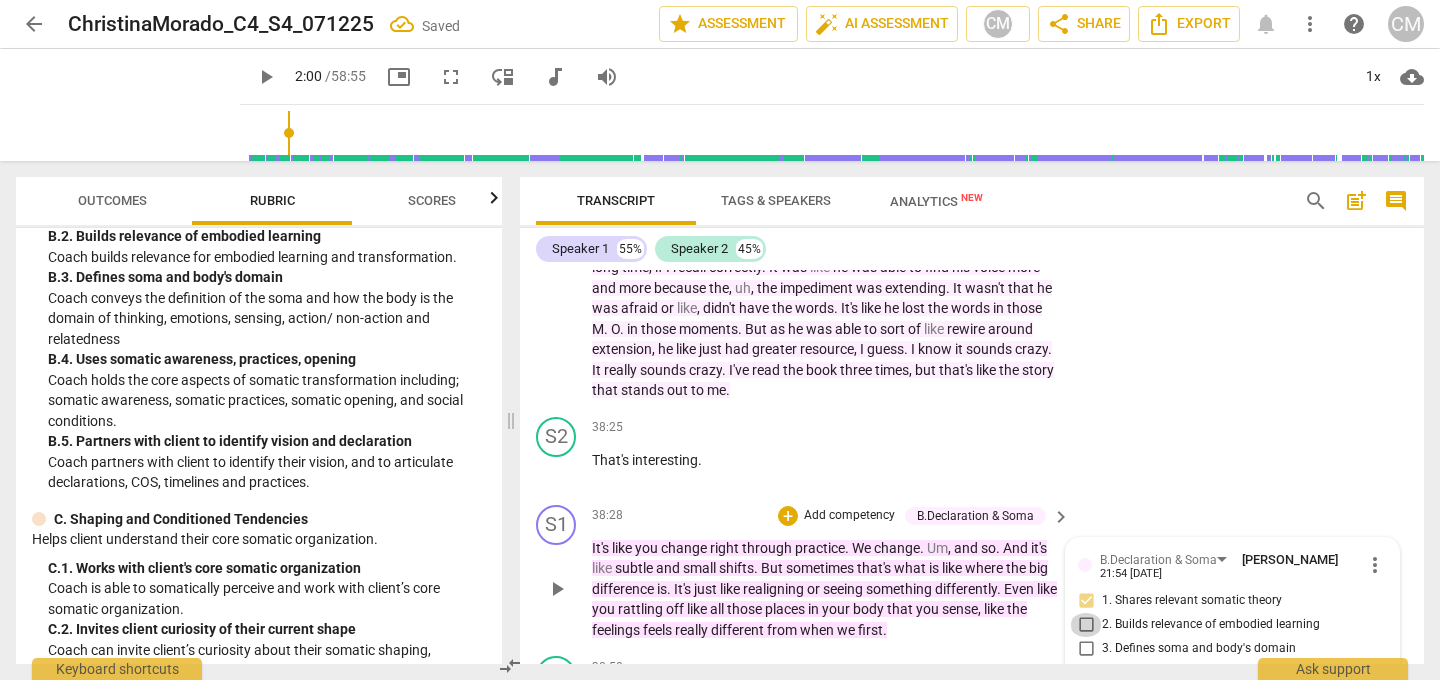 click on "2. Builds relevance of embodied learning" at bounding box center [1086, 625] 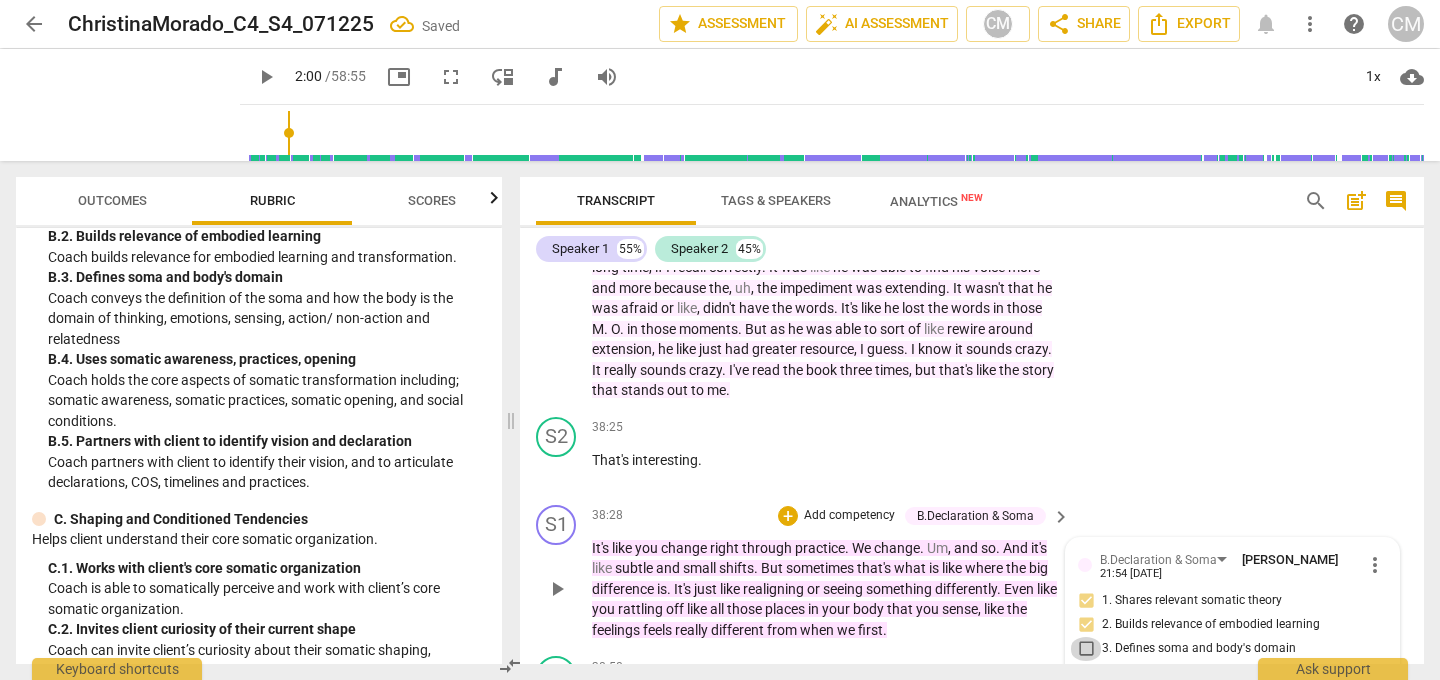 click on "3. Defines soma and body's domain" at bounding box center [1086, 649] 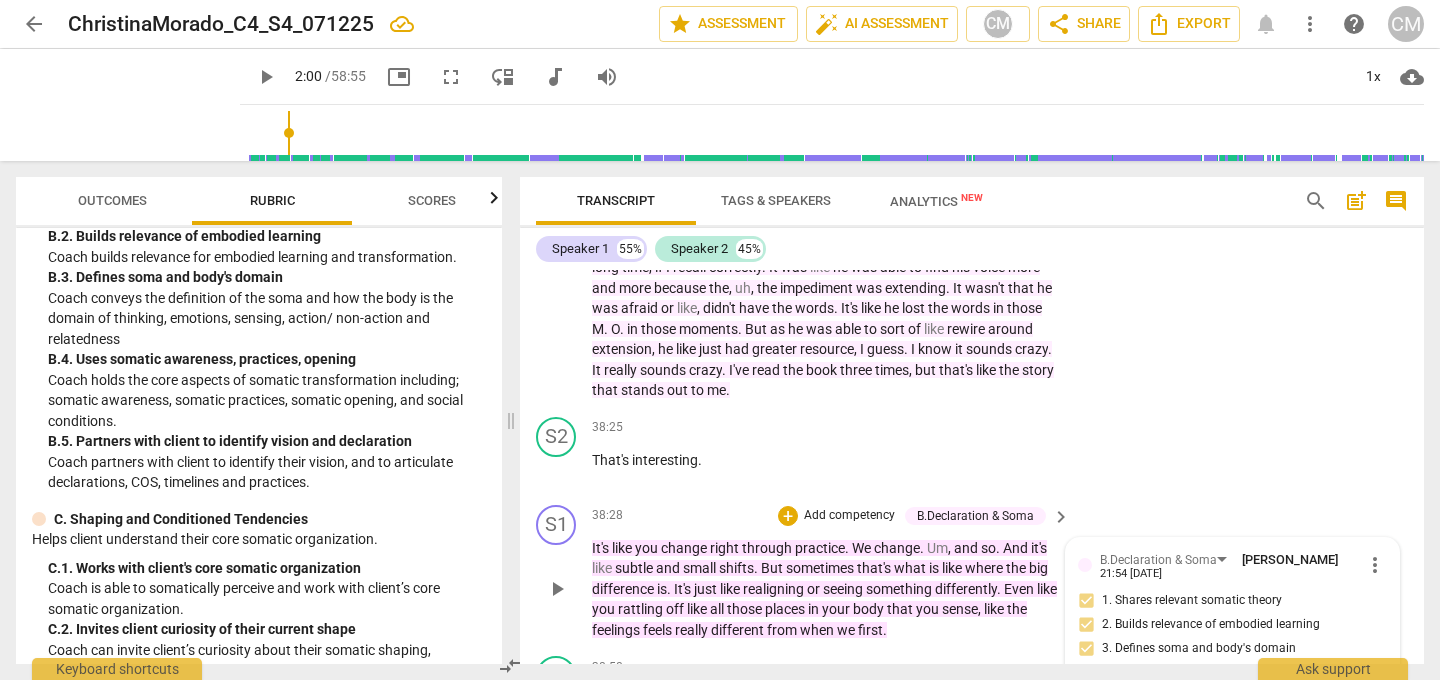 click on "+ Add competency B.Declaration & Soma" at bounding box center [912, 516] 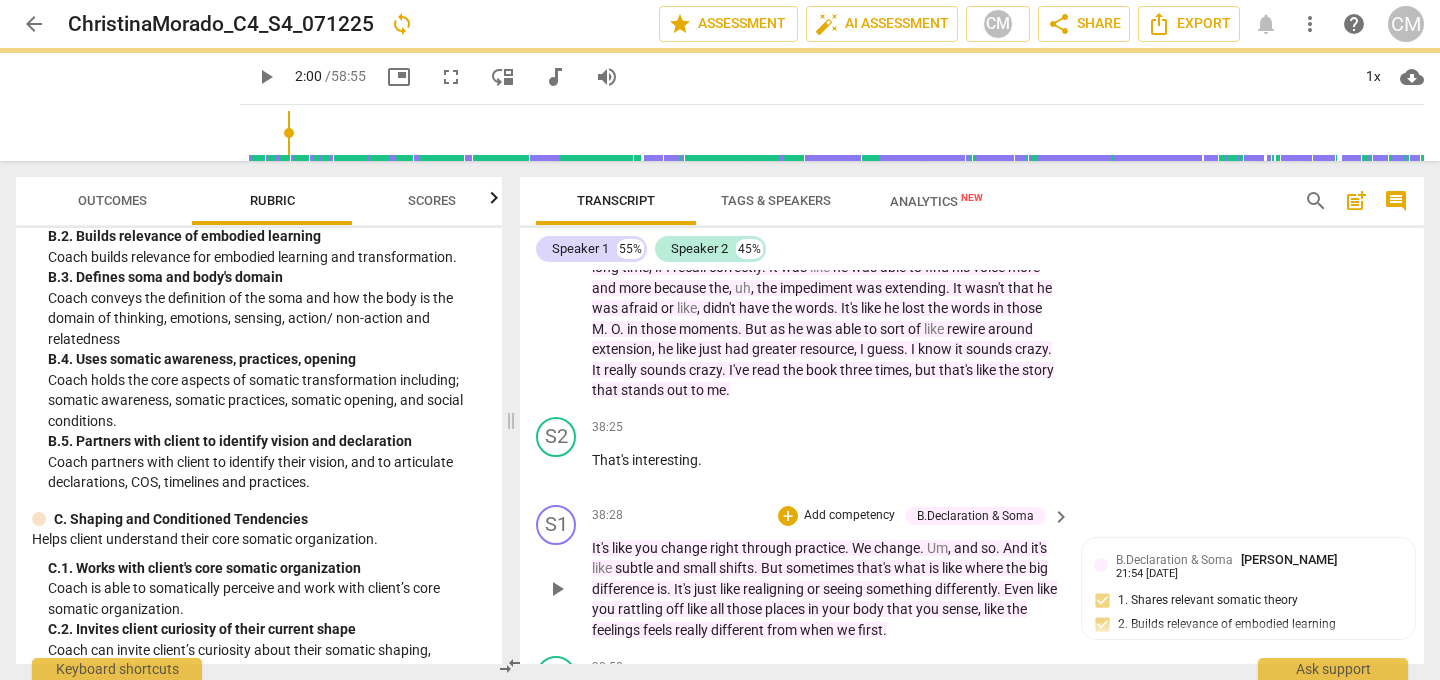 click on "Add competency" at bounding box center [849, 516] 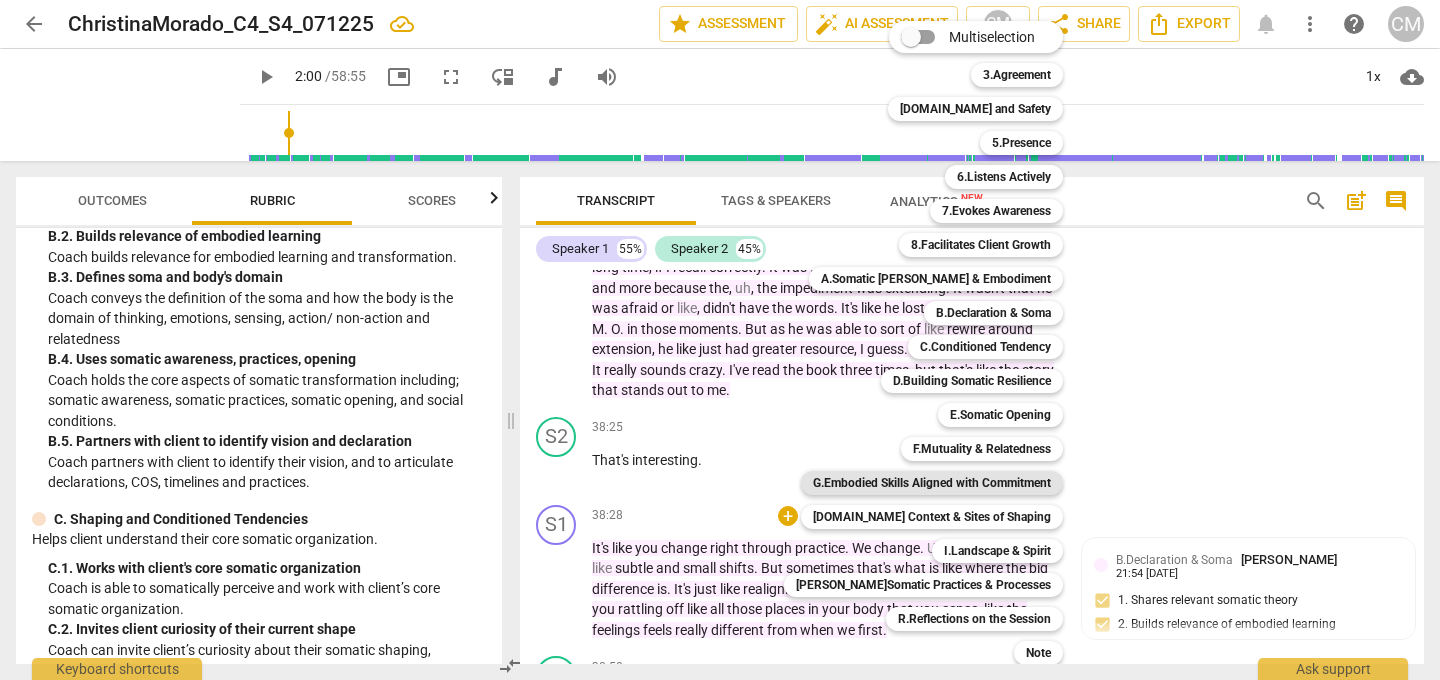 click on "G.Embodied Skills Aligned with Commitment" at bounding box center [932, 483] 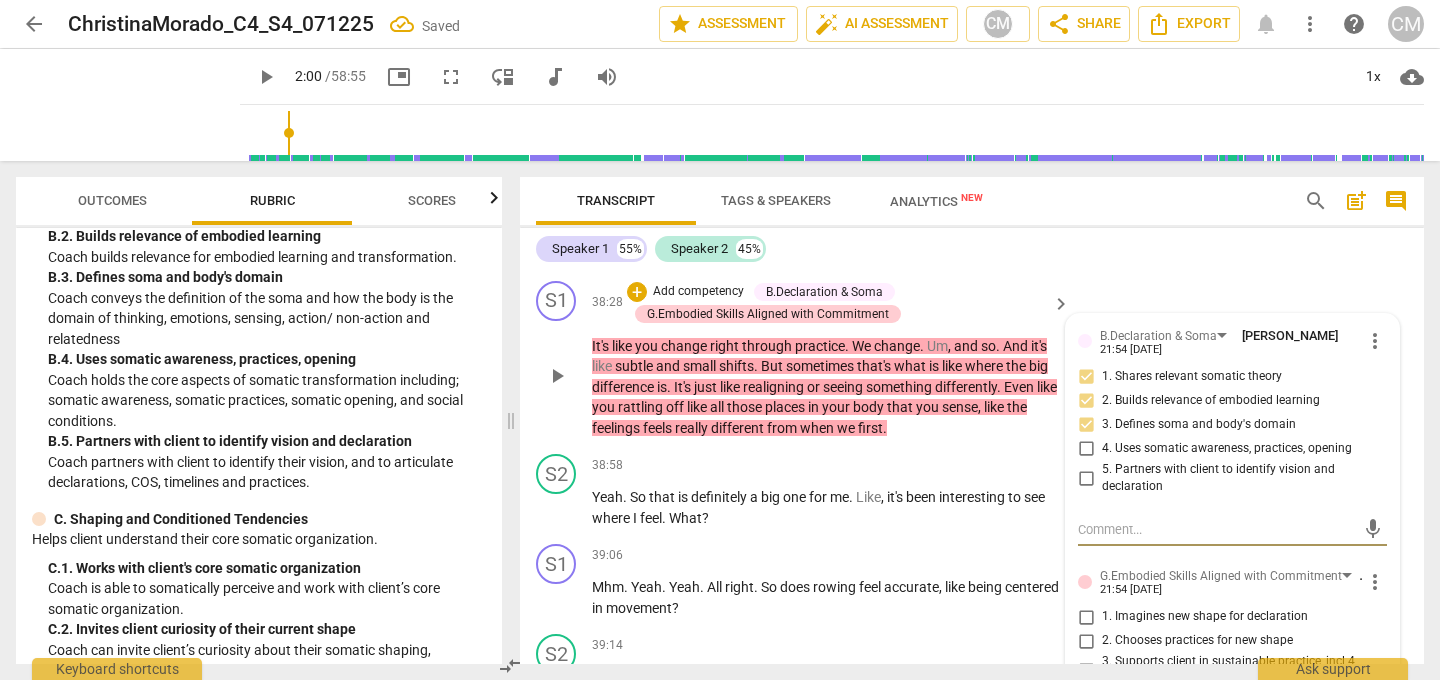 scroll, scrollTop: 12782, scrollLeft: 0, axis: vertical 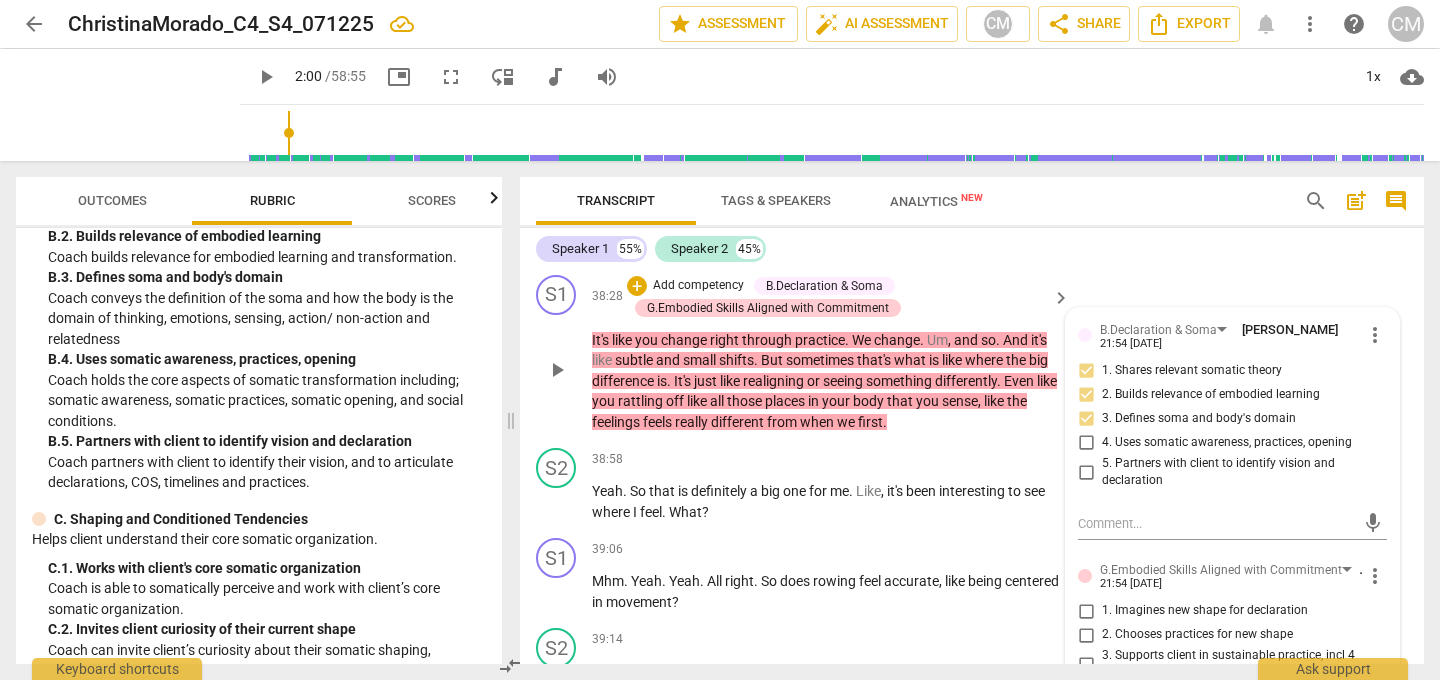 click on "5. Partners to build skills set for client practices" at bounding box center (1086, 718) 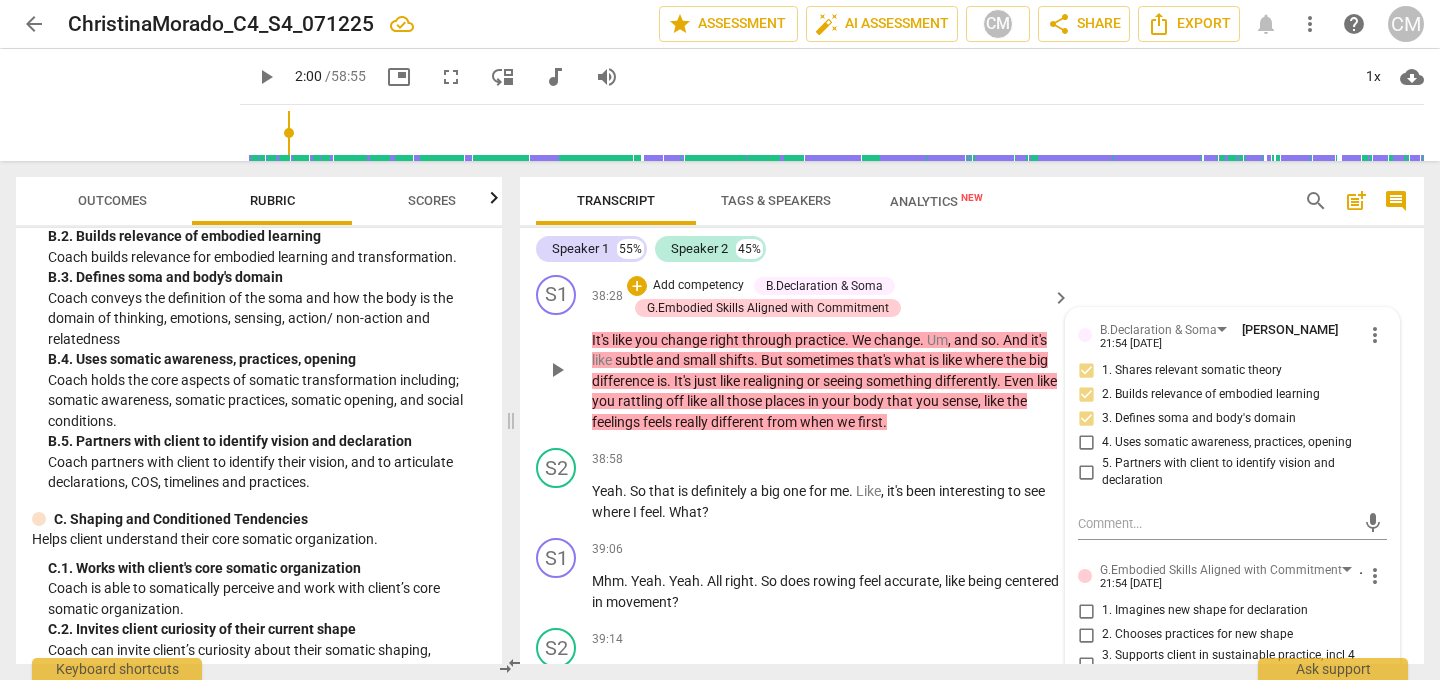 checkbox on "true" 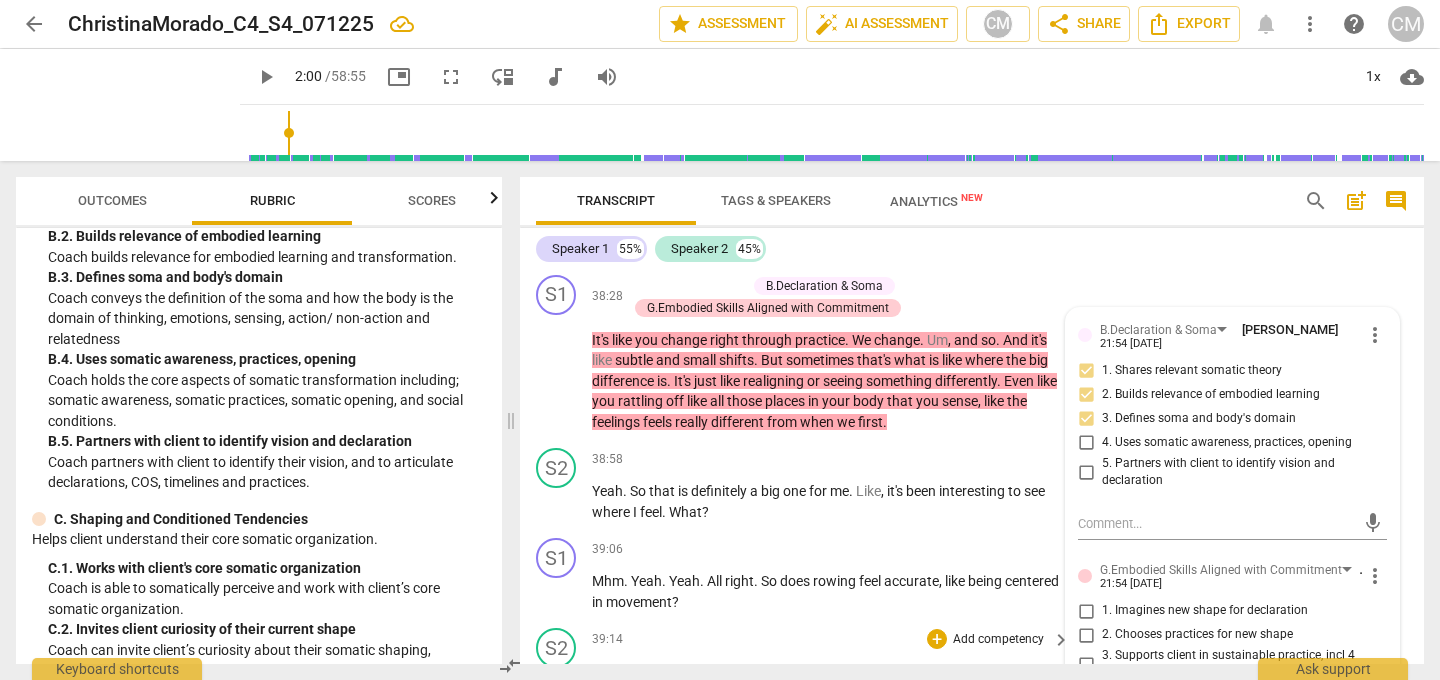 click on "S2 play_arrow pause 39:14 + Add competency keyboard_arrow_right Yeah ,   I   think   the   way   you   described   it   makes   a   lot   of   sense   because ,   yeah ,   there's   a   lot   of   movement   or ,   you   know ,   things   happening .   Um ,   and   now   it   makes   sense .   Like ,   I   think   I   just   wasn't   sure   where   to   place   it ,   like   in   terms   of   like   practical   use .   So   that   makes   sense   to   me .   And   you   say   you   can   do   it   sitting   or   standing ,   so ." at bounding box center [972, 696] 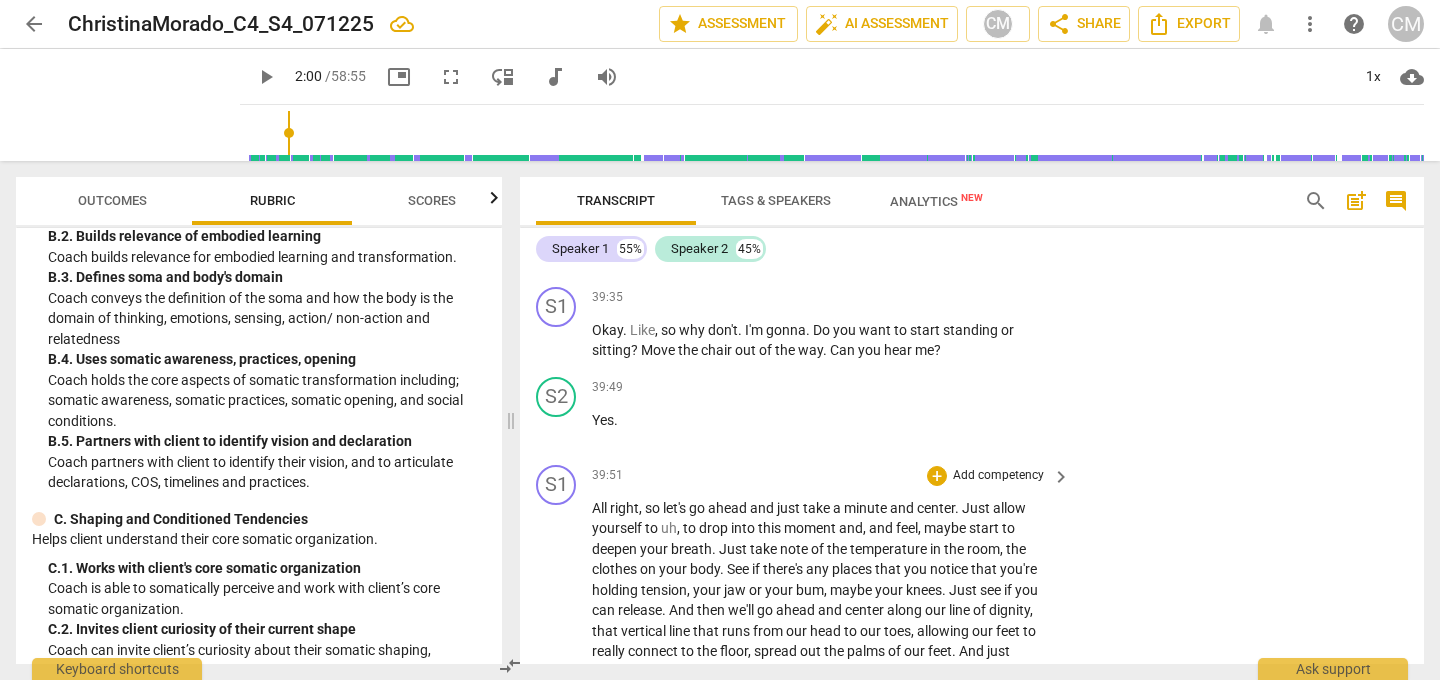 scroll, scrollTop: 13442, scrollLeft: 0, axis: vertical 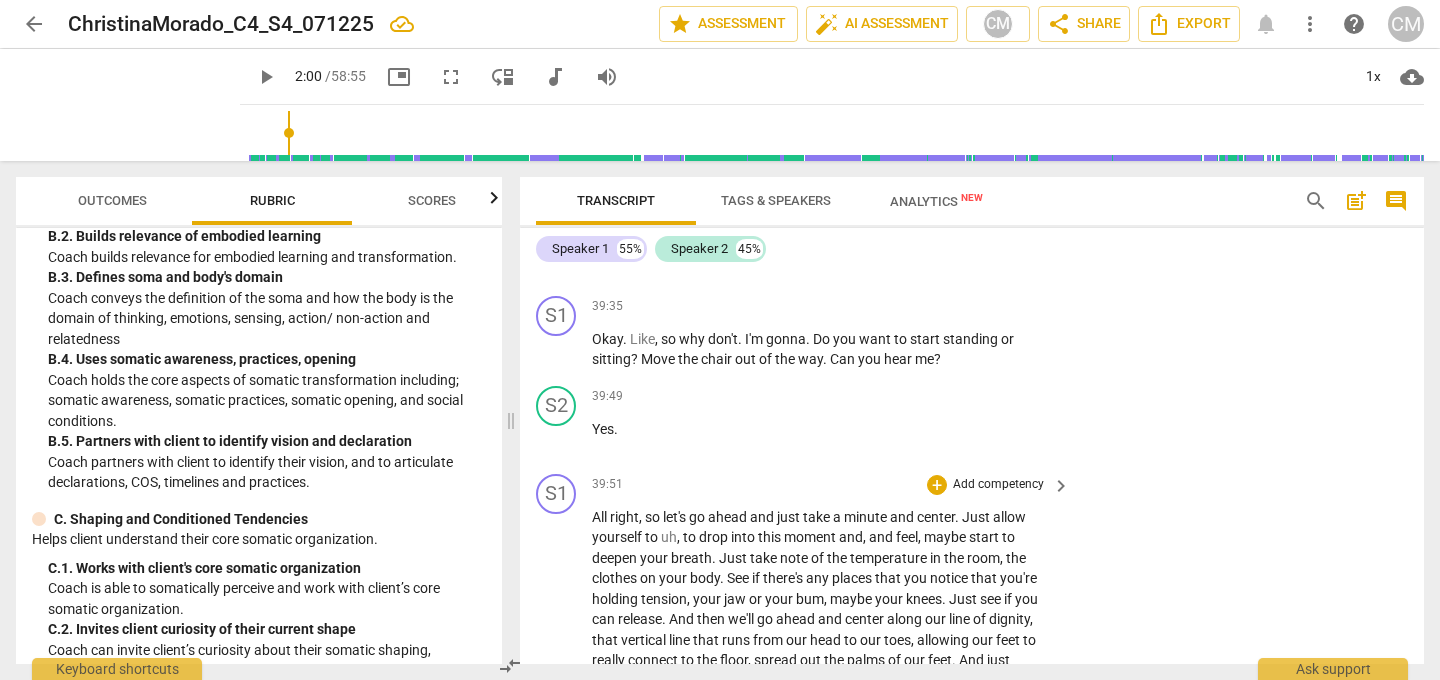 drag, startPoint x: 590, startPoint y: 329, endPoint x: 739, endPoint y: 382, distance: 158.14551 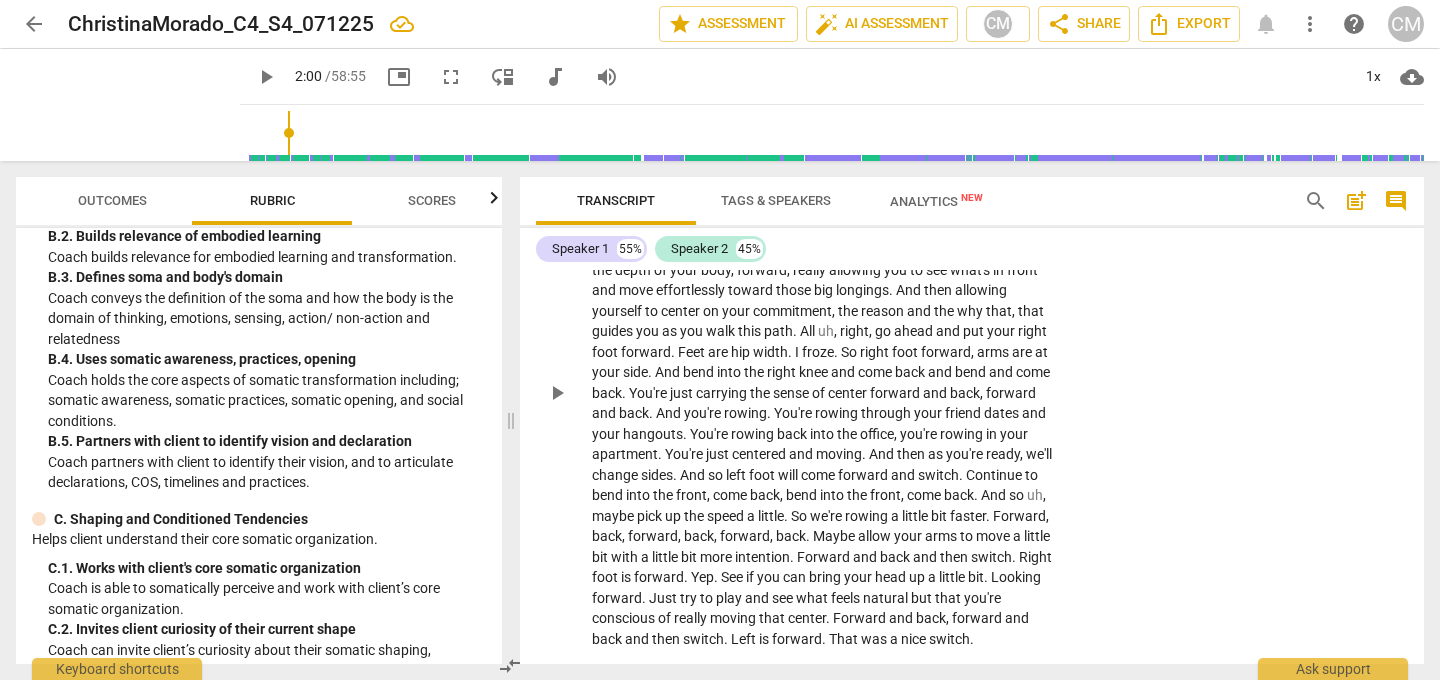 scroll, scrollTop: 14394, scrollLeft: 0, axis: vertical 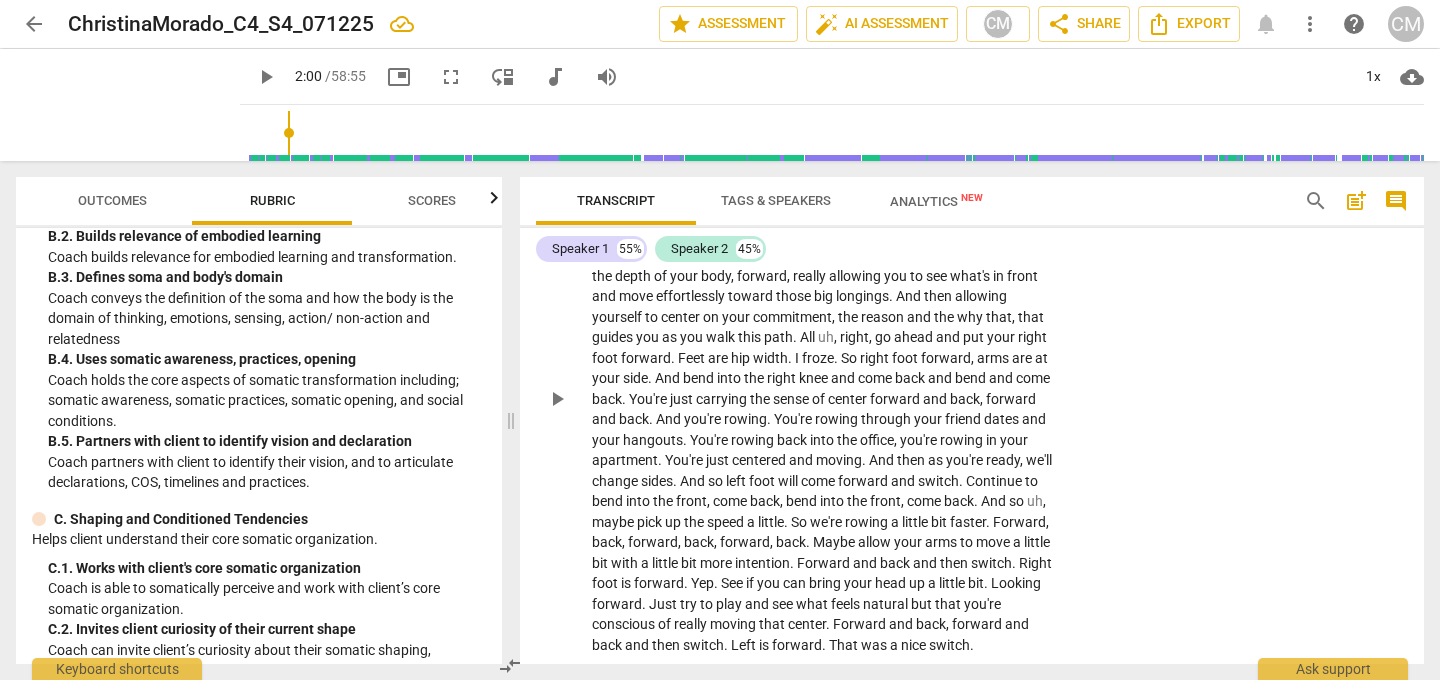 drag, startPoint x: 593, startPoint y: 331, endPoint x: 727, endPoint y: 414, distance: 157.62297 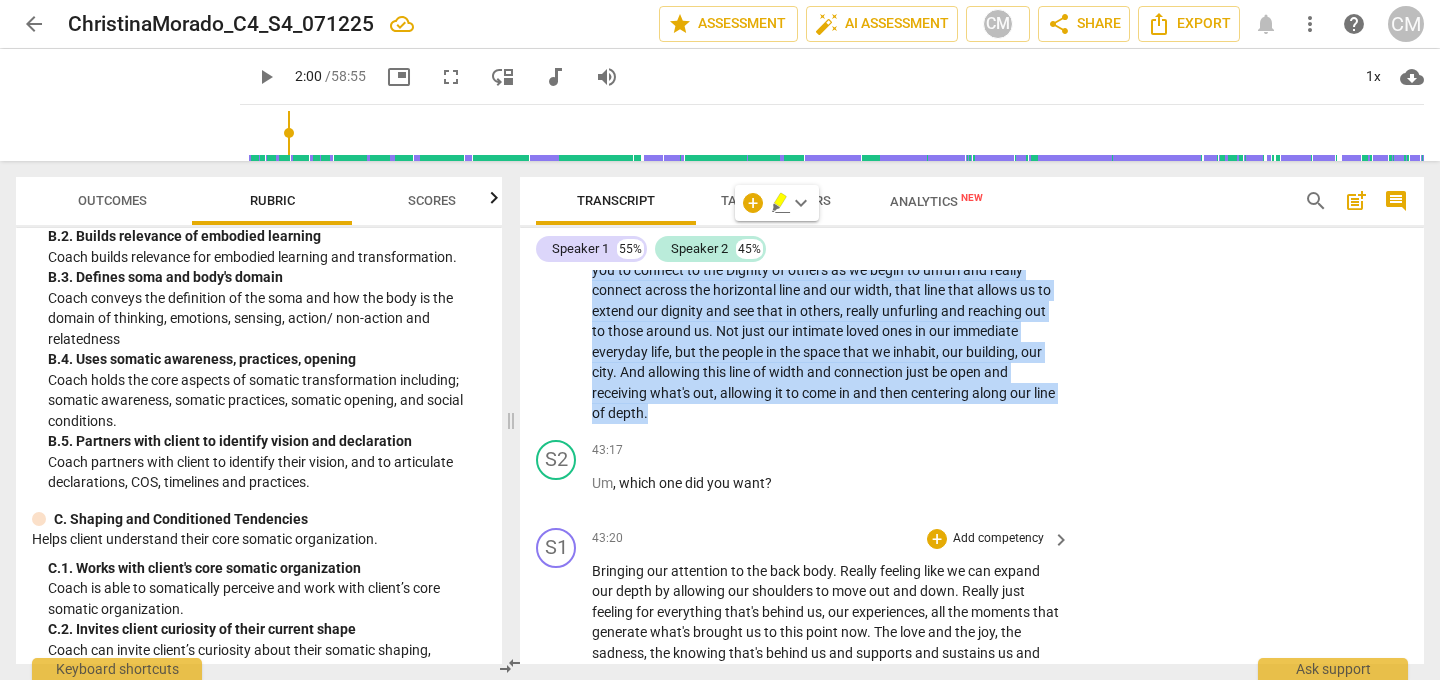 scroll, scrollTop: 13979, scrollLeft: 0, axis: vertical 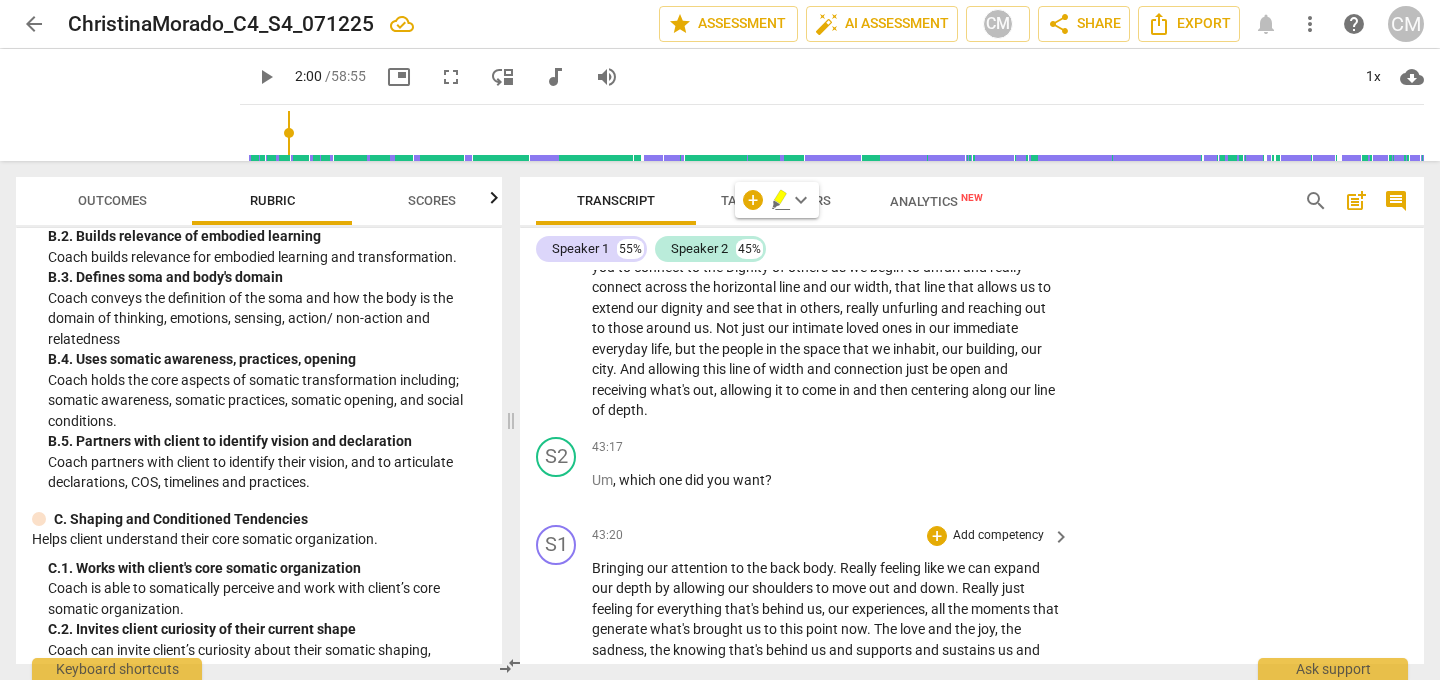 click on "Bringing   our   attention   to   the   back   body .   Really   feeling   like   we   can   expand   our   depth   by   allowing   our   shoulders   to   move   out   and   down .   Really   just   feeling   for   everything   that's   behind   us ,   our   experiences ,   all   the   moments   that   generate   what's   brought   us   to   this   point   now .   The   love   and   the   joy ,   the   sadness ,   the   knowing   that's   behind   us   and   supports   and   sustains   us   and   helps   us   know   and   feel   and   really   holds   us   up   and   moving   for   the .   Through   the   depth   of   your   body ,   forward ,   really   allowing   you   to   see   what's   in   front   and   move   effortlessly   toward   those   big   longings .   And   then   allowing   yourself   to   center   on   your   commitment ,   the   reason   and   the   why   that ,   that   guides   you   as   you   walk   this   path .   All   uh ,   right ,   go   ahead   and   put   your   right   foot   ." at bounding box center (826, 814) 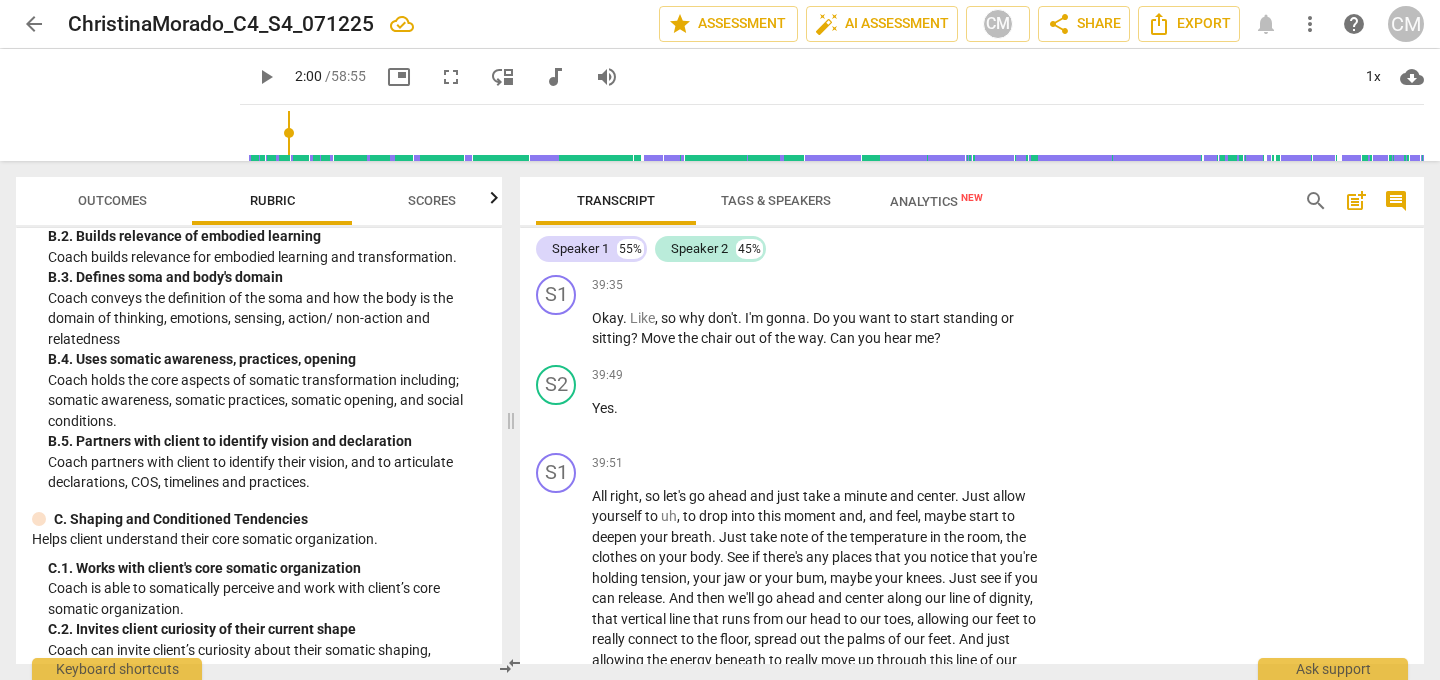 scroll, scrollTop: 13464, scrollLeft: 0, axis: vertical 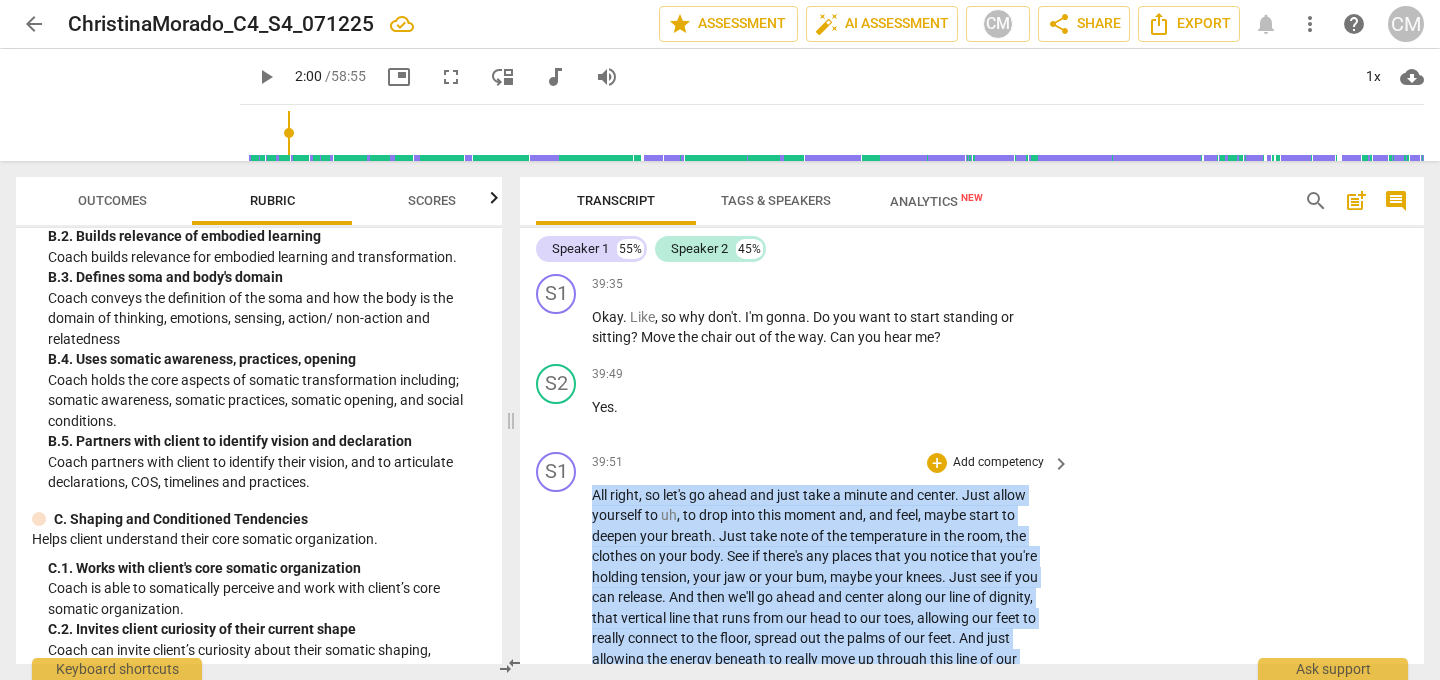 drag, startPoint x: 592, startPoint y: 311, endPoint x: 741, endPoint y: 650, distance: 370.29987 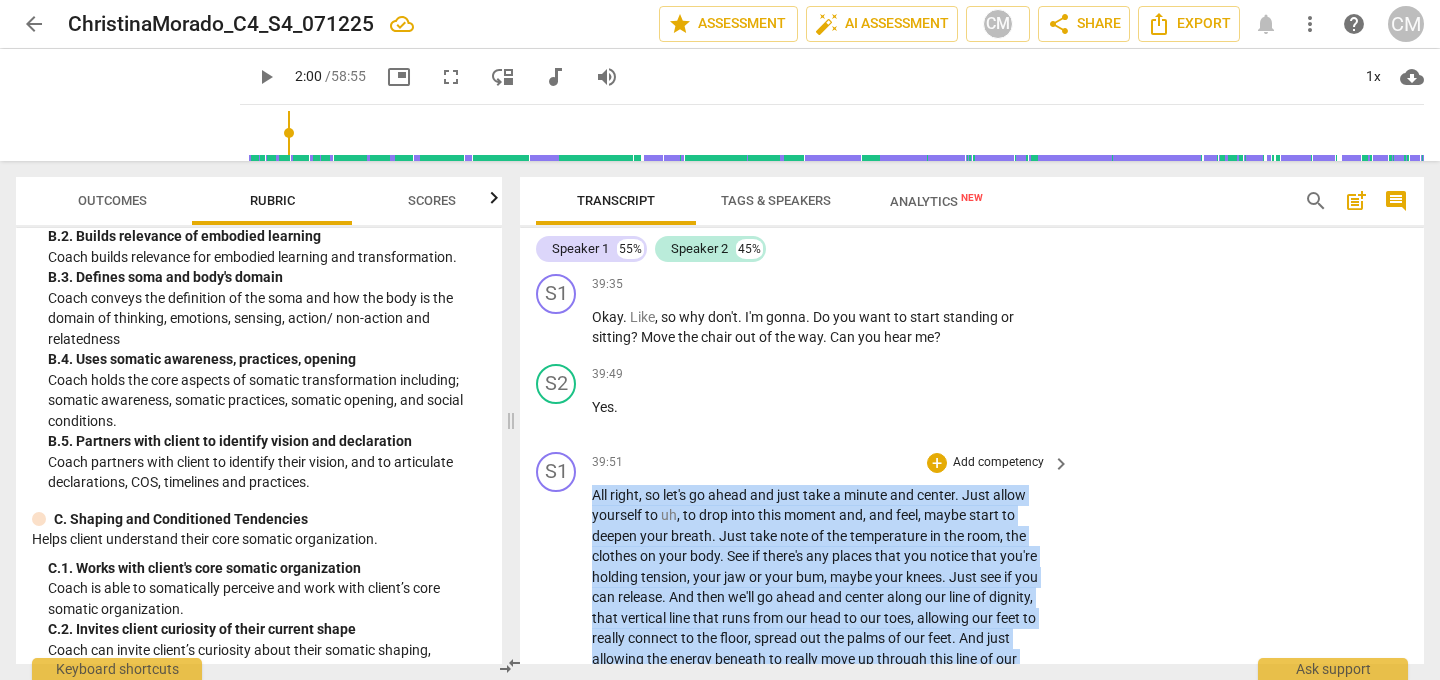click on "All   right ,   so   let's   go   ahead   and   just   take   a   minute   and   center .   Just   allow   yourself   to   uh ,   to   drop   into   this   moment   and ,   and   feel ,   maybe   start   to   deepen   your   breath .   Just   take   note   of   the   temperature   in   the   room ,   the   clothes   on   your   body .   See   if   there's   any   places   that   you   notice   that   you're   holding   tension ,   your   jaw   or   your   bum ,   maybe   your   knees .   Just   see   if   you   can   release .   And   then   we'll   go   ahead   and   center   along   our   line   of   dignity ,   that   vertical   line   that   runs   from   our   head   to   our   toes ,   allowing   our   feet   to   really   connect   to   the   floor ,   spread   out   the   palms   of   our   feet .   And   just   allowing   the   energy   beneath   to   really   move   up   through   this   line   of   our   individuality ,   in   our ,   our   uniqueness .   This   line   that   allows   us   to" at bounding box center [826, 710] 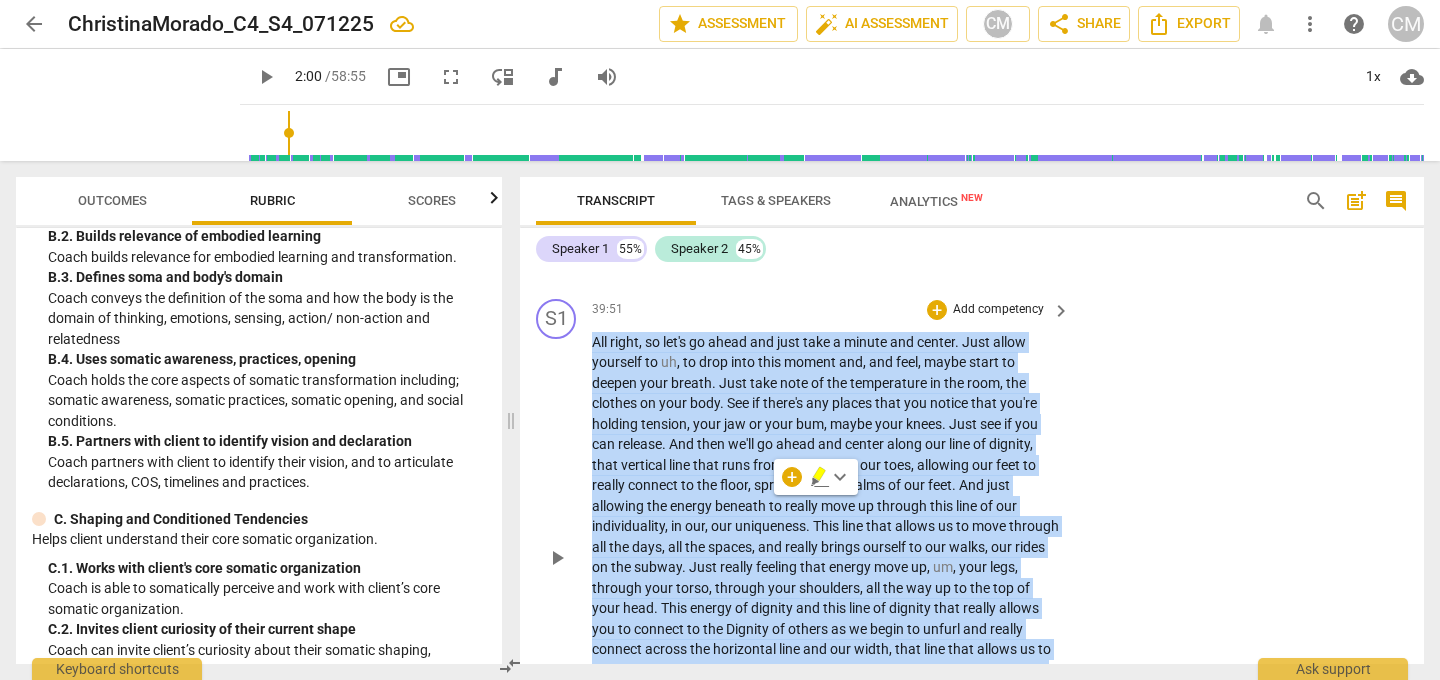 scroll, scrollTop: 13628, scrollLeft: 0, axis: vertical 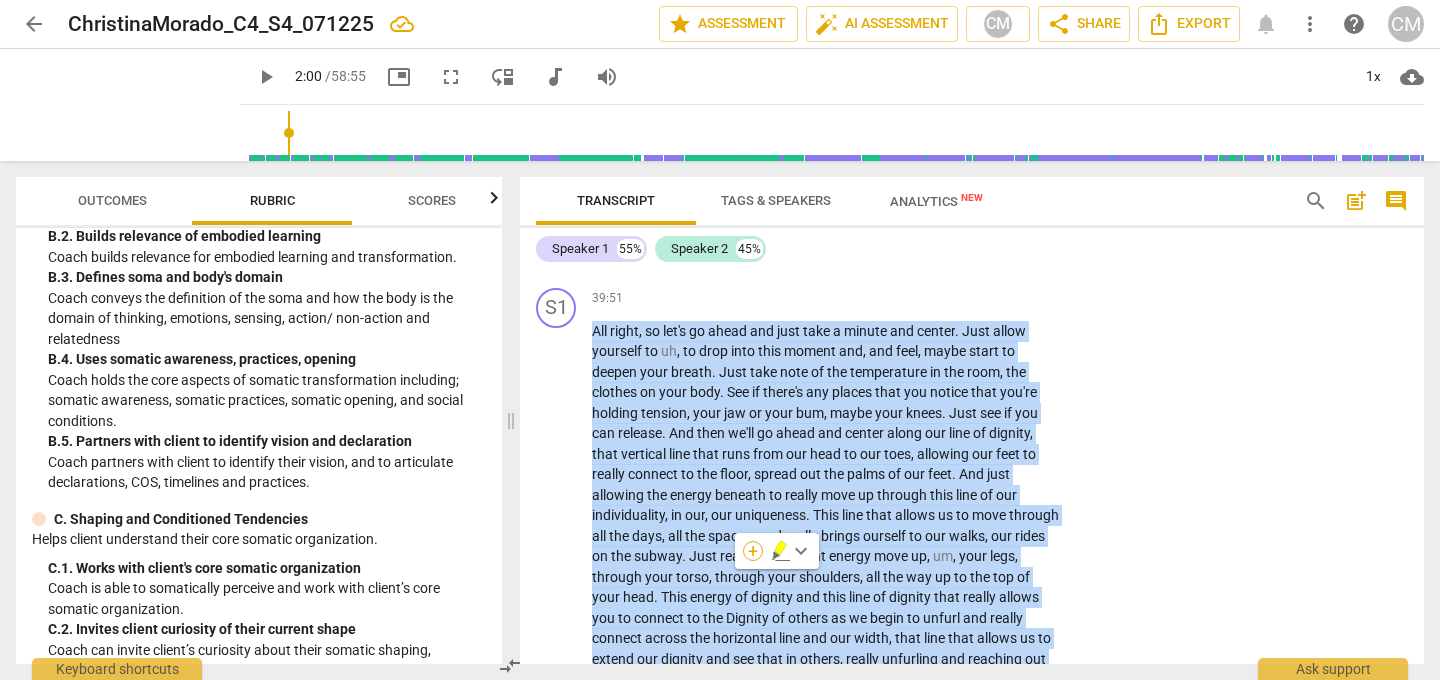 click on "+" at bounding box center [753, 551] 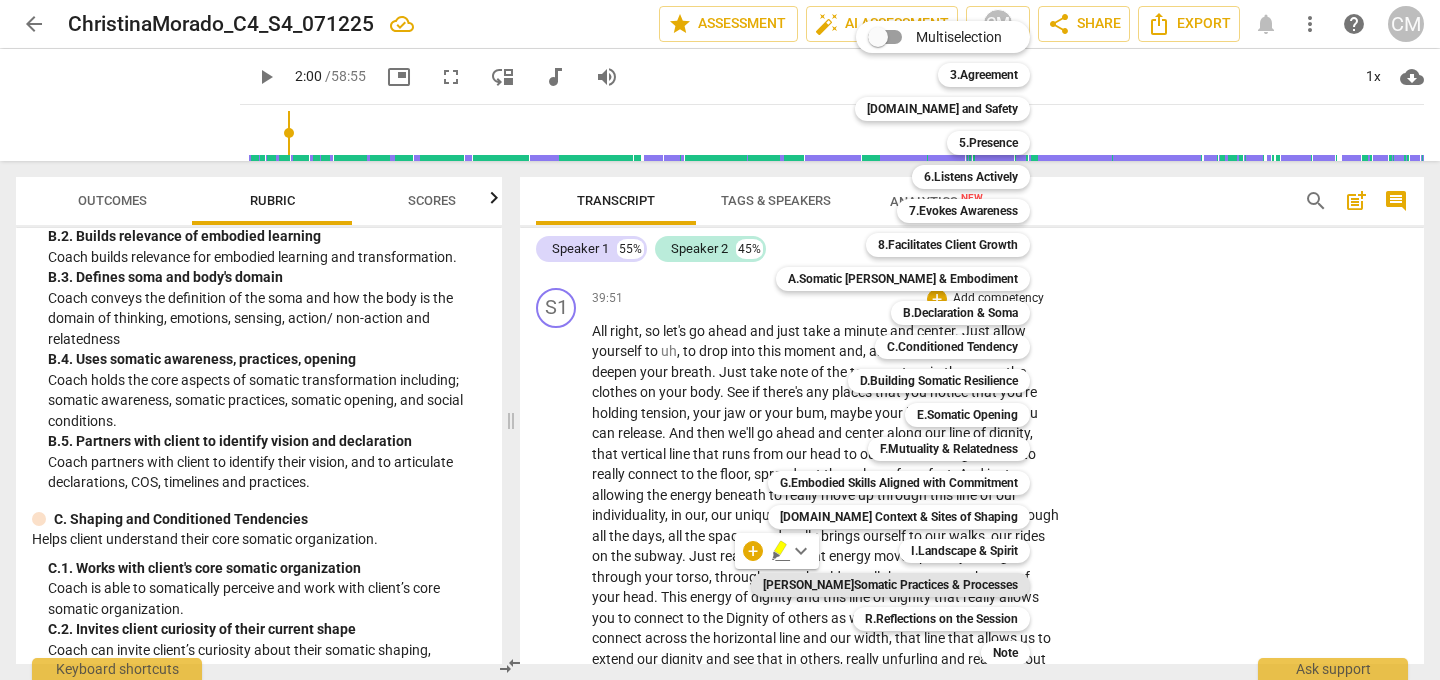 click on "[PERSON_NAME]Somatic Practices & Processes" at bounding box center (890, 585) 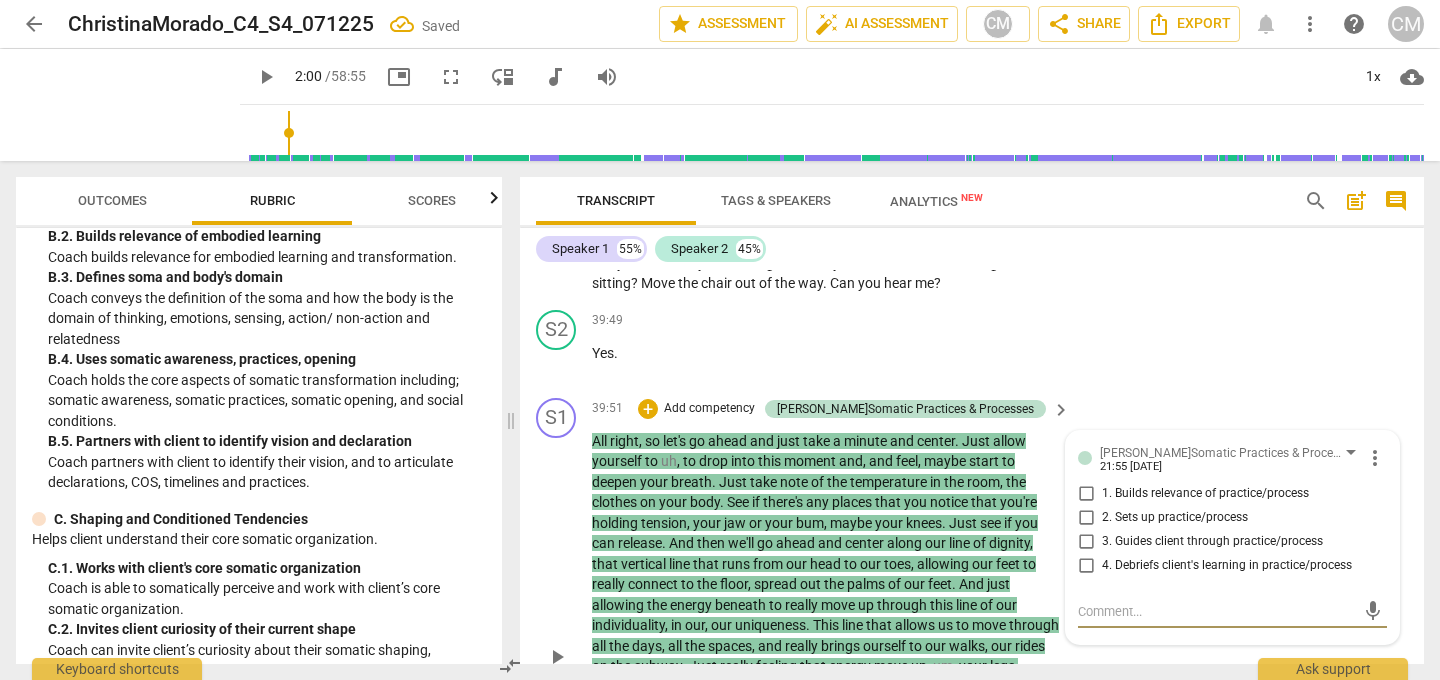 scroll, scrollTop: 13471, scrollLeft: 0, axis: vertical 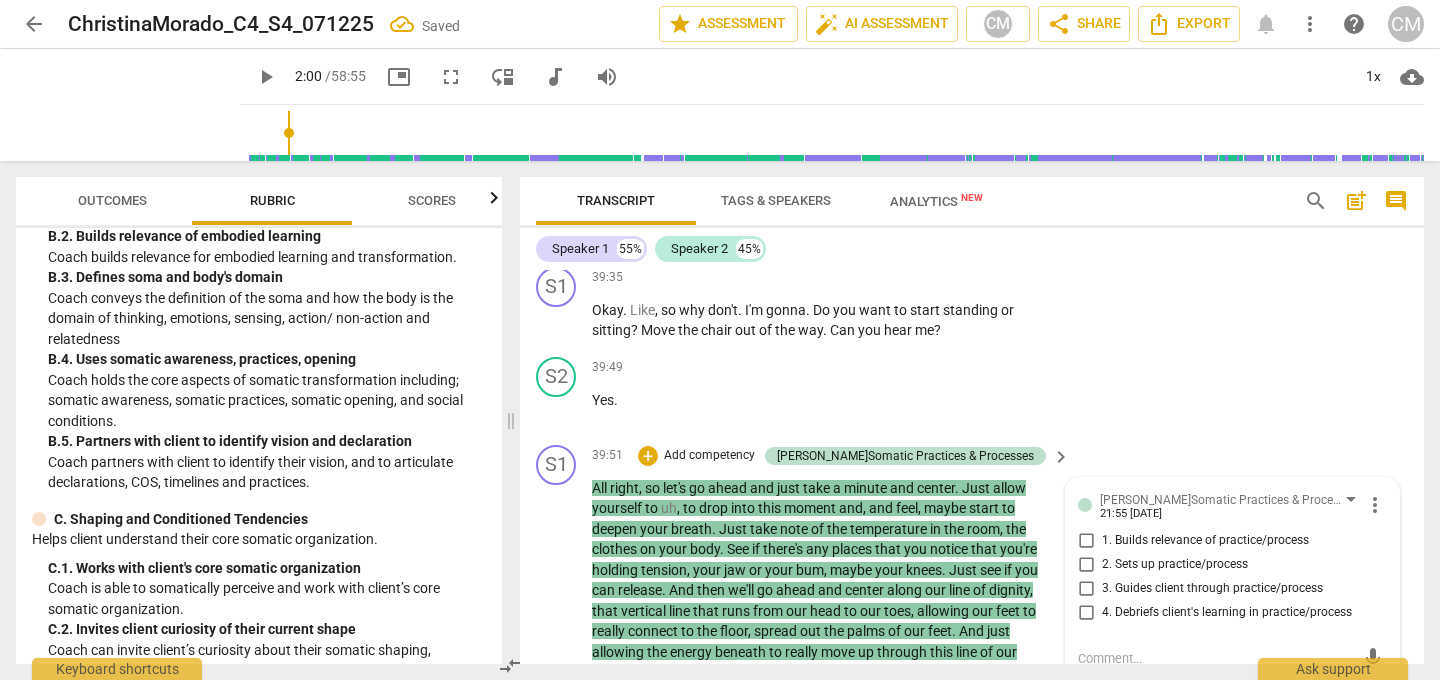 click on "3. Guides client through practice/process" at bounding box center [1086, 589] 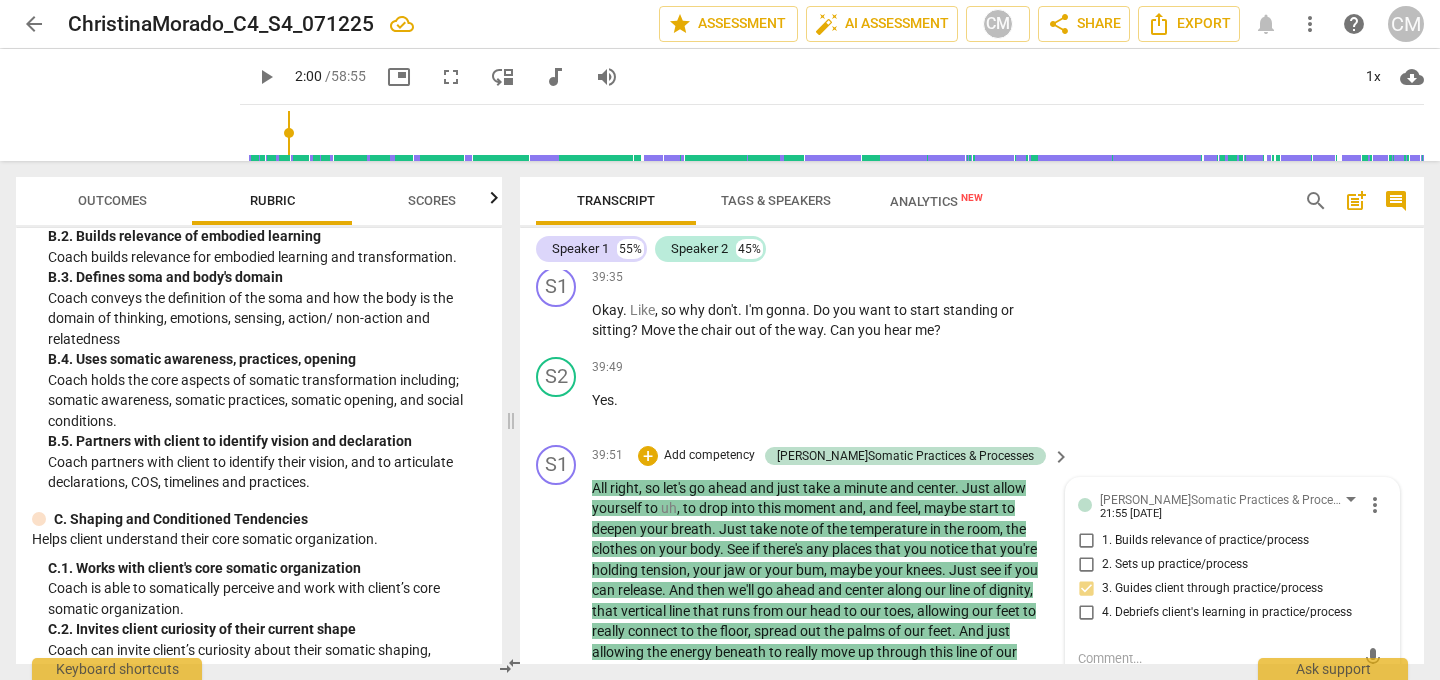 click on "S1 play_arrow pause 39:51 + Add competency J.Somatic Practices & Processes keyboard_arrow_right All   right ,   so   let's   go   ahead   and   just   take   a   minute   and   center .   Just   allow   yourself   to   uh ,   to   drop   into   this   moment   and ,   and   feel ,   maybe   start   to   deepen   your   breath .   Just   take   note   of   the   temperature   in   the   room ,   the   clothes   on   your   body .   See   if   there's   any   places   that   you   notice   that   you're   holding   tension ,   your   jaw   or   your   bum ,   maybe   your   knees .   Just   see   if   you   can   release .   And   then   we'll   go   ahead   and   center   along   our   line   of   dignity ,   that   vertical   line   that   runs   from   our   head   to   our   toes ,   allowing   our   feet   to   really   connect   to   the   floor ,   spread   out   the   palms   of   our   feet .   And   just   allowing   the   energy   beneath   to   really   move   up   through   this   line   of   our" at bounding box center (972, 687) 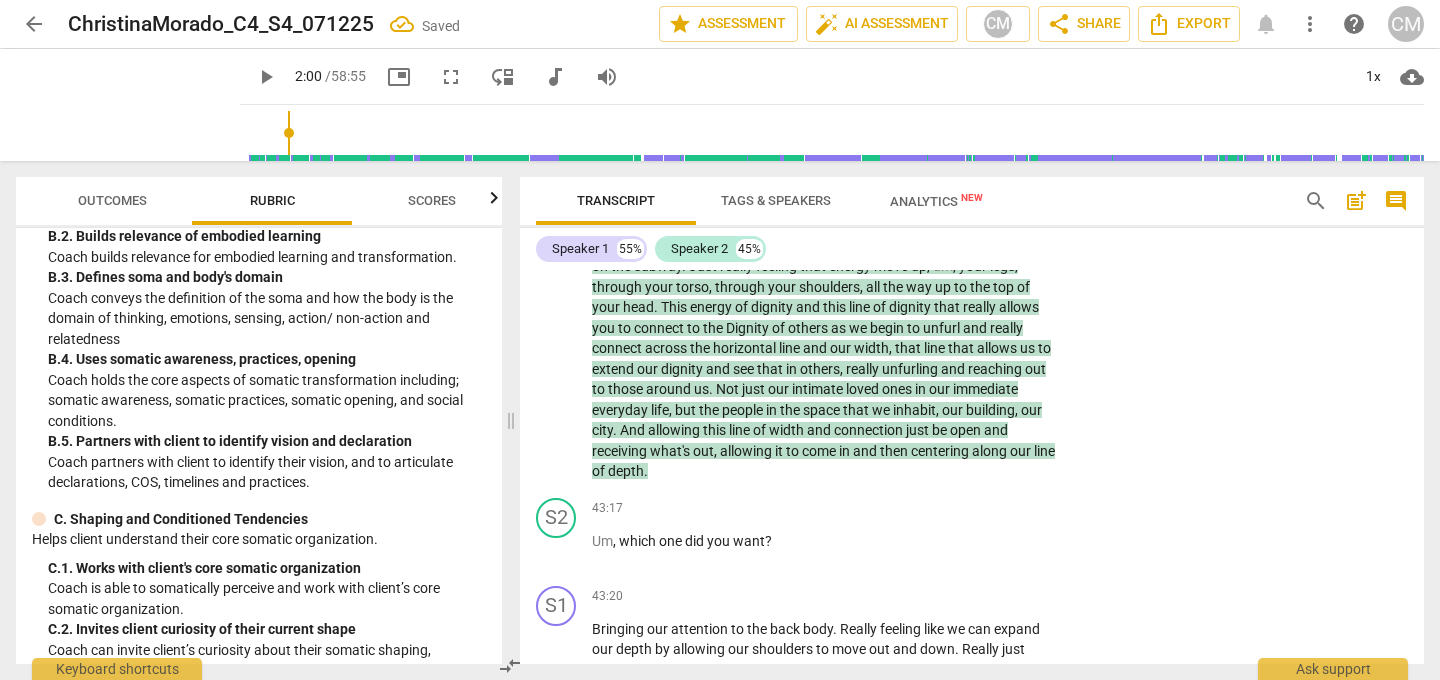 scroll, scrollTop: 14017, scrollLeft: 0, axis: vertical 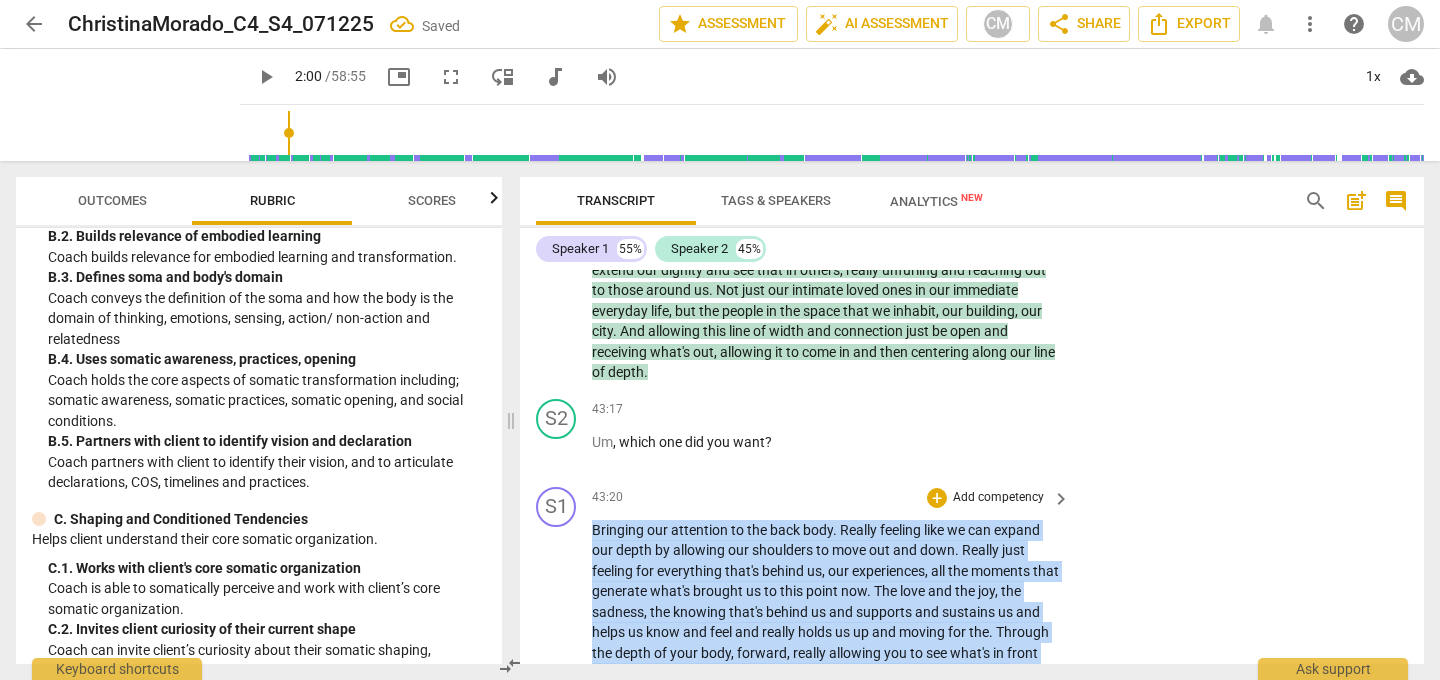 drag, startPoint x: 591, startPoint y: 342, endPoint x: 926, endPoint y: 632, distance: 443.0858 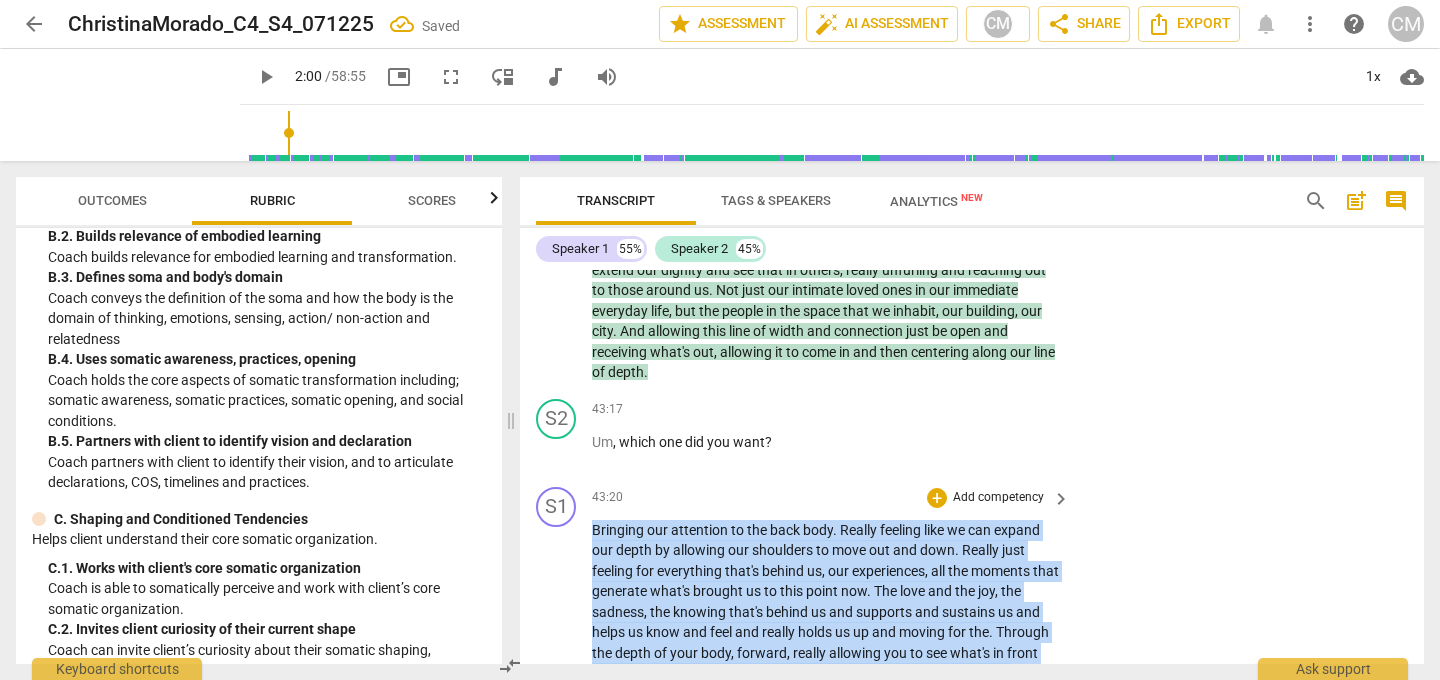 click on "Bringing   our   attention   to   the   back   body .   Really   feeling   like   we   can   expand   our   depth   by   allowing   our   shoulders   to   move   out   and   down .   Really   just   feeling   for   everything   that's   behind   us ,   our   experiences ,   all   the   moments   that   generate   what's   brought   us   to   this   point   now .   The   love   and   the   joy ,   the   sadness ,   the   knowing   that's   behind   us   and   supports   and   sustains   us   and   helps   us   know   and   feel   and   really   holds   us   up   and   moving   for   the .   Through   the   depth   of   your   body ,   forward ,   really   allowing   you   to   see   what's   in   front   and   move   effortlessly   toward   those   big   longings .   And   then   allowing   yourself   to   center   on   your   commitment ,   the   reason   and   the   why   that ,   that   guides   you   as   you   walk   this   path .   All   uh ,   right ,   go   ahead   and   put   your   right   foot   ." at bounding box center [826, 776] 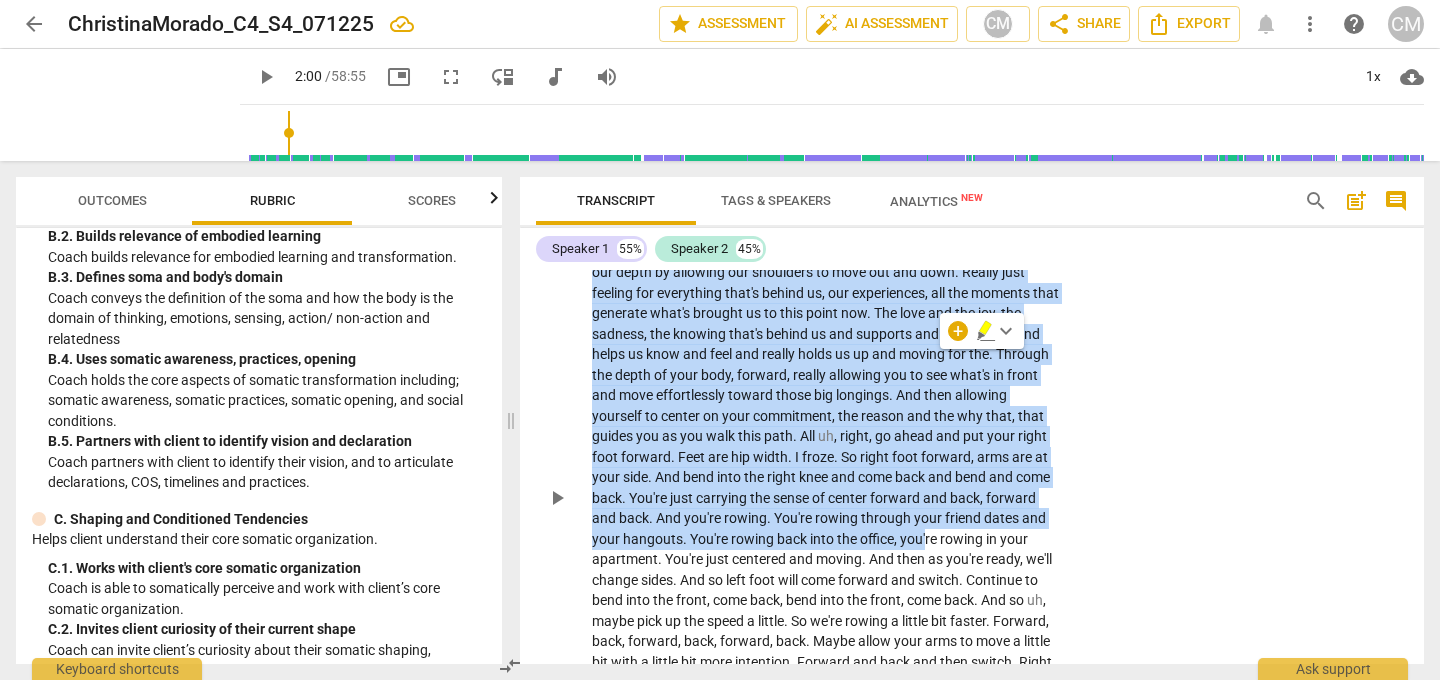 scroll, scrollTop: 14297, scrollLeft: 0, axis: vertical 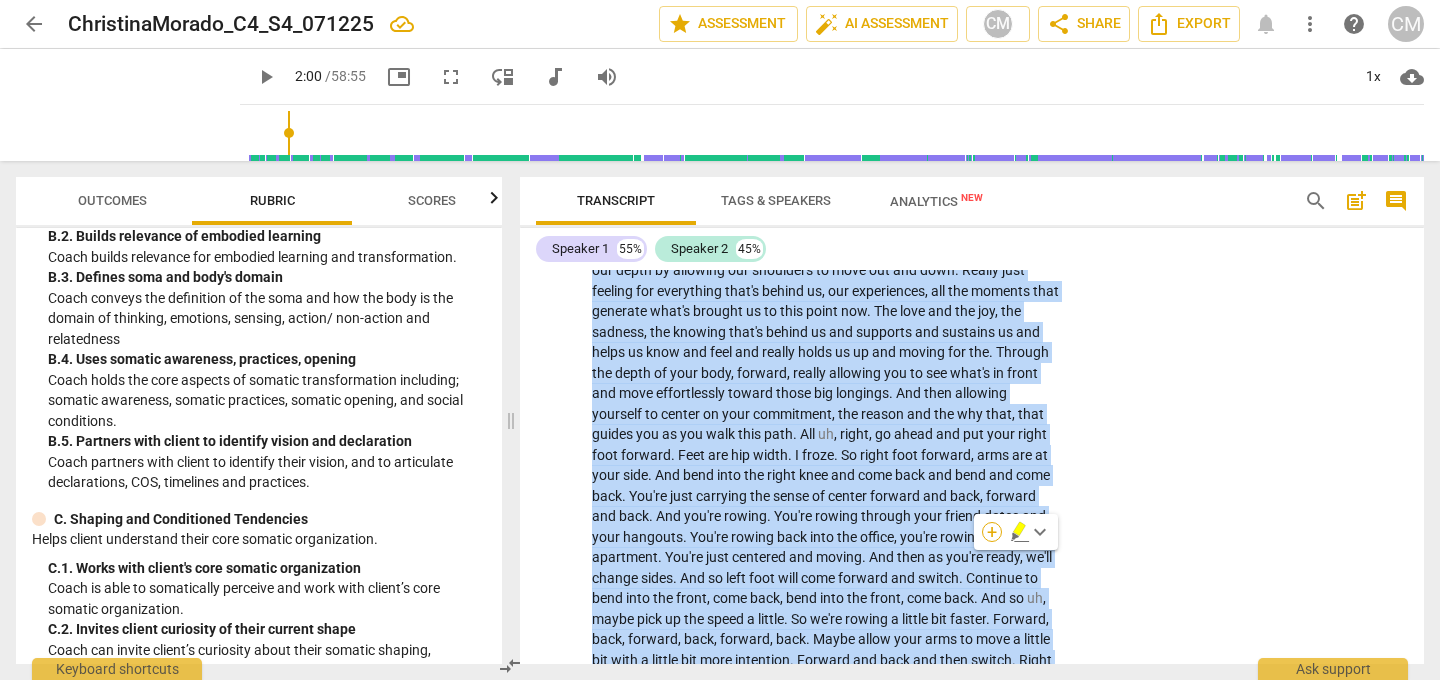 click on "+" at bounding box center (992, 532) 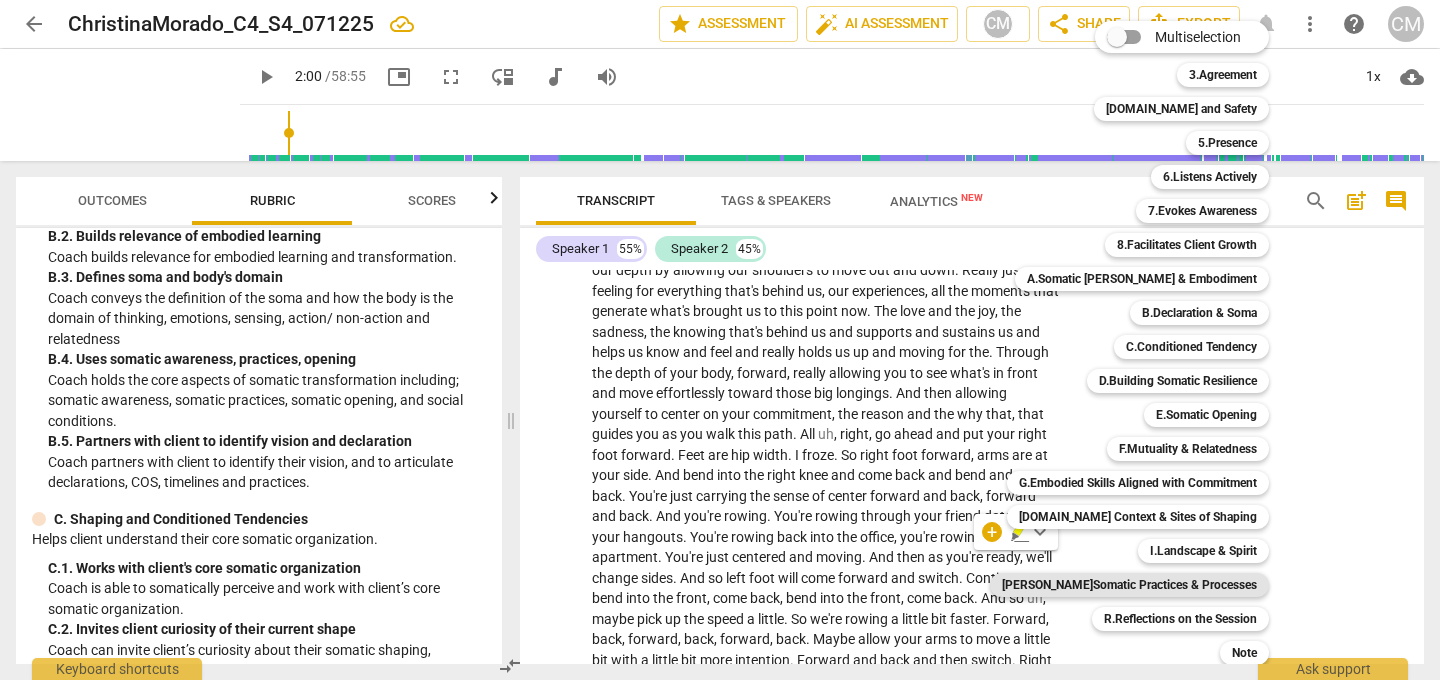 click on "[PERSON_NAME]Somatic Practices & Processes" at bounding box center (1129, 585) 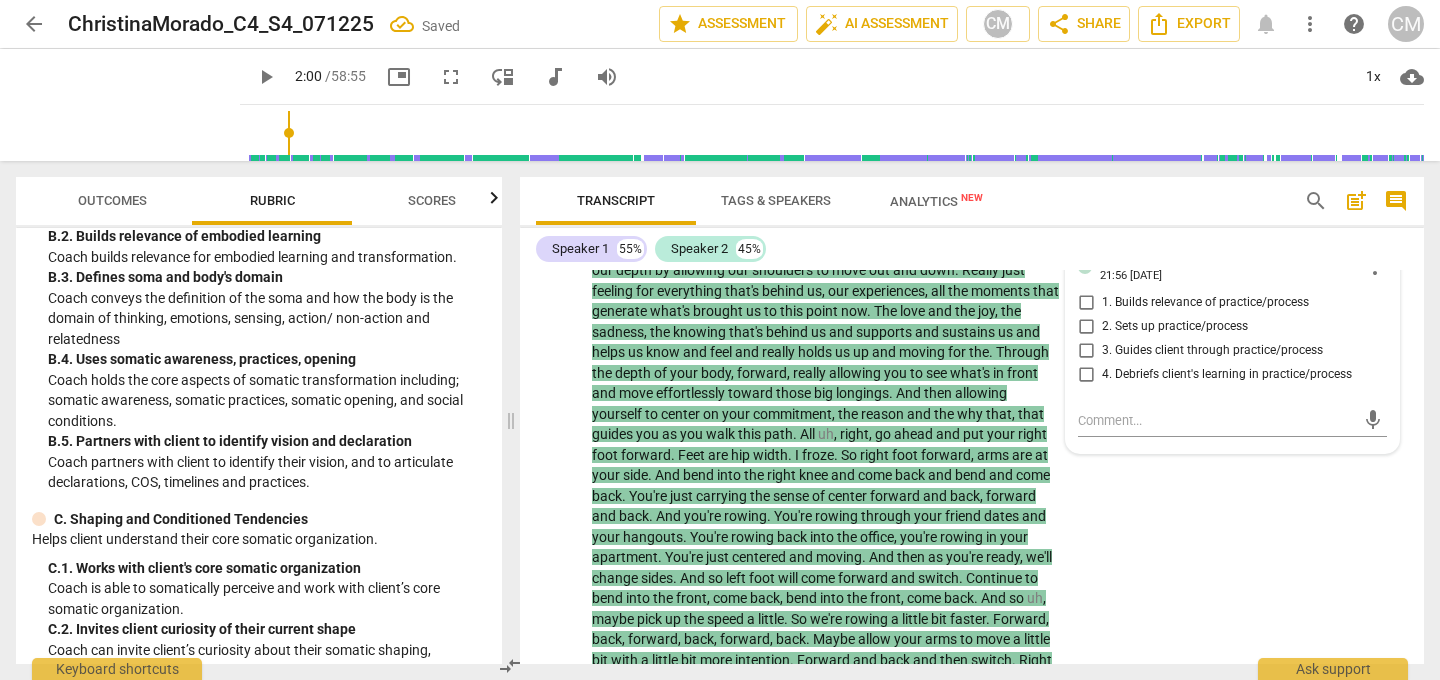 scroll, scrollTop: 14066, scrollLeft: 0, axis: vertical 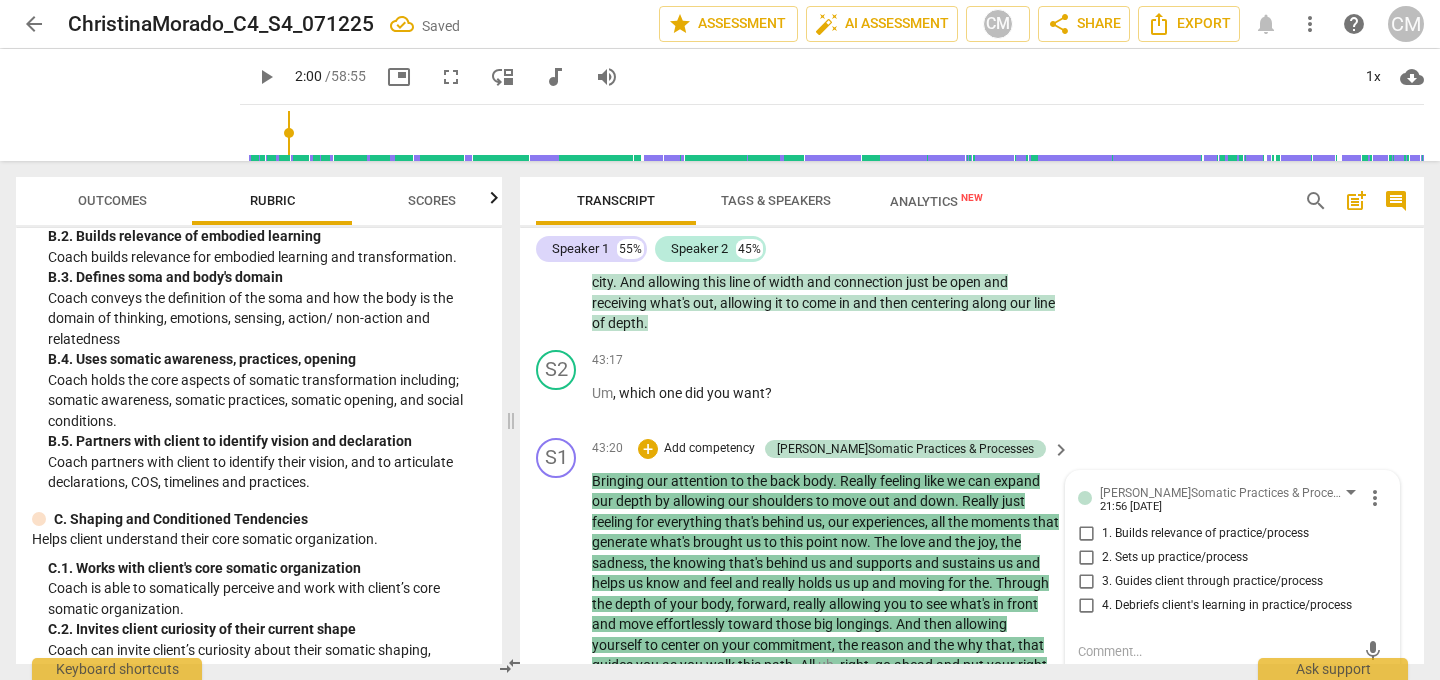 click on "1. Builds relevance of practice/process" at bounding box center (1086, 534) 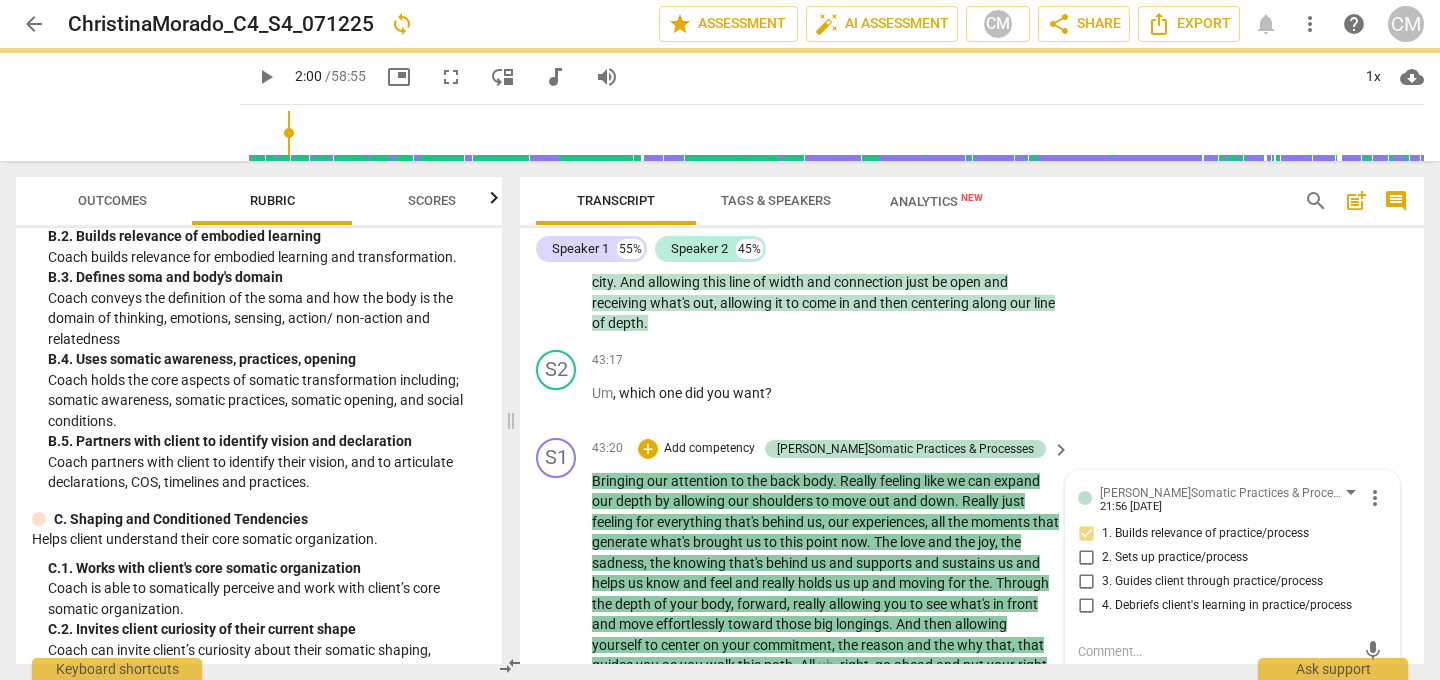 click on "2. Sets up practice/process" at bounding box center (1086, 558) 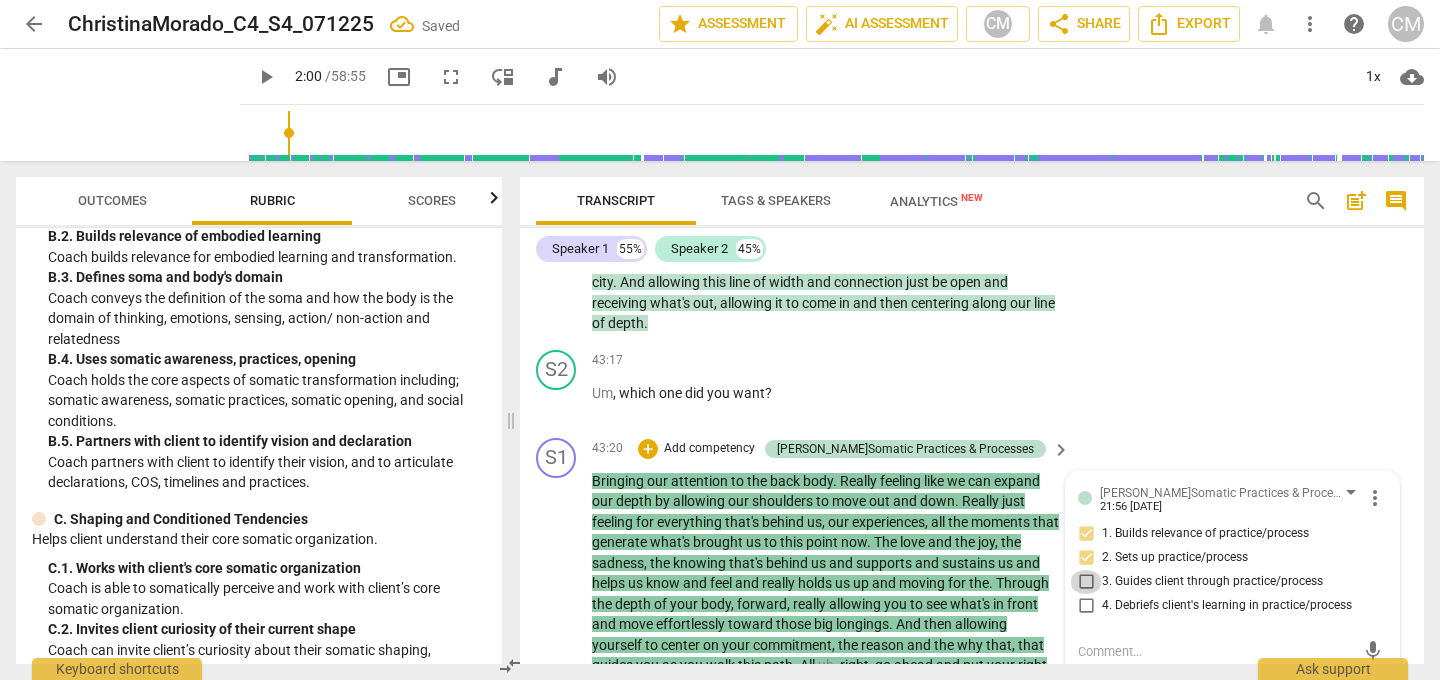 click on "3. Guides client through practice/process" at bounding box center [1086, 582] 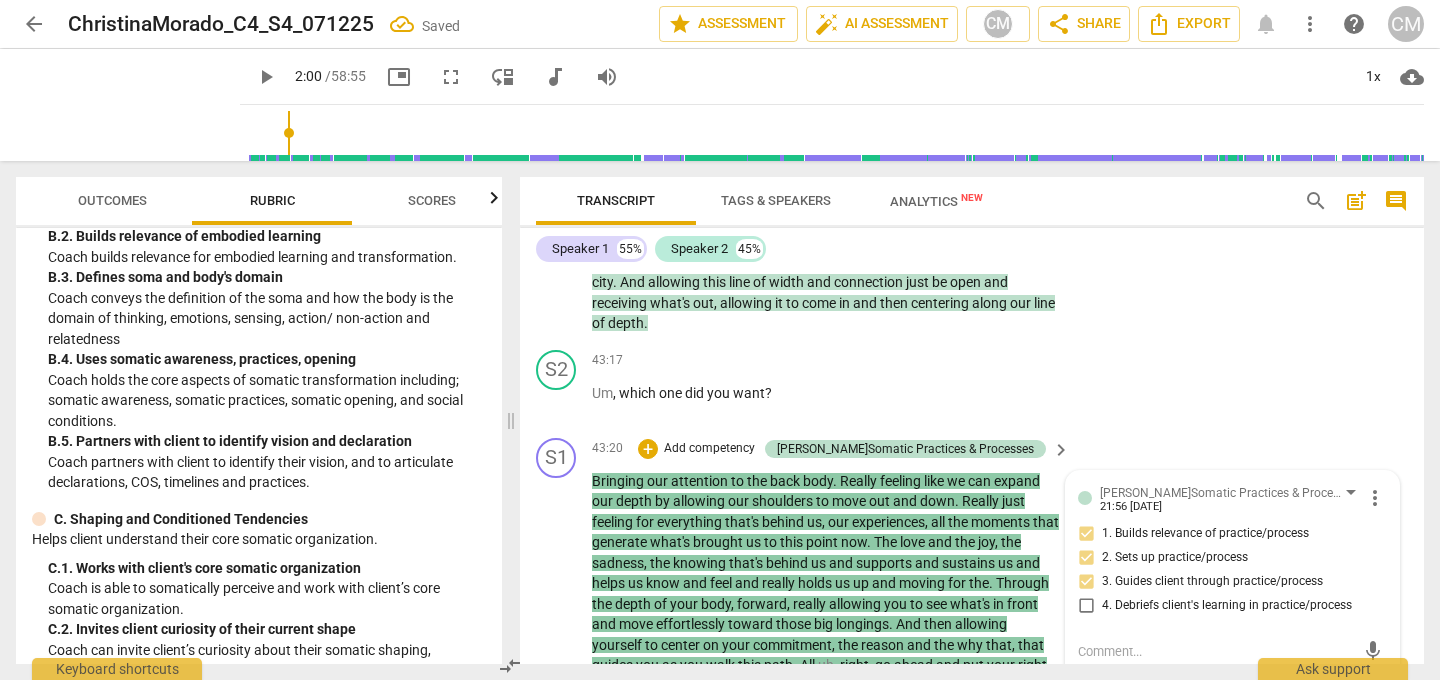 click on "S1 play_arrow pause 43:20 + Add competency J.Somatic Practices & Processes keyboard_arrow_right Bringing   our   attention   to   the   back   body .   Really   feeling   like   we   can   expand   our   depth   by   allowing   our   shoulders   to   move   out   and   down .   Really   just   feeling   for   everything   that's   behind   us ,   our   experiences ,   all   the   moments   that   generate   what's   brought   us   to   this   point   now .   The   love   and   the   joy ,   the   sadness ,   the   knowing   that's   behind   us   and   supports   and   sustains   us   and   helps   us   know   and   feel   and   really   holds   us   up   and   moving   for   the .   Through   the   depth   of   your   body ,   forward ,   really   allowing   you   to   see   what's   in   front   and   move   effortlessly   toward   those   big   longings .   And   then   allowing   yourself   to   center   on   your   commitment ,   the   reason   and   the   why   that ,   that   guides   you   as   you" at bounding box center (972, 711) 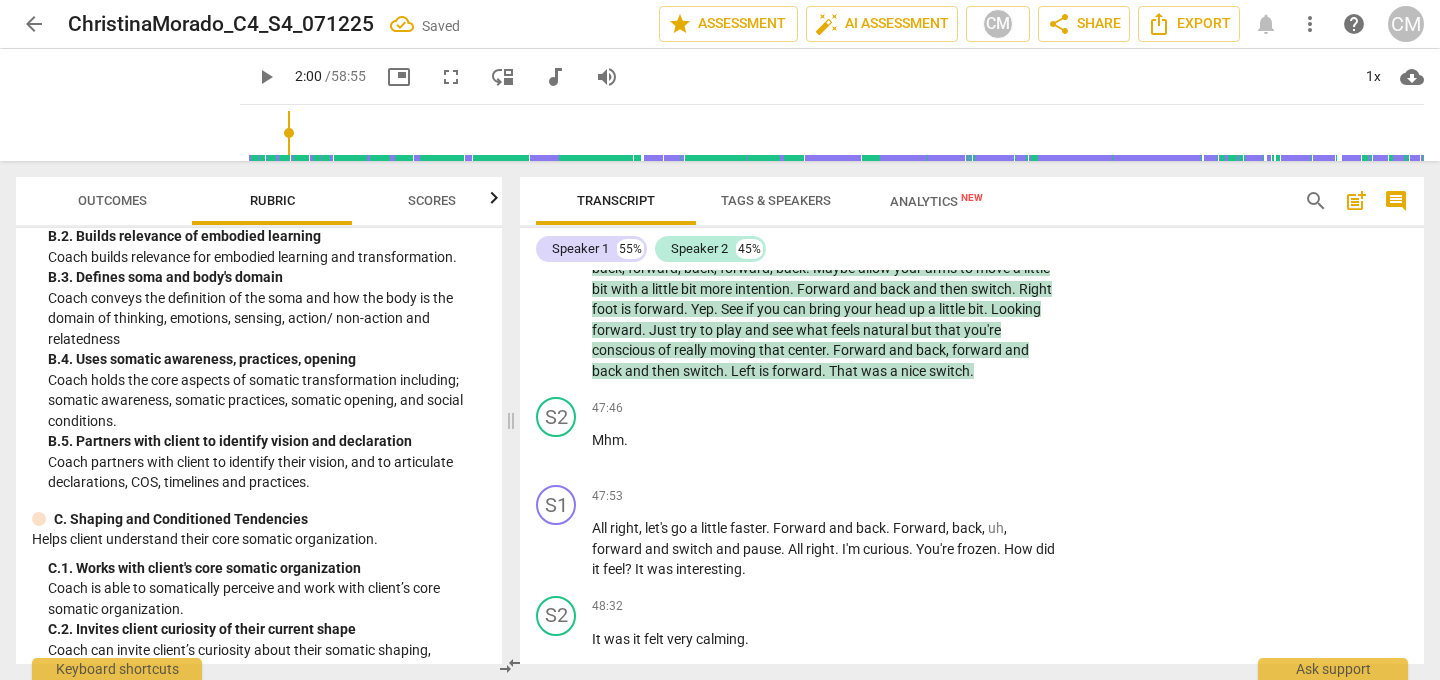 scroll, scrollTop: 14677, scrollLeft: 0, axis: vertical 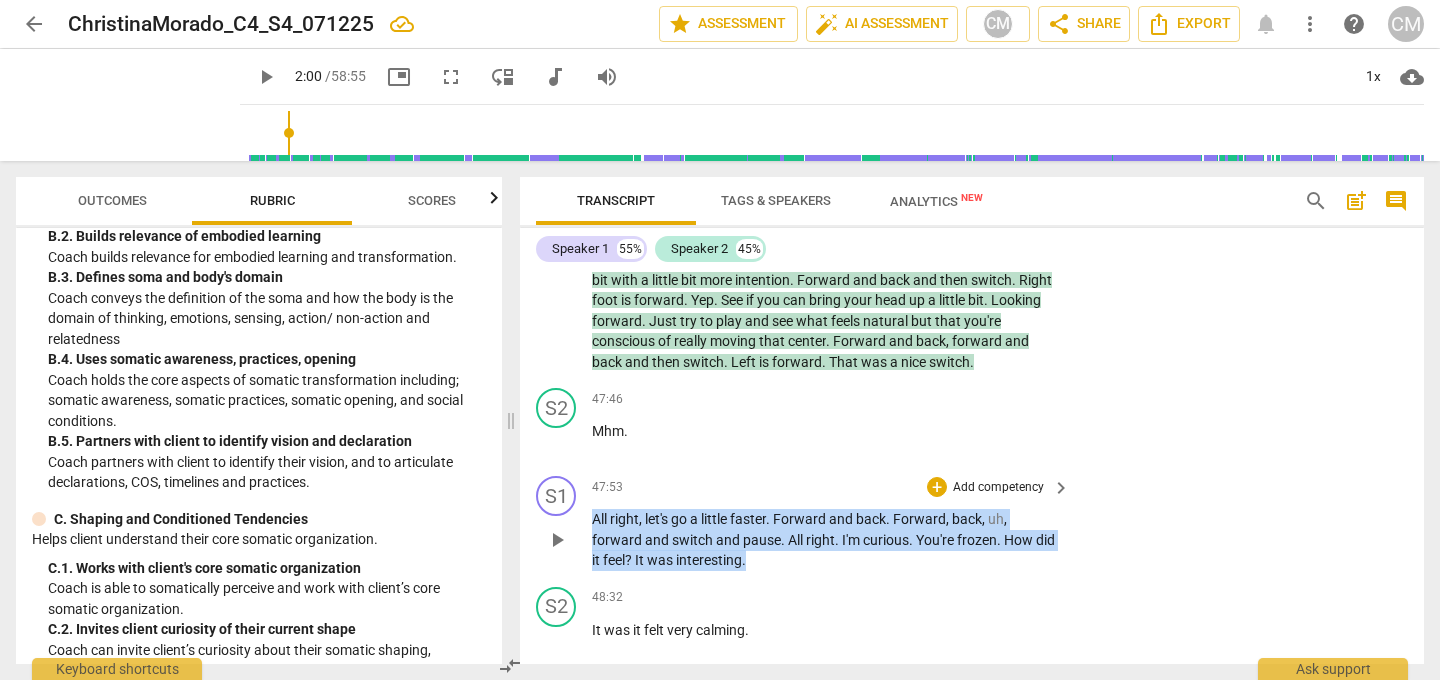 drag, startPoint x: 772, startPoint y: 379, endPoint x: 595, endPoint y: 330, distance: 183.65729 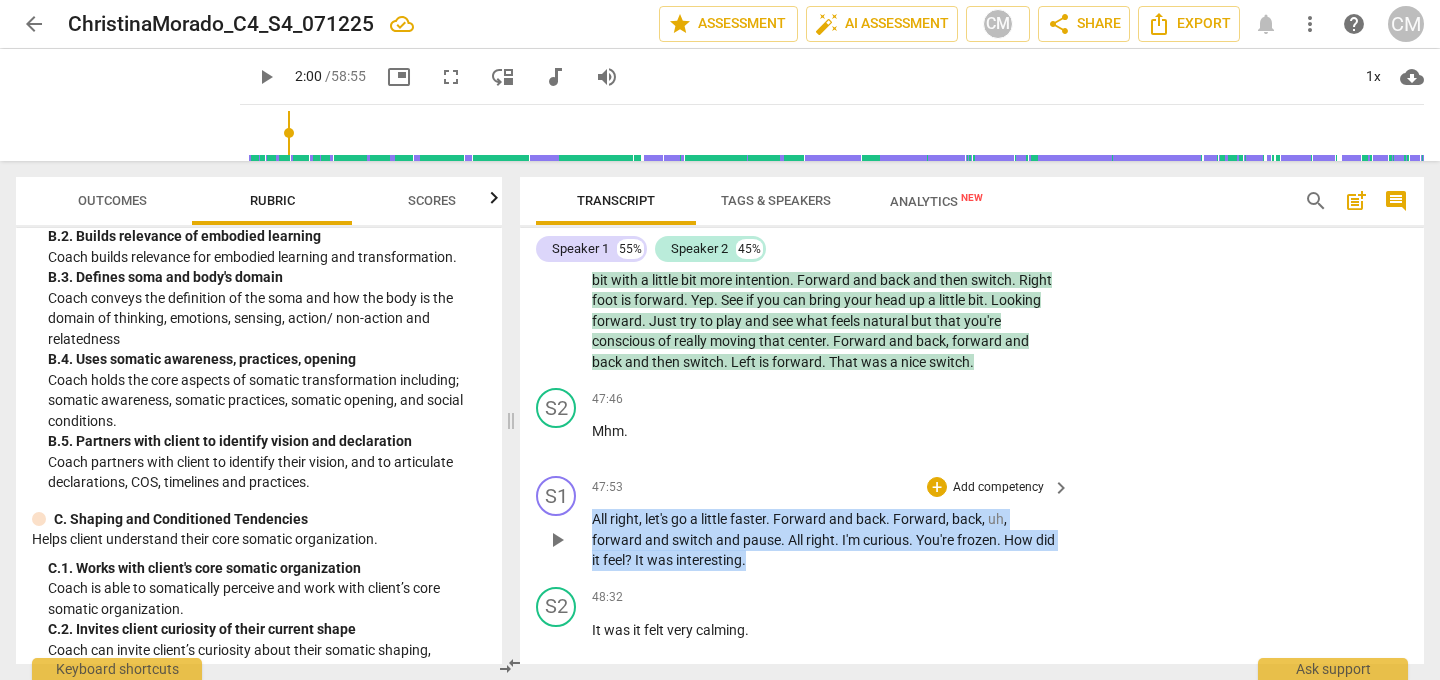 click on "All   right ,   let's   go   a   little   faster .   Forward   and   back .   Forward ,   back ,   uh ,   forward   and   switch   and   pause .   All   right .   I'm   curious .   You're   frozen .   How   did   it   feel ?   It   was   interesting ." at bounding box center [826, 540] 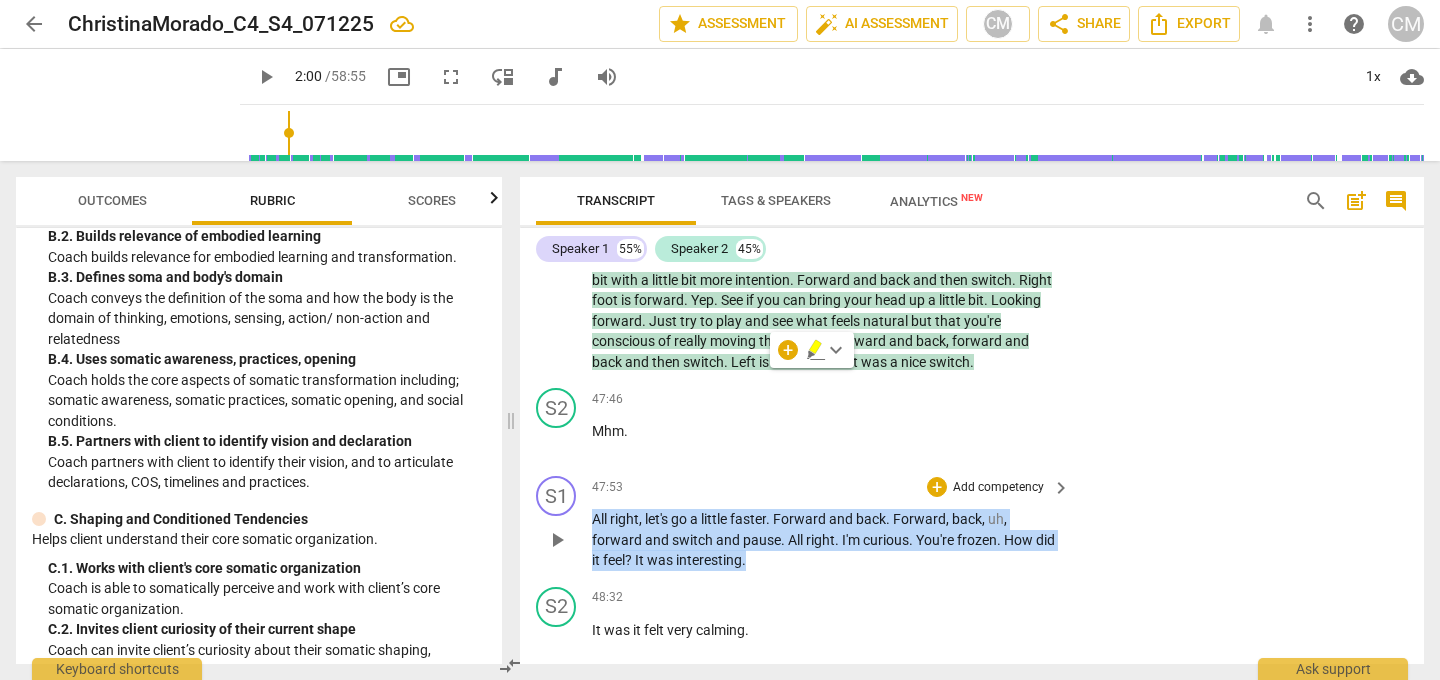 click on "Add competency" at bounding box center [998, 488] 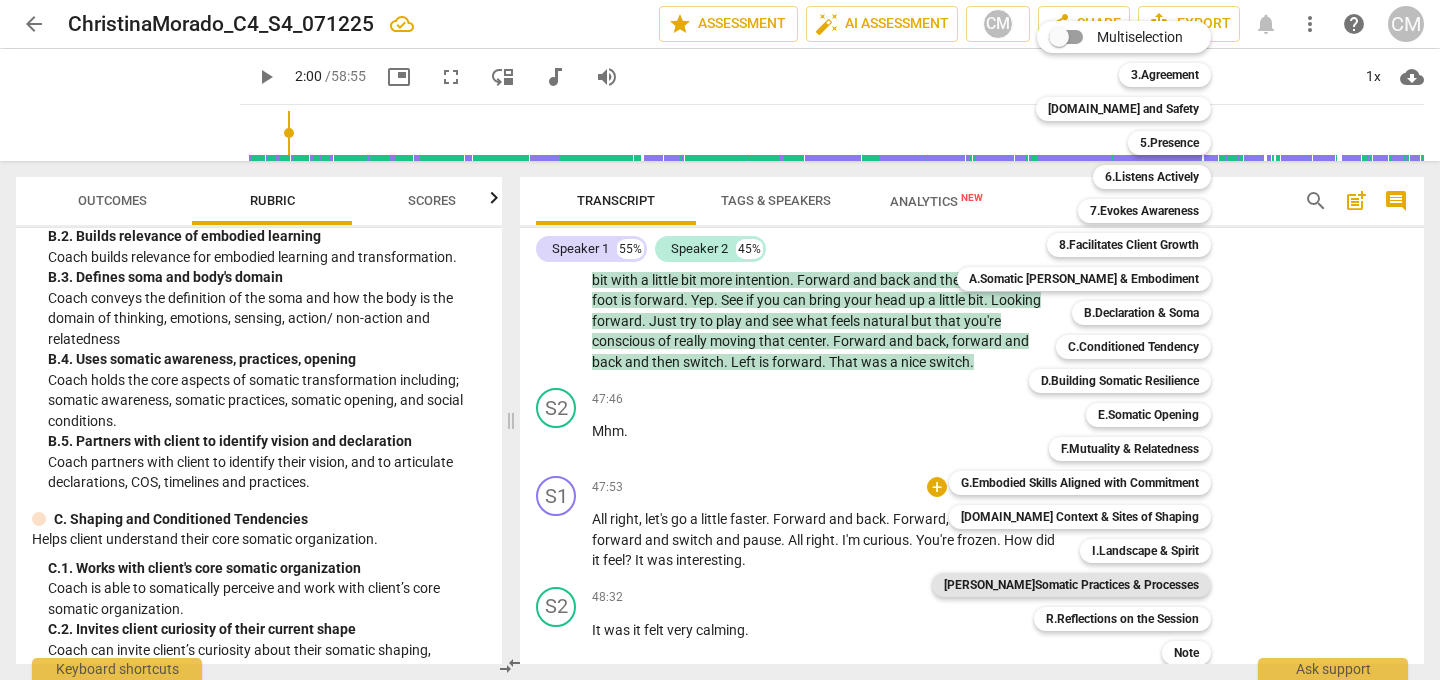click on "[PERSON_NAME]Somatic Practices & Processes" at bounding box center [1071, 585] 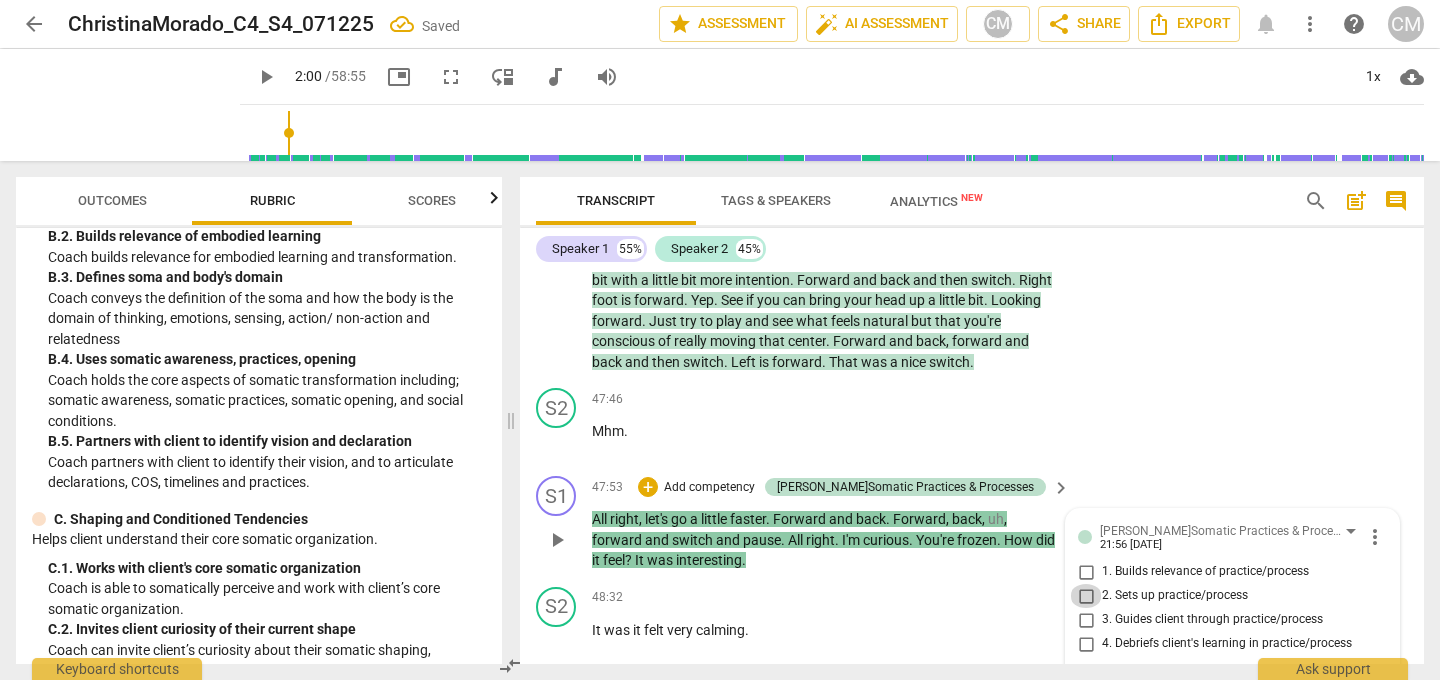 click on "2. Sets up practice/process" at bounding box center [1086, 596] 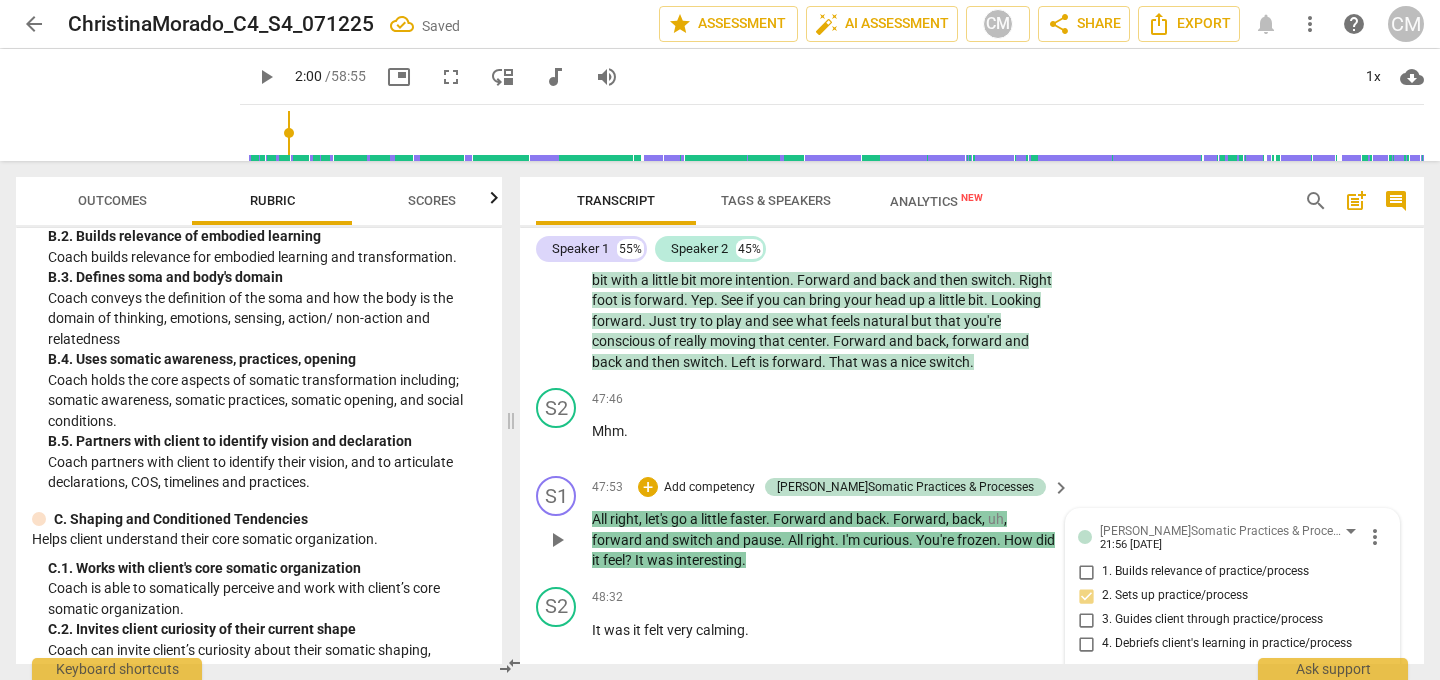 click on "3. Guides client through practice/process" at bounding box center (1086, 620) 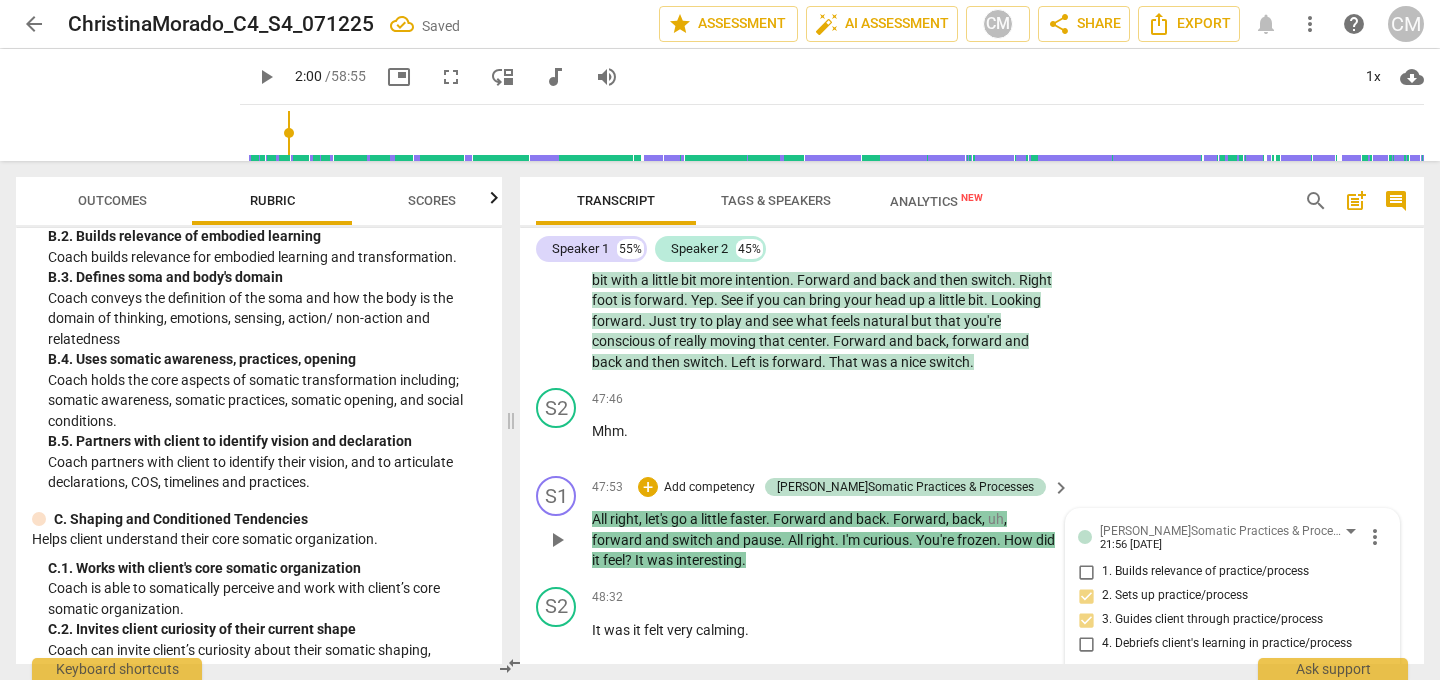 click on "2. Sets up practice/process" at bounding box center [1086, 596] 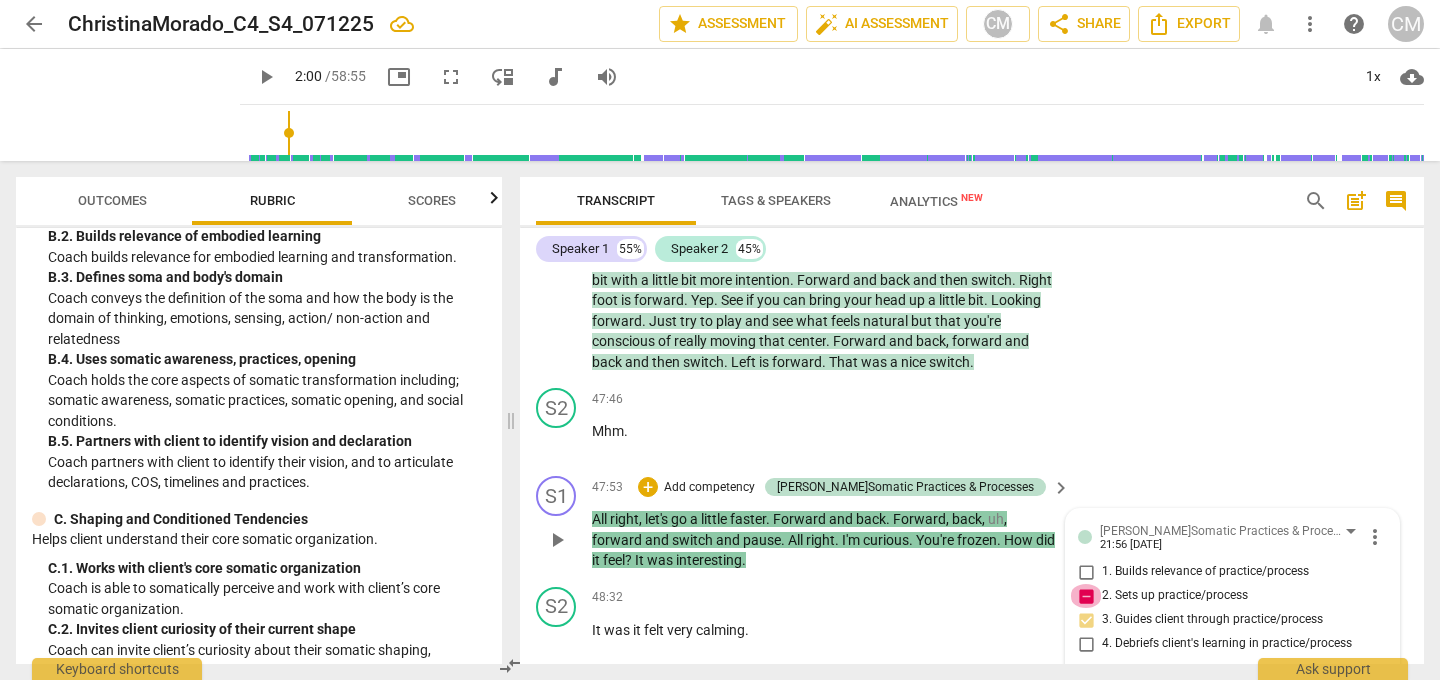 click on "2. Sets up practice/process" at bounding box center (1086, 596) 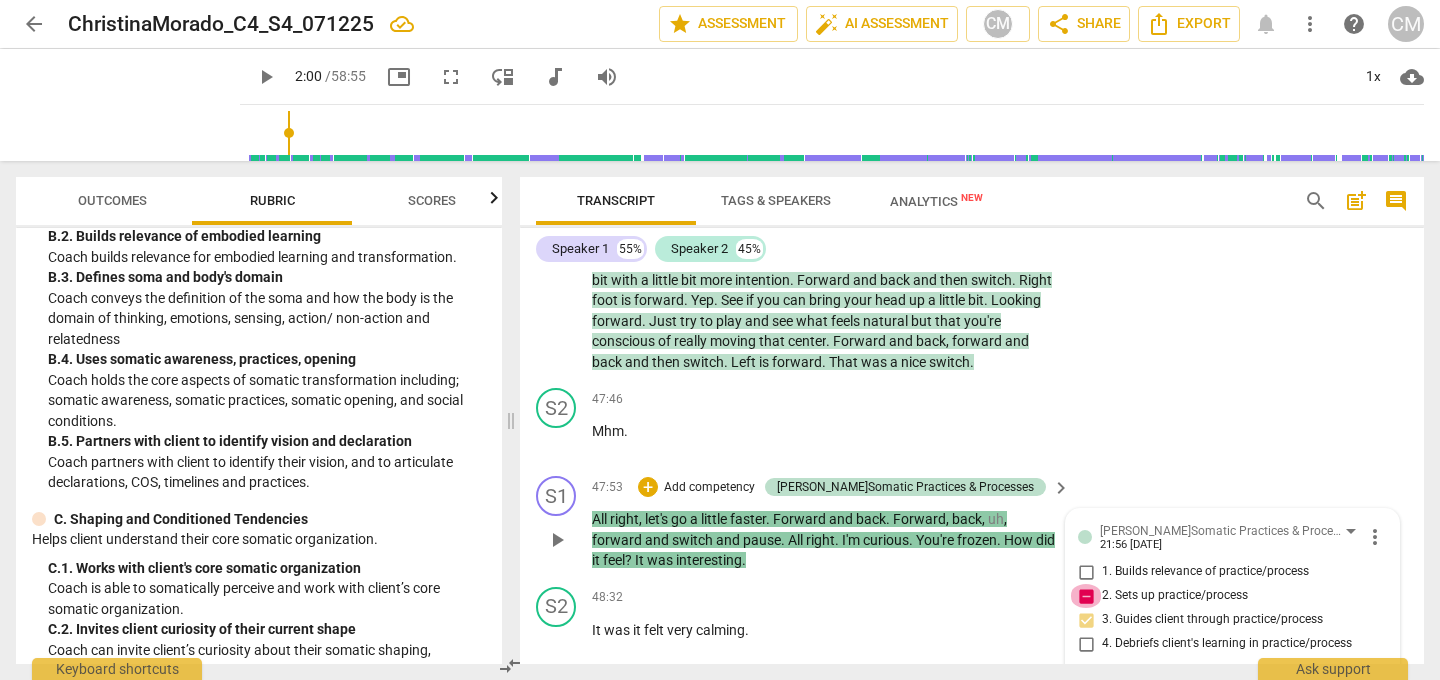 checkbox on "false" 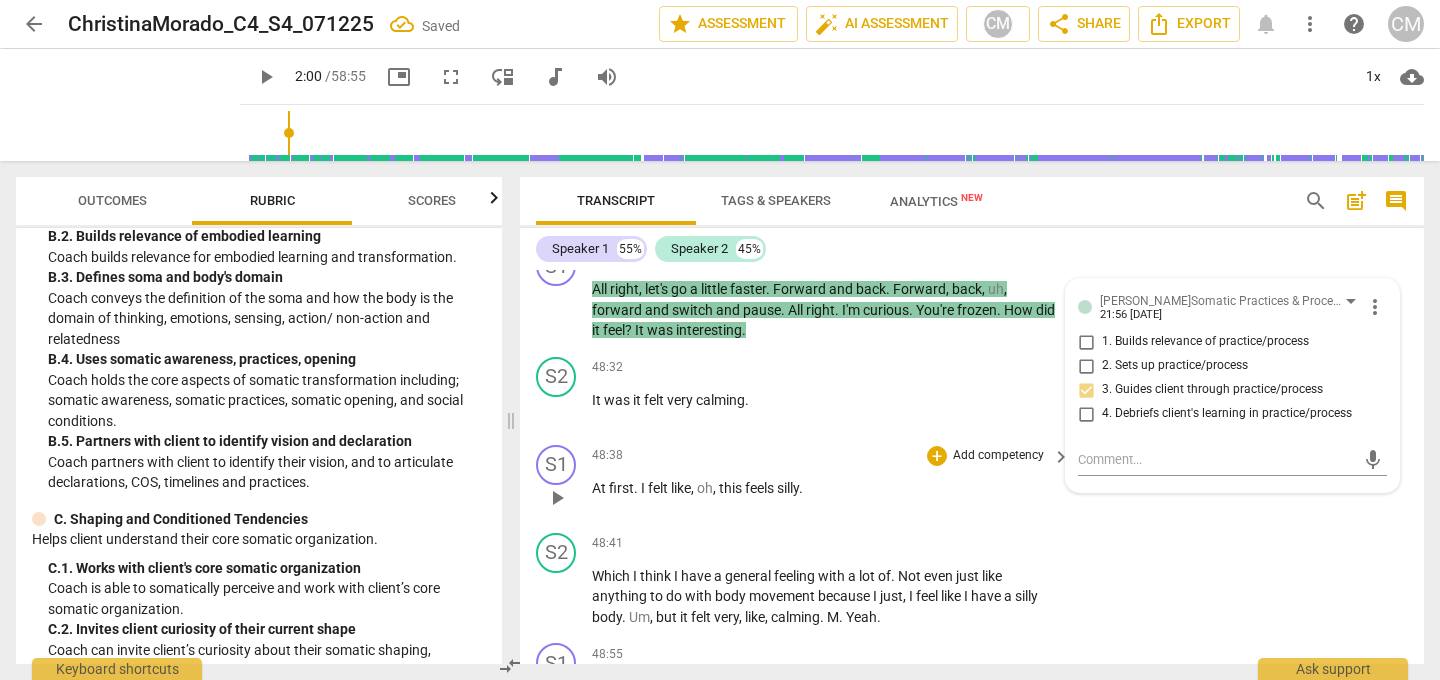 scroll, scrollTop: 14965, scrollLeft: 0, axis: vertical 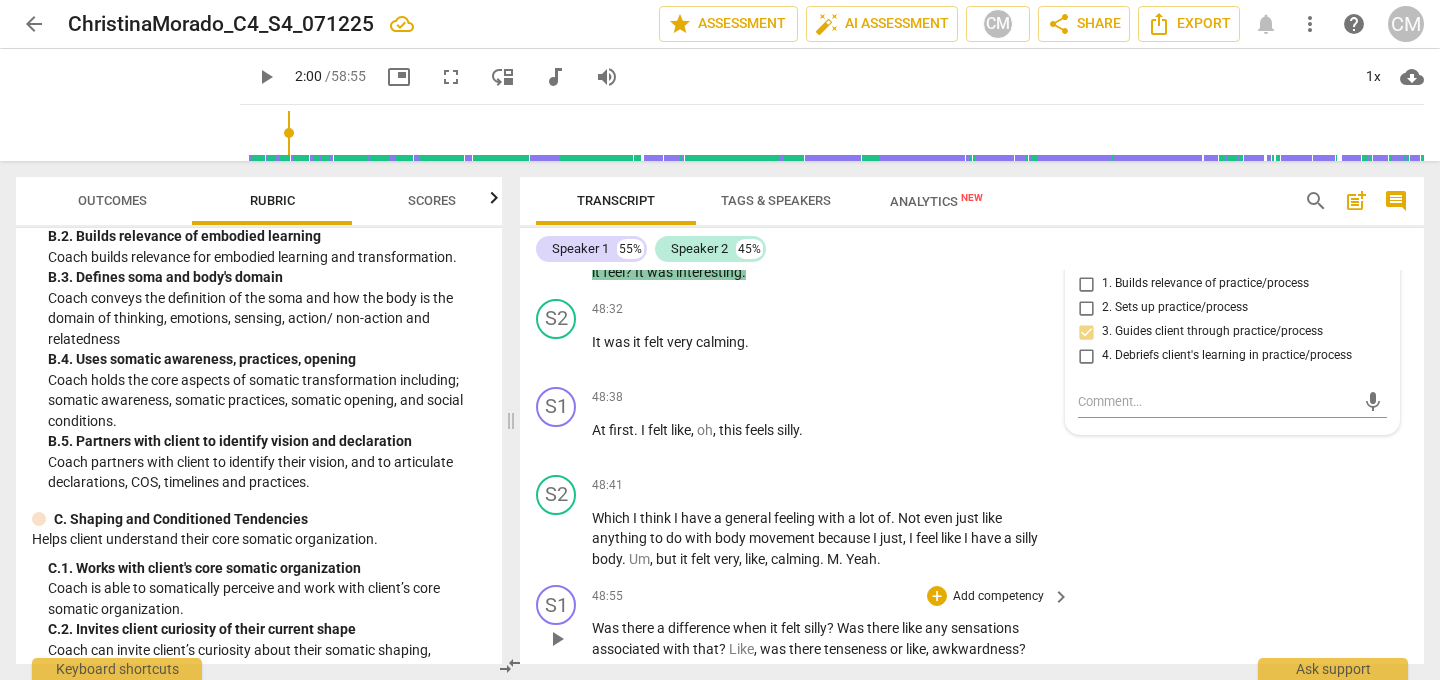 click on "it" at bounding box center (775, 628) 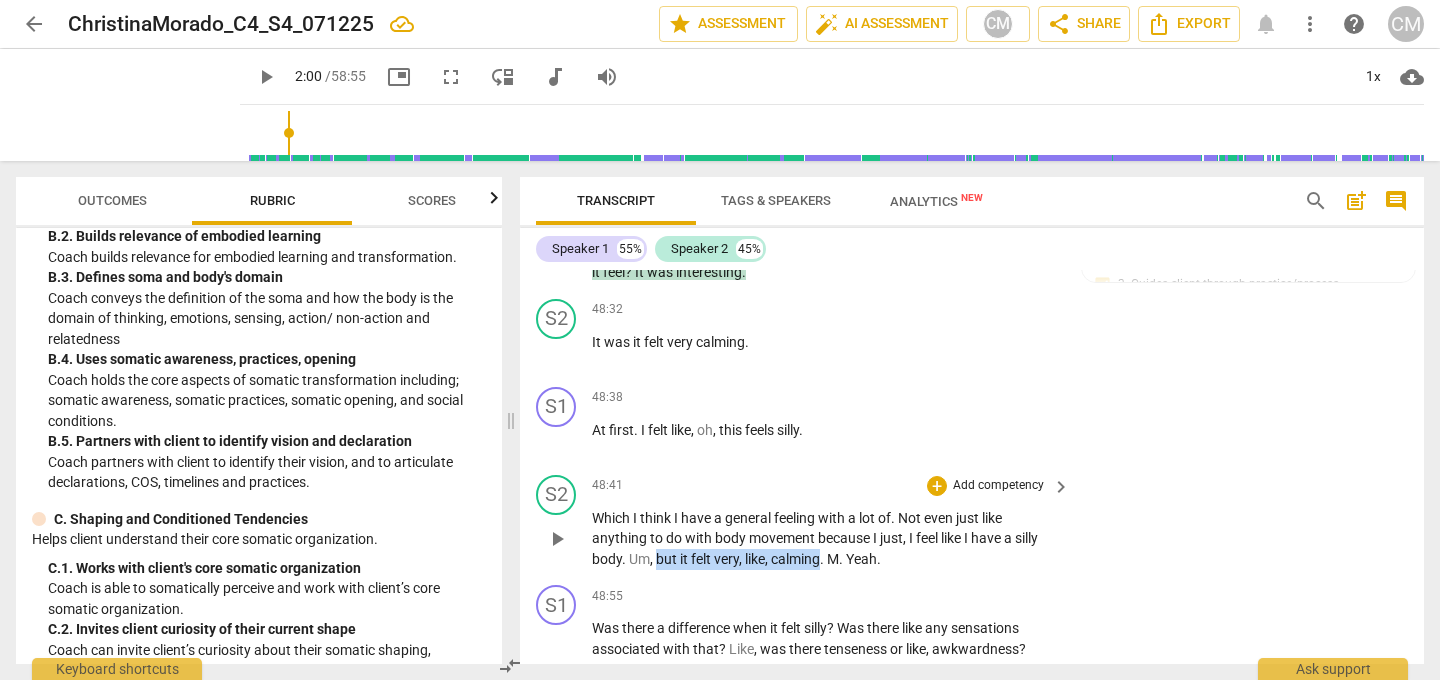 drag, startPoint x: 657, startPoint y: 376, endPoint x: 824, endPoint y: 380, distance: 167.0479 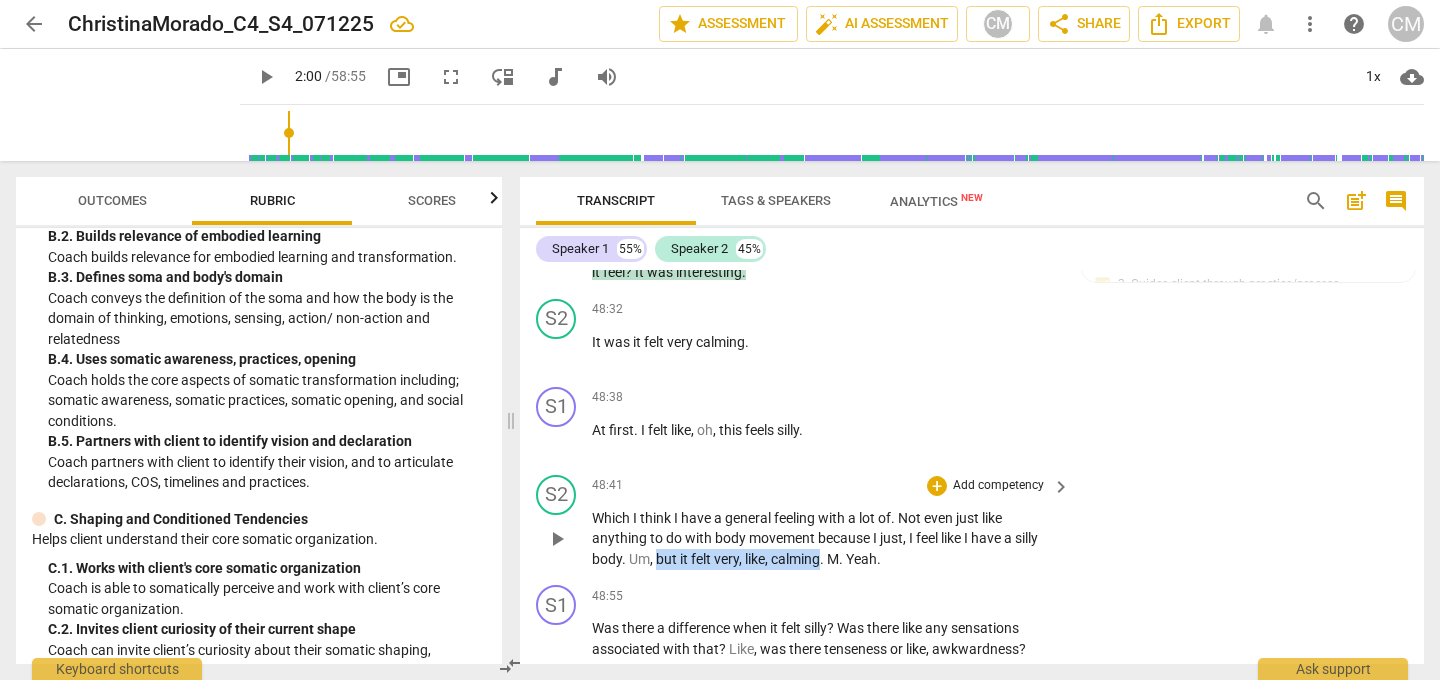 click on "Which   I   think   I   have   a   general   feeling   with   a   lot   of .   Not   even   just   like   anything   to   do   with   body   movement   because   I   just ,   I   feel   like   I   have   a   silly   body .   Um ,   but   it   felt   very ,   like ,   calming .   M .   Yeah ." at bounding box center [826, 539] 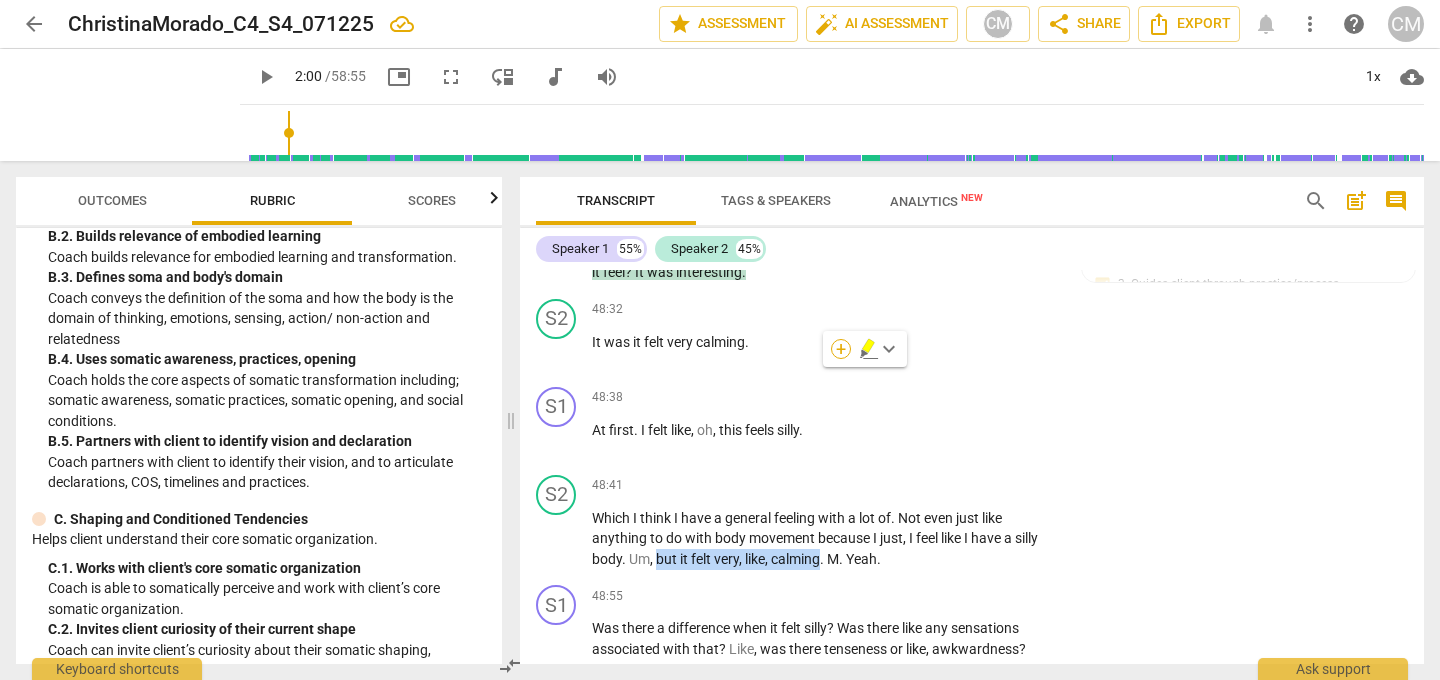 click on "+" at bounding box center (841, 349) 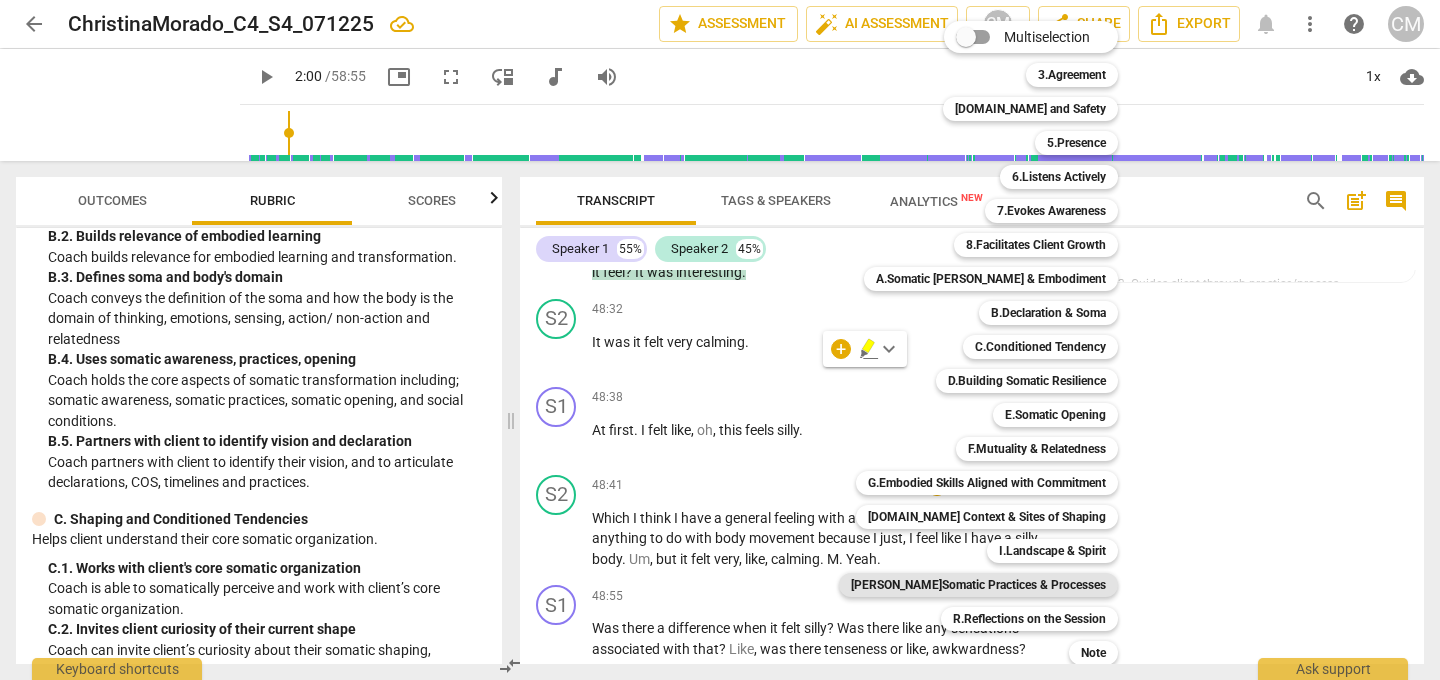 click on "[PERSON_NAME]Somatic Practices & Processes" at bounding box center (978, 585) 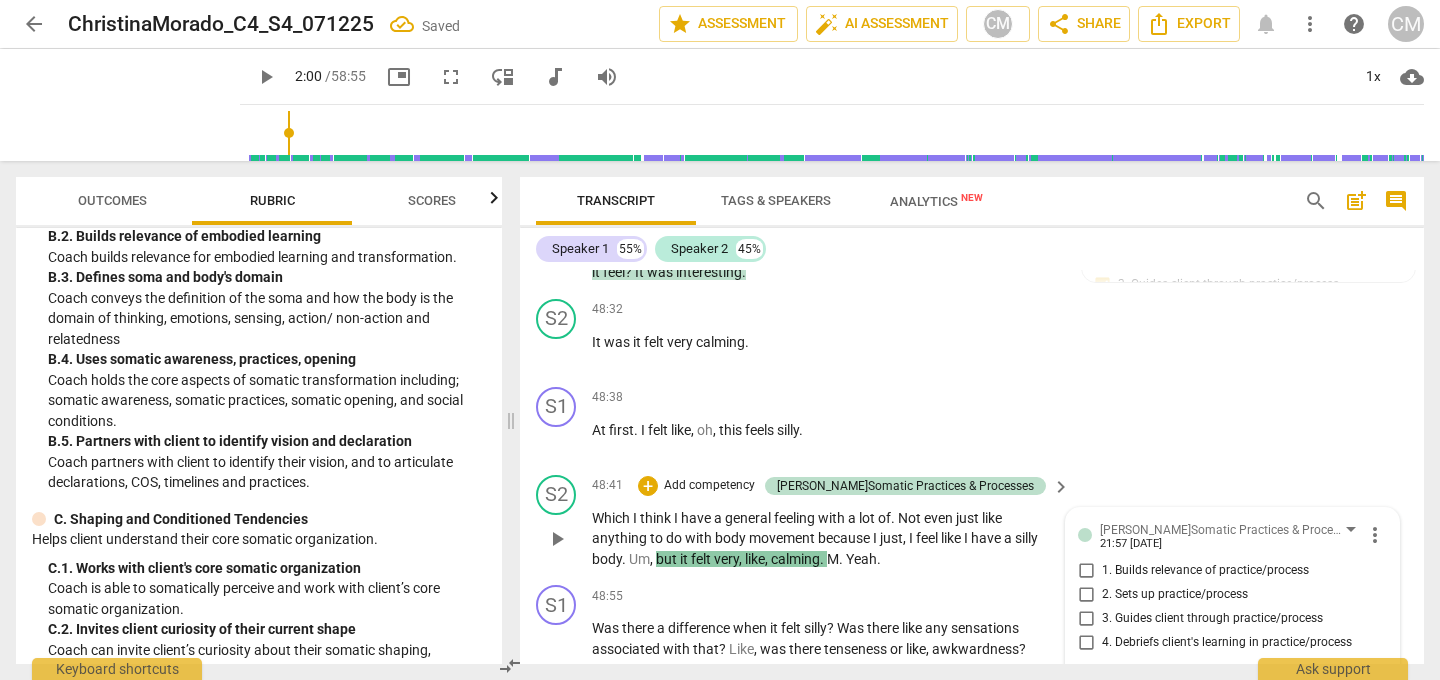click on "4. Debriefs client's learning in practice/process" at bounding box center [1086, 643] 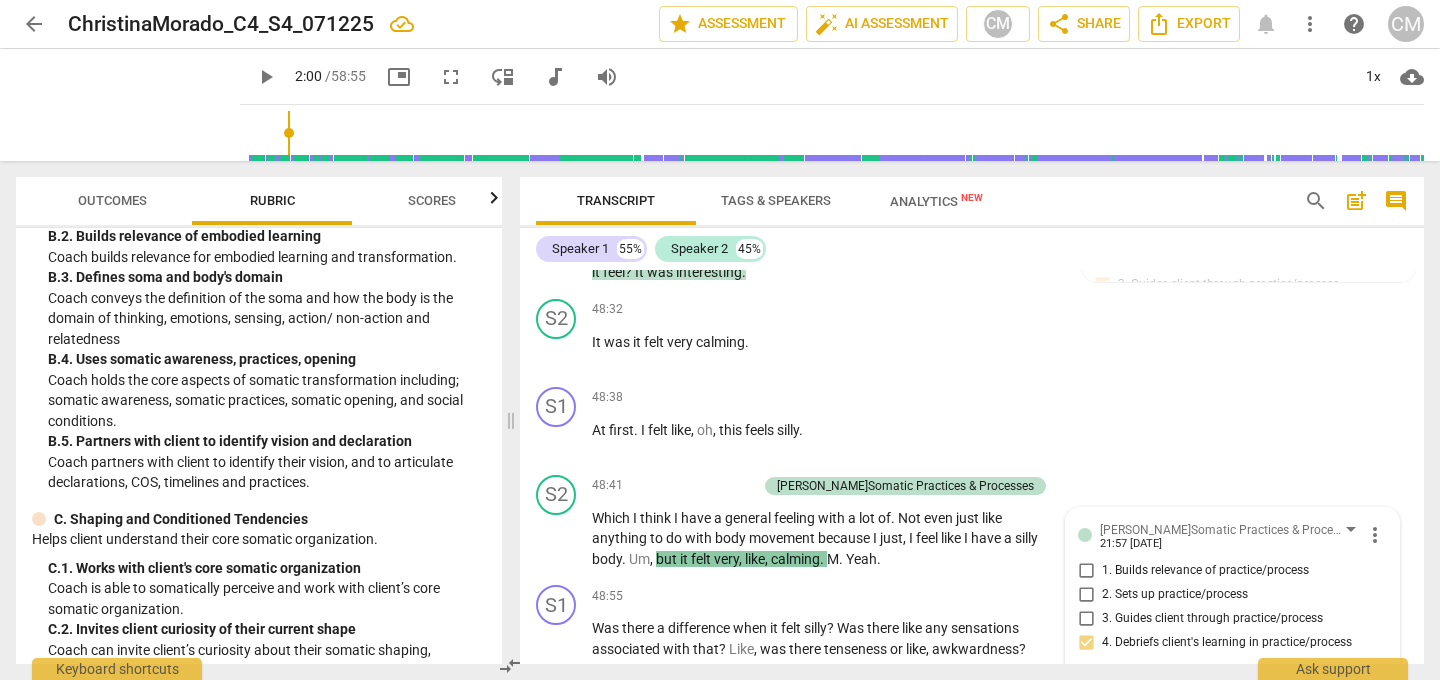 click on "kind" at bounding box center [814, 739] 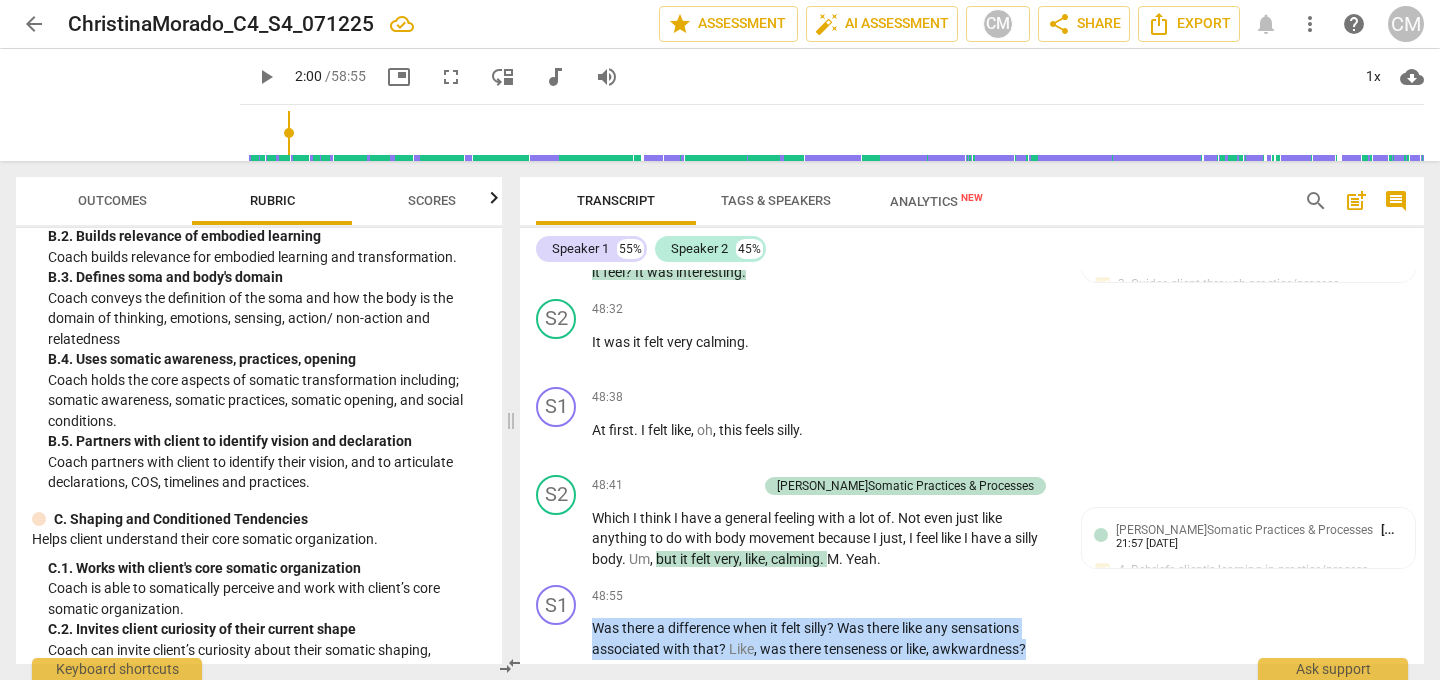 drag, startPoint x: 593, startPoint y: 440, endPoint x: 877, endPoint y: 598, distance: 324.9923 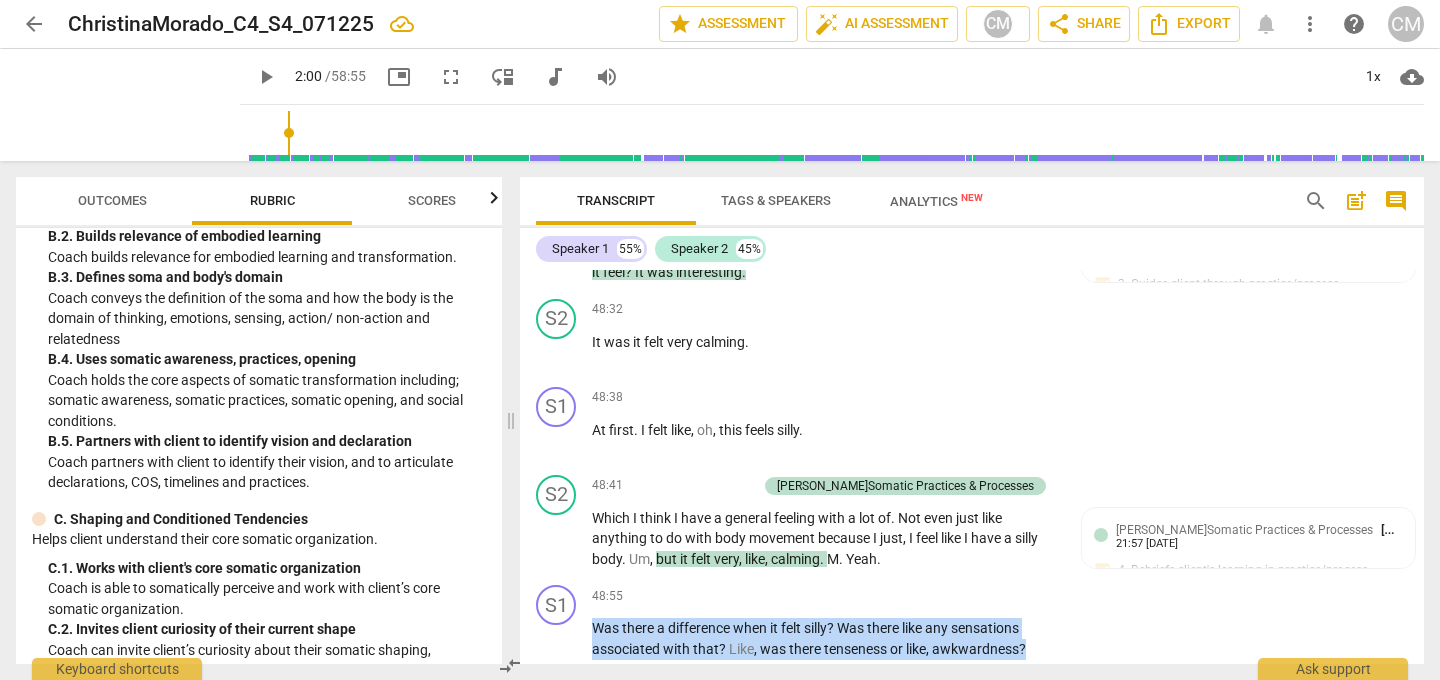 click on "S1 play_arrow pause 00:01 + Add competency keyboard_arrow_right A   new   hairstyle .   What   did   you   say   that   made   her   put ,   um ,   little .   [PERSON_NAME]   says   little   braids   on   the   side . S2 play_arrow pause 00:09 + Add competency keyboard_arrow_right I   know   because   I   was   trying   to .   I   usually   braid   my   hair   when   it   gets   really   hot   and   super   humid   in   [GEOGRAPHIC_DATA] .   And   honestly ,   what   happened ,   like ,   the   real   story   was   I   started   braiding   and   I   hurt   my   finger .   So   it   was   actually   hurting   me   to   braid .   So   then   I   was   like ,   okay ,   I   guess   we'll   just   make   it   all   one .   I   was   like ,   maybe   this   could   be   a   look .   Um ,   but   yeah ,   we'll   see .   It's   already .   We'll   see . S1 play_arrow pause 00:32 + Add competency [DOMAIN_NAME] and Safety keyboard_arrow_right It's   a   style   that's   really   fresh .   But   also   out   of   necessity . S2 pause +" at bounding box center (972, 467) 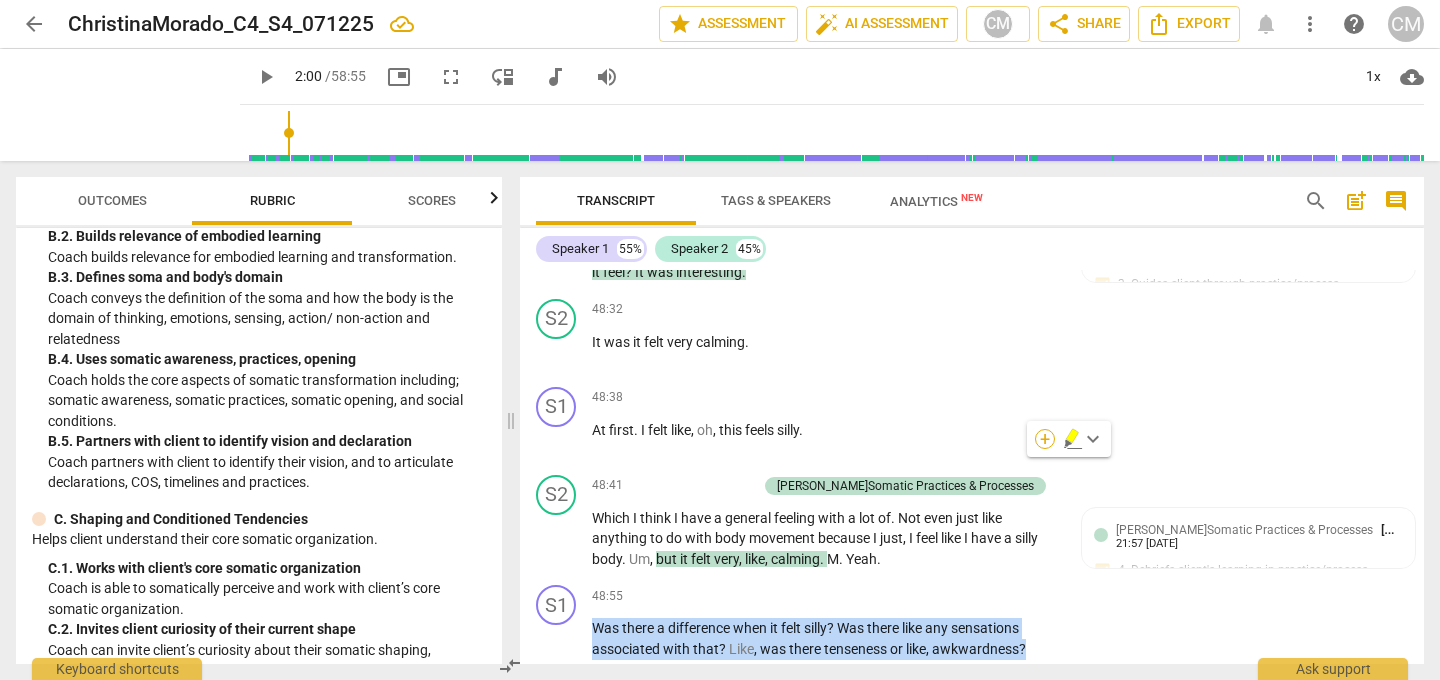 click on "+" at bounding box center [1045, 439] 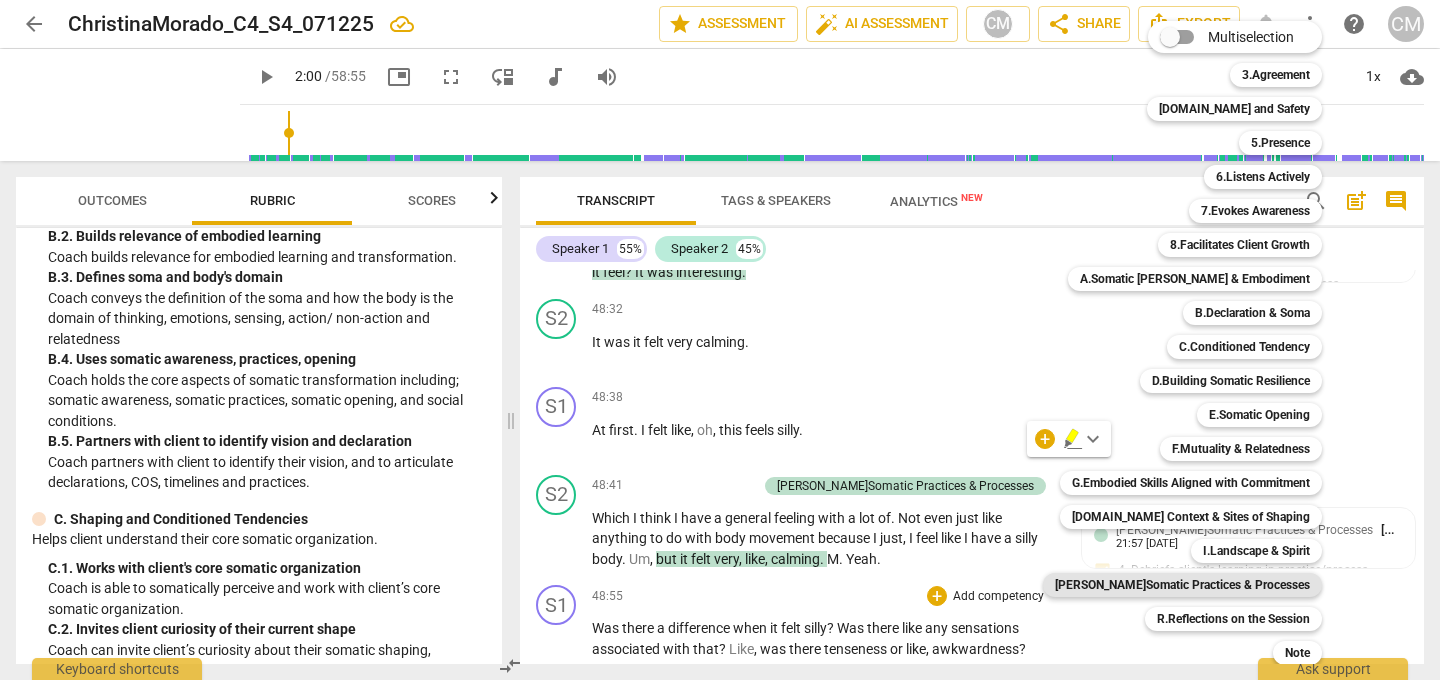 click on "[PERSON_NAME]Somatic Practices & Processes" at bounding box center (1182, 585) 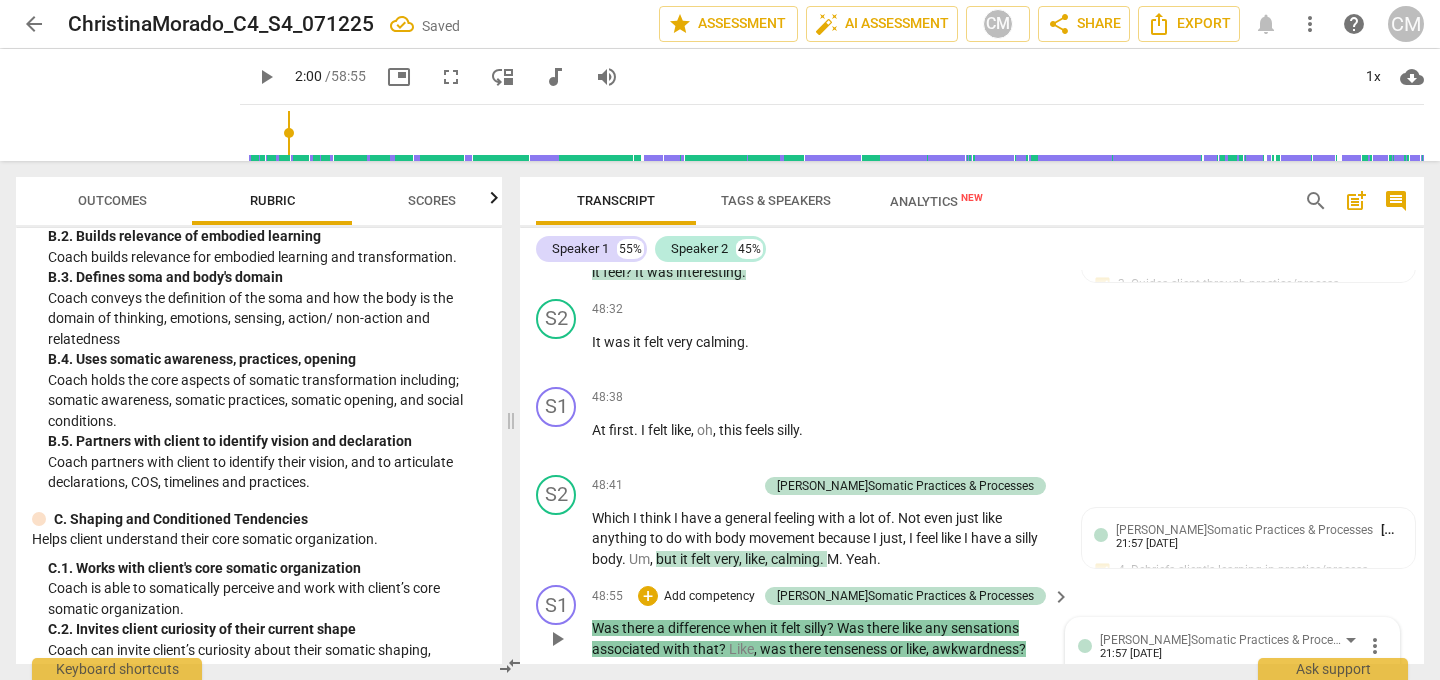 click on "4. Debriefs client's learning in practice/process" at bounding box center (1086, 753) 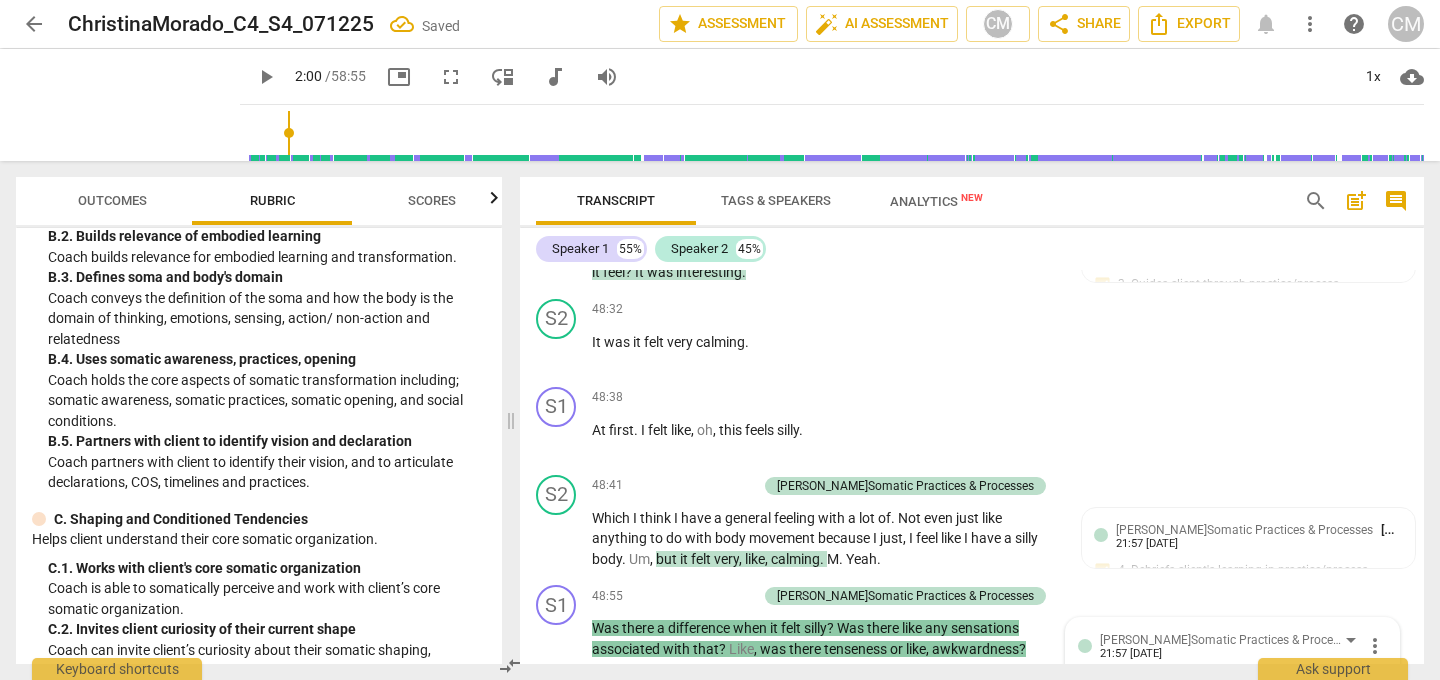 click on "Add competency" at bounding box center (998, 687) 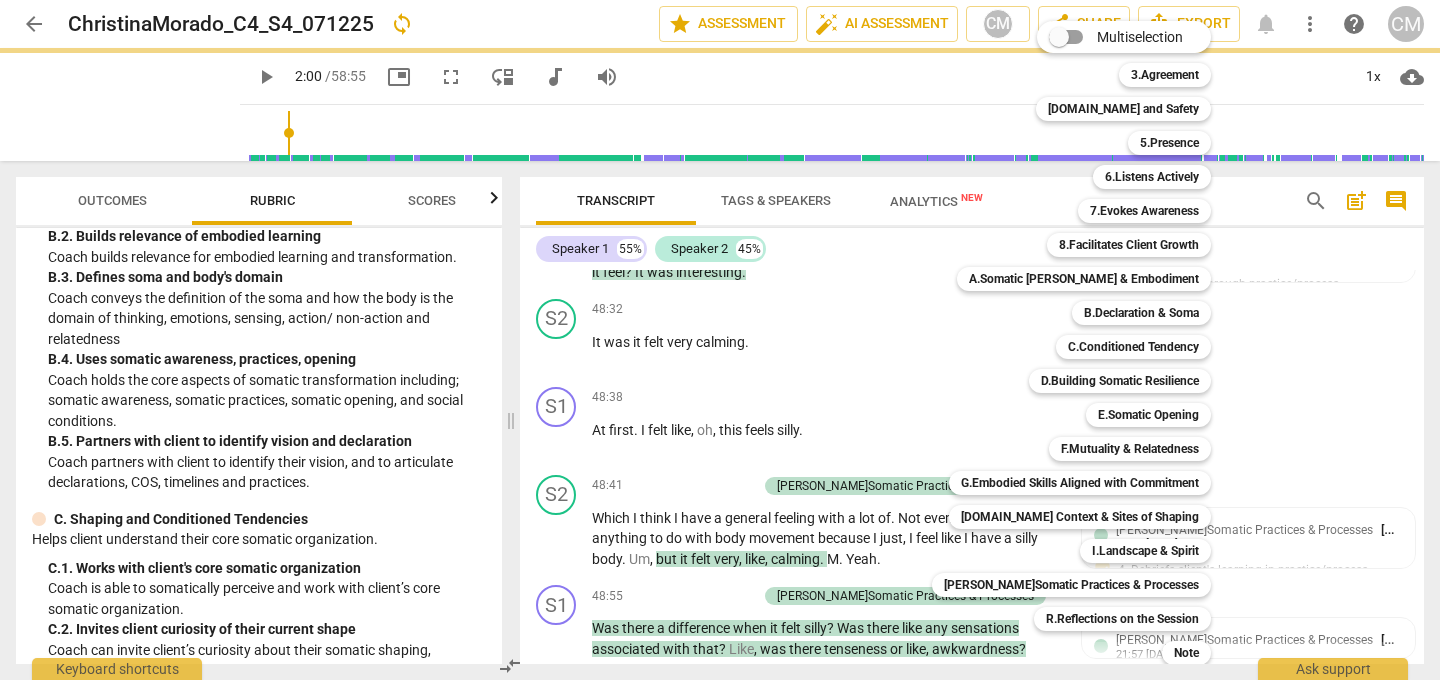 click at bounding box center [720, 340] 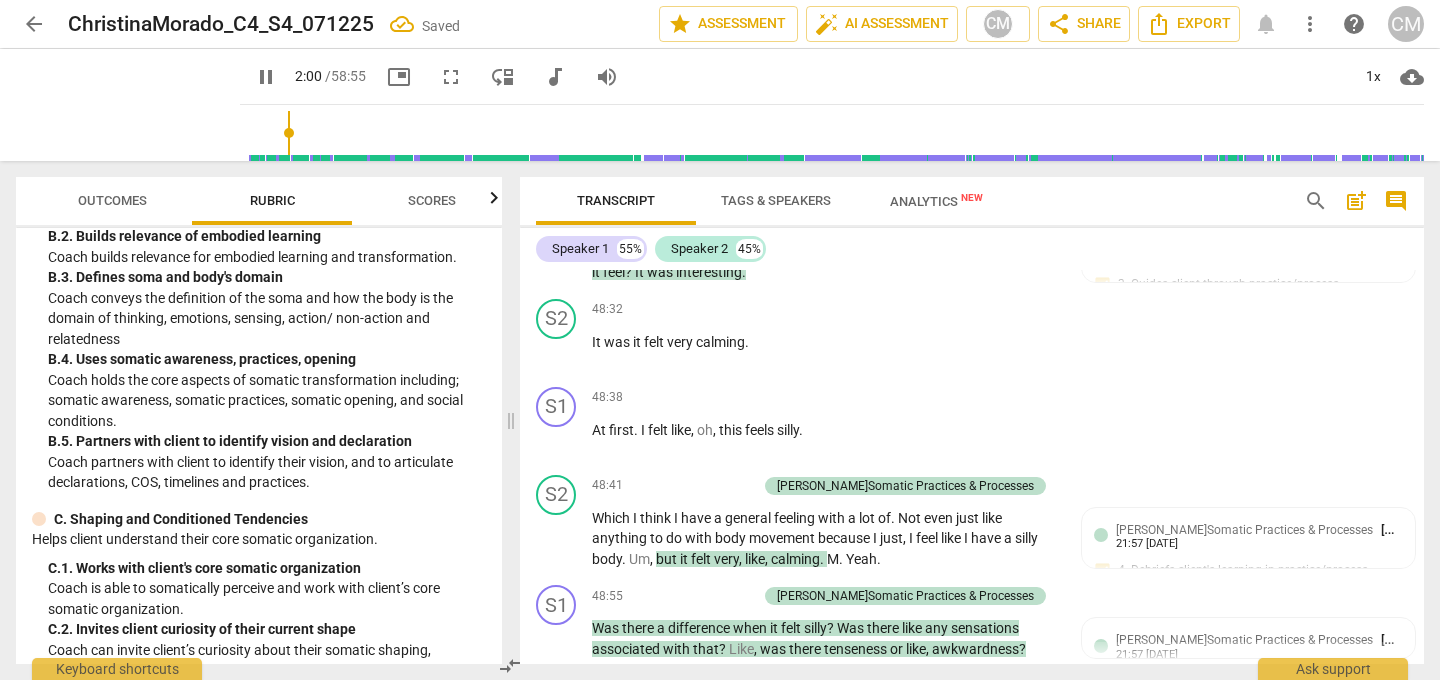 scroll, scrollTop: 1109, scrollLeft: 0, axis: vertical 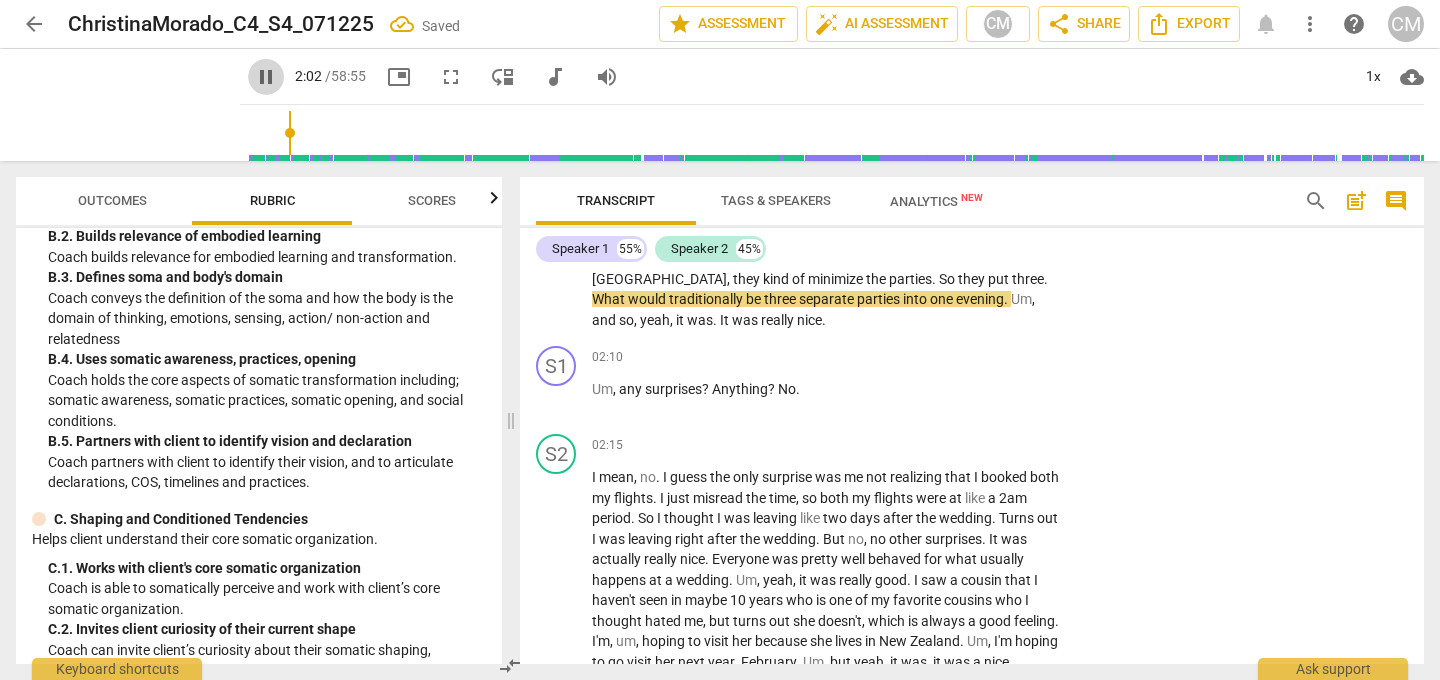 click on "pause" at bounding box center (266, 77) 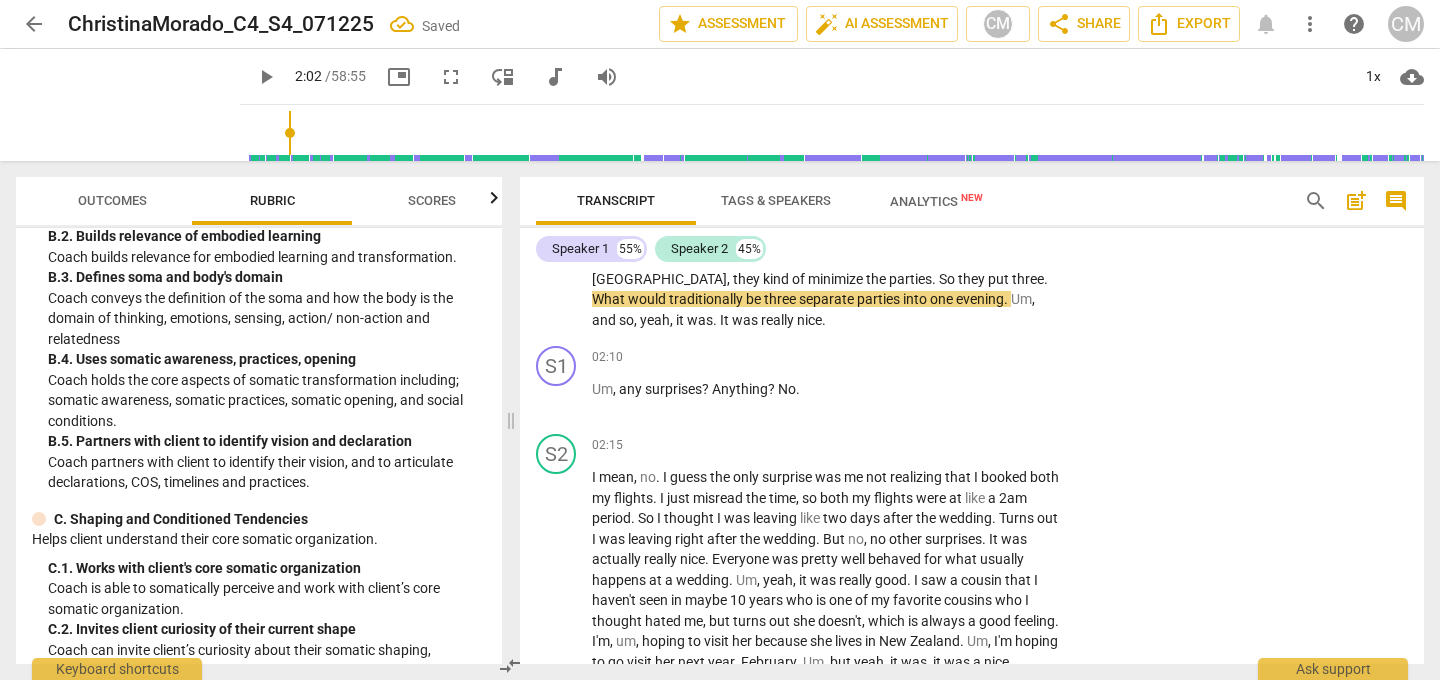 type on "123" 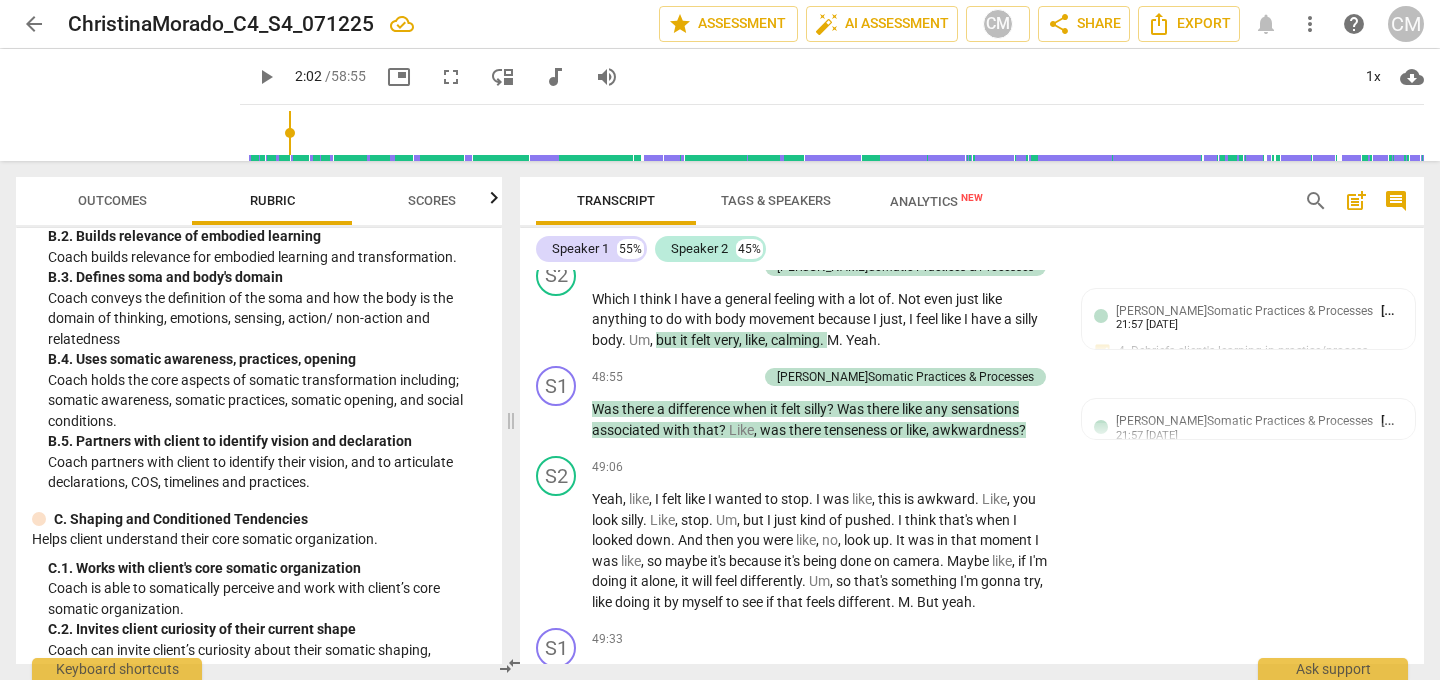 scroll, scrollTop: 15180, scrollLeft: 0, axis: vertical 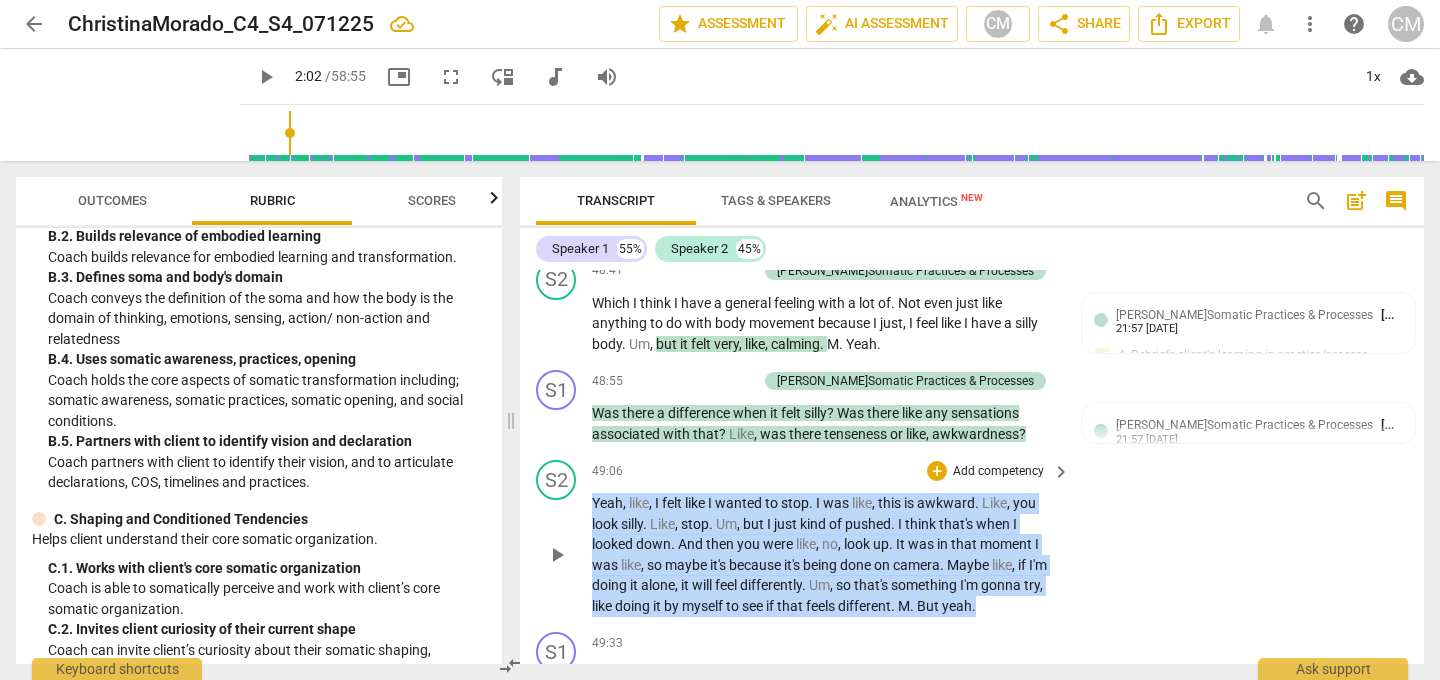 drag, startPoint x: 593, startPoint y: 315, endPoint x: 1046, endPoint y: 425, distance: 466.16412 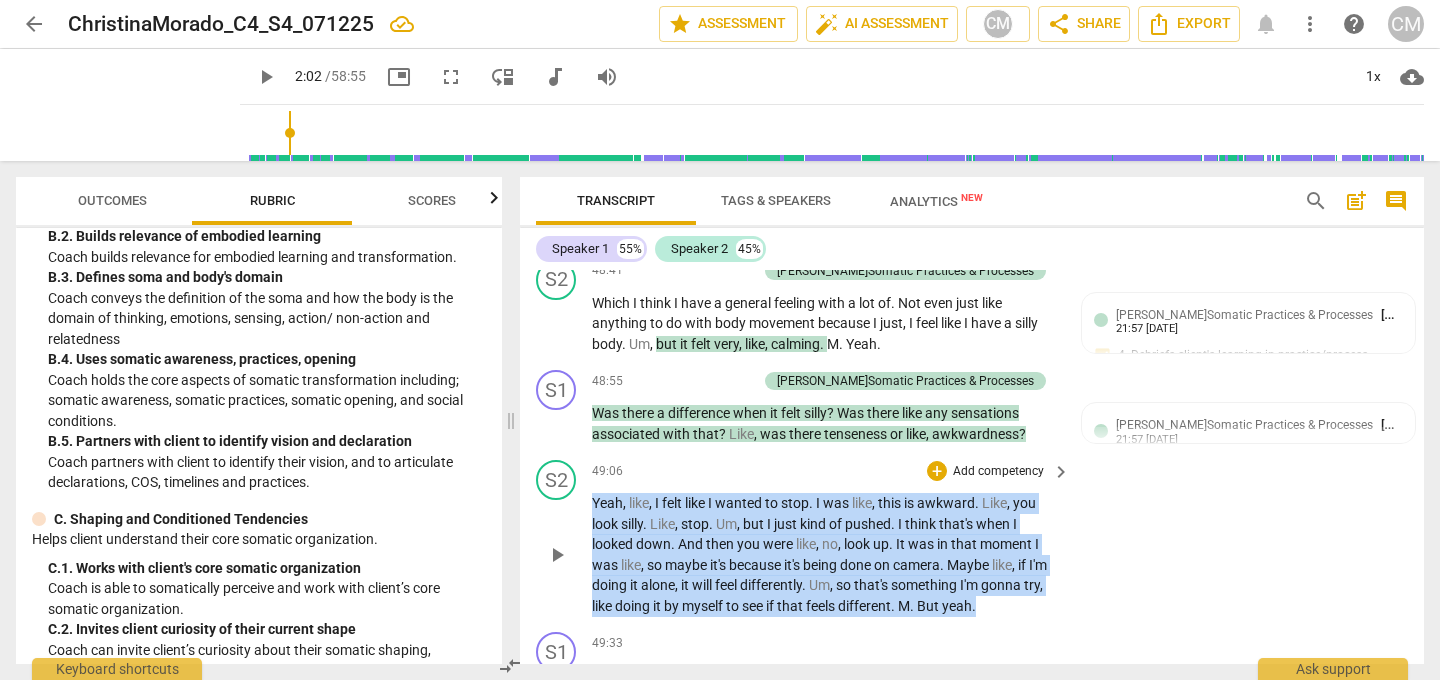 click on "Yeah ,   like ,   I   felt   like   I   wanted   to   stop .   I   was   like ,   this   is   awkward .   Like ,   you   look   silly .   Like ,   stop .   Um ,   but   I   just   kind   of   pushed .   I   think   that's   when   I   looked   down .   And   then   you   were   like ,   no ,   look   up .   It   was   in   that   moment   I   was   like ,   so   maybe   it's   because   it's   being   done   on   camera .   Maybe   like ,   if   I'm   doing   it   alone ,   it   will   feel   differently .   Um ,   so   that's   something   I'm   gonna   try ,   like   doing   it   by   myself   to   see   if   that   feels   different .   M .   But   yeah ." at bounding box center (826, 554) 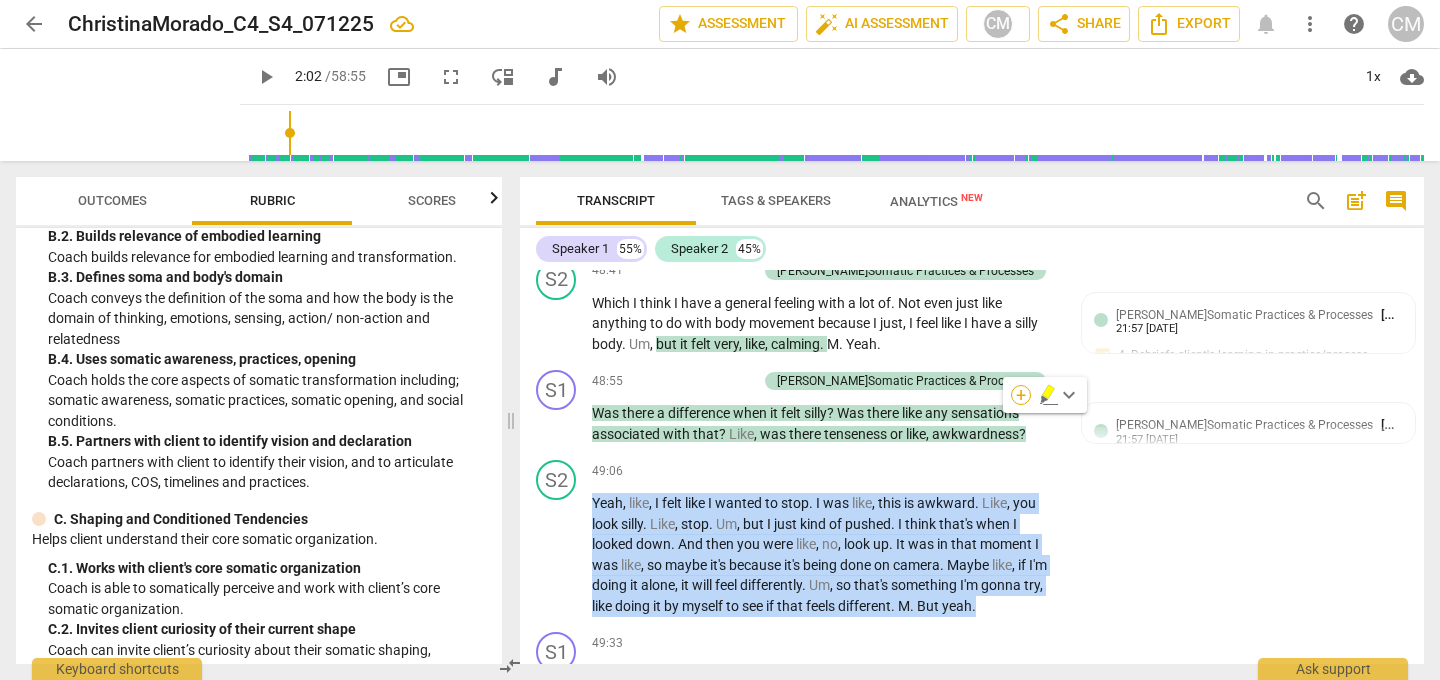 click on "+" at bounding box center [1021, 395] 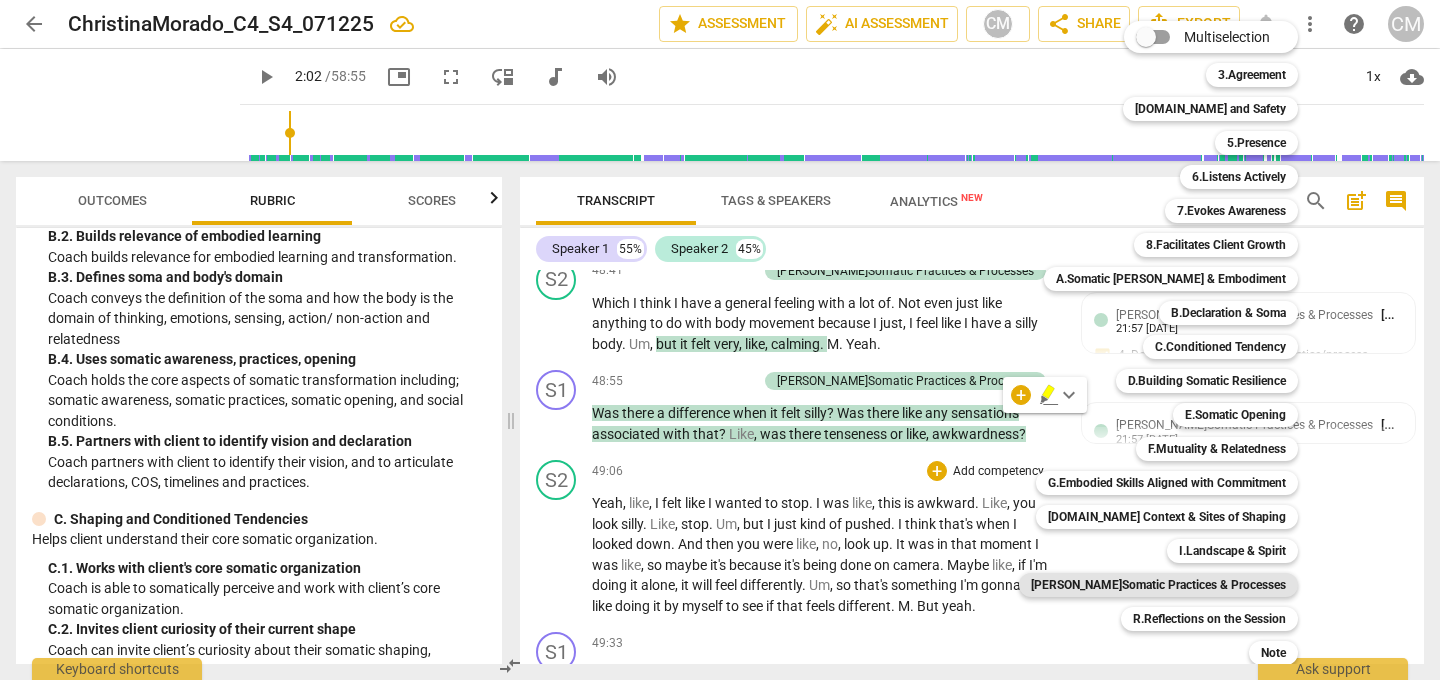 click on "[PERSON_NAME]Somatic Practices & Processes" at bounding box center [1158, 585] 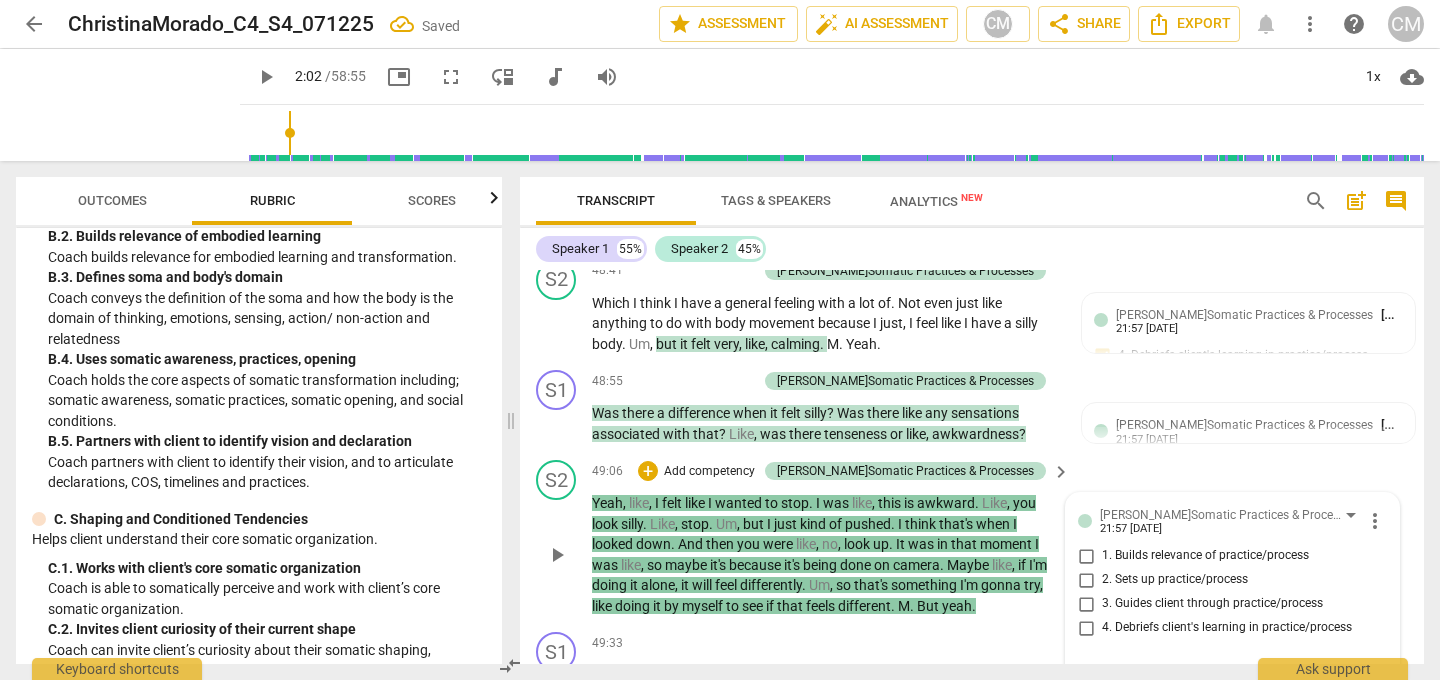 click on "4. Debriefs client's learning in practice/process" at bounding box center (1086, 628) 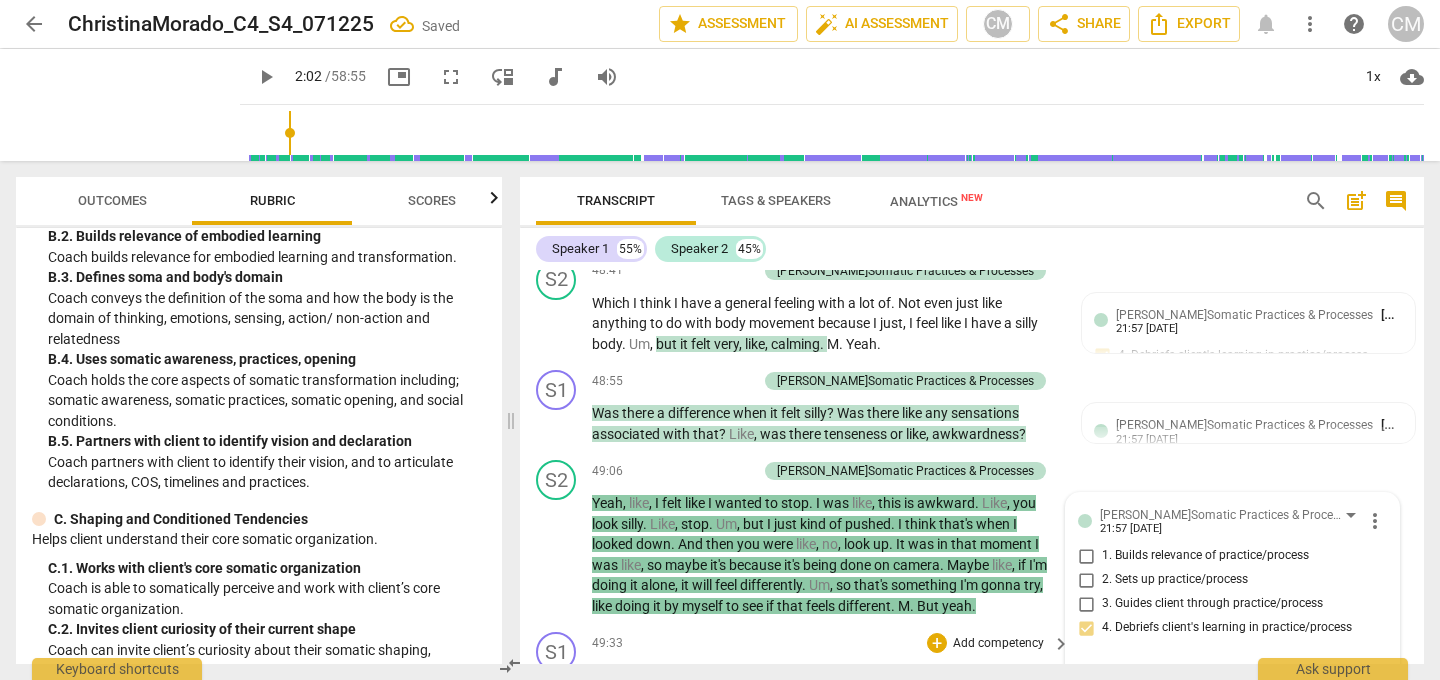 click on "Was   there   a   difference   on   the   sides ?   Like   one   more   accessible   than   the   other ." at bounding box center (826, 685) 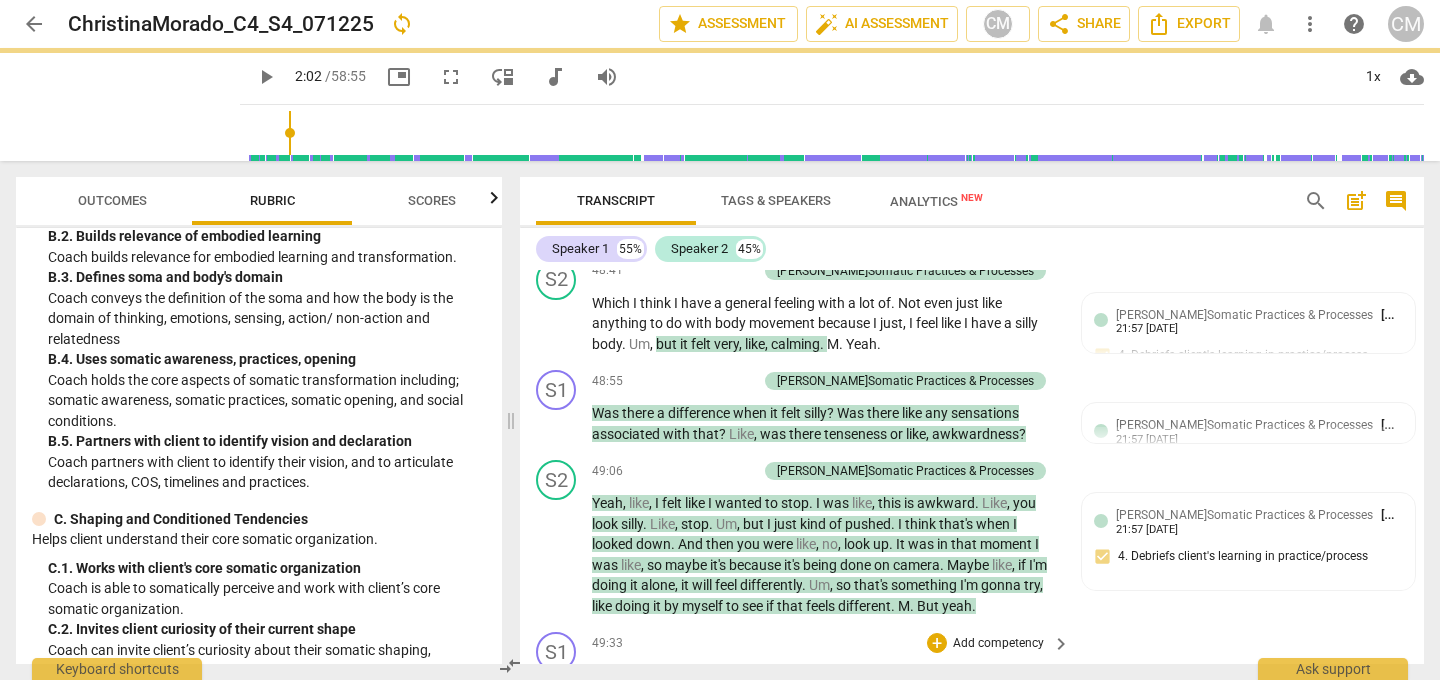 drag, startPoint x: 632, startPoint y: 512, endPoint x: 589, endPoint y: 490, distance: 48.30114 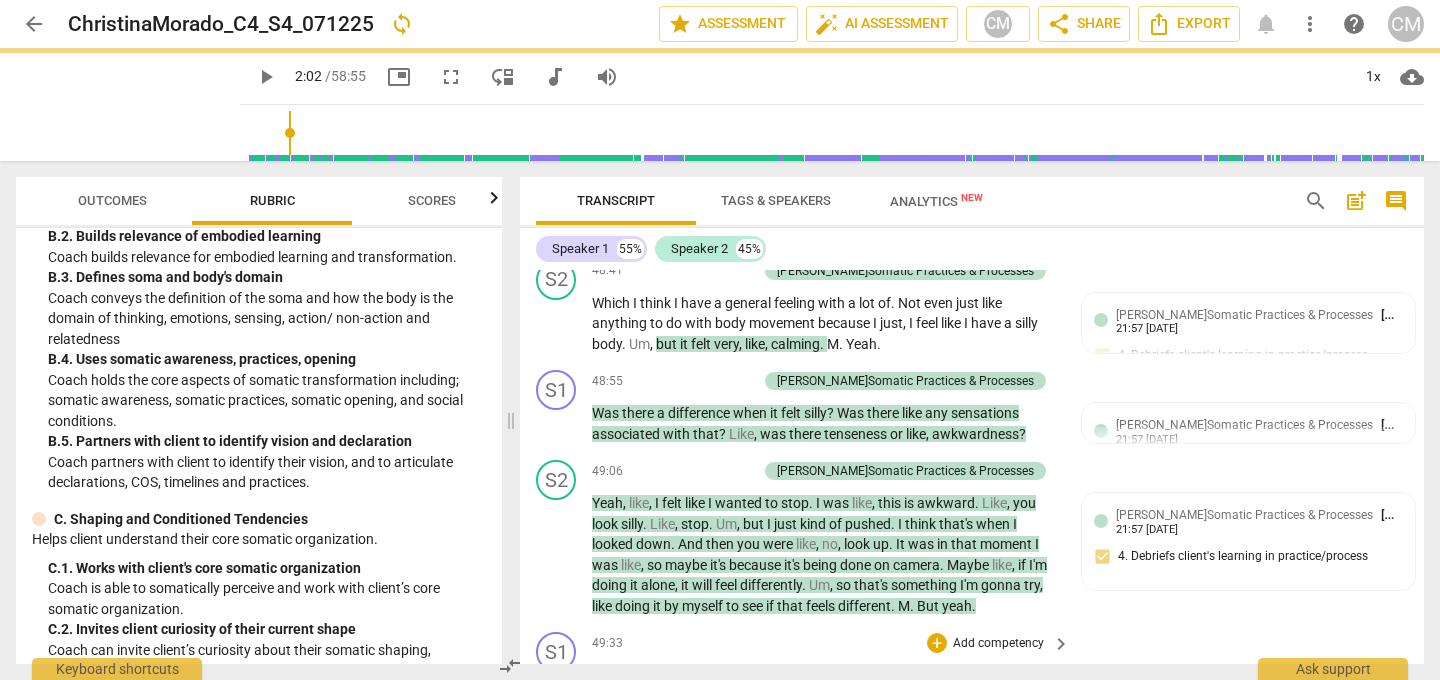 click on "S1 play_arrow pause 49:33 + Add competency keyboard_arrow_right Was   there   a   difference   on   the   sides ?   Like   one   more   accessible   than   the   other ." at bounding box center (972, 669) 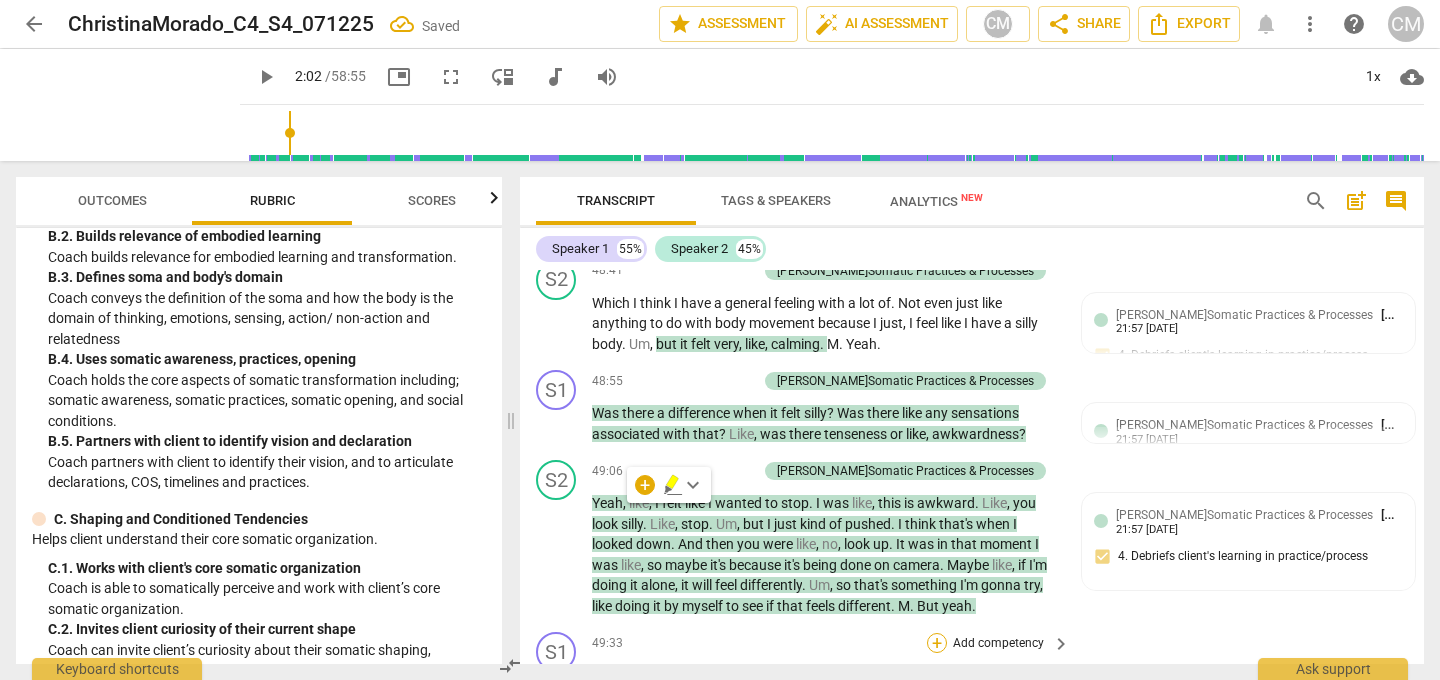 click on "+" at bounding box center [937, 643] 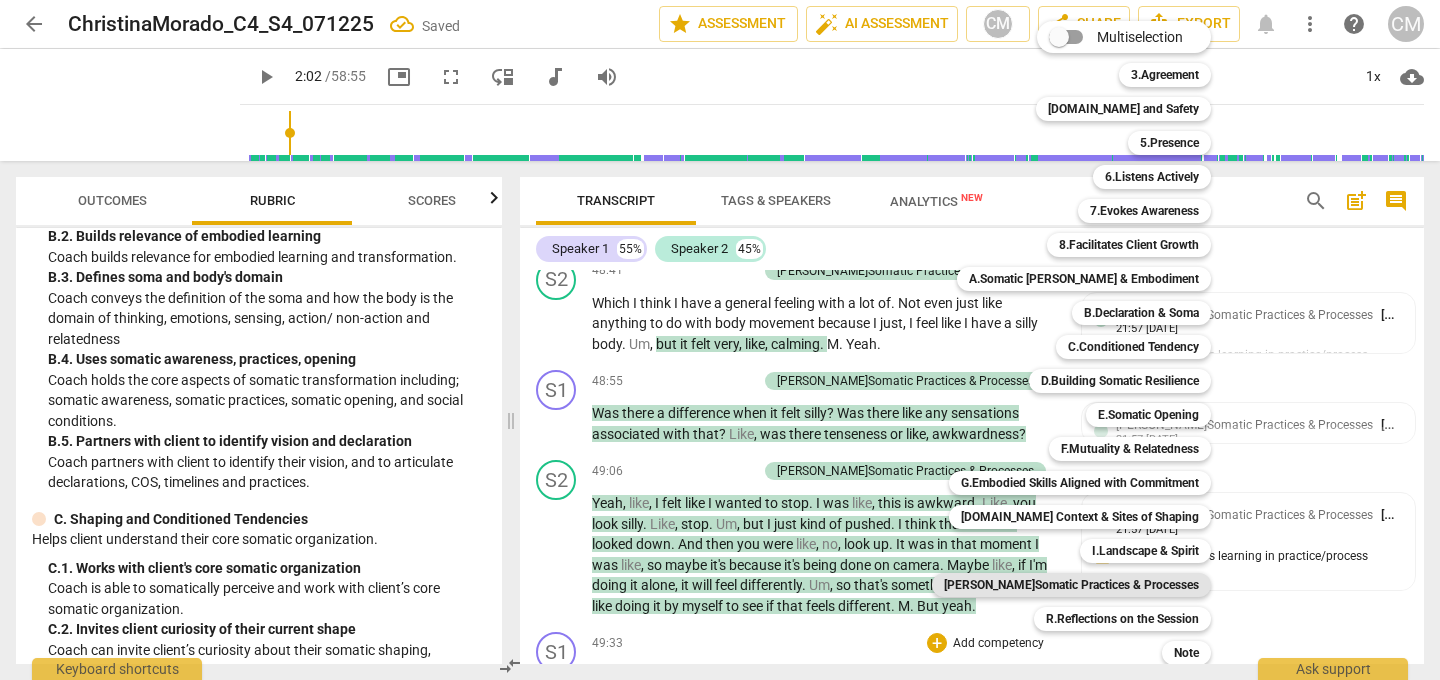 click on "[PERSON_NAME]Somatic Practices & Processes" at bounding box center [1071, 585] 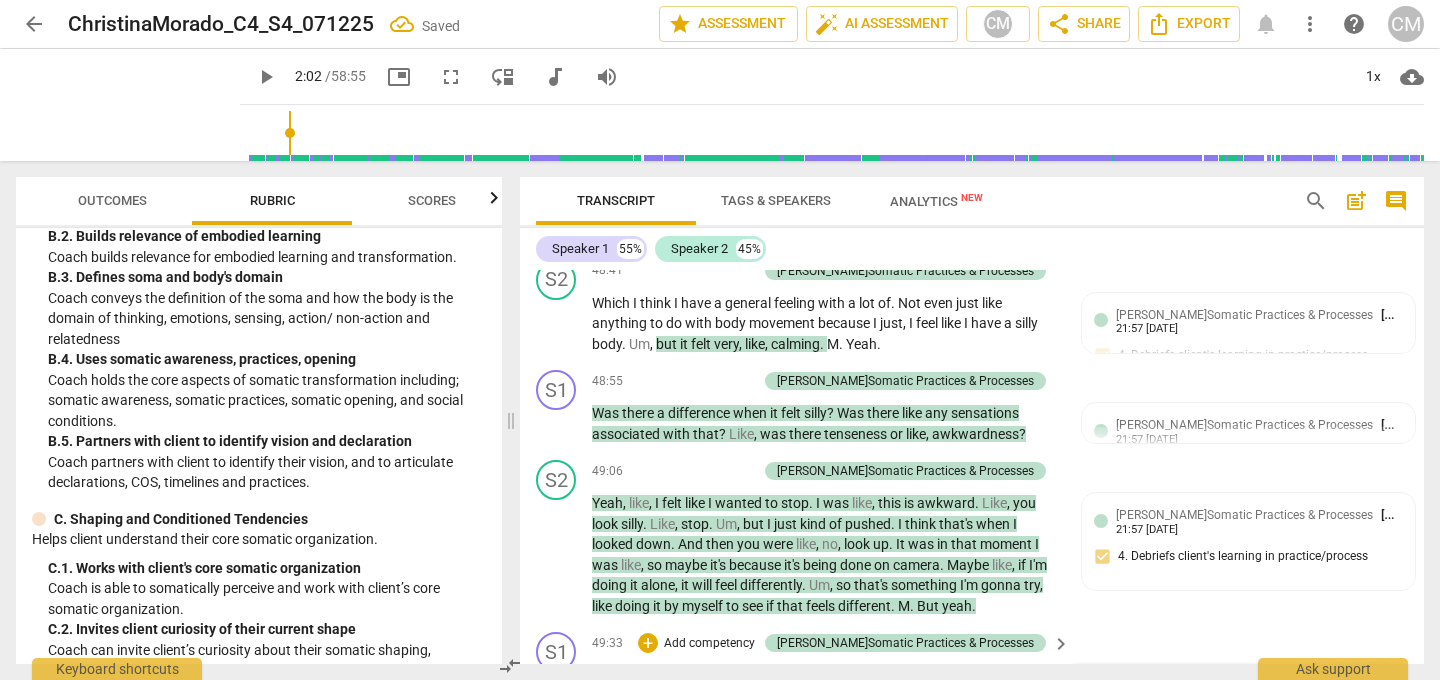 scroll, scrollTop: 15185, scrollLeft: 0, axis: vertical 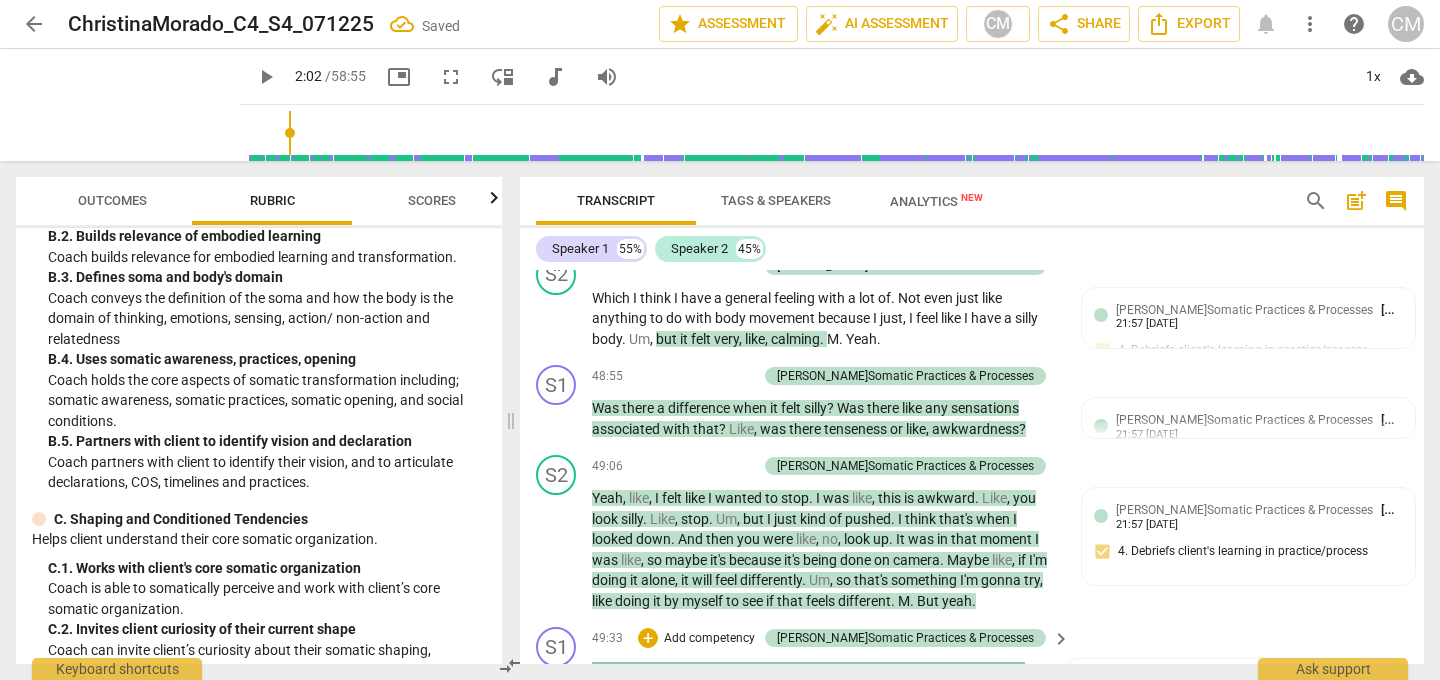 click on "4. Debriefs client's learning in practice/process" at bounding box center [1086, 795] 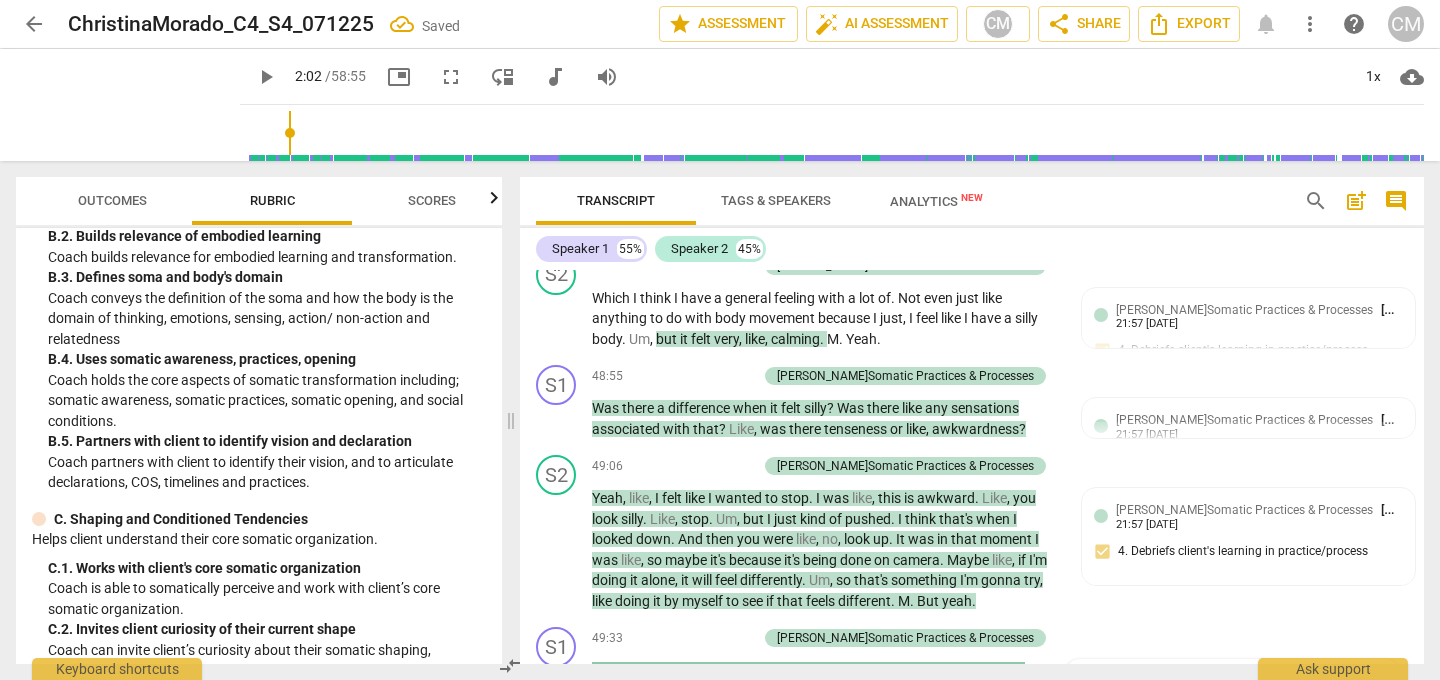 click on "S2 play_arrow pause 49:40 + Add competency keyboard_arrow_right The   left   foot   forward .   And   that's   just ,   I   think   because   I   have   mobility   issues   with   my   right   knee   a   little   bit .   So   the   bending   of   the   right   knee   wasn't   as   comfortable ,   but   the   left   one   felt   really   nice ." at bounding box center (972, 764) 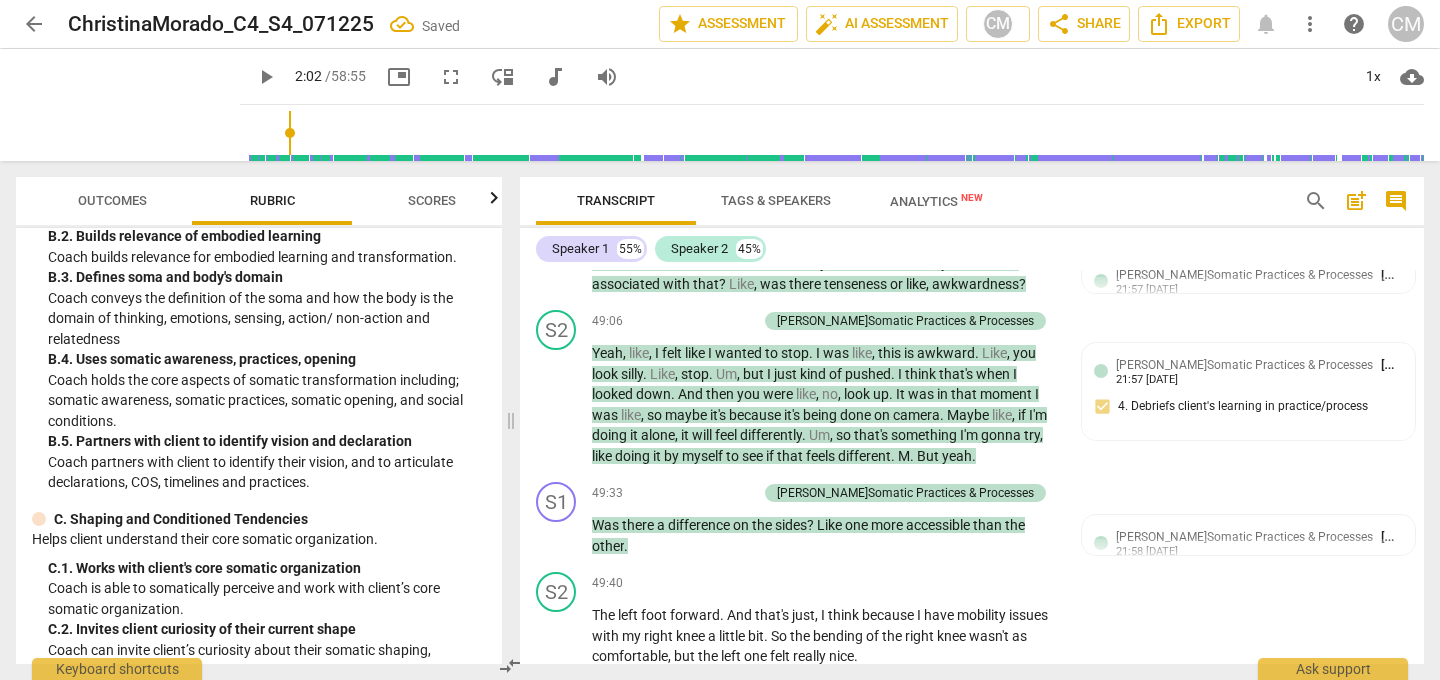scroll, scrollTop: 15333, scrollLeft: 0, axis: vertical 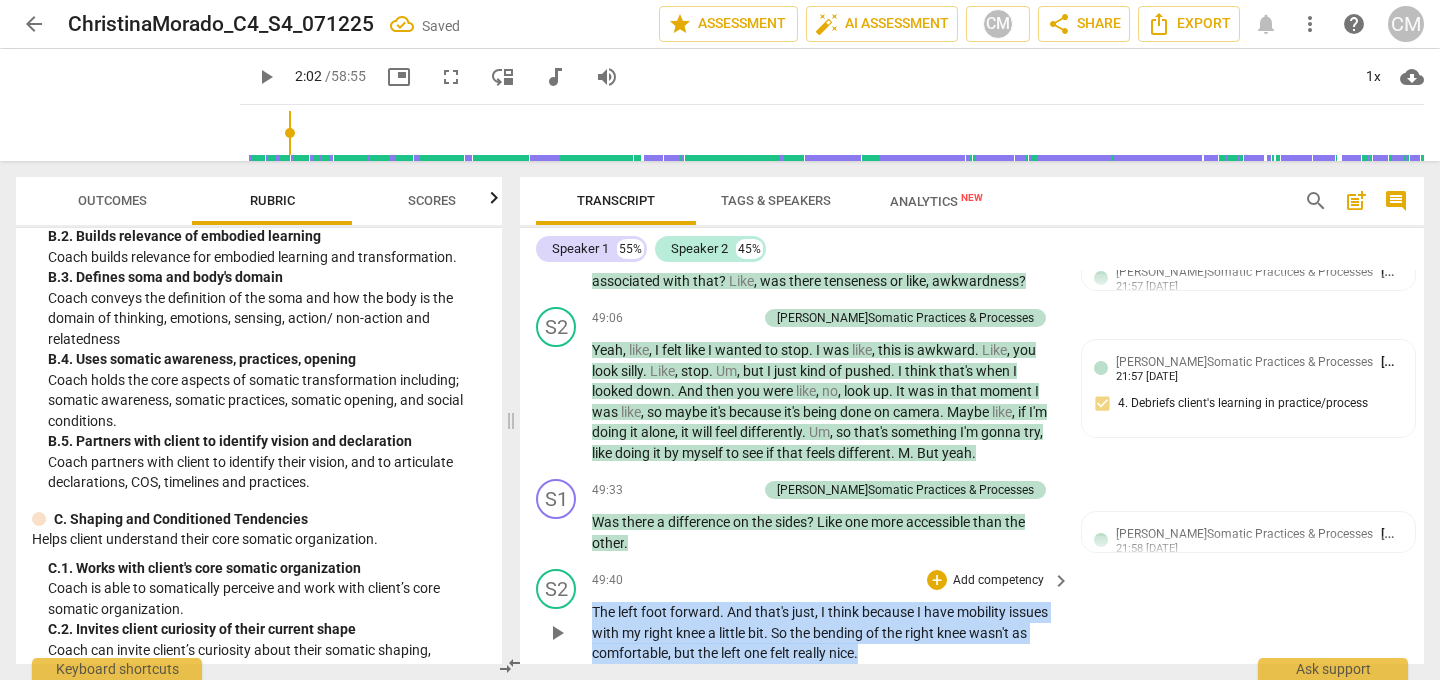 drag, startPoint x: 874, startPoint y: 468, endPoint x: 593, endPoint y: 429, distance: 283.69348 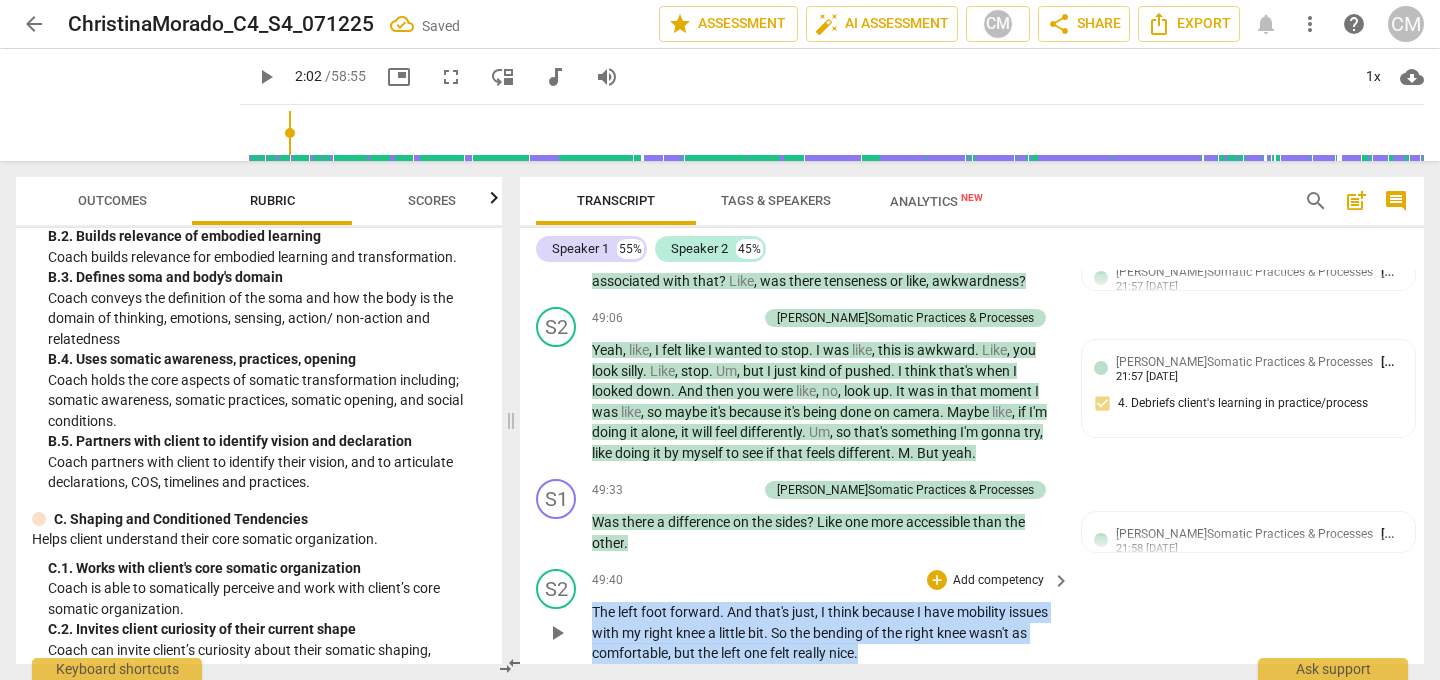 click on "The   left   foot   forward .   And   that's   just ,   I   think   because   I   have   mobility   issues   with   my   right   knee   a   little   bit .   So   the   bending   of   the   right   knee   wasn't   as   comfortable ,   but   the   left   one   felt   really   nice ." at bounding box center (826, 633) 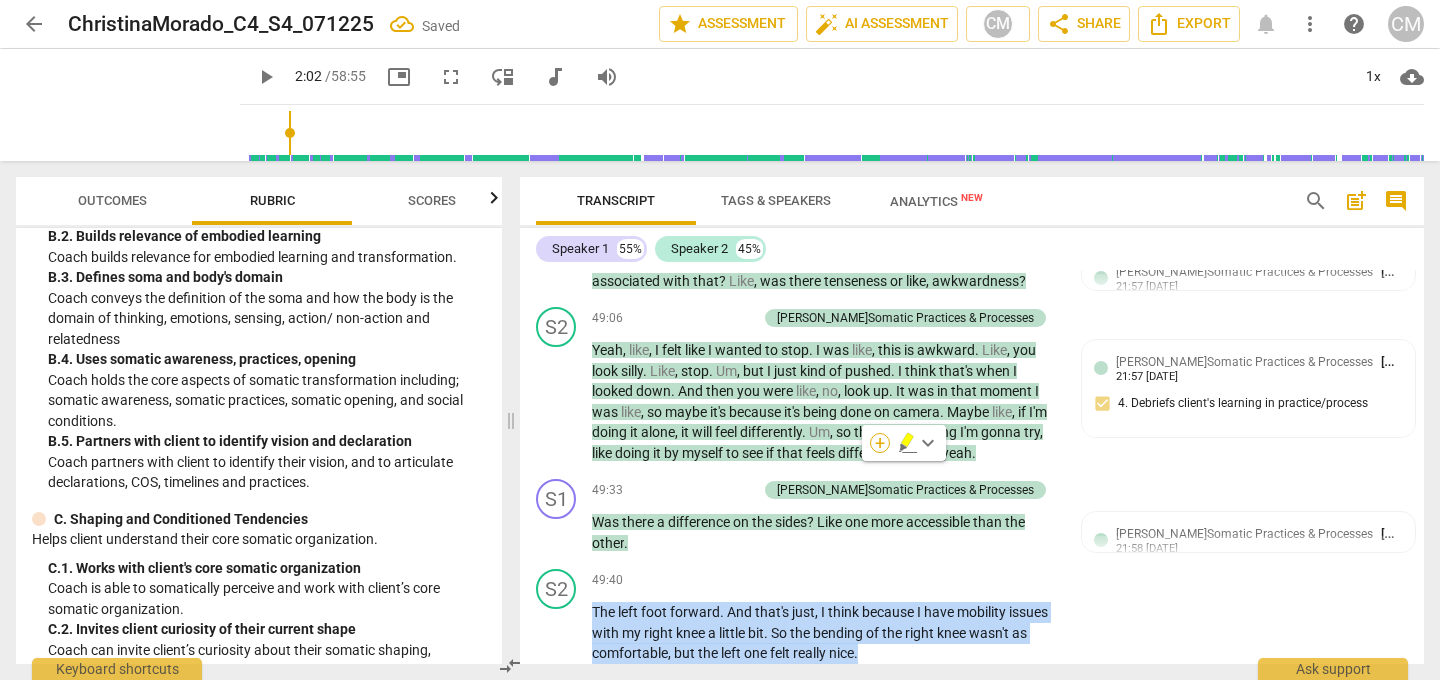 click on "+" at bounding box center (880, 443) 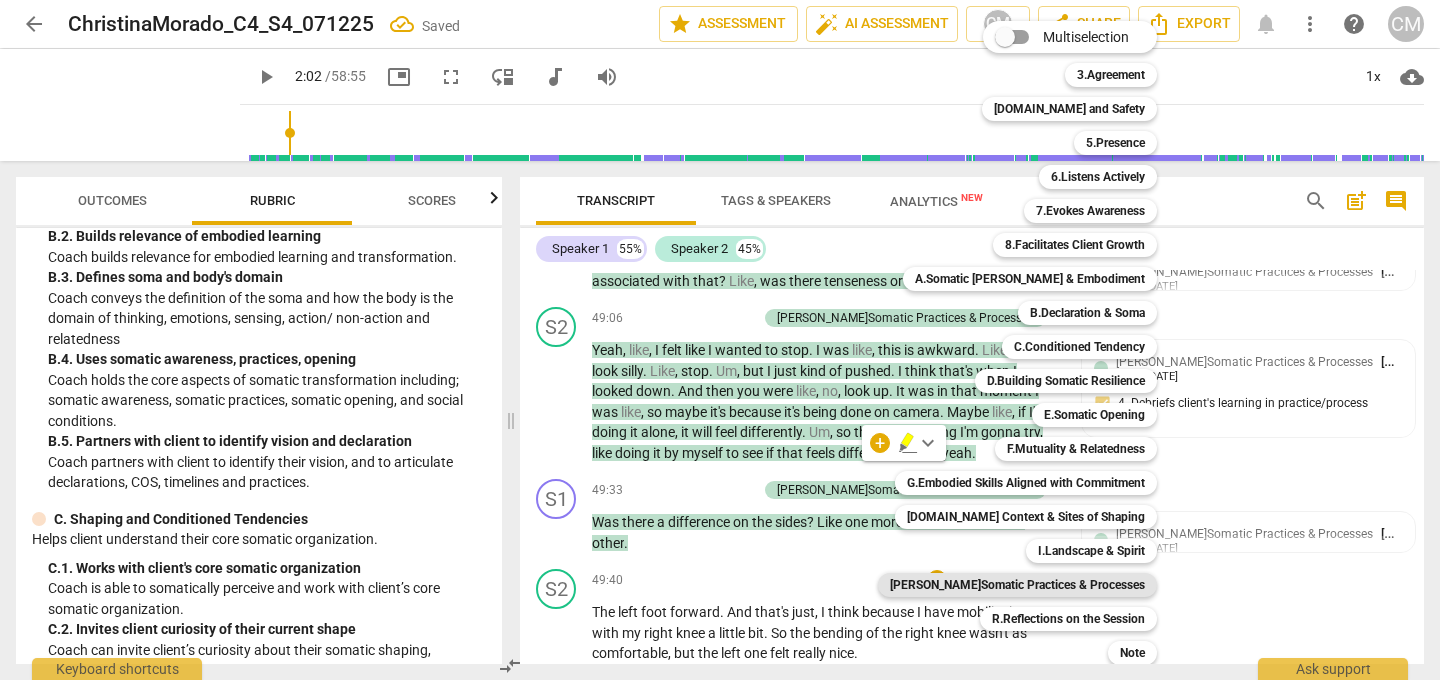 click on "[PERSON_NAME]Somatic Practices & Processes" at bounding box center (1017, 585) 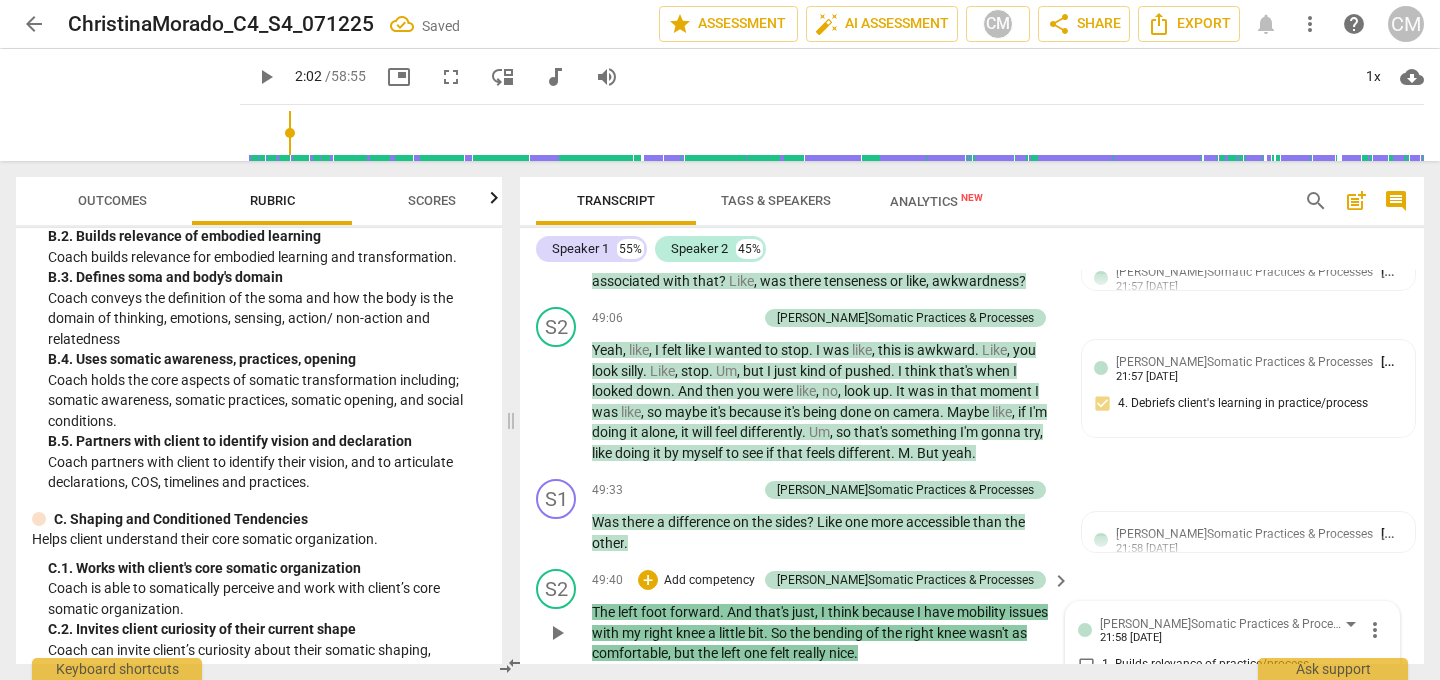 click on "4. Debriefs client's learning in practice/process" at bounding box center [1086, 737] 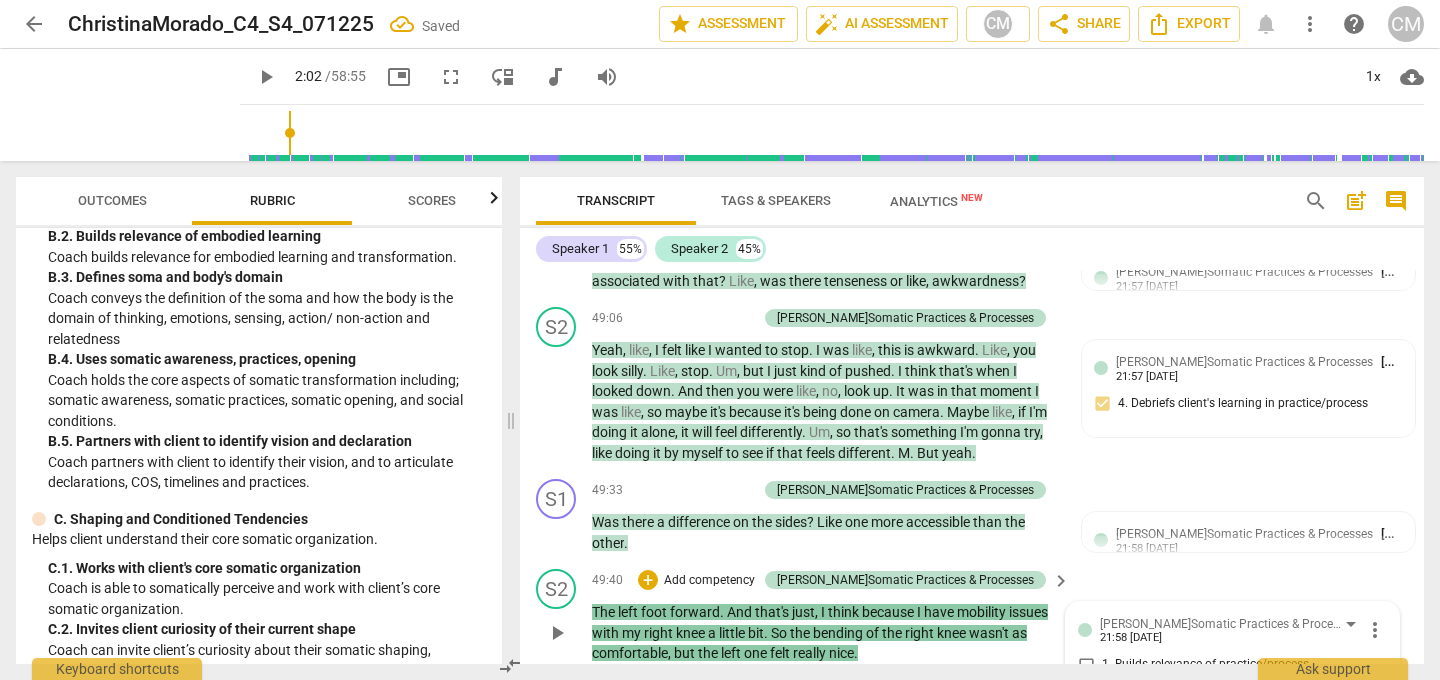 checkbox on "true" 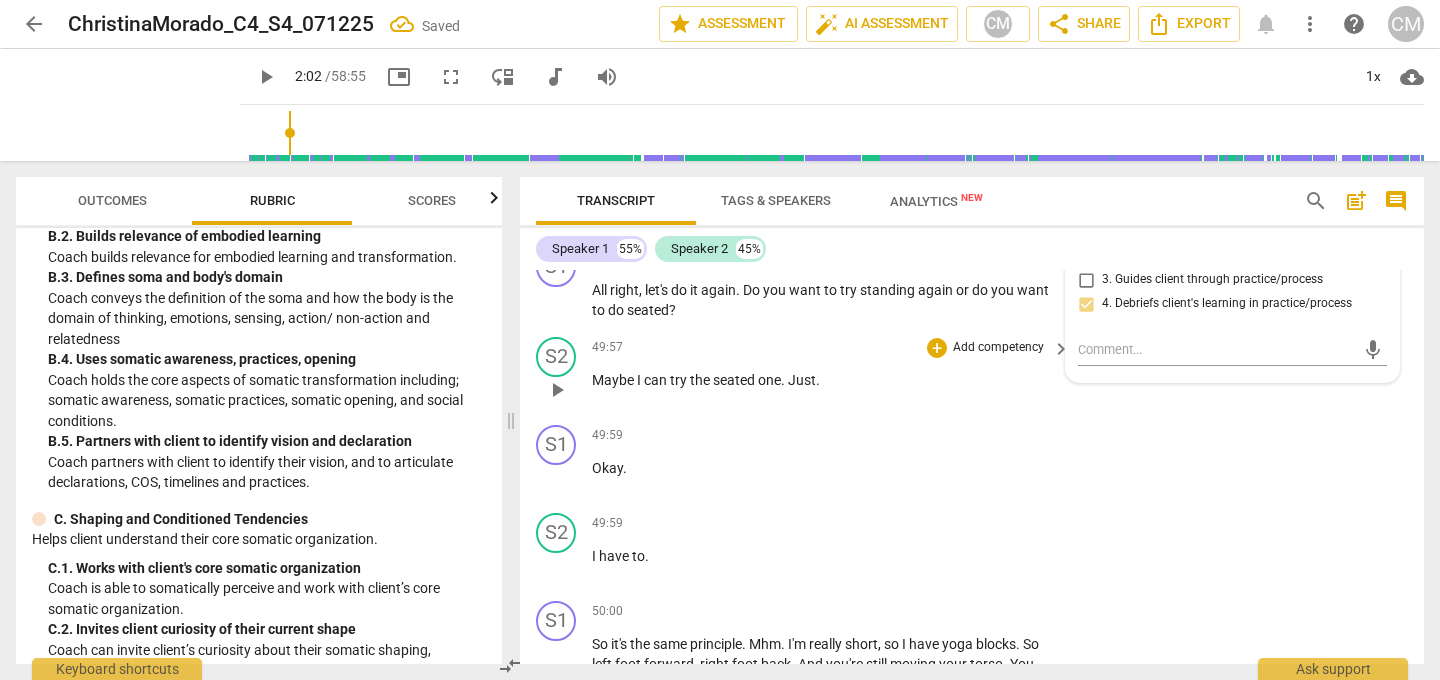 scroll, scrollTop: 15875, scrollLeft: 0, axis: vertical 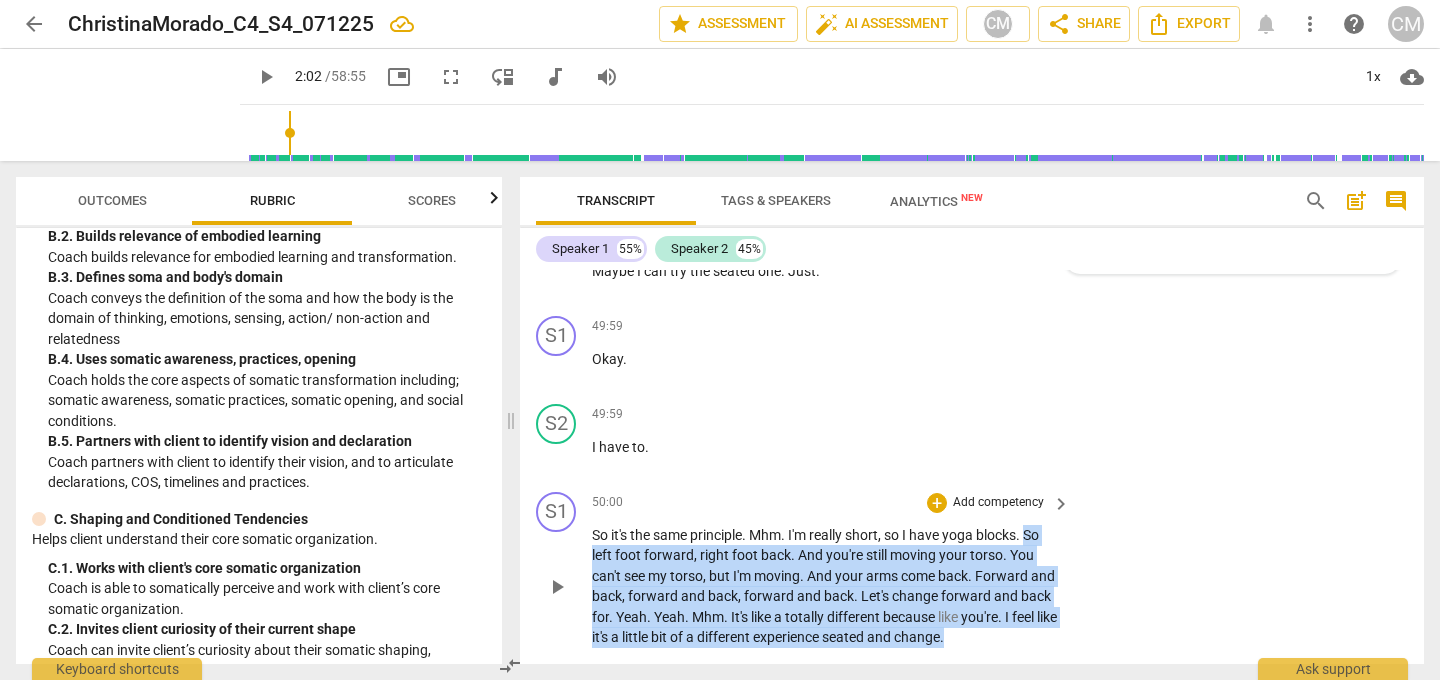drag, startPoint x: 1032, startPoint y: 350, endPoint x: 1042, endPoint y: 451, distance: 101.49384 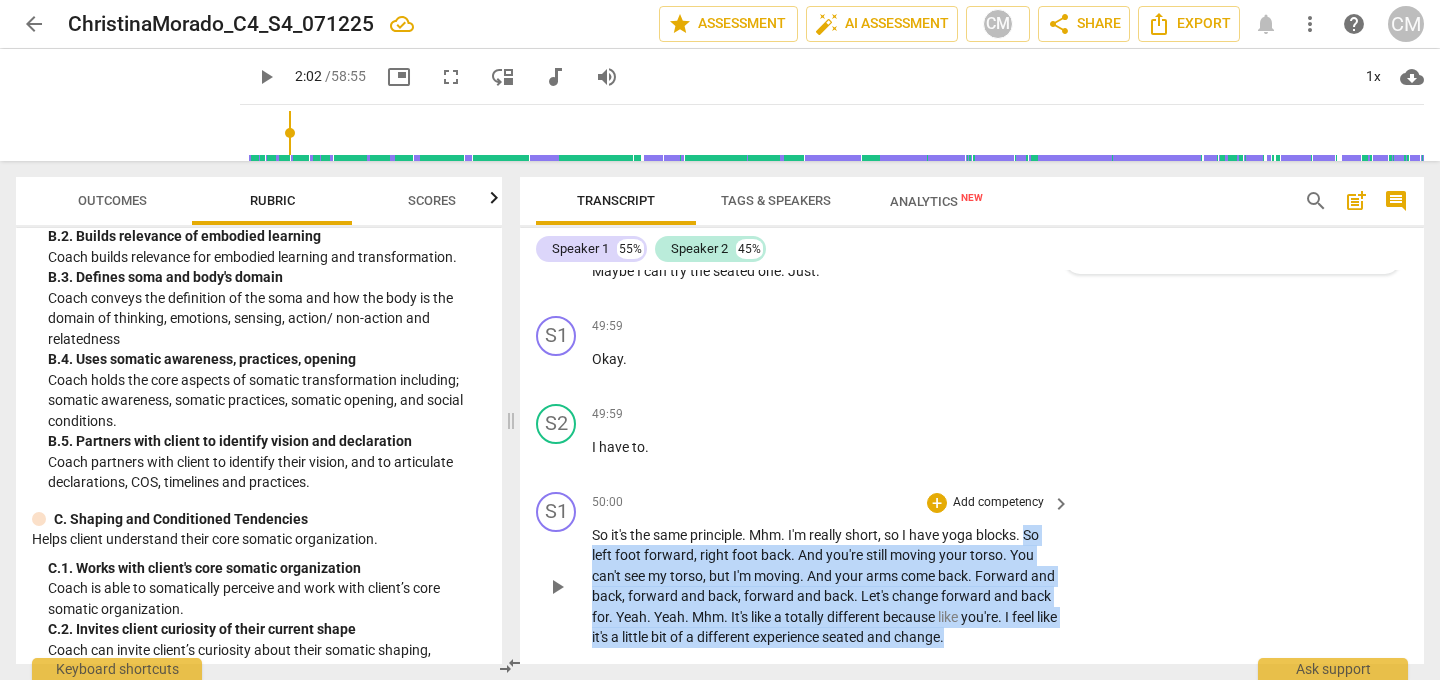 click on "So   it's   the   same   principle .   Mhm .   I'm   really   short ,   so   I   have   yoga   blocks .   So   left   foot   forward ,   right   foot   back .   And   you're   still   moving   your   torso .   You   can't   see   my   torso ,   but   I'm   moving .   And   your   arms   come   back .   Forward   and   back ,   forward   and   back ,   forward   and   back .   Let's   change   forward   and   back   for .   Yeah .   Yeah .   Mhm .   It's   like   a   totally   different   because   like   you're .   I   feel   like   it's   a   little   bit   of   a   different   experience   seated   and   change ." at bounding box center (826, 586) 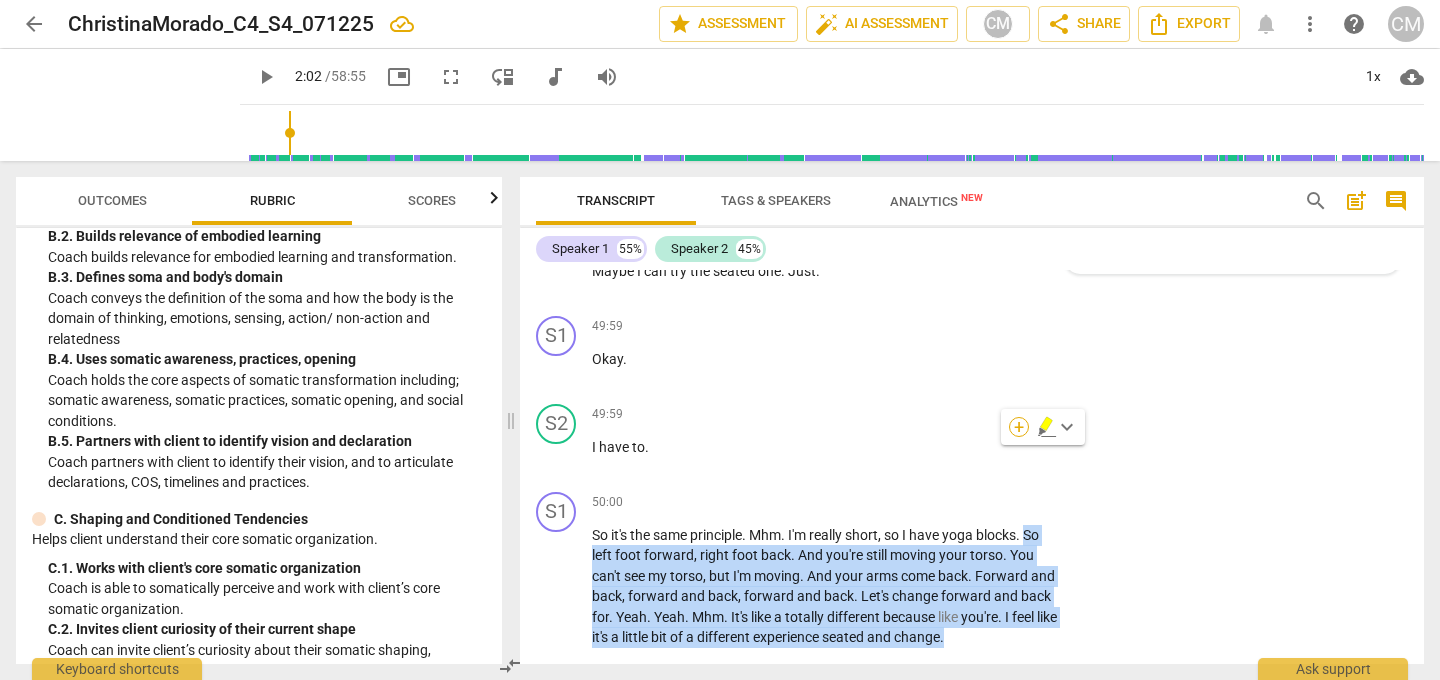 click on "+" at bounding box center [1019, 427] 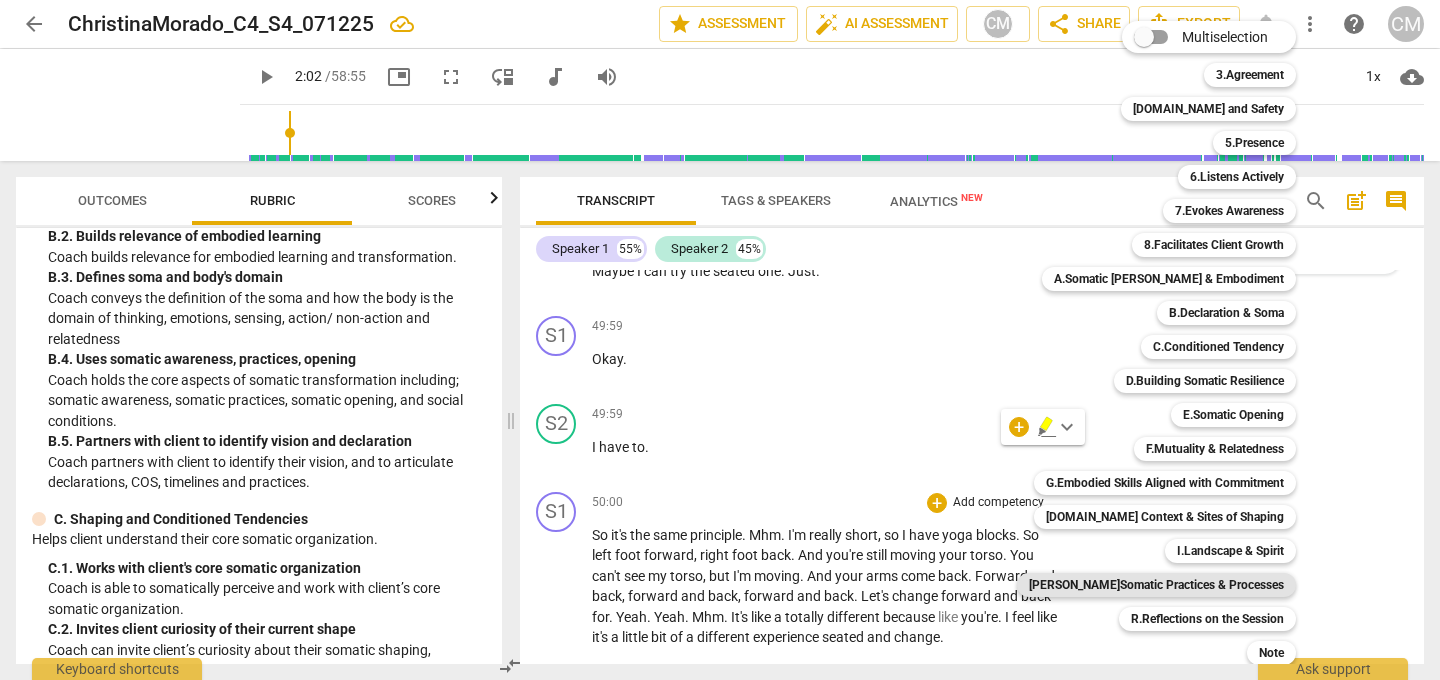 click on "[PERSON_NAME]Somatic Practices & Processes" at bounding box center (1156, 585) 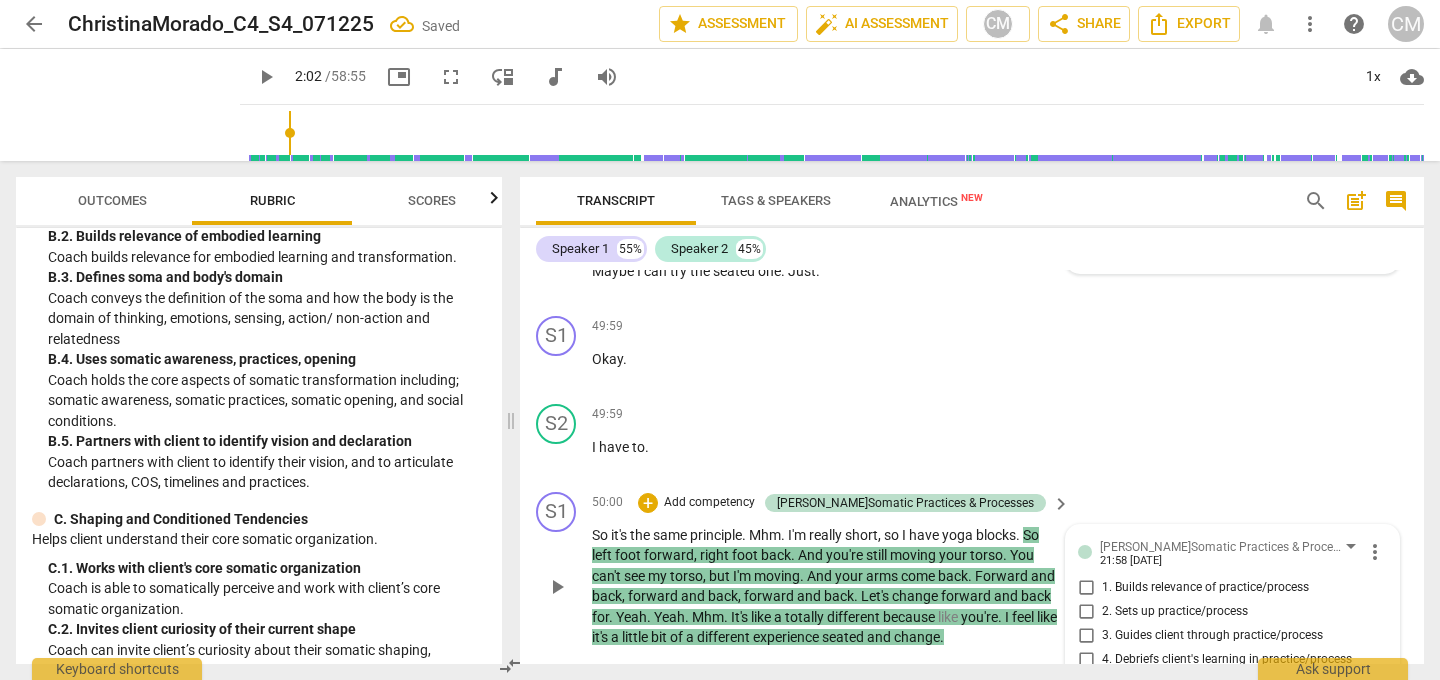 click on "2. Sets up practice/process" at bounding box center [1086, 612] 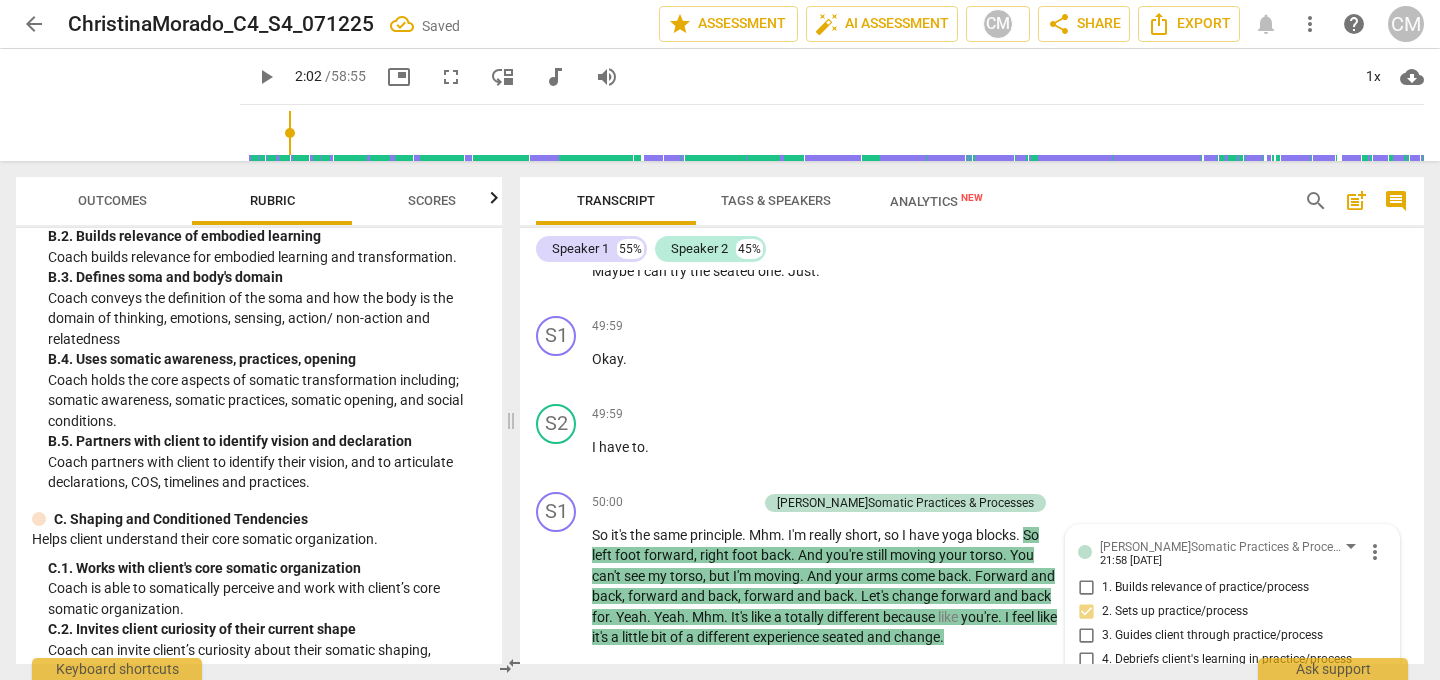 click on "50:50 + Add competency keyboard_arrow_right Yeah ." at bounding box center (832, 700) 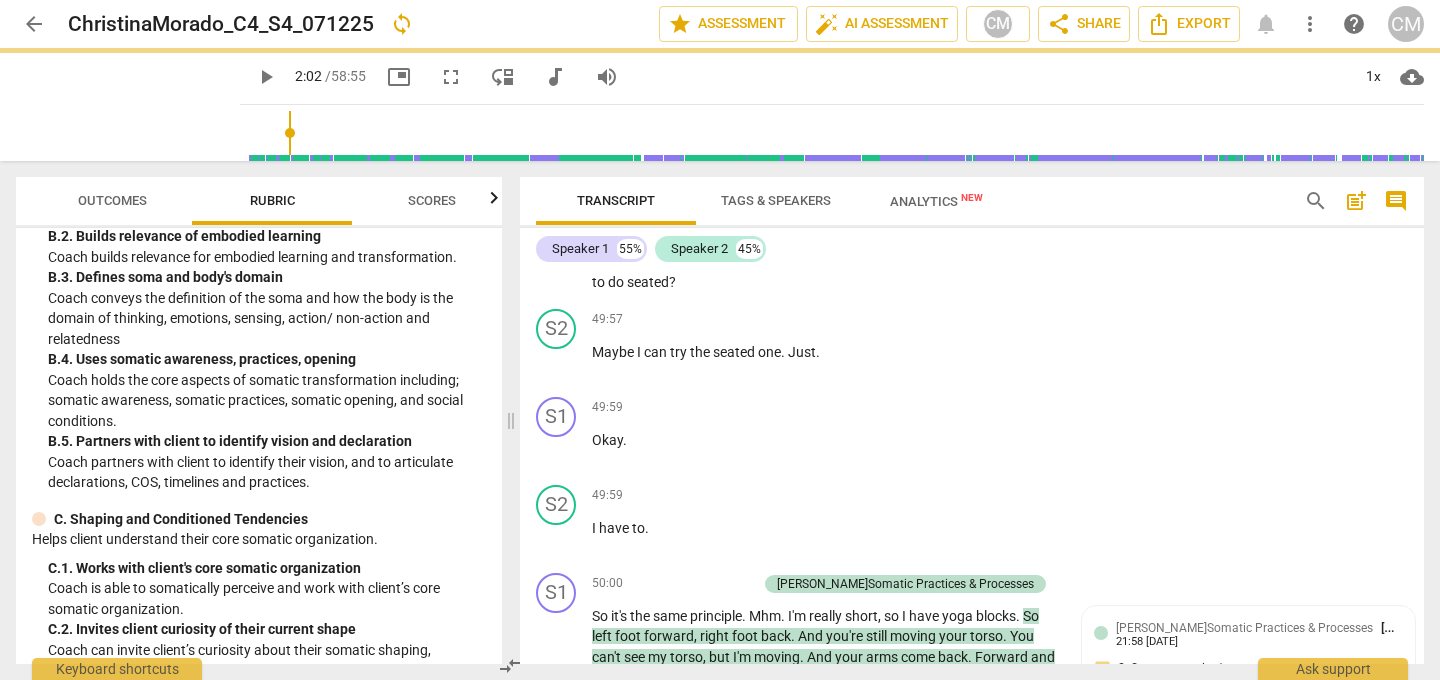 scroll, scrollTop: 15500, scrollLeft: 0, axis: vertical 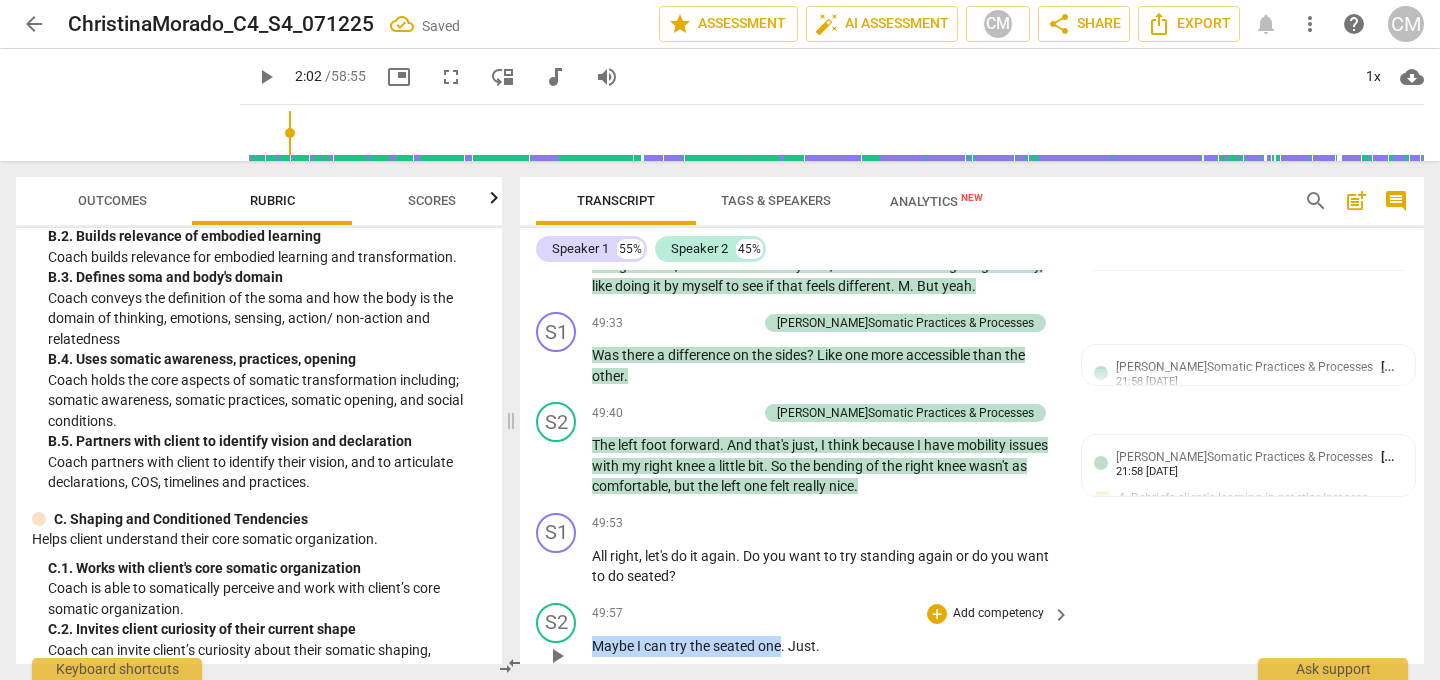 drag, startPoint x: 594, startPoint y: 461, endPoint x: 781, endPoint y: 458, distance: 187.02406 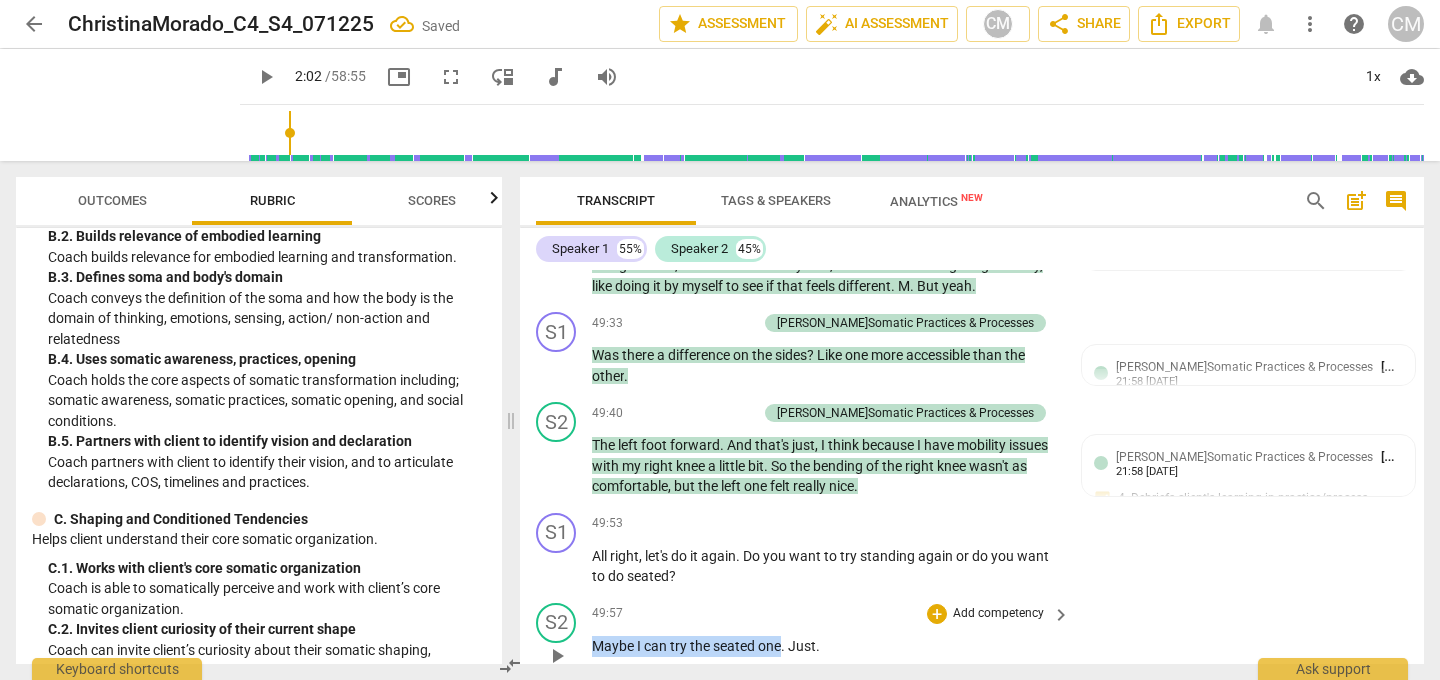 click on "Maybe   I   can   try   the   seated   one .   Just ." at bounding box center (826, 646) 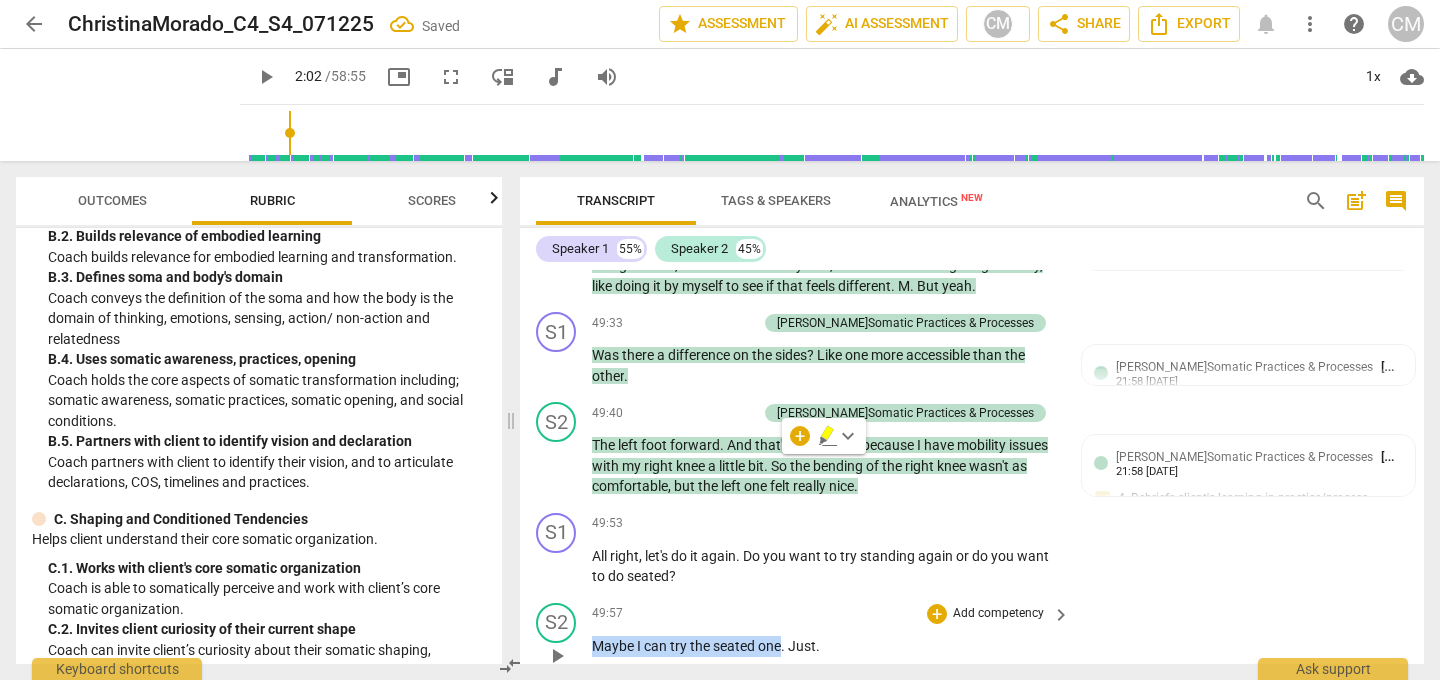 click on "Add competency" at bounding box center (998, 614) 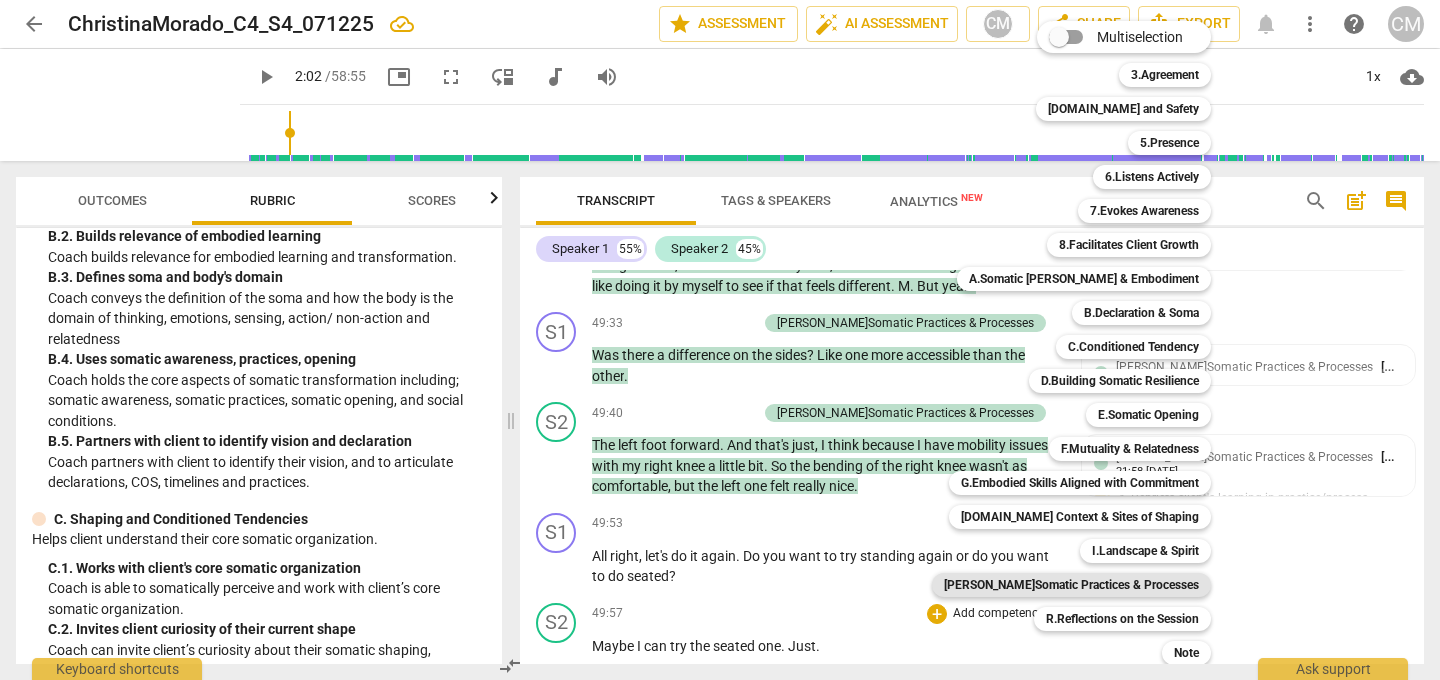 click on "[PERSON_NAME]Somatic Practices & Processes" at bounding box center [1071, 585] 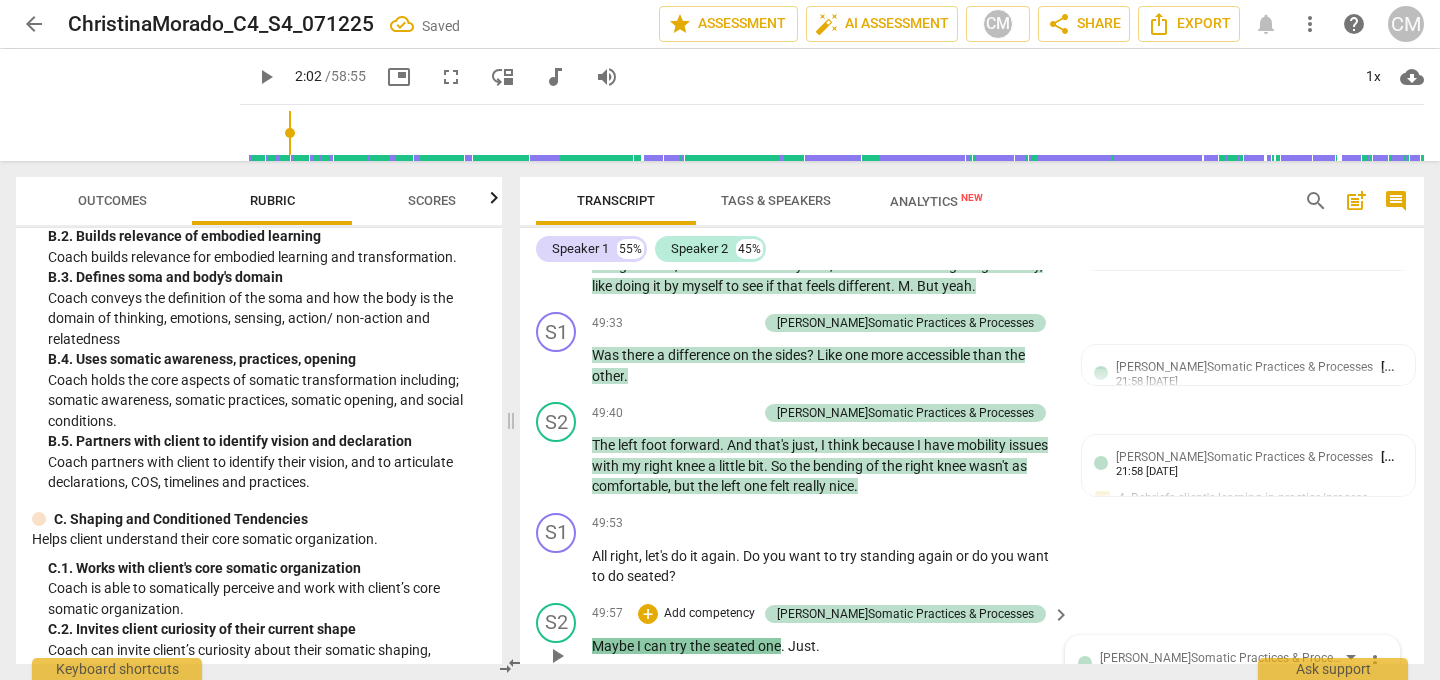 click on "2. Sets up practice/process" at bounding box center [1086, 723] 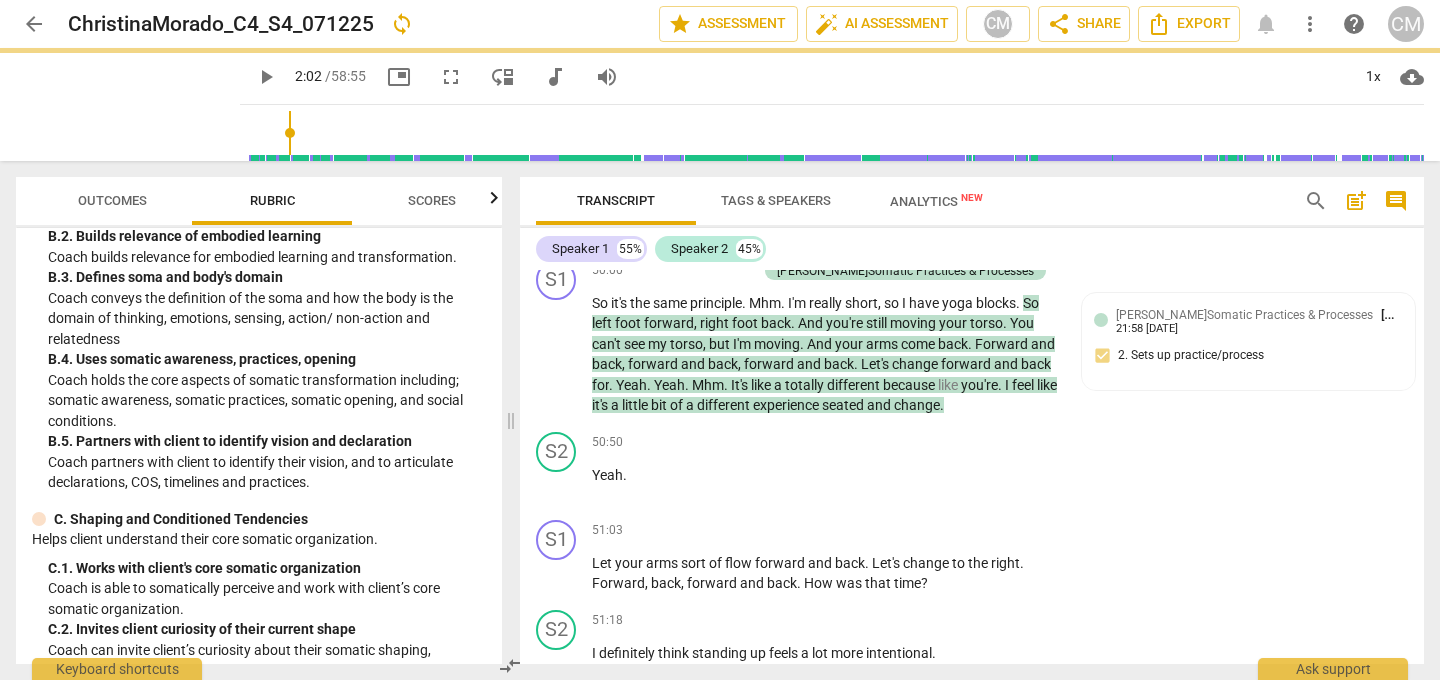 scroll, scrollTop: 16108, scrollLeft: 0, axis: vertical 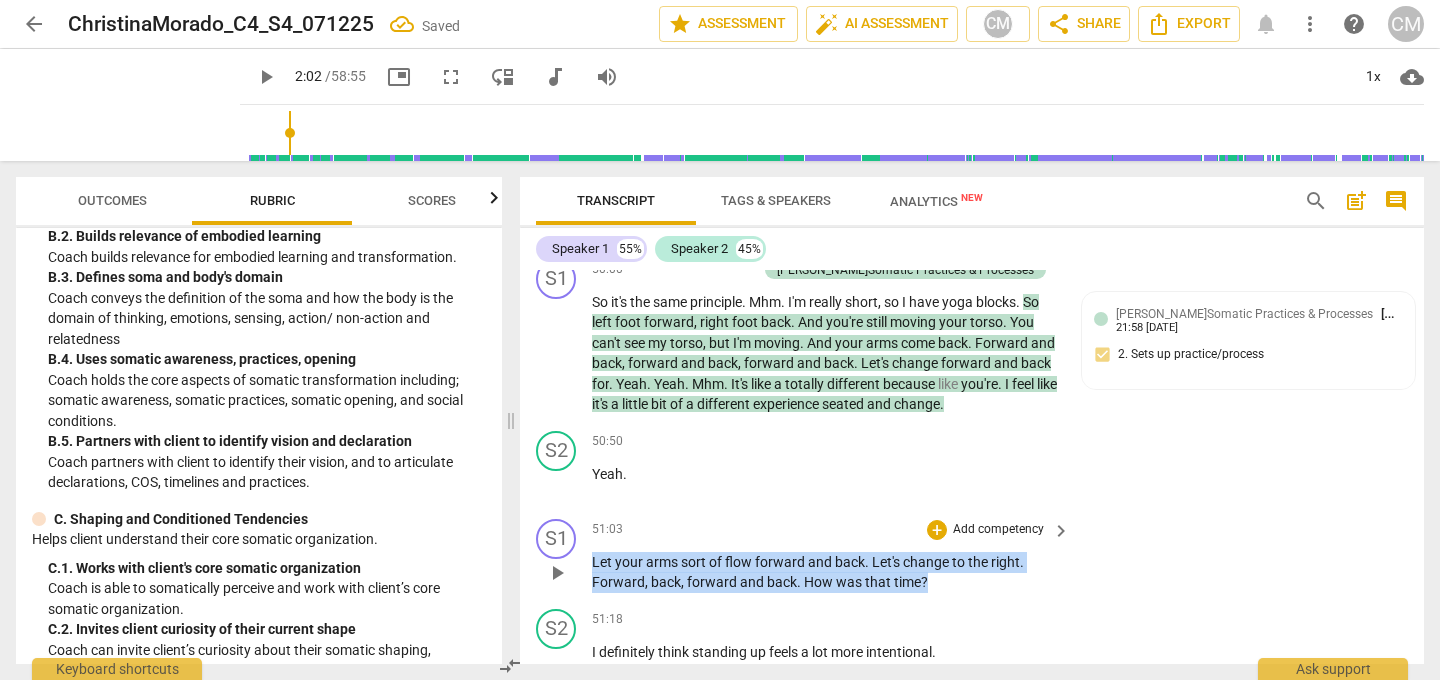drag, startPoint x: 940, startPoint y: 396, endPoint x: 577, endPoint y: 380, distance: 363.35245 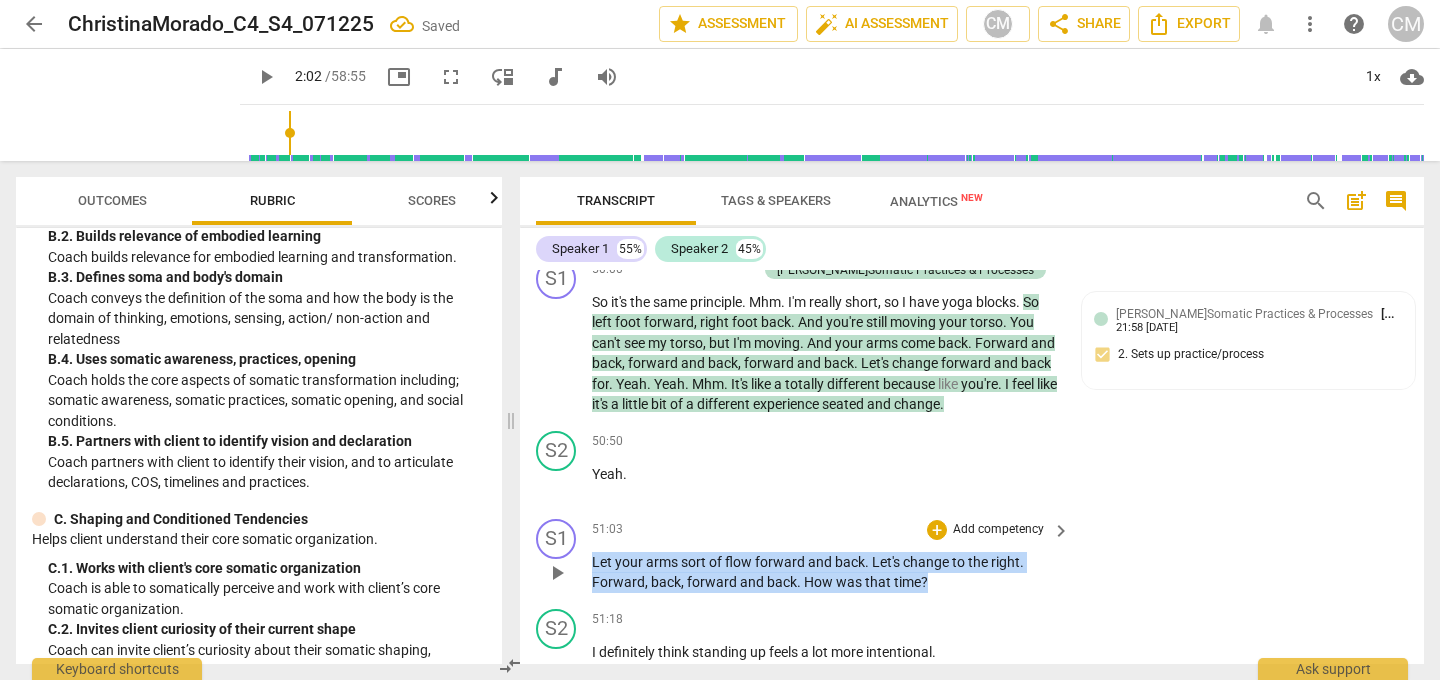 click on "S1 play_arrow pause 51:03 + Add competency keyboard_arrow_right Let   your   arms   sort   of   flow   forward   and   back .   Let's   change   to   the   right .   Forward ,   back ,   forward   and   back .   How   was   that   time ?" at bounding box center (972, 556) 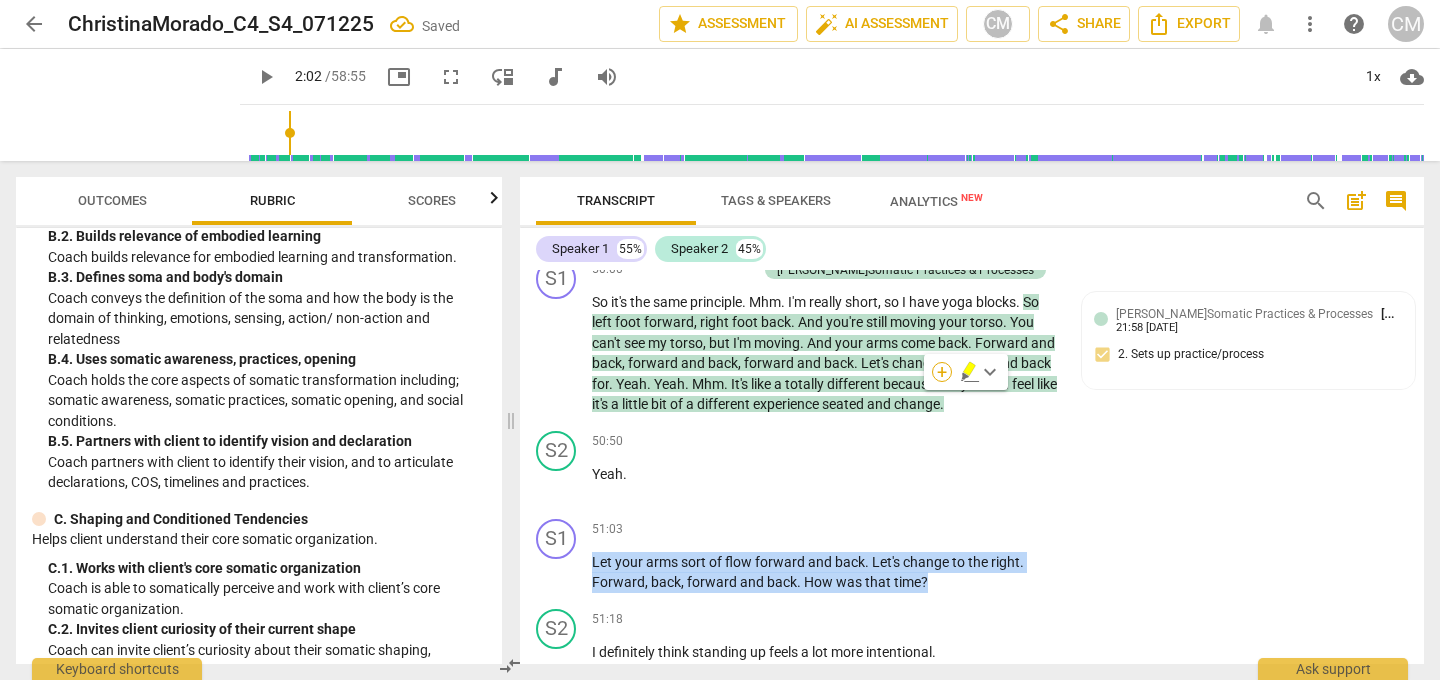 click on "+" at bounding box center [942, 372] 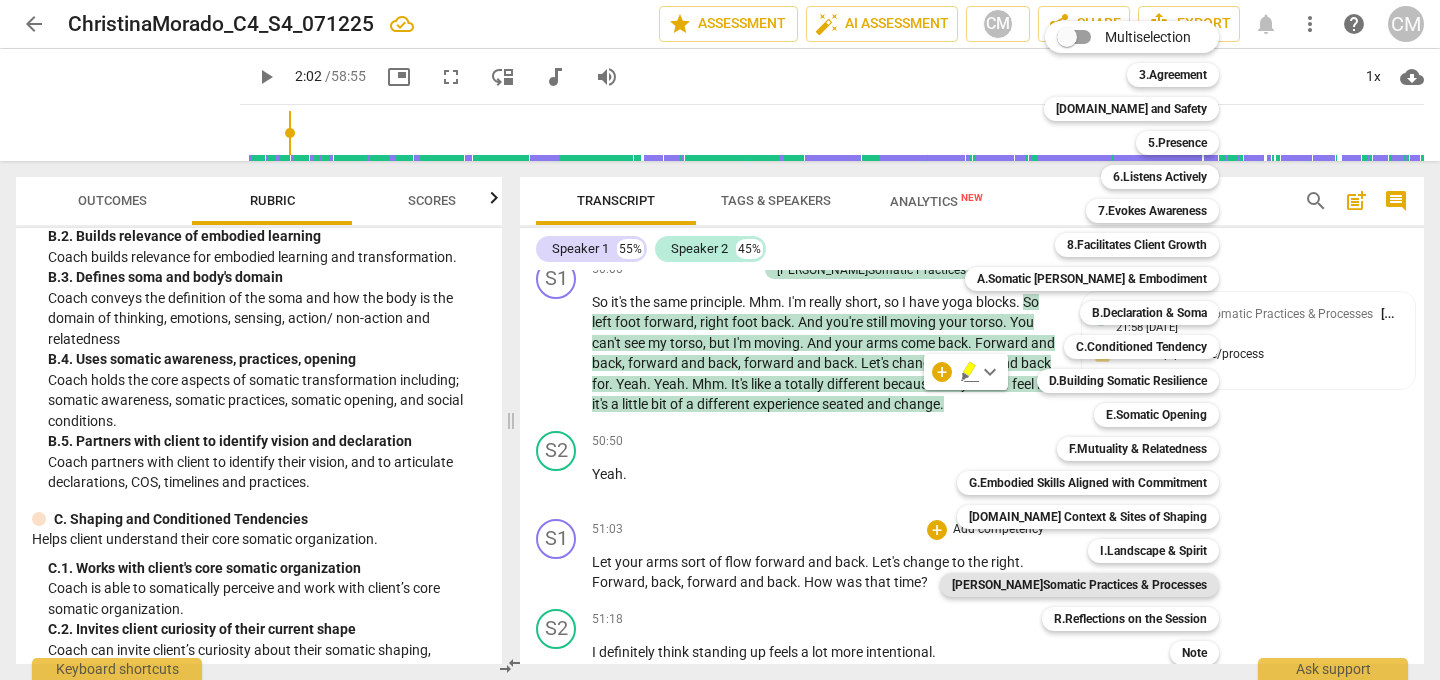 click on "[PERSON_NAME]Somatic Practices & Processes" at bounding box center (1079, 585) 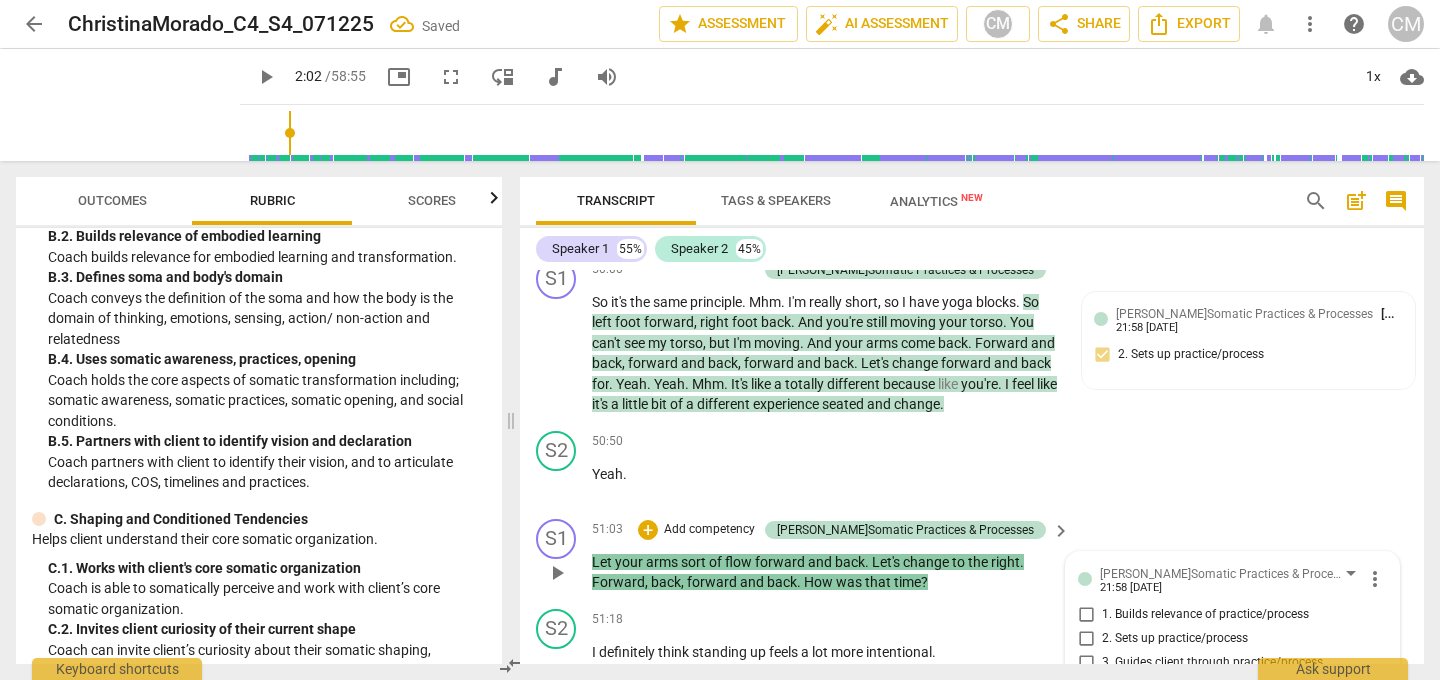 click on "2. Sets up practice/process" at bounding box center [1086, 639] 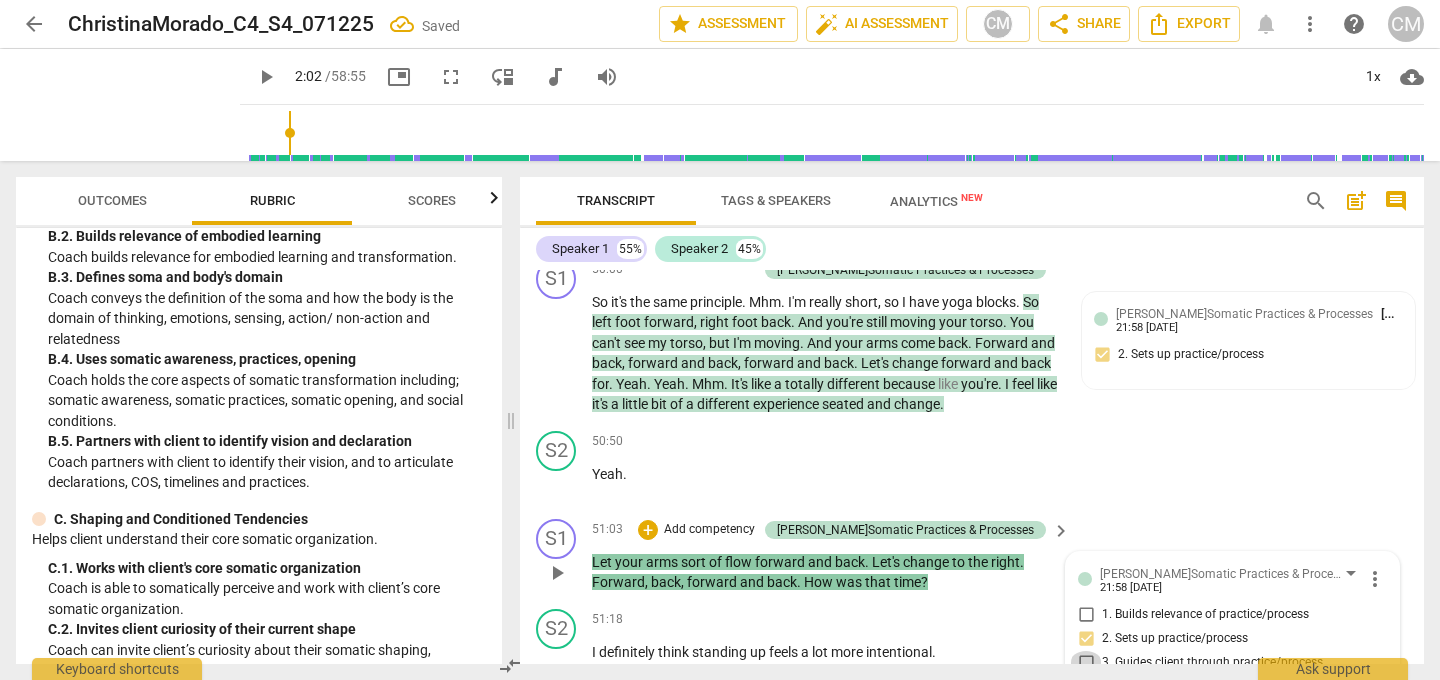 click on "3. Guides client through practice/process" at bounding box center (1086, 663) 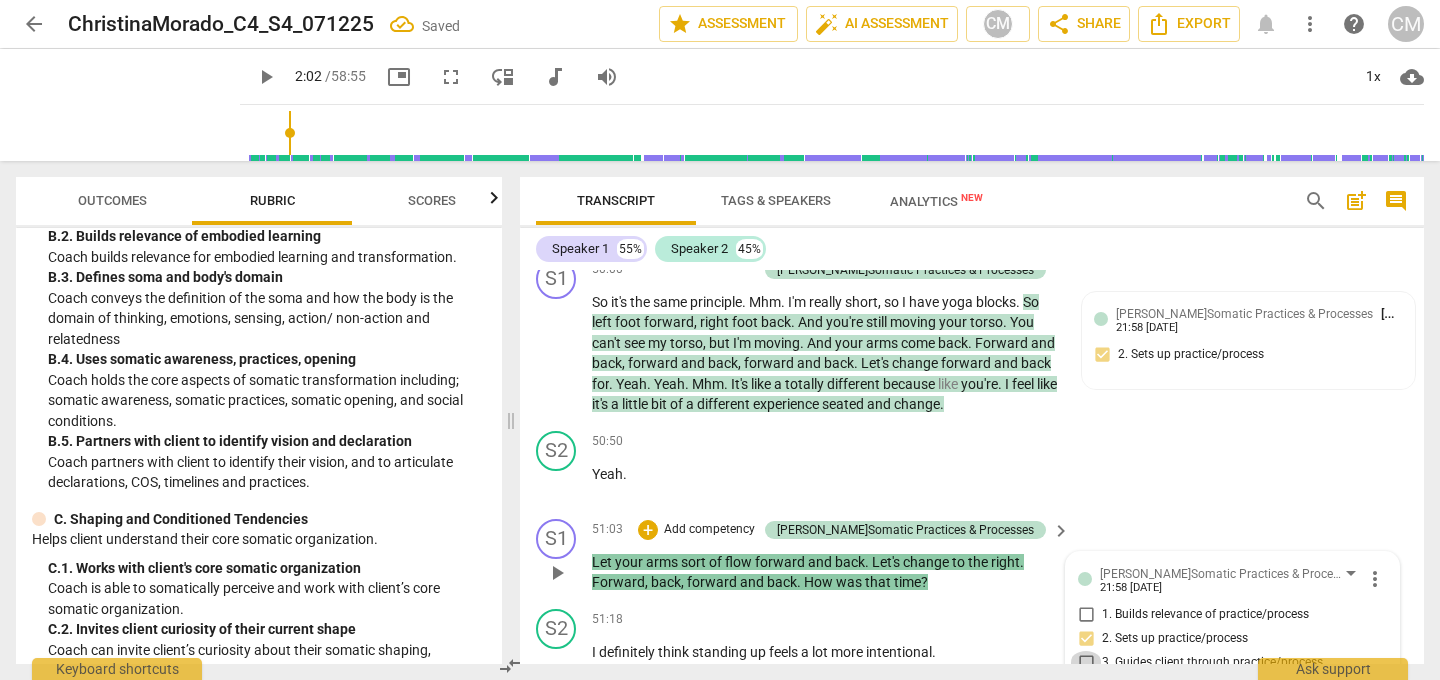 checkbox on "true" 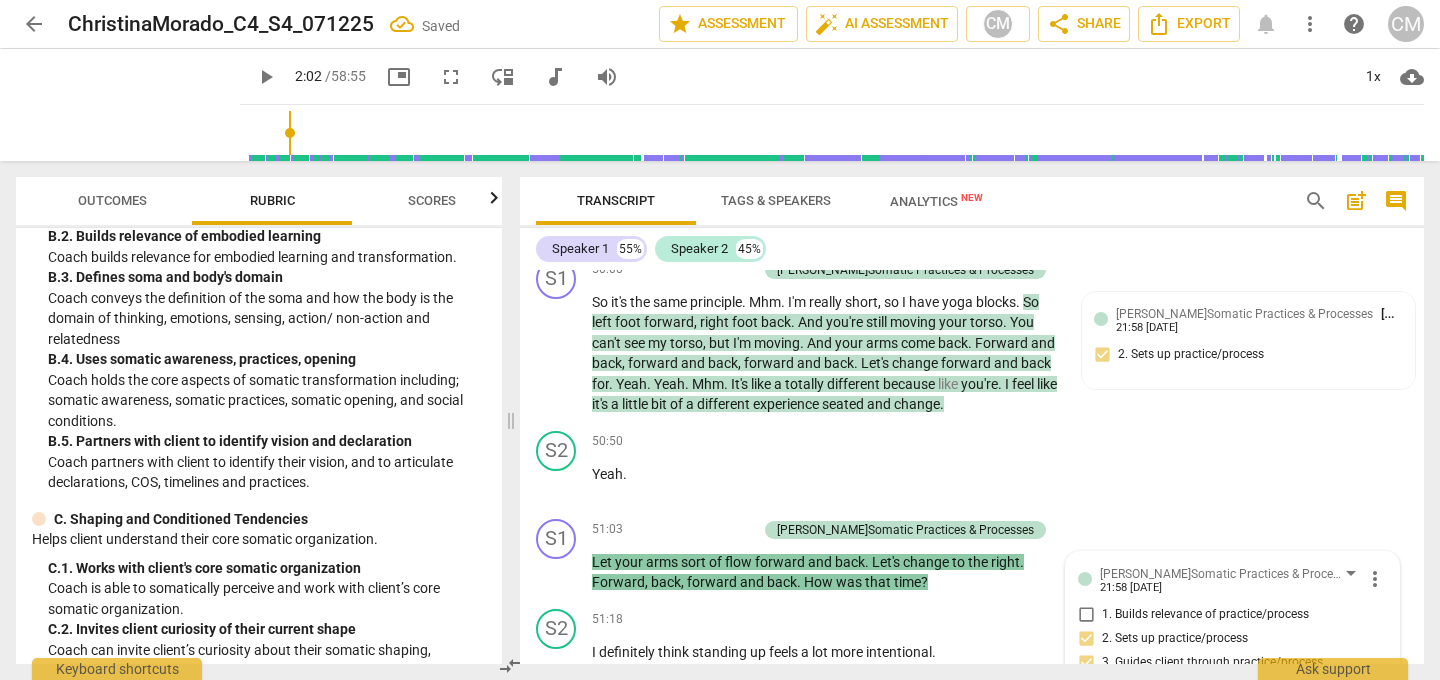click on "51:25 + Add competency keyboard_arrow_right Um ." at bounding box center (832, 733) 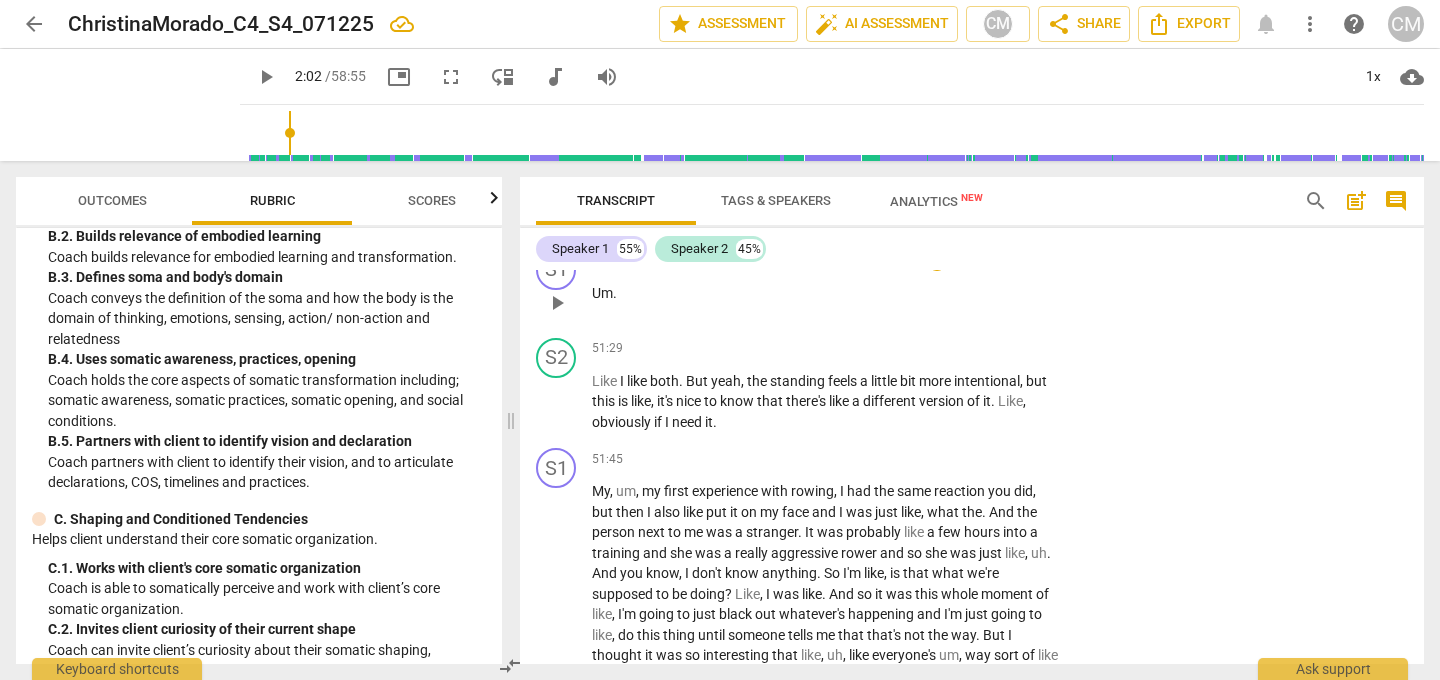 scroll, scrollTop: 16552, scrollLeft: 0, axis: vertical 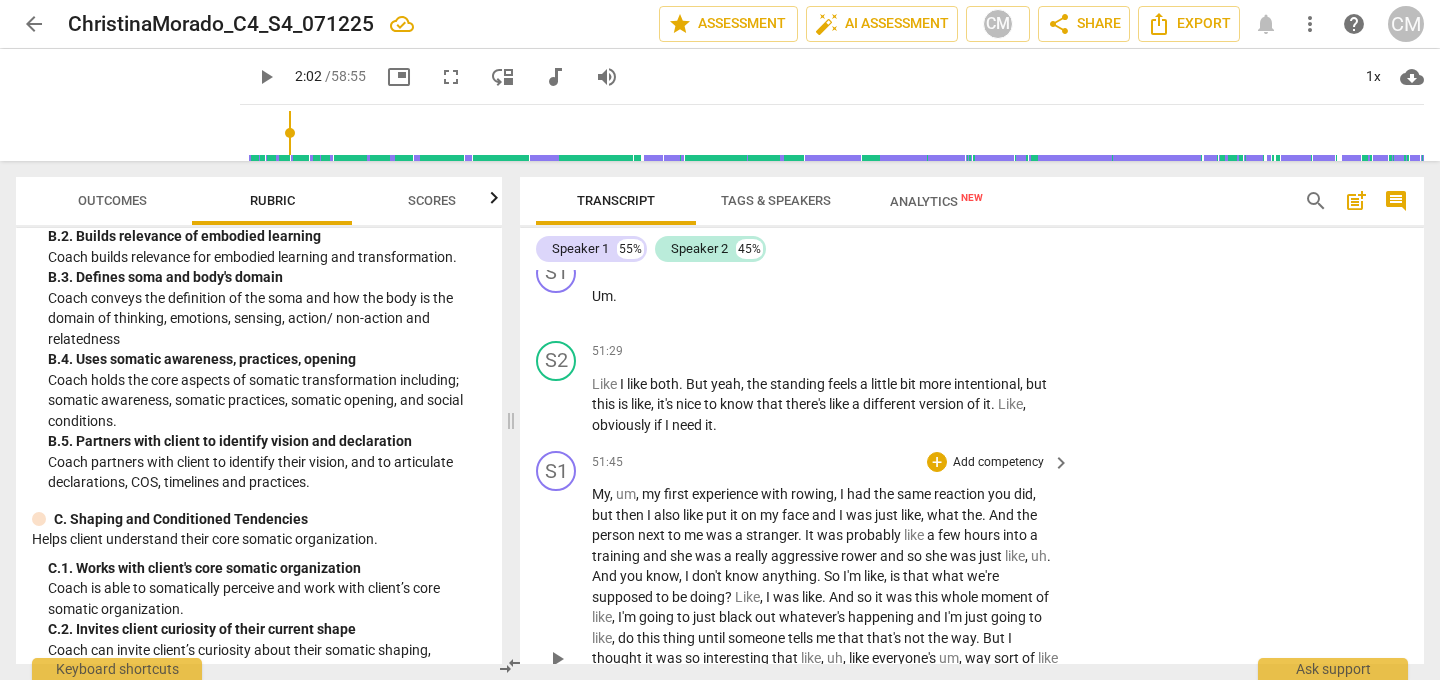 drag, startPoint x: 590, startPoint y: 304, endPoint x: 762, endPoint y: 429, distance: 212.62408 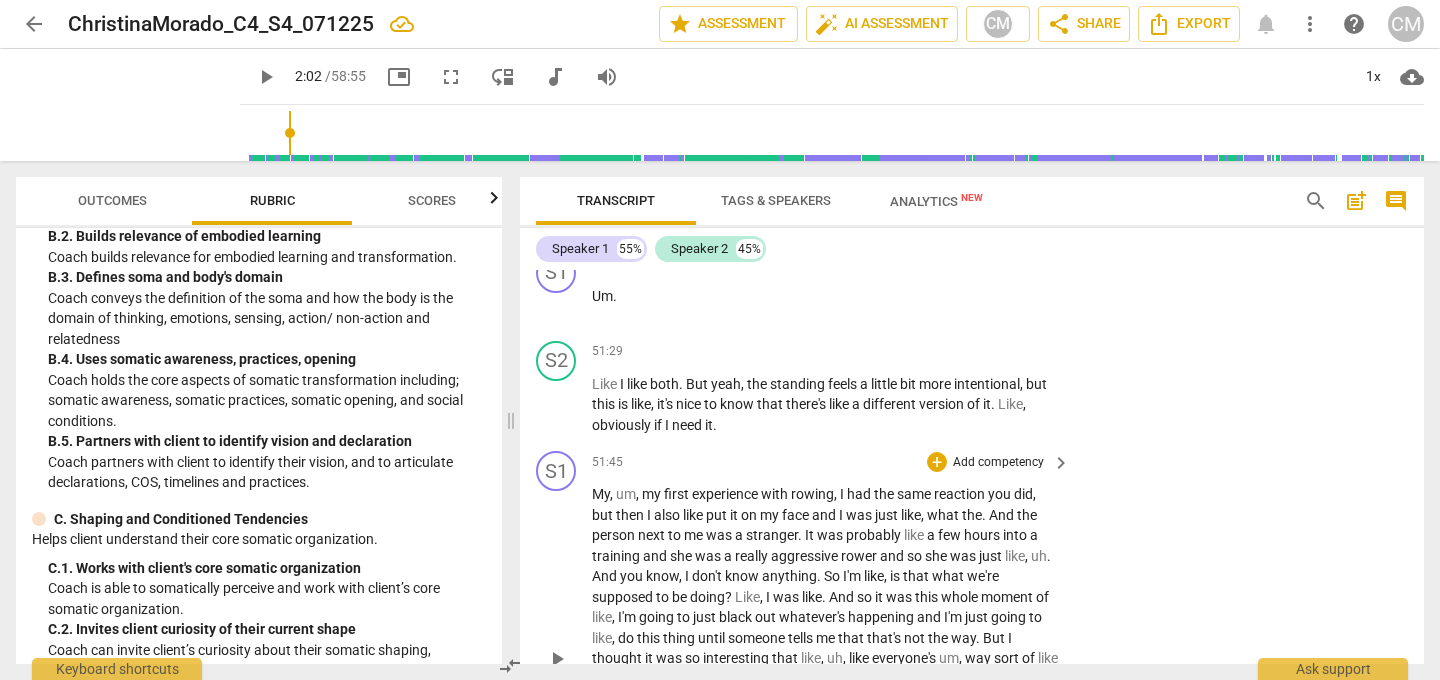 click on "S1 play_arrow pause 51:45 + Add competency keyboard_arrow_right My ,   um ,   my   first   experience   with   rowing ,   I   had   the   same   reaction   you   did ,   but   then   I   also   like   put   it   on   my   face   and   I   was   just   like ,   what   the .   And   the   person   next   to   me   was   a   stranger .   It   was   probably   like   a   few   hours   into   a   training   and   she   was   a   really   aggressive   rower   and   so   she   was   just   like ,   uh .   And   you   know ,   I   don't   know   anything .   So   I'm   like ,   is   that   what   we're   supposed   to   be   doing ?   Like ,   I   was   like .   And   so   it   was   this   whole   moment   of   like ,   I'm   going   to   just   black   out   whatever's   happening   and   I'm   just   going   to   like ,   do   this   thing   until   someone   tells   me   that   that's   not   the   way .   But   I   thought   it   was   so   interesting   that   like ,   uh ,   like   everyone's   um ,   way" at bounding box center [972, 642] 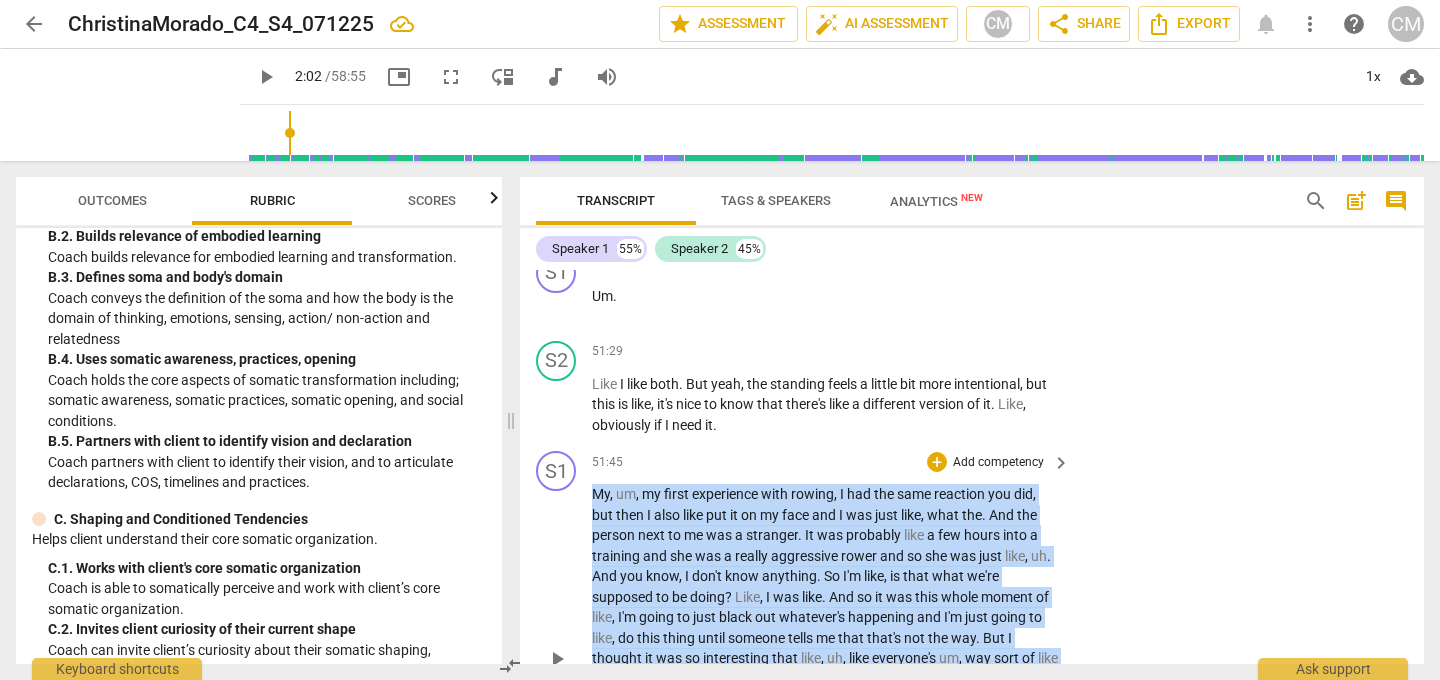 drag, startPoint x: 594, startPoint y: 309, endPoint x: 943, endPoint y: 635, distance: 477.57407 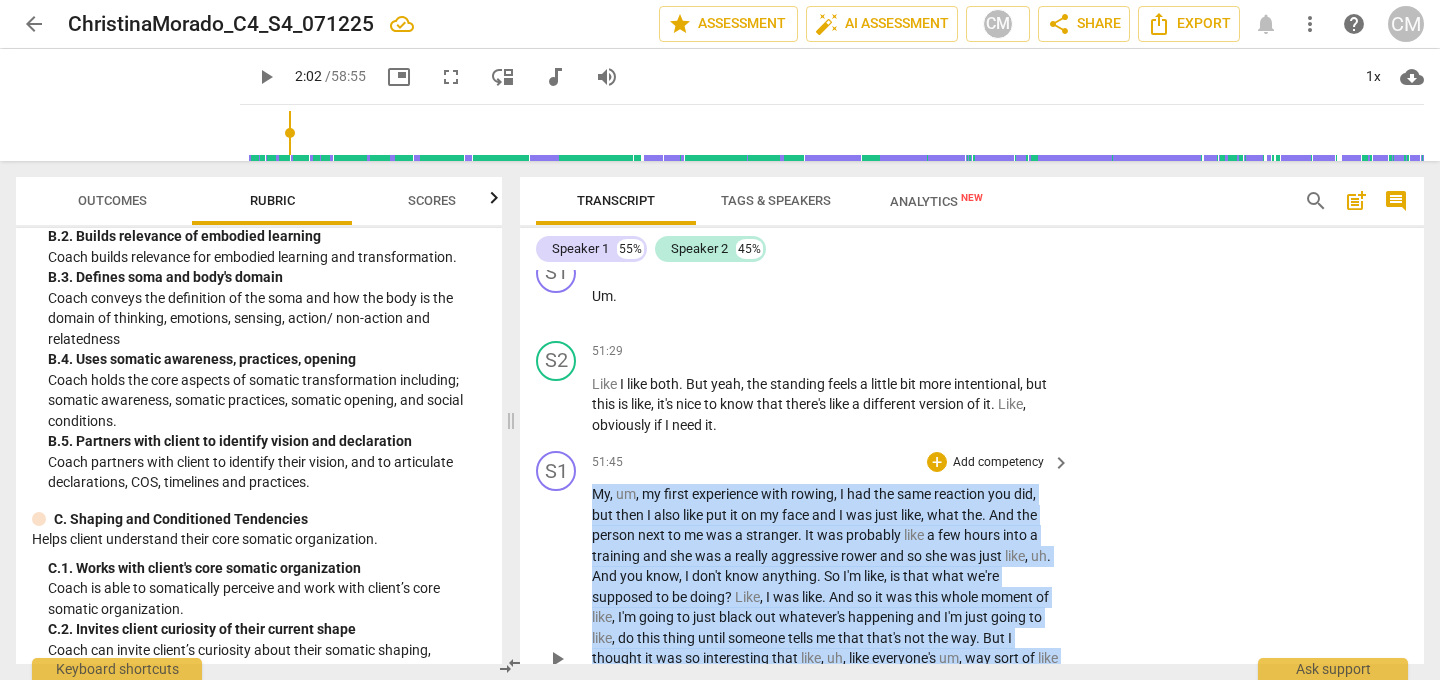 click on "My ,   um ,   my   first   experience   with   rowing ,   I   had   the   same   reaction   you   did ,   but   then   I   also   like   put   it   on   my   face   and   I   was   just   like ,   what   the .   And   the   person   next   to   me   was   a   stranger .   It   was   probably   like   a   few   hours   into   a   training   and   she   was   a   really   aggressive   rower   and   so   she   was   just   like ,   uh .   And   you   know ,   I   don't   know   anything .   So   I'm   like ,   is   that   what   we're   supposed   to   be   doing ?   Like ,   I   was   like .   And   so   it   was   this   whole   moment   of   like ,   I'm   going   to   just   black   out   whatever's   happening   and   I'm   just   going   to   like ,   do   this   thing   until   someone   tells   me   that   that's   not   the   way .   But   I   thought   it   was   so   interesting   that   like ,   uh ,   like   everyone's   um ,   way   sort   of   like   manifested   itself   in   this   thing ." at bounding box center [826, 658] 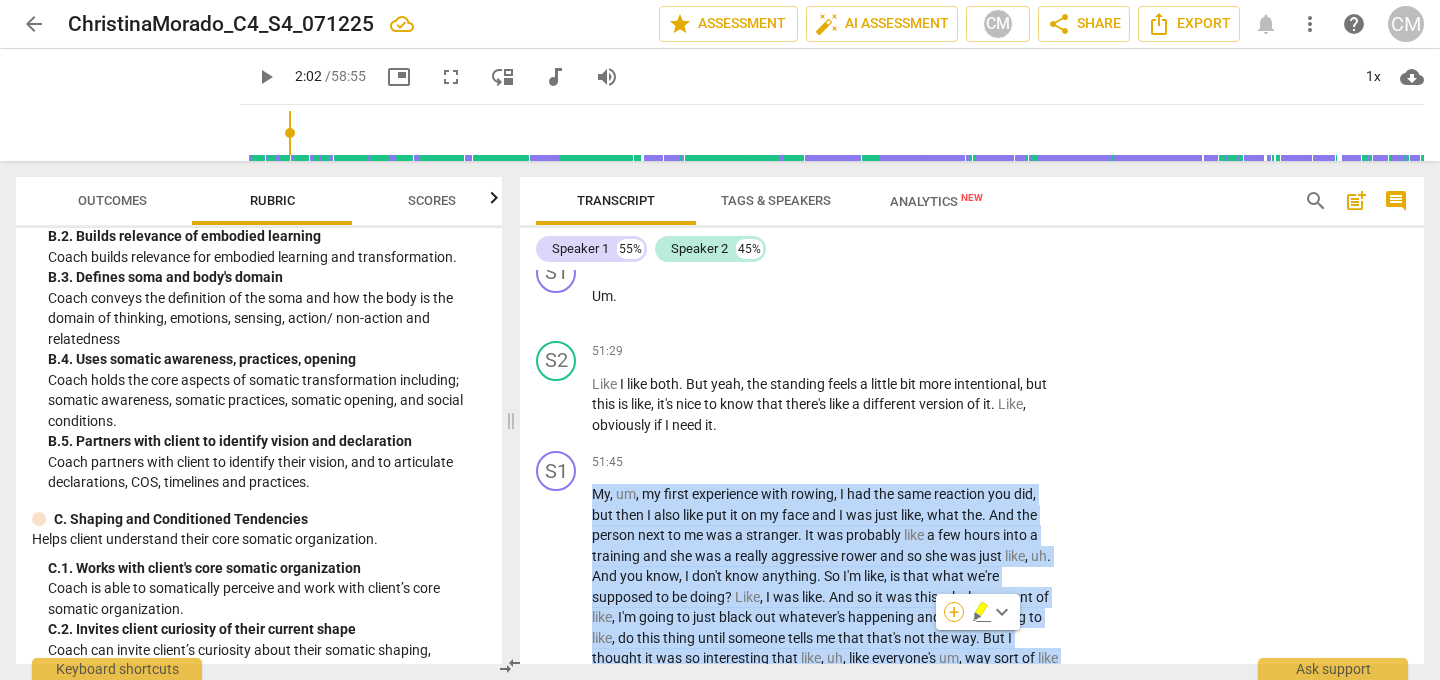 click on "+" at bounding box center (954, 612) 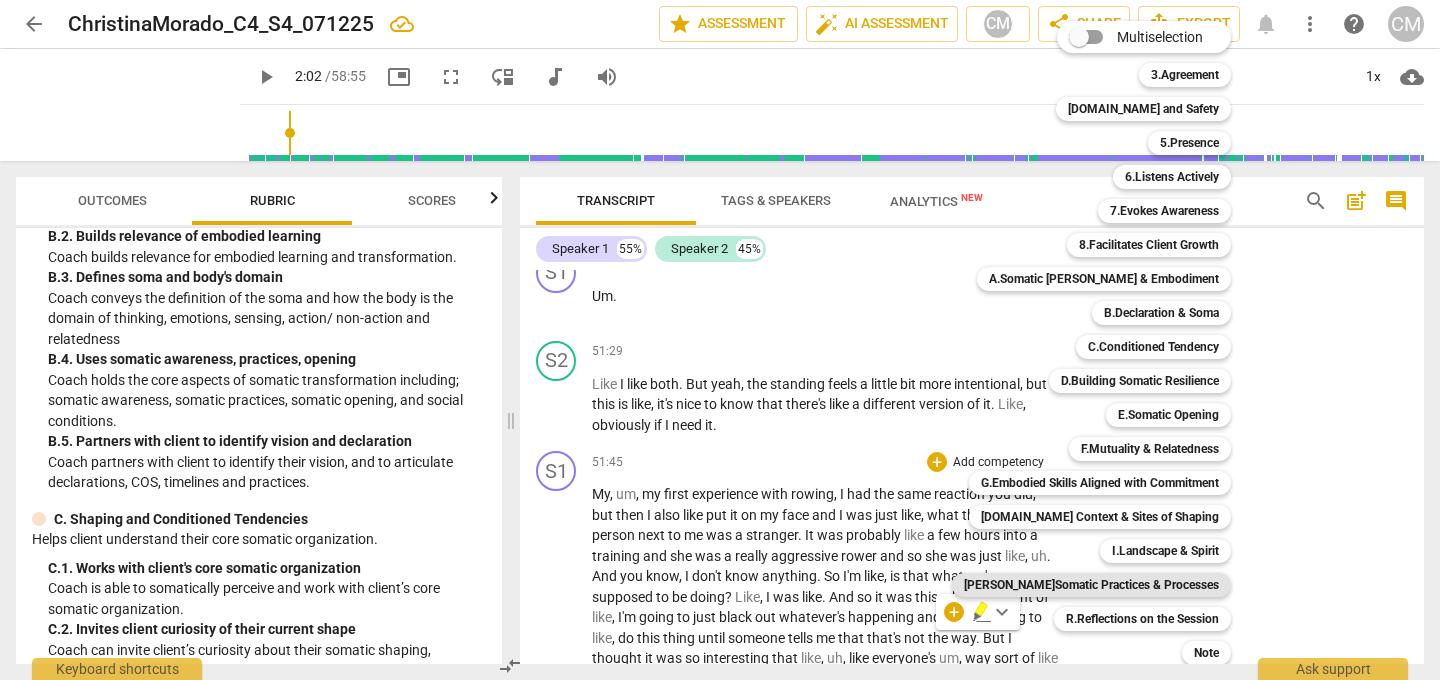 click on "[PERSON_NAME]Somatic Practices & Processes" at bounding box center (1091, 585) 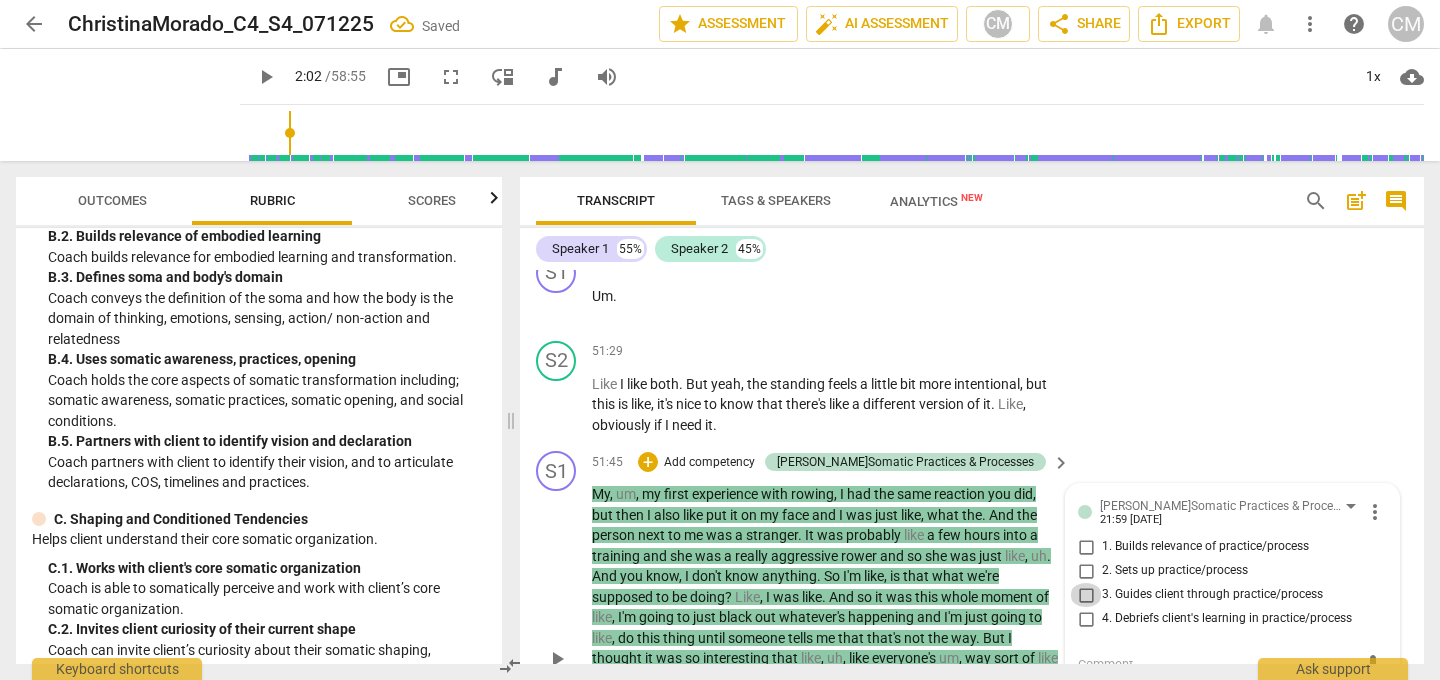 click on "3. Guides client through practice/process" at bounding box center (1086, 595) 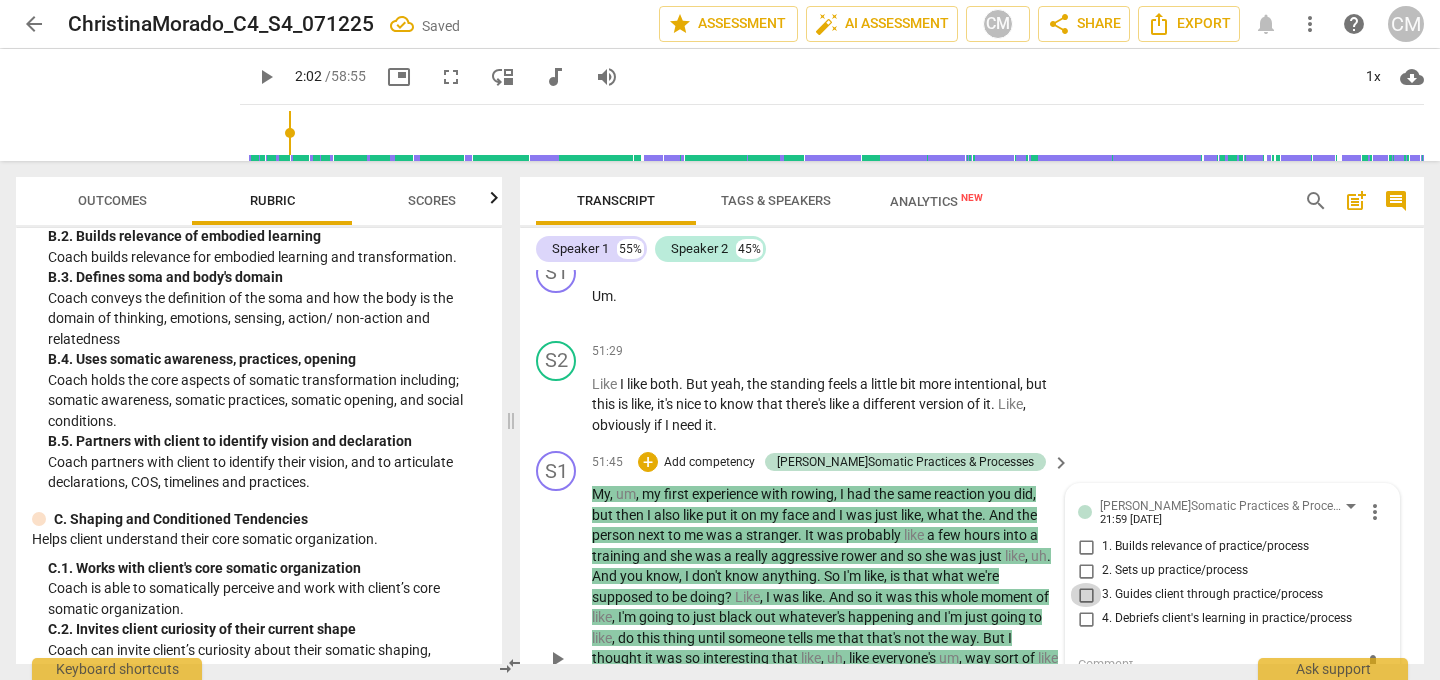 checkbox on "true" 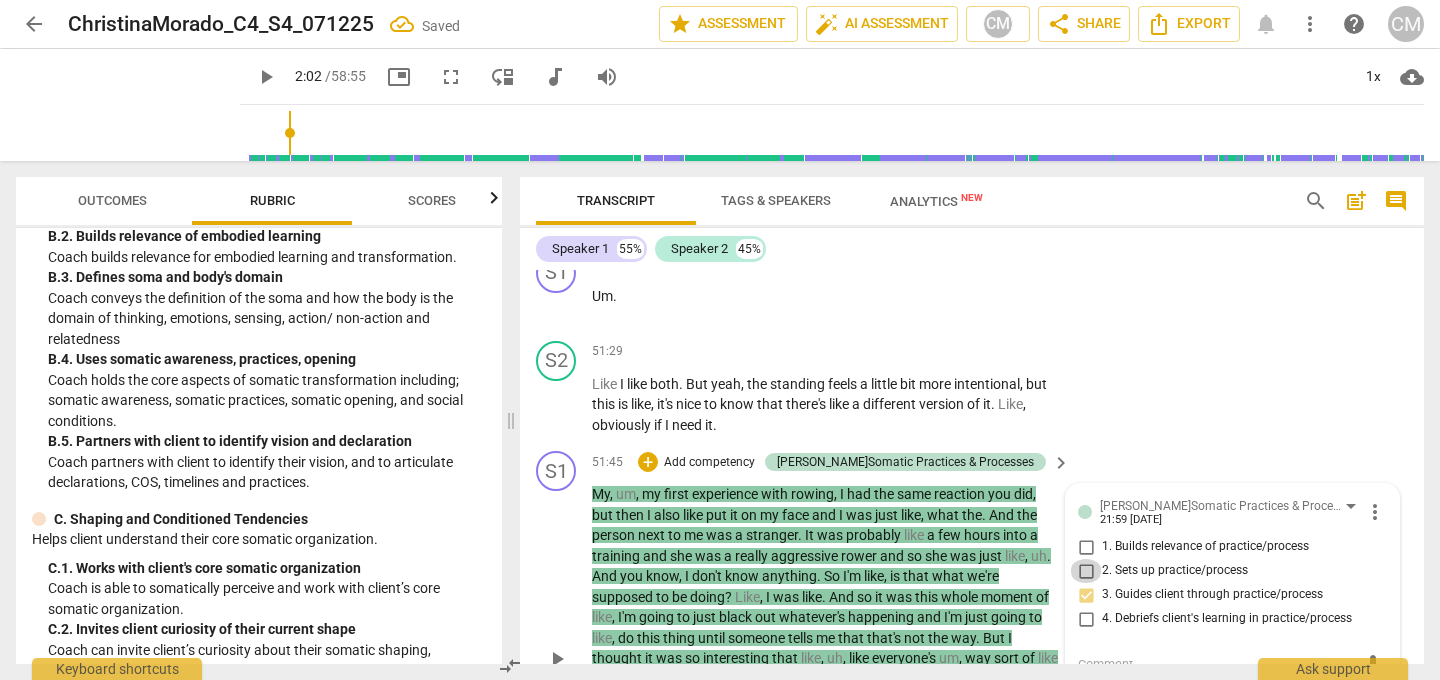 click on "2. Sets up practice/process" at bounding box center [1086, 571] 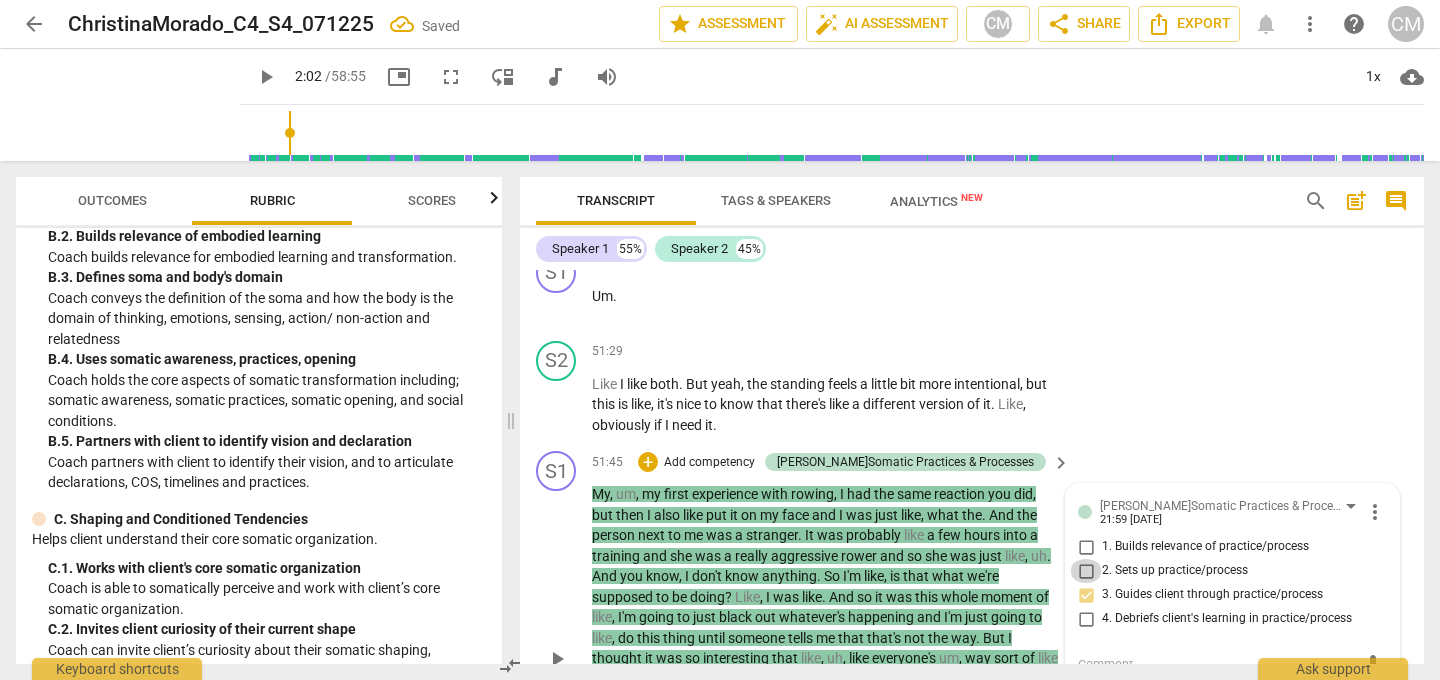 checkbox on "true" 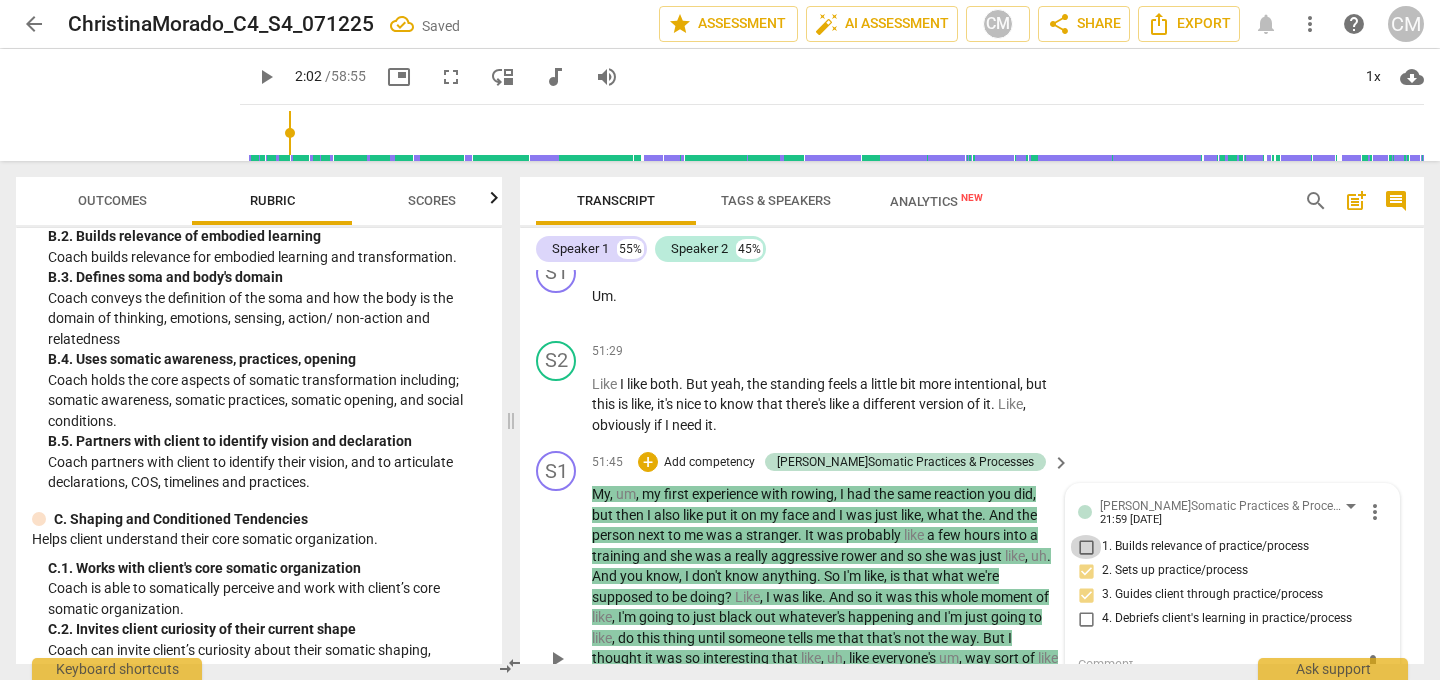 click on "1. Builds relevance of practice/process" at bounding box center [1086, 547] 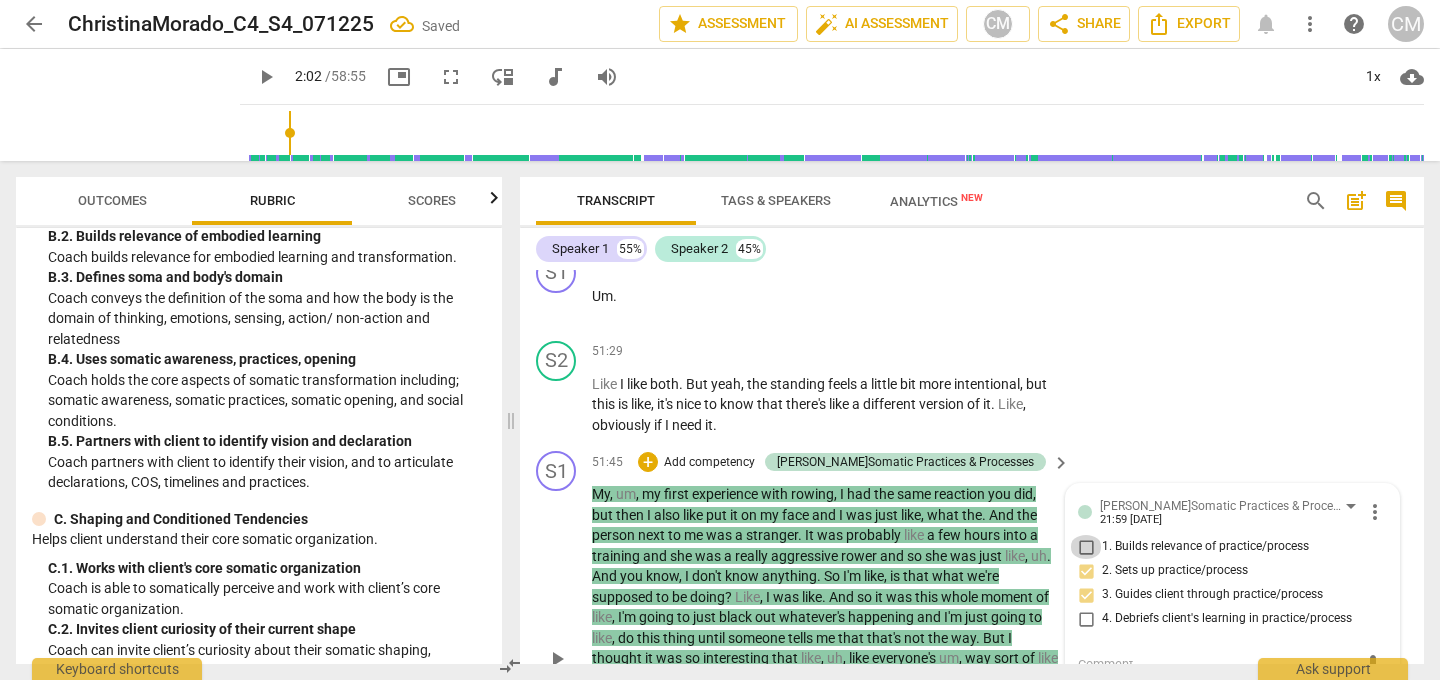 checkbox on "true" 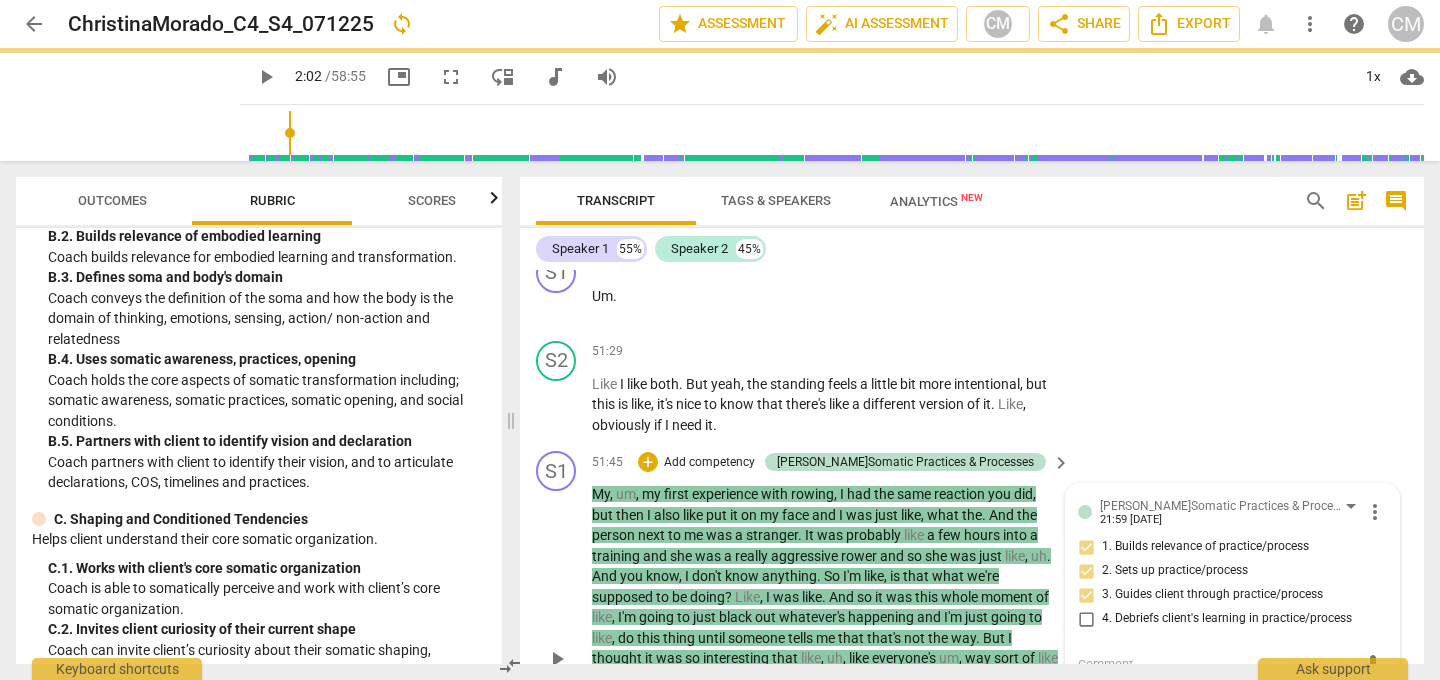 click on "2. Sets up practice/process" at bounding box center (1086, 571) 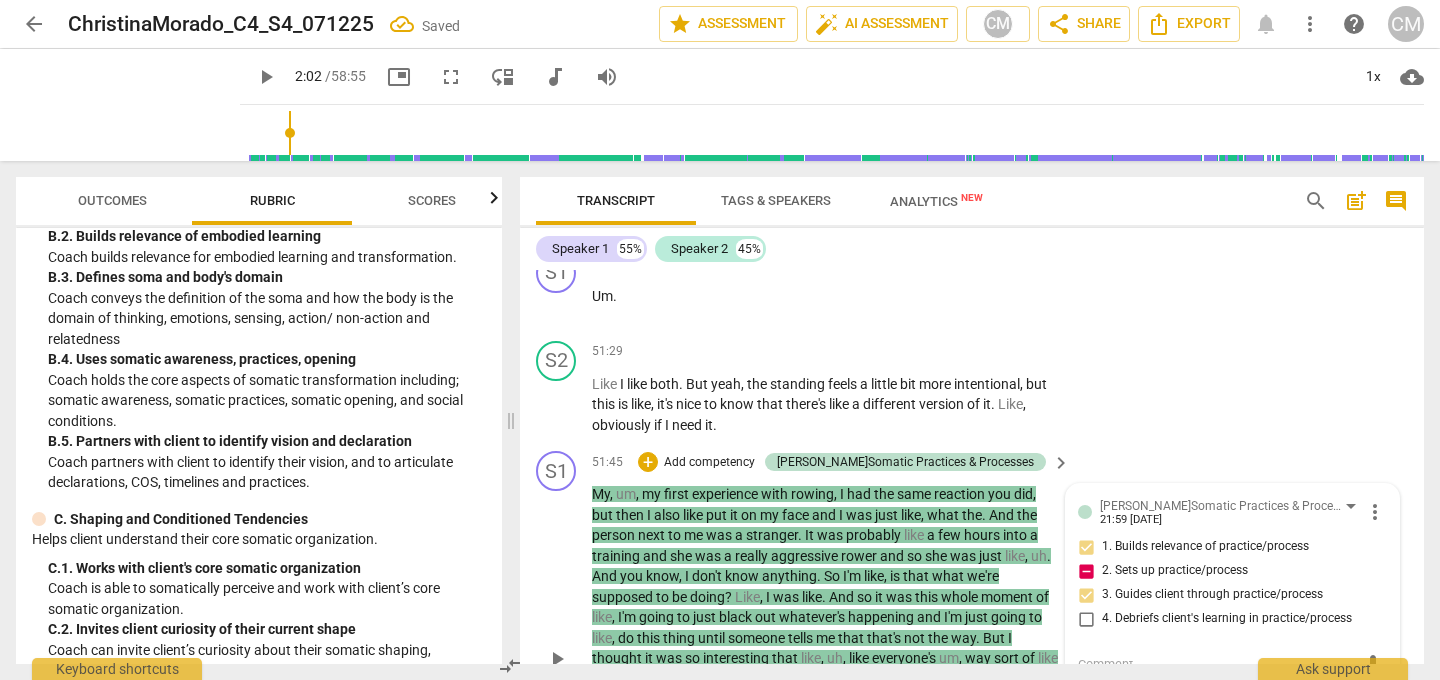 click on "2. Sets up practice/process" at bounding box center (1086, 571) 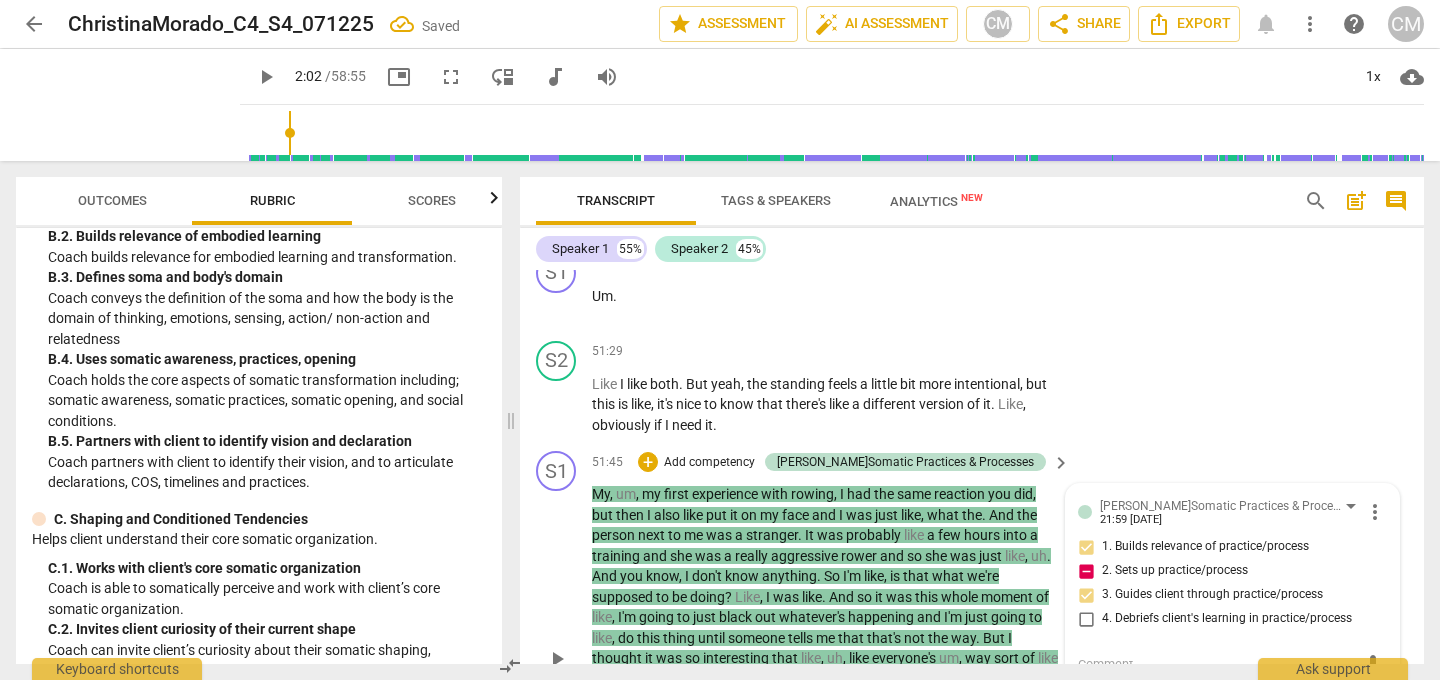 checkbox on "false" 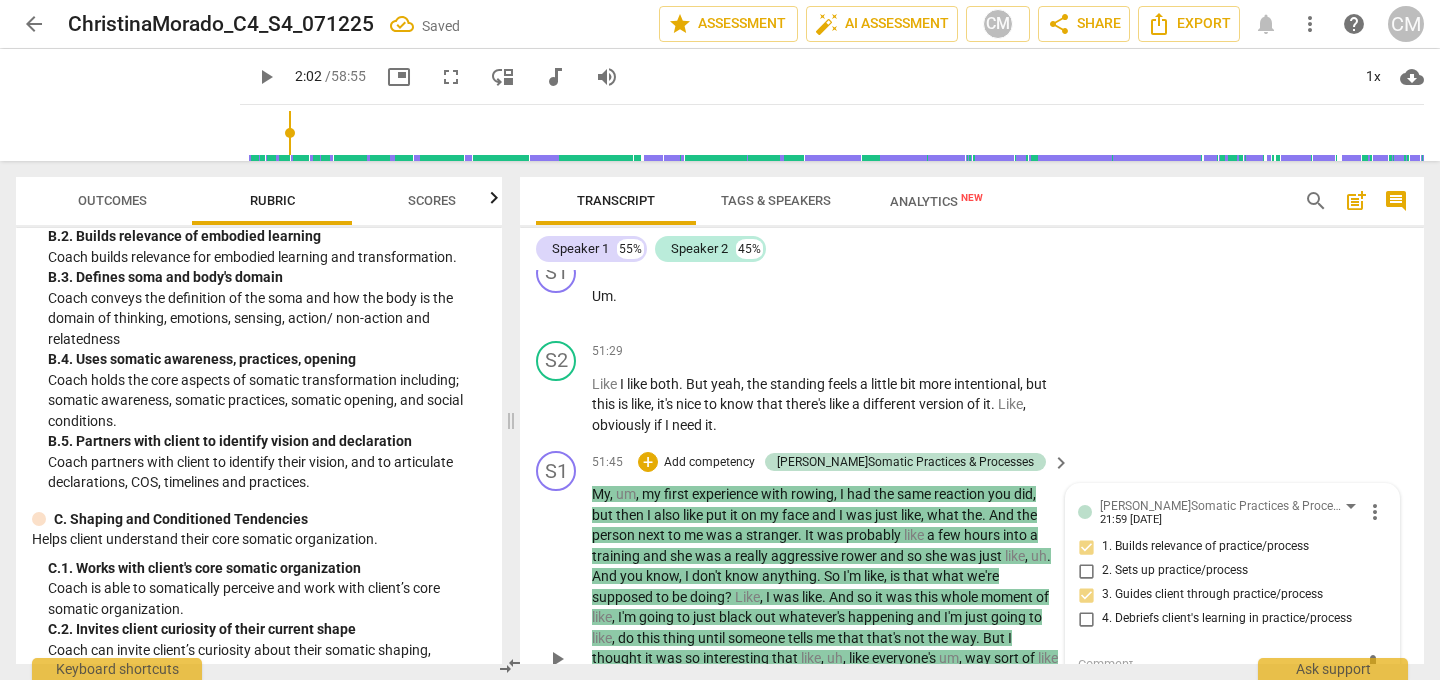 click on "4. Debriefs client's learning in practice/process" at bounding box center (1086, 619) 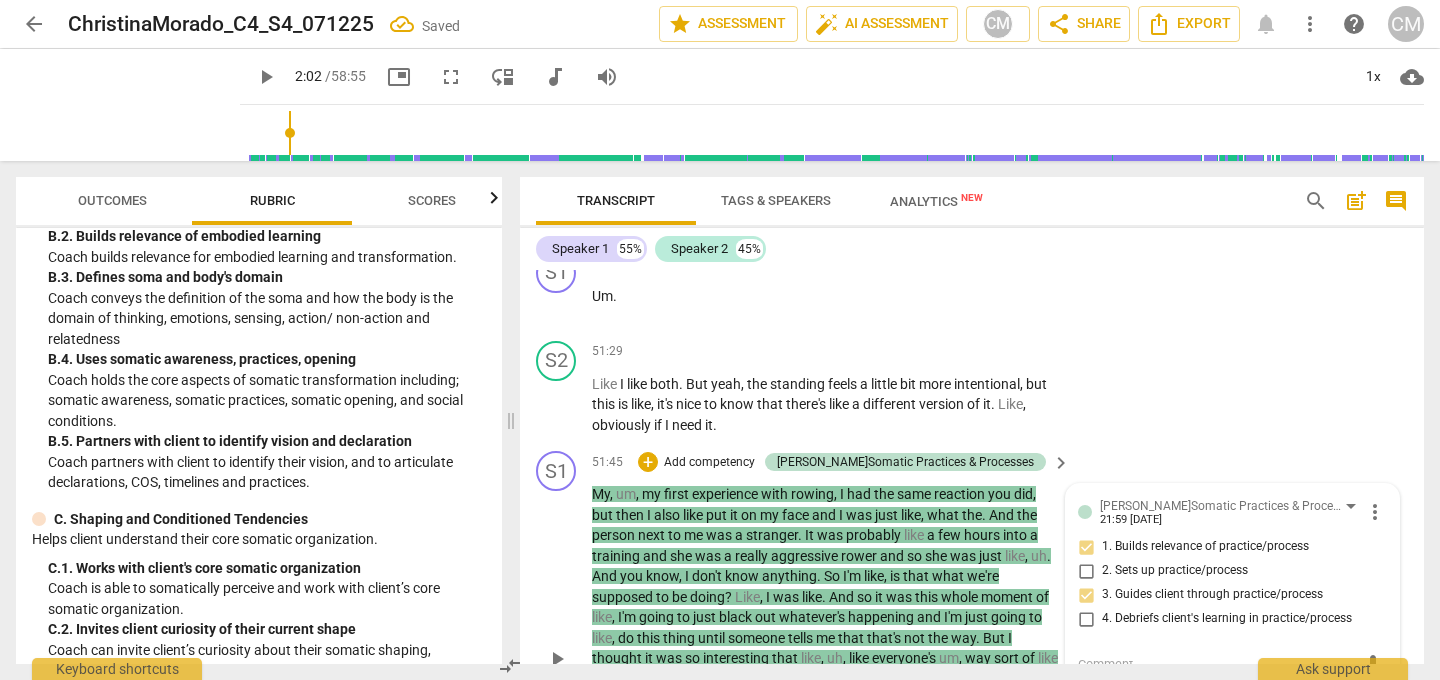 checkbox on "true" 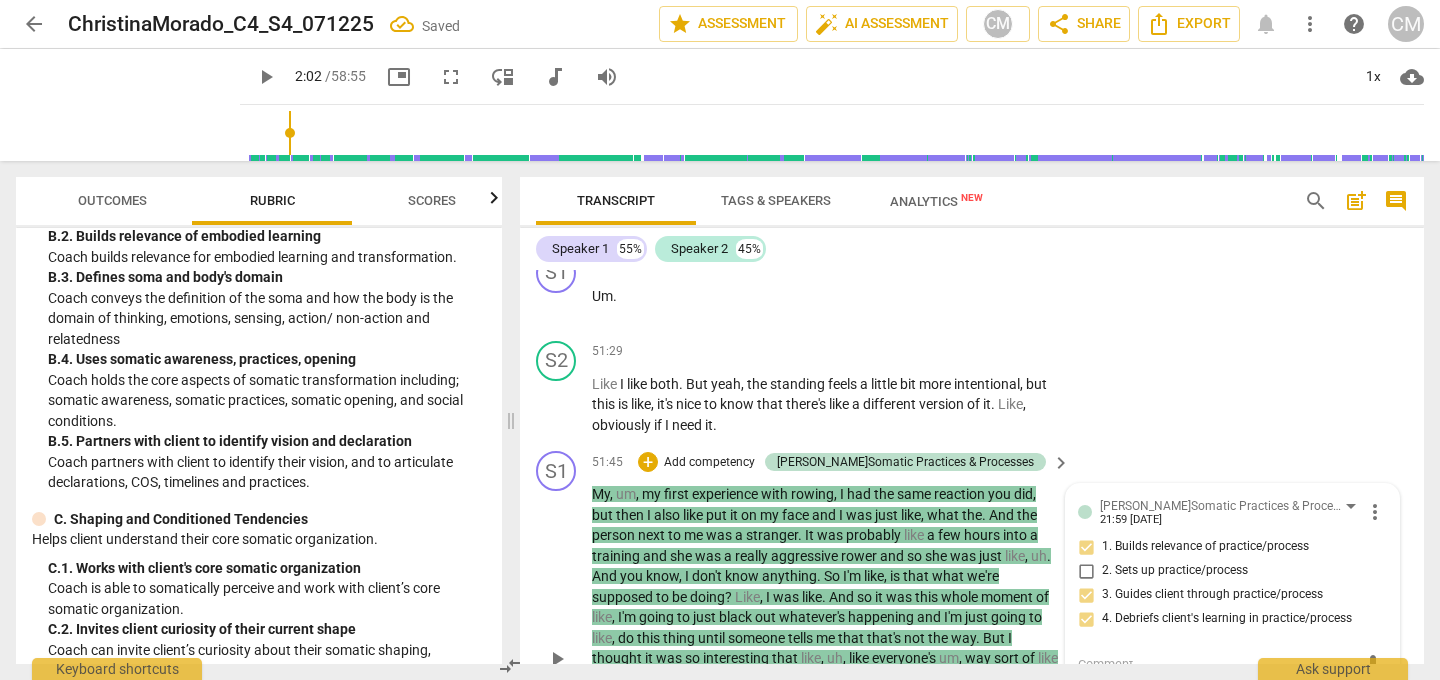 click on "3. Guides client through practice/process" at bounding box center [1086, 595] 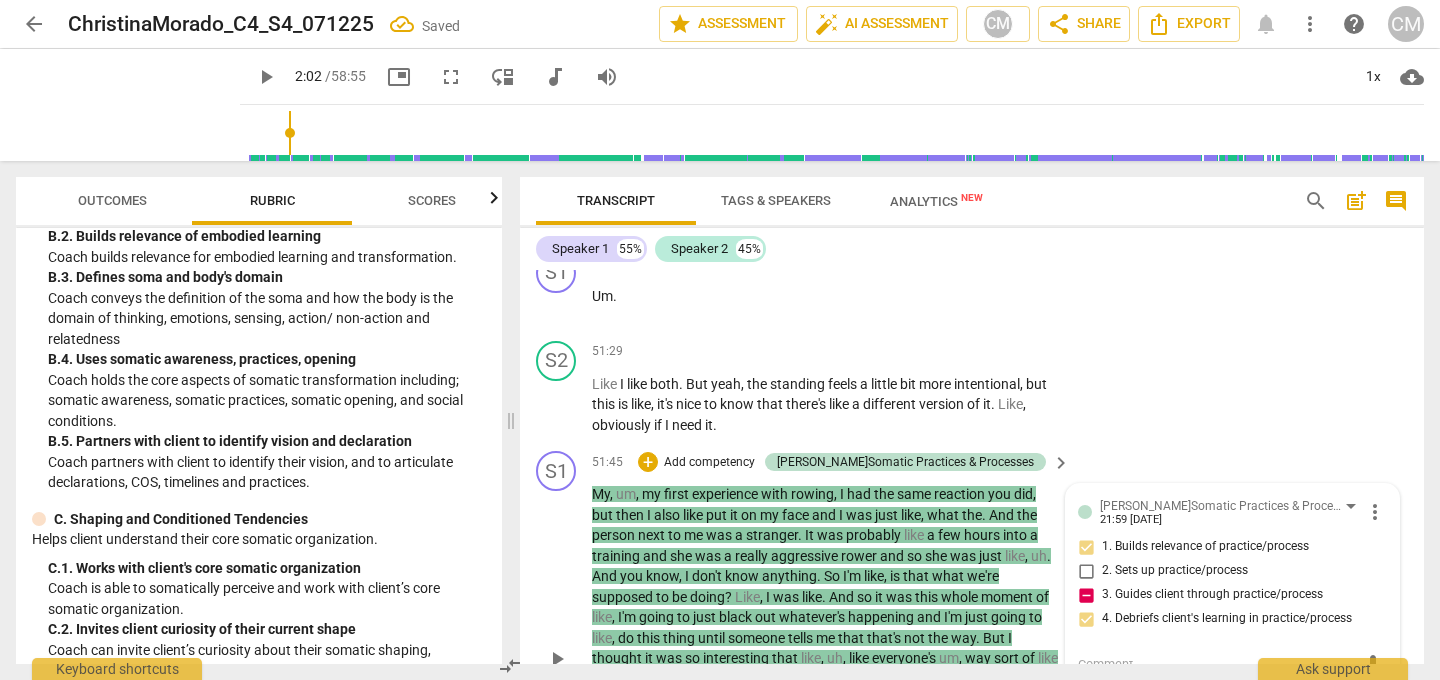 click on "3. Guides client through practice/process" at bounding box center [1086, 595] 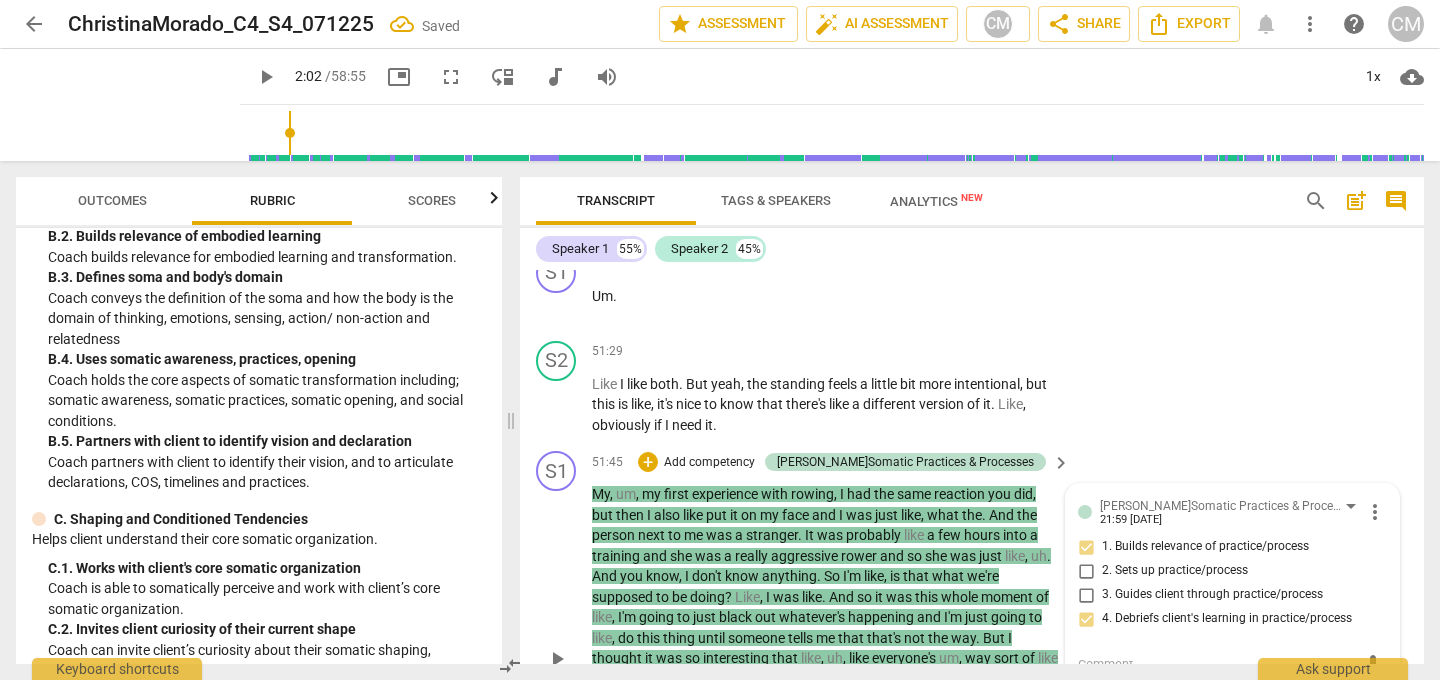 click on "4. Debriefs client's learning in practice/process" at bounding box center (1086, 619) 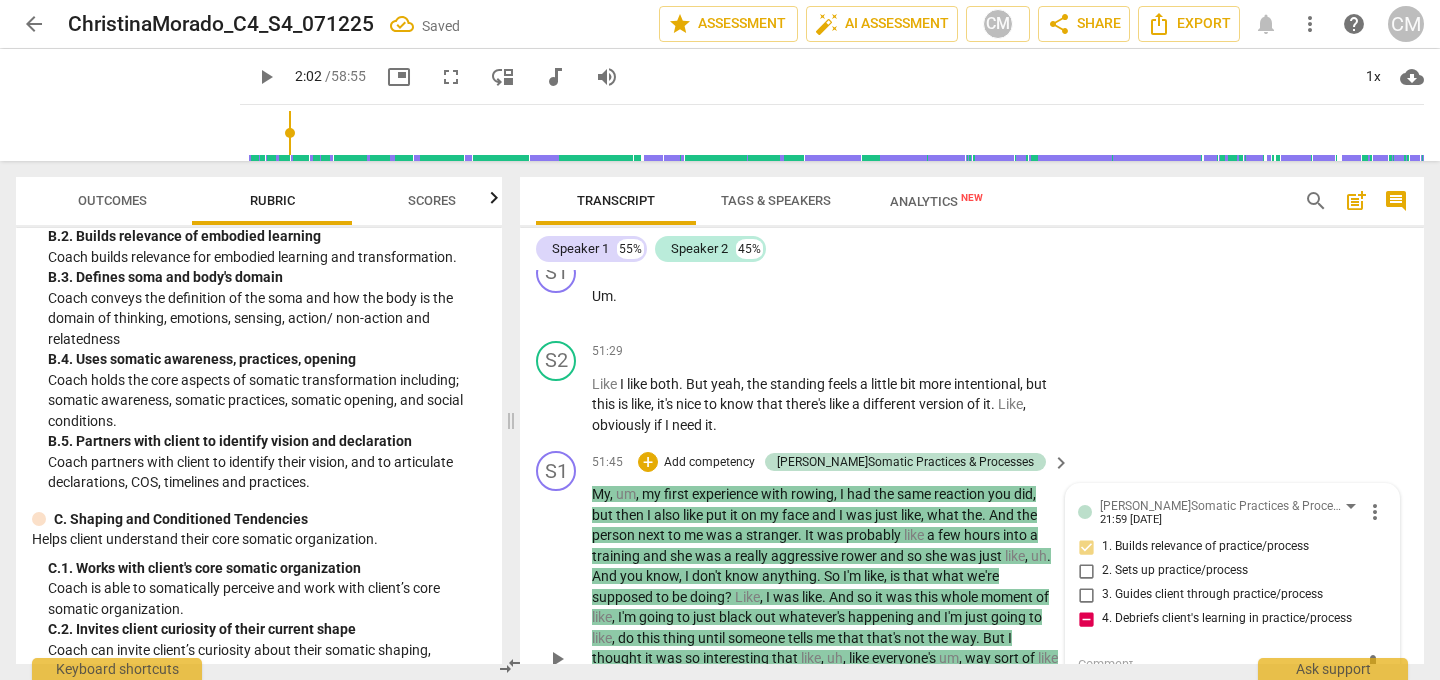 click on "4. Debriefs client's learning in practice/process" at bounding box center [1086, 619] 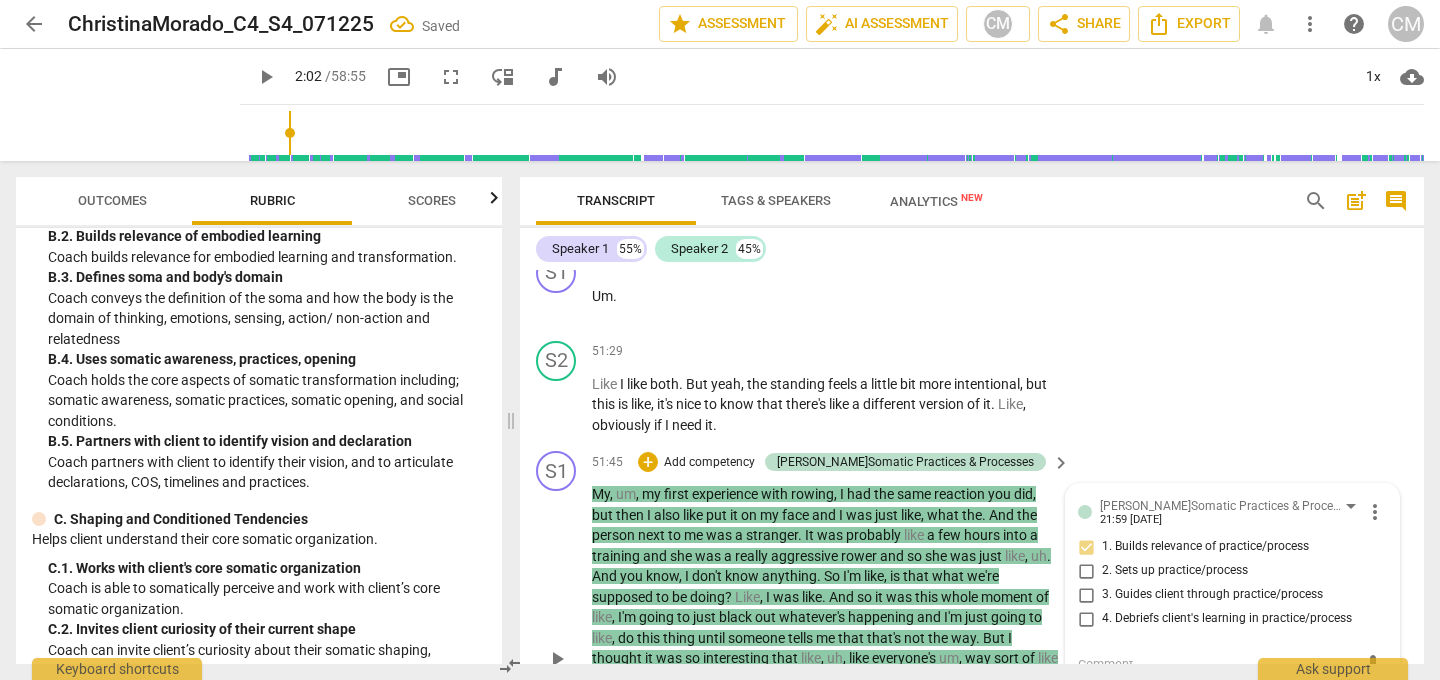 click on "S1 play_arrow pause 51:45 + Add competency J.Somatic Practices & Processes keyboard_arrow_right My ,   um ,   my   first   experience   with   rowing ,   I   had   the   same   reaction   you   did ,   but   then   I   also   like   put   it   on   my   face   and   I   was   just   like ,   what   the .   And   the   person   next   to   me   was   a   stranger .   It   was   probably   like   a   few   hours   into   a   training   and   she   was   a   really   aggressive   rower   and   so   she   was   just   like ,   uh .   And   you   know ,   I   don't   know   anything .   So   I'm   like ,   is   that   what   we're   supposed   to   be   doing ?   Like ,   I   was   like .   And   so   it   was   this   whole   moment   of   like ,   I'm   going   to   just   black   out   whatever's   happening   and   I'm   just   going   to   like ,   do   this   thing   until   someone   tells   me   that   that's   not   the   way .   But   I   thought   it   was   so   interesting   that   like ,   uh ," at bounding box center (972, 642) 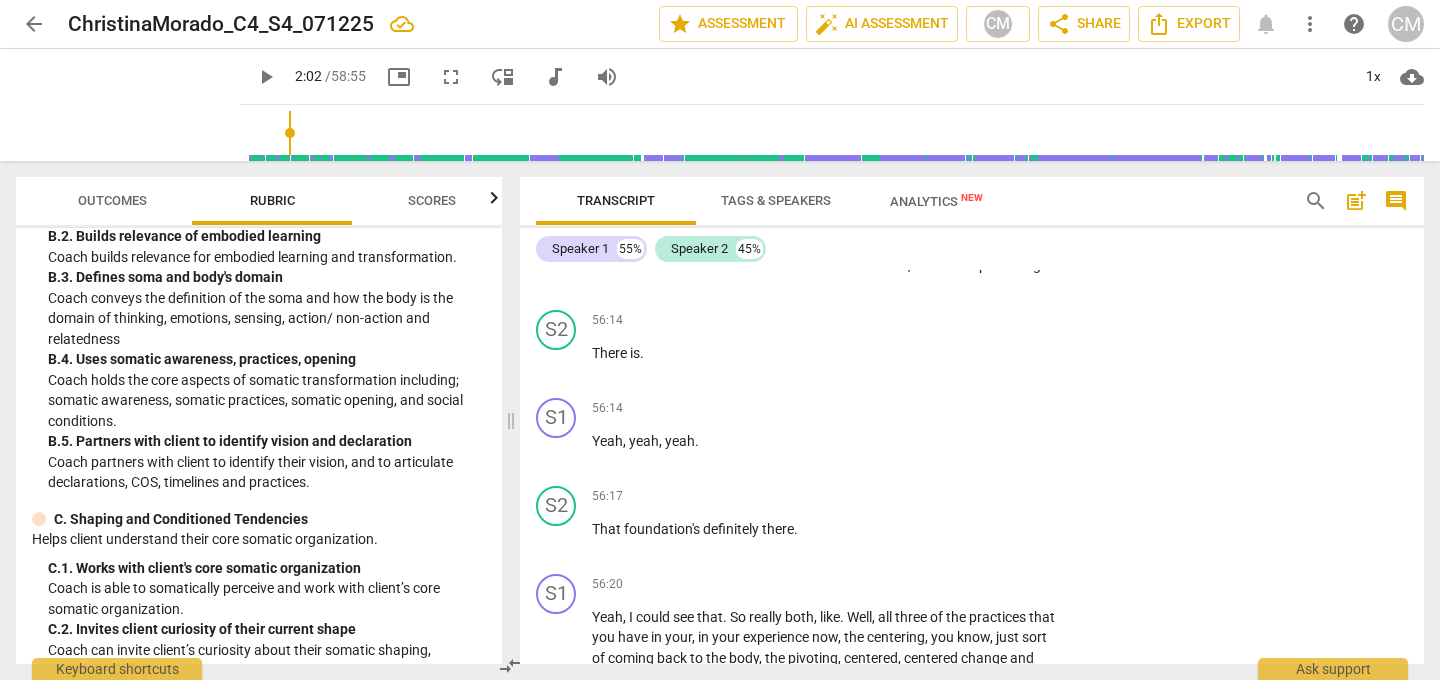 scroll, scrollTop: 17756, scrollLeft: 0, axis: vertical 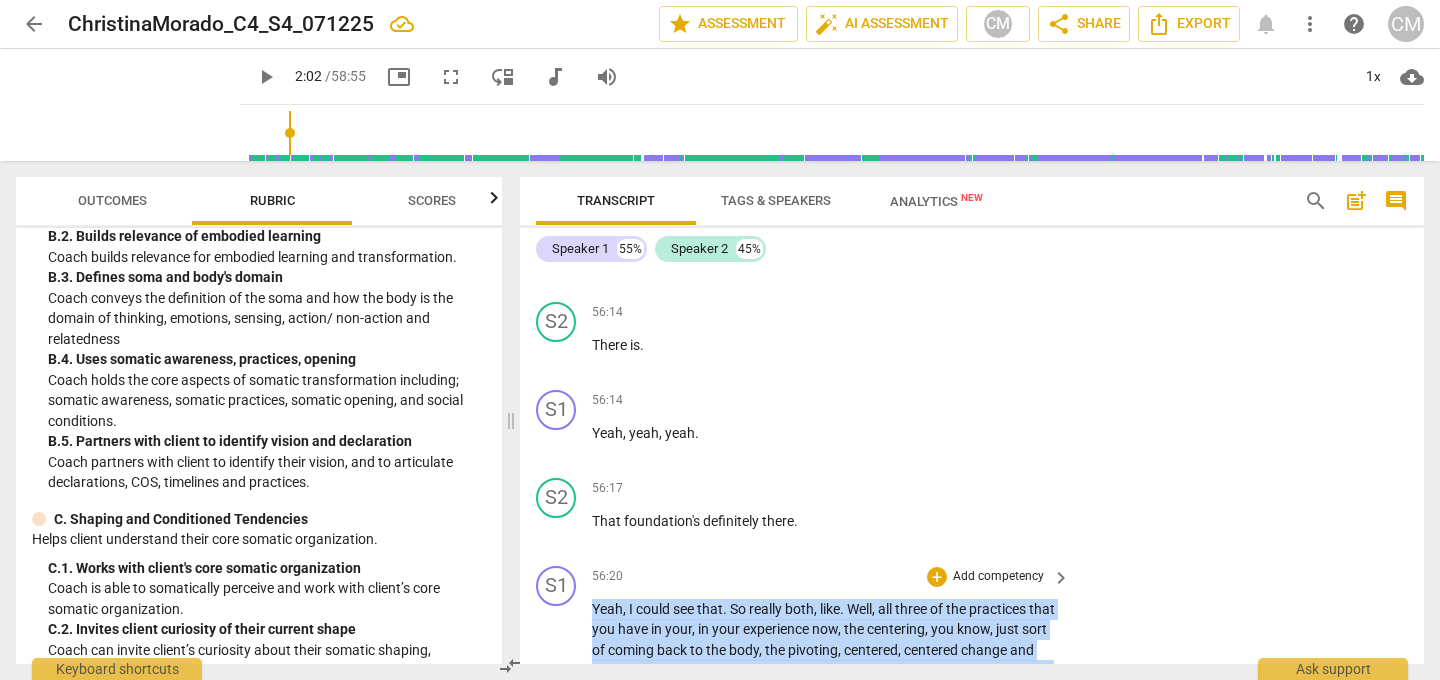 drag, startPoint x: 738, startPoint y: 546, endPoint x: 593, endPoint y: 422, distance: 190.79047 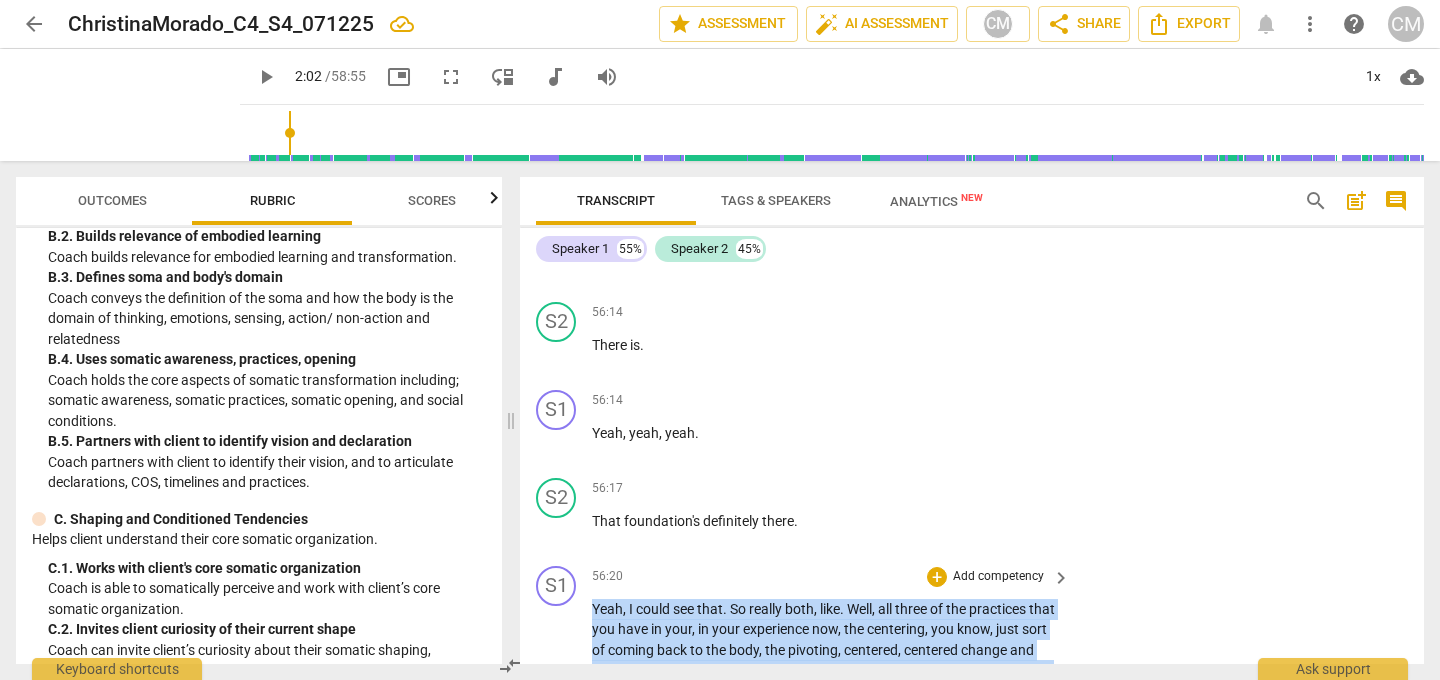 click on "Yeah ,   I   could   see   that .   So   really   both ,   like .   Well ,   all   three   of   the   practices   that   you   have   in   your ,   in   your   experience   now ,   the   centering ,   you   know ,   just   sort   of   coming   back   to   the   body ,   the   pivoting ,   centered ,   centered   change   and   then   this   one .   Centered ,   I   think   are   options   to   try .   Um ,   is   there .   What   do   you   feel ?   I   don't   know   when   our   next   meeting   is   and   I   guess   I'm   curious   what   you   think   makes   the   most   sense   for .   For   practice   between   now   and   when   we   meet   Next ." at bounding box center (826, 671) 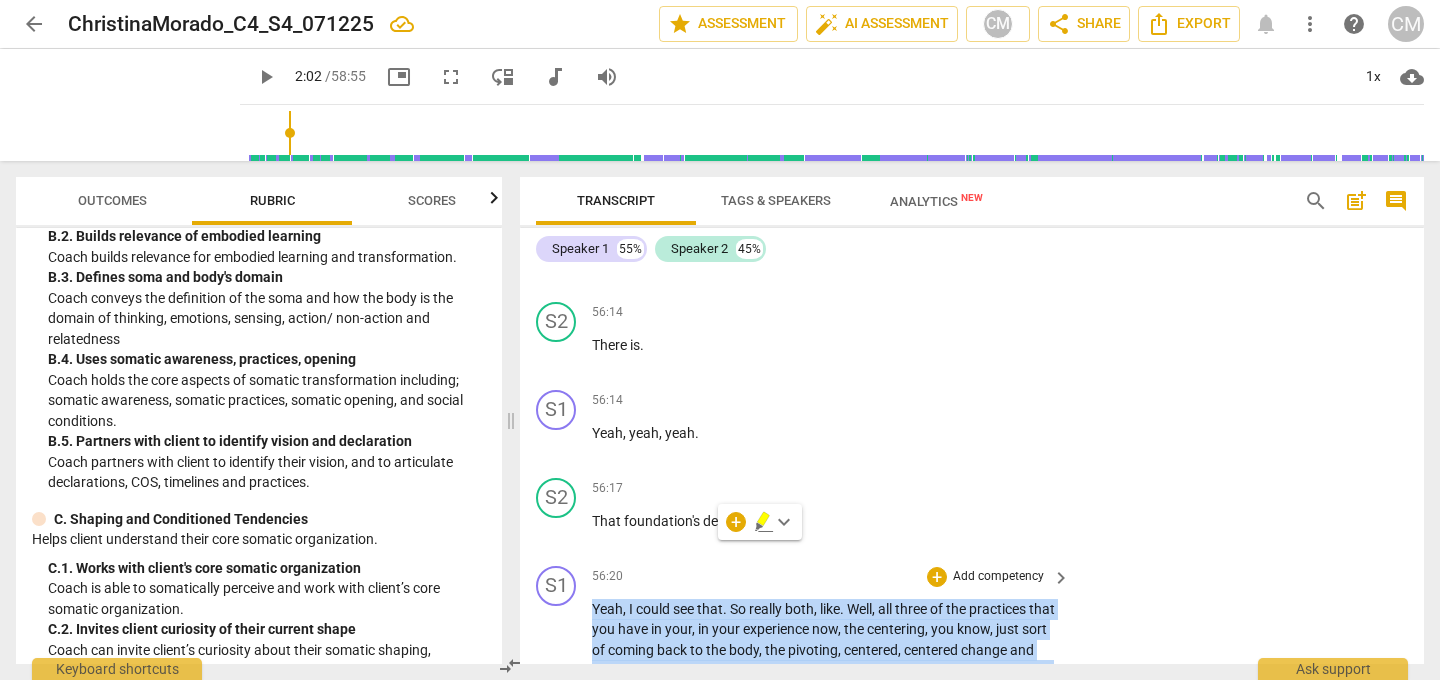 click on "Add competency" at bounding box center [998, 577] 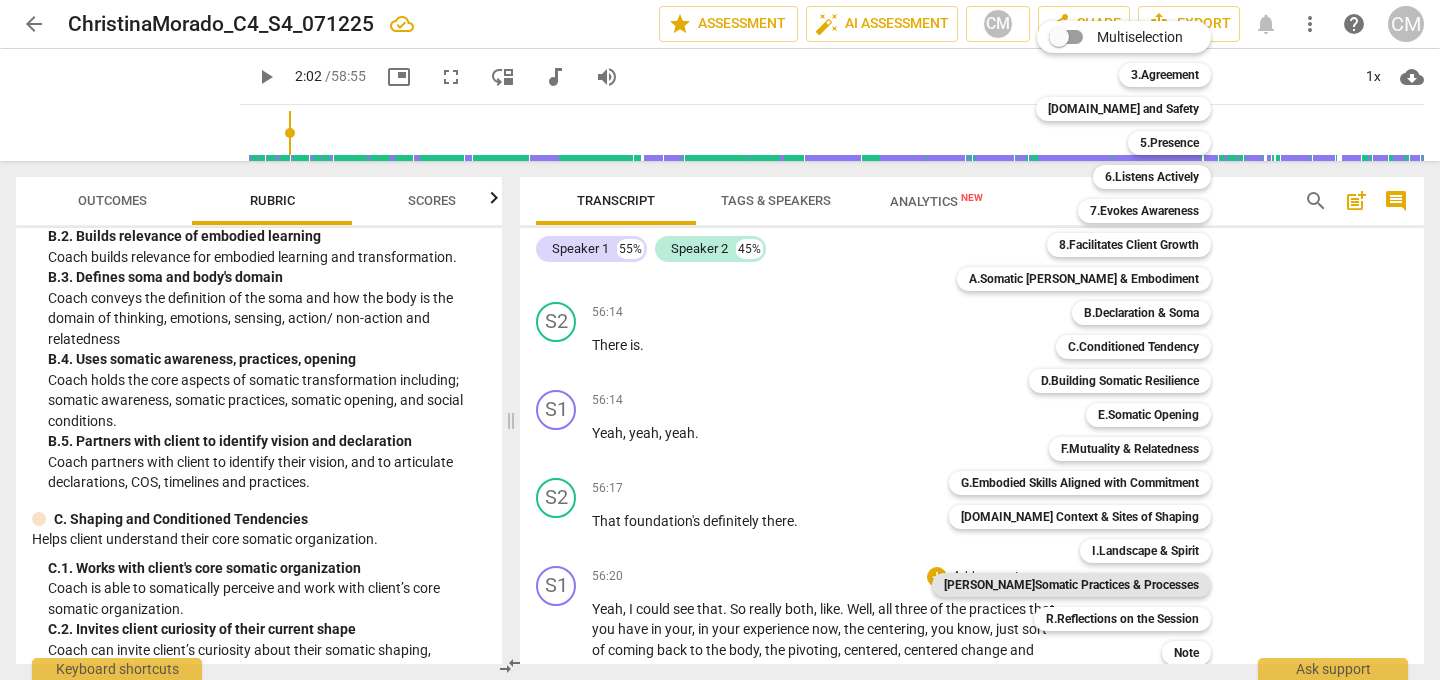click on "[PERSON_NAME]Somatic Practices & Processes" at bounding box center (1071, 585) 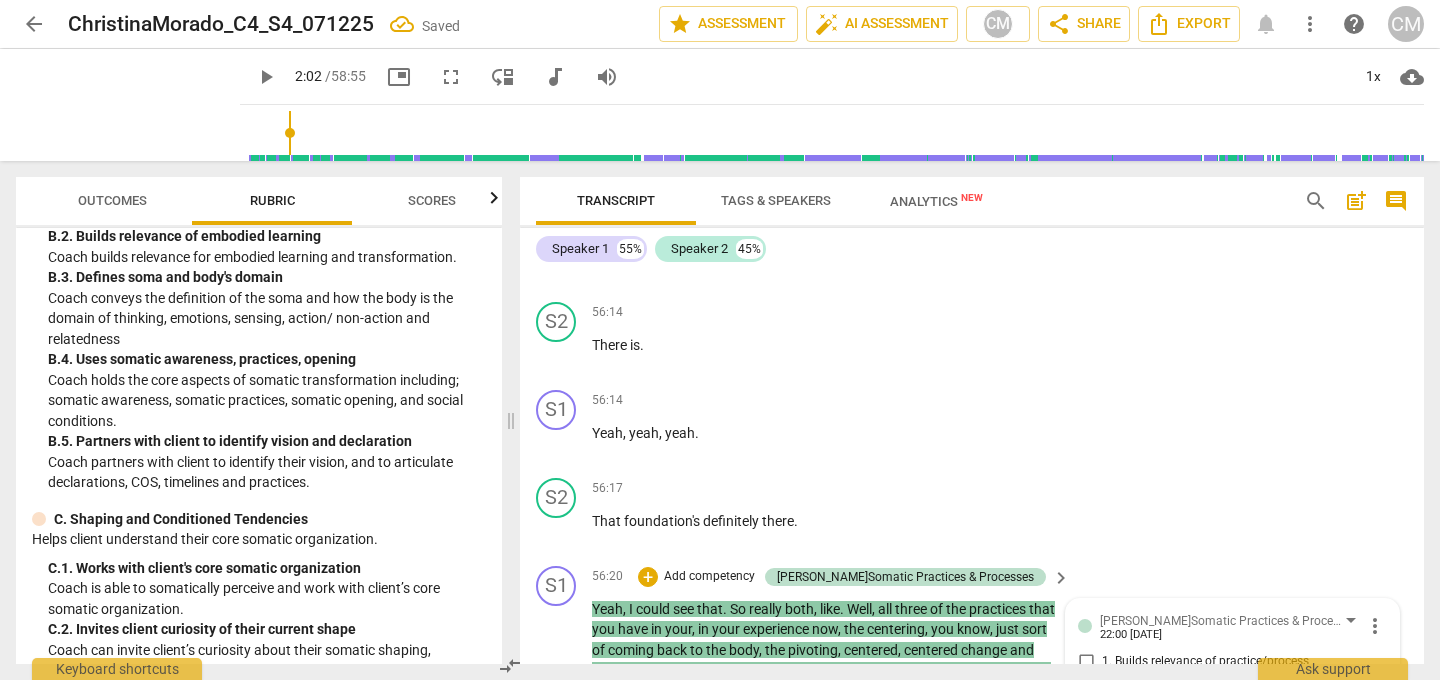 click on "4. Debriefs client's learning in practice/process" at bounding box center (1086, 734) 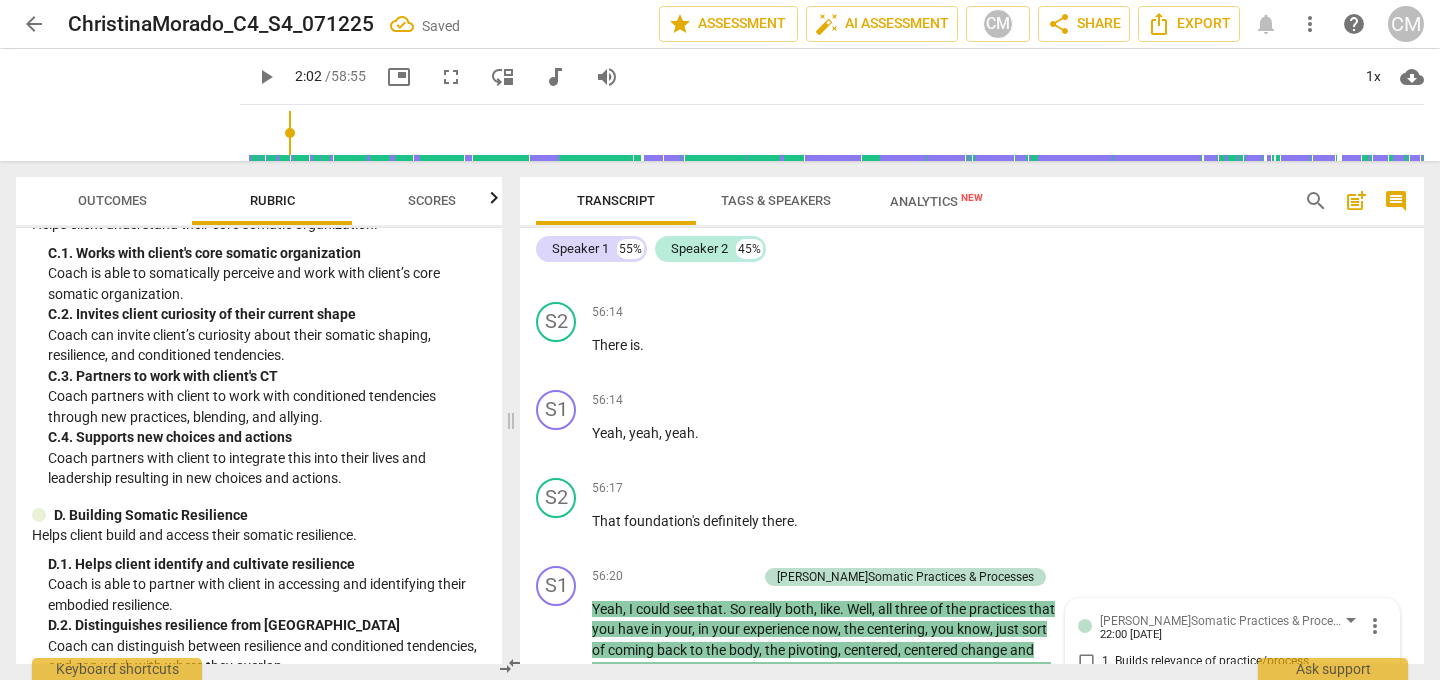 scroll, scrollTop: 2691, scrollLeft: 0, axis: vertical 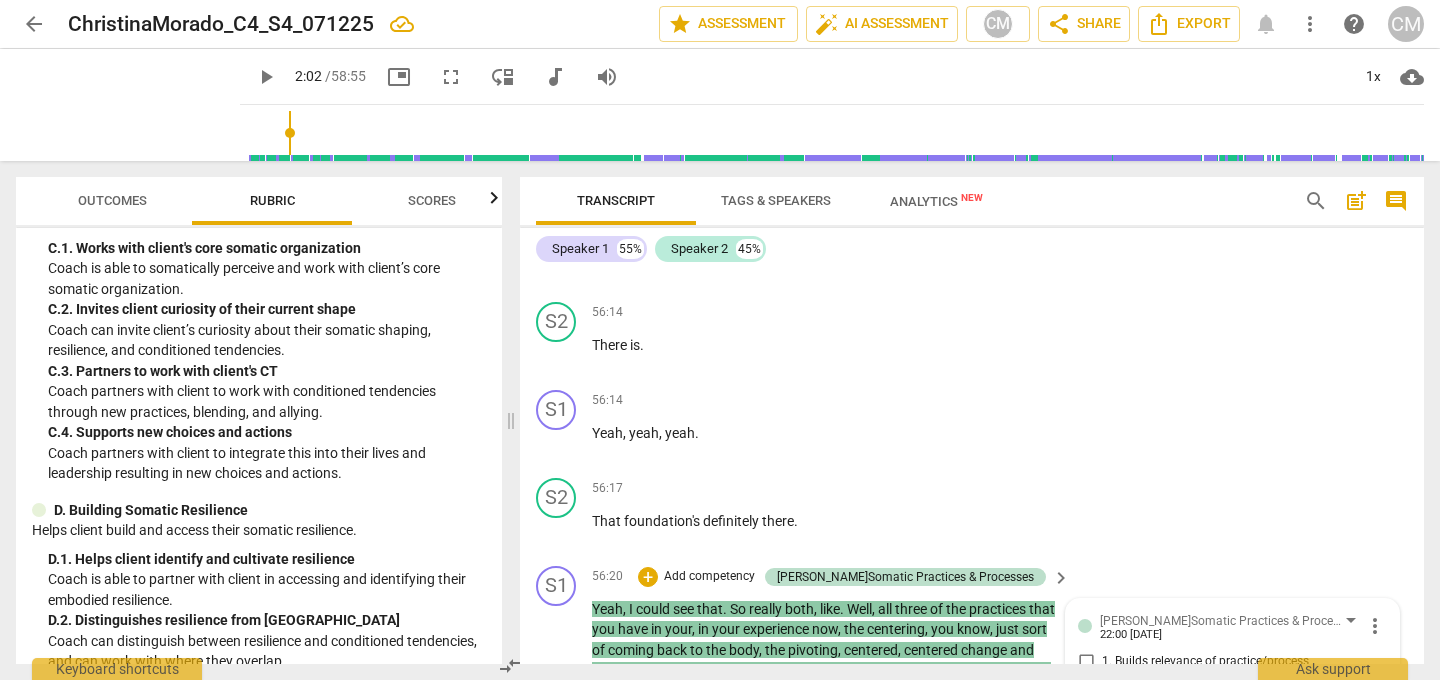 click on "Add competency" at bounding box center (709, 577) 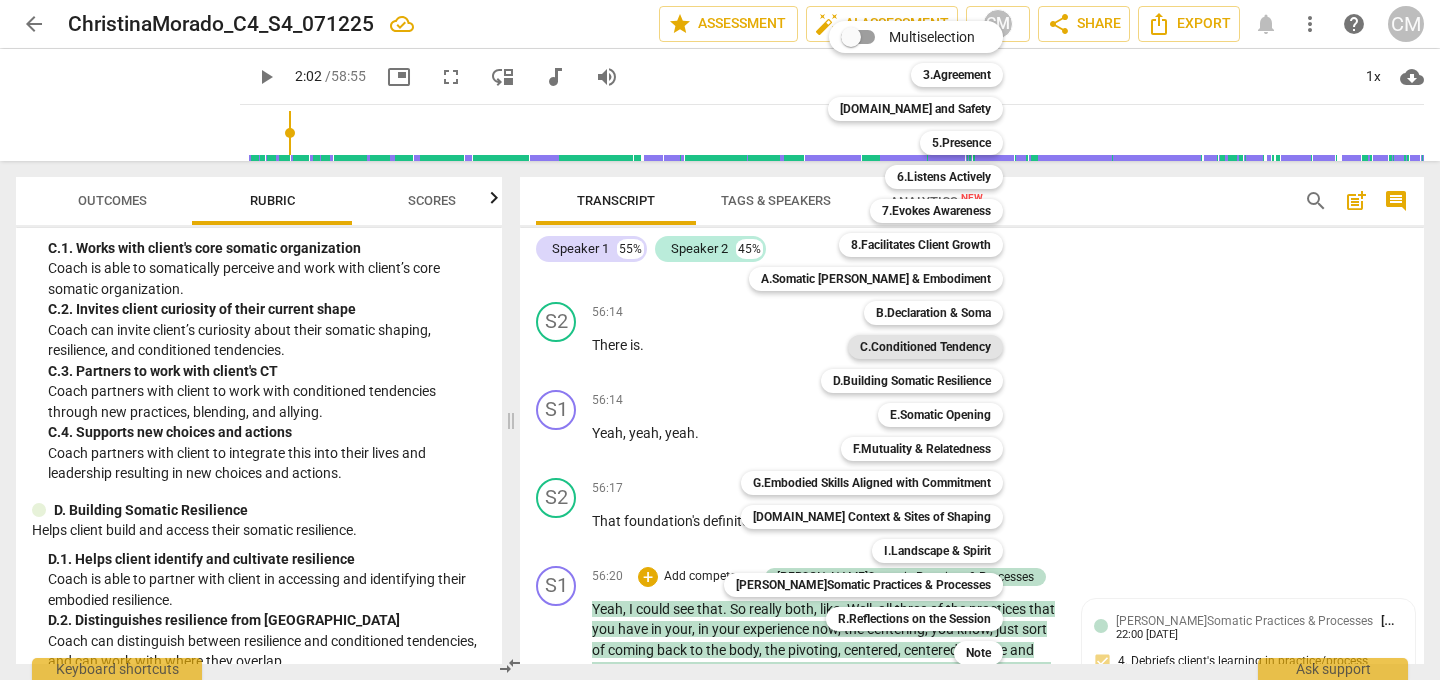 click on "C.Conditioned Tendency" at bounding box center (925, 347) 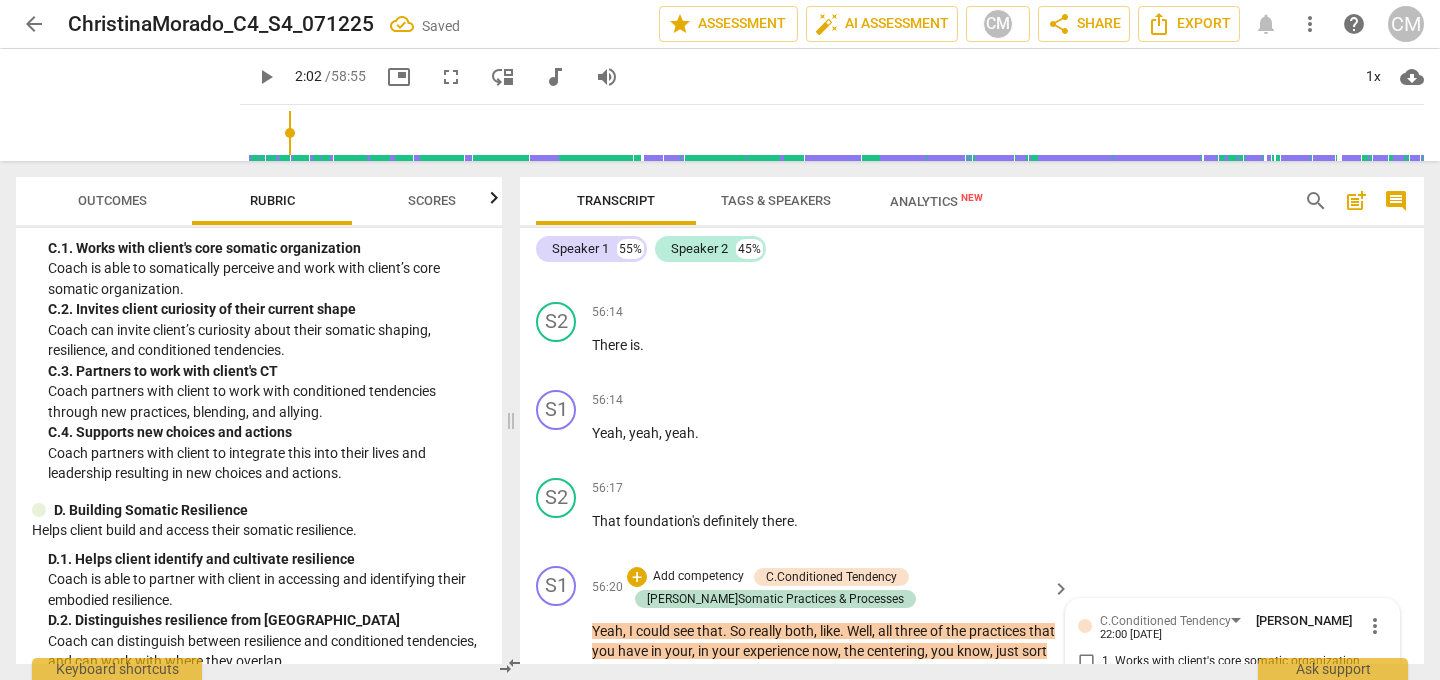 click on "4. Supports new choices and actions" at bounding box center [1086, 734] 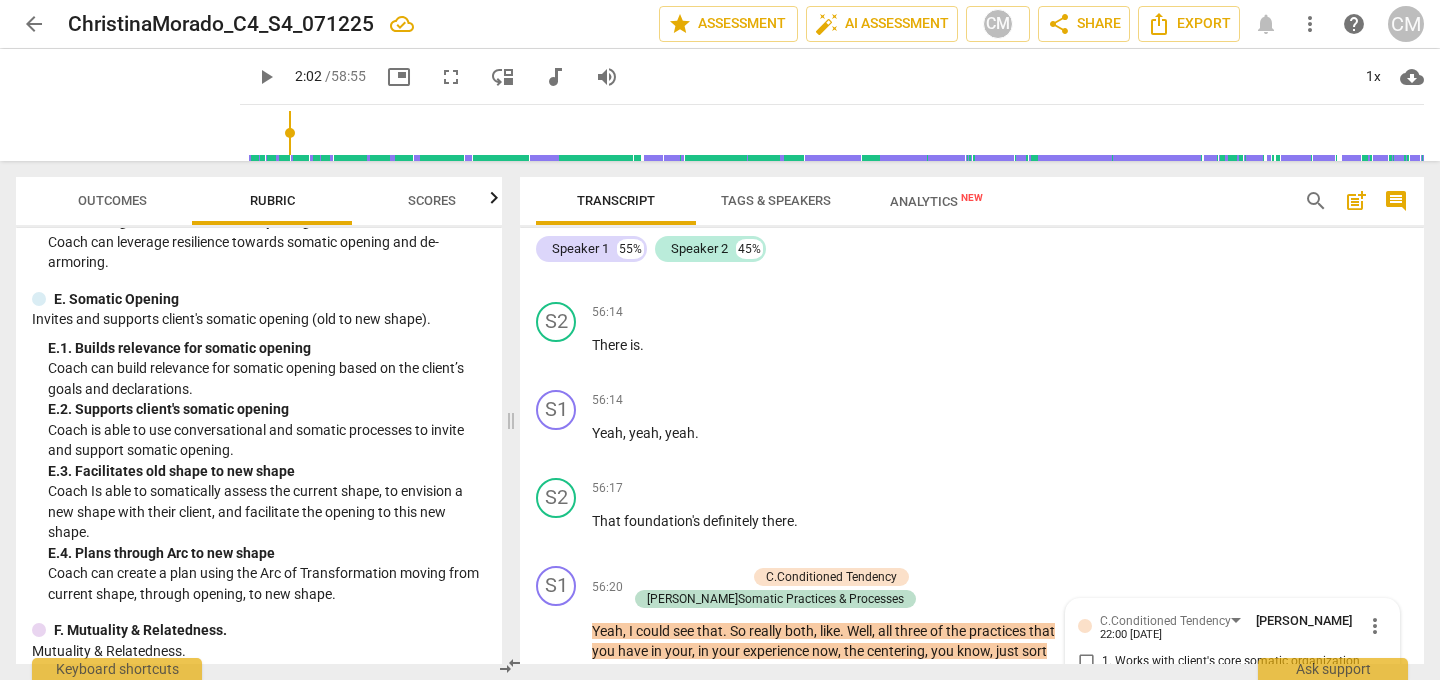 scroll, scrollTop: 3215, scrollLeft: 0, axis: vertical 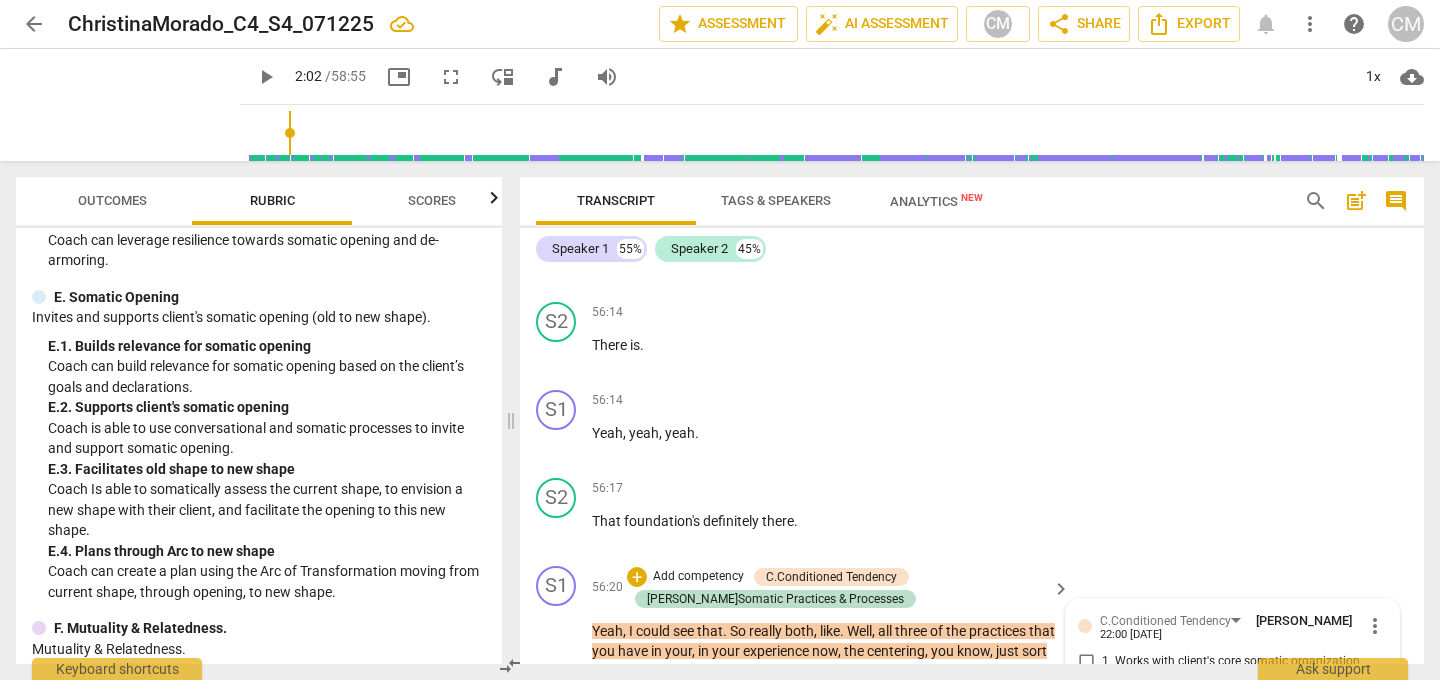 click on "Add competency" at bounding box center [698, 577] 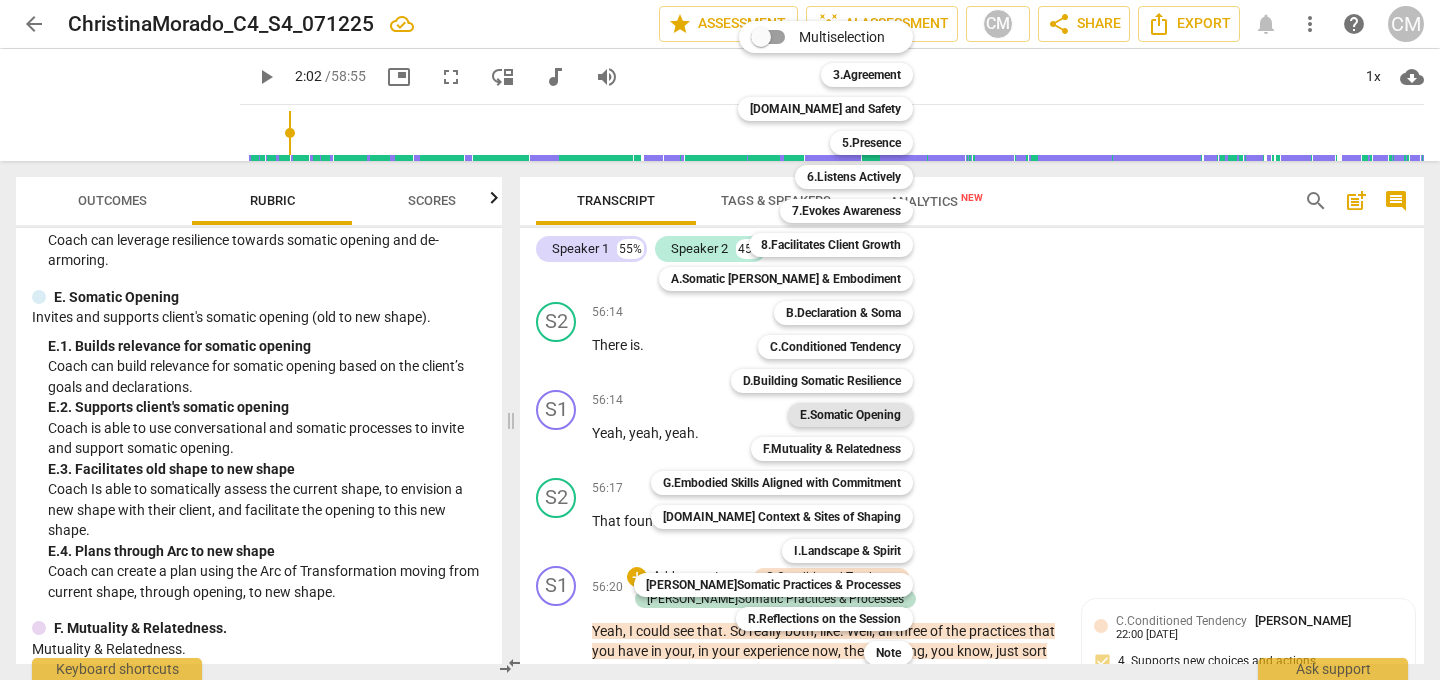 click on "E.Somatic Opening" at bounding box center [850, 415] 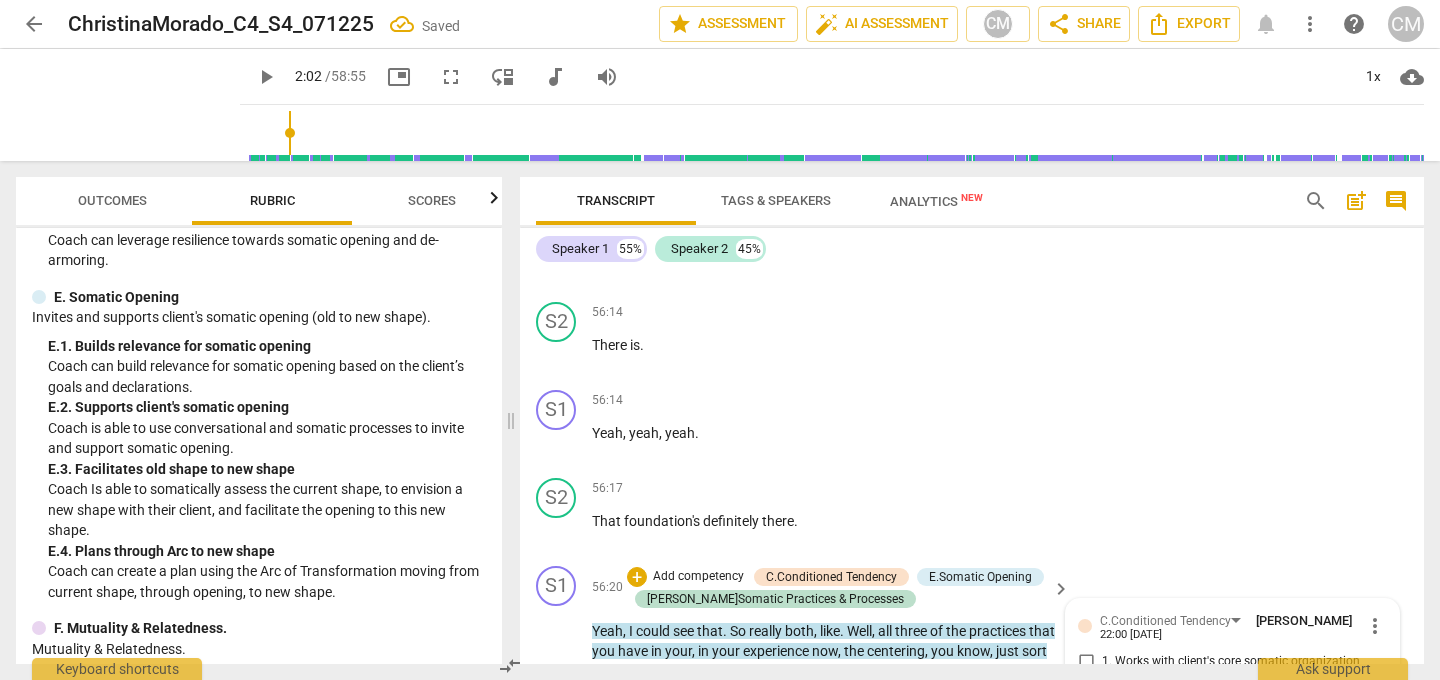 click on "3. Partners to work with client's CT" at bounding box center [1086, 710] 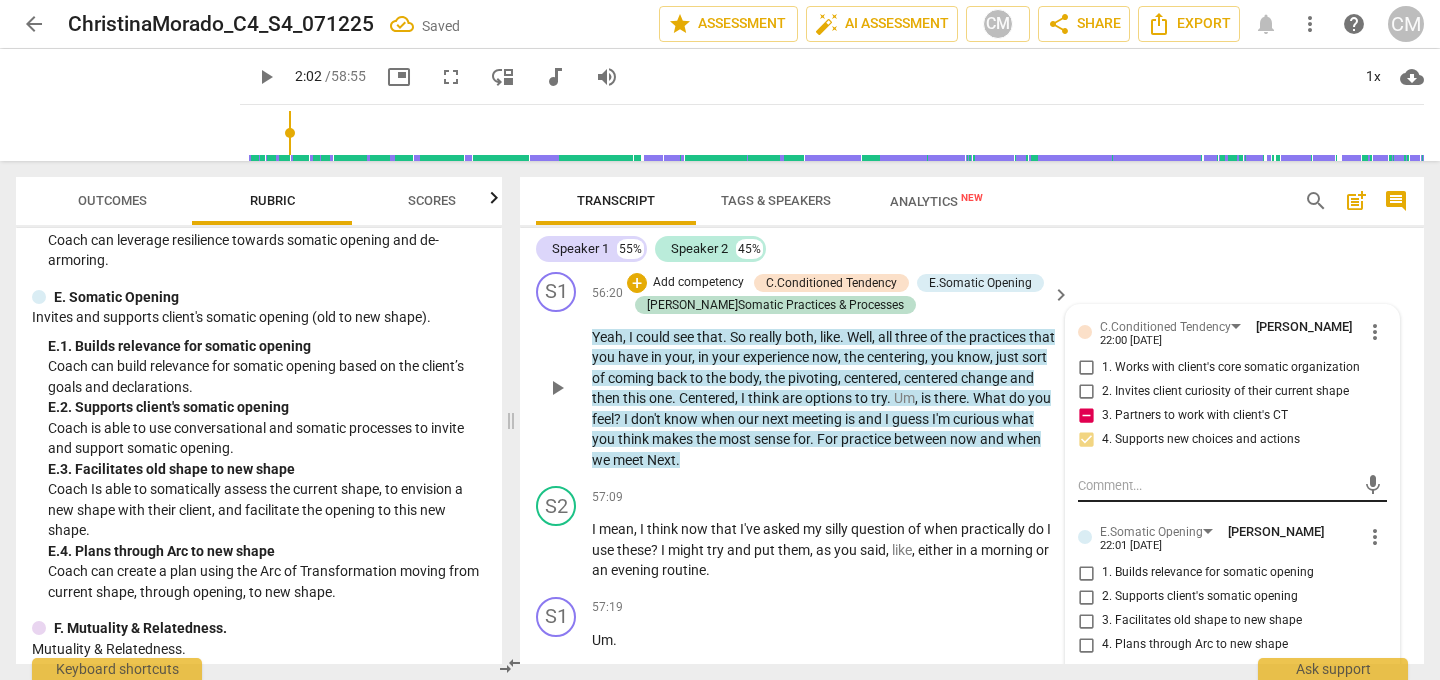 scroll, scrollTop: 18076, scrollLeft: 0, axis: vertical 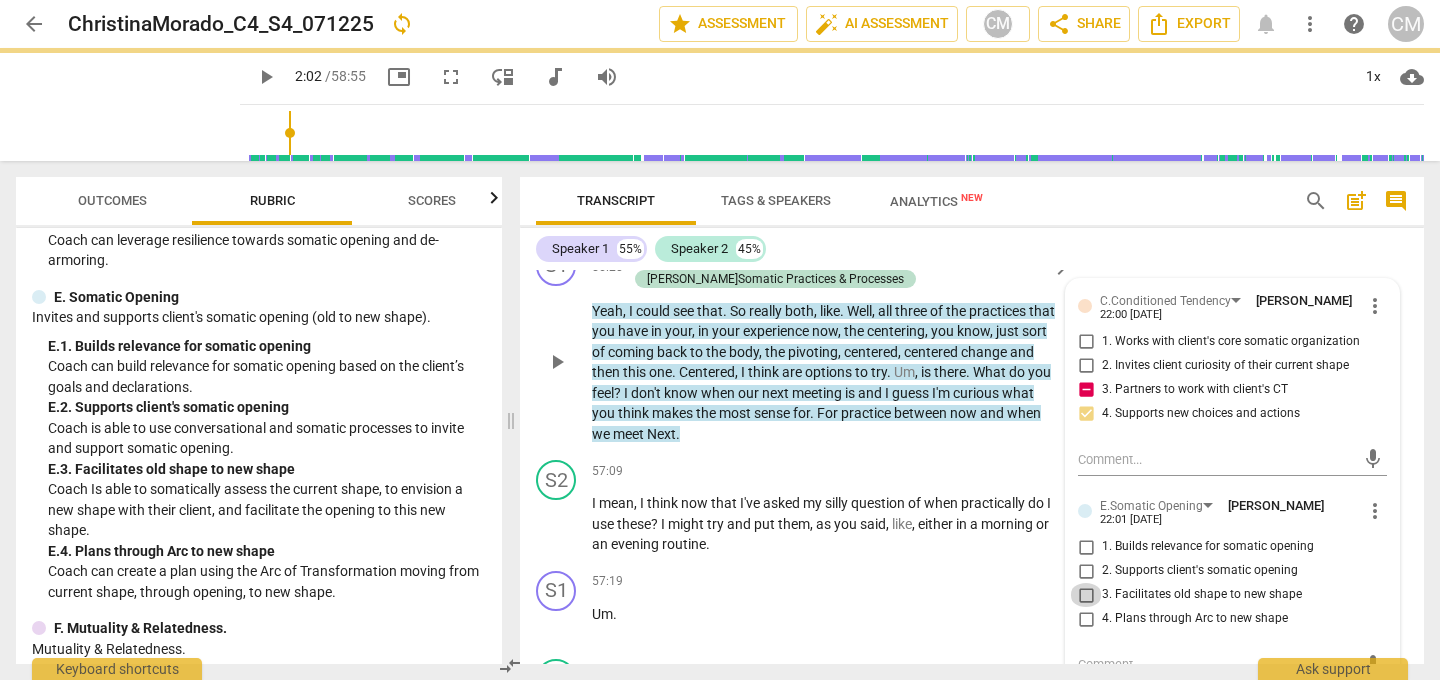 click on "3. Facilitates old shape to new shape" at bounding box center [1086, 595] 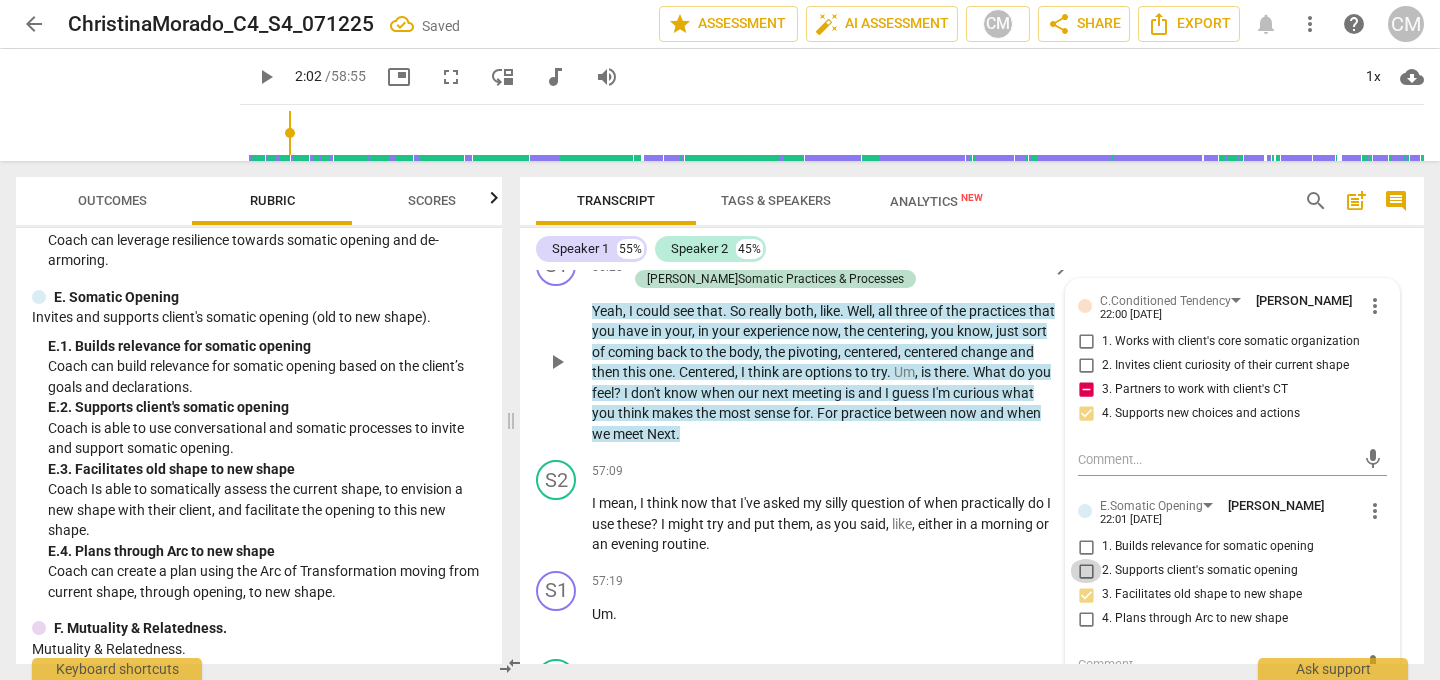 click on "2. Supports client's somatic opening" at bounding box center [1086, 571] 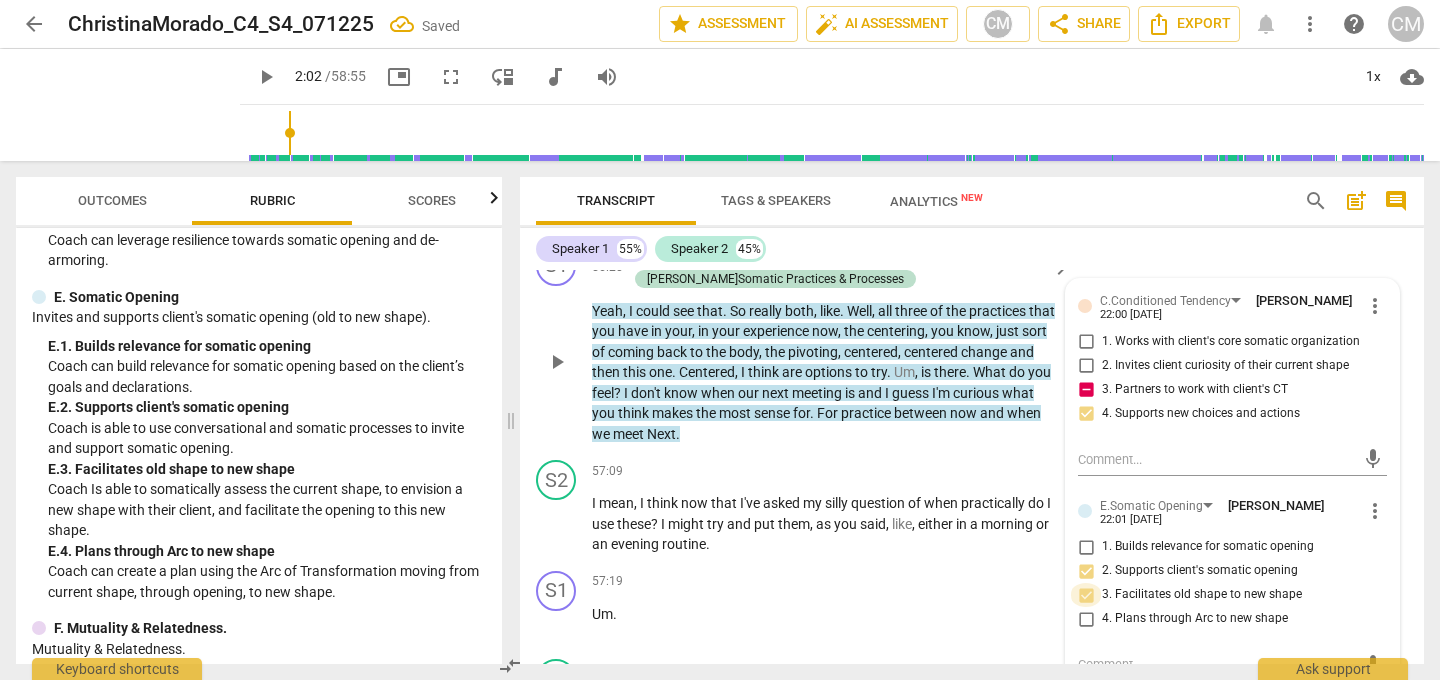 click on "3. Facilitates old shape to new shape" at bounding box center (1086, 595) 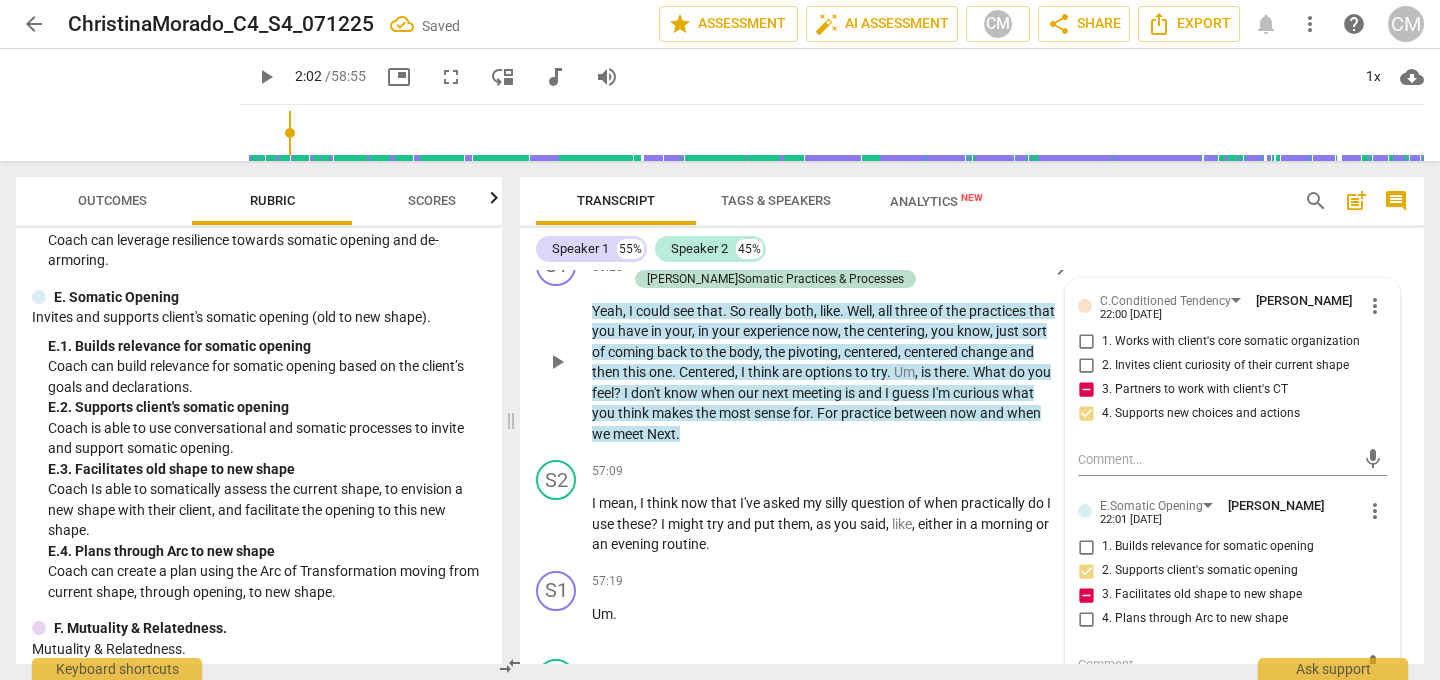 click on "3. Facilitates old shape to new shape" at bounding box center (1086, 595) 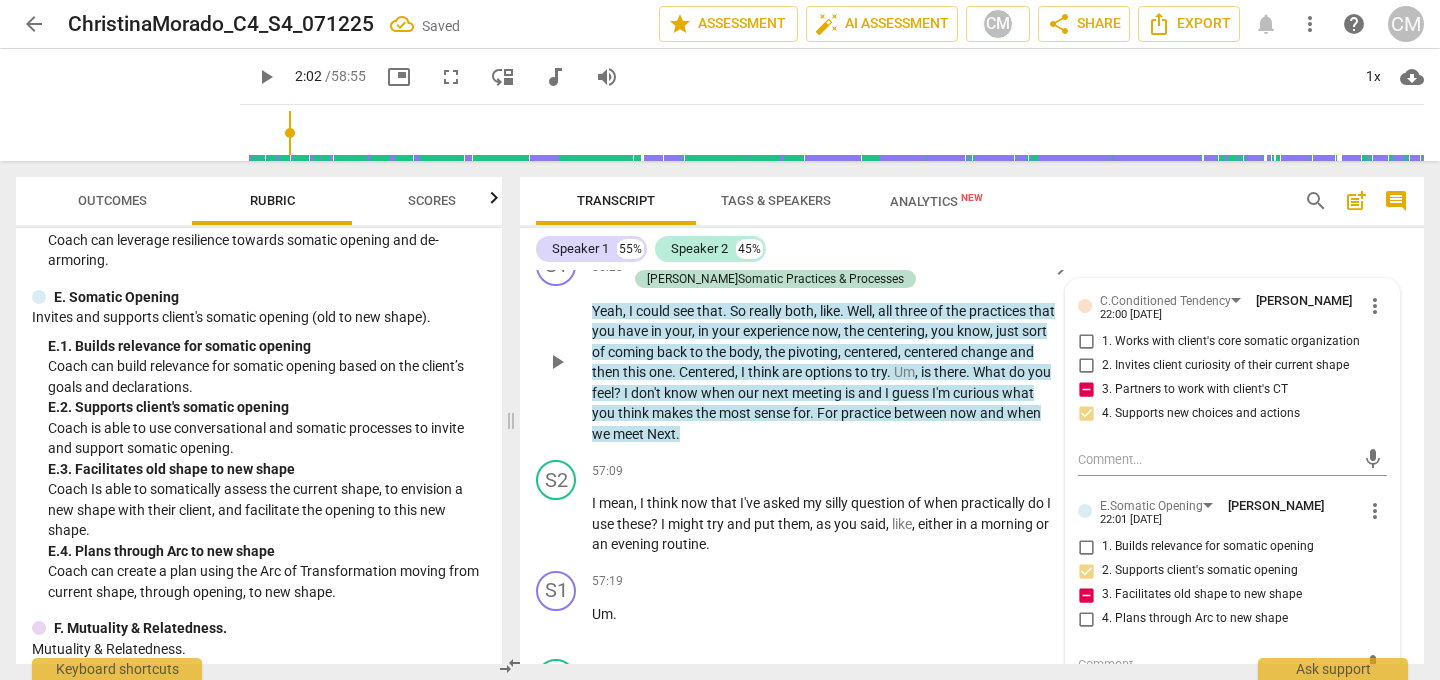 checkbox on "false" 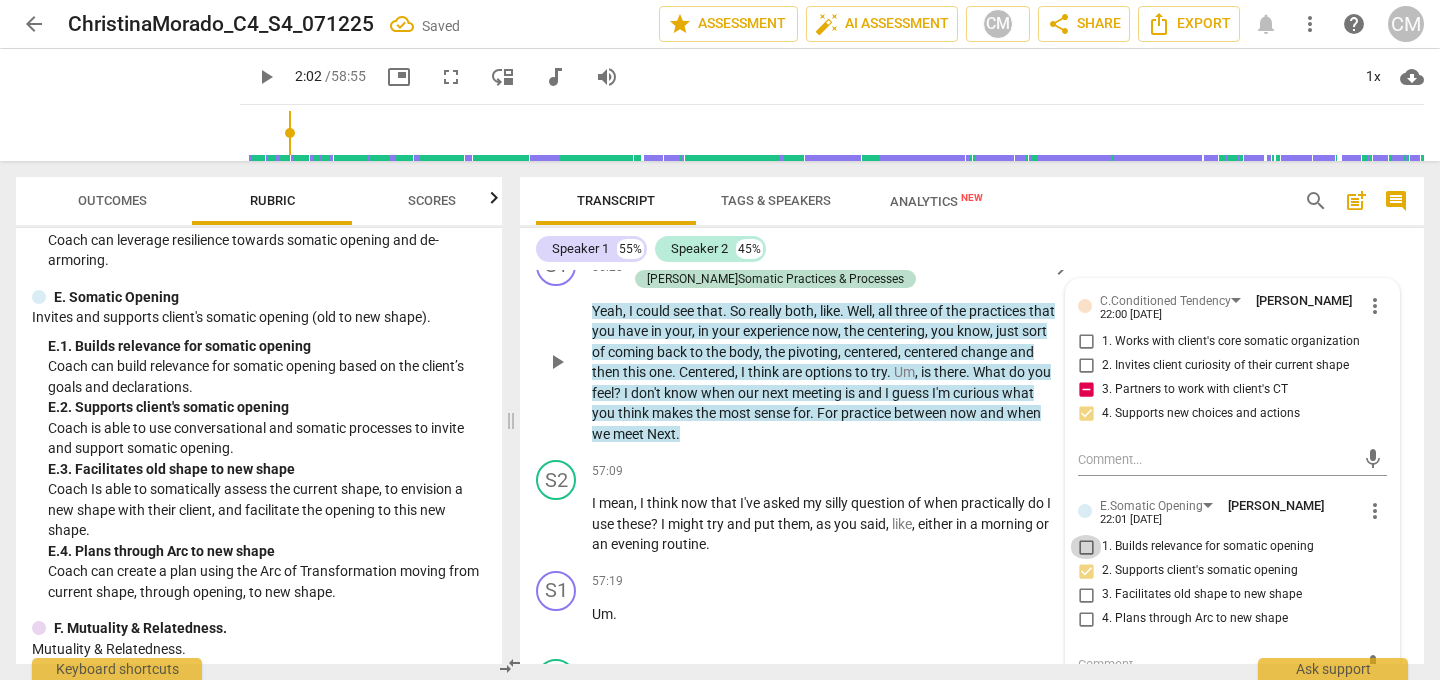 click on "1. Builds relevance for somatic opening" at bounding box center (1086, 547) 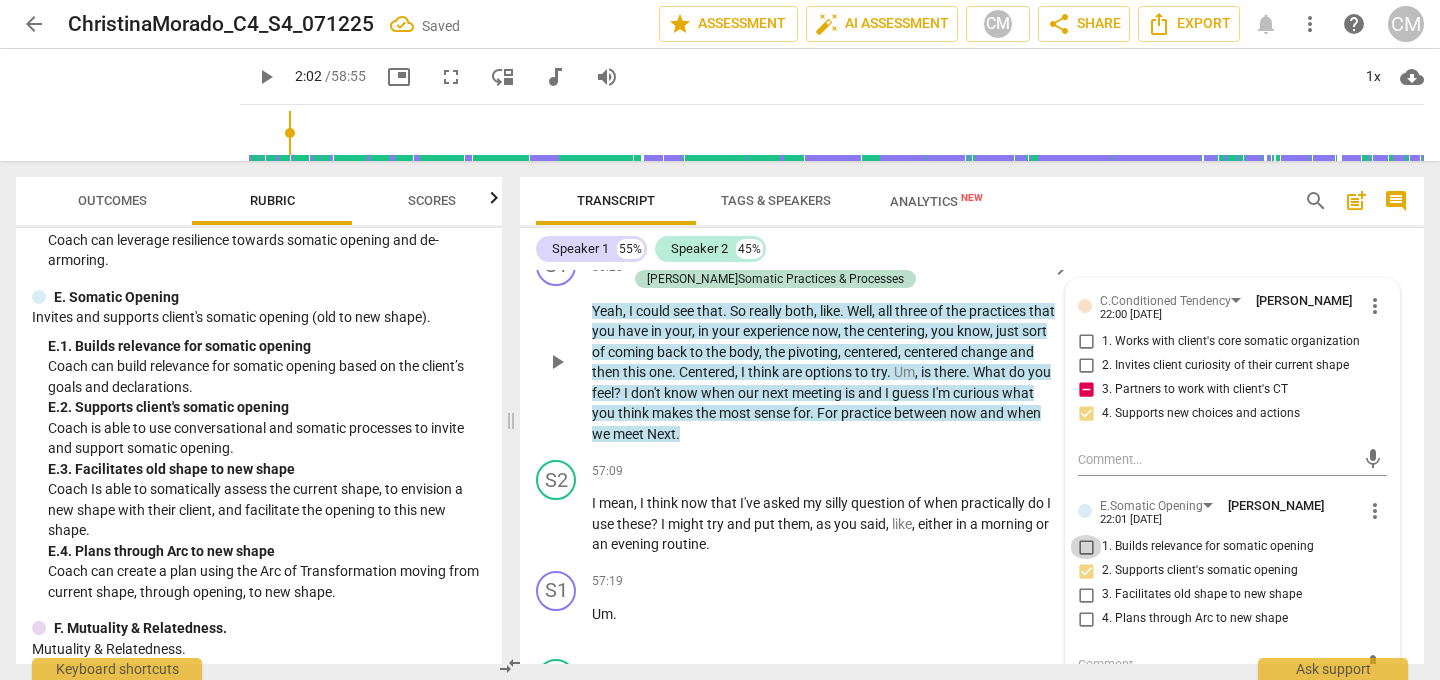 checkbox on "true" 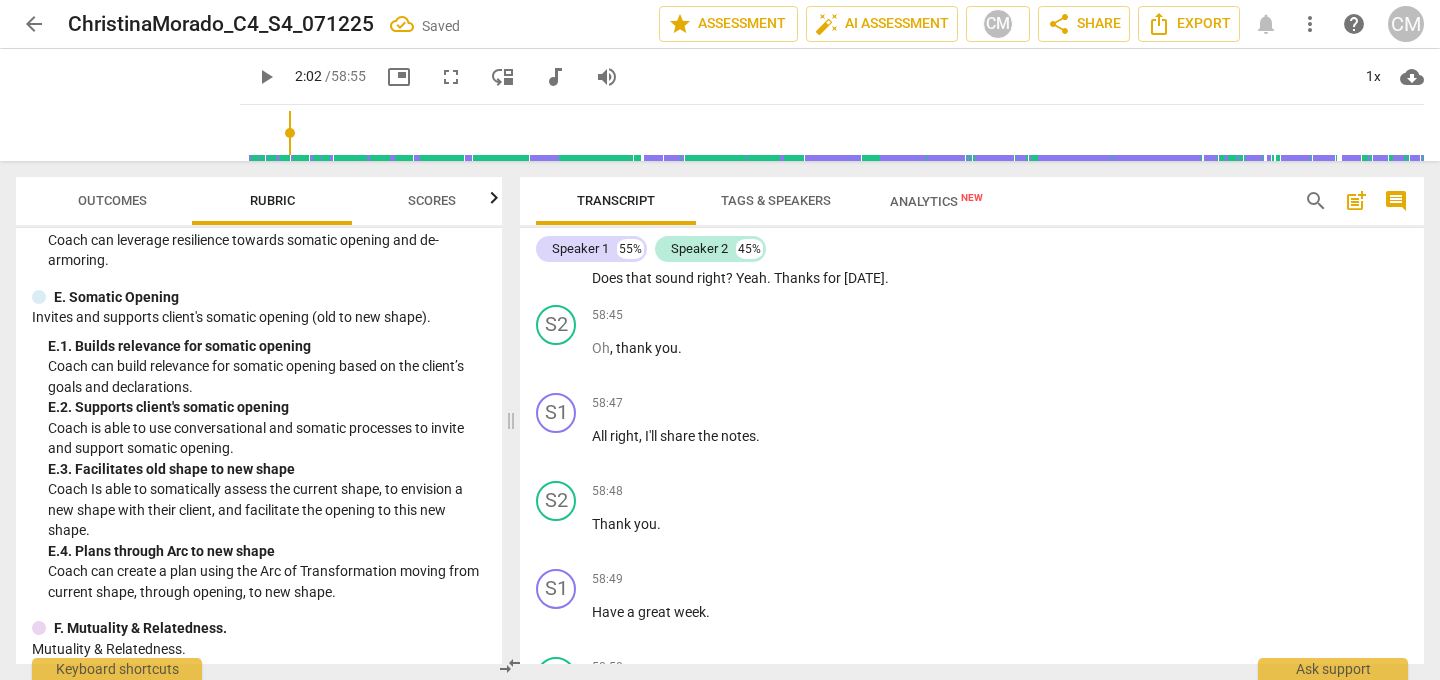 scroll, scrollTop: 19274, scrollLeft: 0, axis: vertical 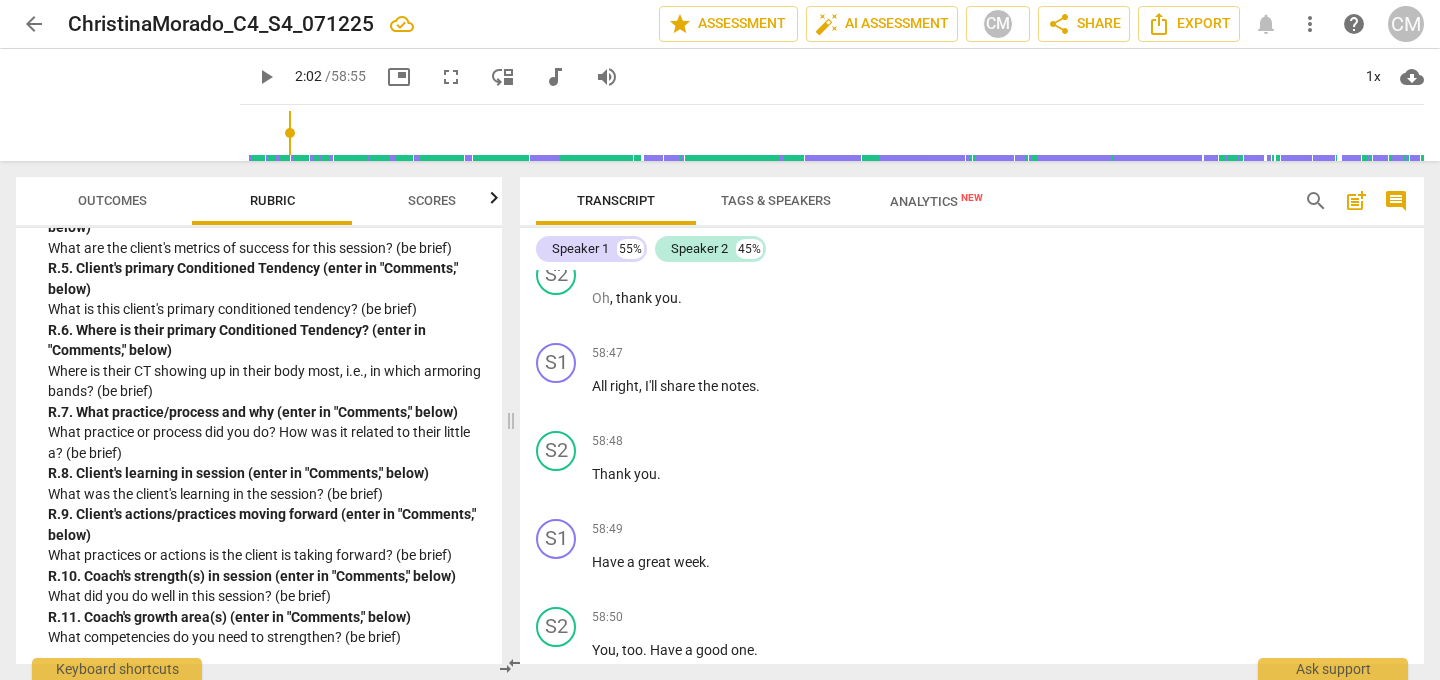 click on "Tags & Speakers" at bounding box center (776, 200) 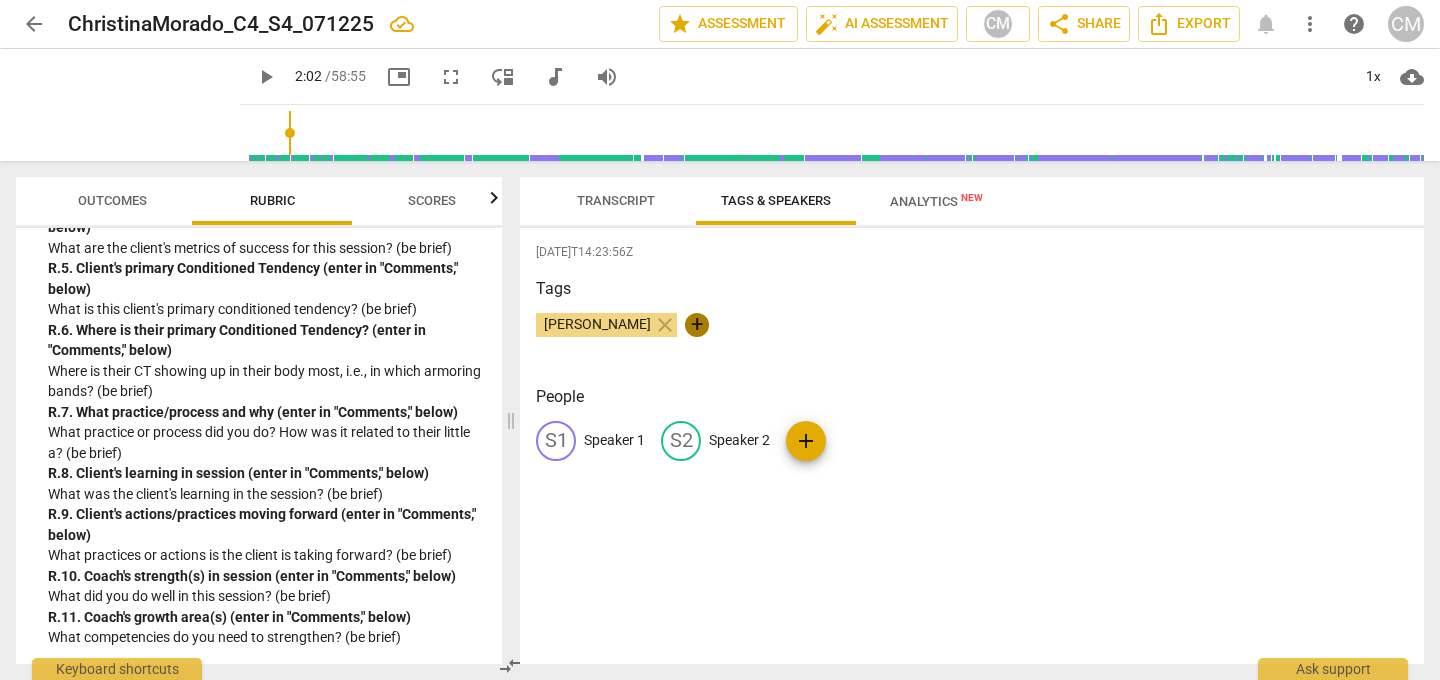 click on "+" at bounding box center [697, 325] 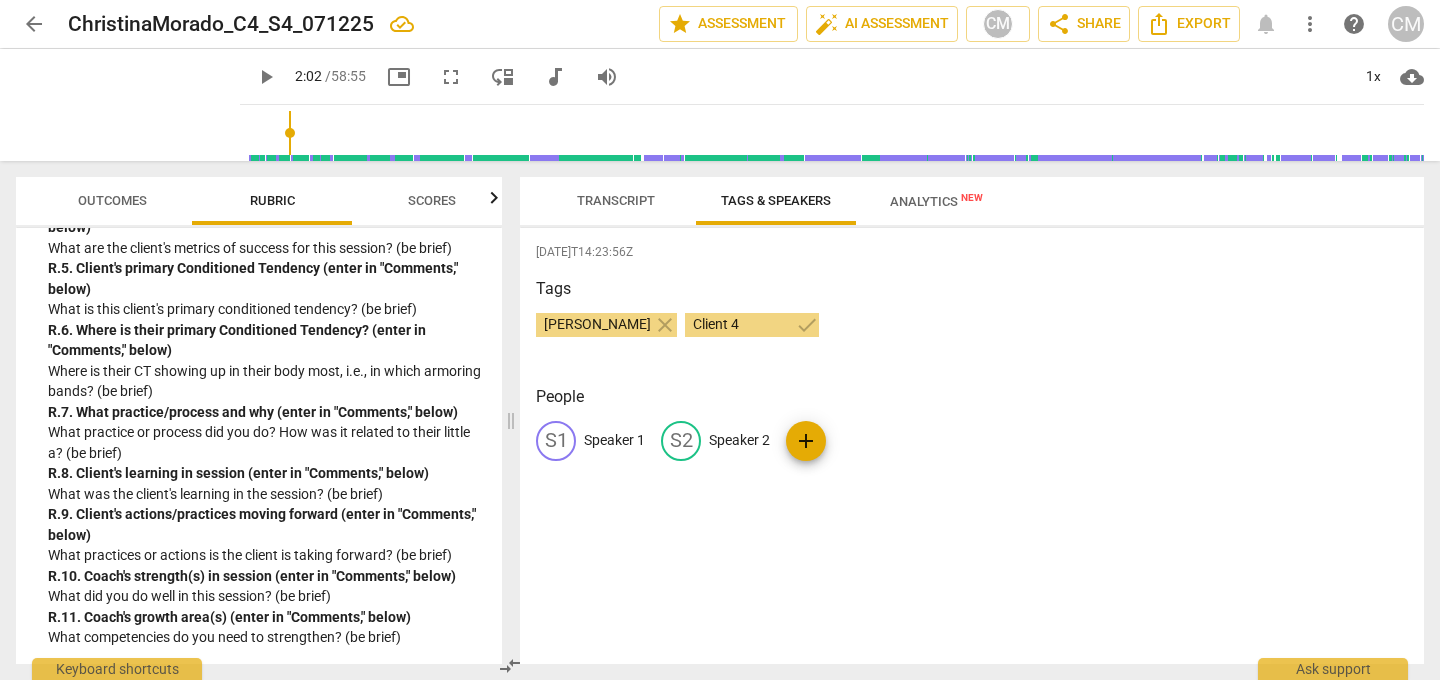 type on "Client 4" 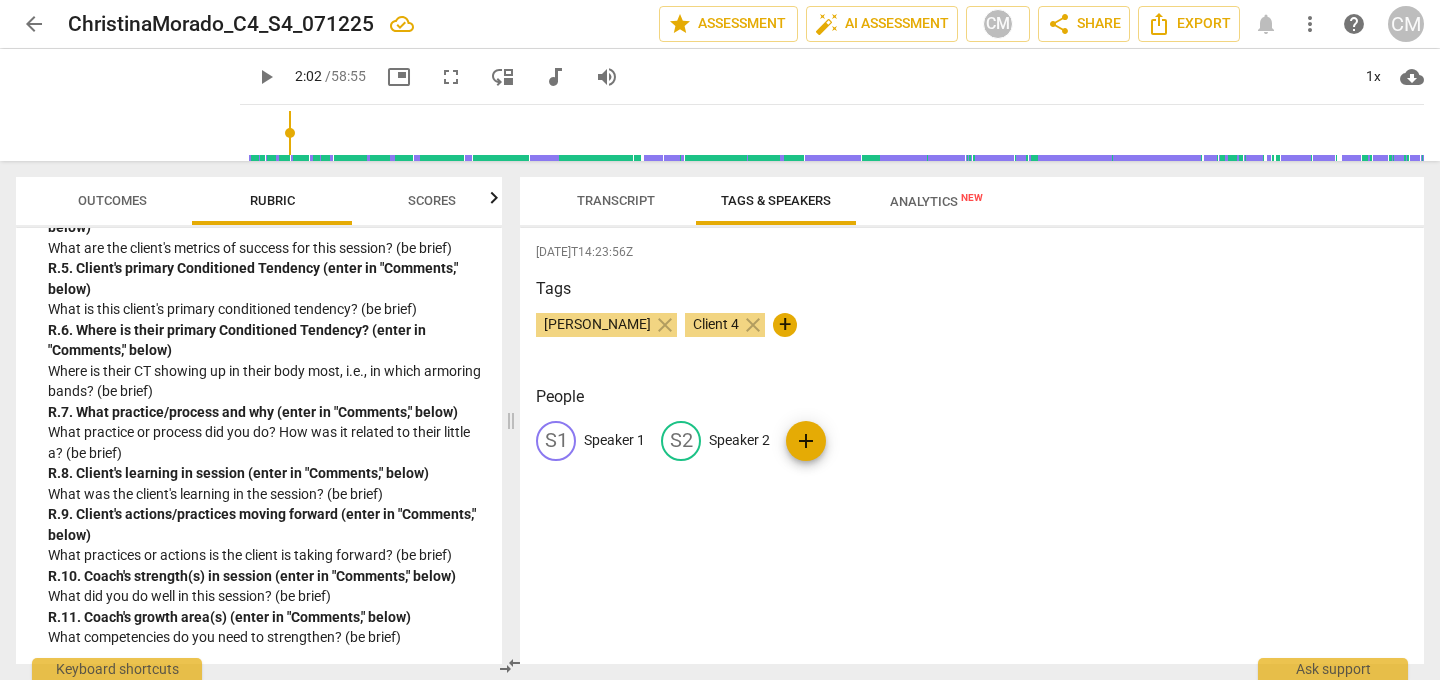 click on "more_vert" at bounding box center [1310, 24] 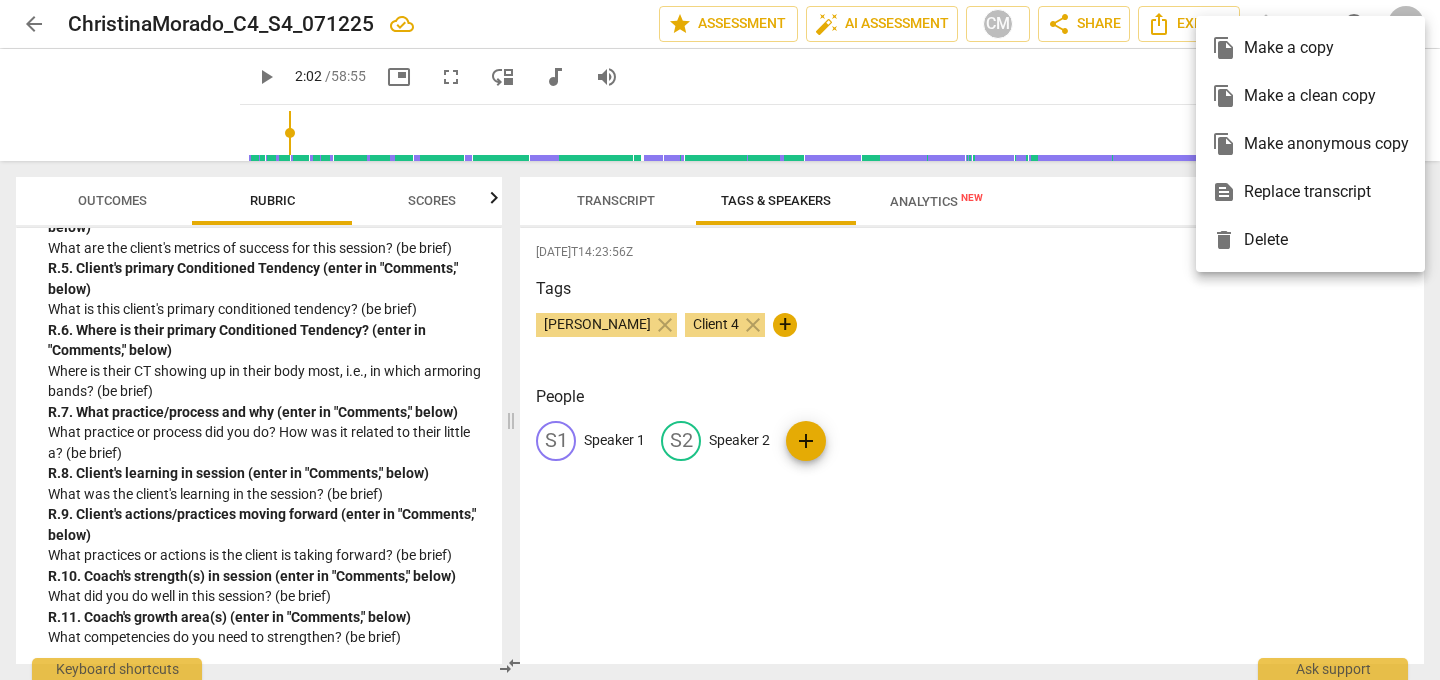 click at bounding box center (720, 340) 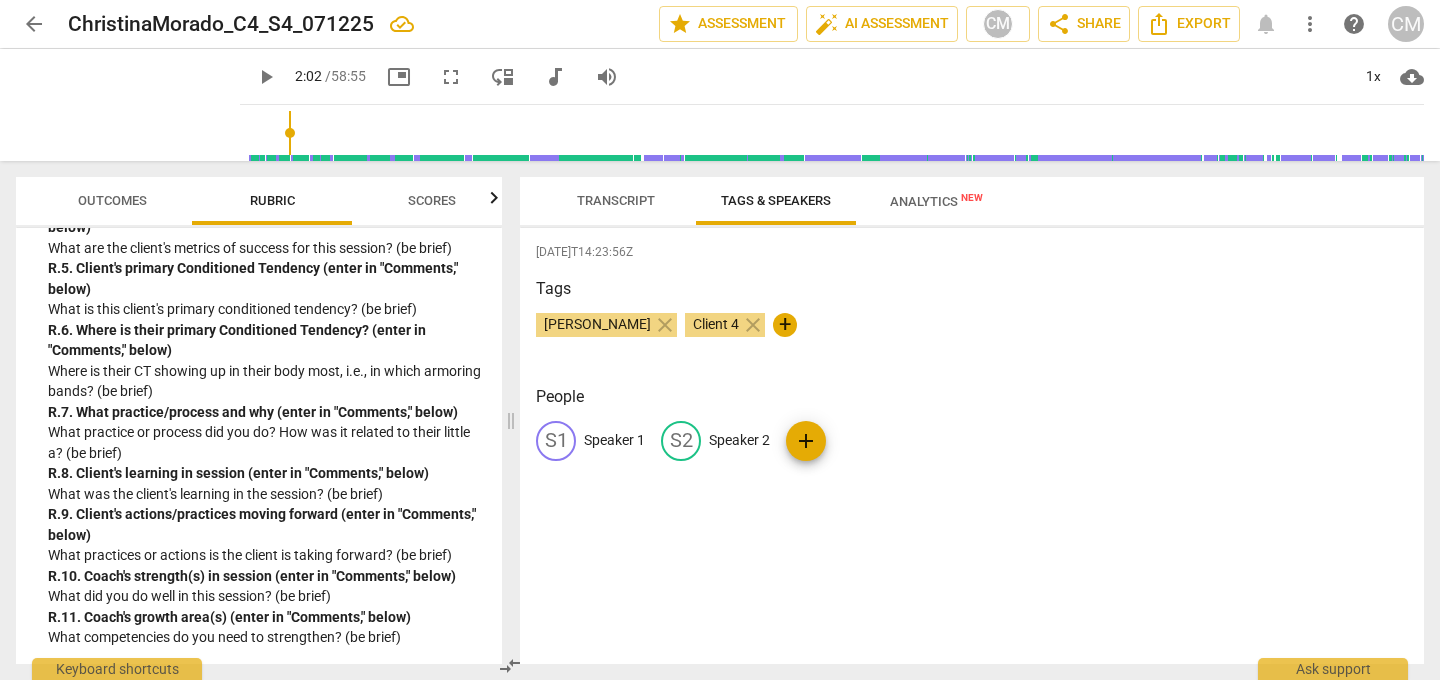 click on "Scores" at bounding box center [432, 200] 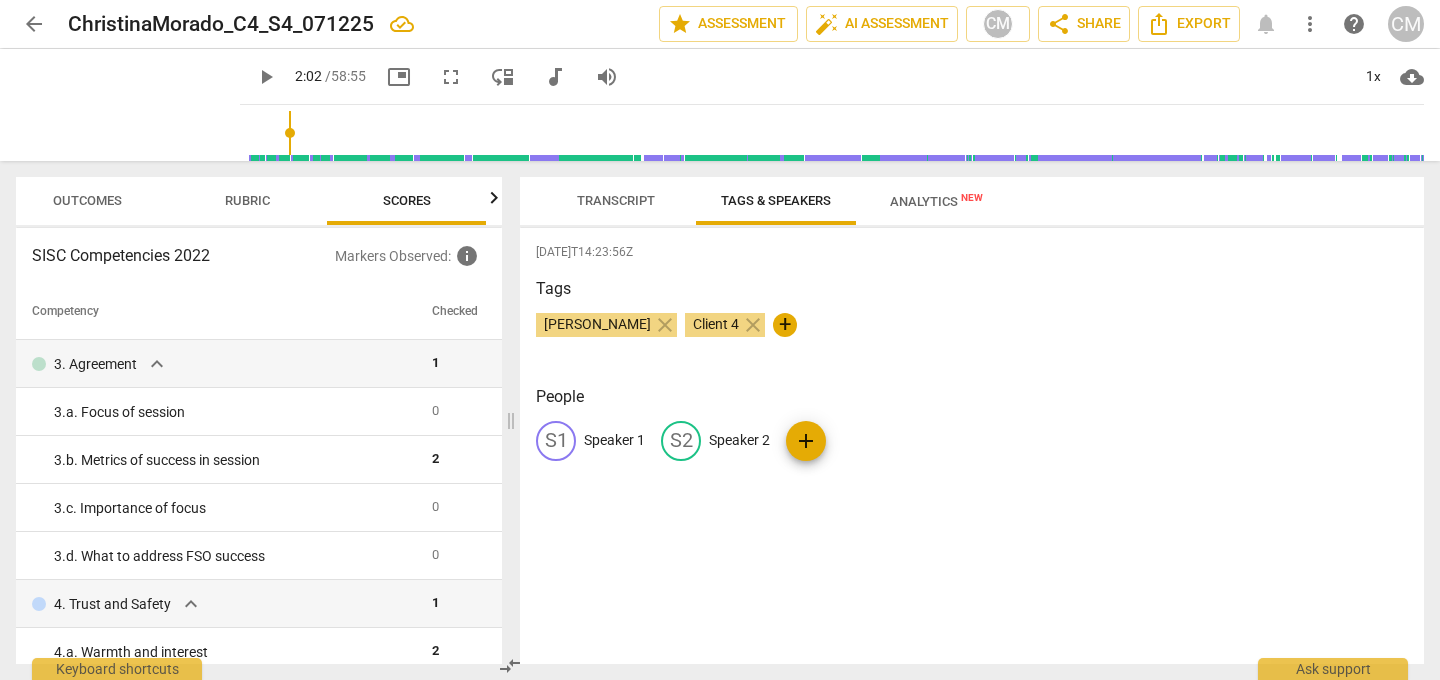 scroll, scrollTop: 0, scrollLeft: 26, axis: horizontal 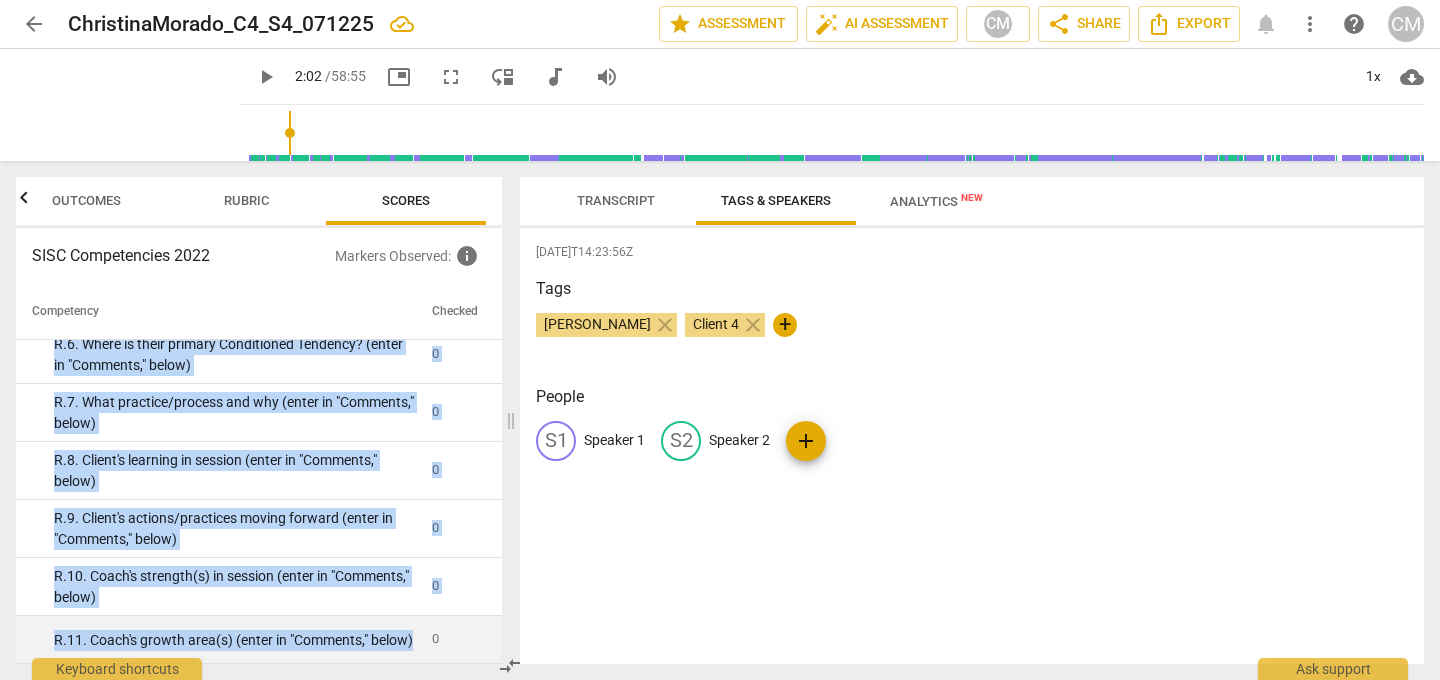 drag, startPoint x: 53, startPoint y: 449, endPoint x: 210, endPoint y: 641, distance: 248.01814 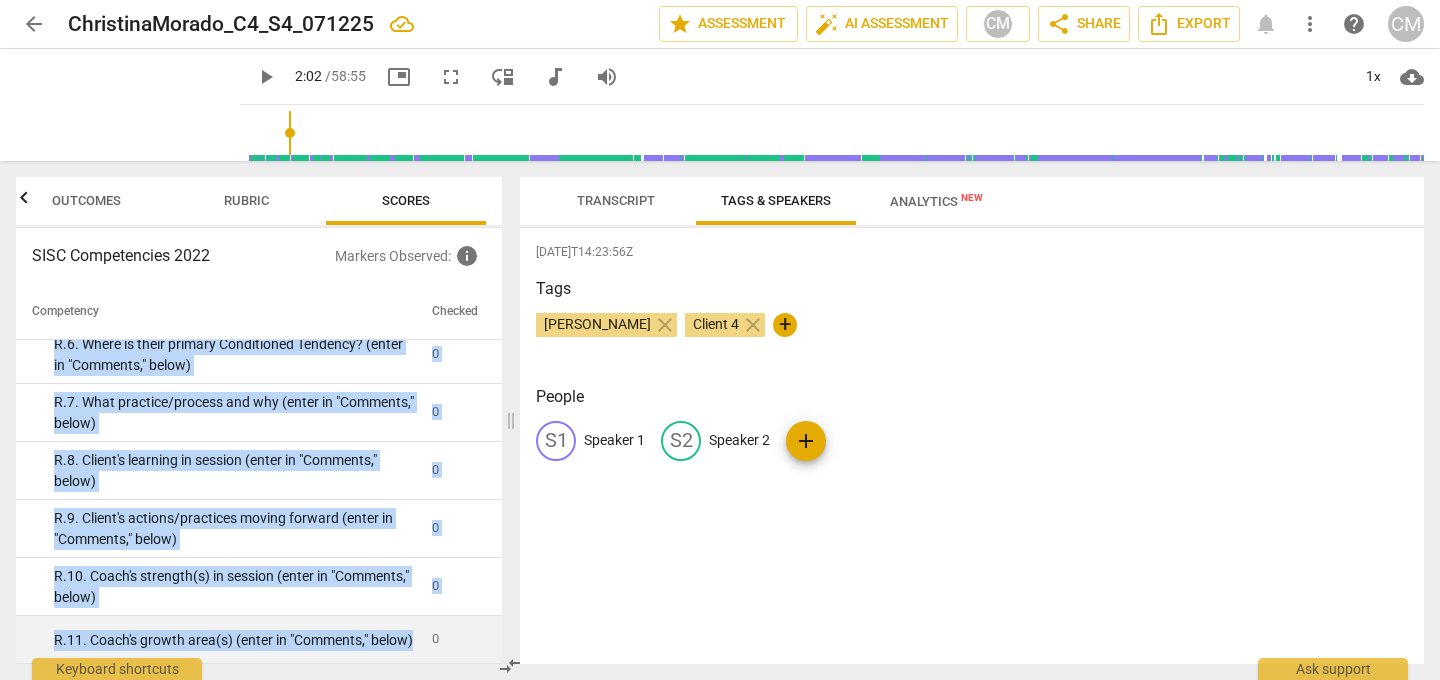 click on "3. Agreement expand_more 1     3. a. Focus of session 0     3. b. Metrics of success in session 2     3. c. Importance of focus 0     3. d. What to address FSO success 0     4. Trust and Safety expand_more 1     4. a. Warmth and interest 2     4. b. Empathy and concern 0     4. c. Accepts client's responses 0     4. d. Trusts self, client and process 0     5. Presence expand_more 0     5. a. Present to self, client, focus 0     5. b. Client chooses what happens 0     5. c. Is curious, allows silence for client 0     6. Listens Actively expand_more 5     6. a. Customizes questions to client's learning 1     6. b. Explores client's current perception 2     6. c. Explores client's language,emotion, behavior 2     6. d. Doesn't interrupt 1     6. e. Summarizes for client clarity 2     7. Evokes Awareness expand_more 5     7. a. Asks beyond current situation 2     7. b. Explores new thinking toward outcome 1     7. c. Shares observations, intuitions 2     7. d. Asks concise, open questions 1     7. 1     2     8." at bounding box center [259, -1613] 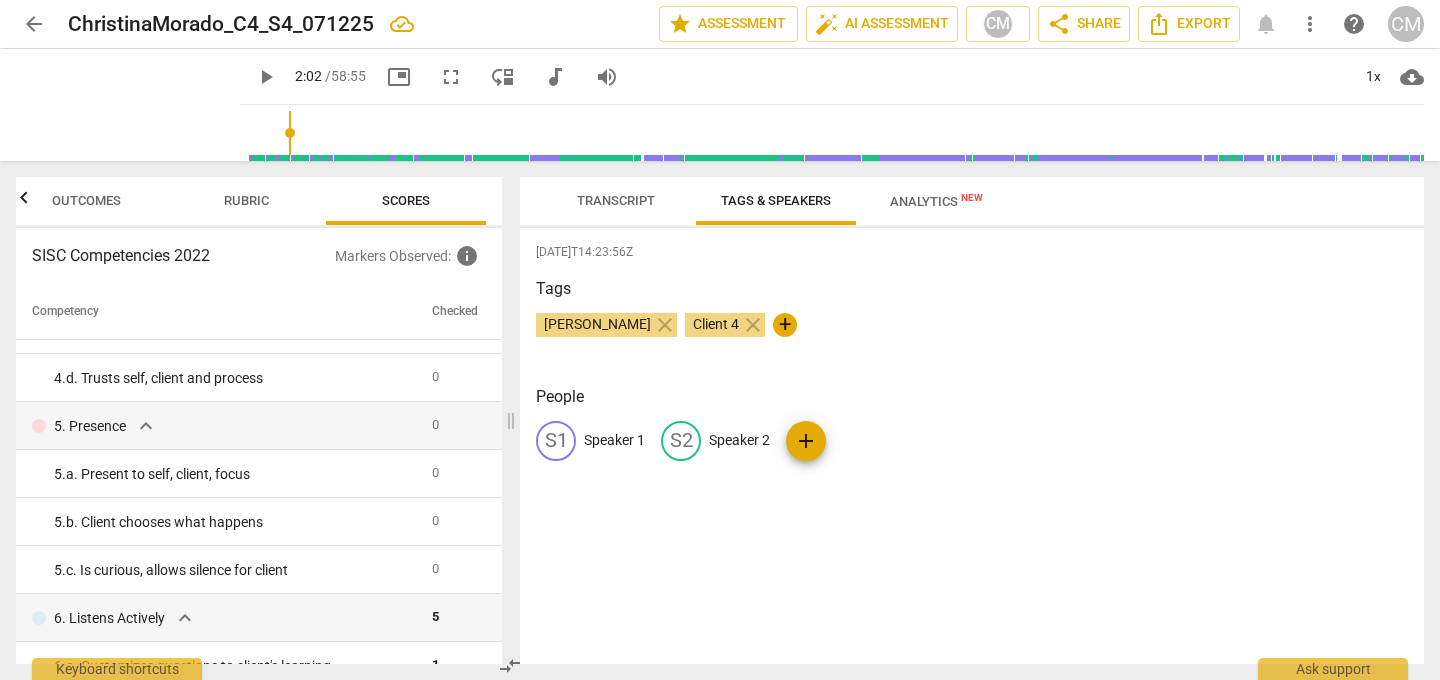 scroll, scrollTop: 396, scrollLeft: 0, axis: vertical 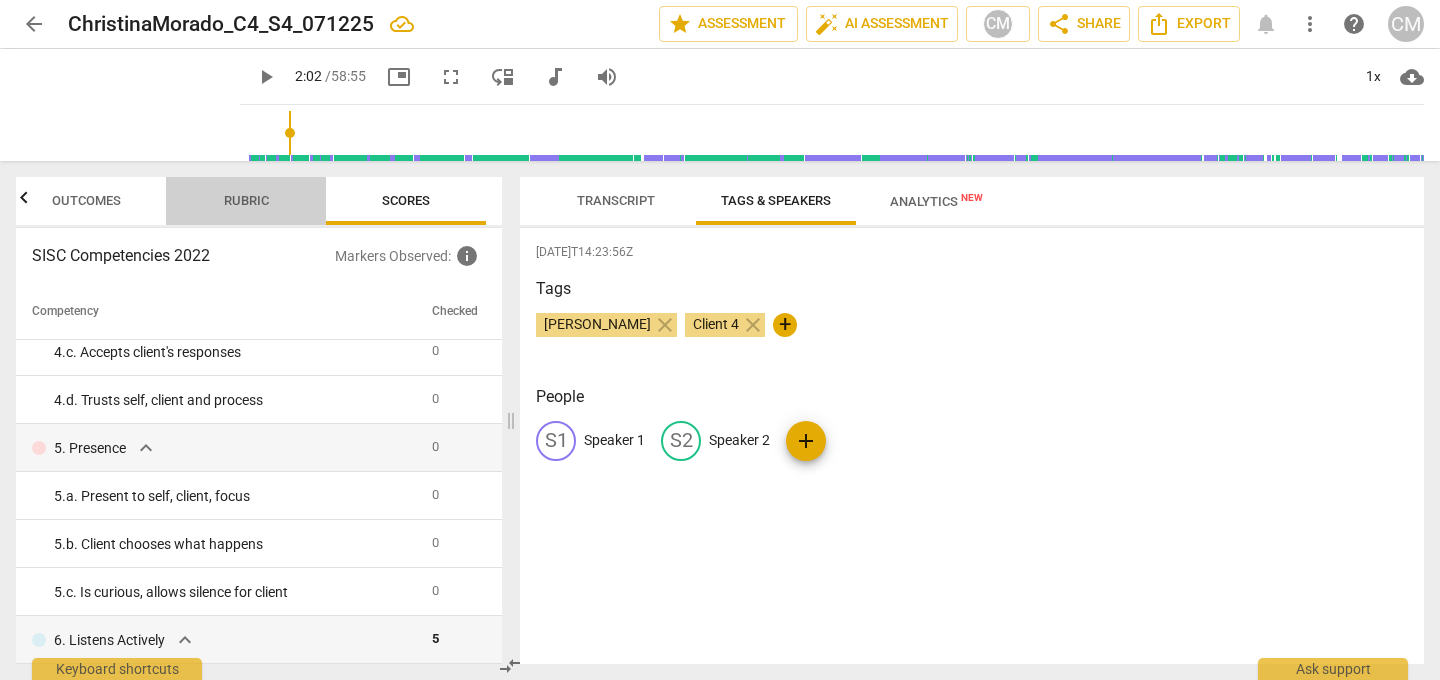 click on "Rubric" at bounding box center [246, 200] 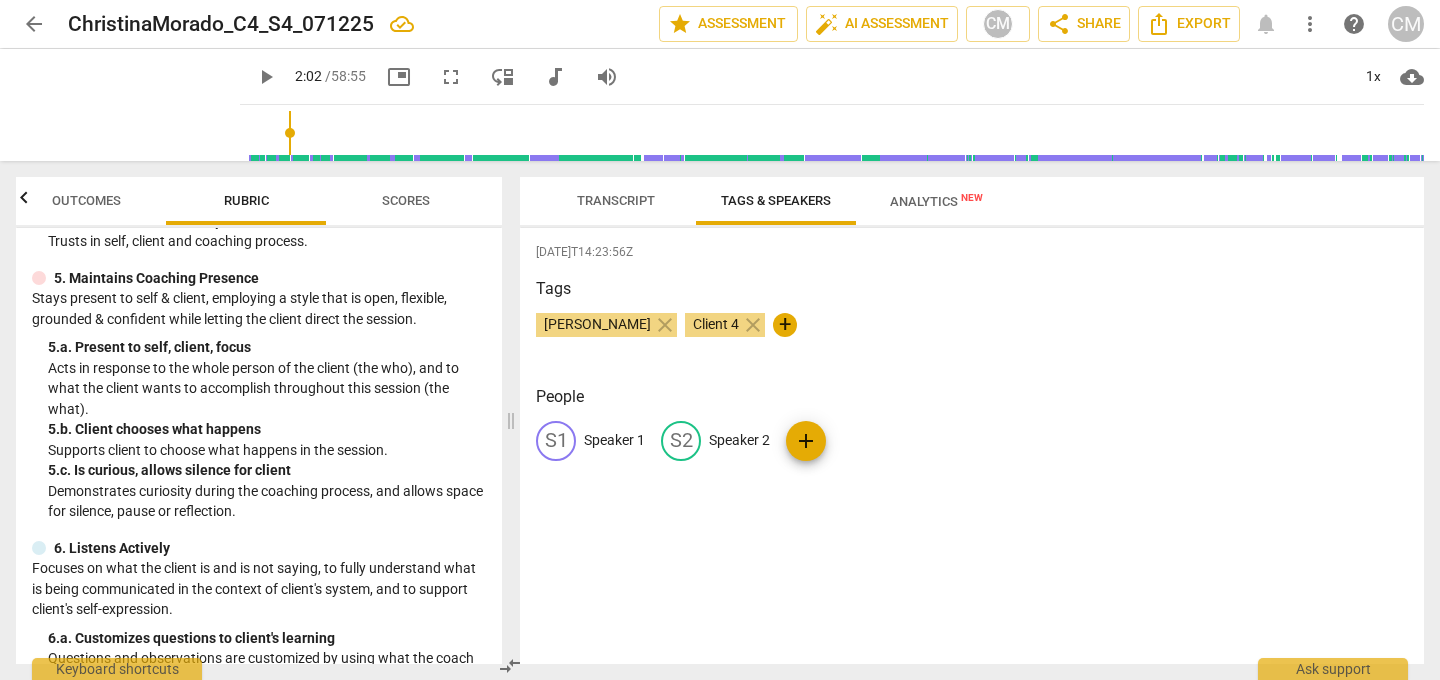 scroll, scrollTop: 629, scrollLeft: 0, axis: vertical 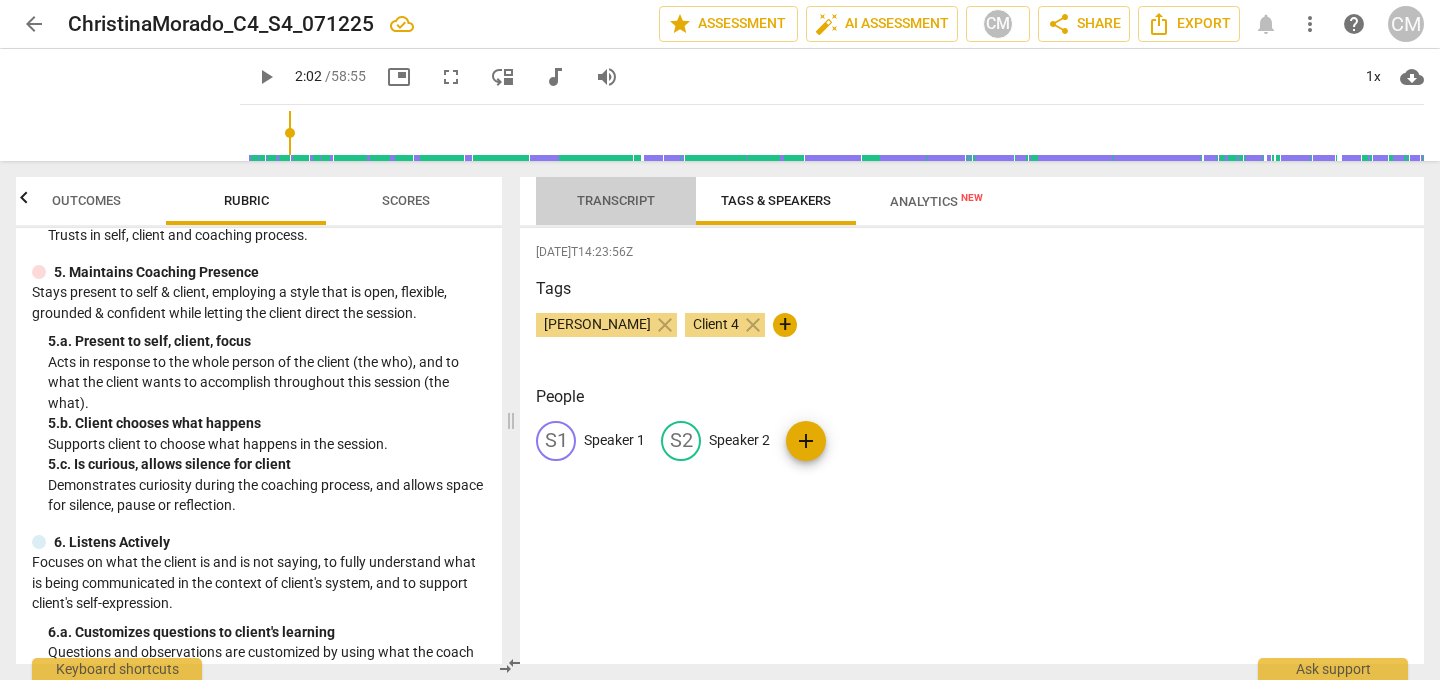 click on "Transcript" at bounding box center (616, 200) 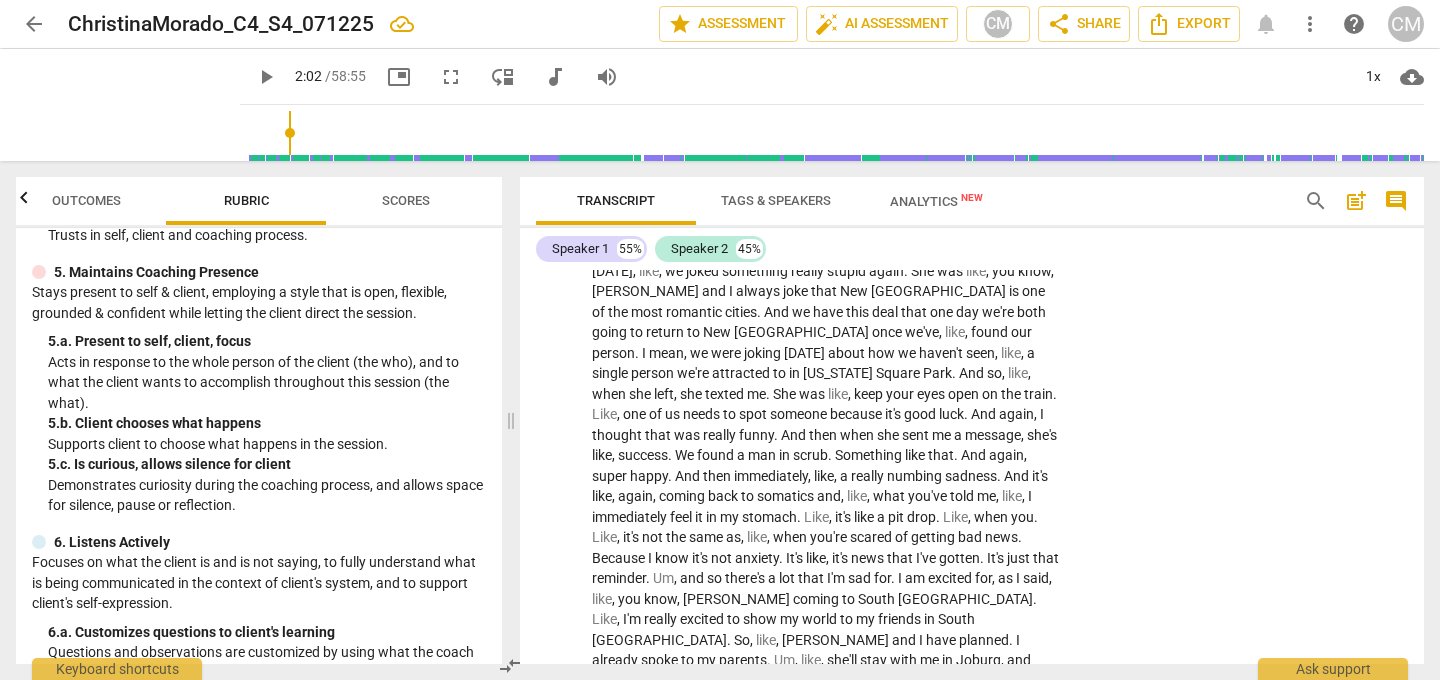 scroll, scrollTop: 5522, scrollLeft: 0, axis: vertical 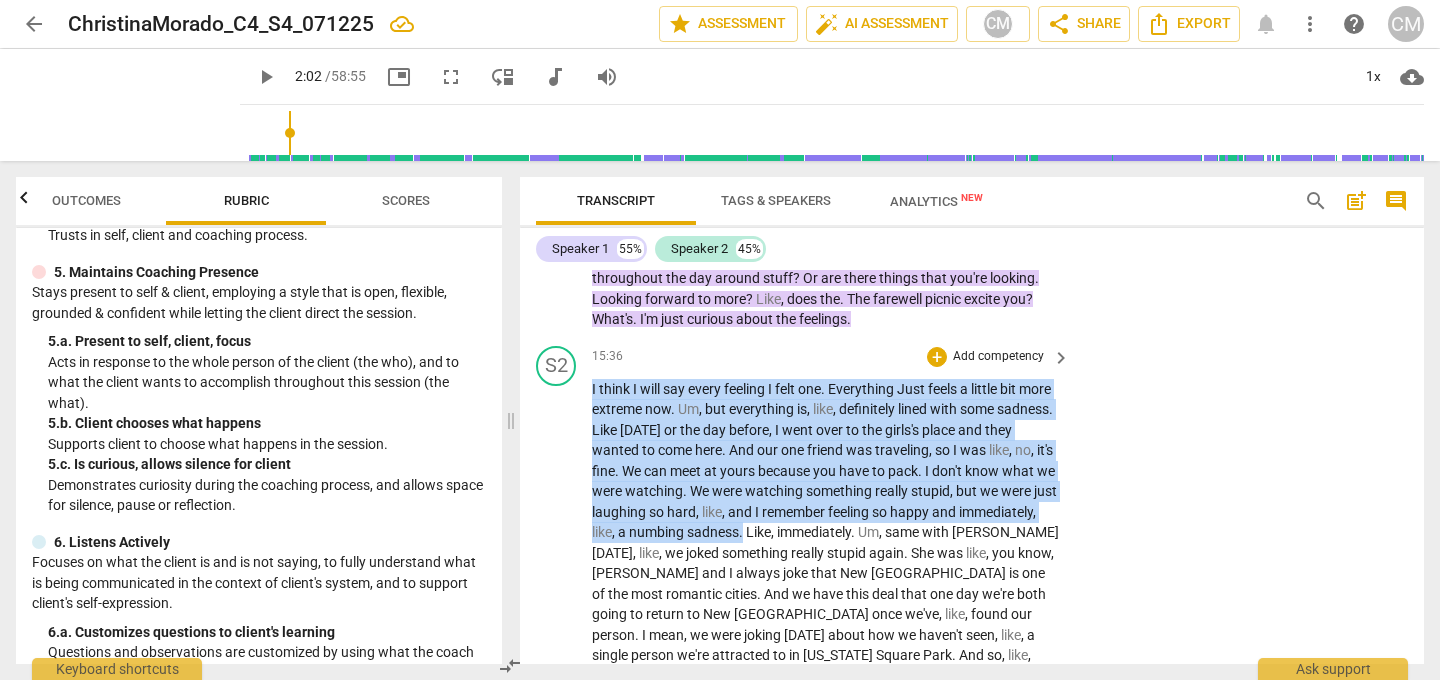 drag, startPoint x: 853, startPoint y: 450, endPoint x: 589, endPoint y: 314, distance: 296.97137 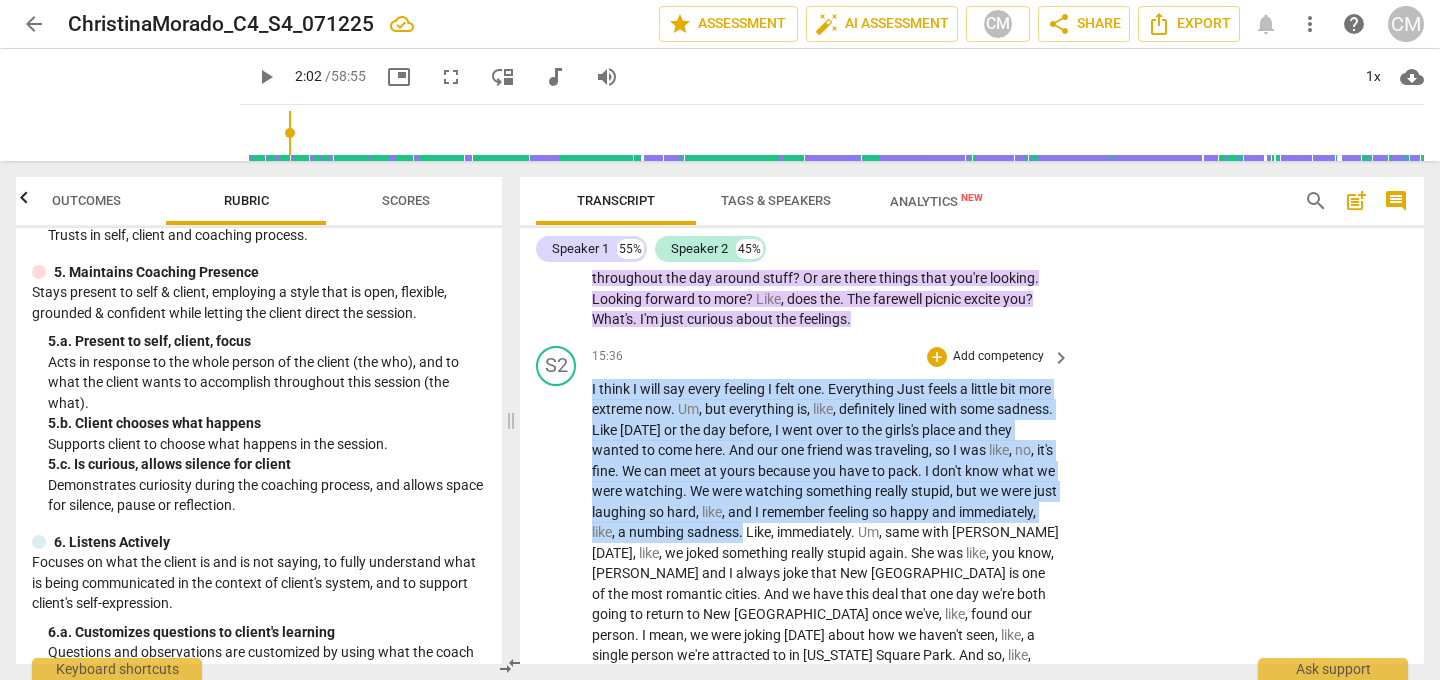 click on "S2 play_arrow pause 15:36 + Add competency keyboard_arrow_right I   think   I   will   say   every   feeling   I   felt   one .   Everything   Just   feels   a   little   bit   more   extreme   now .   Um ,   but   everything   is ,   like ,   definitely   lined   with   some   sadness .   Like   [DATE]   or   the   day   before ,   I   went   over   to   the   girls's   place   and   they   wanted   to   come   here .   And   our   one   friend   was   traveling ,   so   I   was   like ,   no ,   it's   fine .   We   can   meet   at   yours   because   you   have   to   pack .   I   don't   know   what   we   were   watching .   We   were   watching   something   really   stupid ,   but   we   were   just   laughing   so   hard ,   like ,   and   I   remember   feeling   so   happy   and   immediately ,   like ,   a   numbing   sadness .   Like ,   immediately .   Um ,   same   with   [PERSON_NAME]   [DATE] ,   like ,   we   joked   something   really   stupid   again .   She   was   like ,   you   know ," at bounding box center (972, 936) 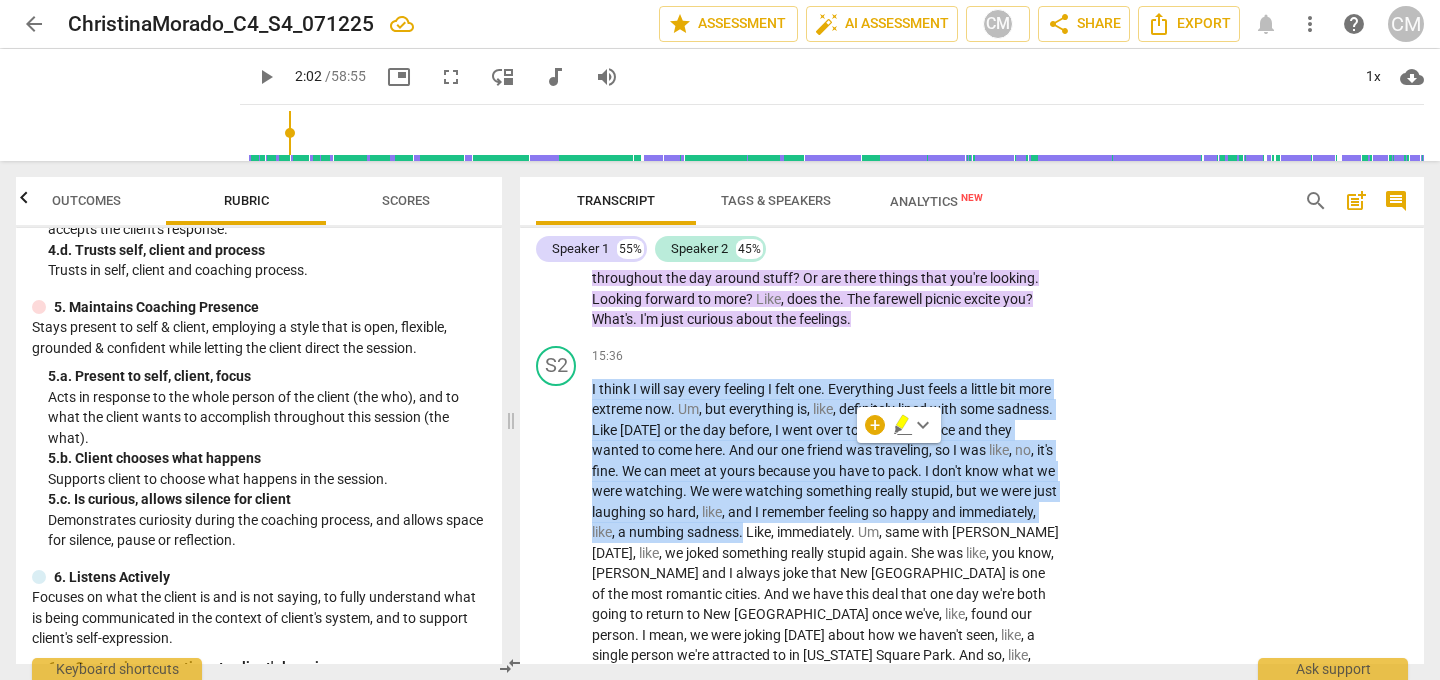 scroll, scrollTop: 601, scrollLeft: 0, axis: vertical 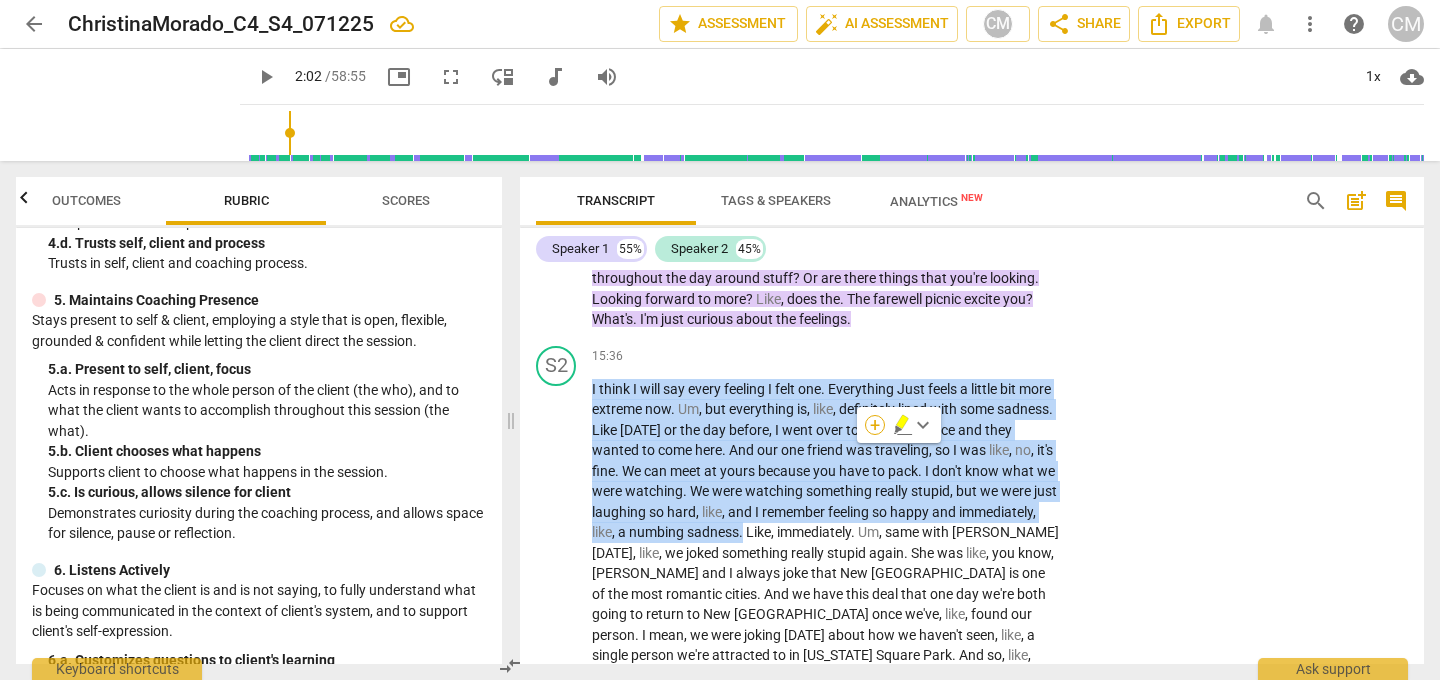 click on "+" at bounding box center (875, 425) 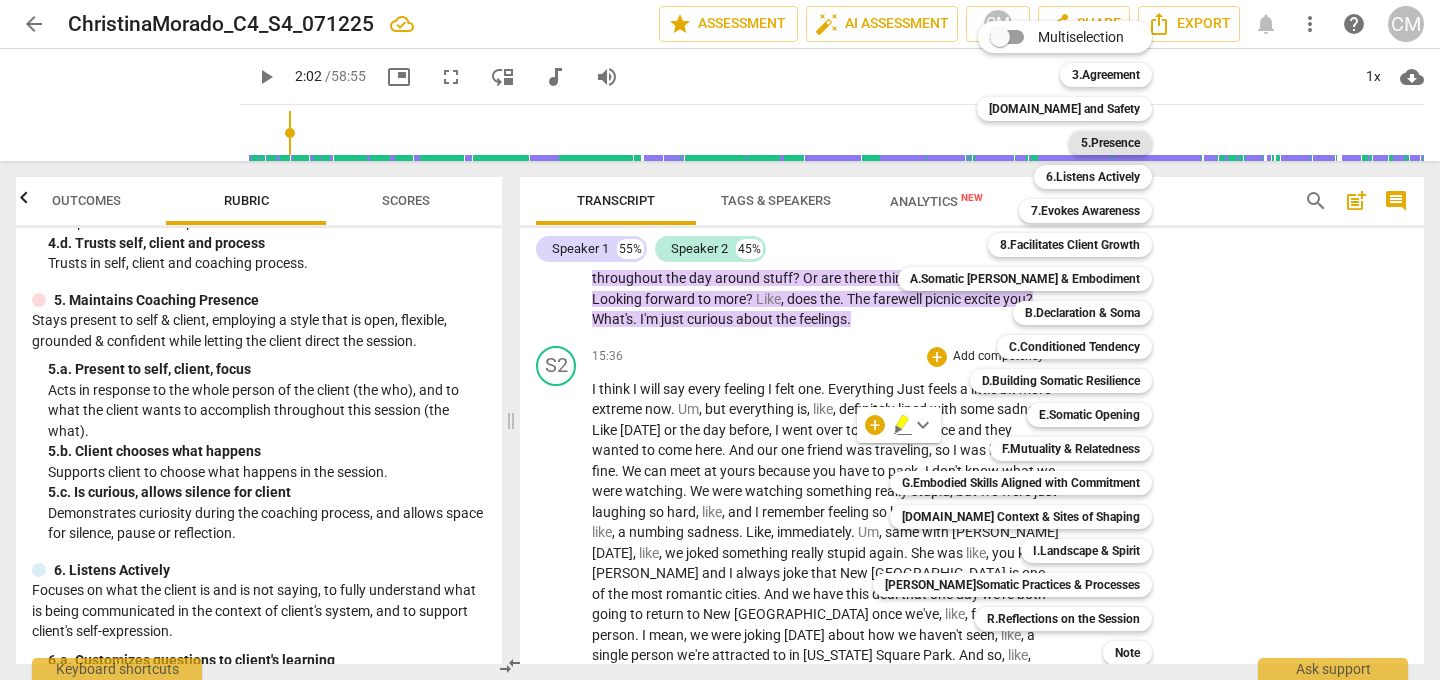 click on "5.Presence" at bounding box center (1110, 143) 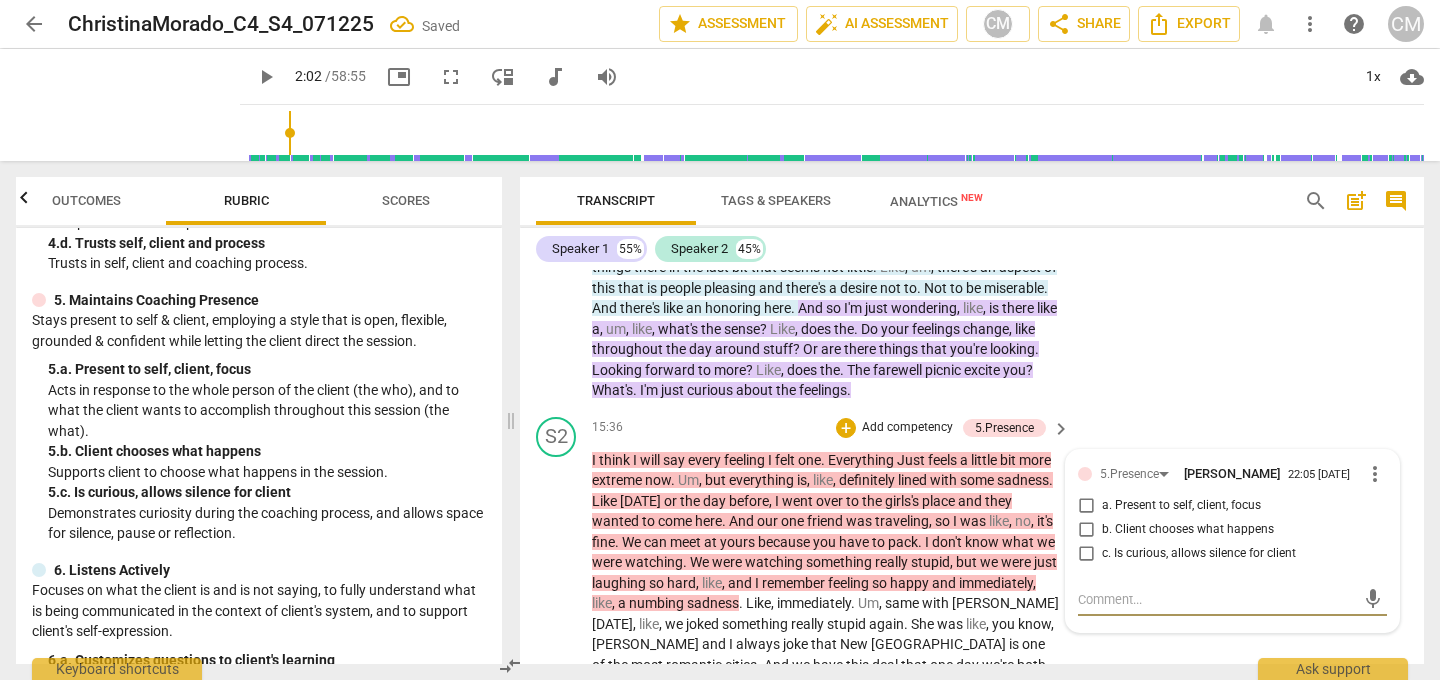 scroll, scrollTop: 5454, scrollLeft: 0, axis: vertical 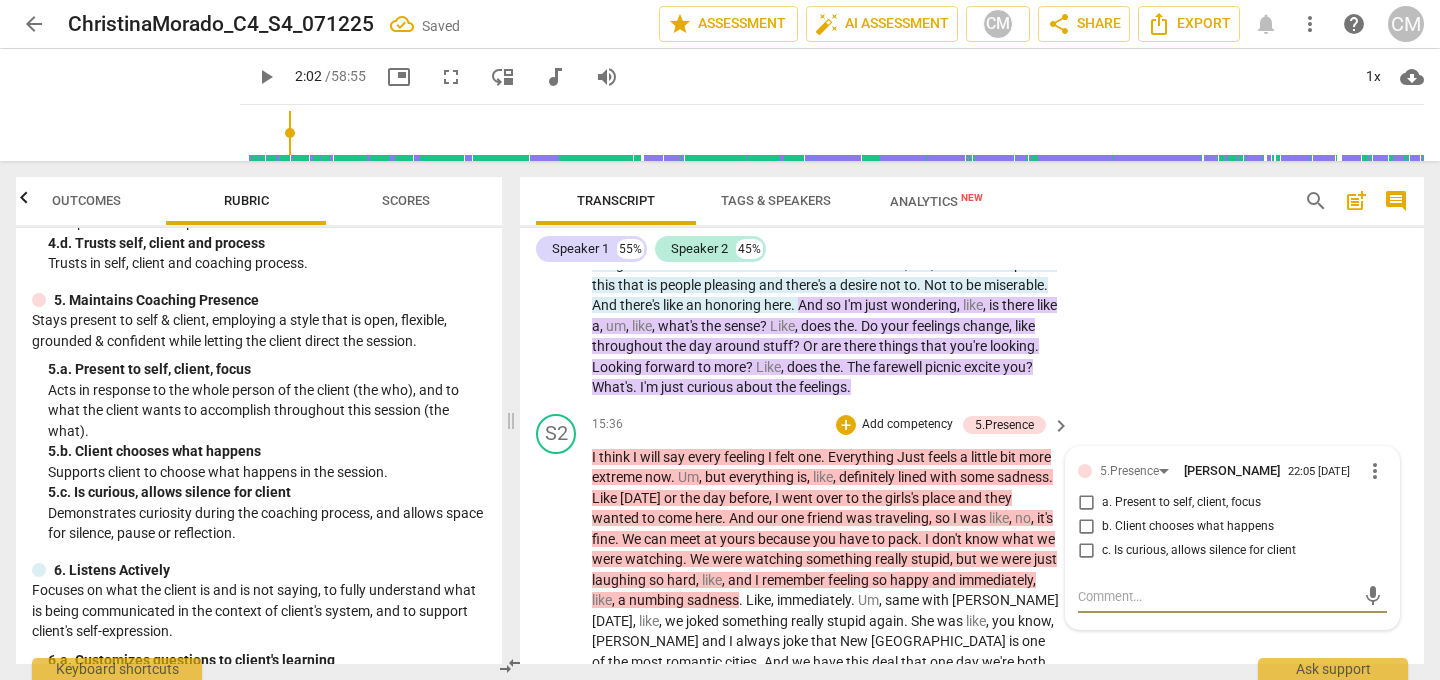 click on "a. Present to self, client, focus" at bounding box center (1086, 503) 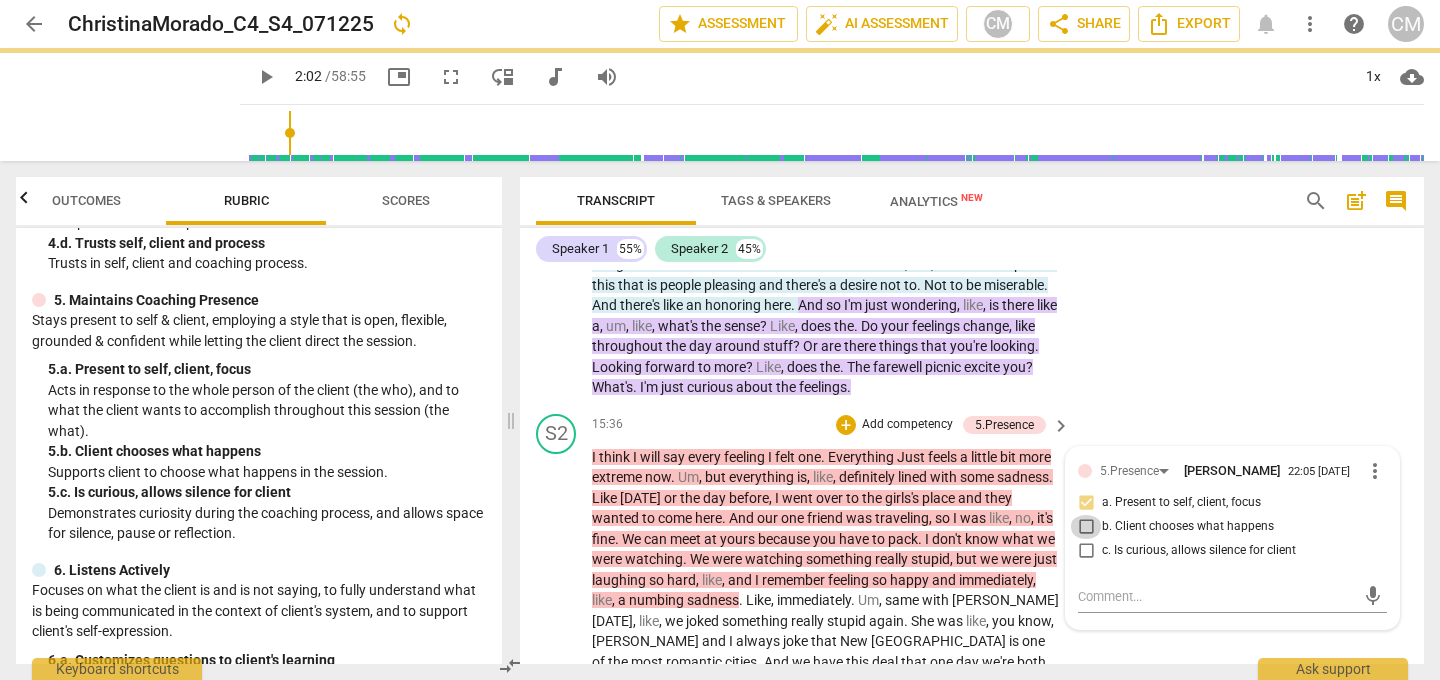click on "b. Client chooses what happens" at bounding box center [1086, 527] 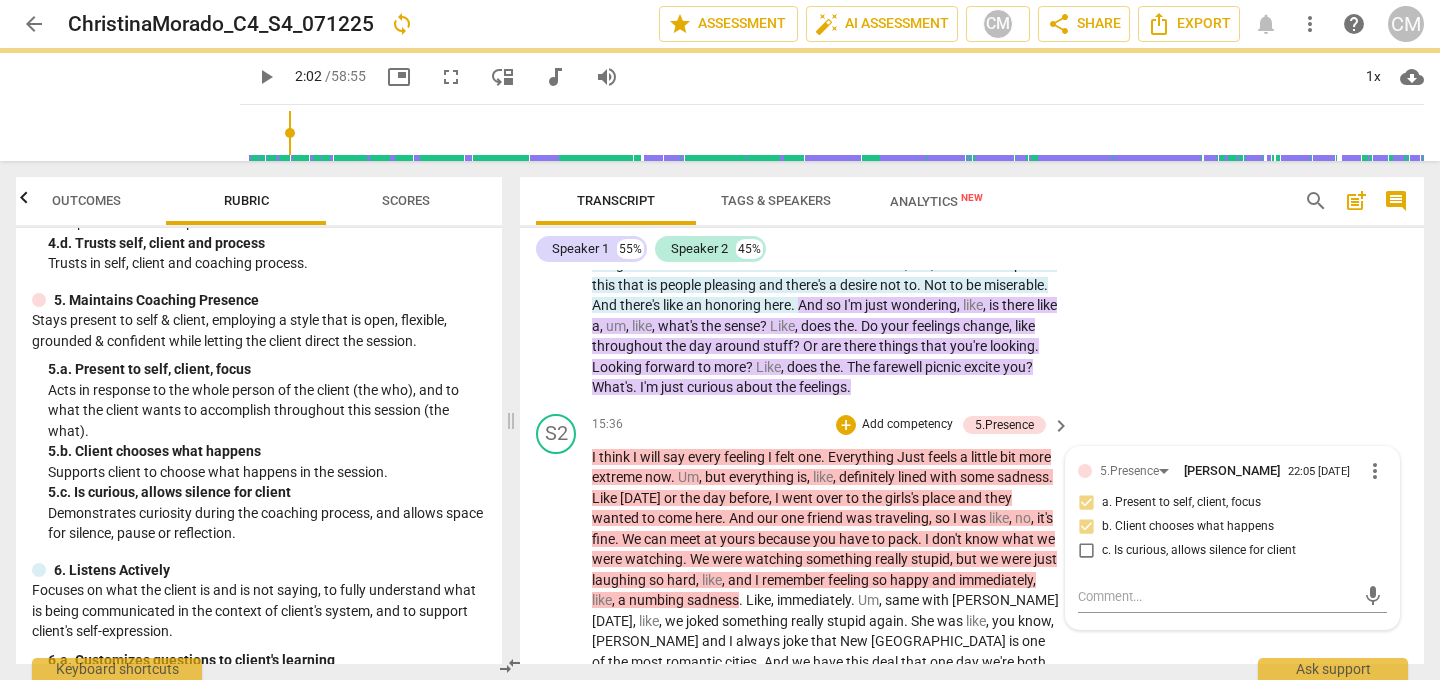 click on "S2 play_arrow pause 15:36 + Add competency 5.Presence keyboard_arrow_right I   think   I   will   say   every   feeling   I   felt   one .   Everything   Just   feels   a   little   bit   more   extreme   now .   Um ,   but   everything   is ,   like ,   definitely   lined   with   some   sadness .   Like   [DATE]   or   the   day   before ,   I   went   over   to   the   girls's   place   and   they   wanted   to   come   here .   And   our   one   friend   was   traveling ,   so   I   was   like ,   no ,   it's   fine .   We   can   meet   at   yours   because   you   have   to   pack .   I   don't   know   what   we   were   watching .   We   were   watching   something   really   stupid ,   but   we   were   just   laughing   so   hard ,   like ,   and   I   remember   feeling   so   happy   and   immediately ,   like ,   a   numbing   sadness .   Like ,   immediately .   Um ,   same   with   [PERSON_NAME]   [DATE] ,   like ,   we   joked   something   really   stupid   again .   She   was   like ,   you" at bounding box center [972, 1004] 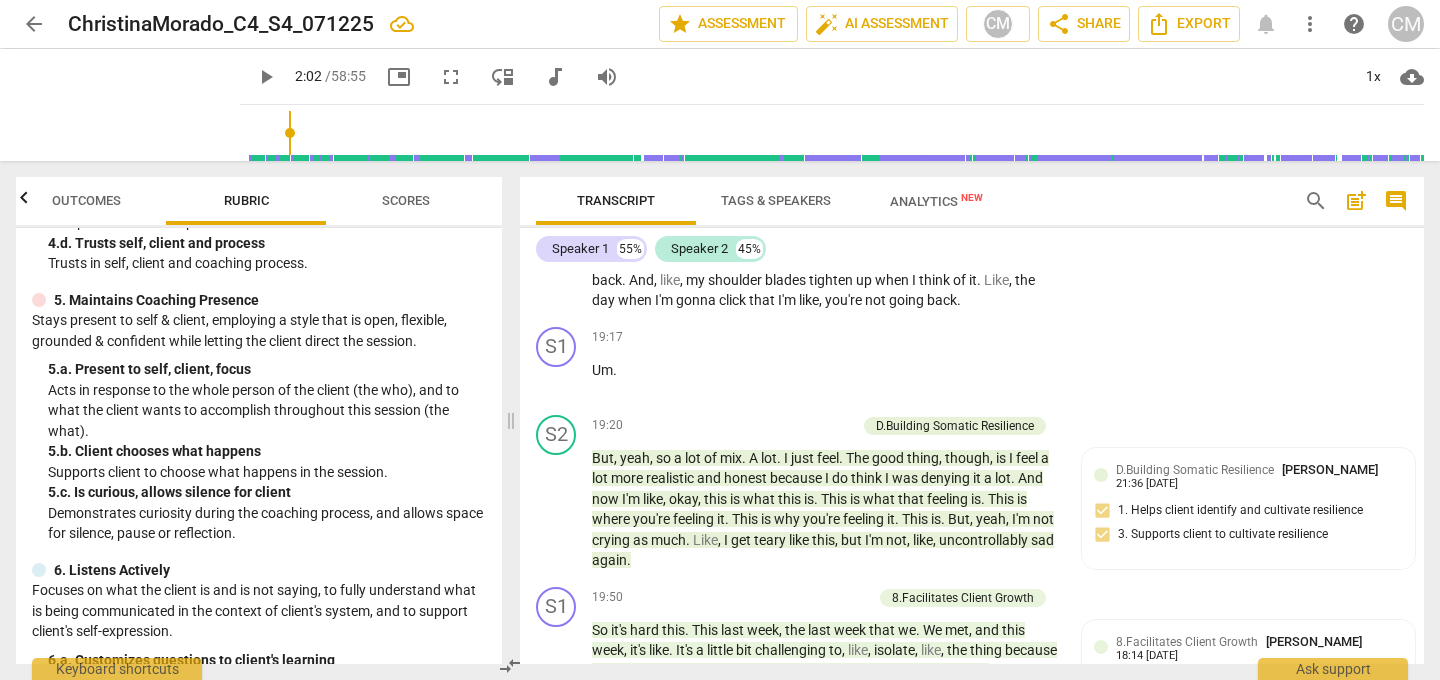 scroll, scrollTop: 6740, scrollLeft: 0, axis: vertical 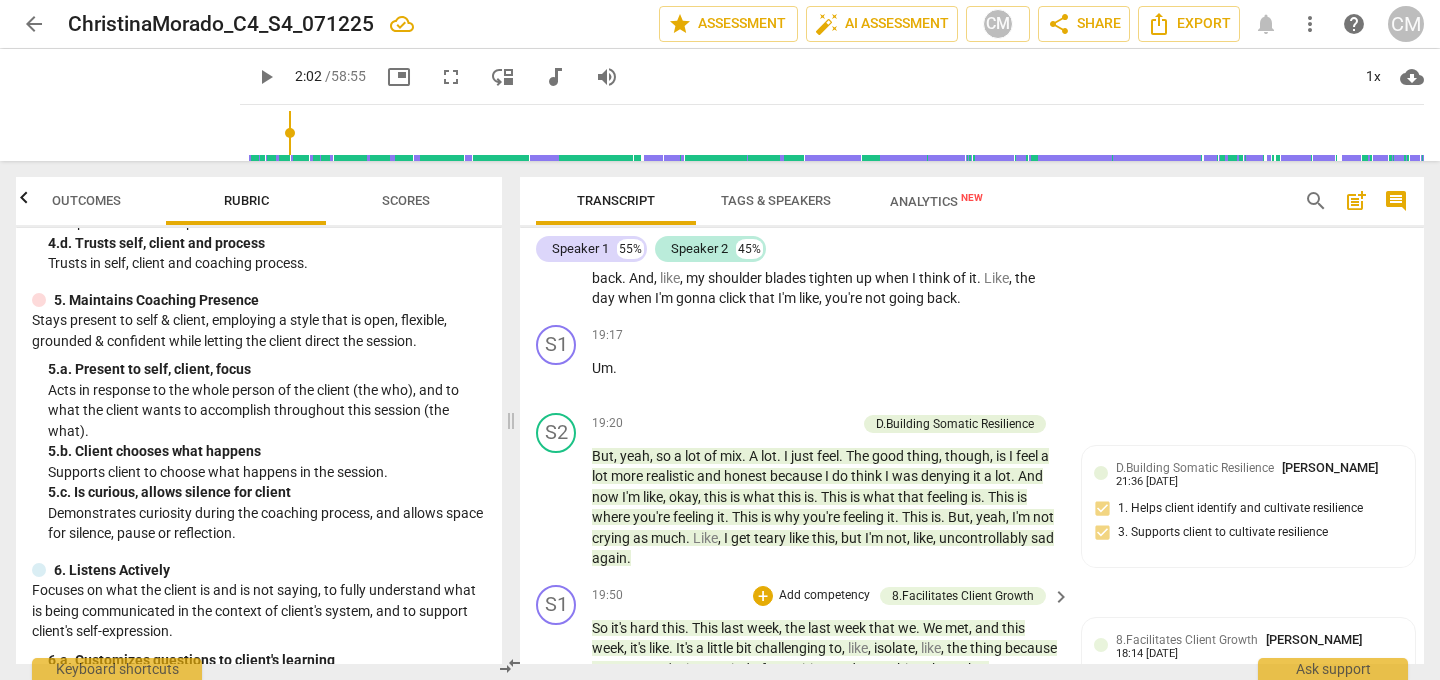 click on "Add competency" at bounding box center [824, 596] 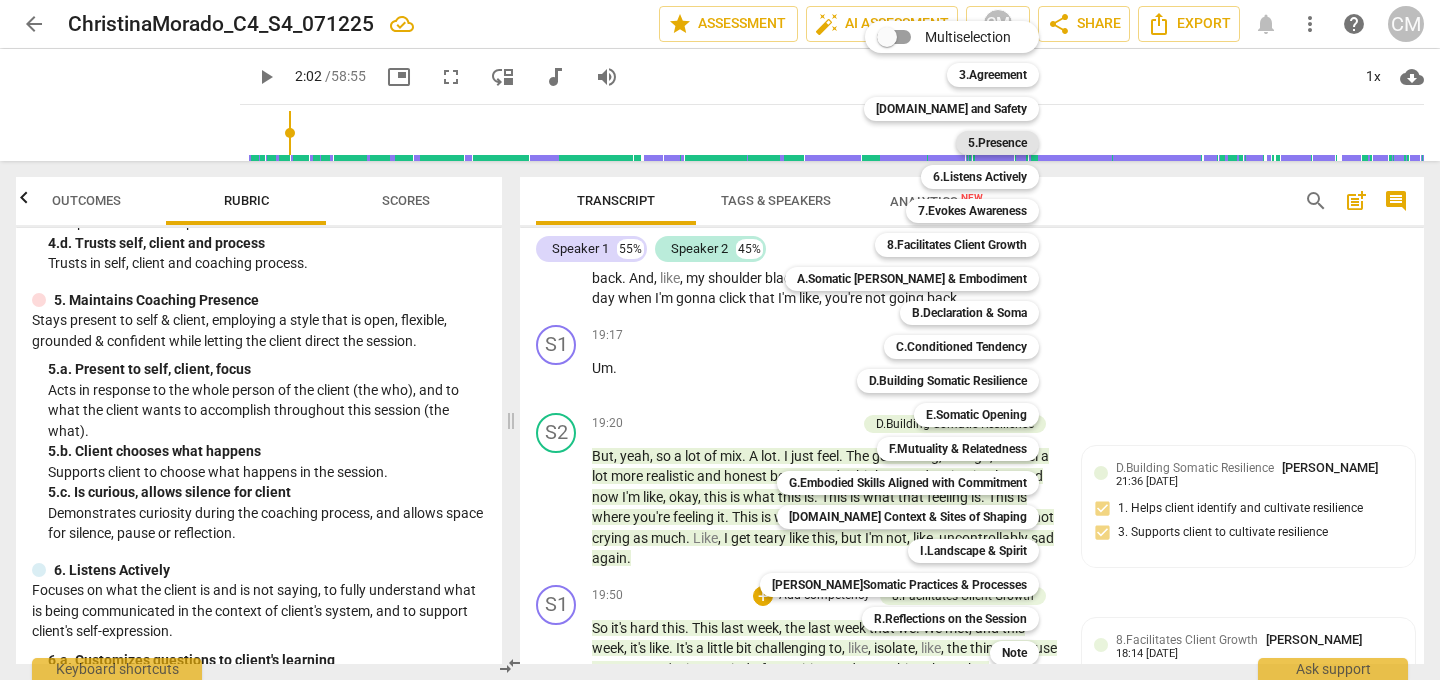 click on "5.Presence" at bounding box center [997, 143] 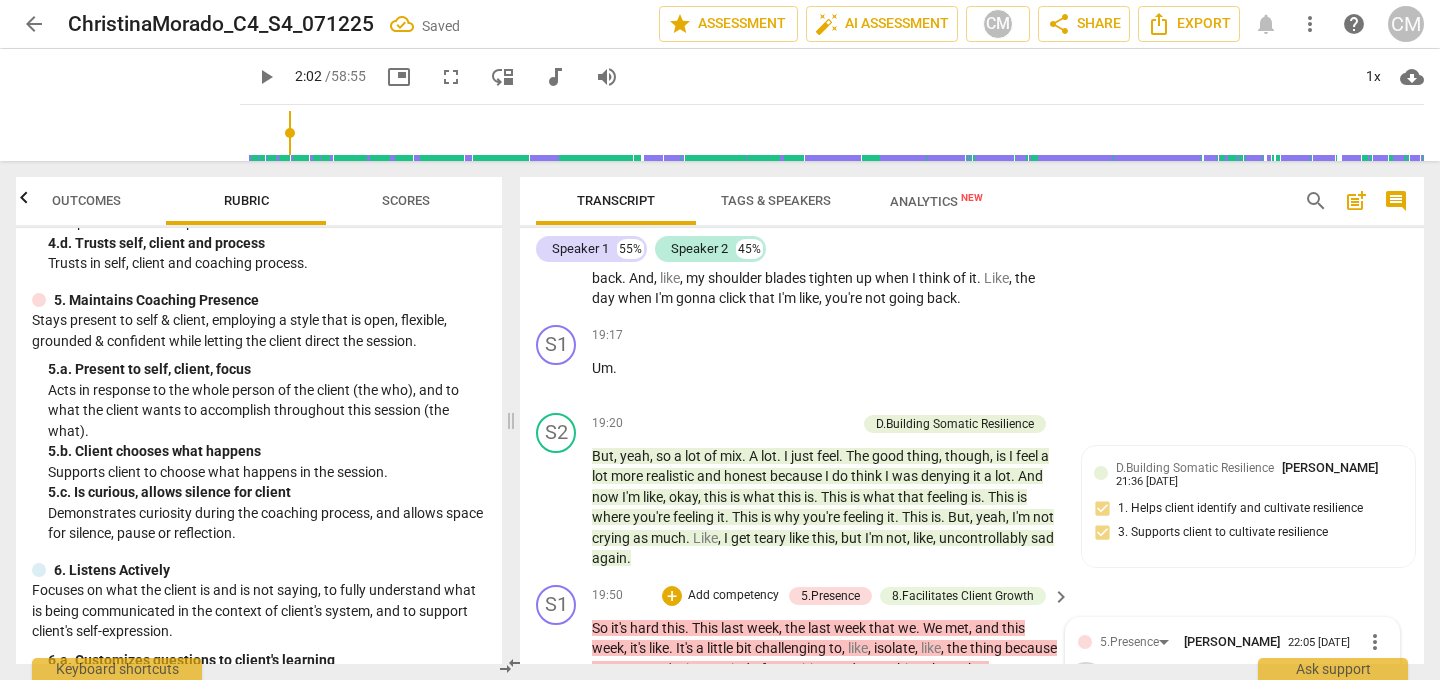 click on "a. Present to self, client, focus" at bounding box center (1086, 674) 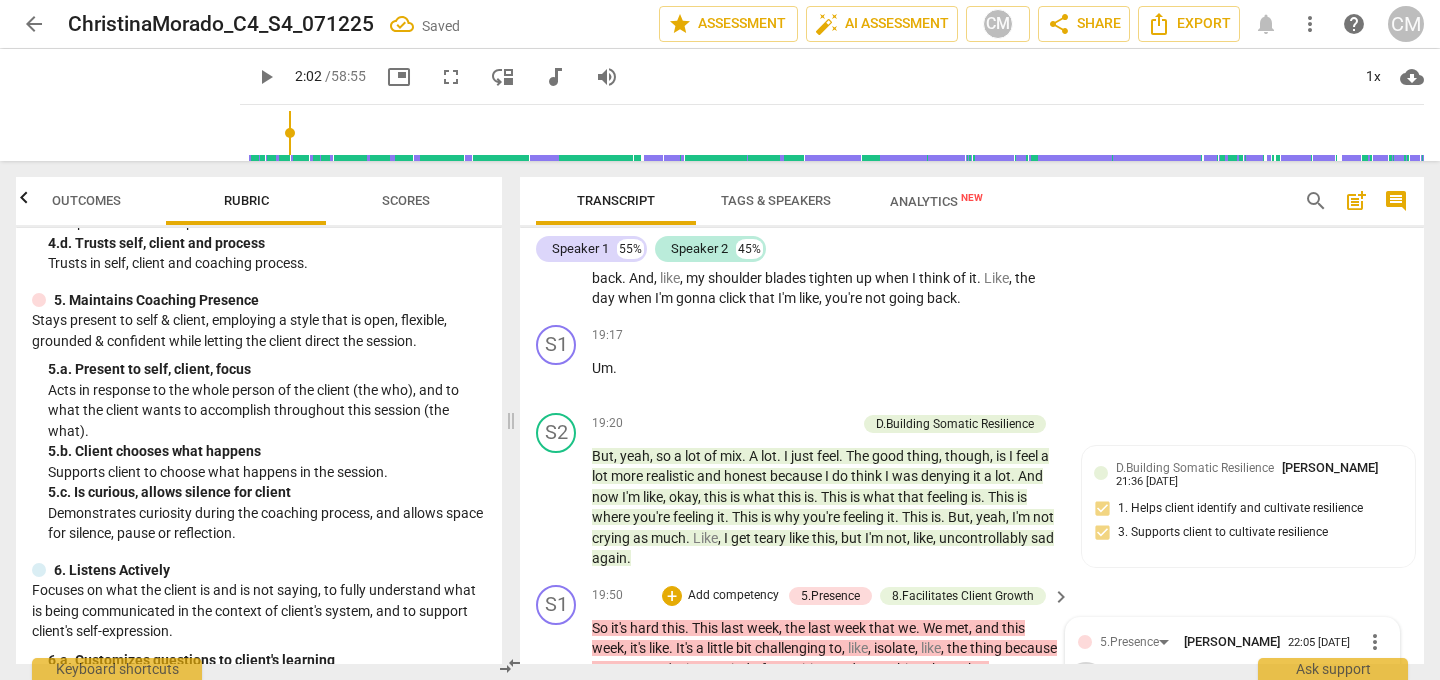 checkbox on "true" 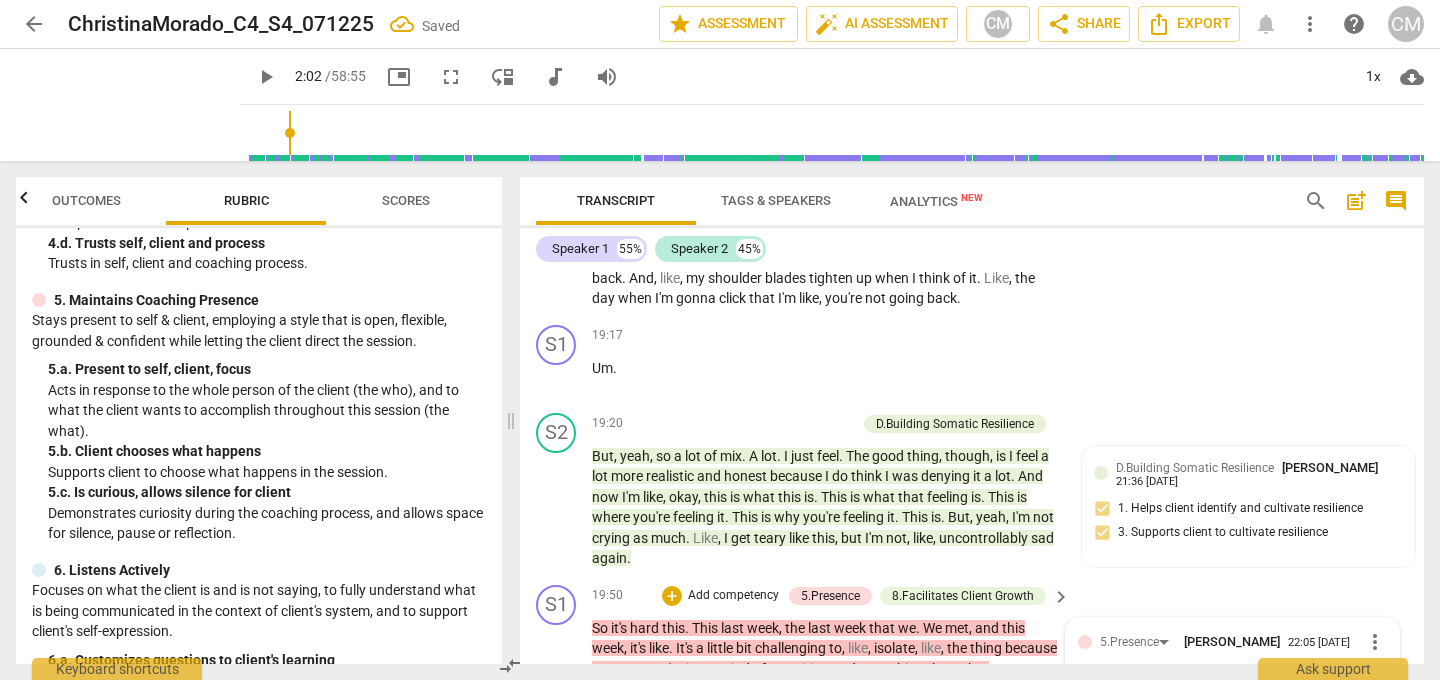 click on "c. Is curious, allows silence for client" at bounding box center [1086, 722] 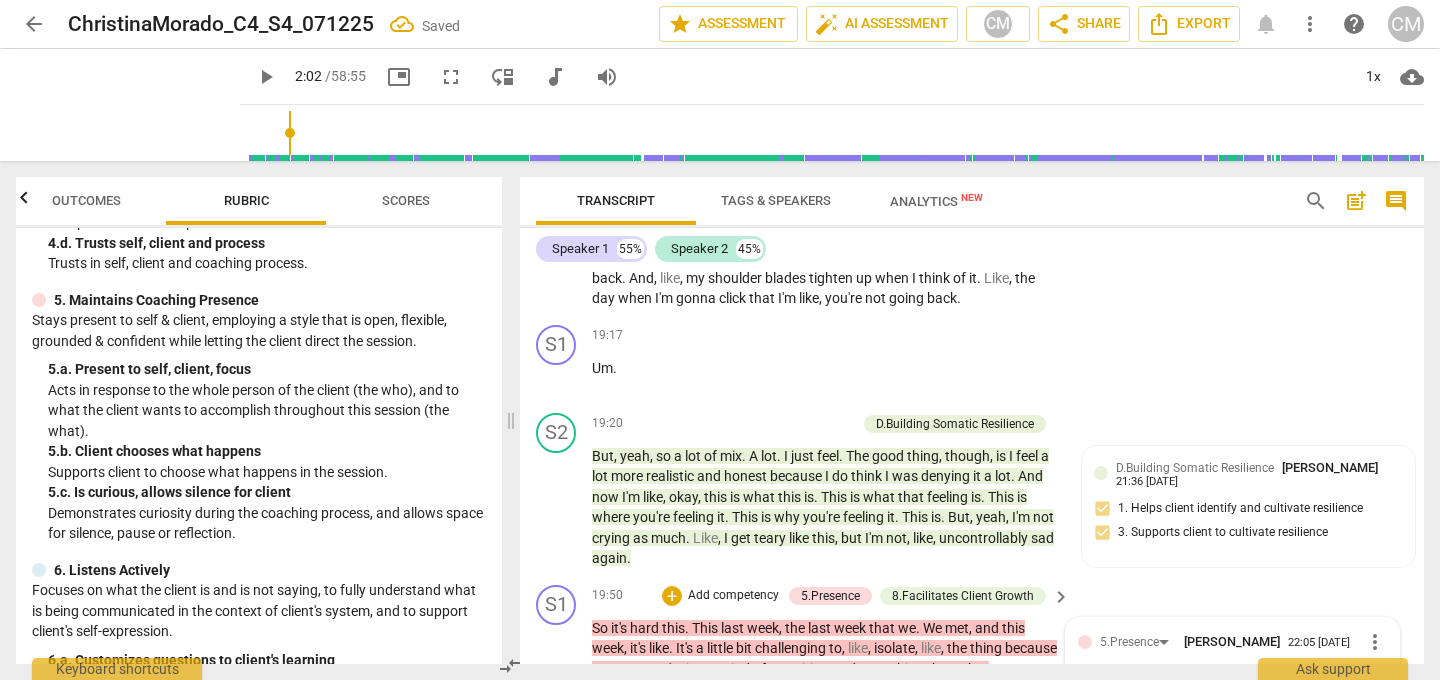 checkbox on "true" 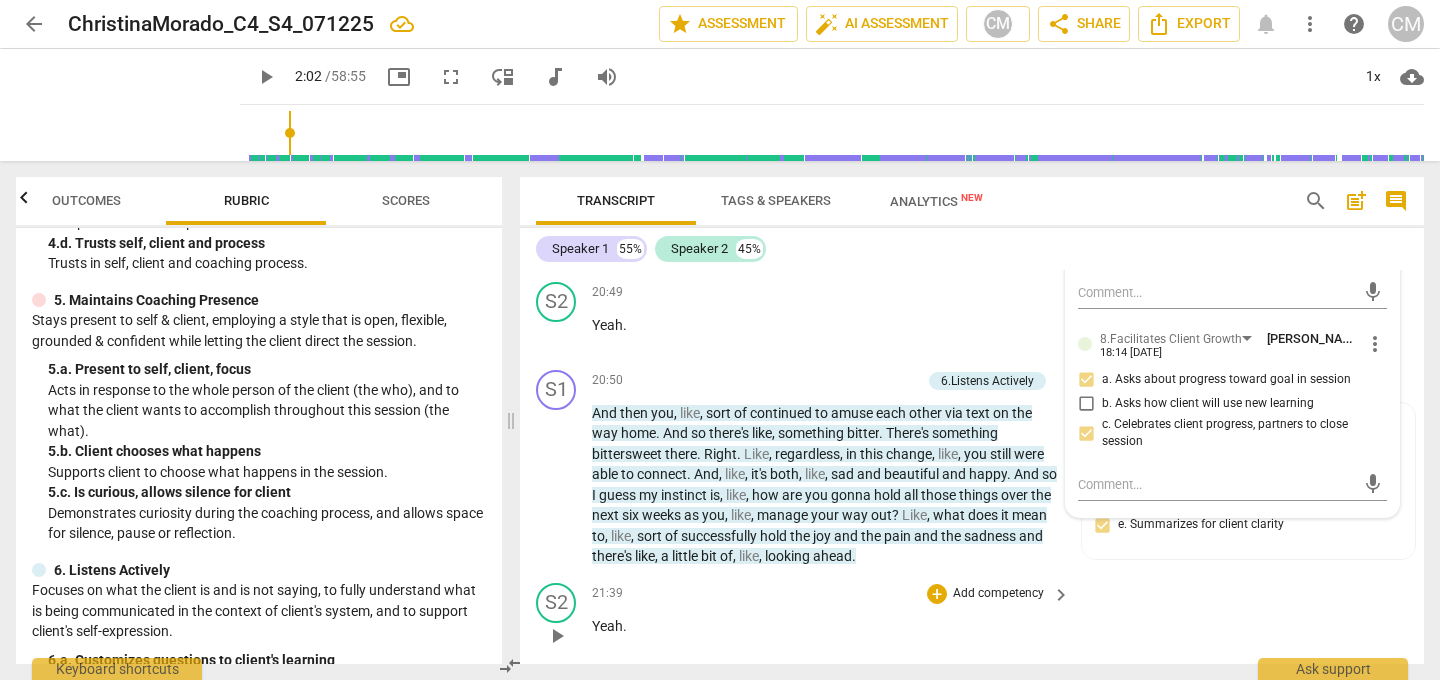 scroll, scrollTop: 7208, scrollLeft: 0, axis: vertical 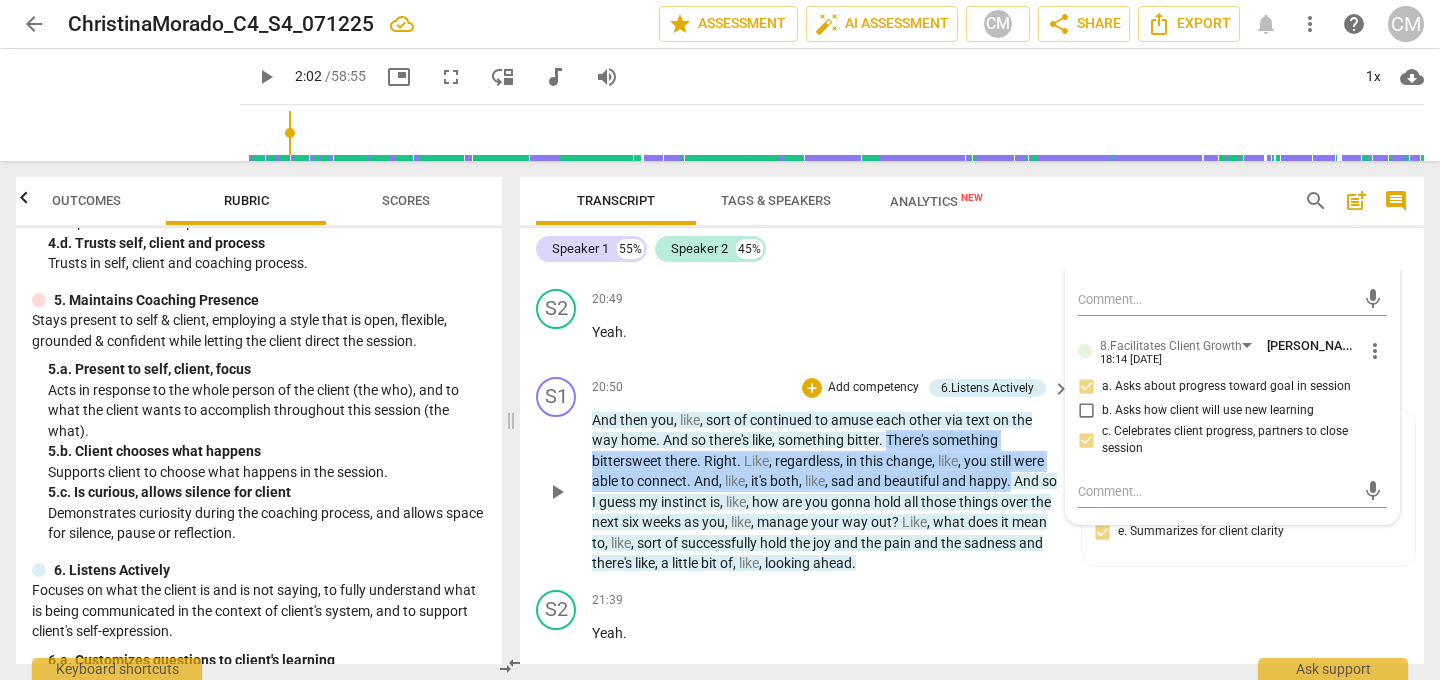 drag, startPoint x: 890, startPoint y: 312, endPoint x: 1014, endPoint y: 359, distance: 132.60844 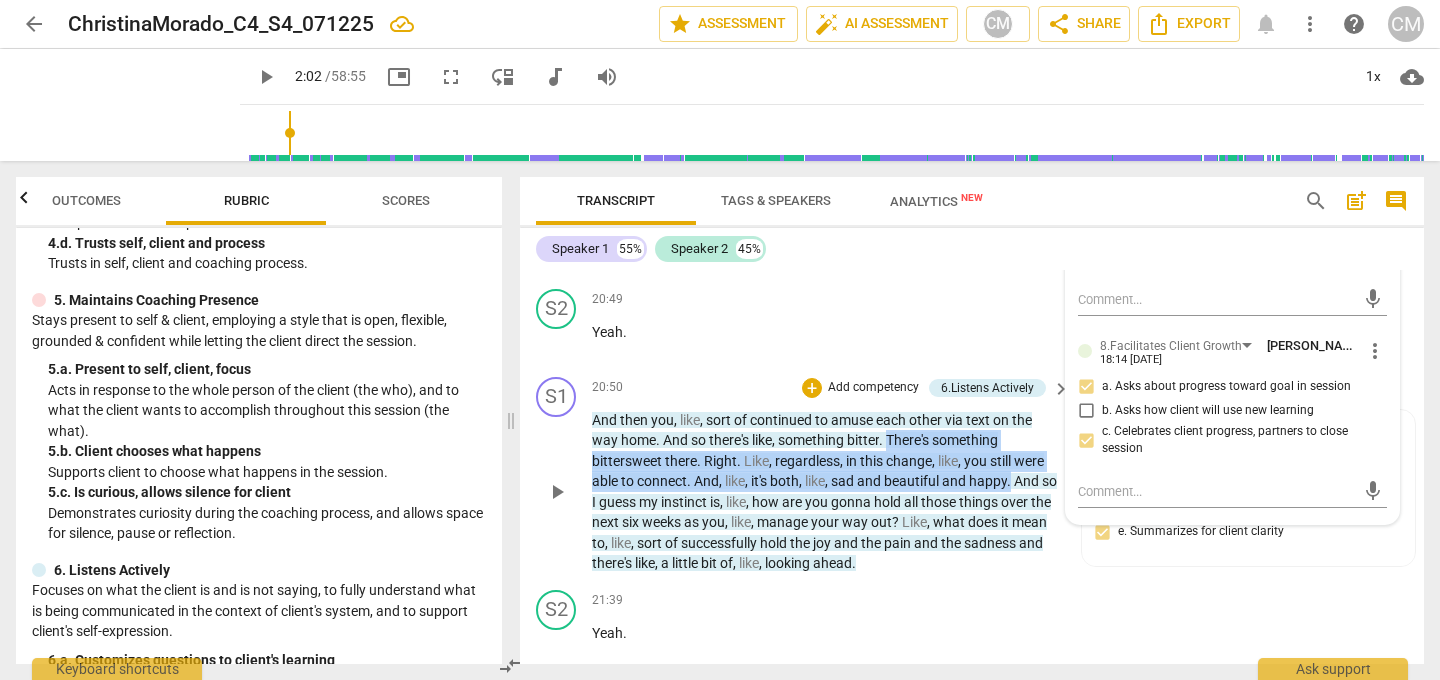 click on "And   then   you ,   like ,   sort   of   continued   to   amuse   each   other   via   text   on   the   way   home .   And   so   there's   like ,   something   bitter .   There's   something   bittersweet   there .   Right .   Like ,   regardless ,   in   this   change ,   like ,   you   still   were   able   to   connect .   And ,   like ,   it's   both ,   like ,   sad   and   beautiful   and   happy .   And   so   I   guess   my   instinct   is ,   like ,   how   are   you   gonna   hold   all   those   things   over   the   next   six   weeks   as   you ,   like ,   manage   your   way   out ?   Like ,   what   does   it   mean   to ,   like ,   sort   of   successfully   hold   the   joy   and   the   pain   and   the   sadness   and   there's   like ,   a   little   bit   of ,   like ,   looking   ahead ." at bounding box center [826, 492] 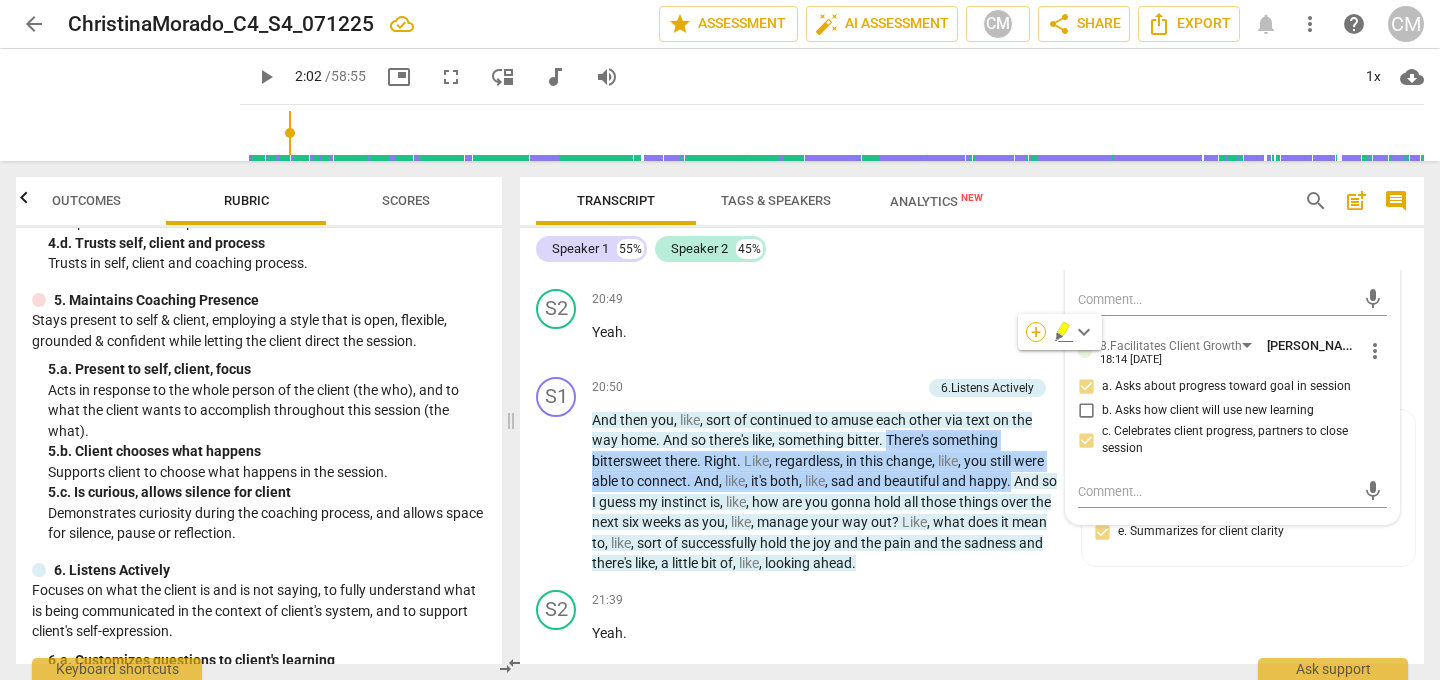 click on "+" at bounding box center (1036, 332) 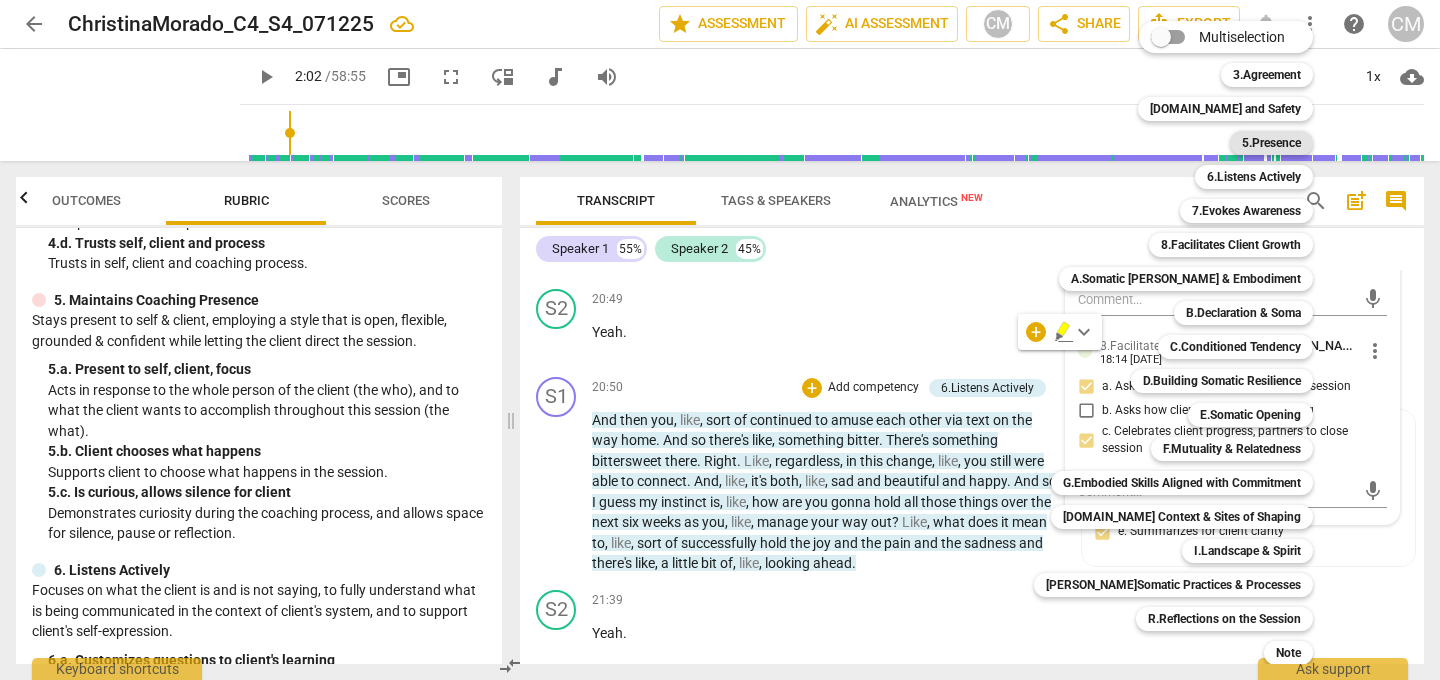 click on "5.Presence" at bounding box center [1271, 143] 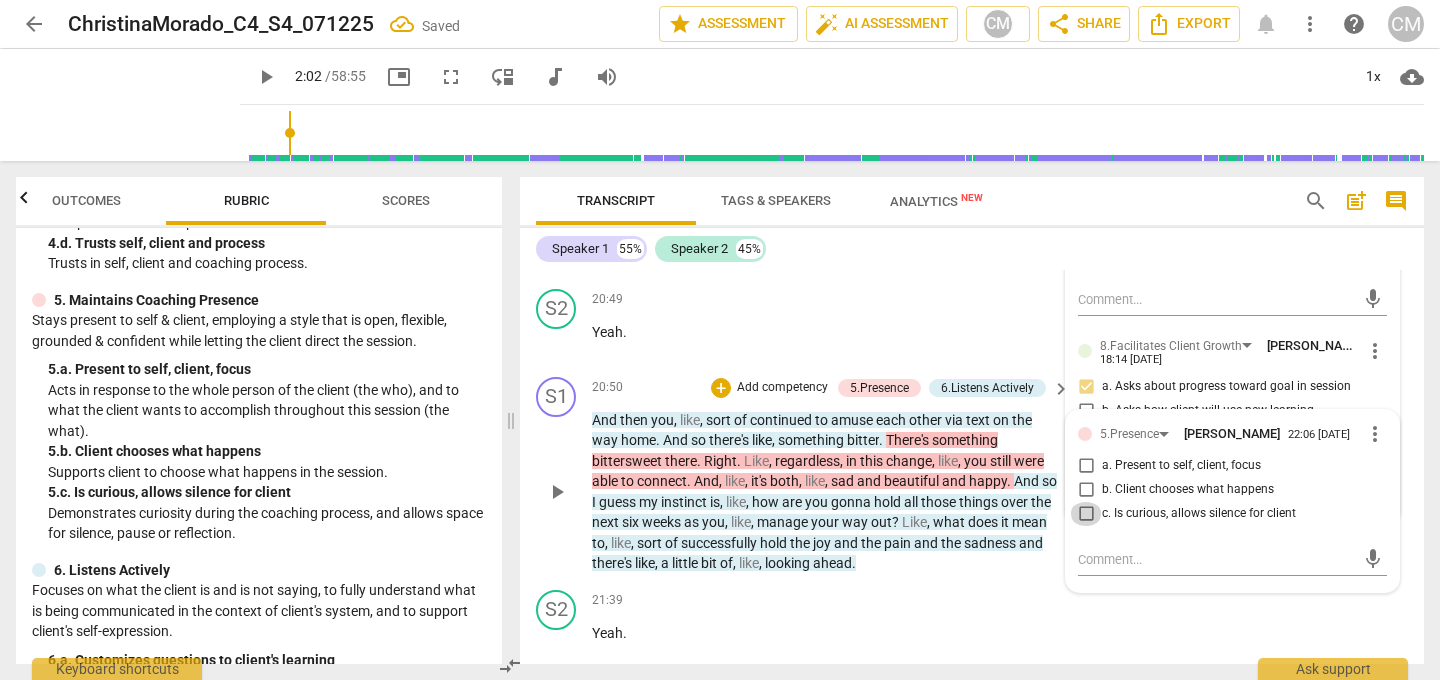 click on "c. Is curious, allows silence for client" at bounding box center [1086, 514] 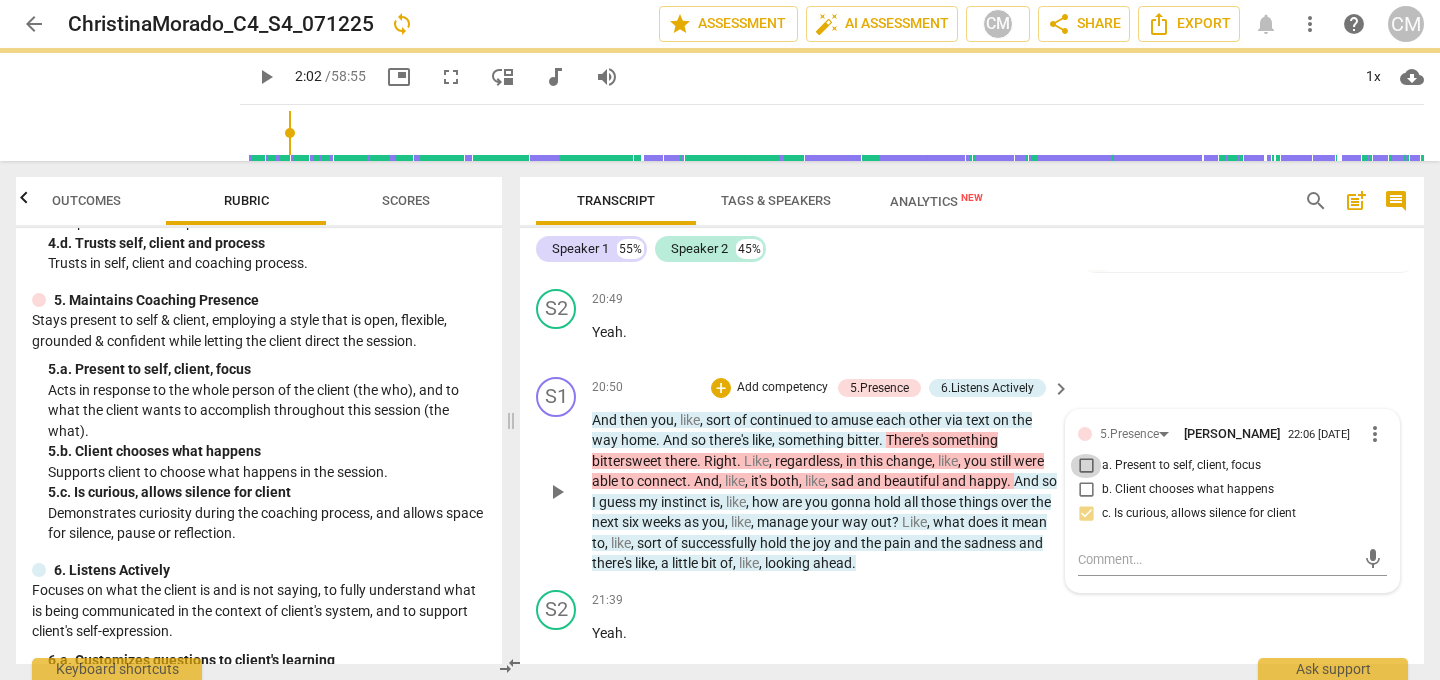 click on "a. Present to self, client, focus" at bounding box center [1086, 466] 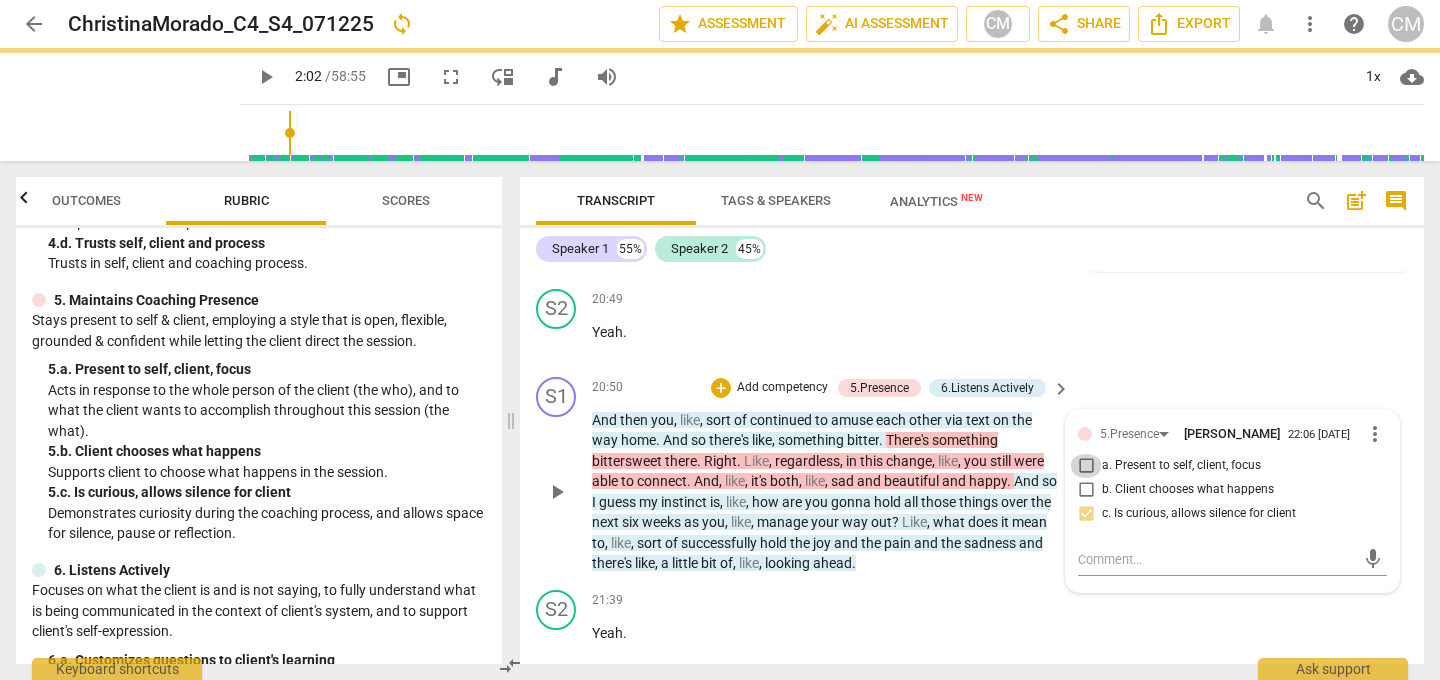 checkbox on "true" 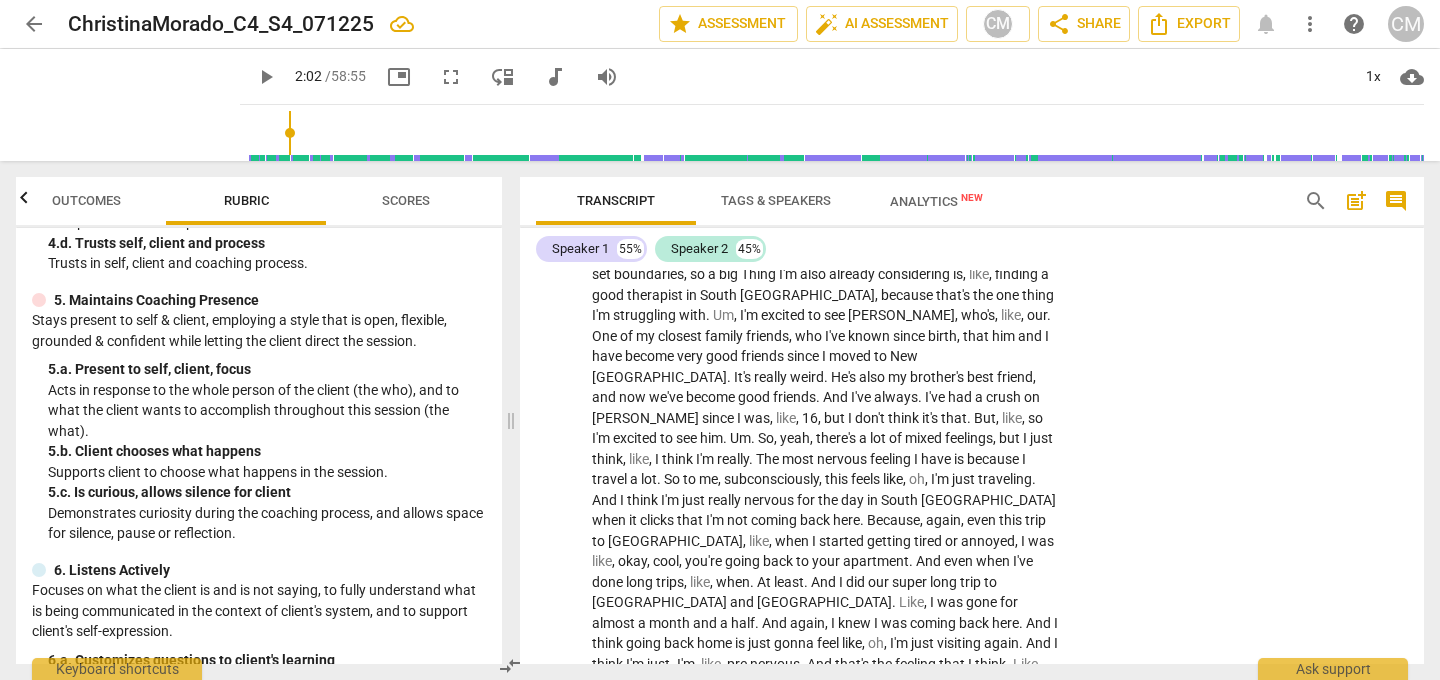 scroll, scrollTop: 6308, scrollLeft: 0, axis: vertical 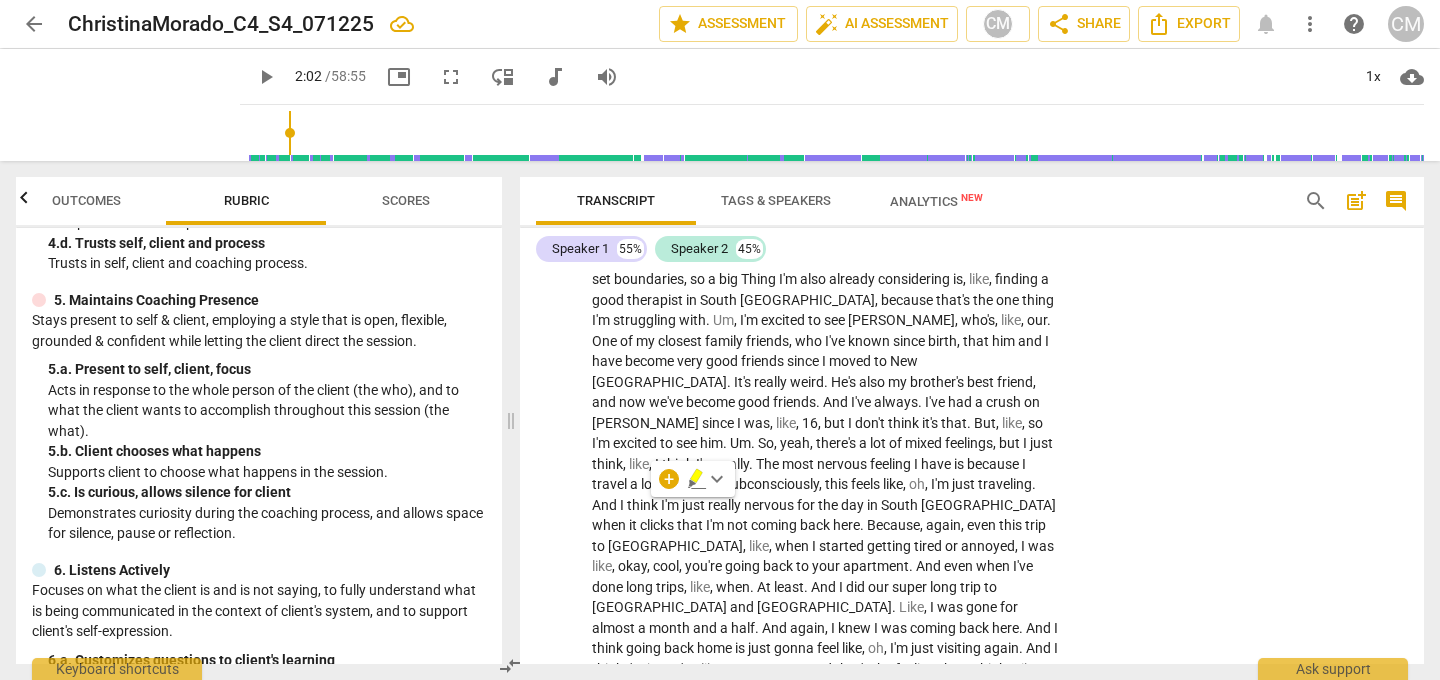 click on "nervous" at bounding box center (775, 669) 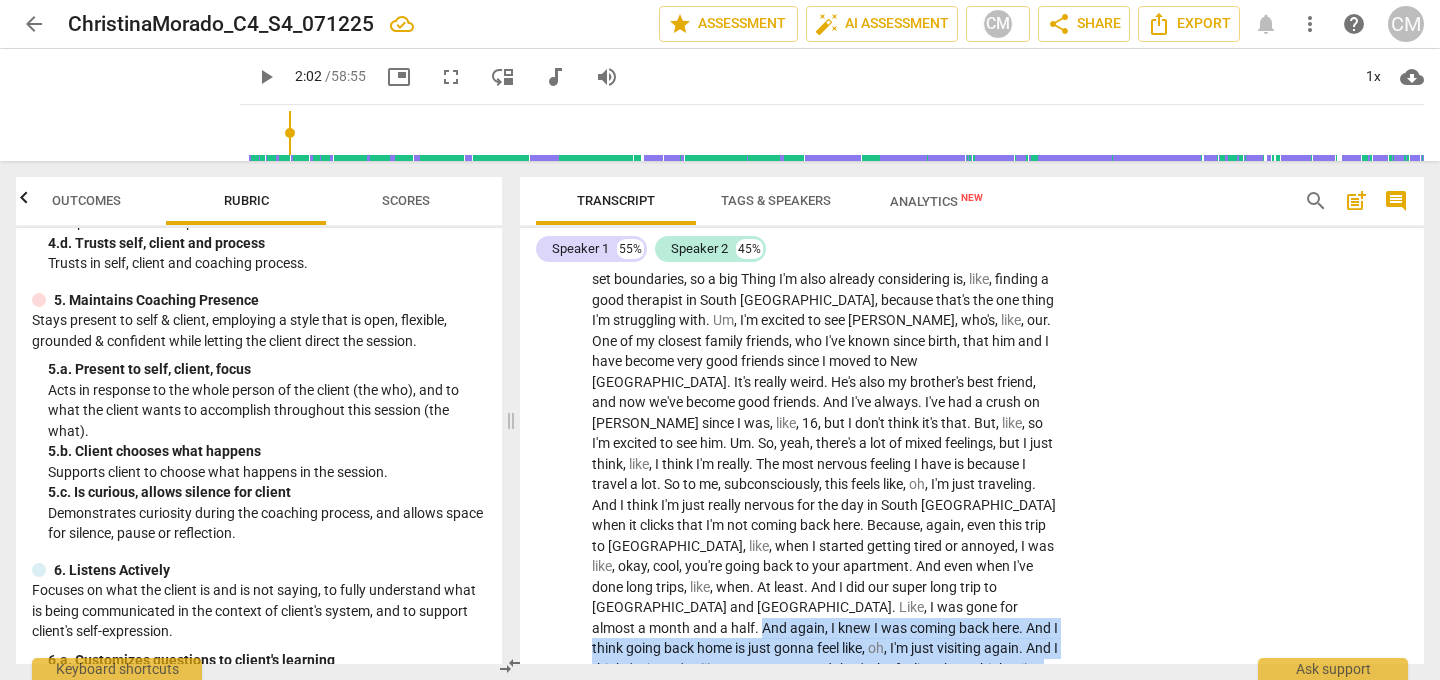 drag, startPoint x: 626, startPoint y: 499, endPoint x: 913, endPoint y: 601, distance: 304.5866 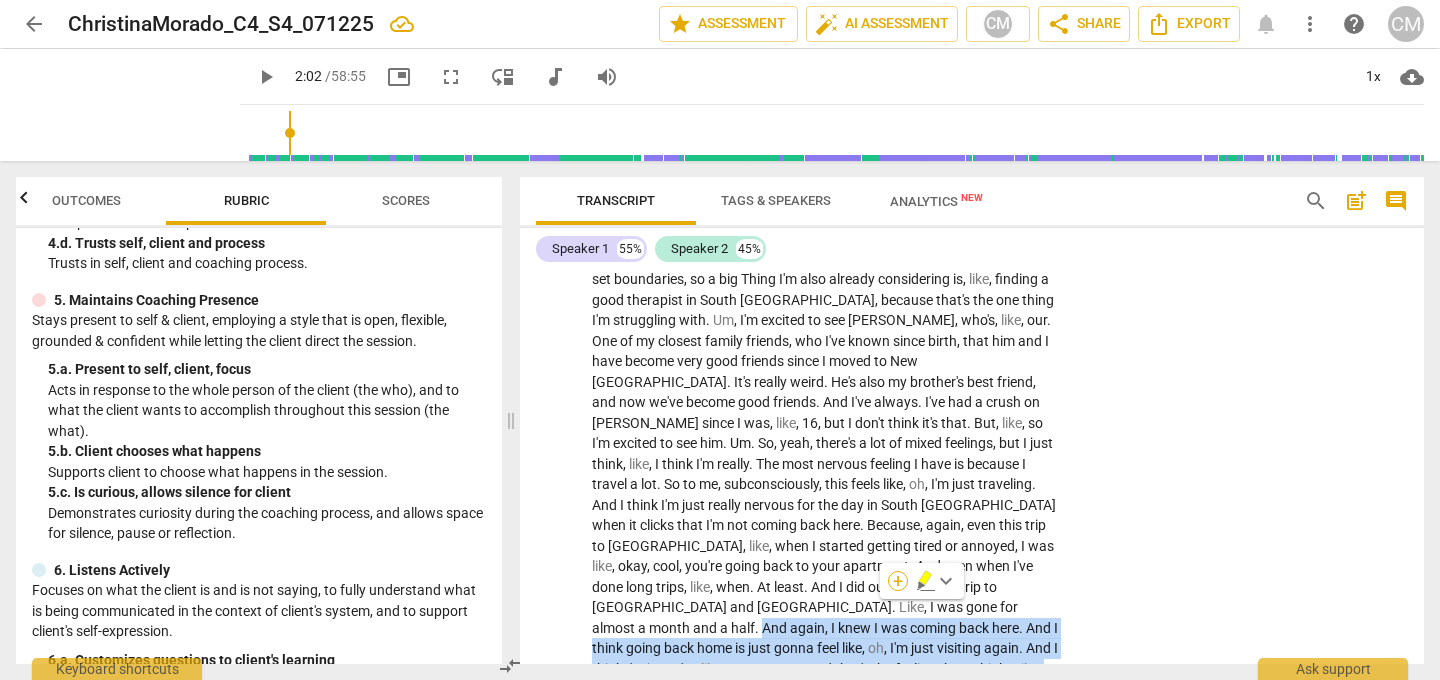 click on "+" at bounding box center (898, 581) 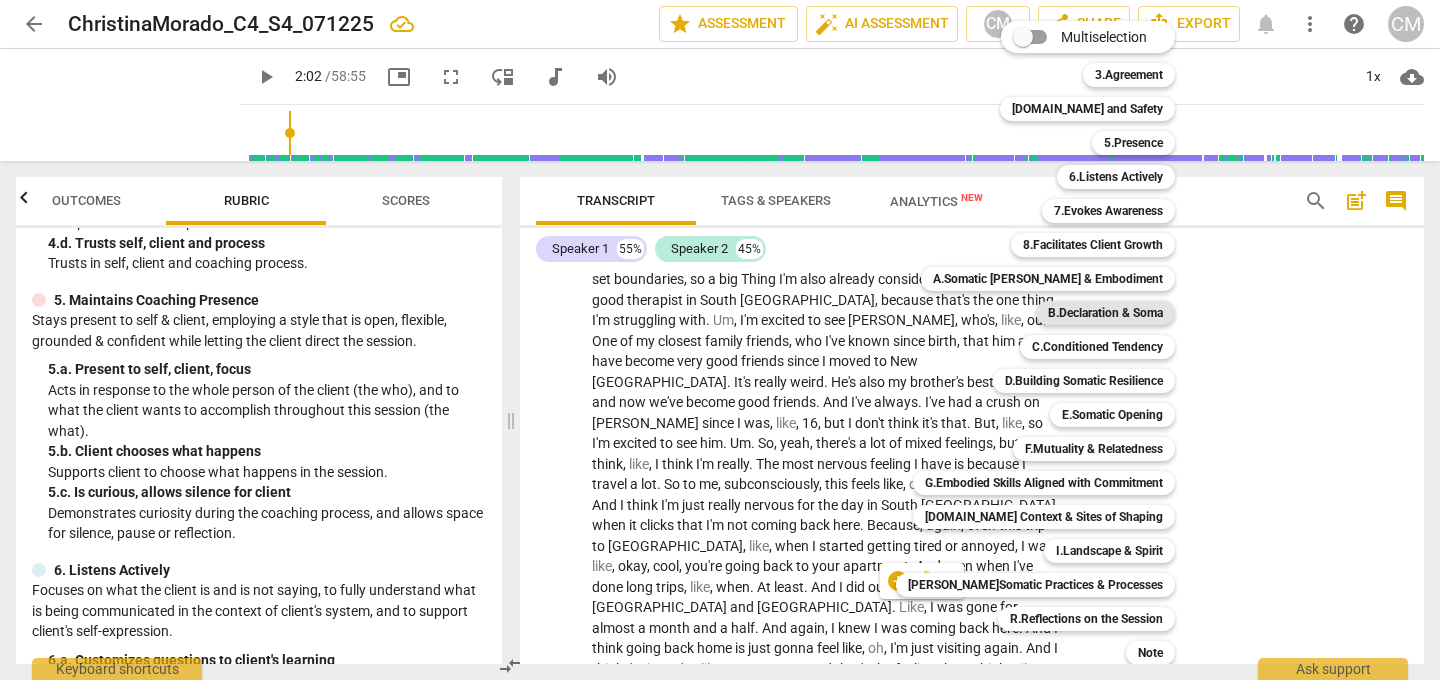 click on "B.Declaration & Soma" at bounding box center (1105, 313) 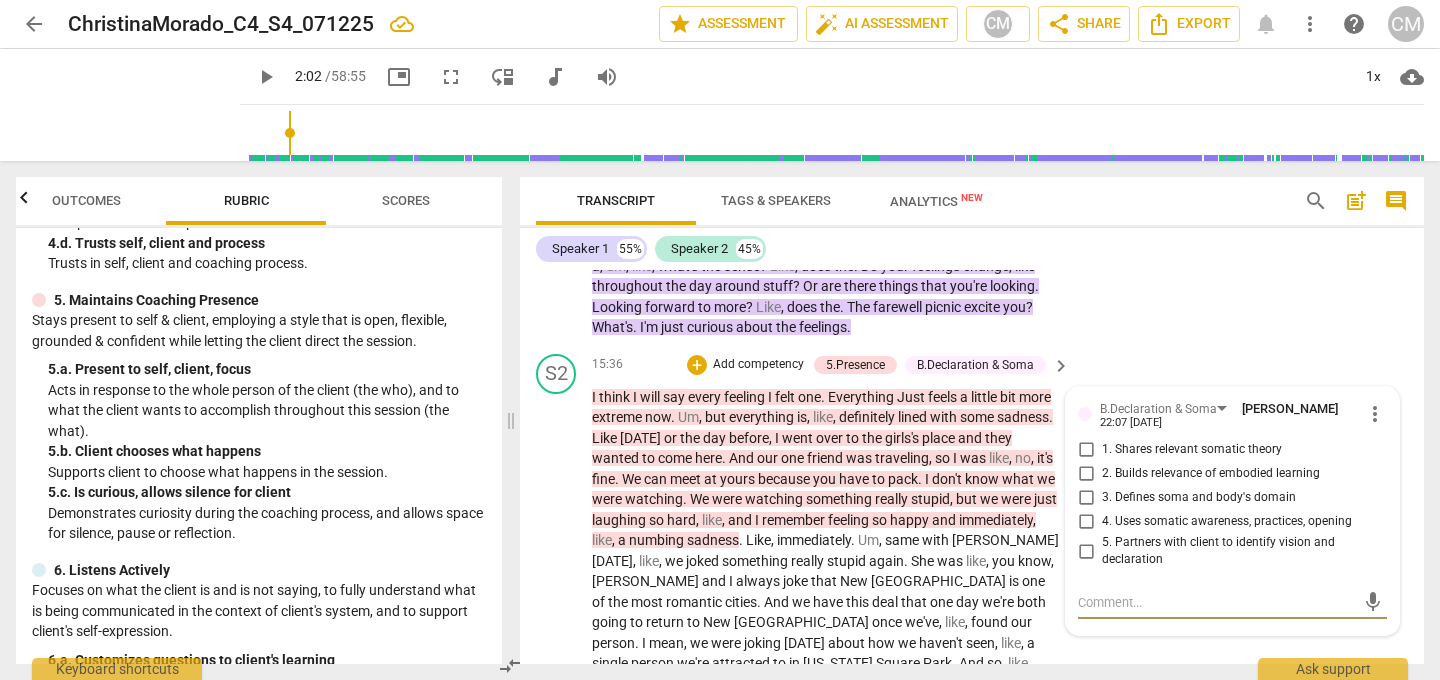 scroll, scrollTop: 5510, scrollLeft: 0, axis: vertical 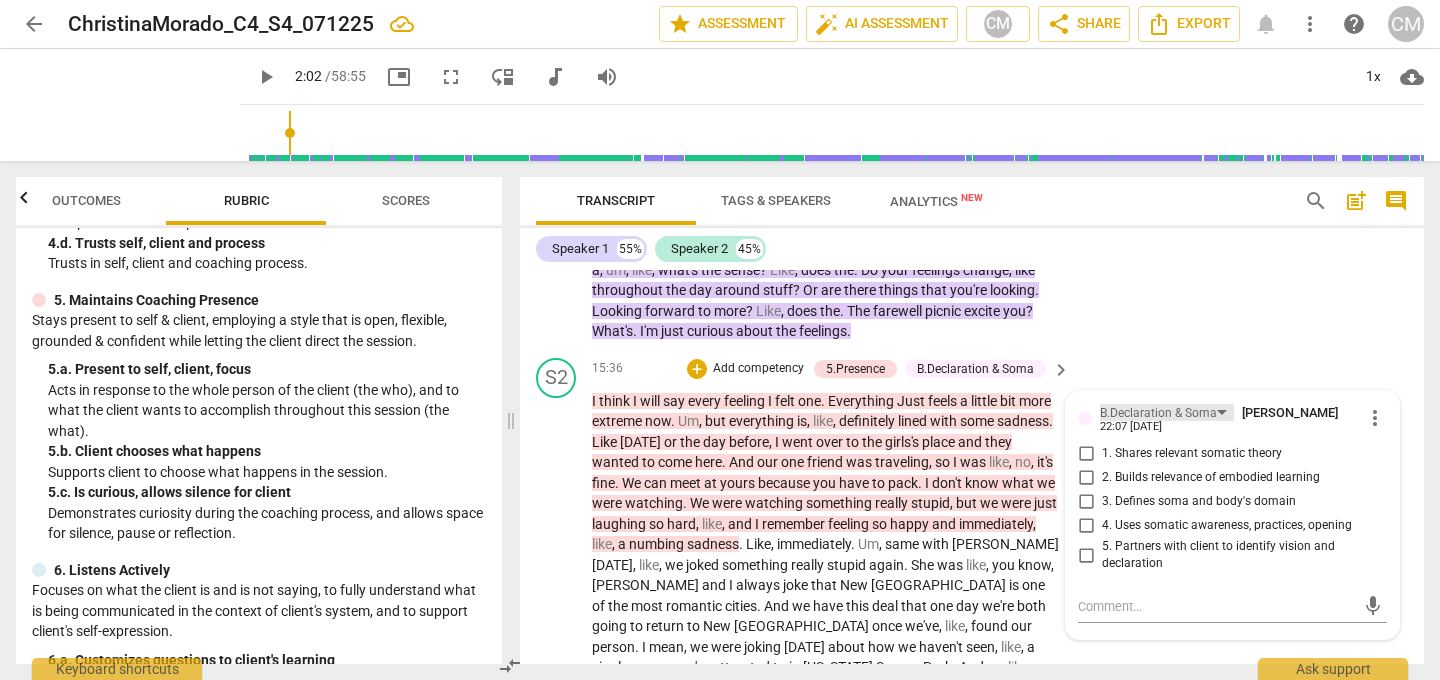 click on "B.Declaration & Soma" at bounding box center [1158, 413] 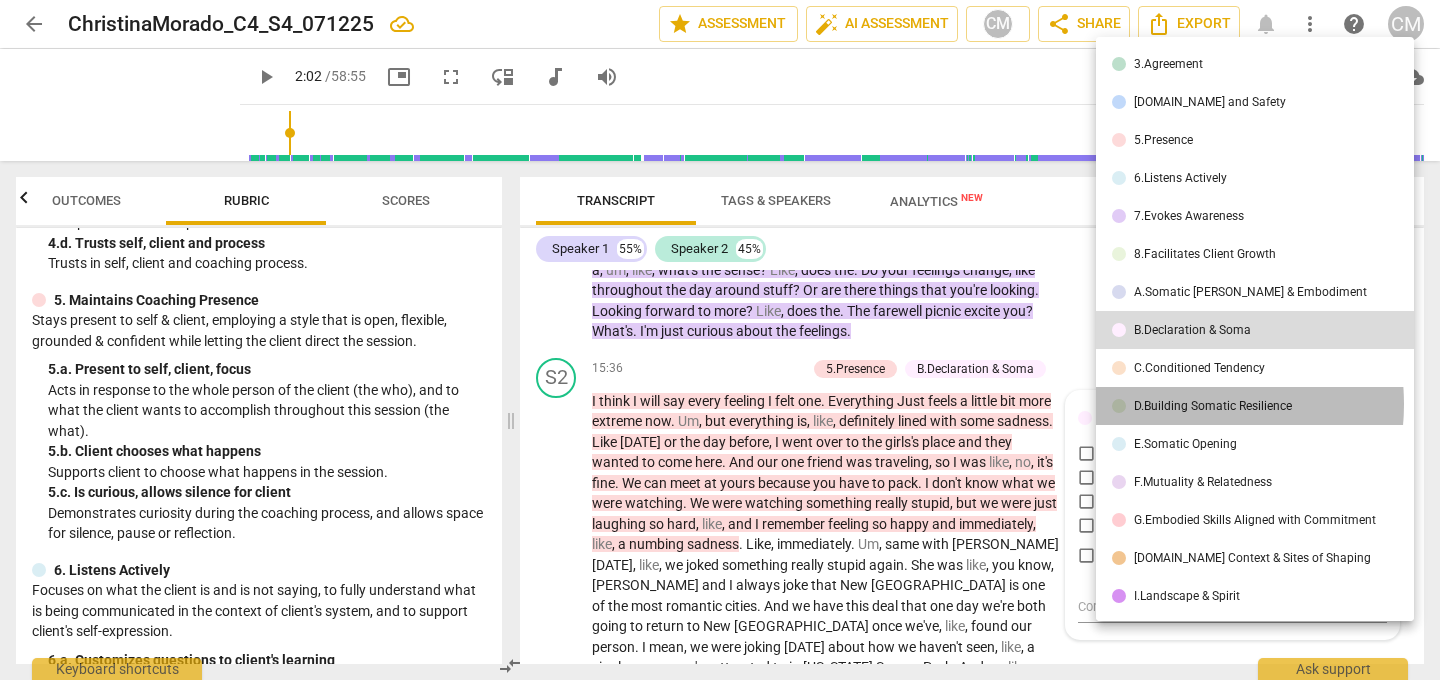 click on "D.Building Somatic Resilience" at bounding box center (1213, 406) 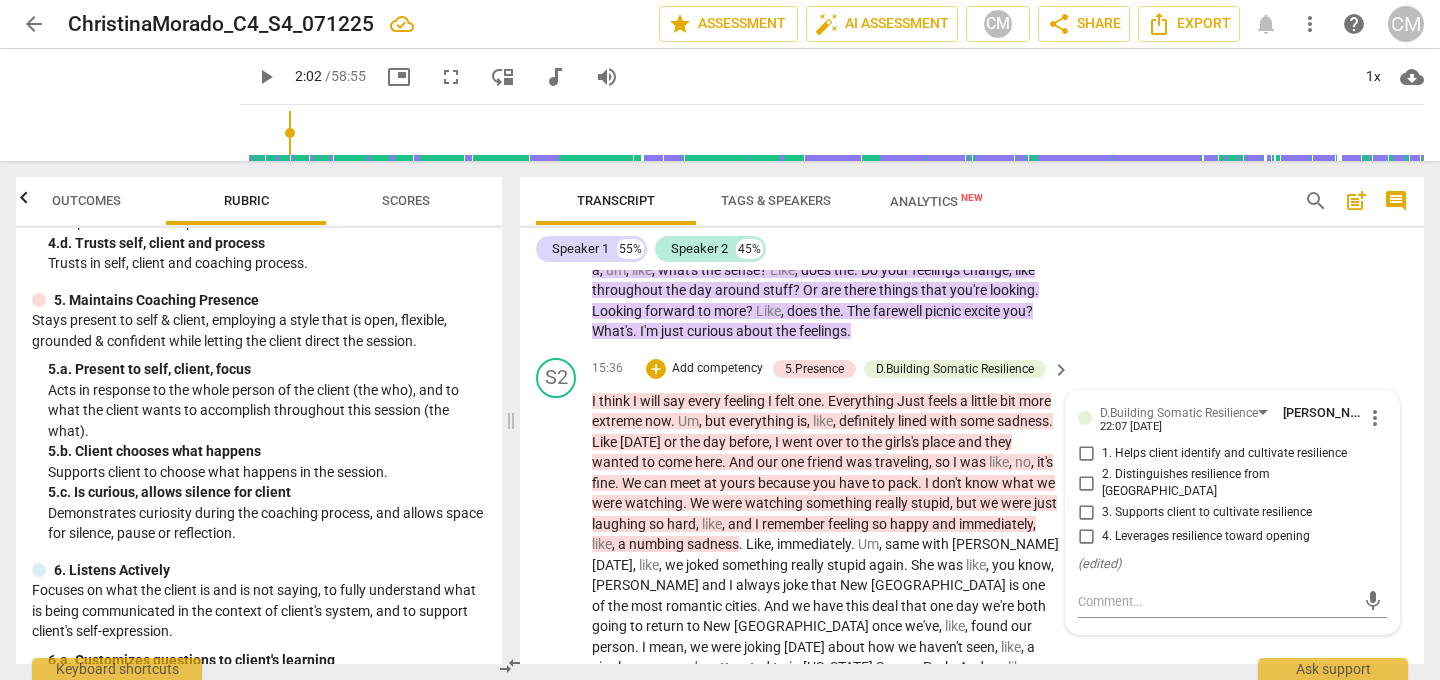 click on "22:07 [DATE]" at bounding box center [1131, 427] 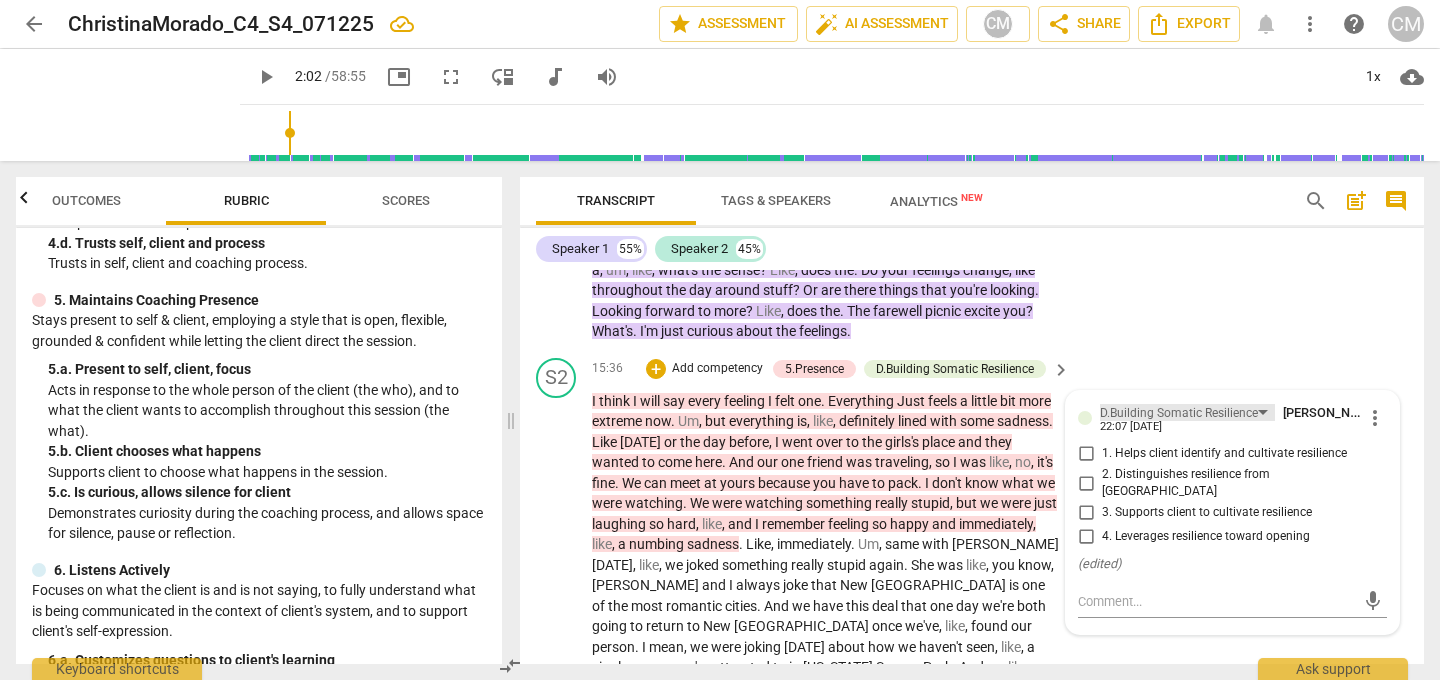 click on "D.Building Somatic Resilience" at bounding box center (1179, 413) 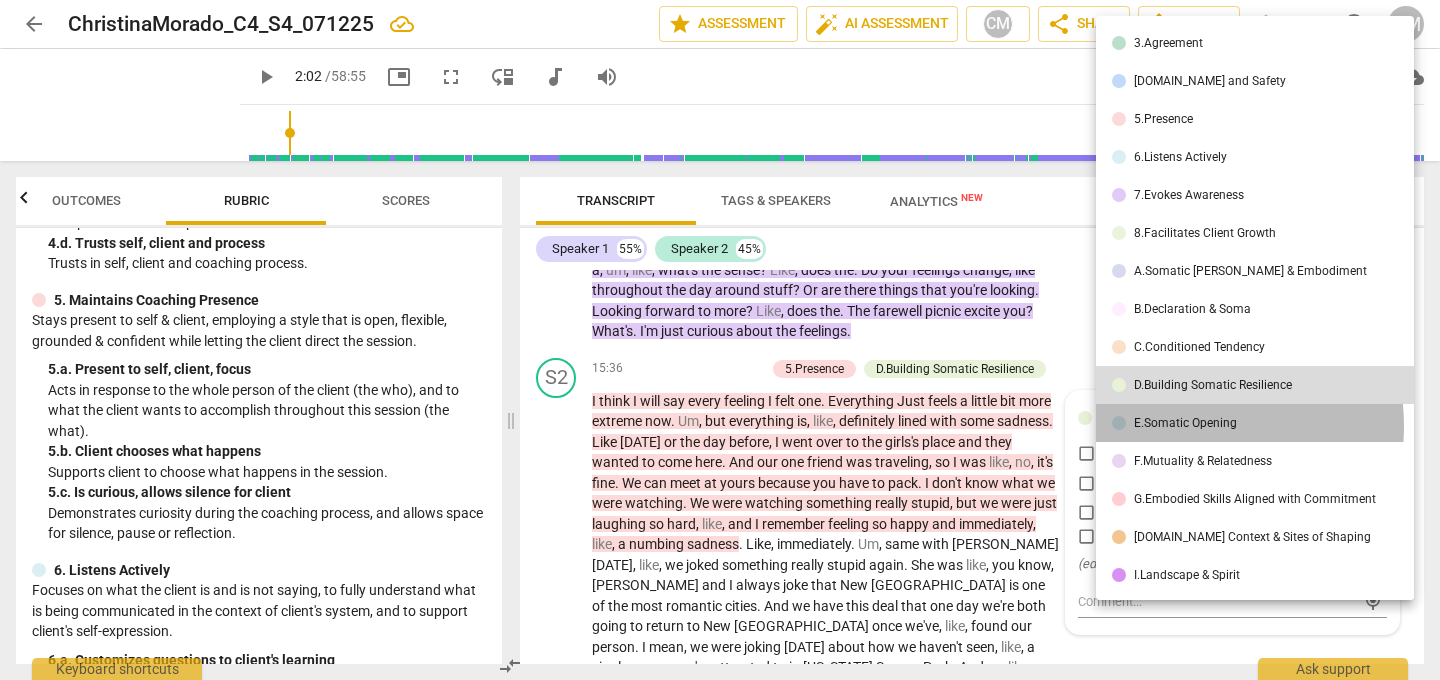 click on "E.Somatic Opening" at bounding box center [1185, 423] 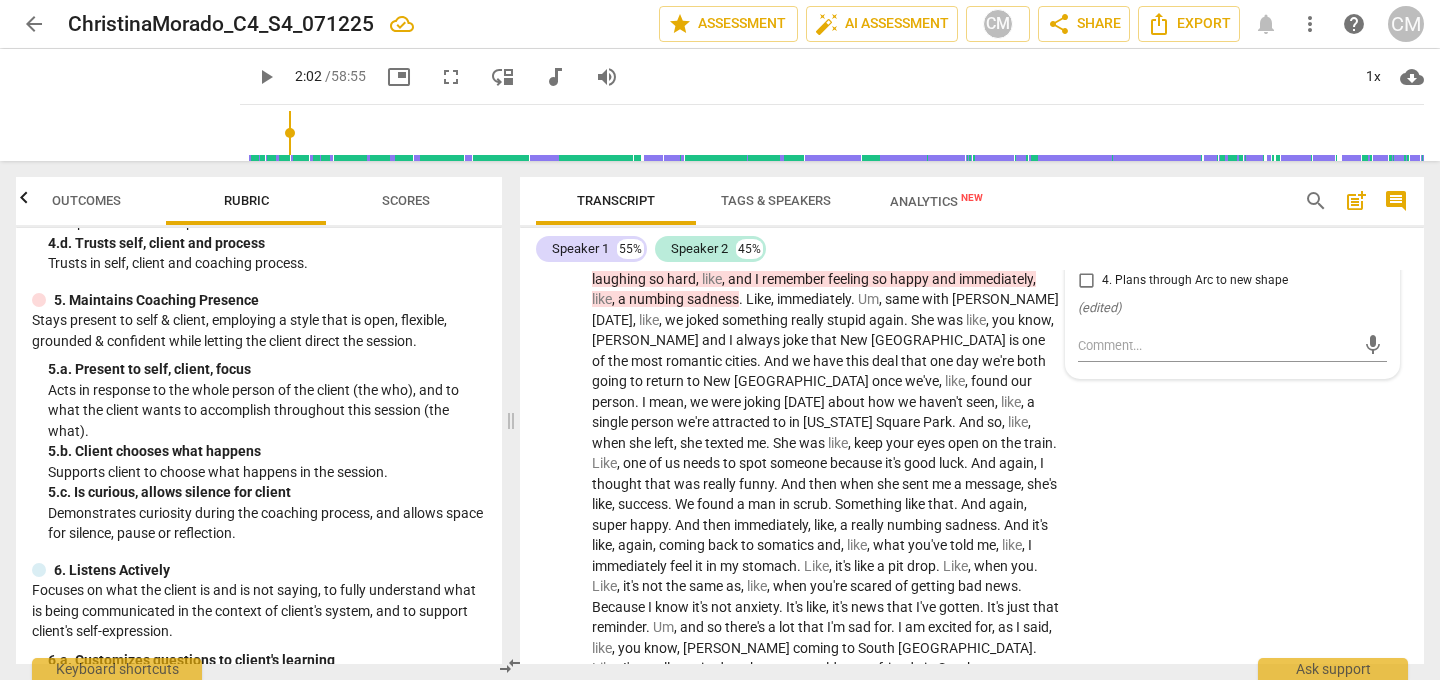scroll, scrollTop: 5757, scrollLeft: 0, axis: vertical 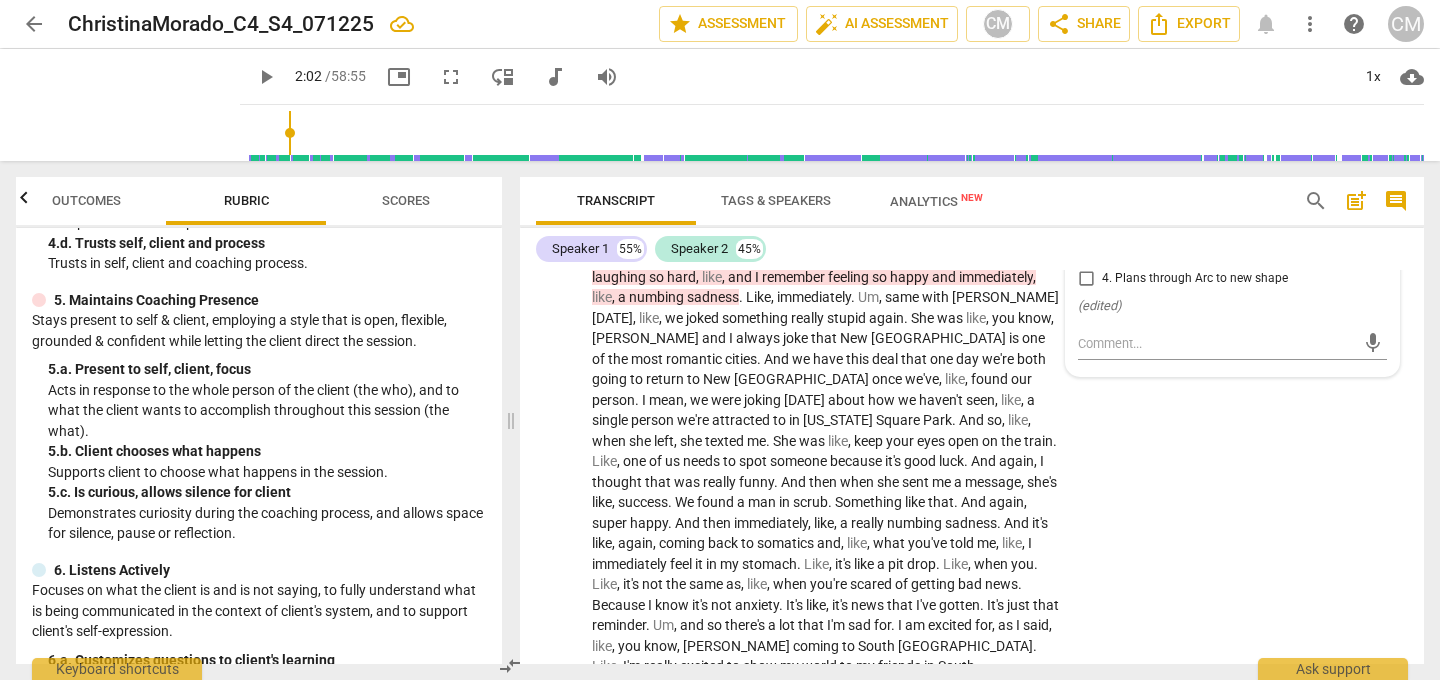 click on "Like" at bounding box center (955, 564) 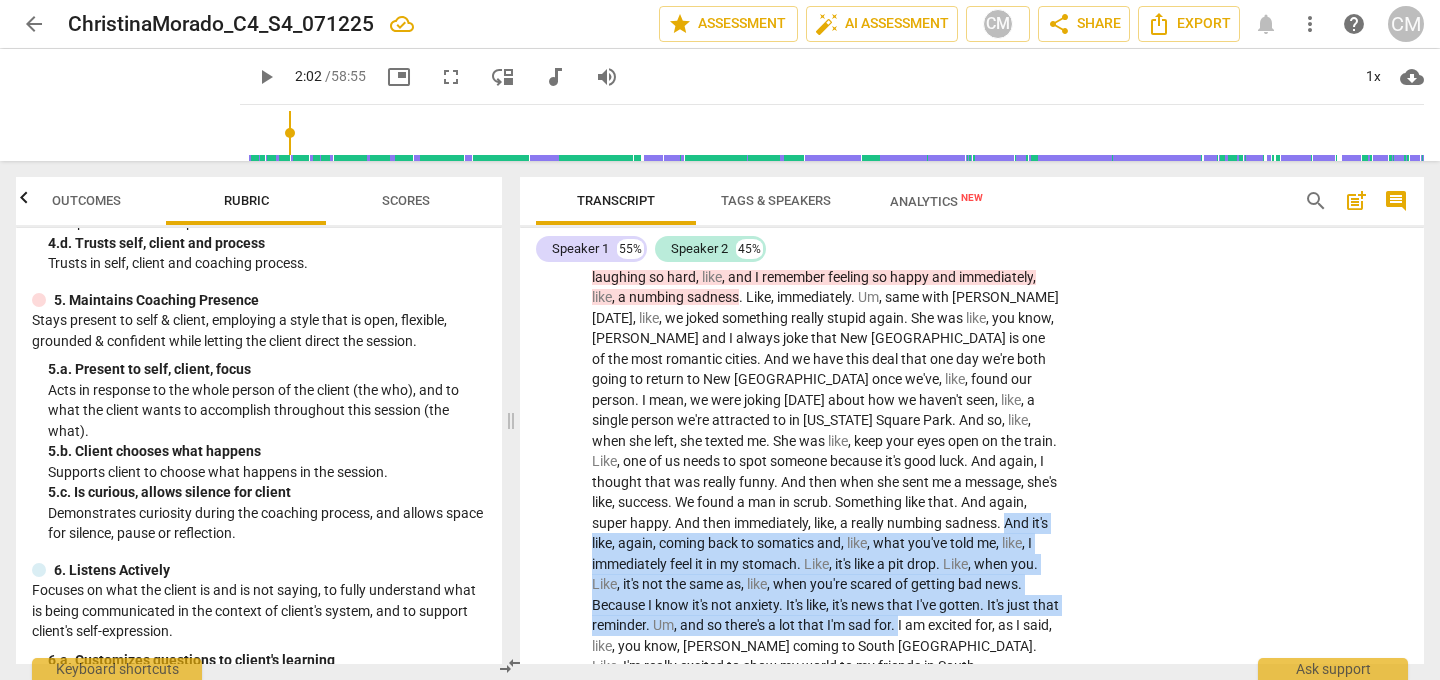 drag, startPoint x: 973, startPoint y: 439, endPoint x: 928, endPoint y: 539, distance: 109.65856 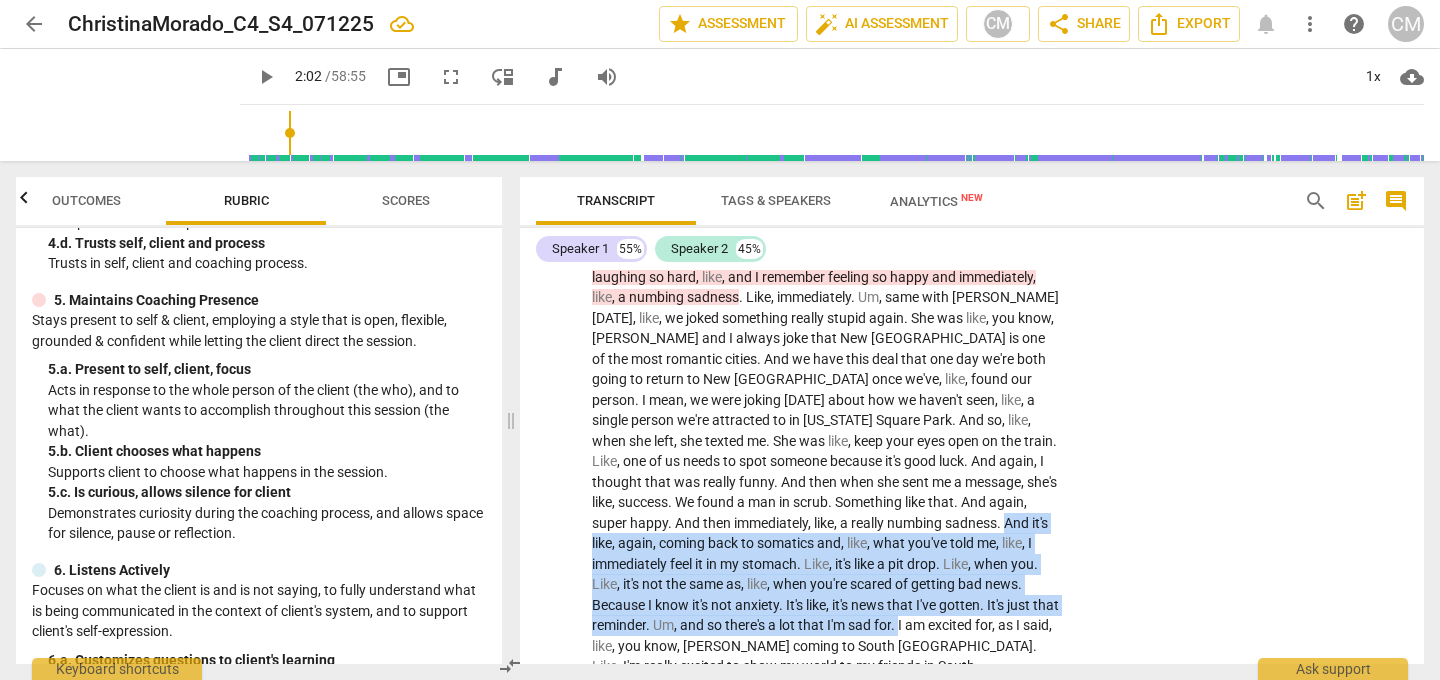 click on "I   think   I   will   say   every   feeling   I   felt   one .   Everything   Just   feels   a   little   bit   more   extreme   now .   Um ,   but   everything   is ,   like ,   definitely   lined   with   some   sadness .   Like   [DATE]   or   the   day   before ,   I   went   over   to   the   girls's   place   and   they   wanted   to   come   here .   And   our   one   friend   was   traveling ,   so   I   was   like ,   no ,   it's   fine .   We   can   meet   at   yours   because   you   have   to   pack .   I   don't   know   what   we   were   watching .   We   were   watching   something   really   stupid ,   but   we   were   just   laughing   so   hard ,   like ,   and   I   remember   feeling   so   happy   and   immediately ,   like ,   a   numbing   sadness .   Like ,   immediately .   Um ,   same   with   [PERSON_NAME]   [DATE] ,   like ,   we   joked   something   really   stupid   again .   She   was   like ,   you   know ,   [PERSON_NAME]   and   I   always   joke   that   [GEOGRAPHIC_DATA]   is   one" at bounding box center [826, 718] 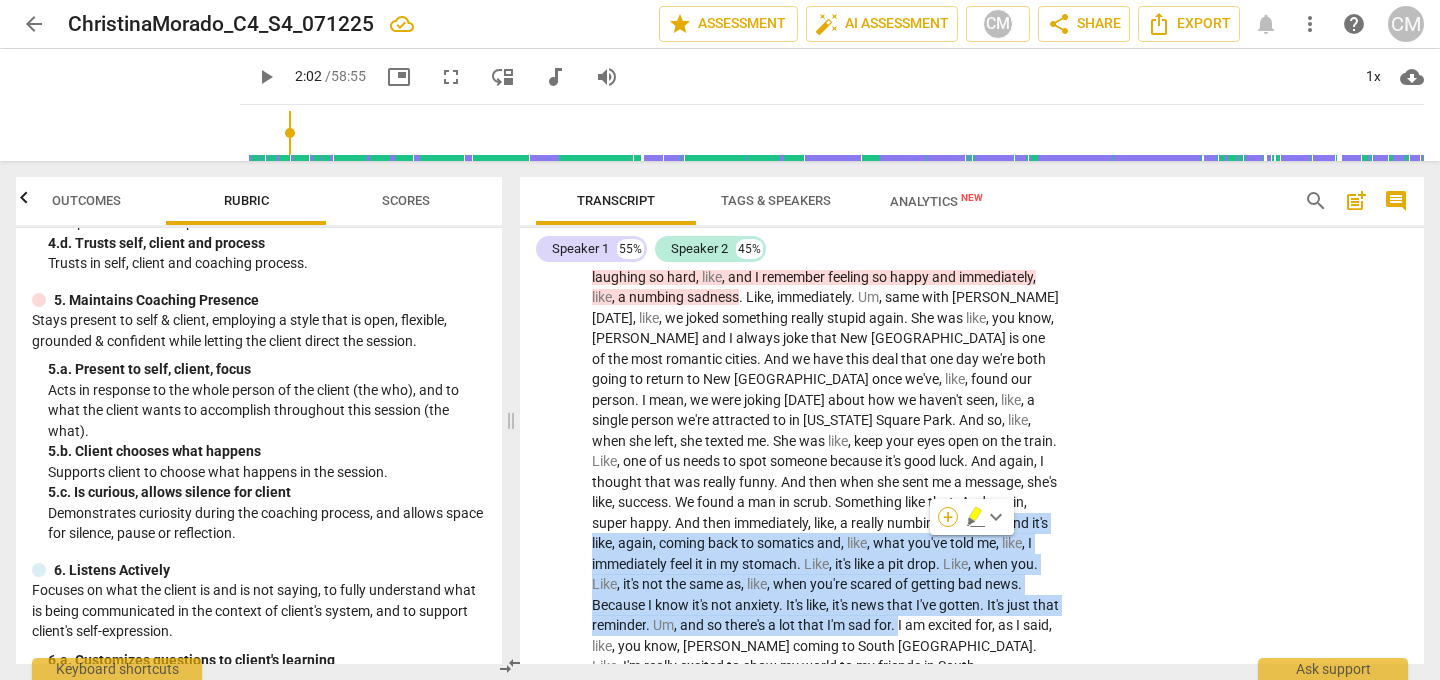 click on "+" at bounding box center (948, 517) 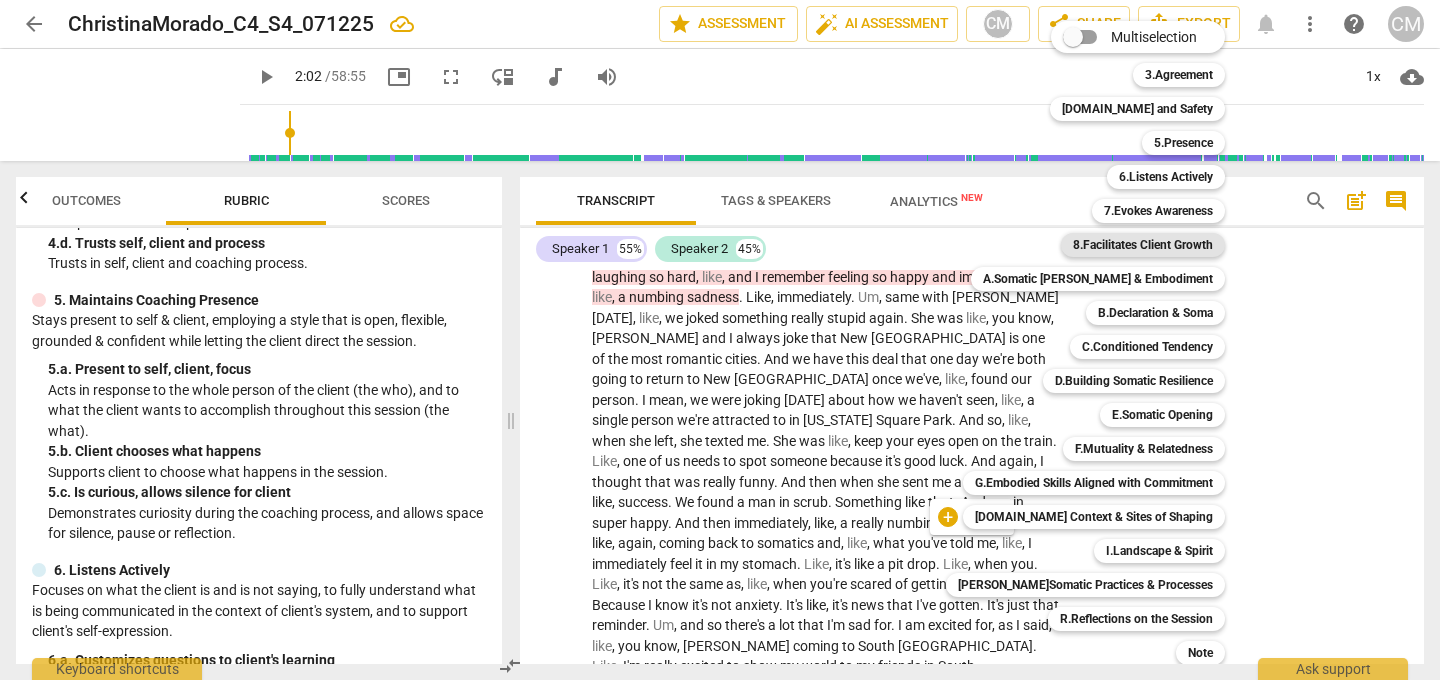 click on "8.Facilitates Client Growth" at bounding box center (1143, 245) 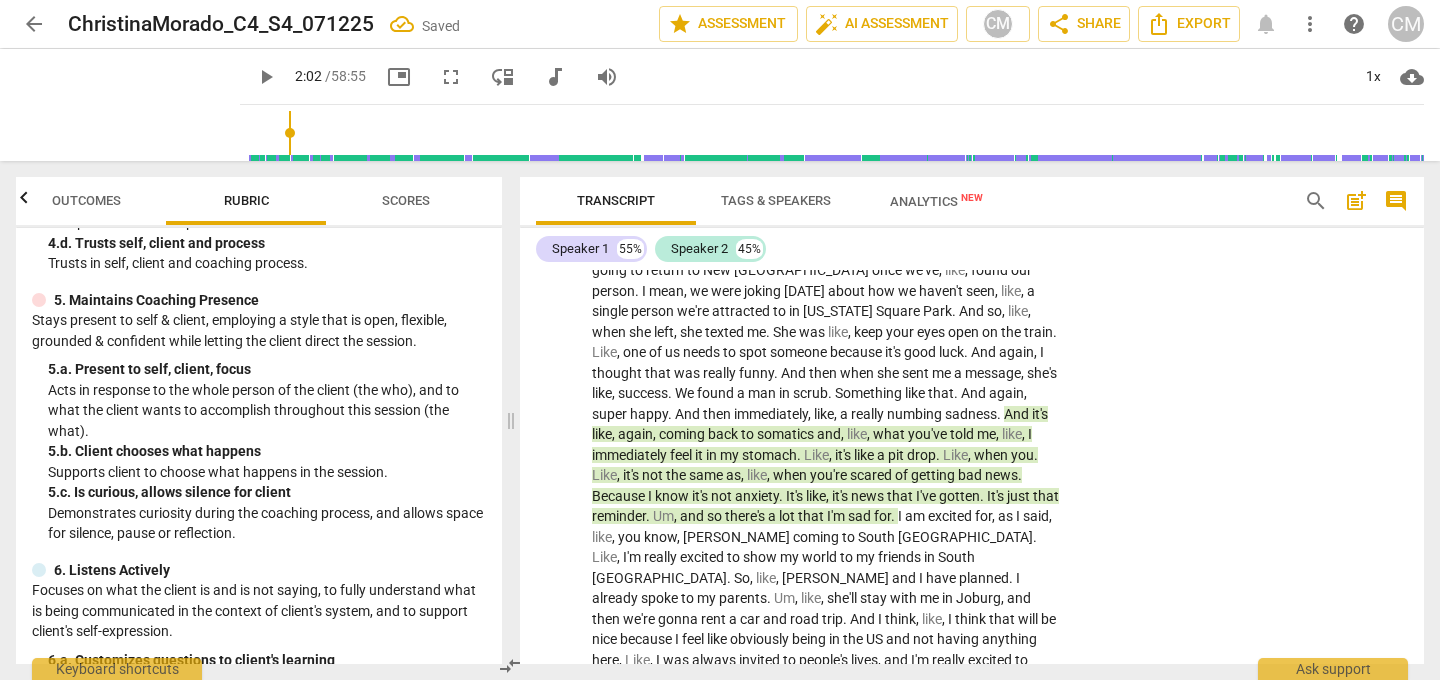 scroll, scrollTop: 5519, scrollLeft: 0, axis: vertical 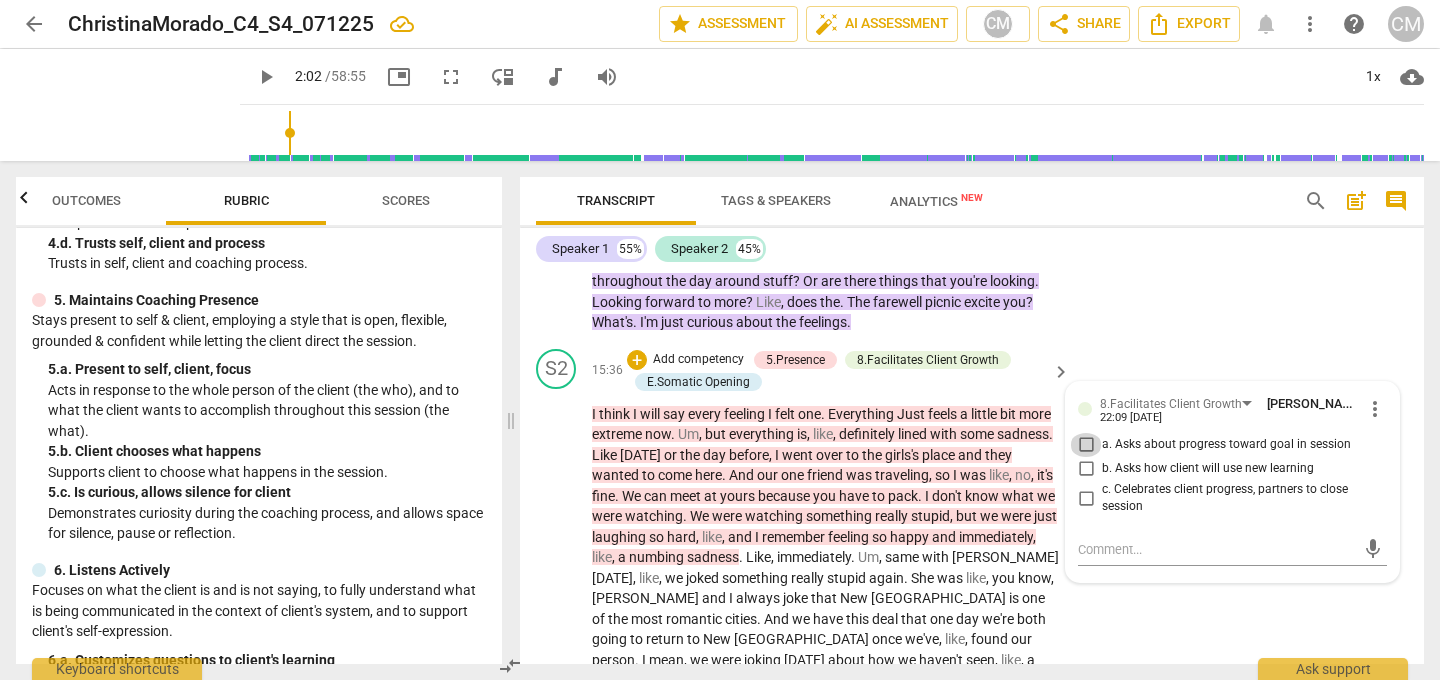 click on "a. Asks about progress toward goal in session" at bounding box center (1086, 445) 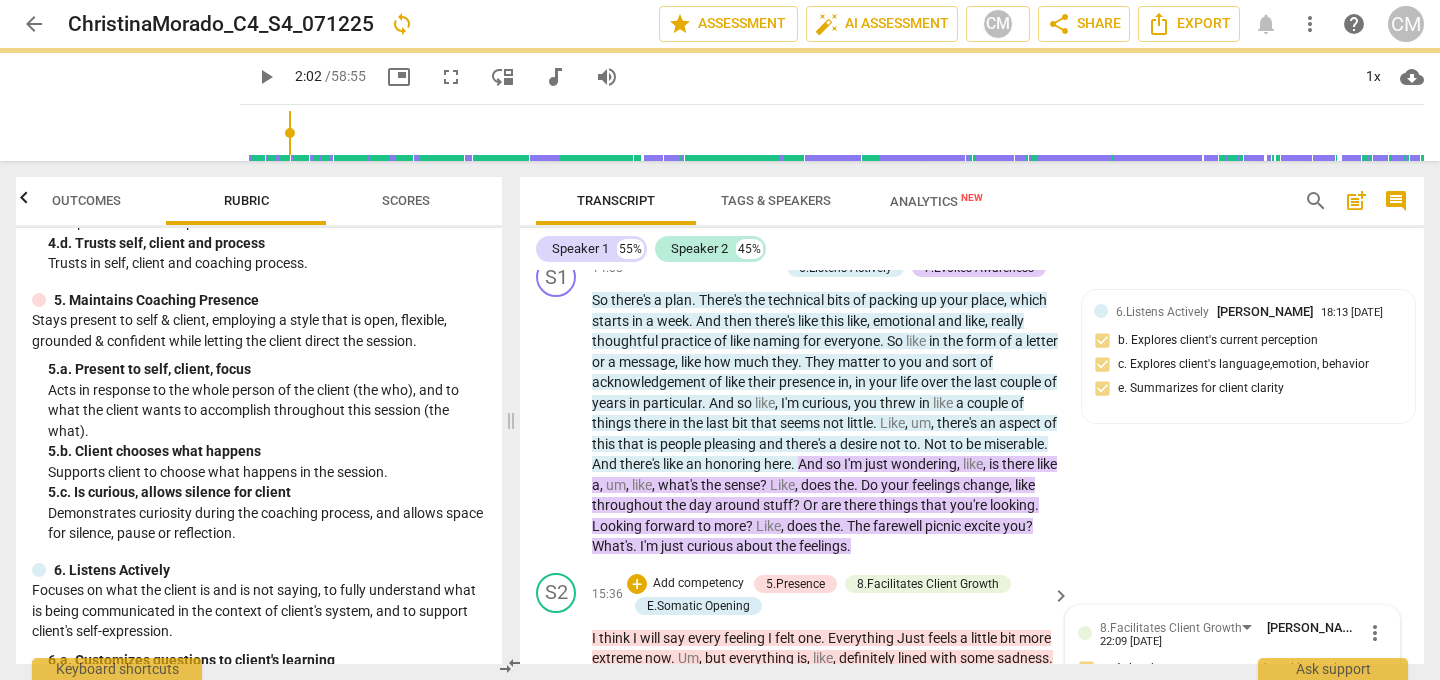 scroll, scrollTop: 5291, scrollLeft: 0, axis: vertical 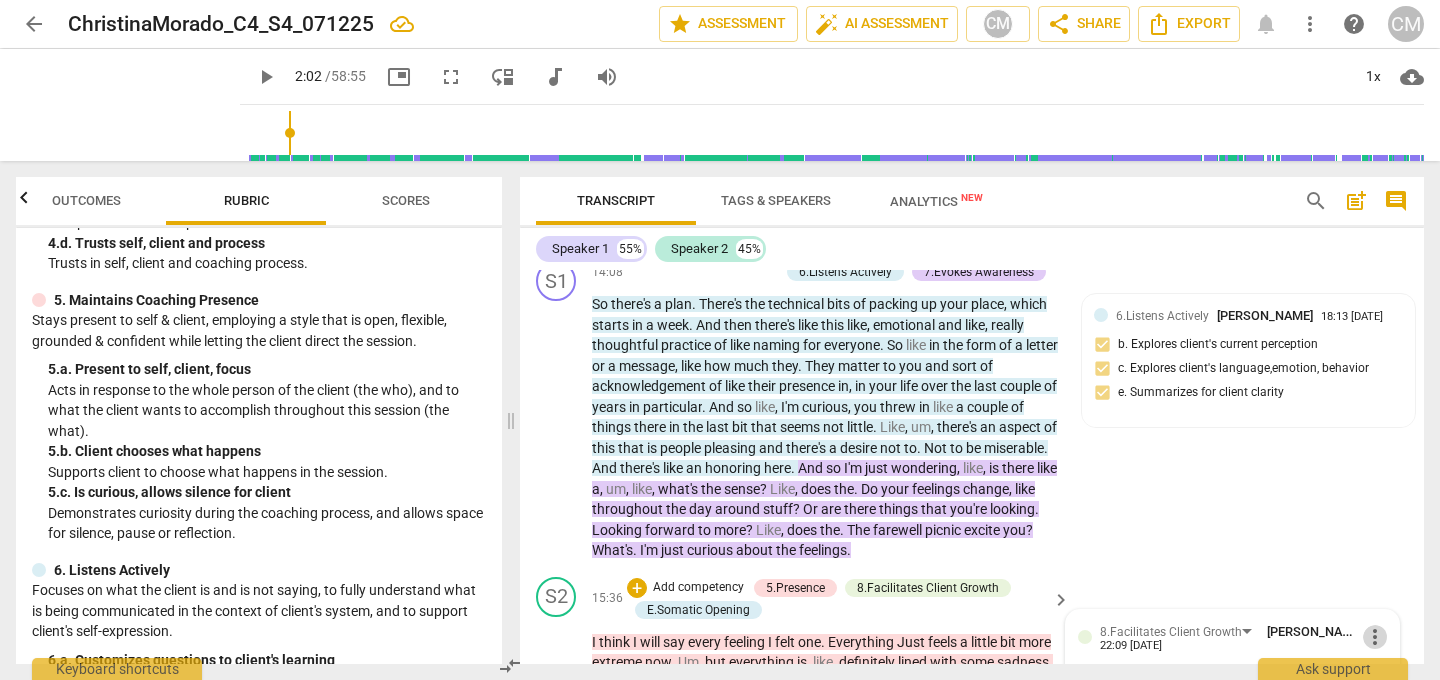click on "more_vert" at bounding box center (1375, 637) 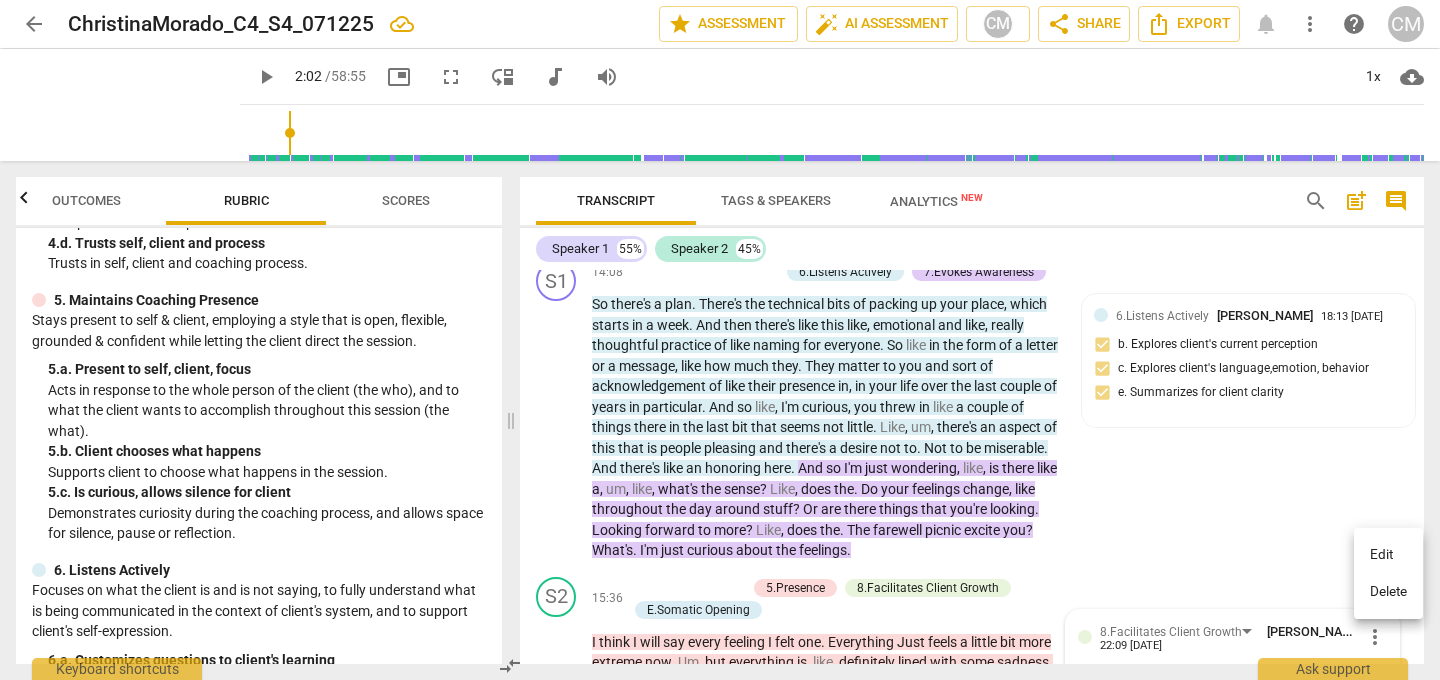 click on "Delete" at bounding box center [1388, 592] 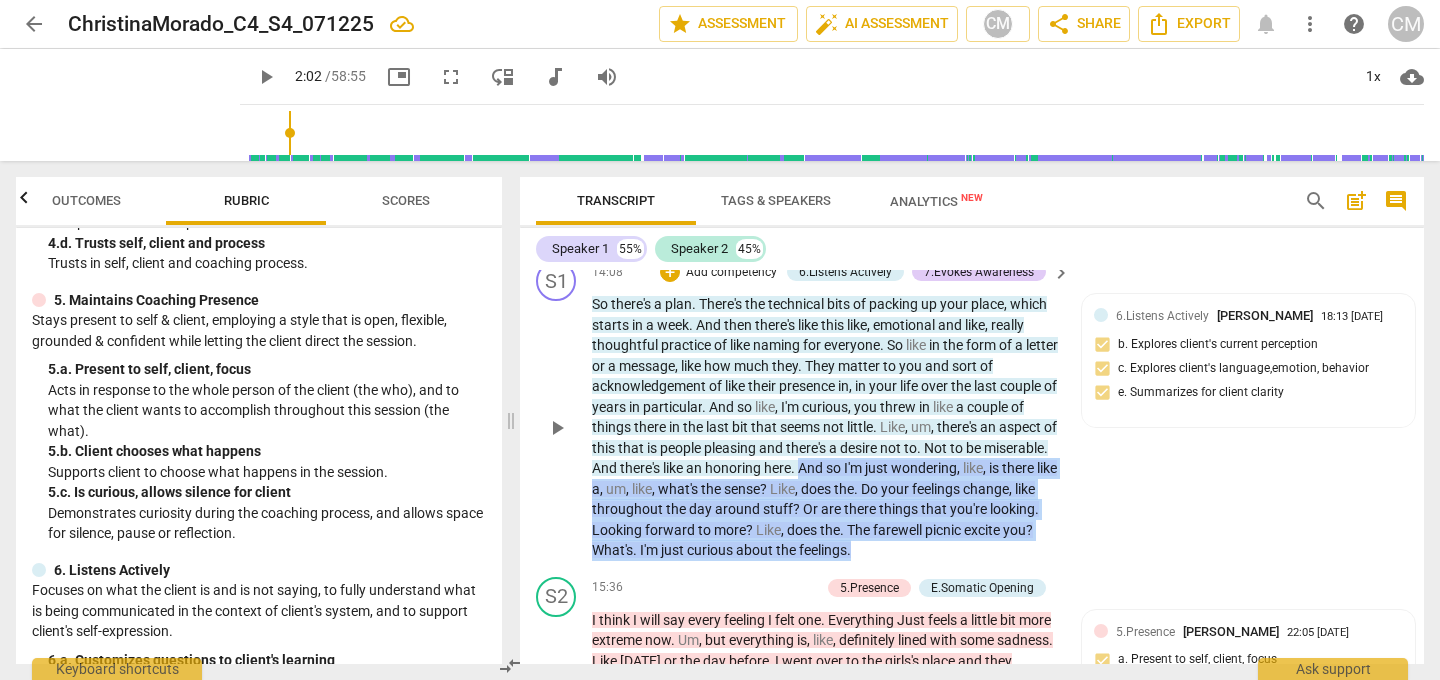 drag, startPoint x: 976, startPoint y: 464, endPoint x: 872, endPoint y: 384, distance: 131.20976 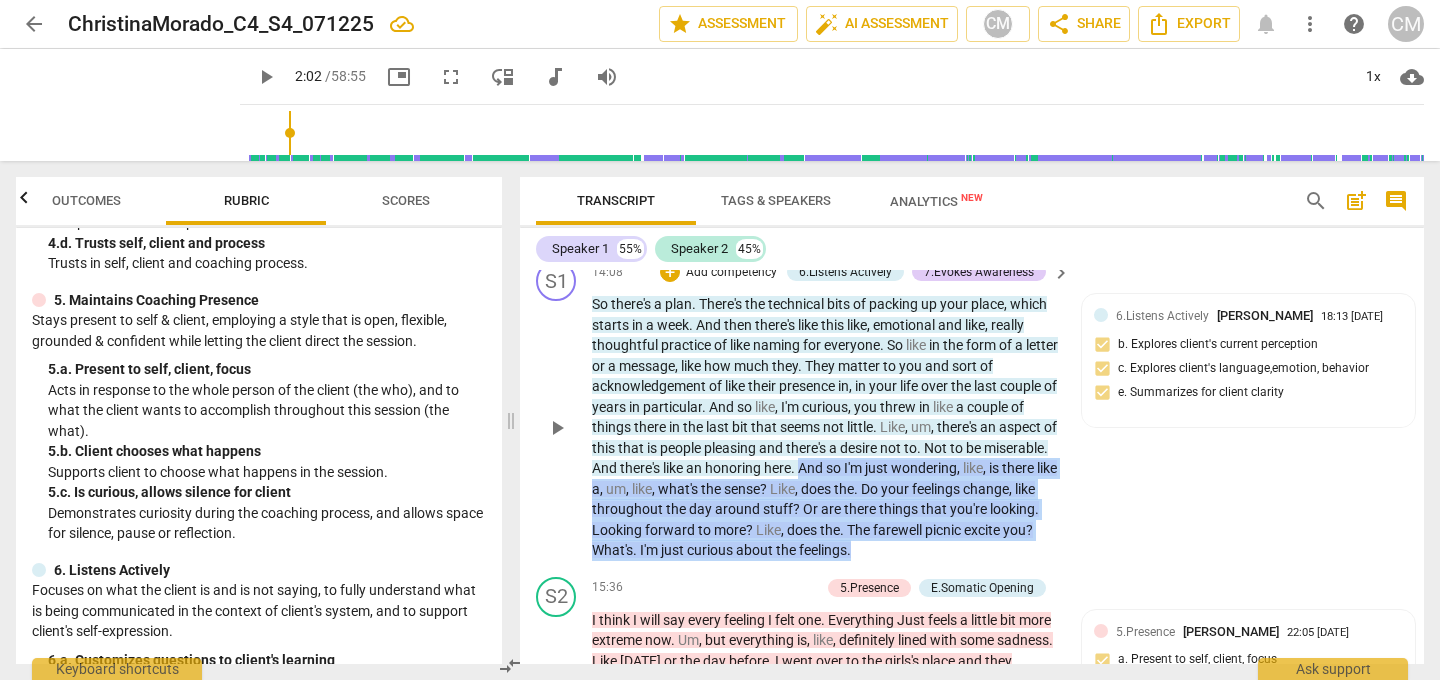 click on "So   there's   a   plan .   There's   the   technical   bits   of   packing   up   your   place ,   which   starts   in   a   week .   And   then   there's   like   this   like ,   emotional   and   like ,   really   thoughtful   practice   of   like   naming   for   everyone .   So   like   in   the   form   of   a   letter   or   a   message ,   like   how   much   they .   They   matter   to   you   and   sort   of   acknowledgement   of   like   their   presence   in ,   in   your   life   over   the   last   couple   of   years   in   particular .   And   so   like ,   I'm   curious ,   you   threw   in   like   a   couple   of   things   there   in   the   last   bit   that   seems   not   little .   Like ,   um ,   there's   an   aspect   of   this   that   is   people   pleasing   and   there's   a   desire   not   to .   Not   to   be   miserable .   And   there's   like   an   honoring   here .   And   so   I'm   just   wondering ,   like ,   is   there   like   a ,   um ,   like ,   what's   the" at bounding box center [826, 427] 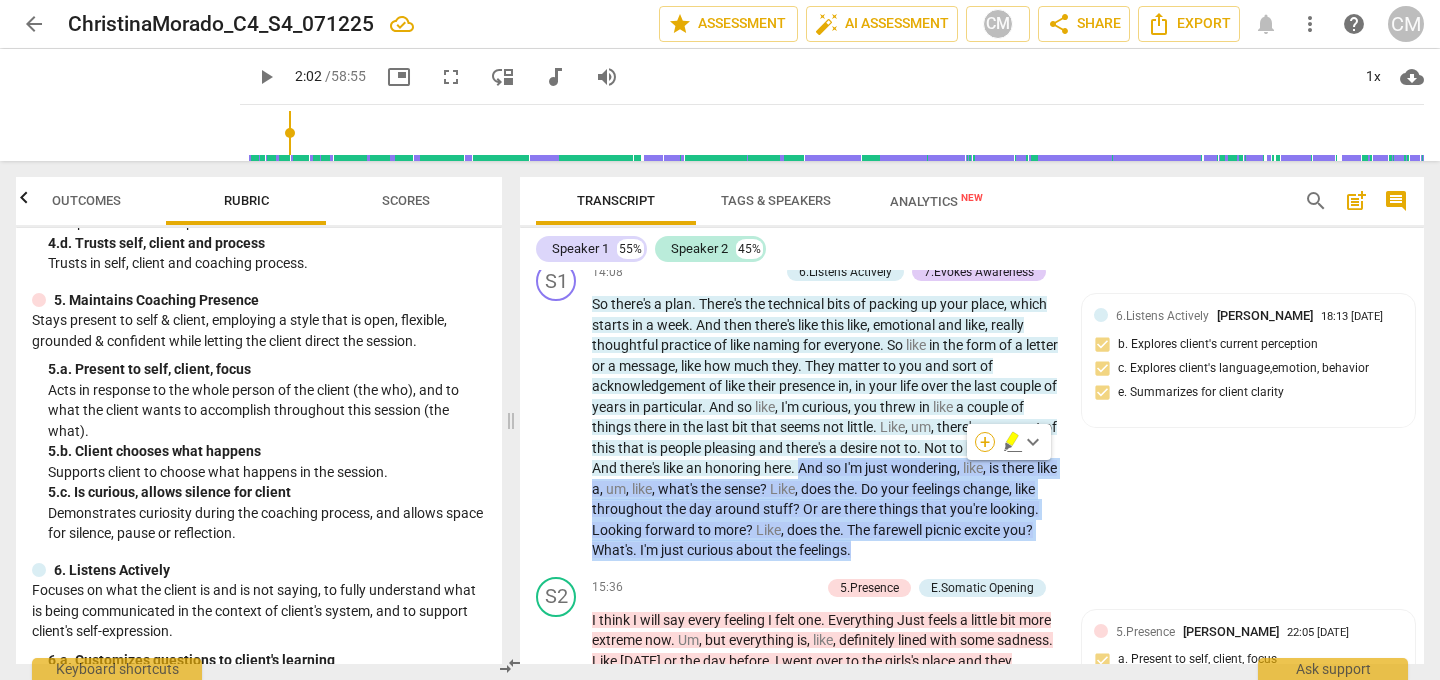 click on "+" at bounding box center (985, 442) 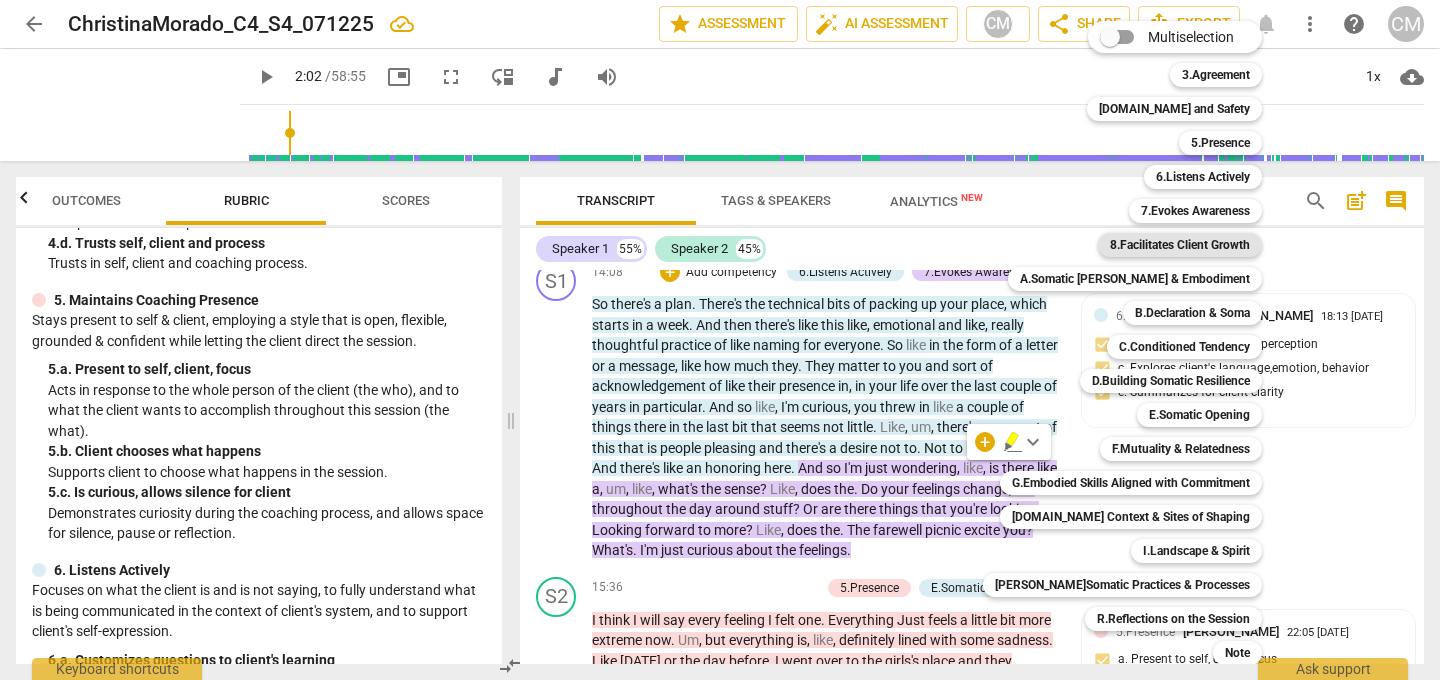 click on "8.Facilitates Client Growth" at bounding box center (1180, 245) 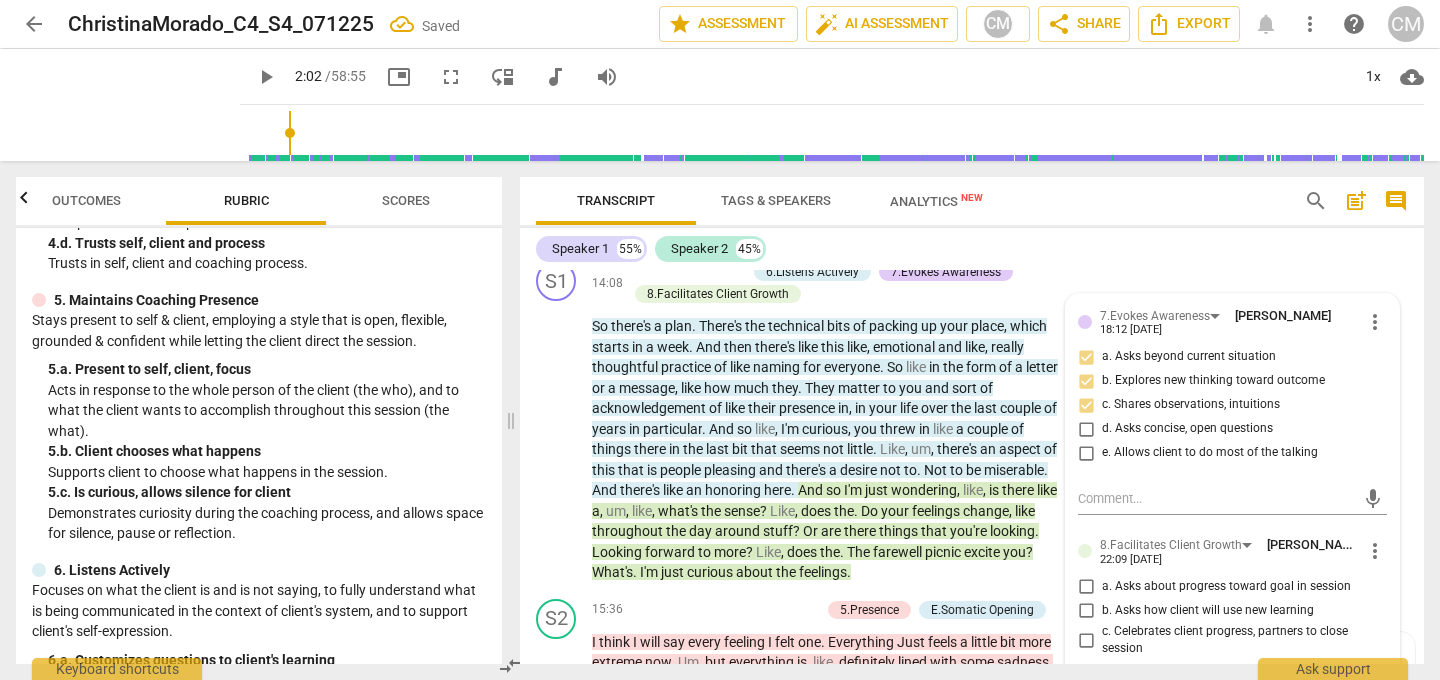 scroll, scrollTop: 5302, scrollLeft: 0, axis: vertical 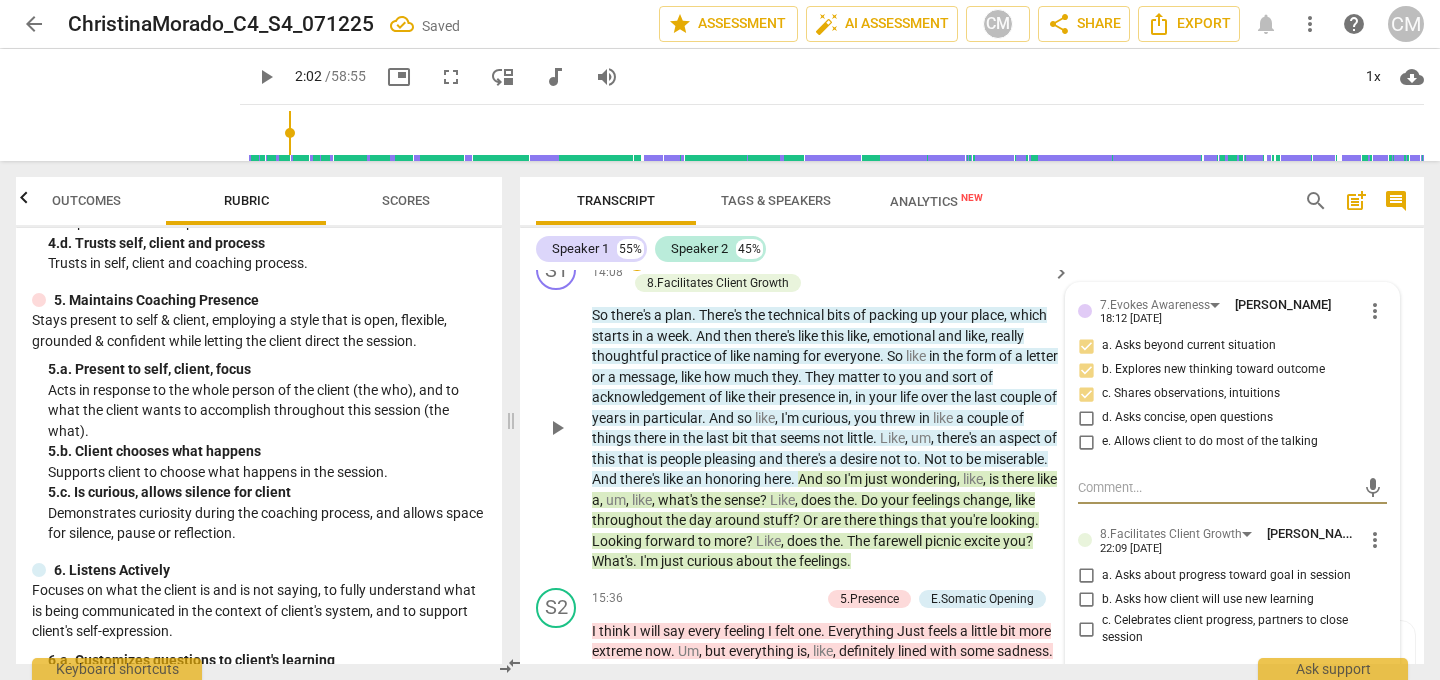click on "a. Asks about progress toward goal in session" at bounding box center [1086, 576] 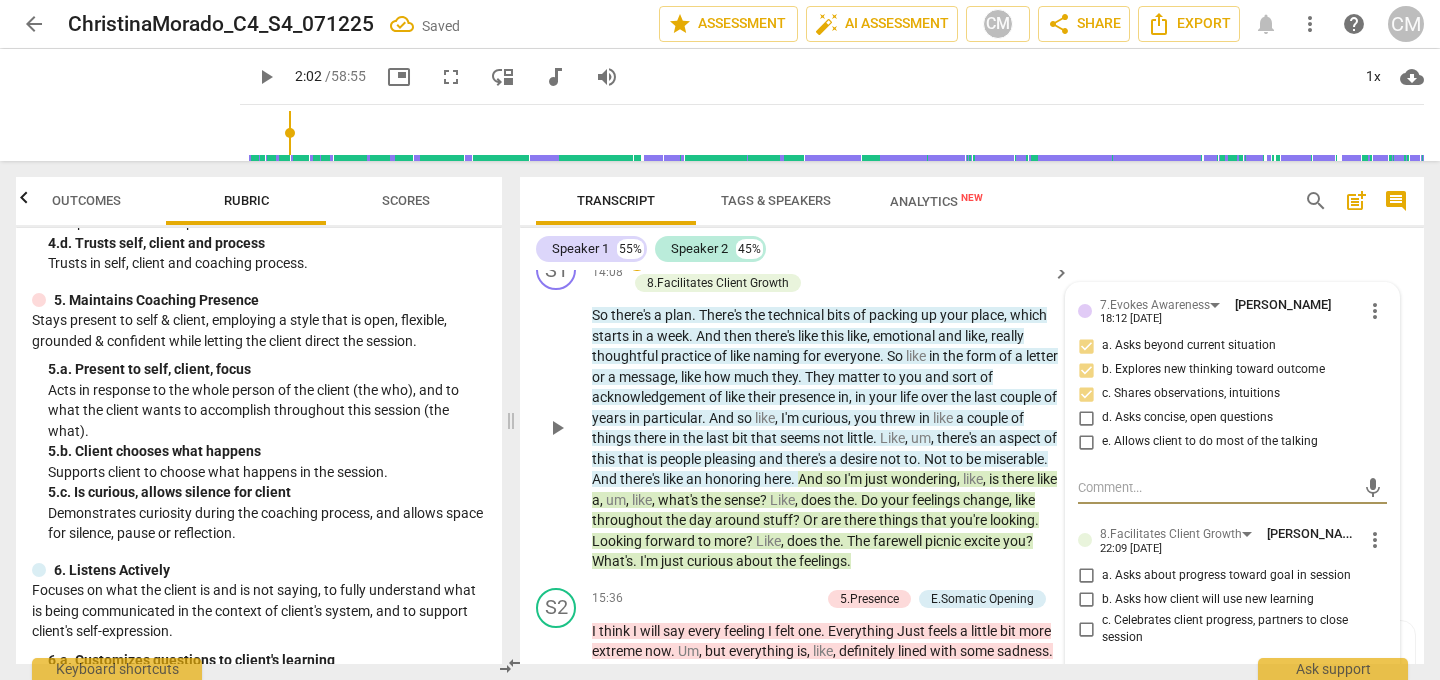 checkbox on "true" 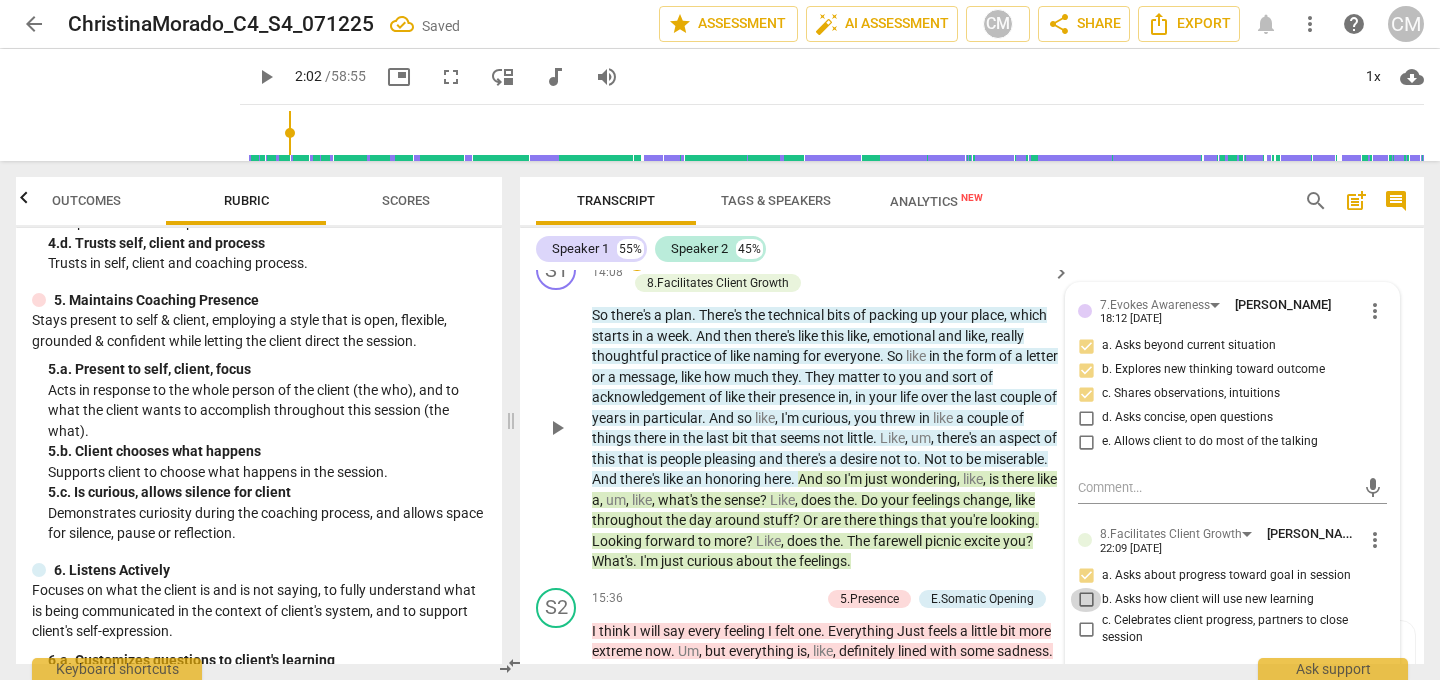 click on "b. Asks how client will use new learning" at bounding box center [1086, 600] 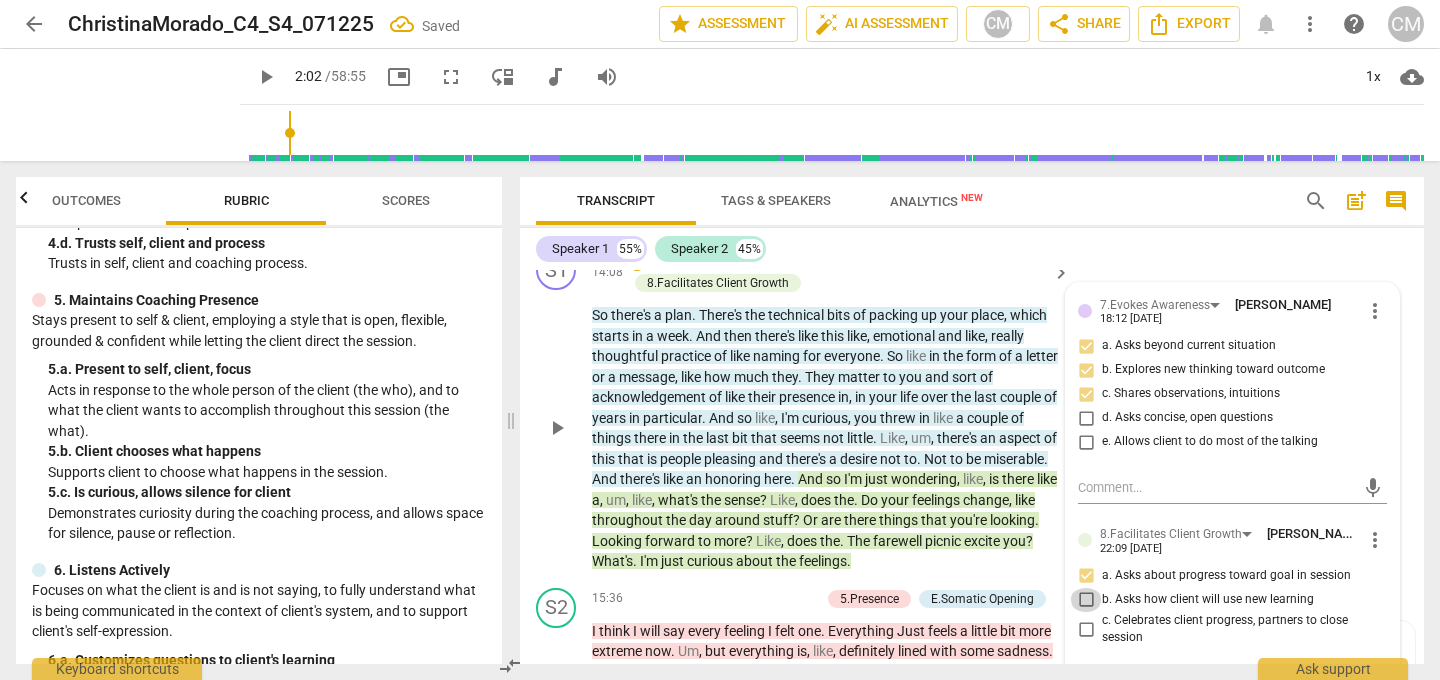 checkbox on "true" 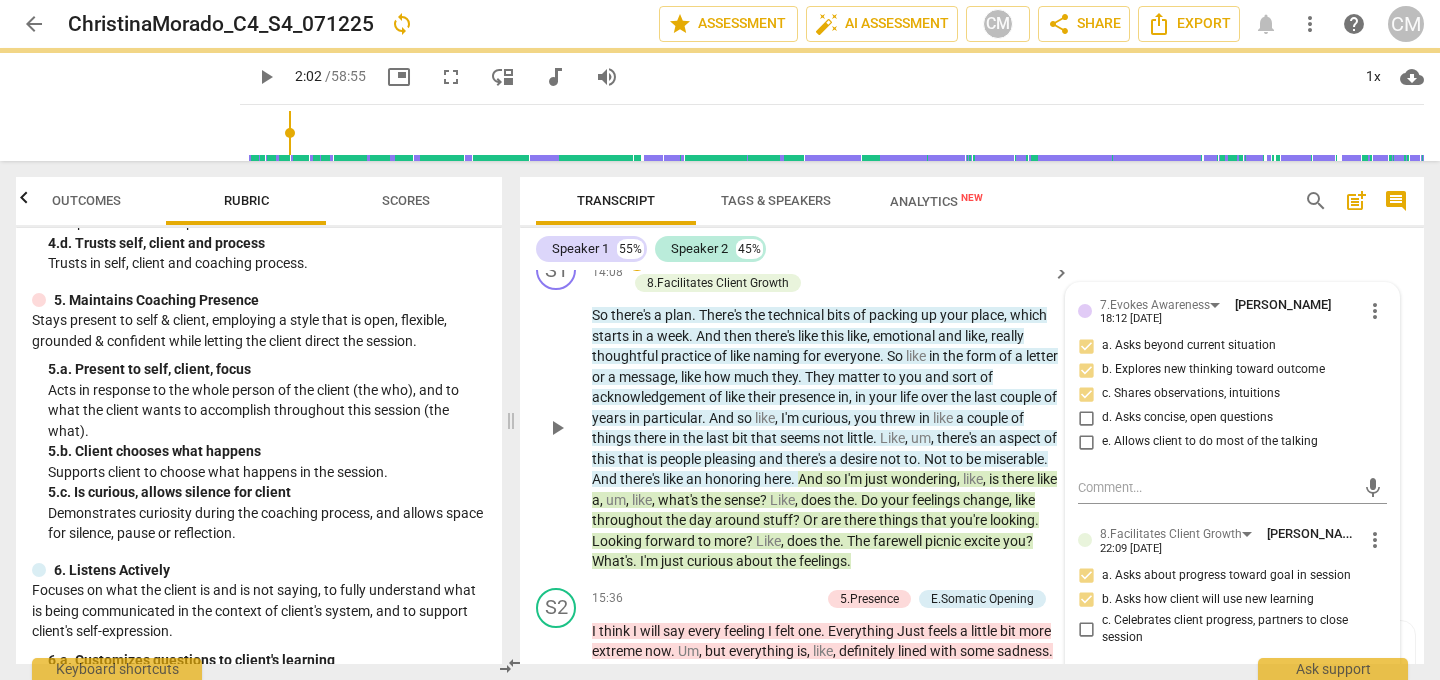 click on "c. Celebrates client progress, partners to close session" at bounding box center [1086, 629] 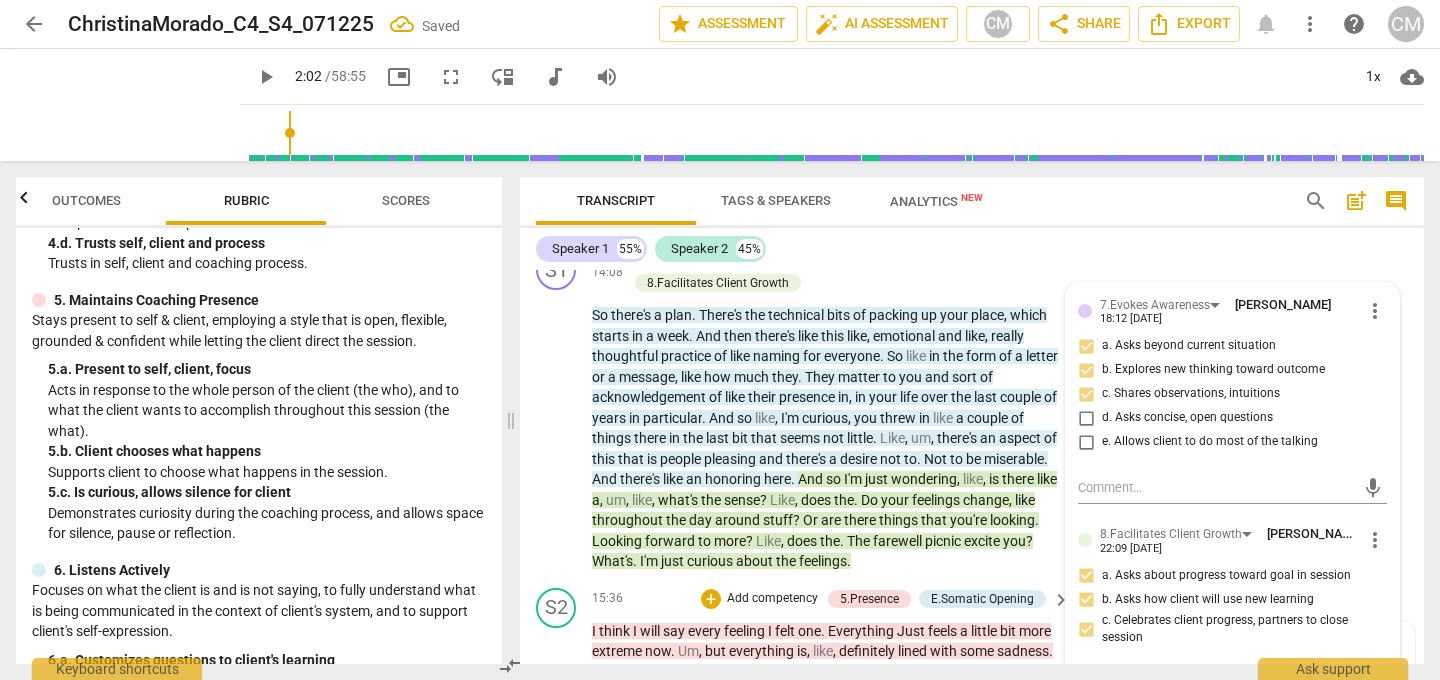 click on "was" at bounding box center (974, 692) 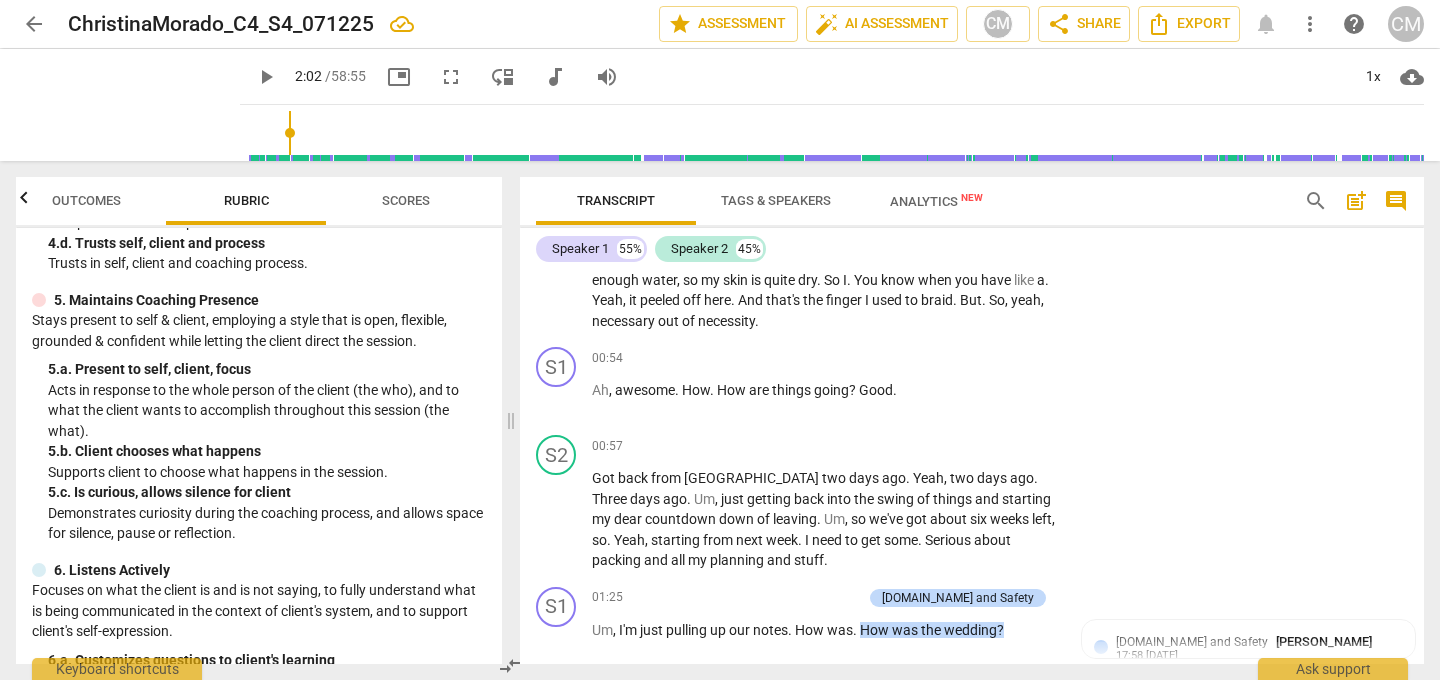 scroll, scrollTop: 0, scrollLeft: 0, axis: both 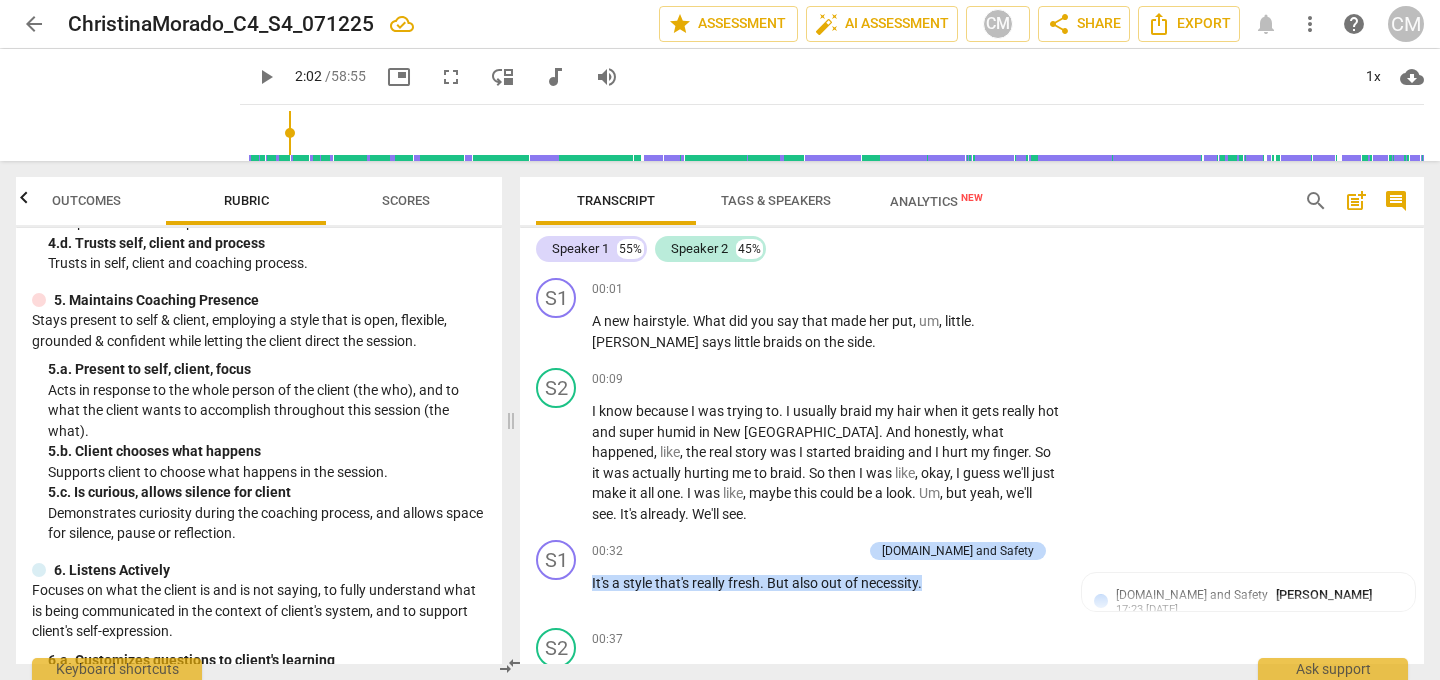 click on "post_add" at bounding box center [1356, 201] 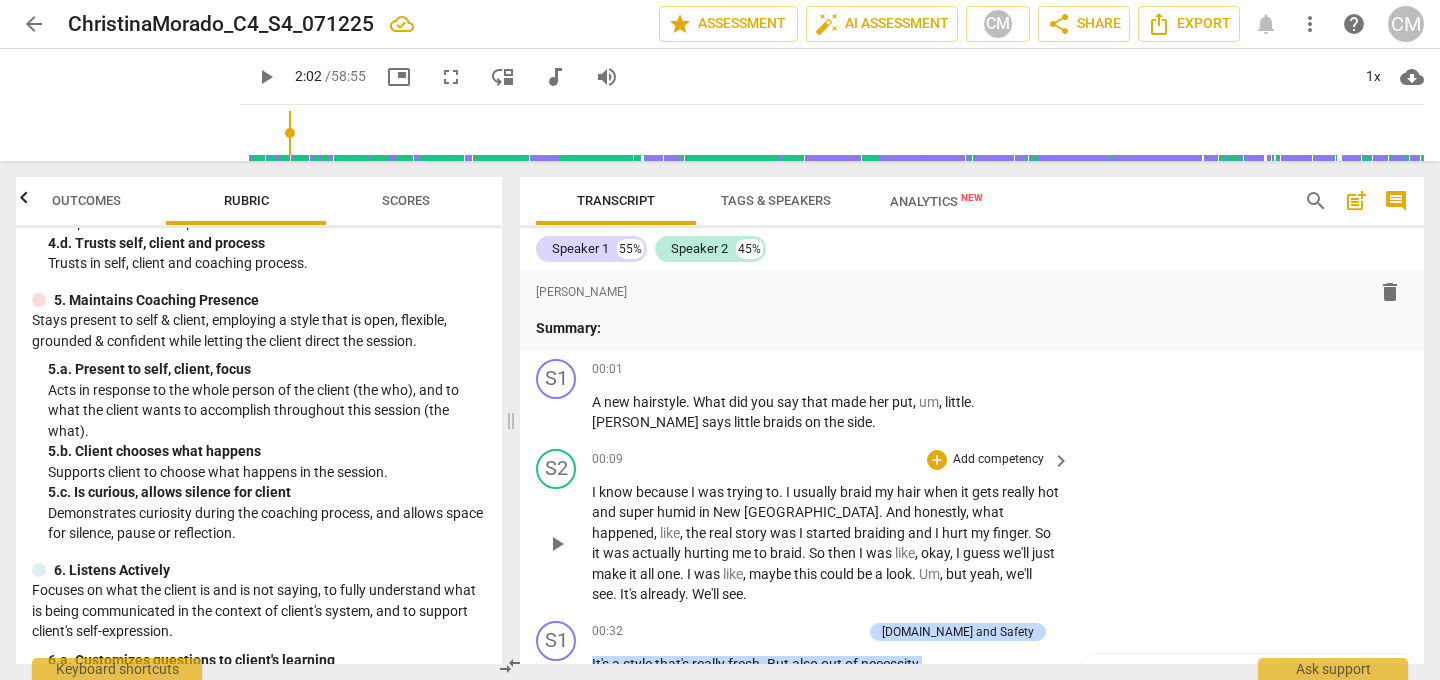click on "S2 play_arrow pause 00:09 + Add competency keyboard_arrow_right I   know   because   I   was   trying   to .   I   usually   braid   my   hair   when   it   gets   really   hot   and   super   humid   in   [GEOGRAPHIC_DATA] .   And   honestly ,   what   happened ,   like ,   the   real   story   was   I   started   braiding   and   I   hurt   my   finger .   So   it   was   actually   hurting   me   to   braid .   So   then   I   was   like ,   okay ,   I   guess   we'll   just   make   it   all   one .   I   was   like ,   maybe   this   could   be   a   look .   Um ,   but   yeah ,   we'll   see .   It's   already .   We'll   see ." at bounding box center [972, 527] 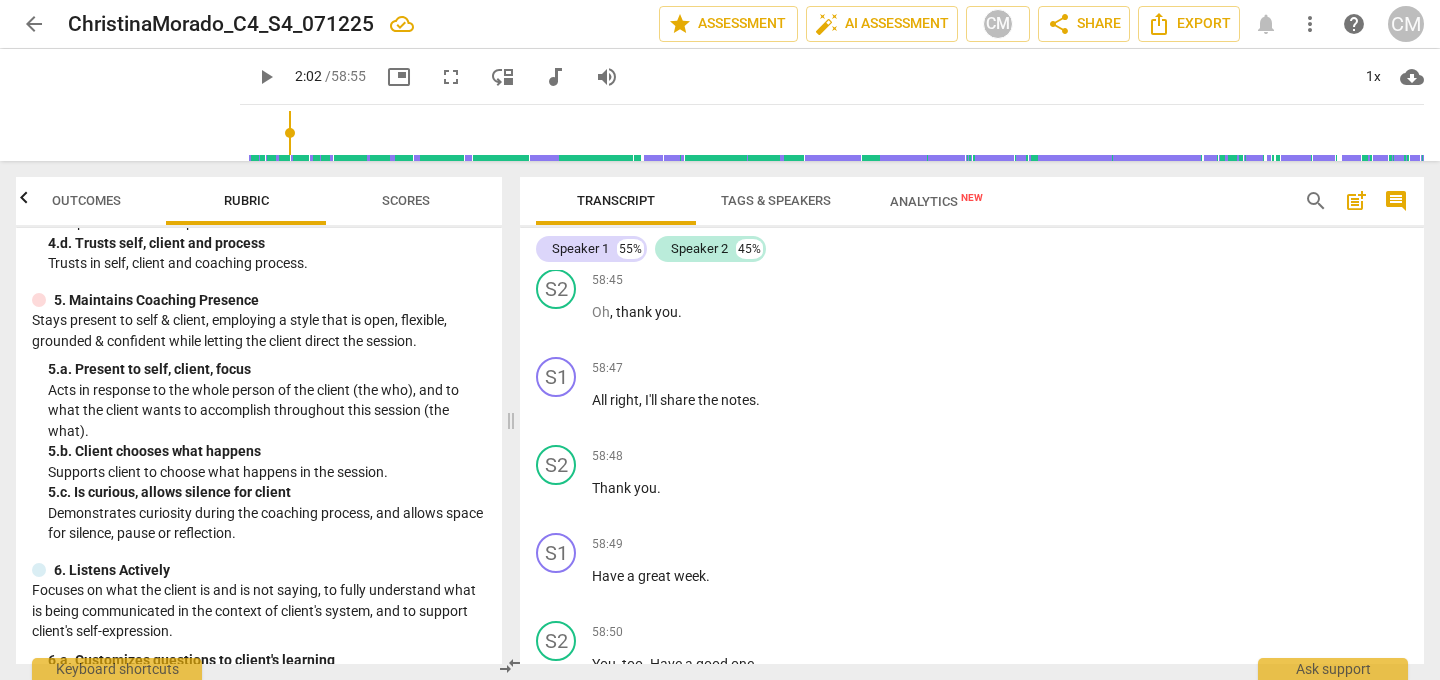 scroll, scrollTop: 19376, scrollLeft: 0, axis: vertical 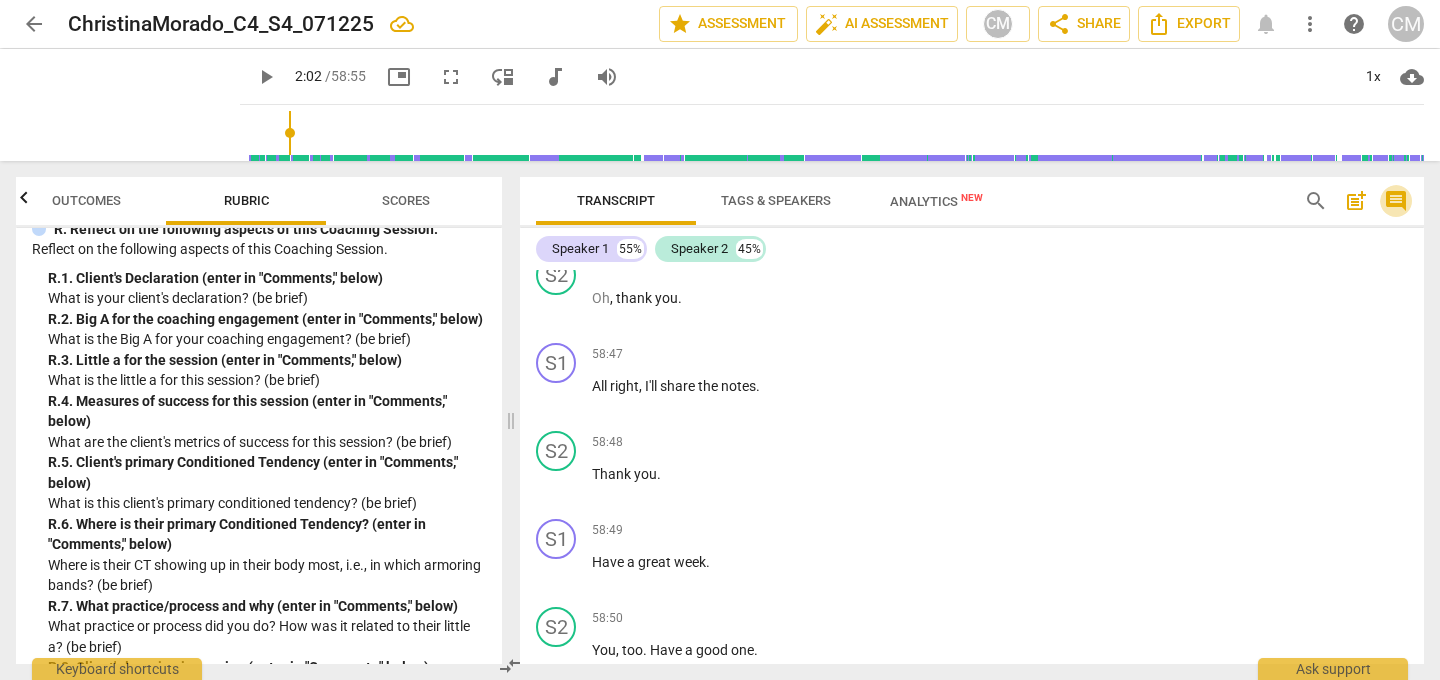 click on "comment" at bounding box center (1396, 201) 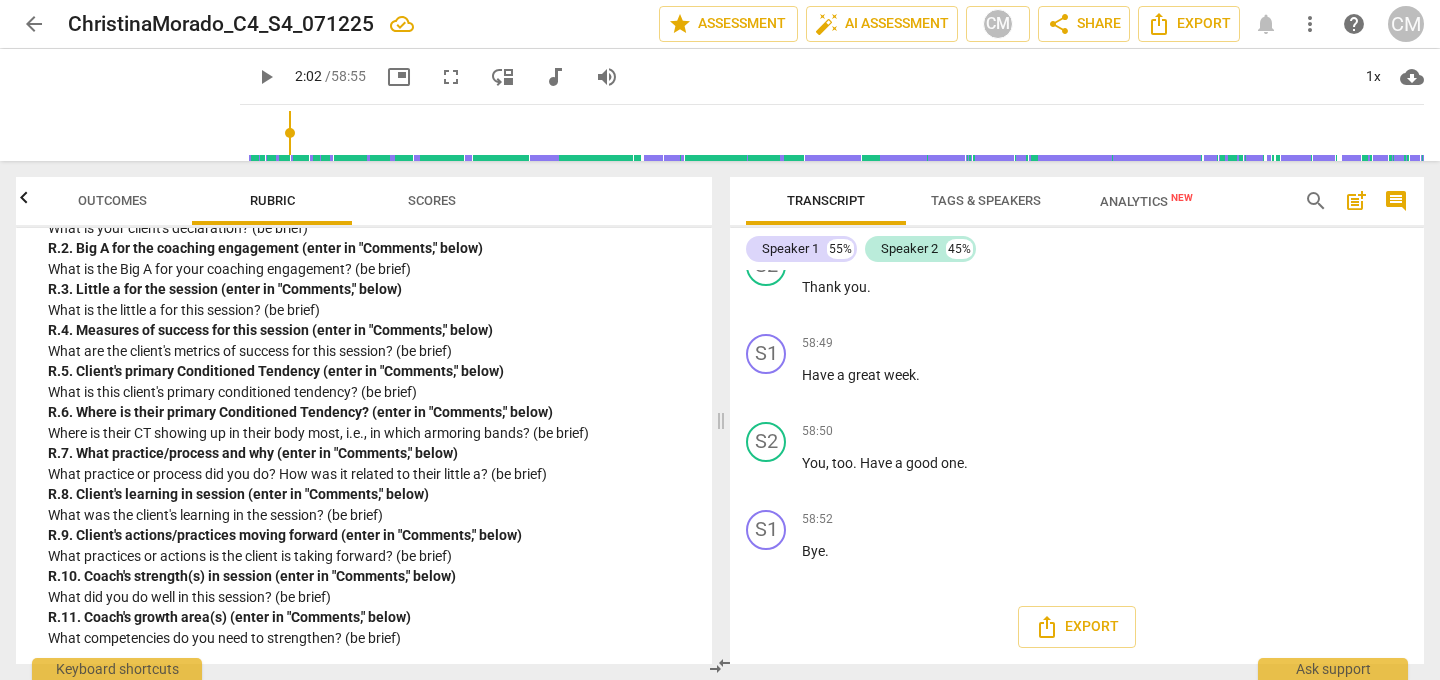 scroll, scrollTop: 16619, scrollLeft: 0, axis: vertical 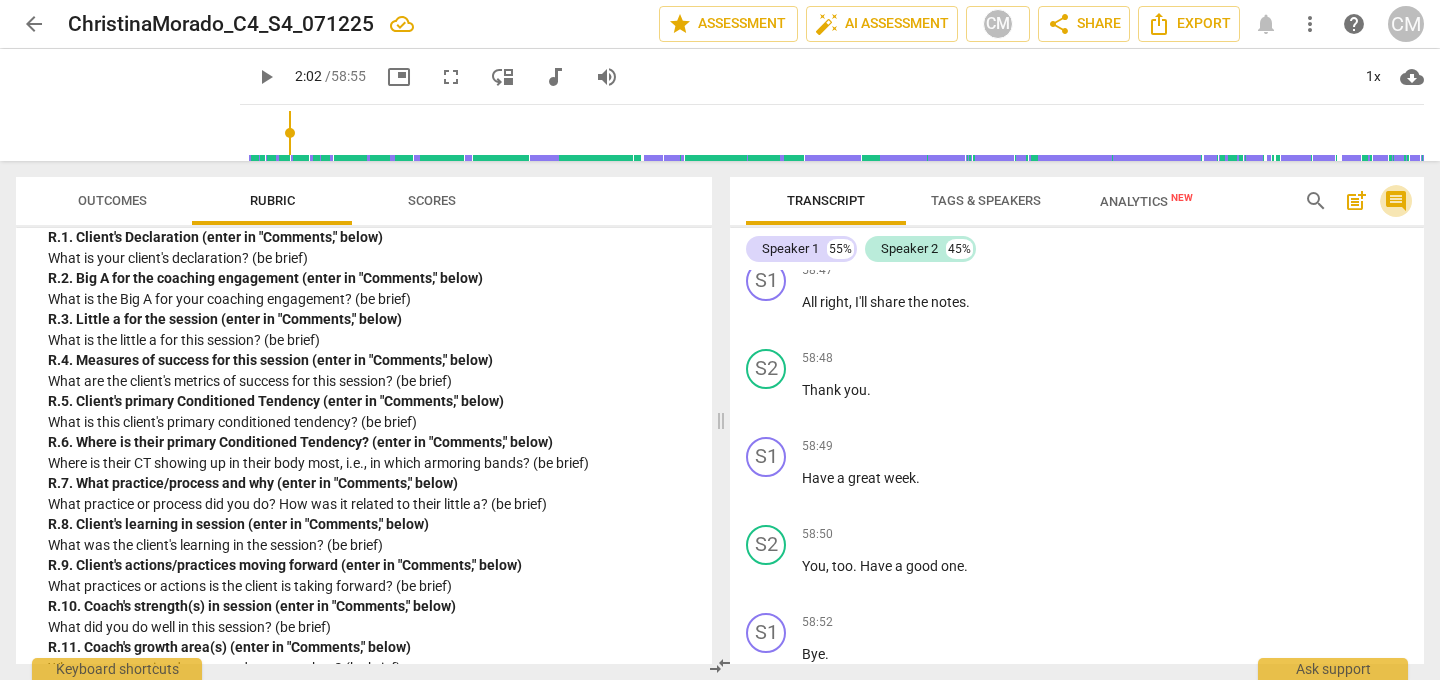 click on "comment" at bounding box center [1396, 201] 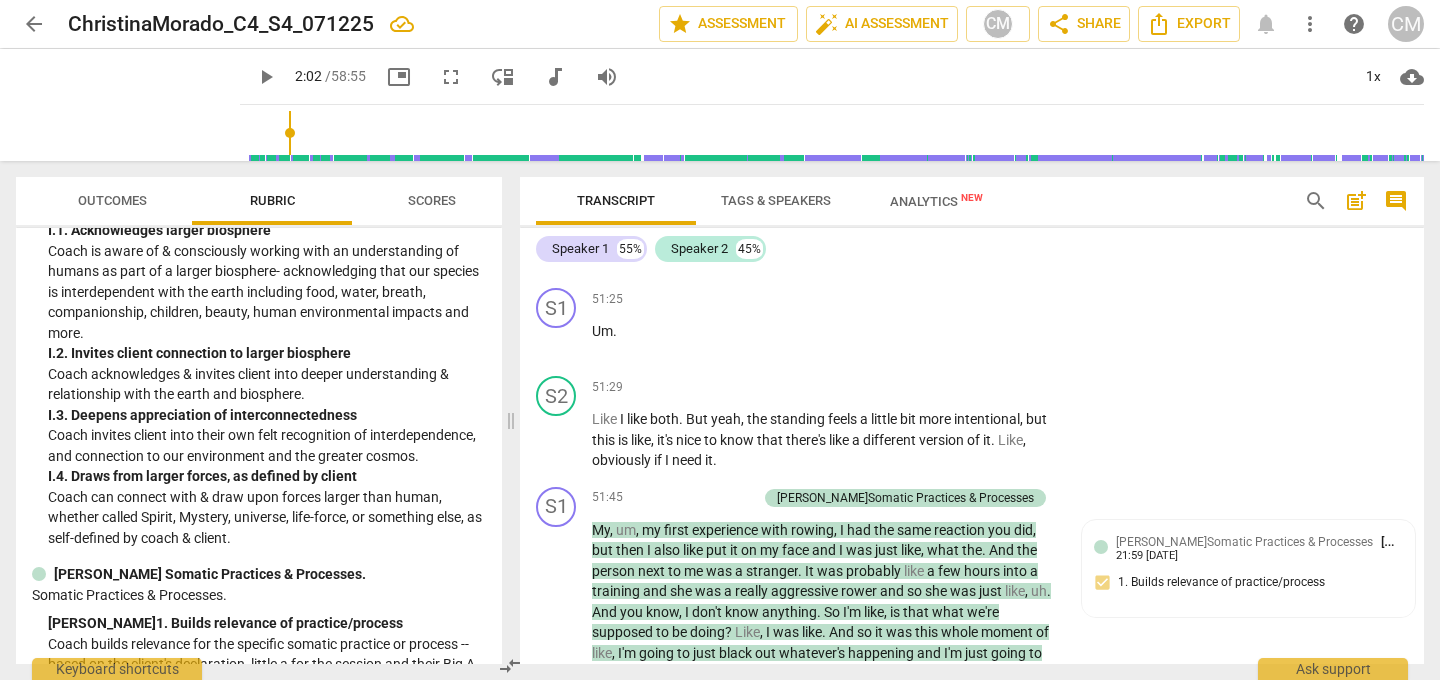 scroll, scrollTop: 19376, scrollLeft: 0, axis: vertical 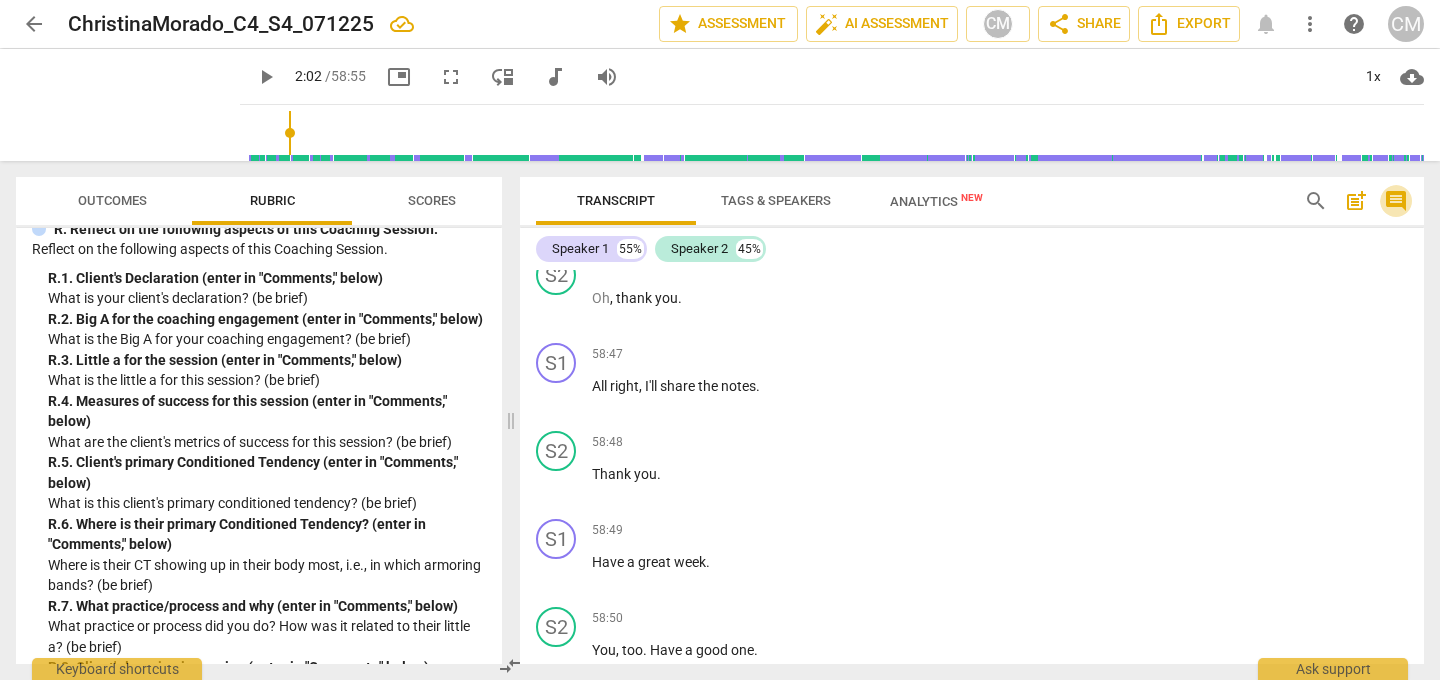 click on "comment" at bounding box center (1396, 201) 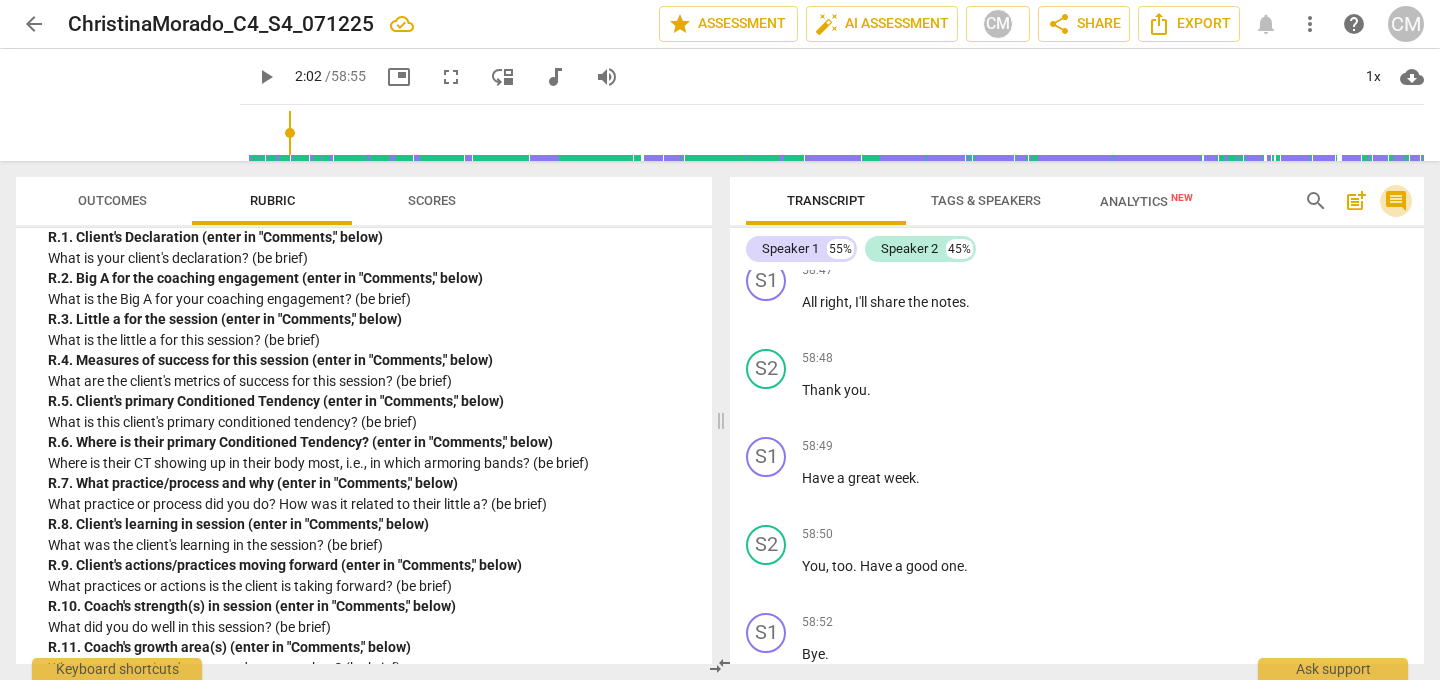 click on "comment" at bounding box center [1396, 201] 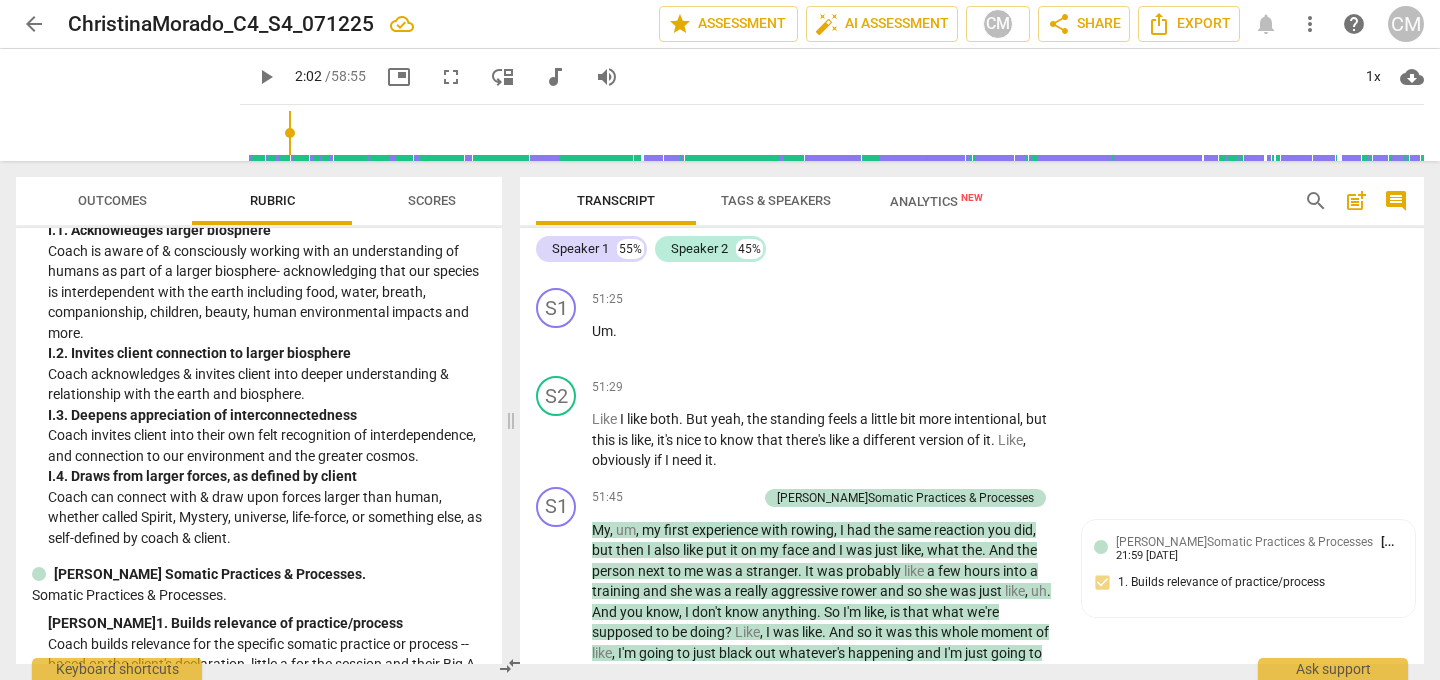 scroll, scrollTop: 19376, scrollLeft: 0, axis: vertical 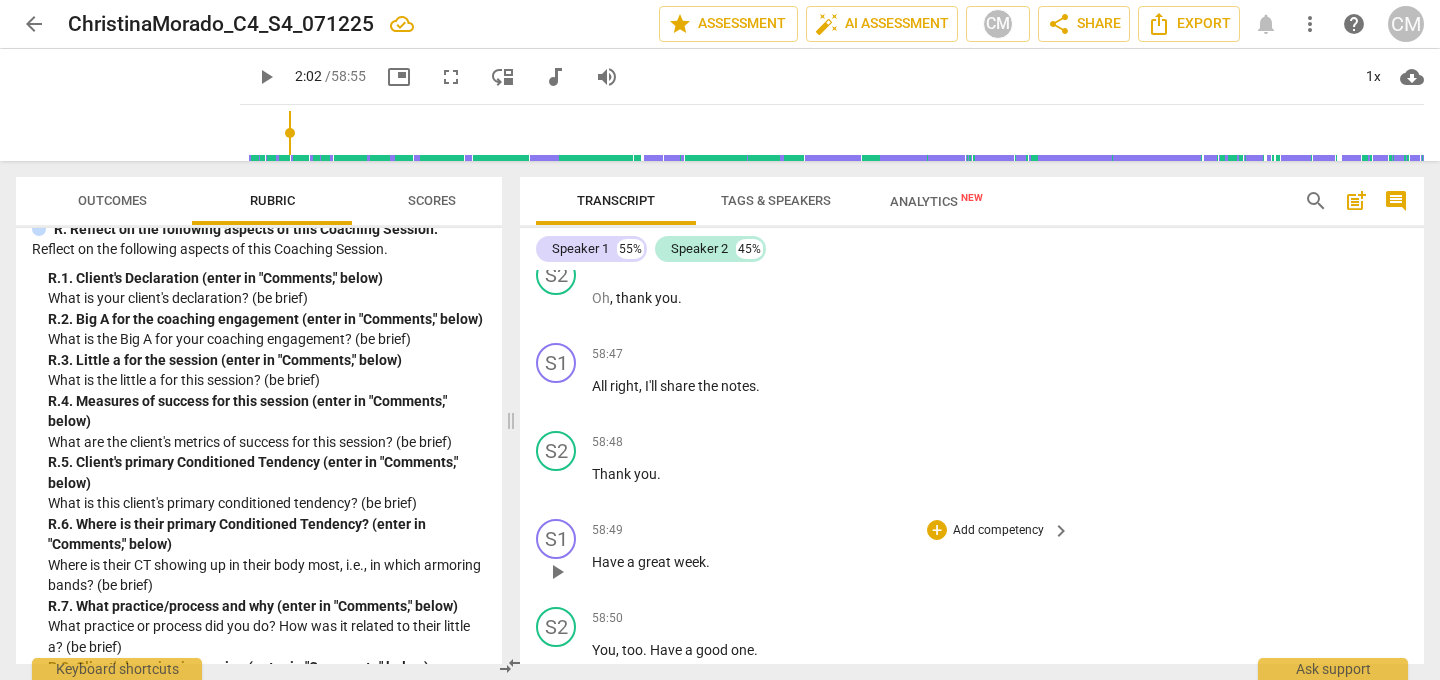 click on "Have   a   great   week ." at bounding box center [826, 562] 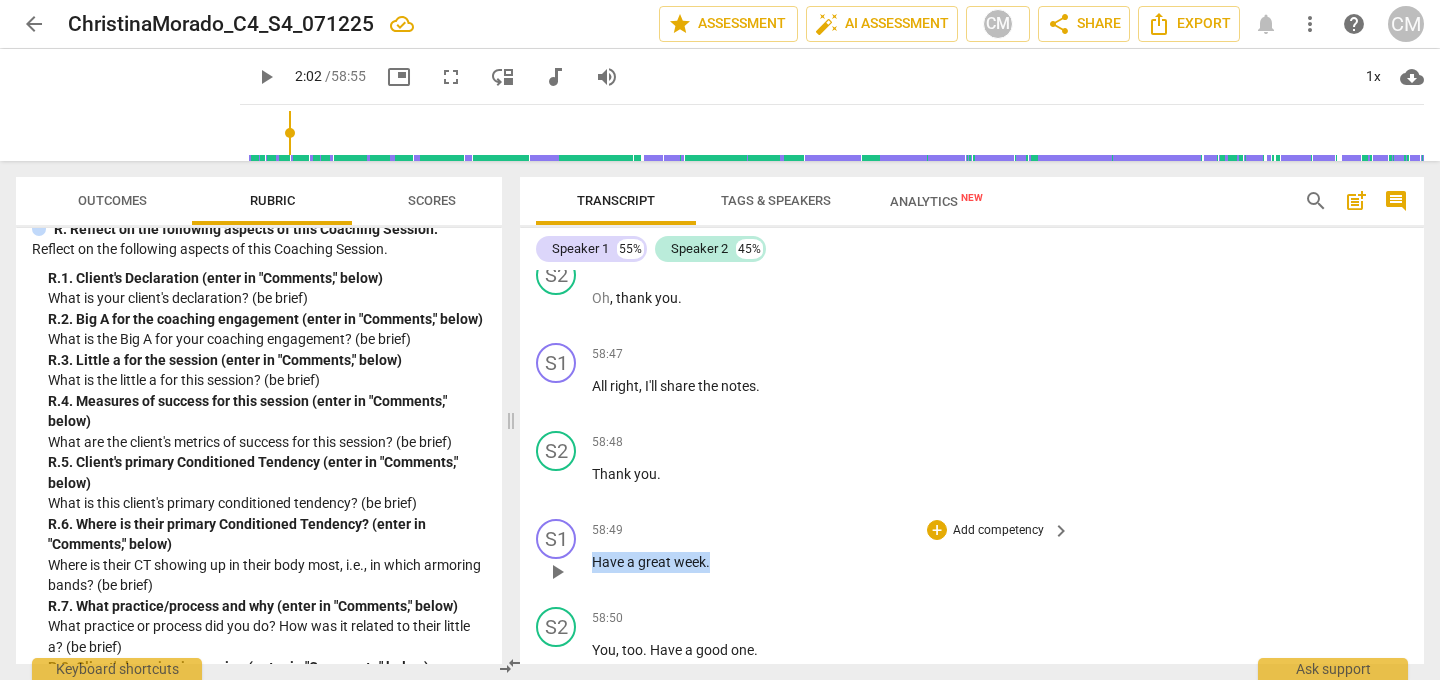click on "Have   a   great   week ." at bounding box center (826, 562) 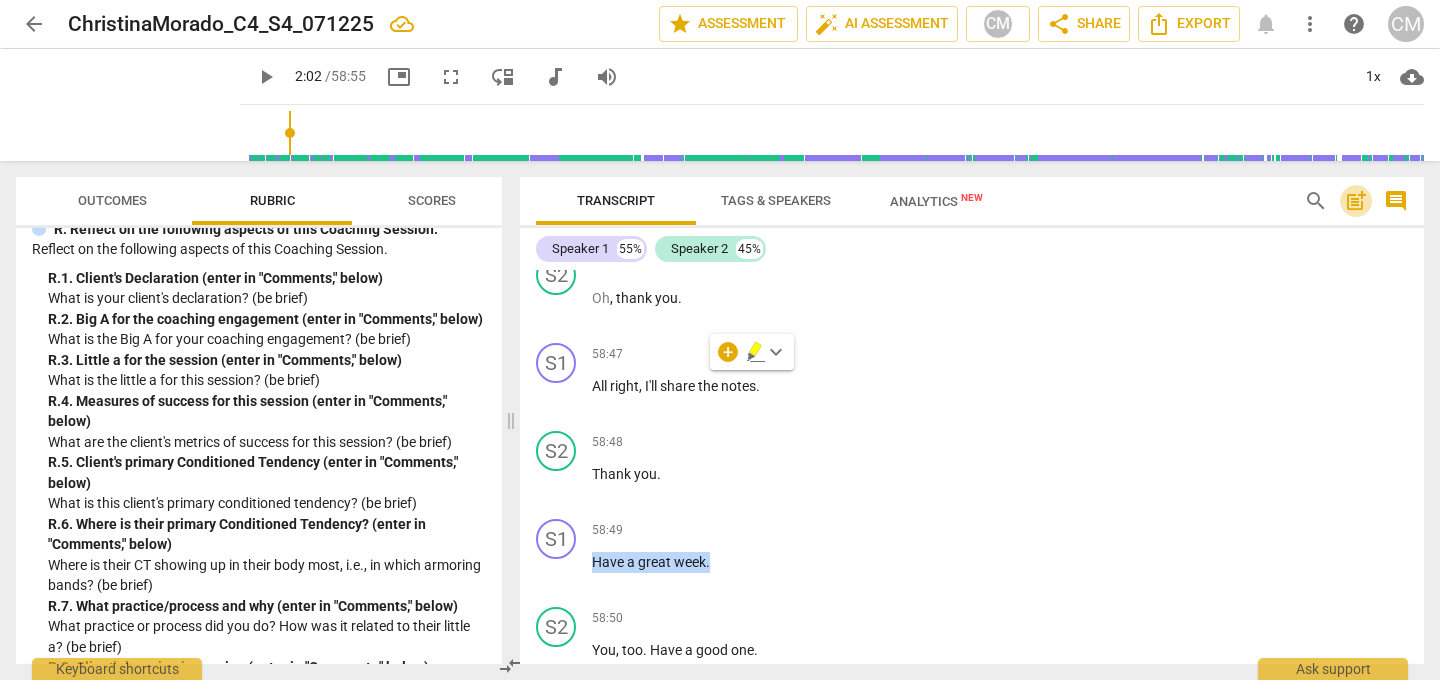 click on "post_add" at bounding box center [1356, 201] 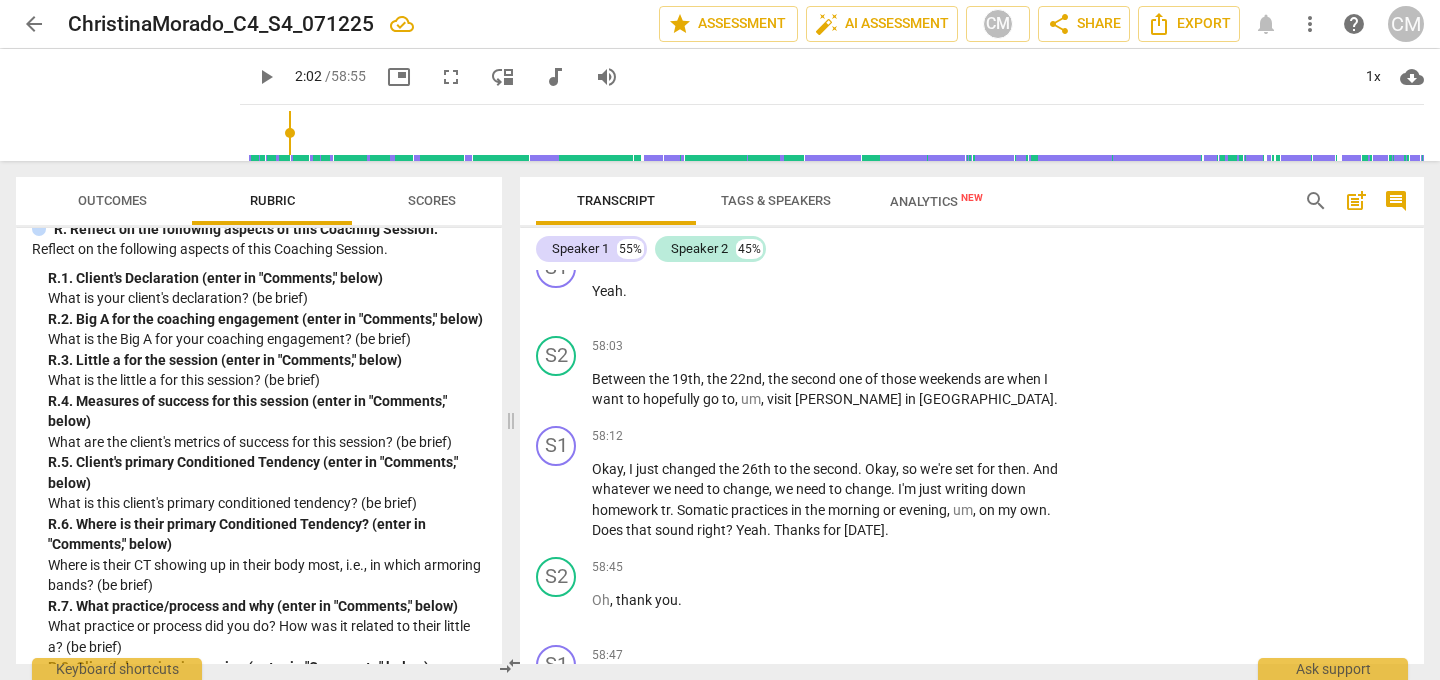 scroll, scrollTop: 19450, scrollLeft: 0, axis: vertical 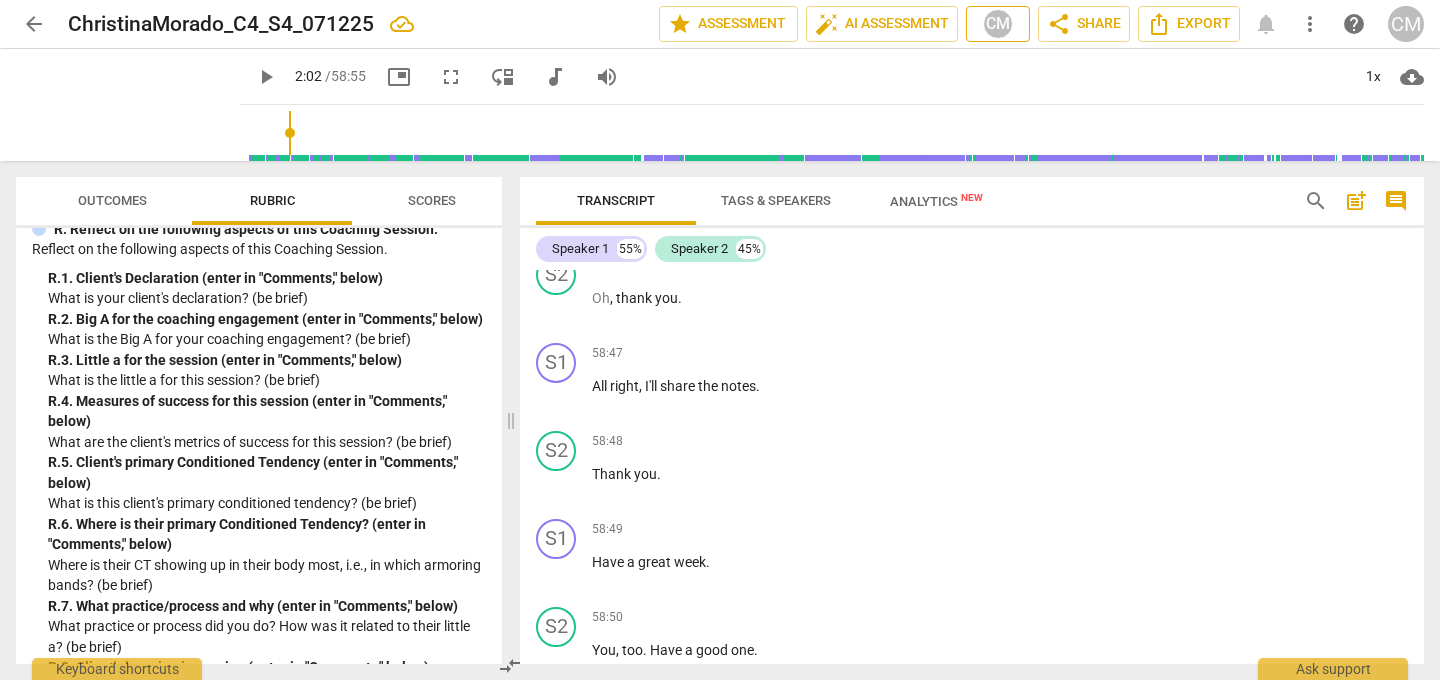click on "CM" at bounding box center (998, 24) 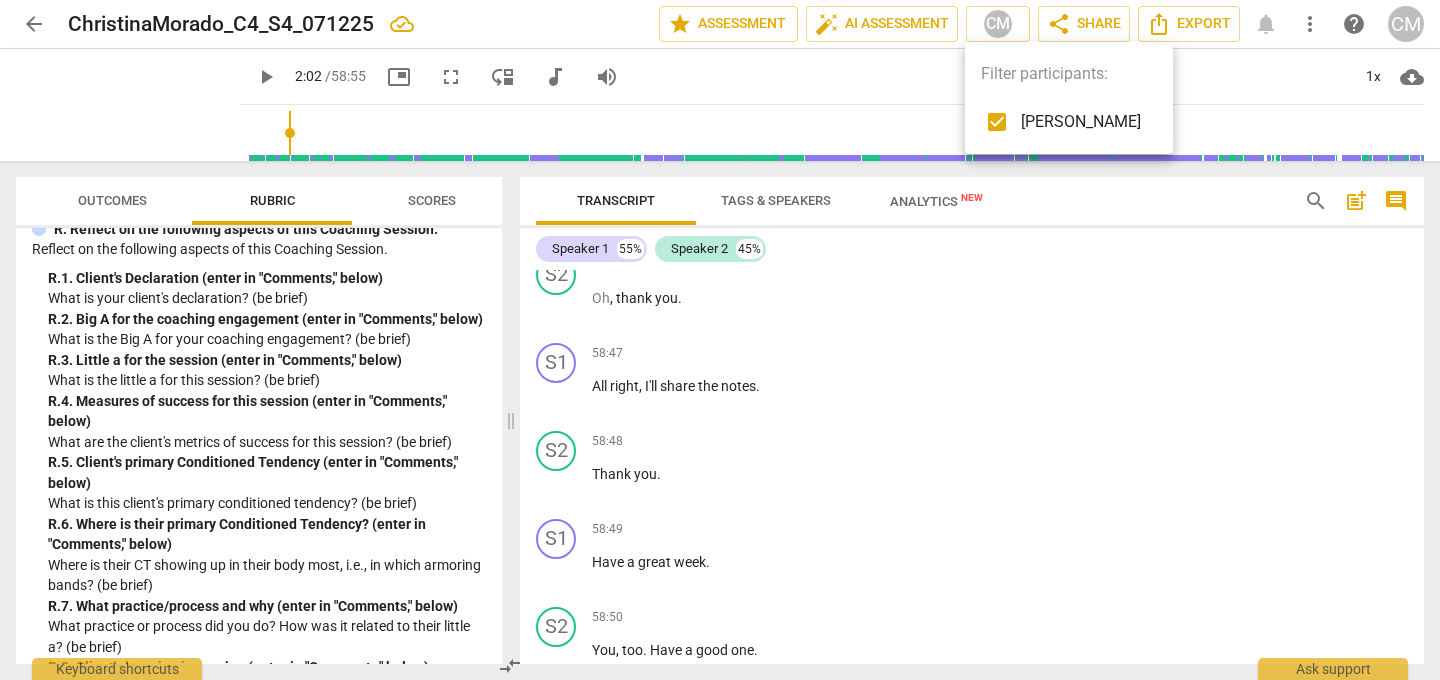click at bounding box center [720, 340] 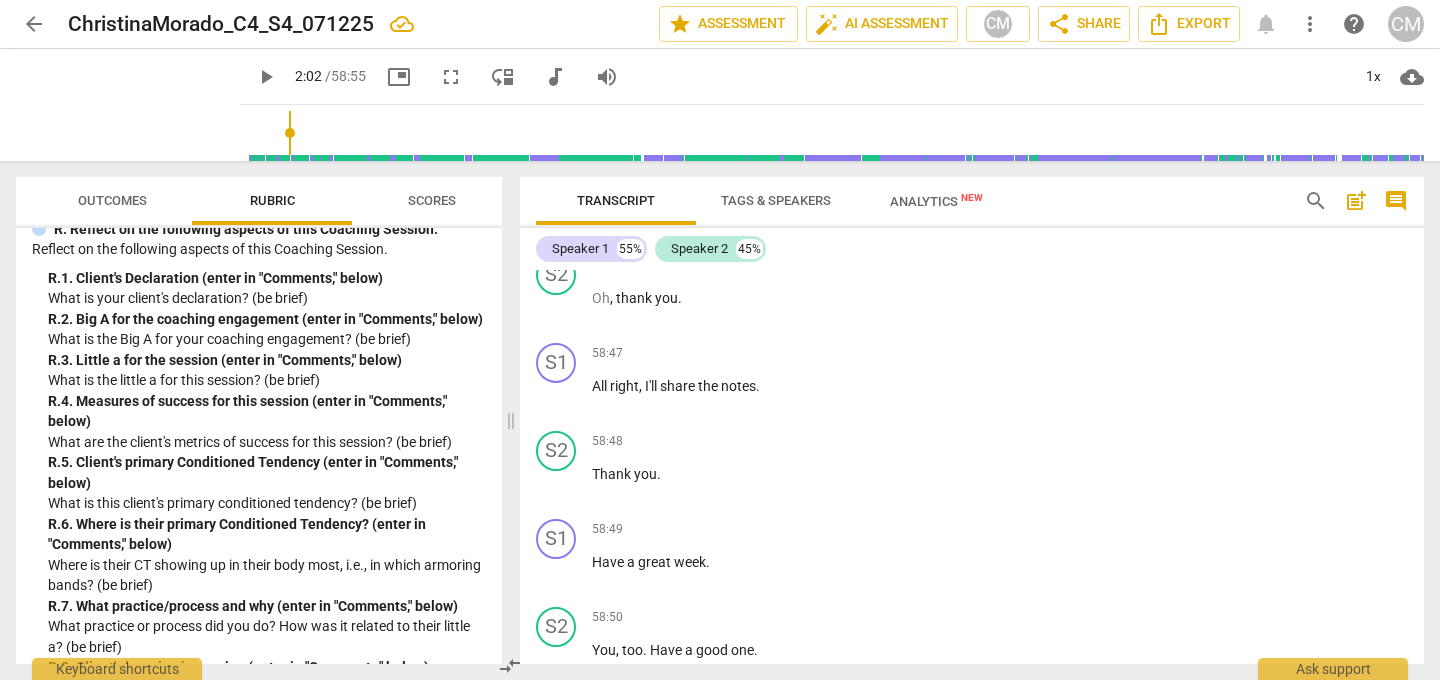 click on "keyboard_arrow_right" at bounding box center (1061, 707) 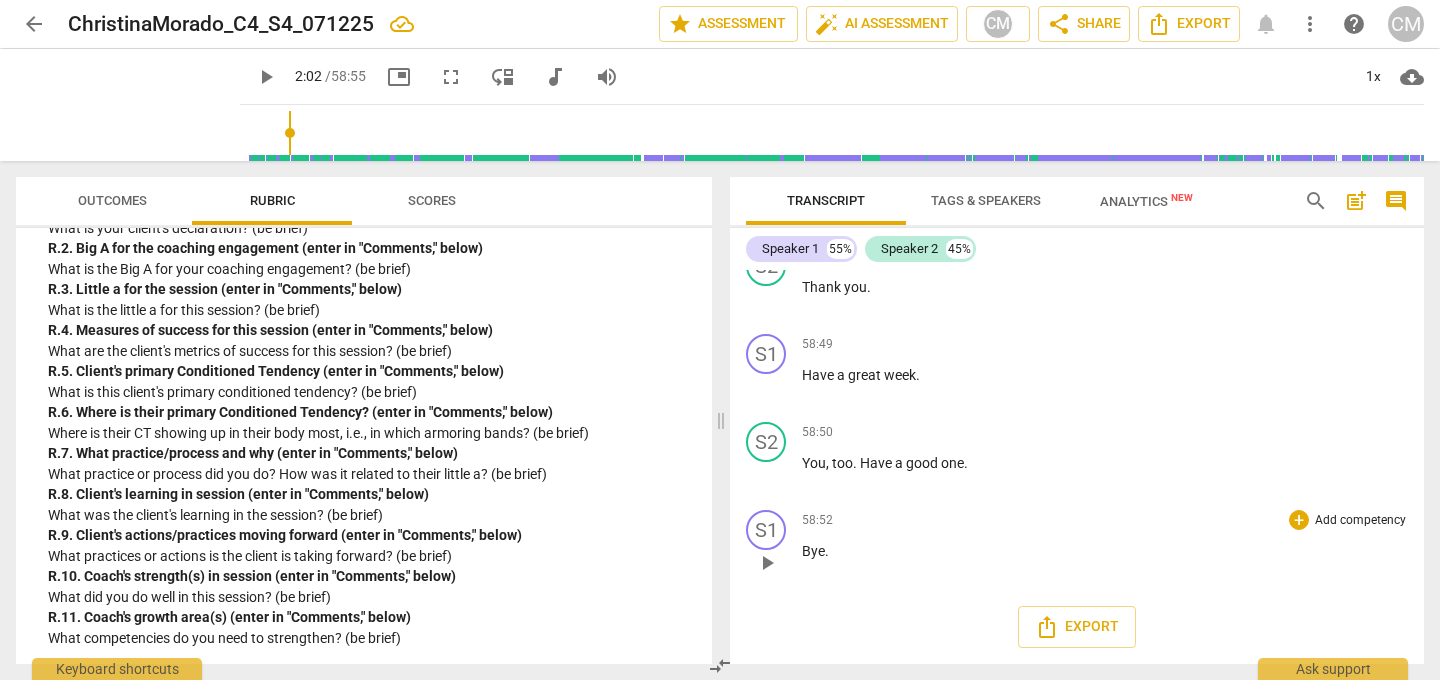 scroll, scrollTop: 16692, scrollLeft: 0, axis: vertical 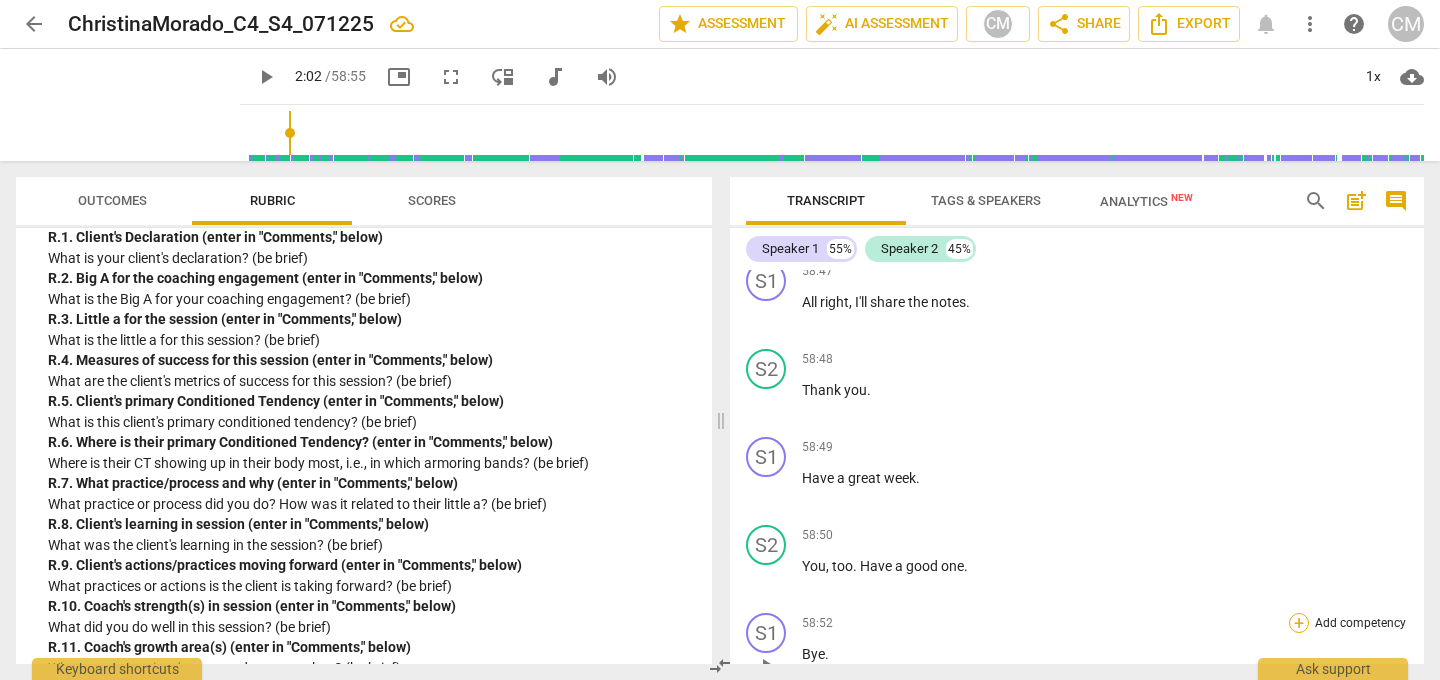 click on "+" at bounding box center [1299, 623] 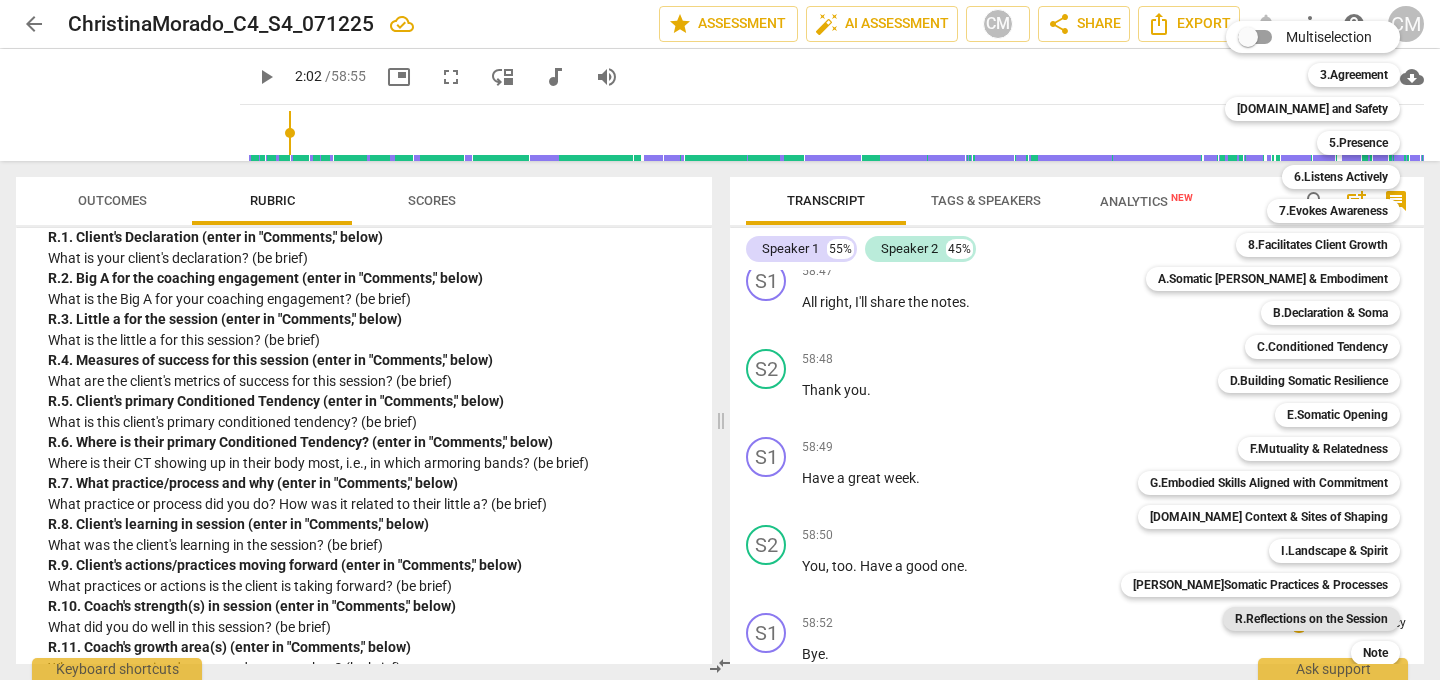 click on "R.Reflections on the Session" at bounding box center (1311, 619) 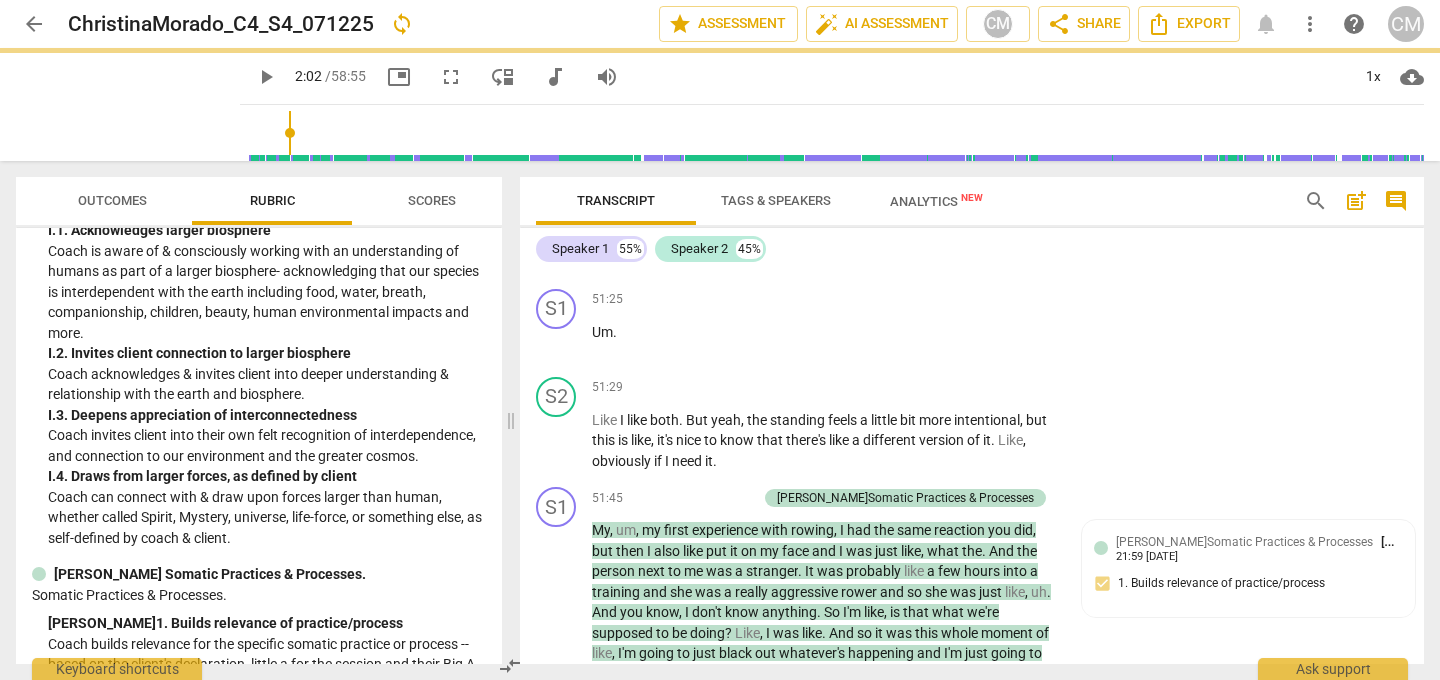 scroll, scrollTop: 19450, scrollLeft: 0, axis: vertical 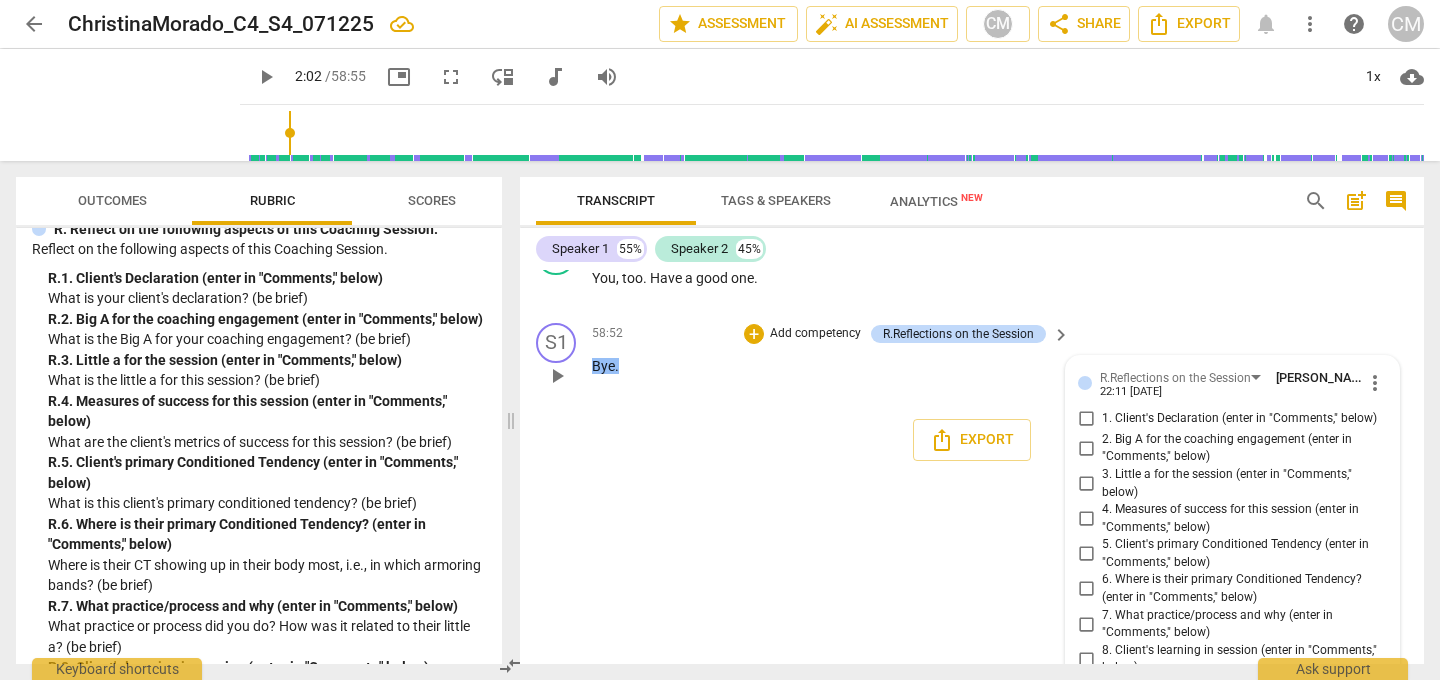 type on "C" 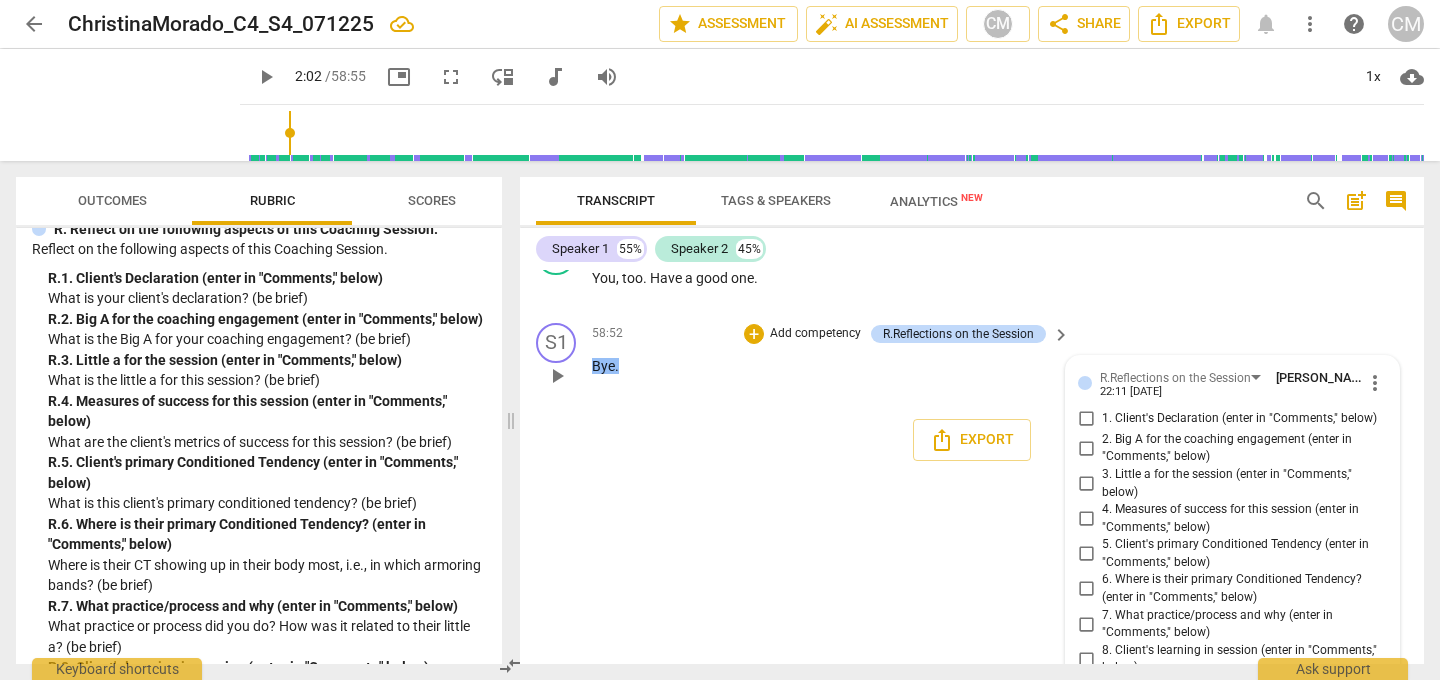type on "C" 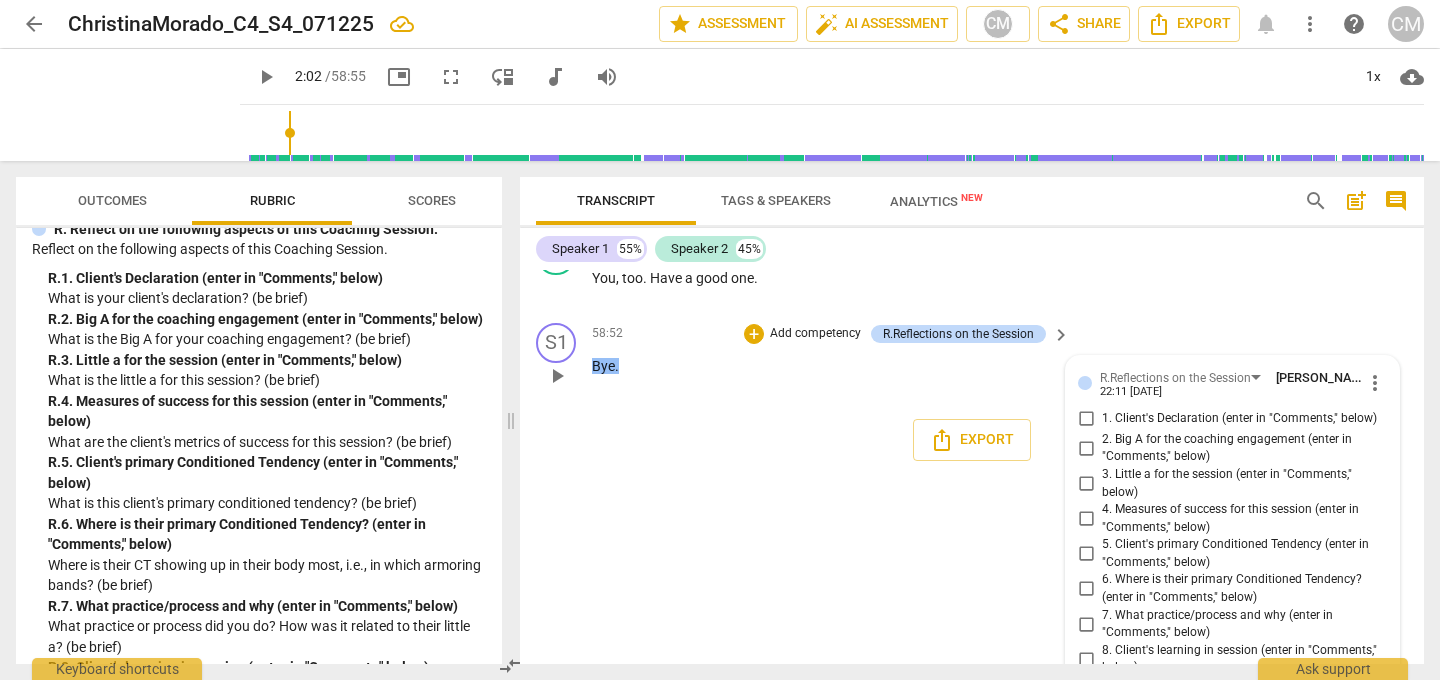 type on "Cl" 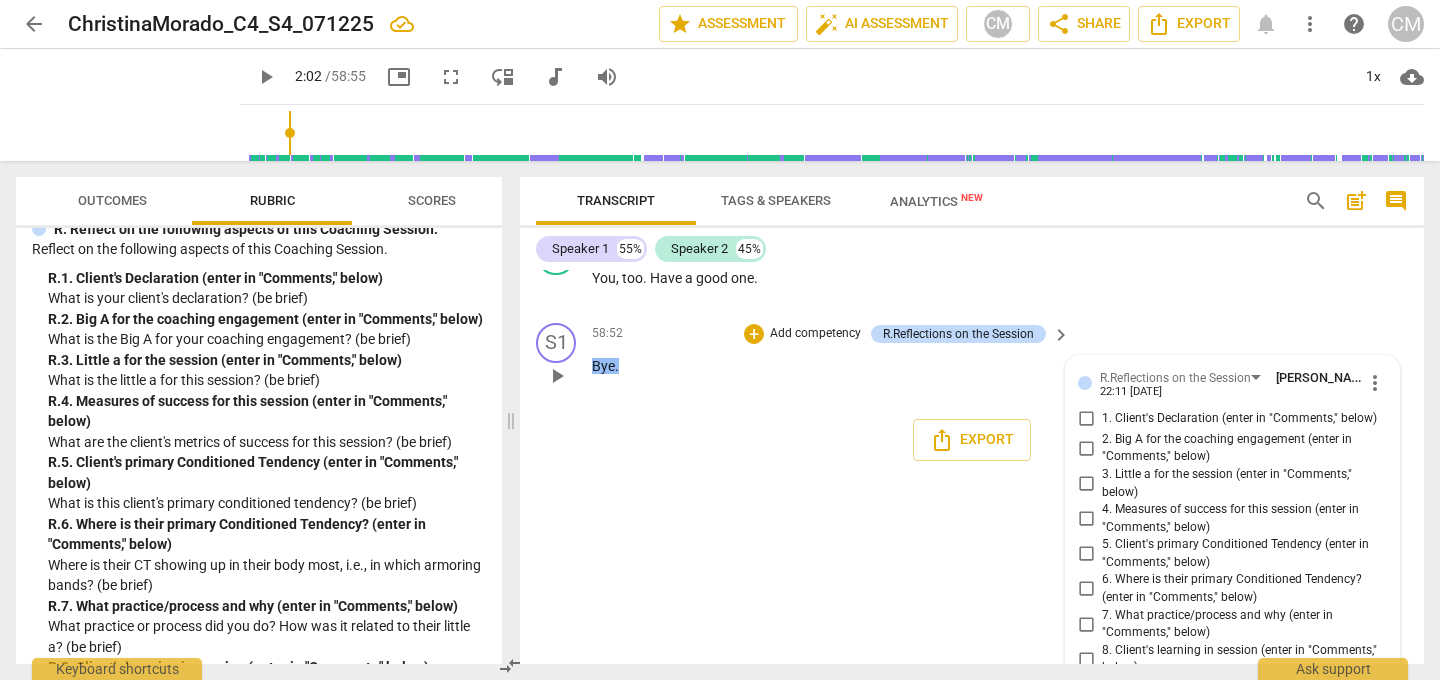 type on "Cli" 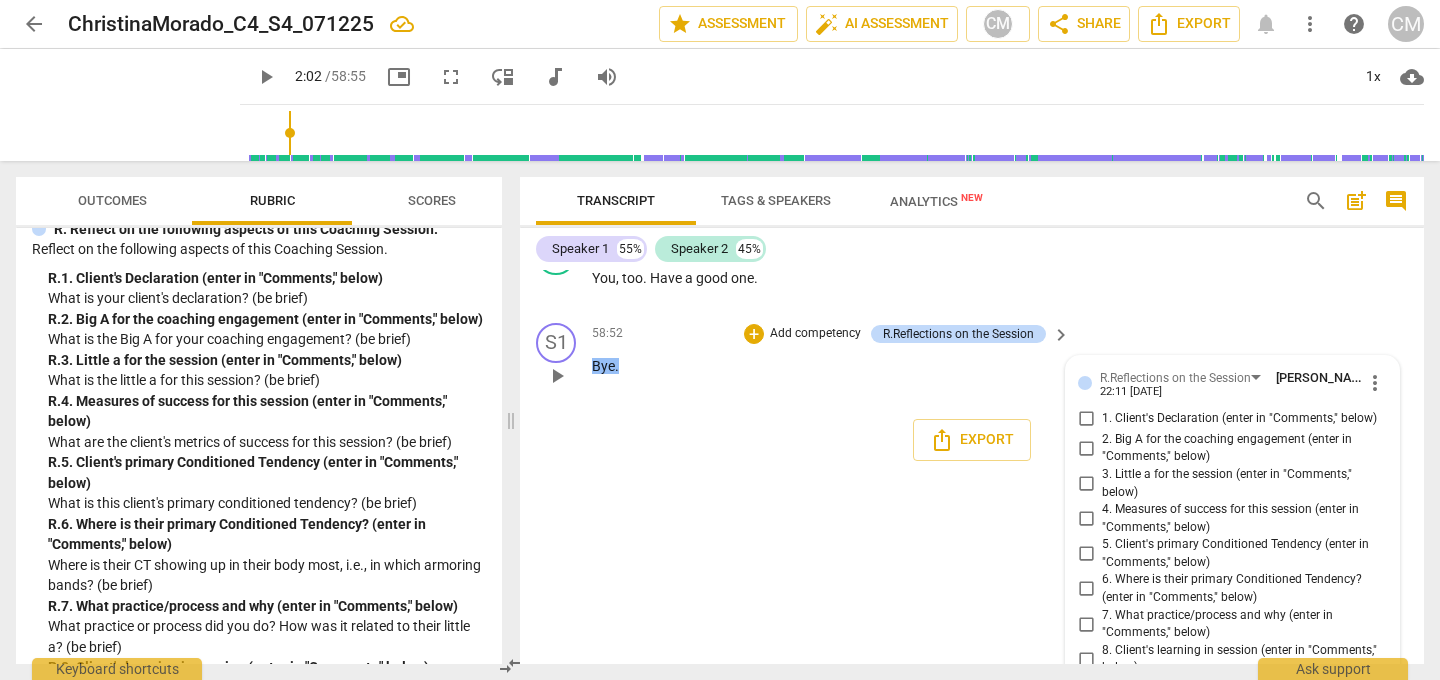 type on "Clie" 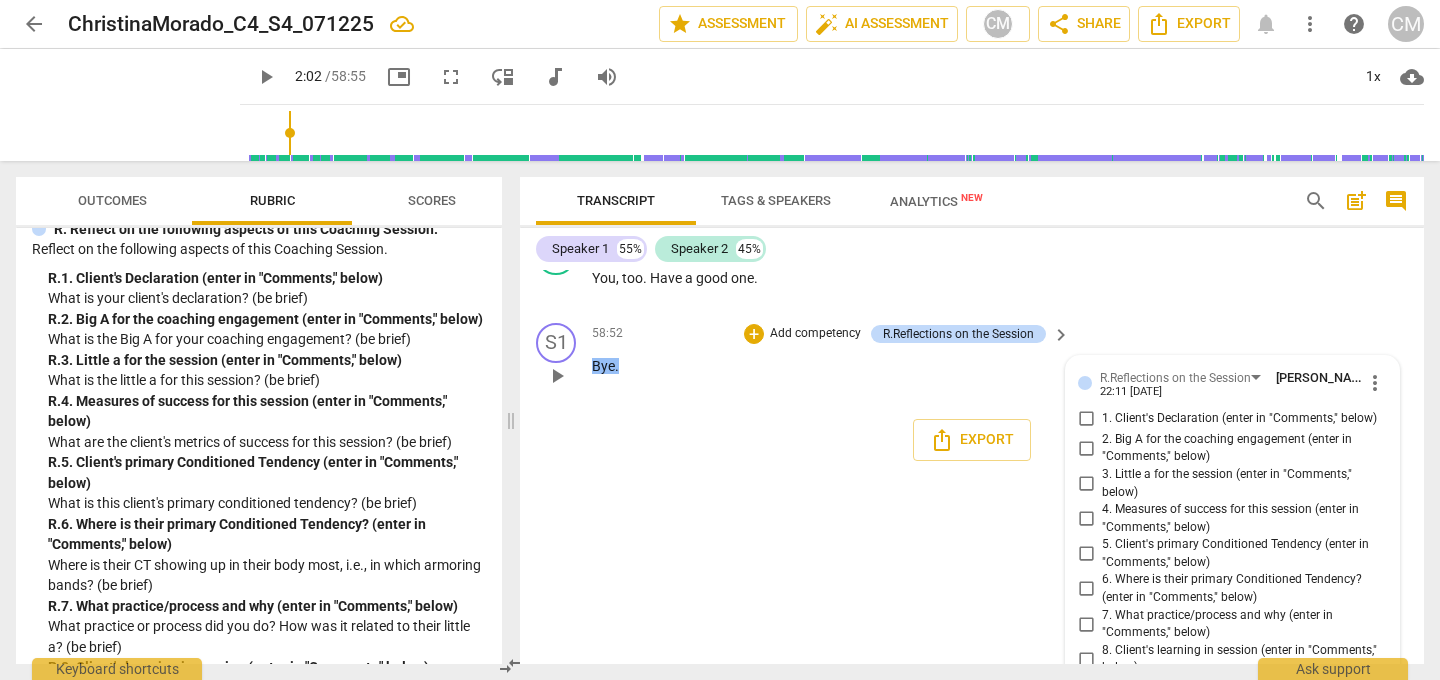 type on "Clien" 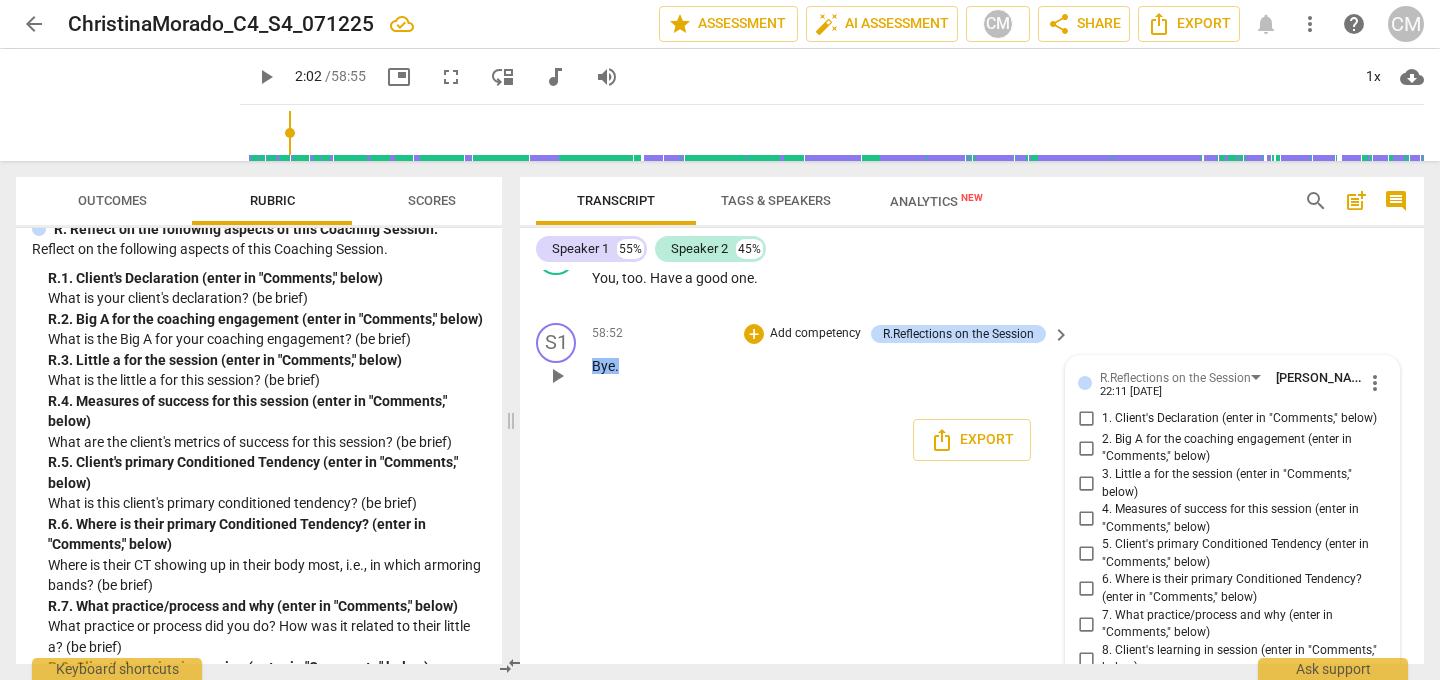 type on "Client does" 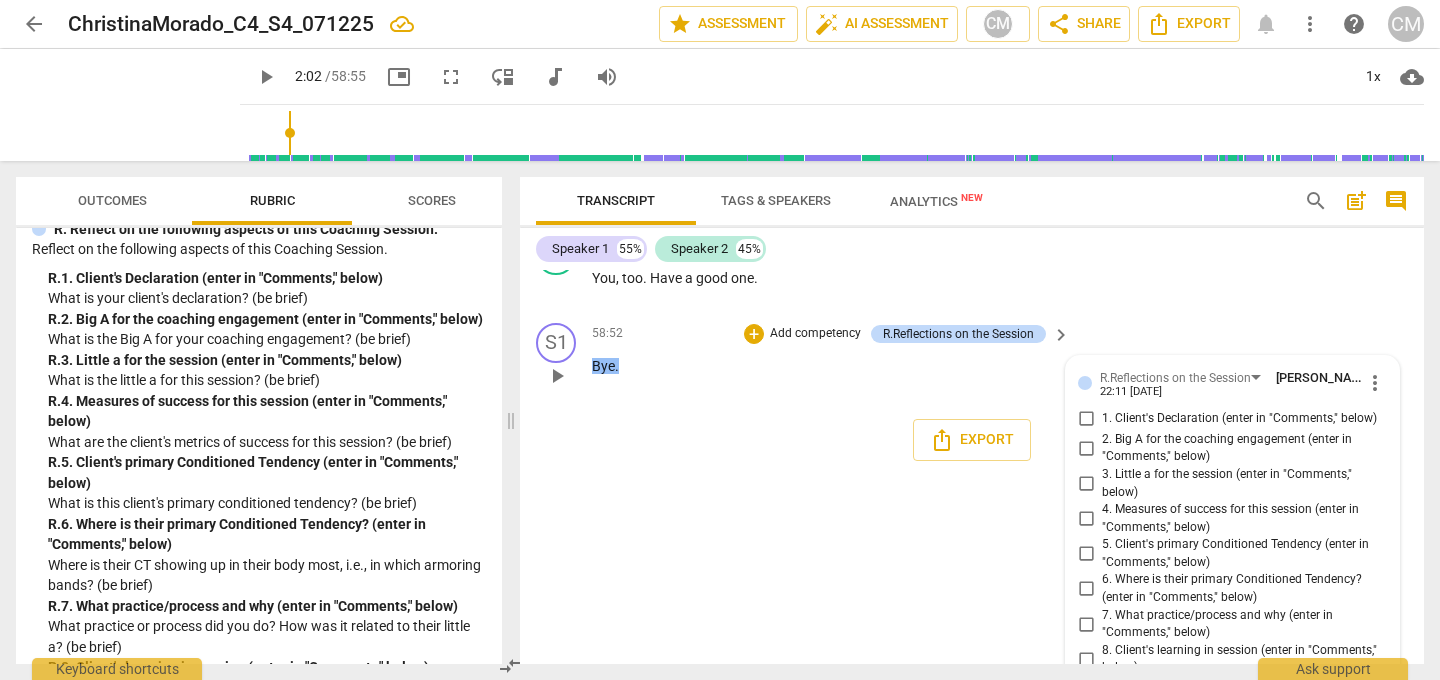 type on "Client does" 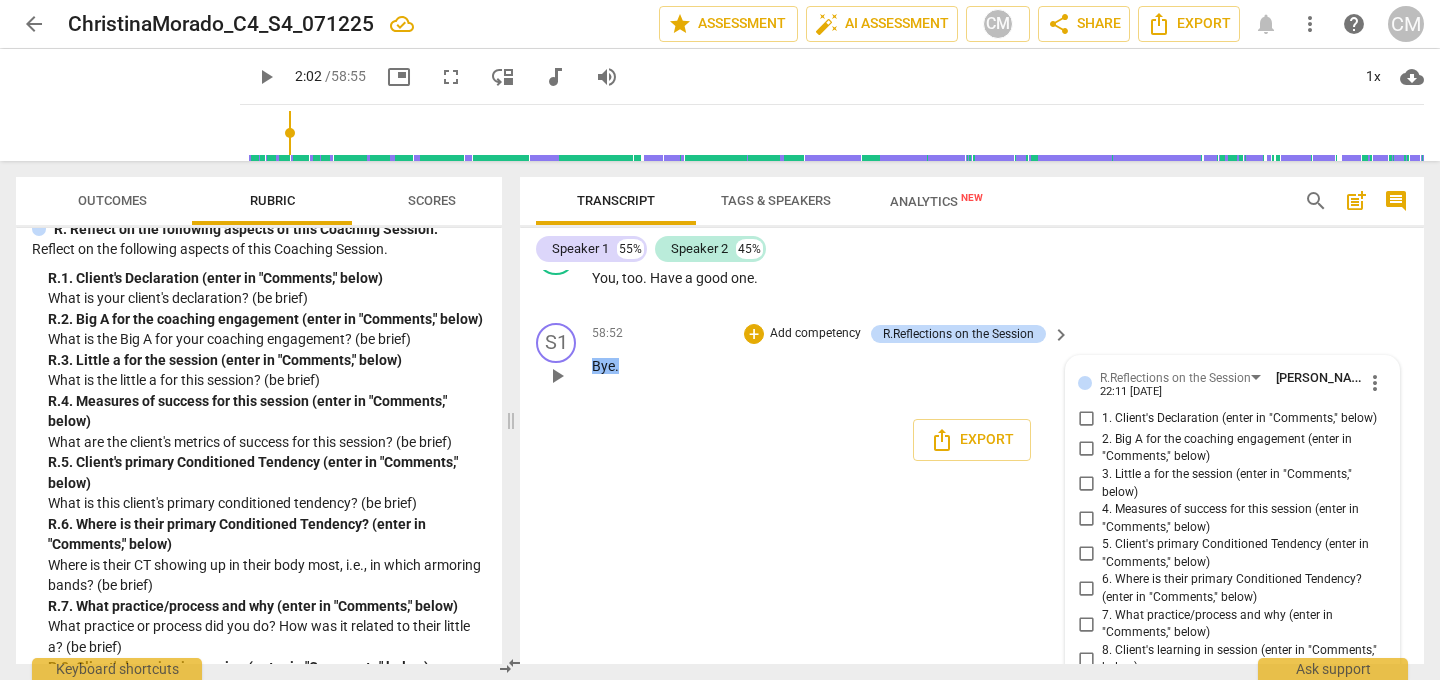 type on "Client doesn" 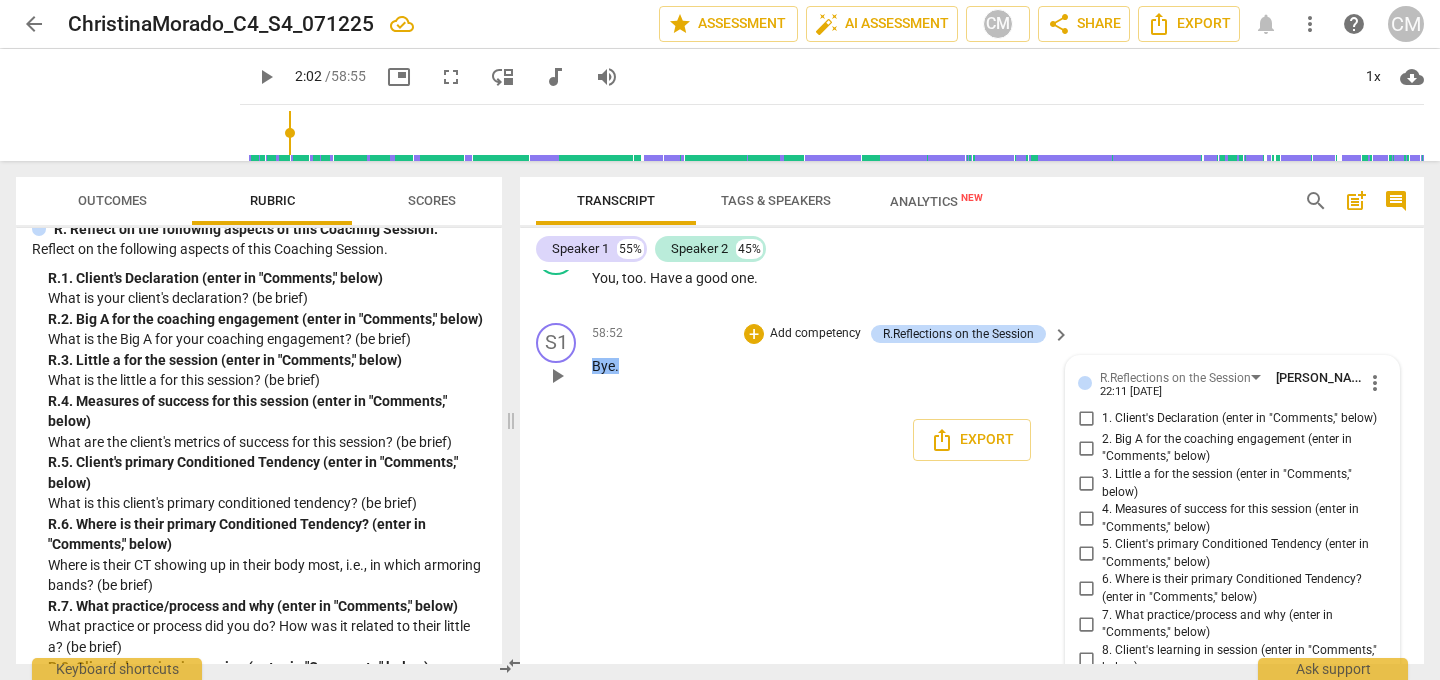 type on "Client doesn" 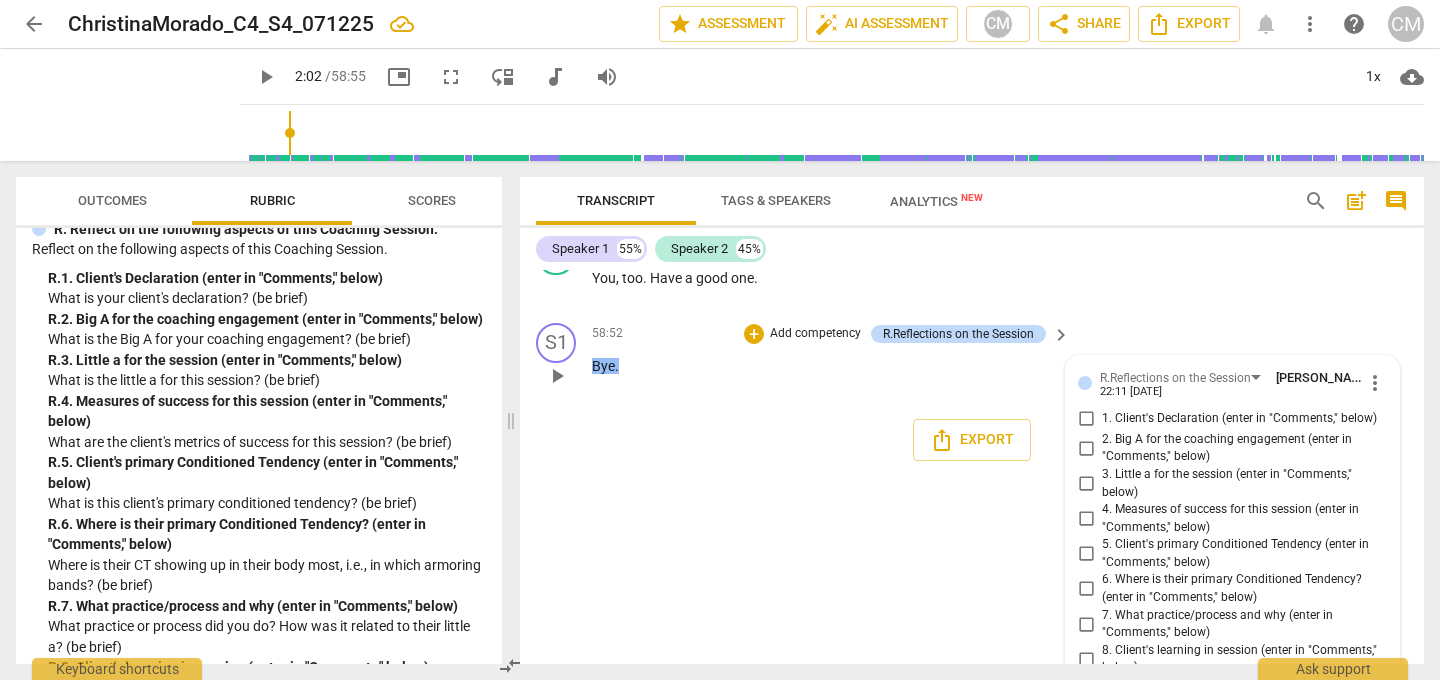 type on "Client doesn't" 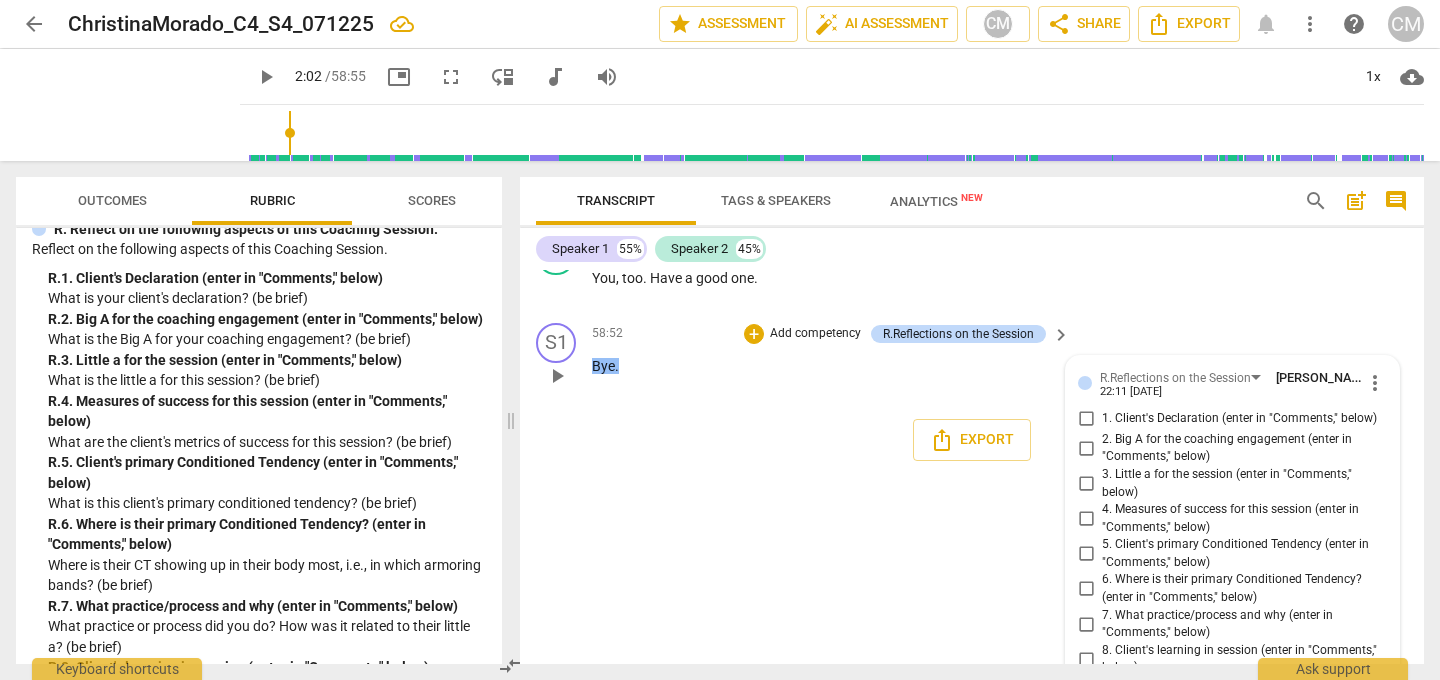 type on "Client doesn't h" 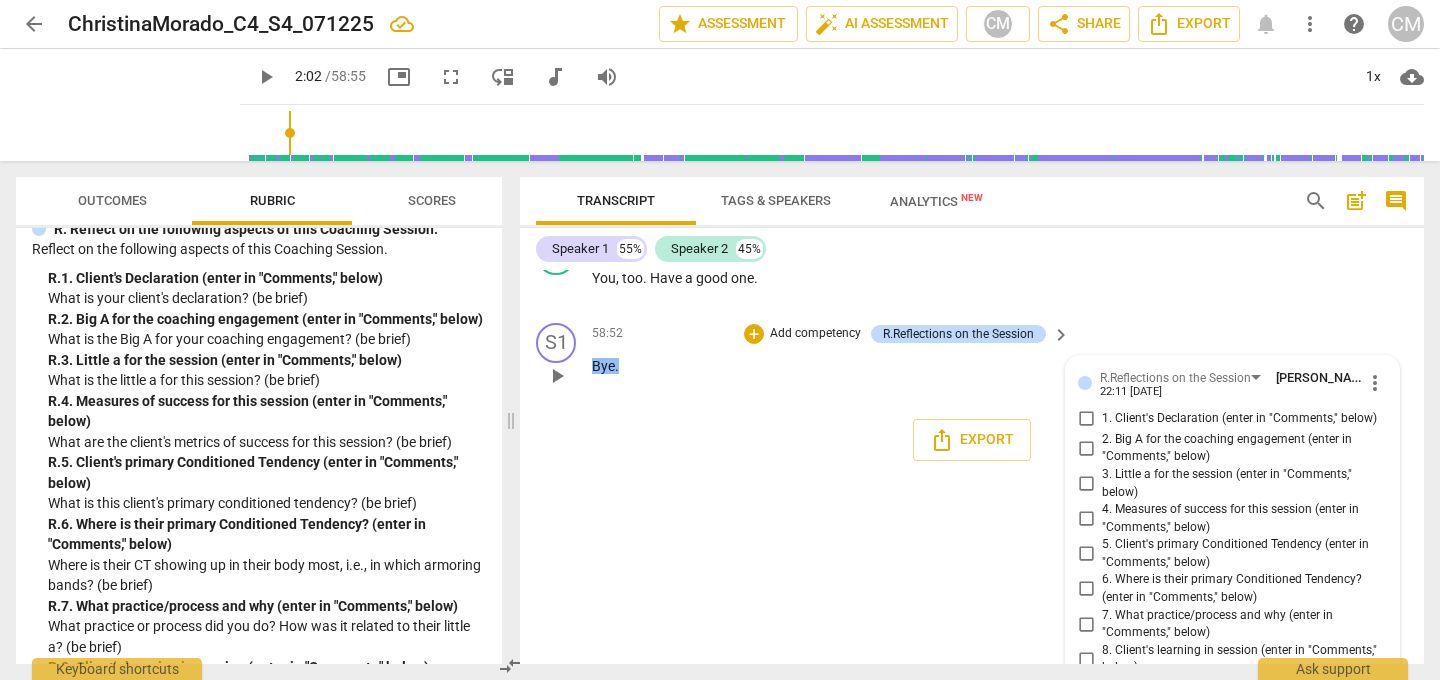 type on "Client doesn't h" 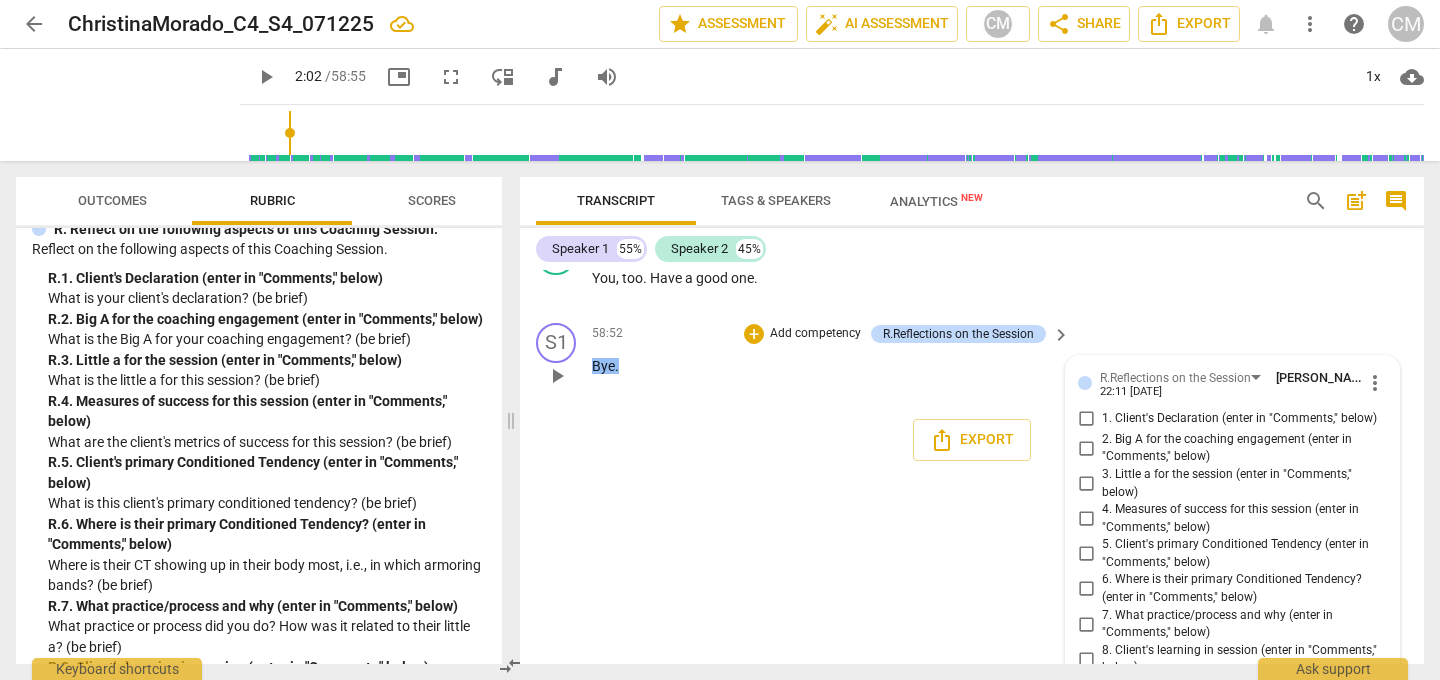 type on "Client doesn't ha" 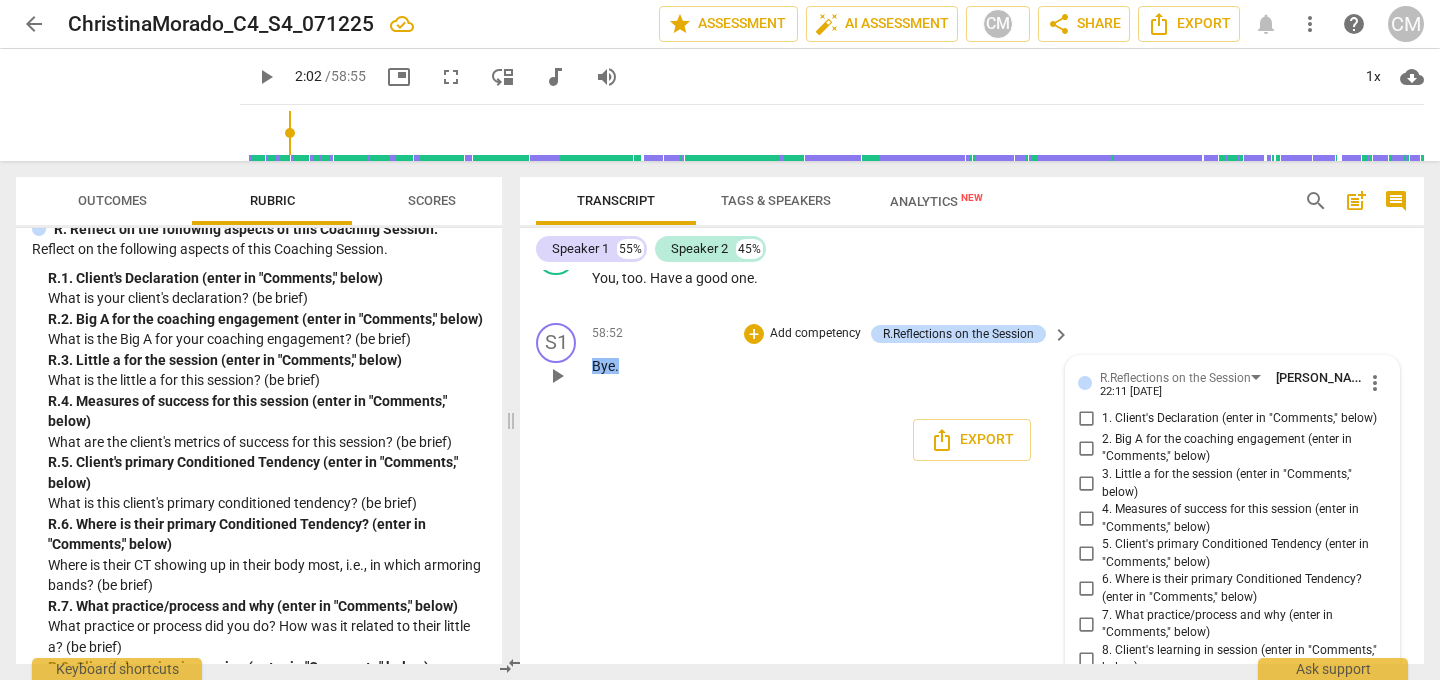 type on "Client doesn't have a decl" 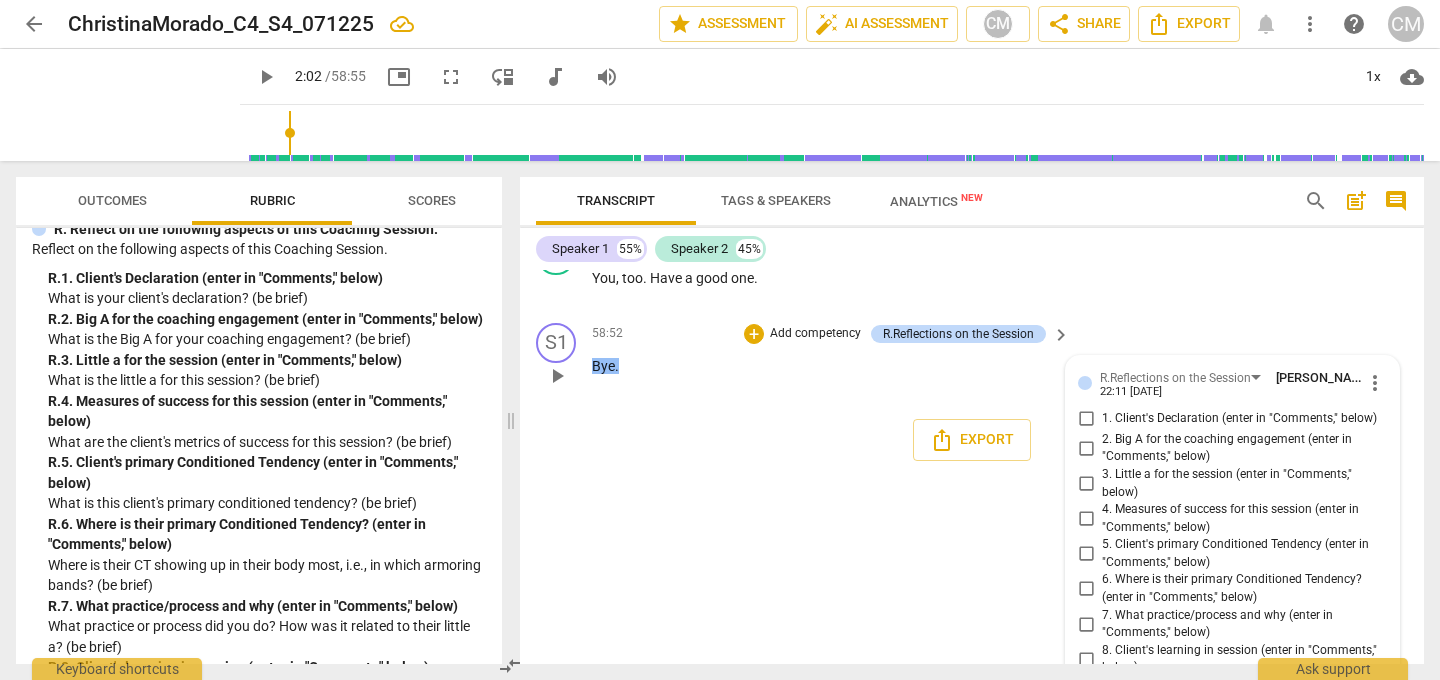 type on "Client doesn't have a declarat" 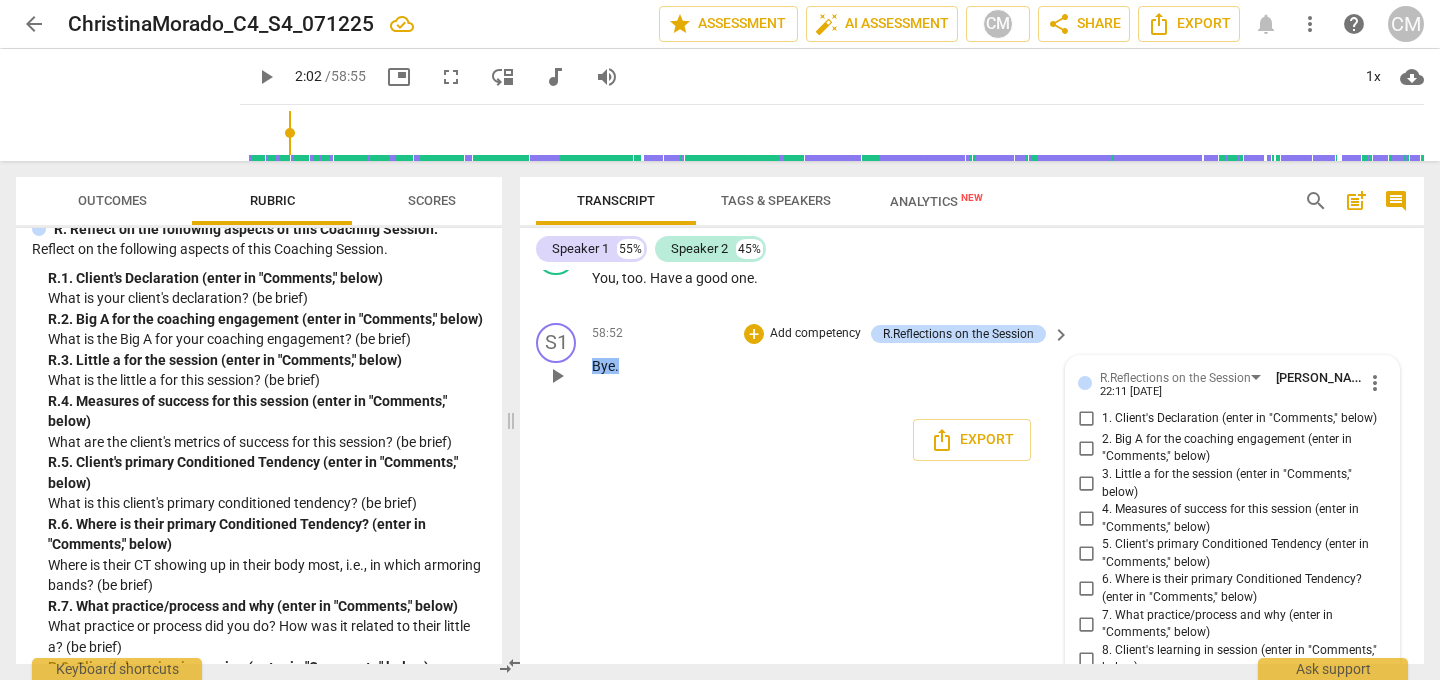 type on "Client doesn't have a declaratio" 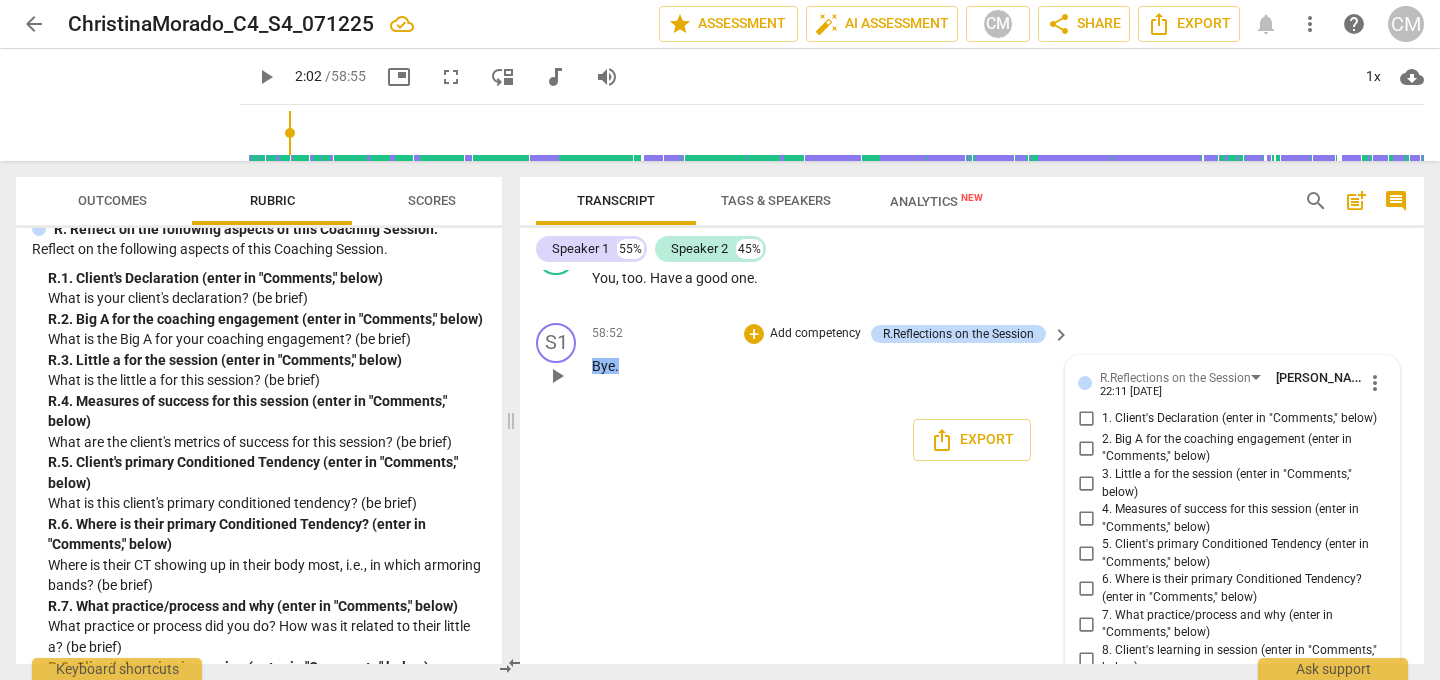 type on "Client doesn't have a declaration" 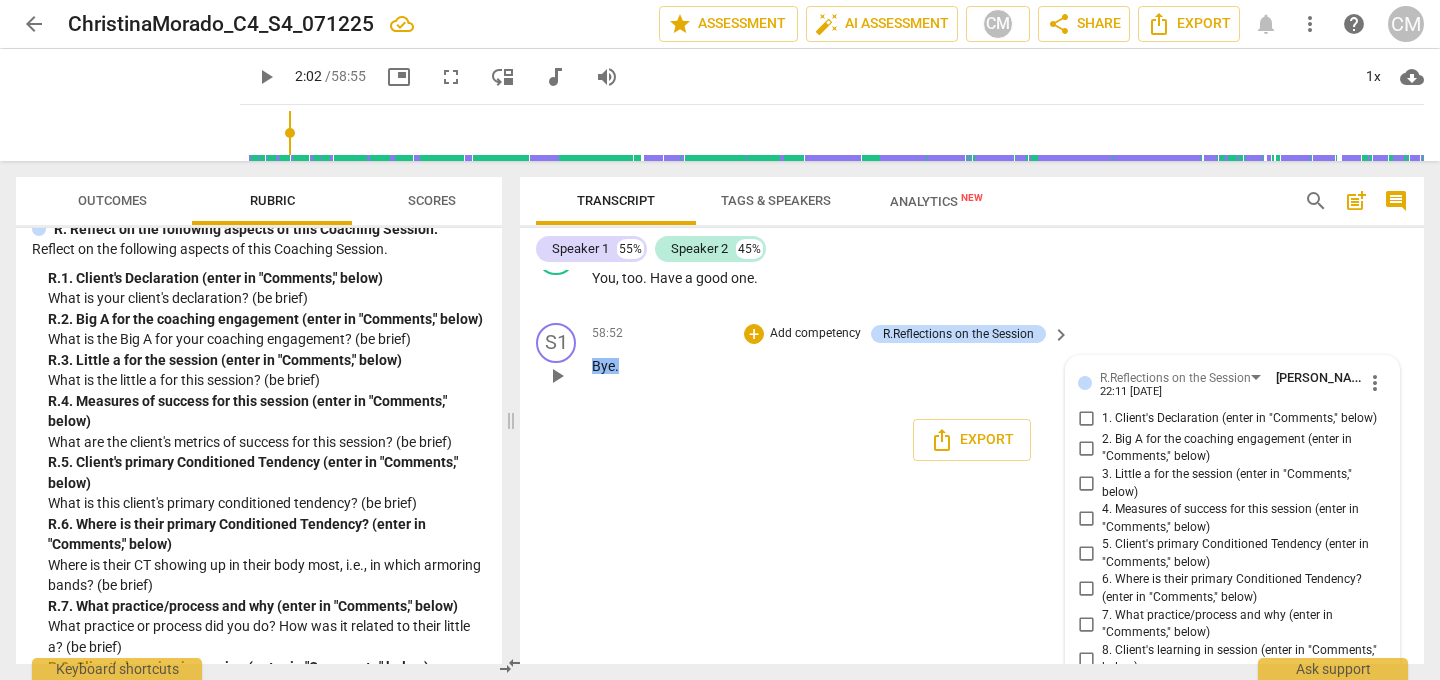 type on "Client doesn't have a declaration" 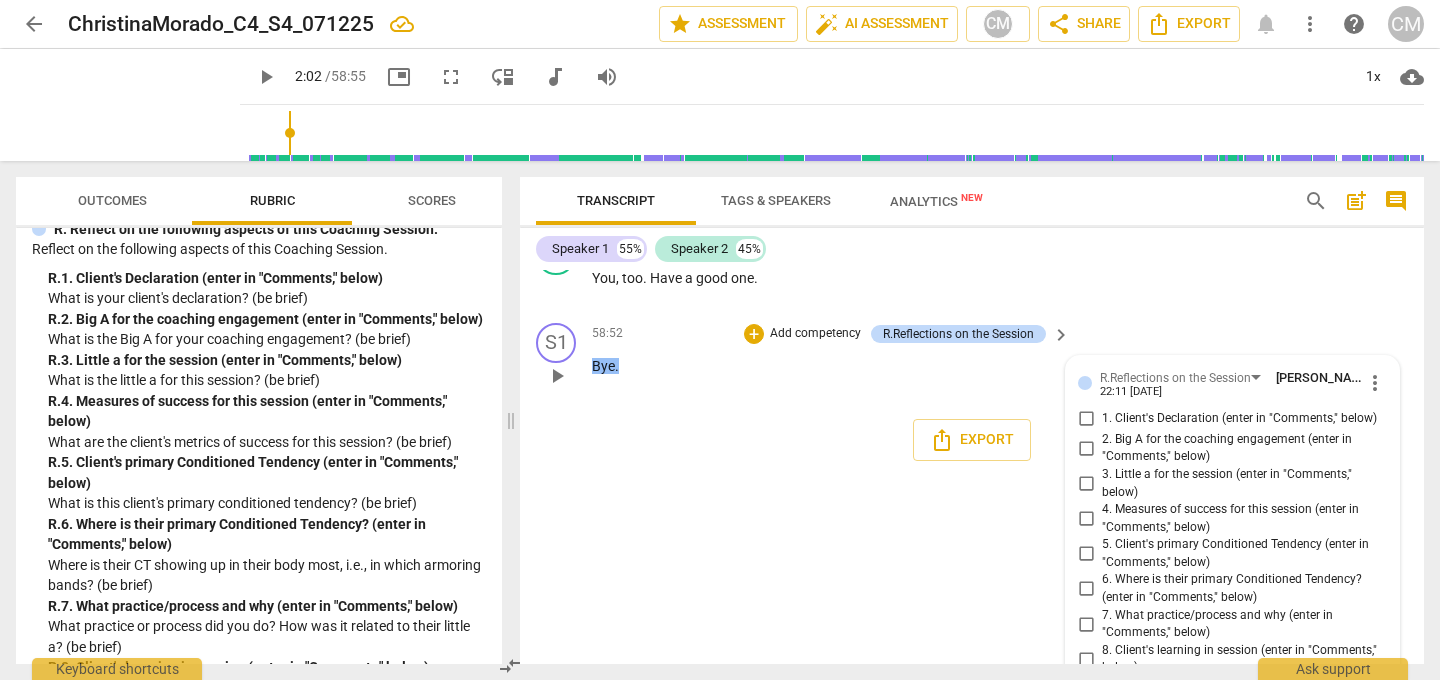 type on "Client doesn't have a declaration" 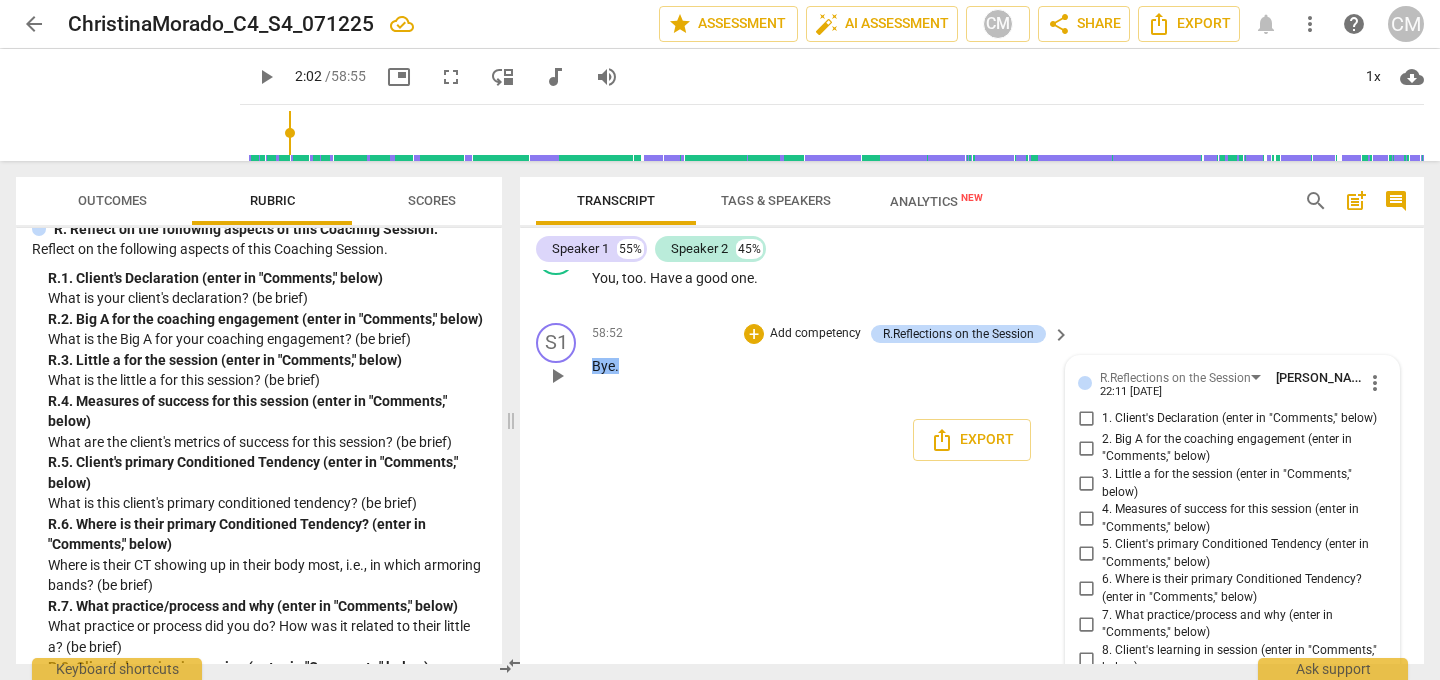 type on "Client doesn't have a declaration;" 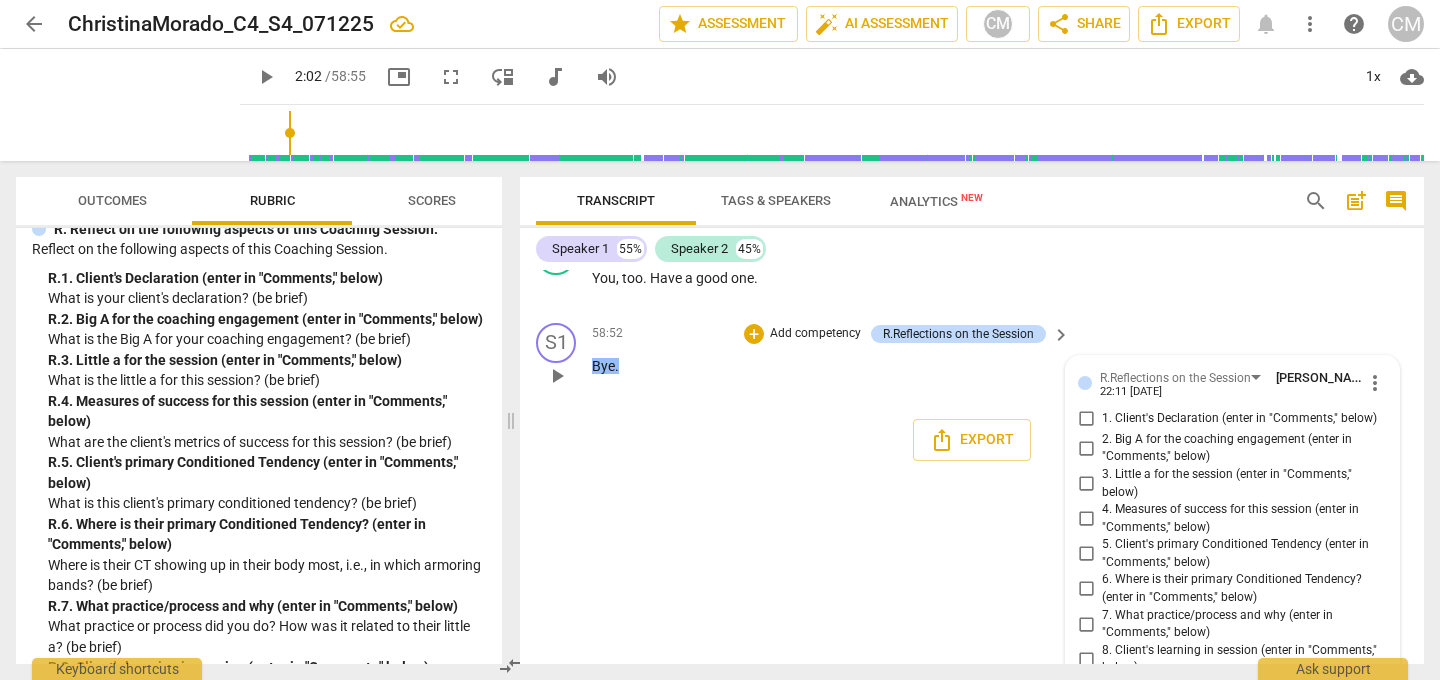 type on "Client doesn't have a declaration;" 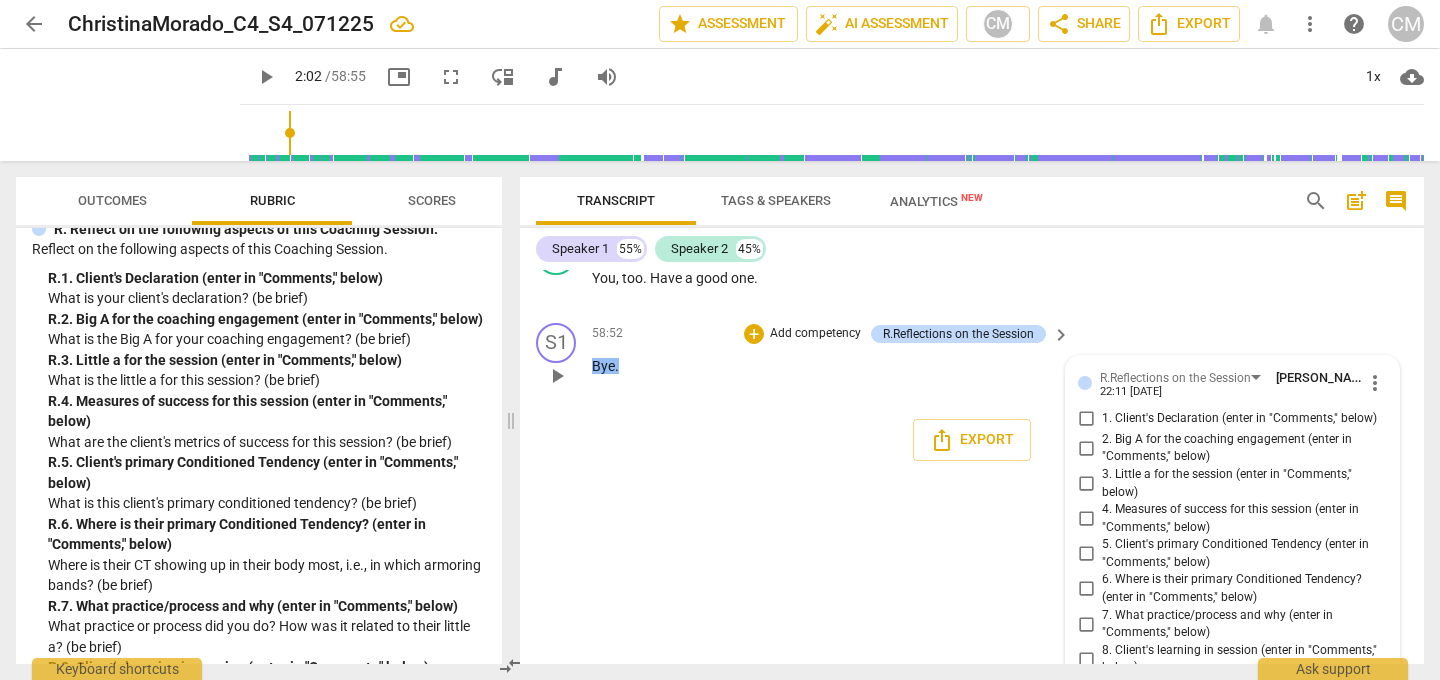 type on "Client doesn't have a declaration; T" 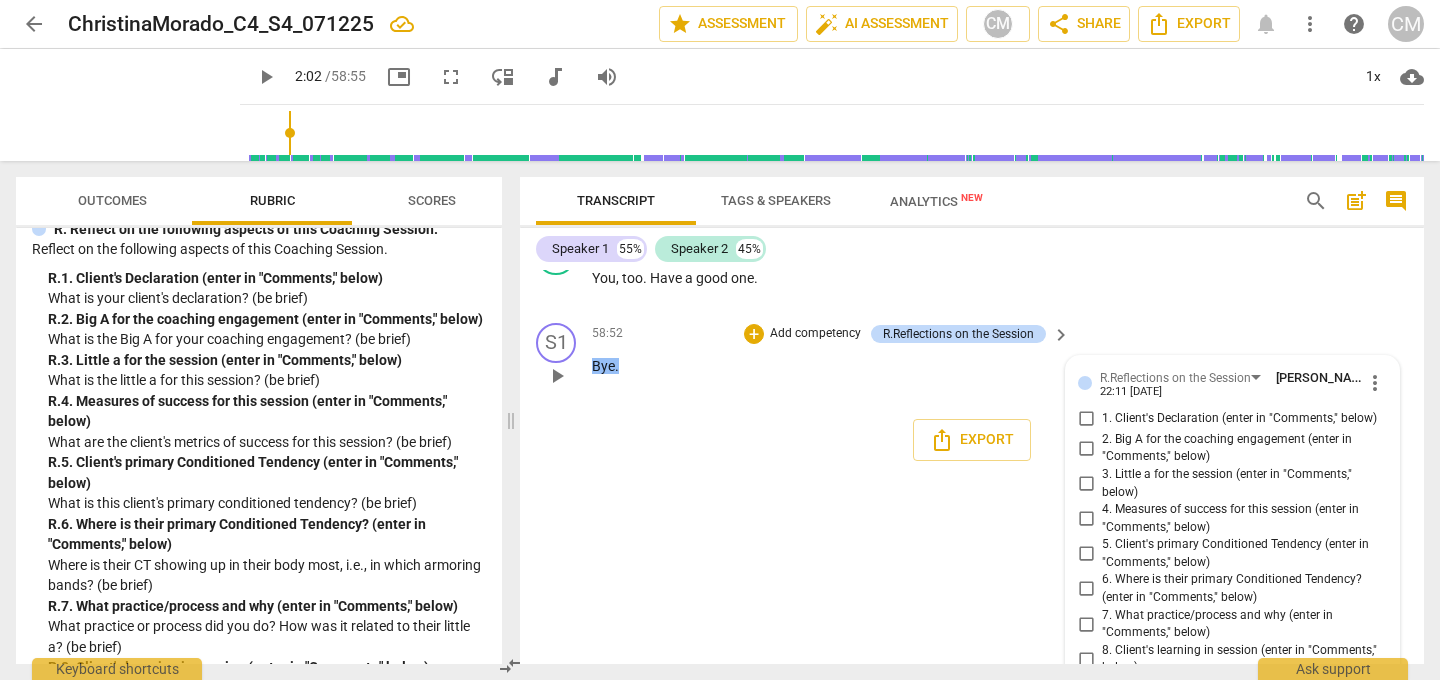 type on "Client doesn't have a declaration; T" 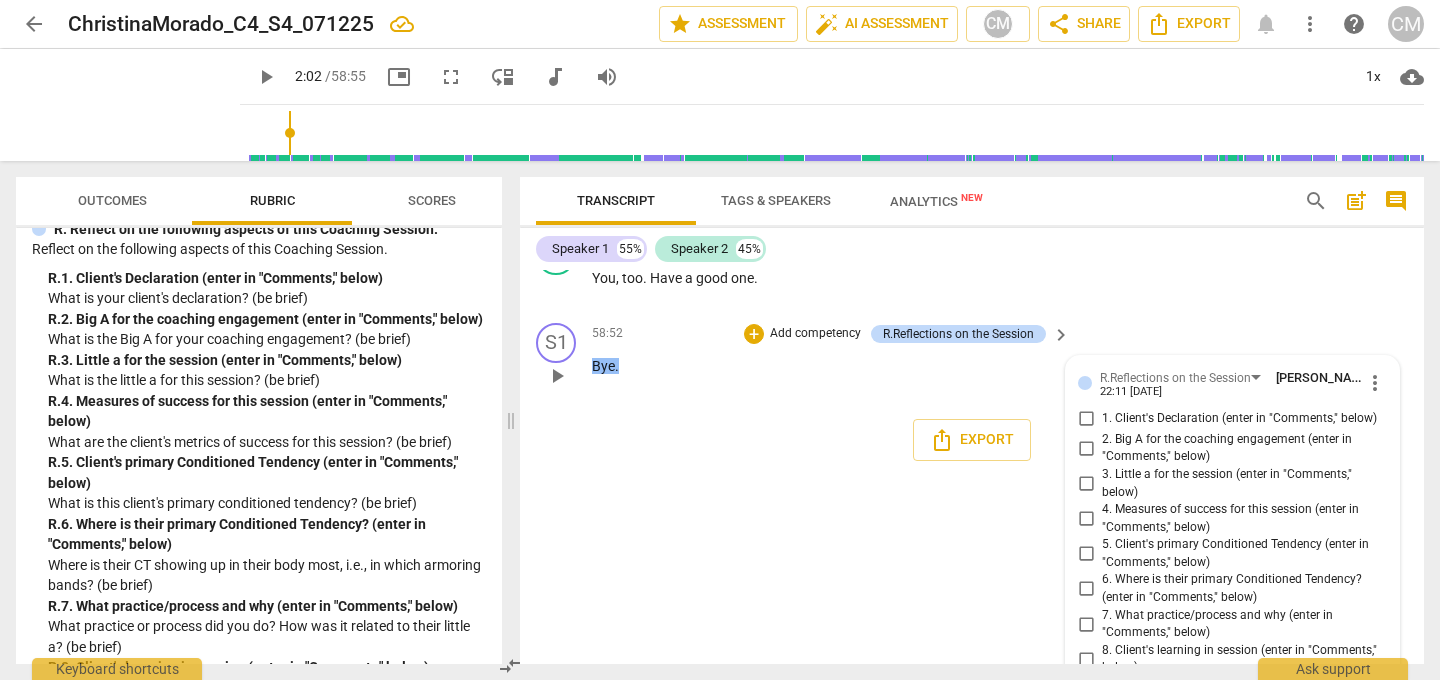 type on "Client doesn't have a declaration; Th" 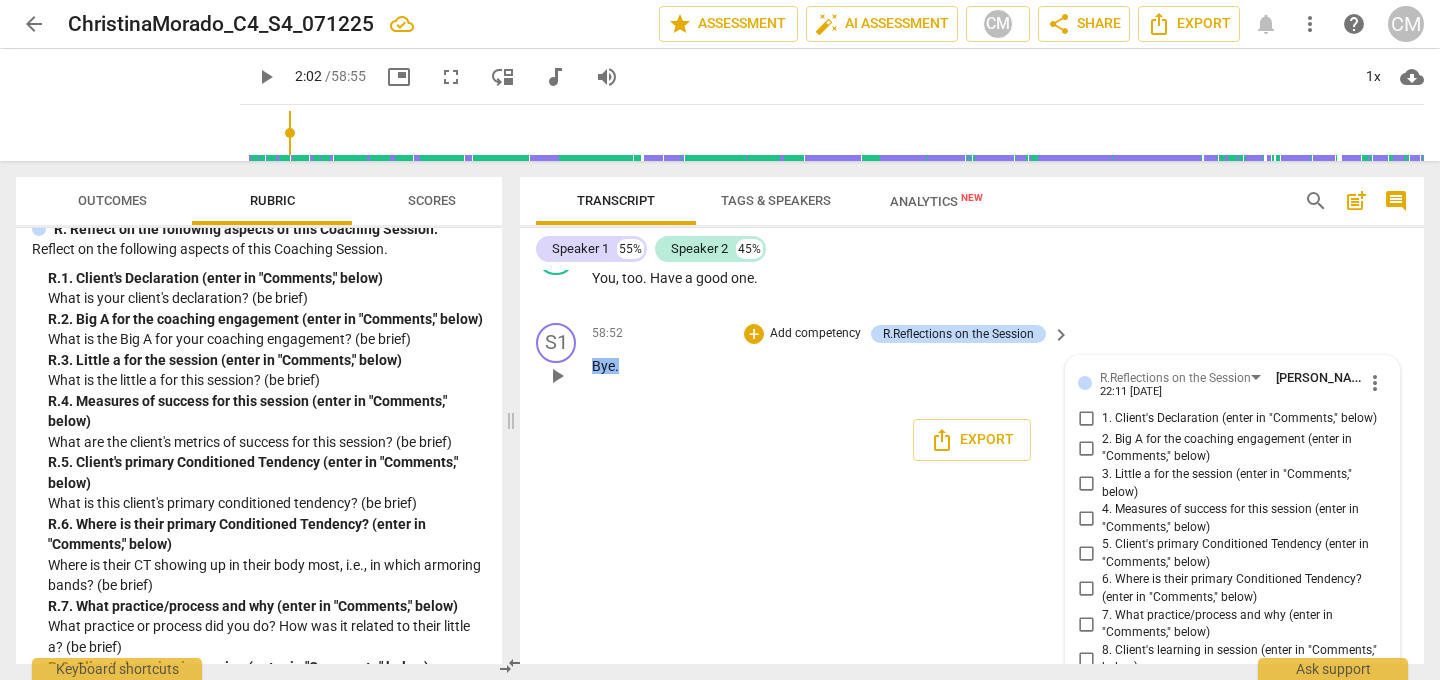 type on "Client doesn't have a declaration; The" 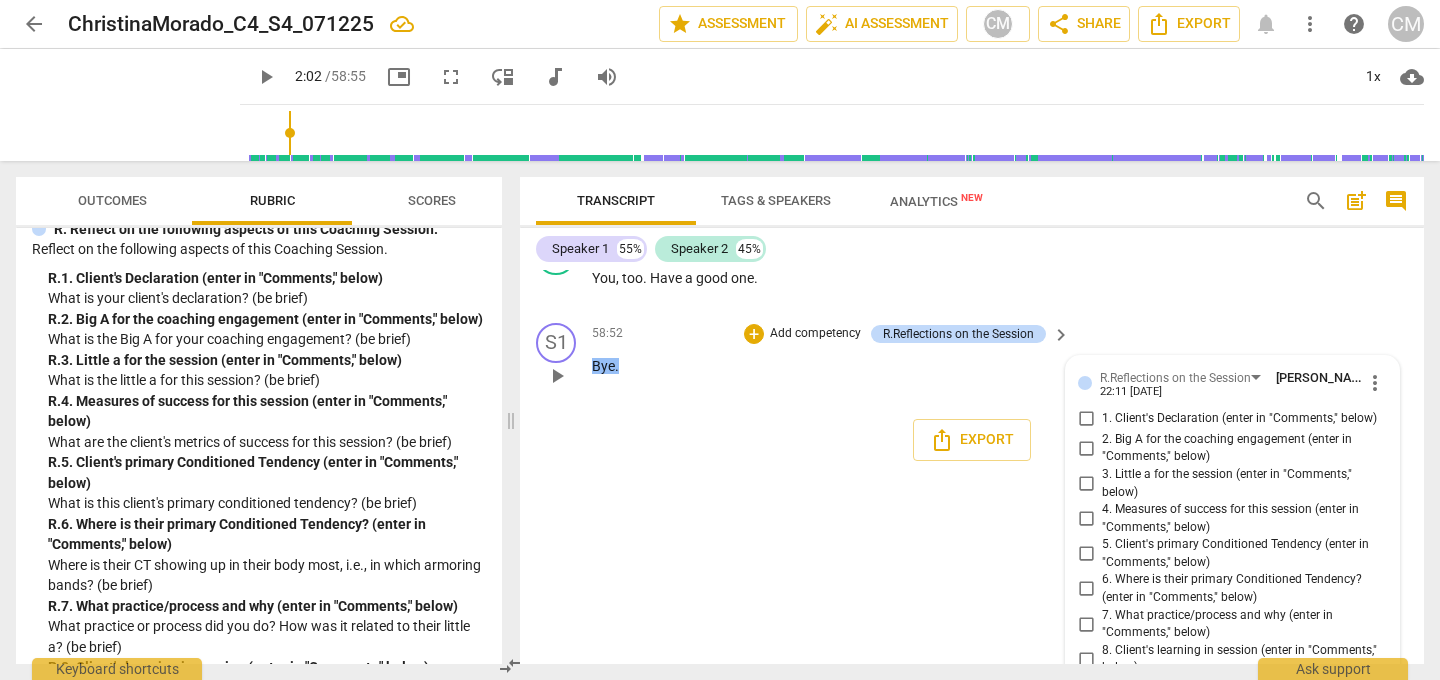type on "Client doesn't have a declaration; The" 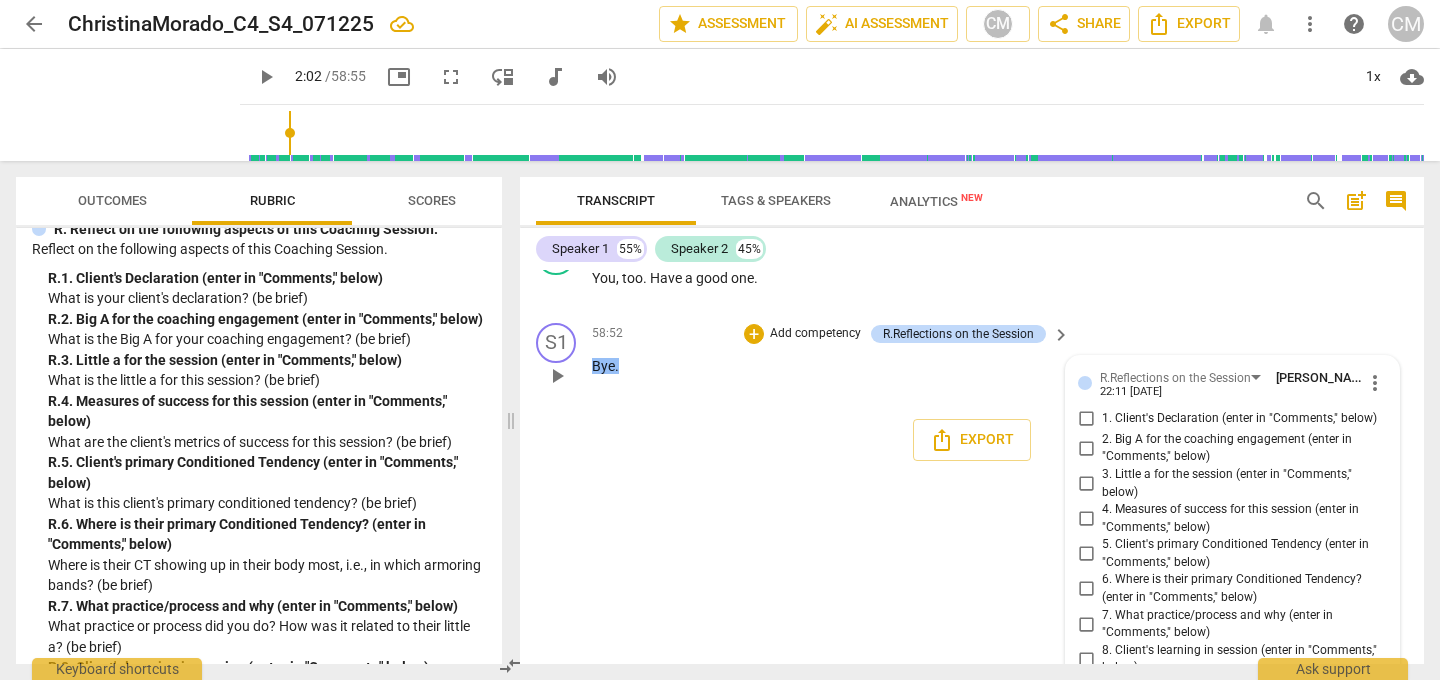 type on "Client doesn't have a declaration; The" 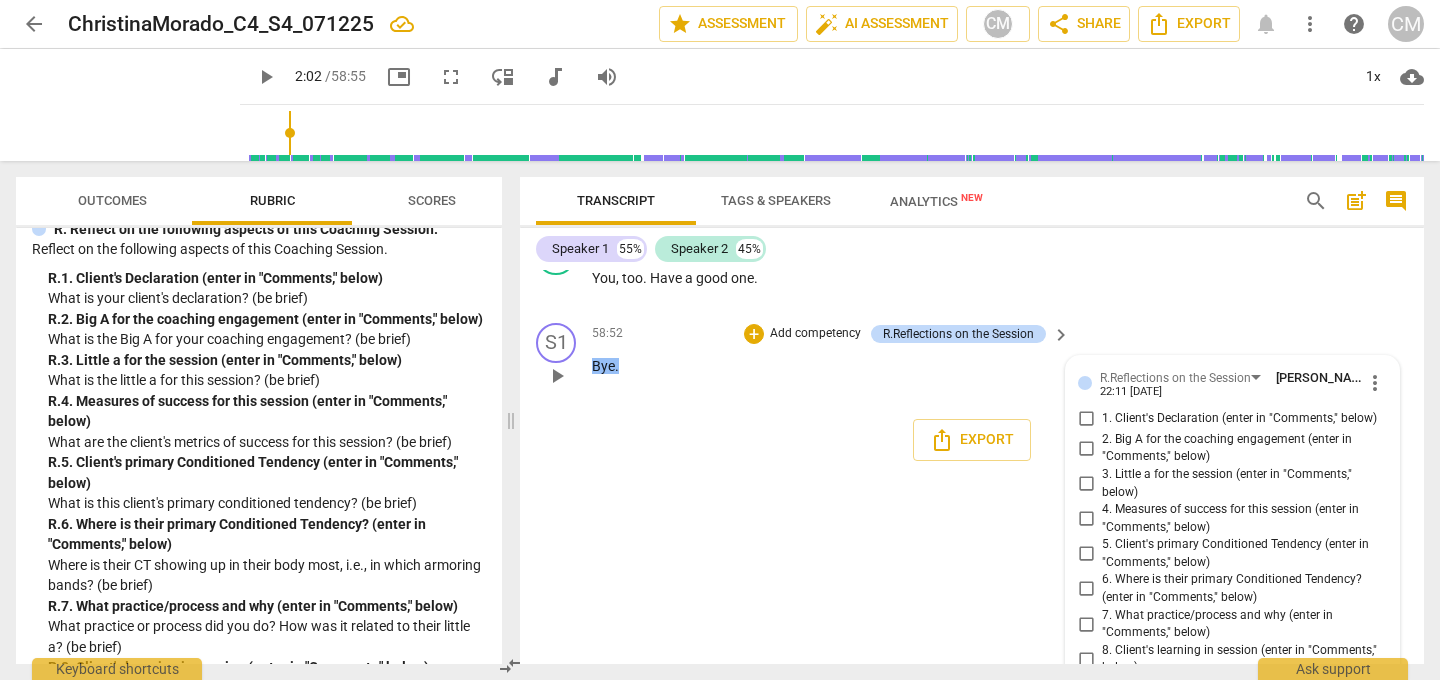 type on "Client doesn't have a declaration; The" 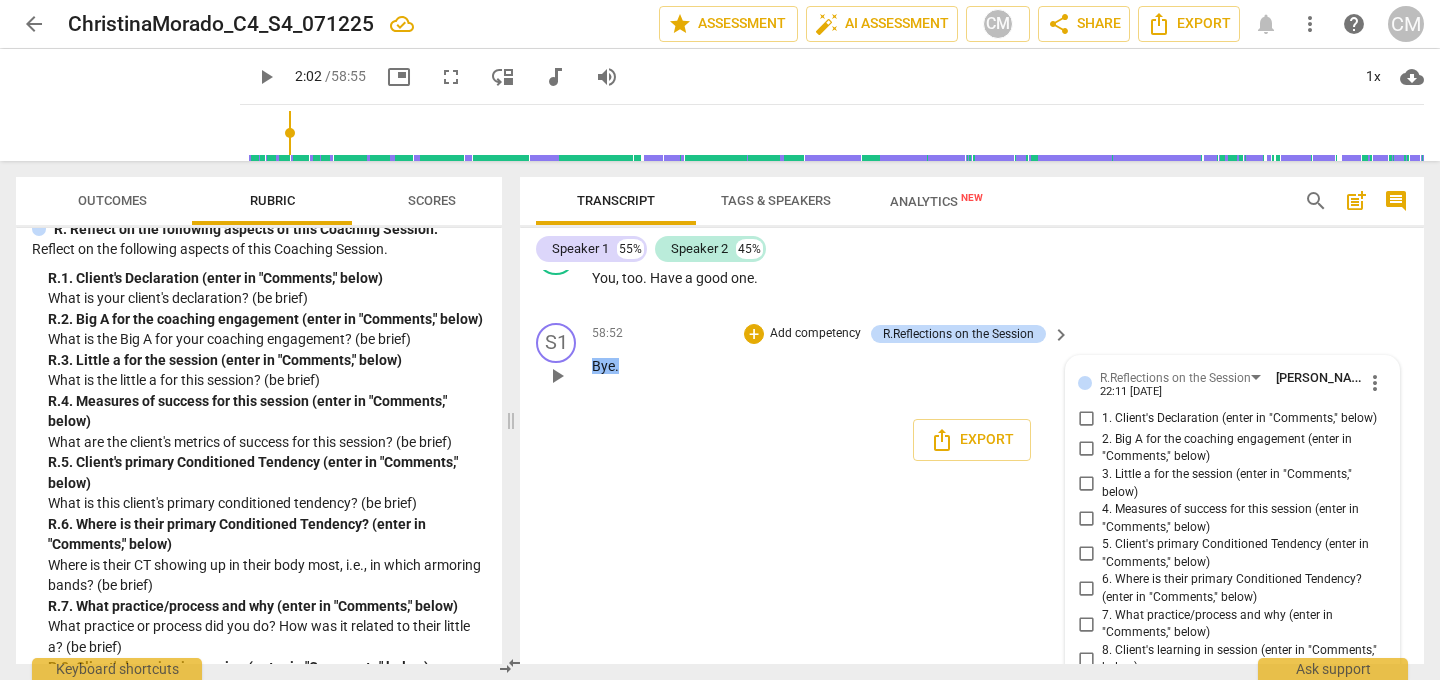 type on "Client doesn't have a declaration; Th" 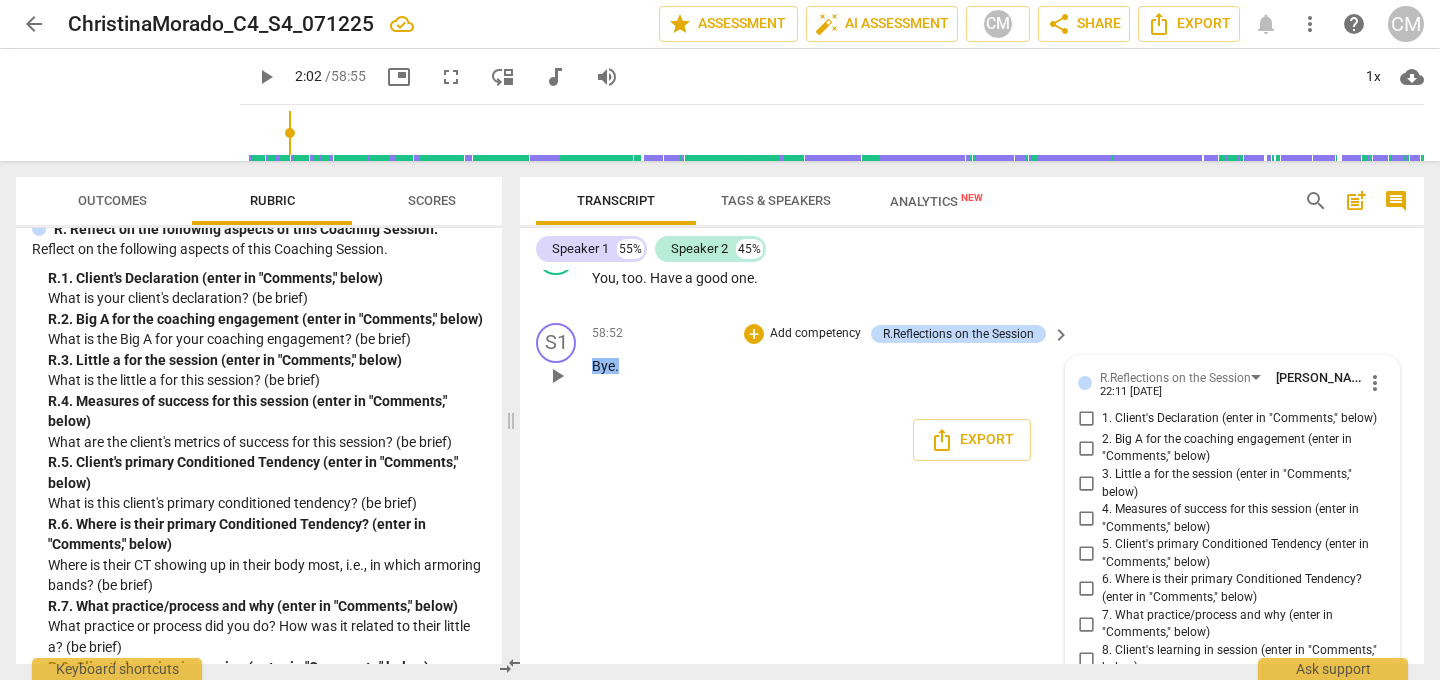 type on "Client doesn't have a declaration; Th" 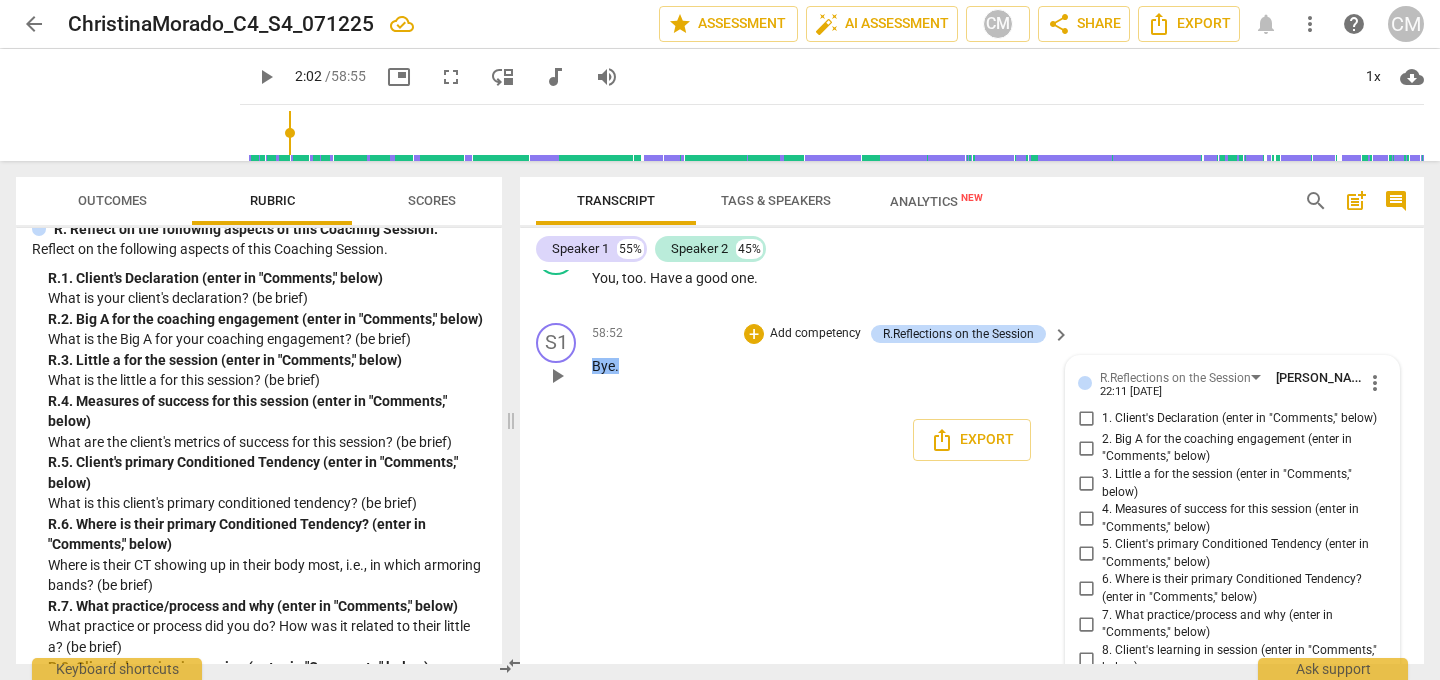 type on "Client doesn't have a declaration; T" 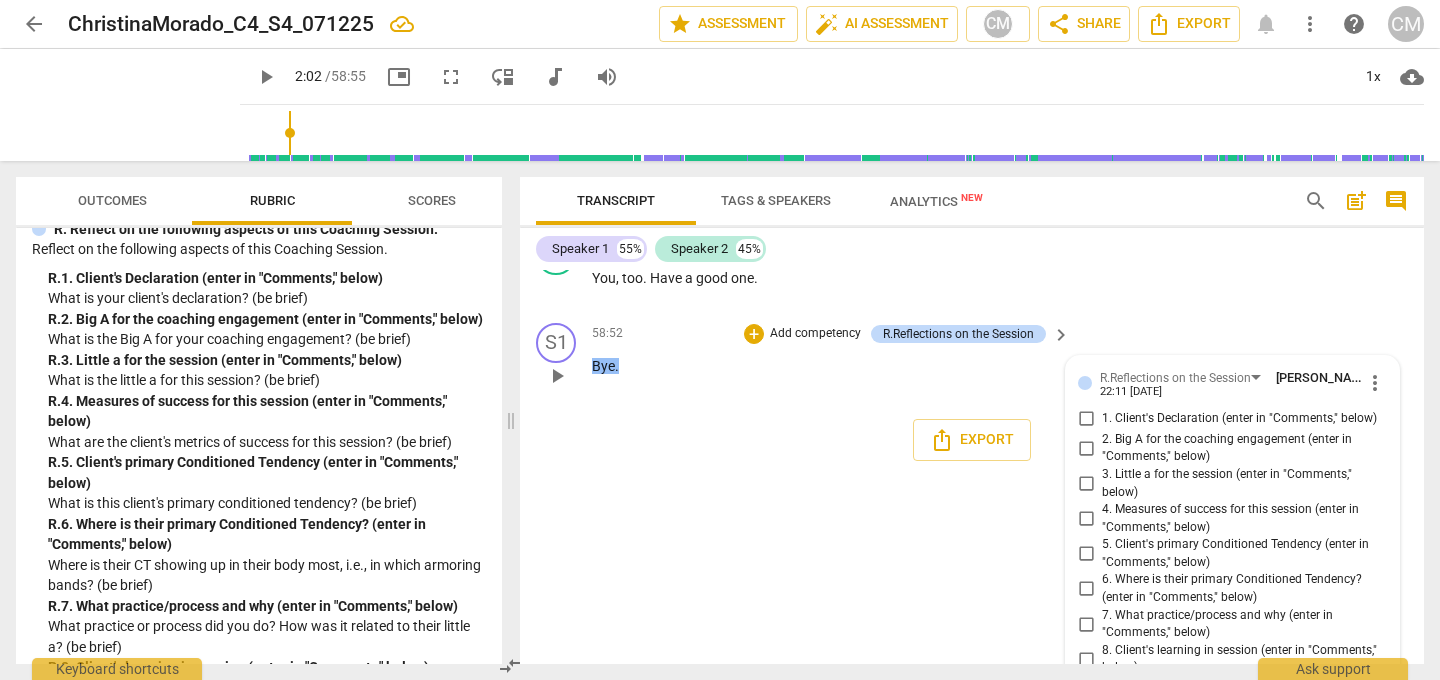 type on "Client doesn't have a declaration; T" 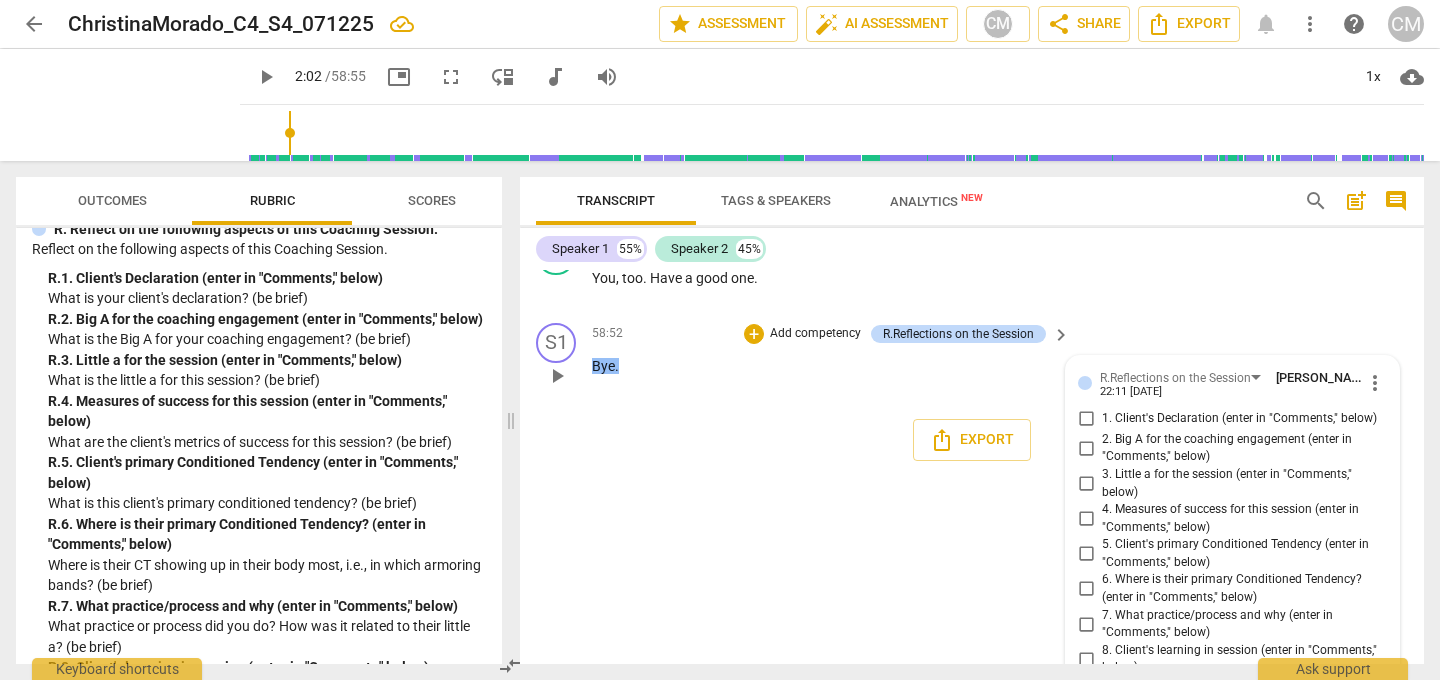 type on "Client doesn't have a declaration;" 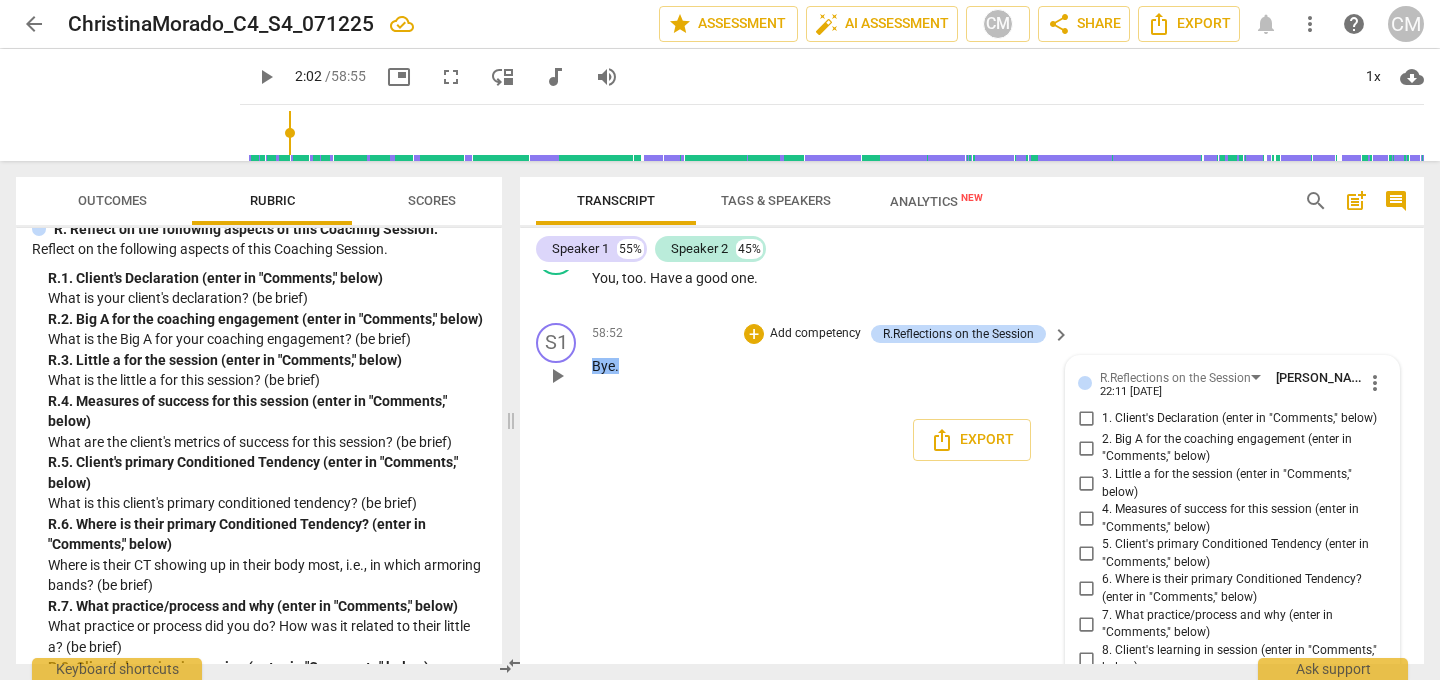 type on "Client doesn't have a declaration; the" 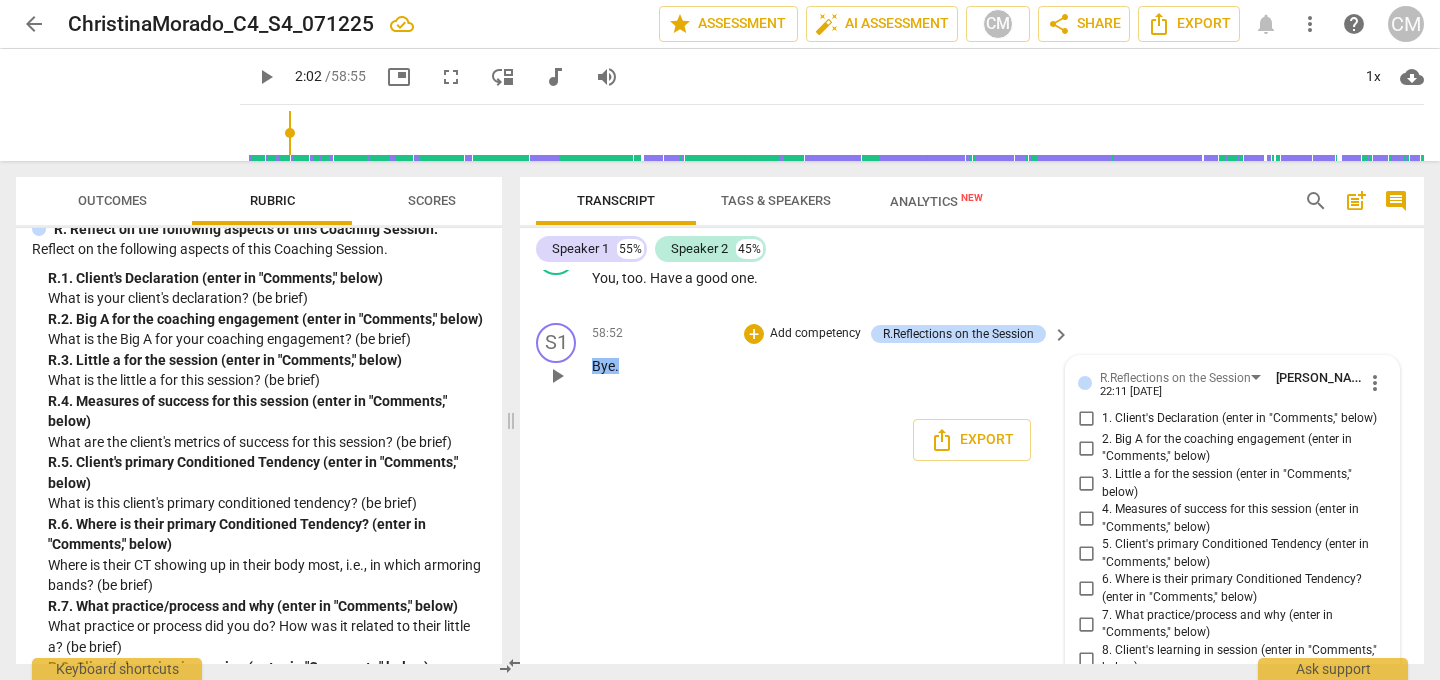 type on "Client doesn't have a declaration; the" 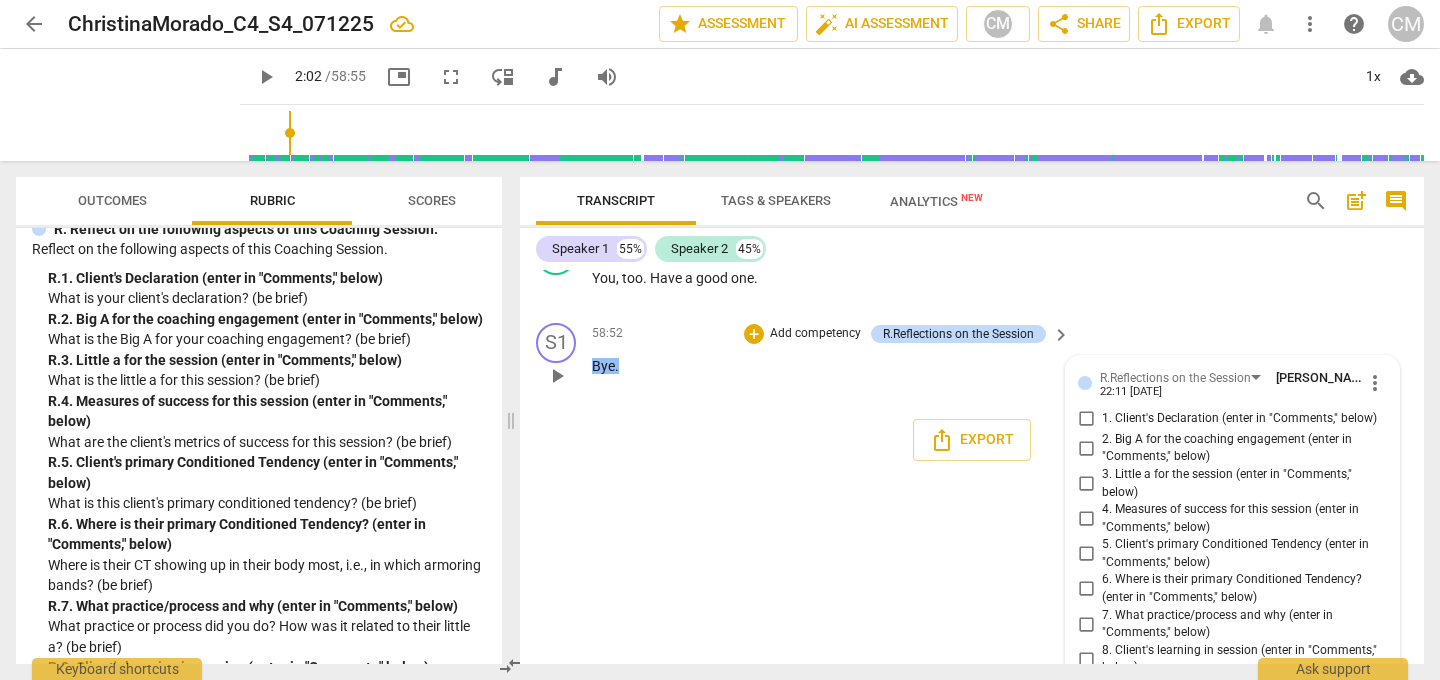 type on "Client doesn't have a declaration; the bi" 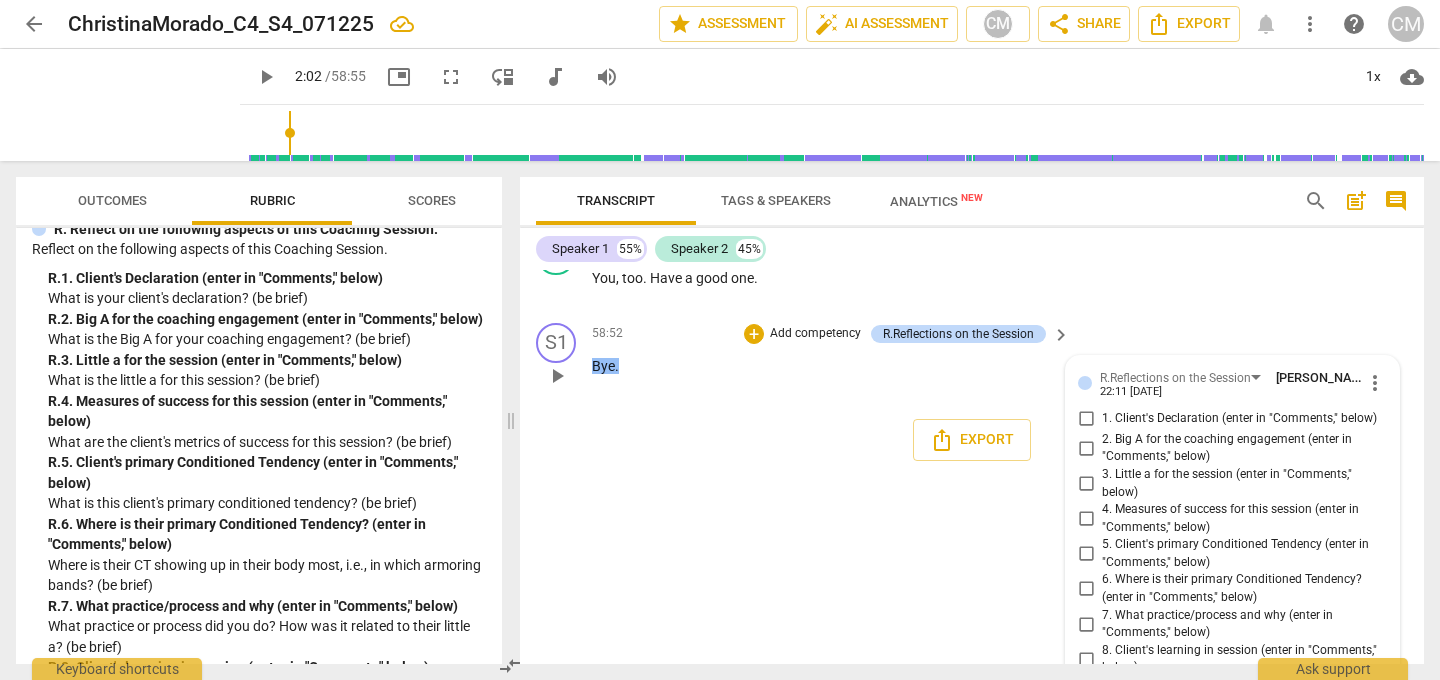 type on "Client doesn't have a declaration; the bid" 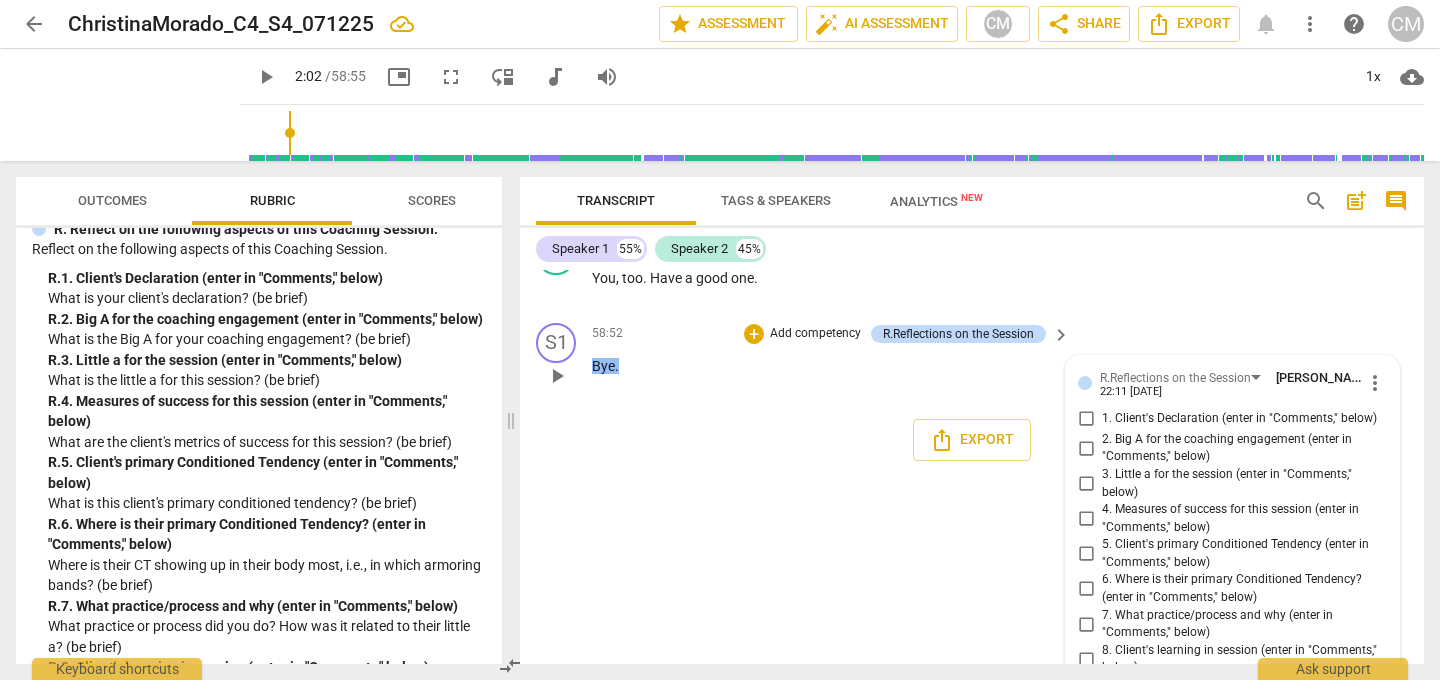 type on "Client doesn't have a declaration; the bid" 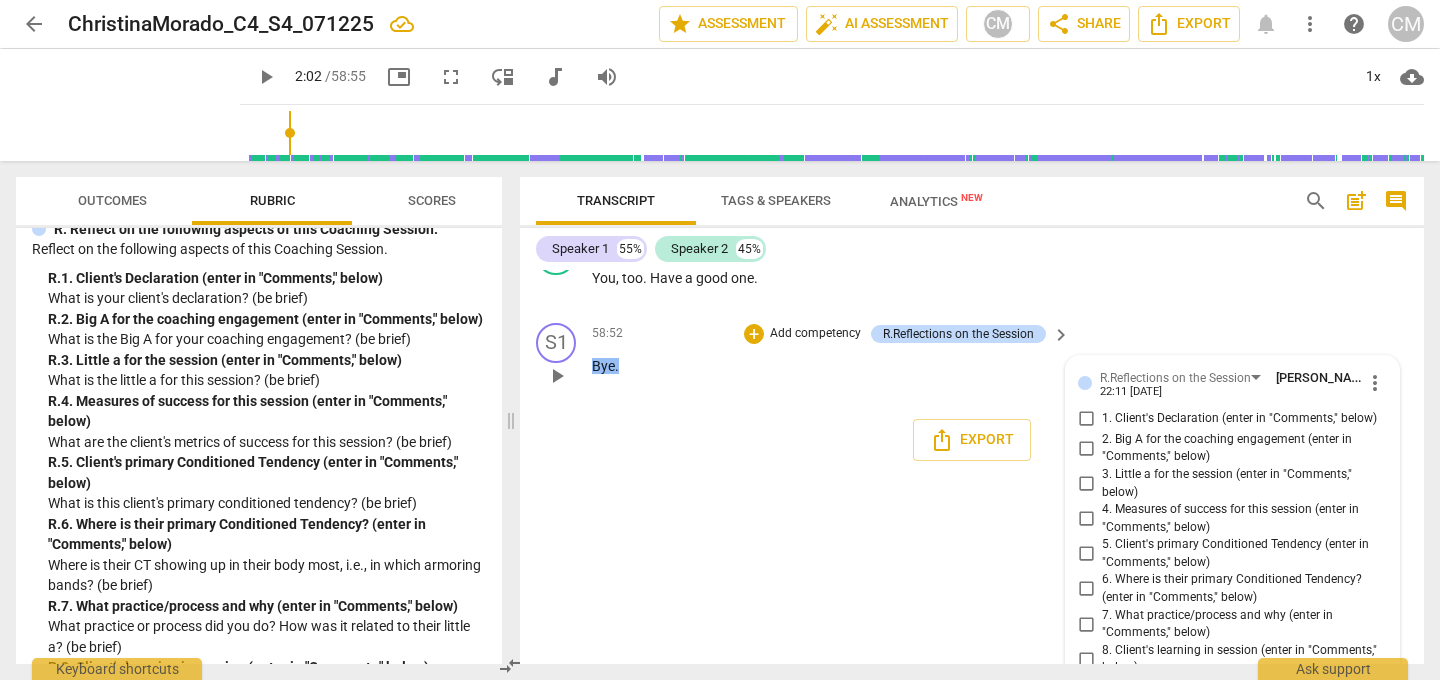 type on "Client doesn't have a declaration; the bid" 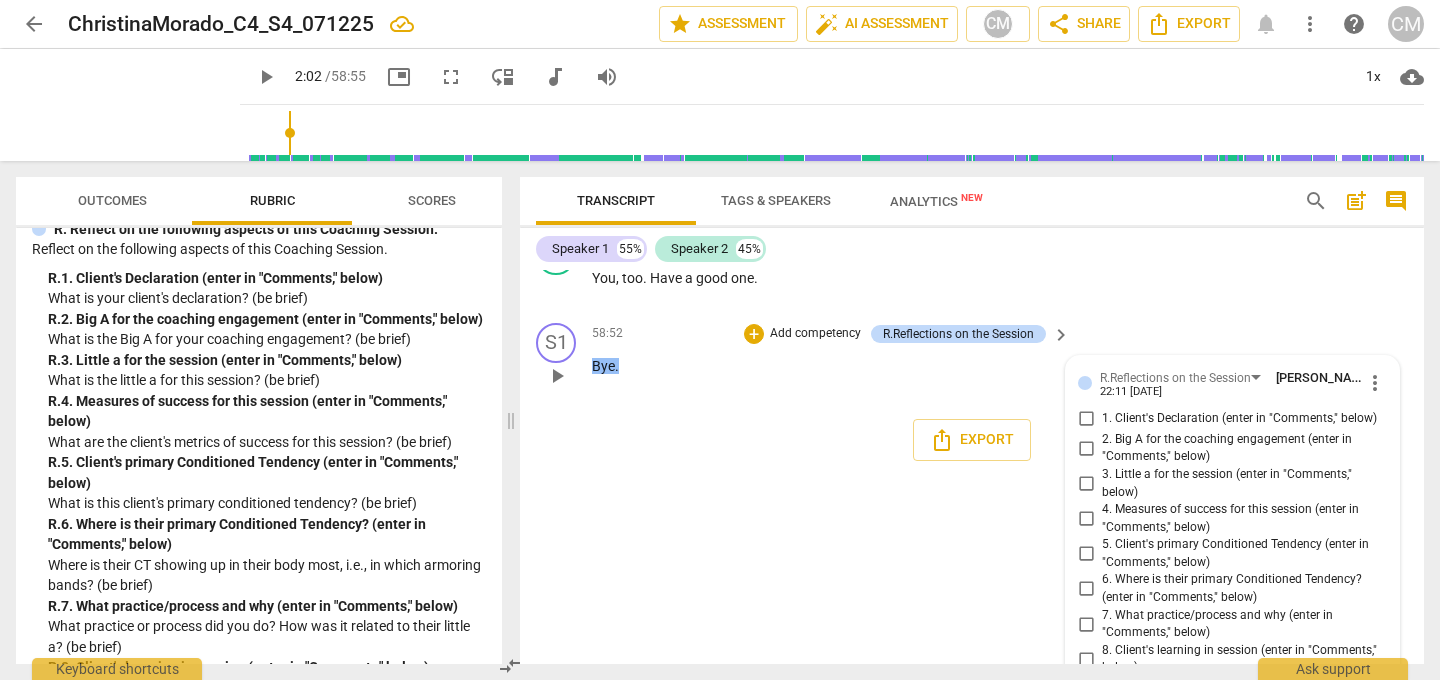 type on "Client doesn't have a declaration; the big" 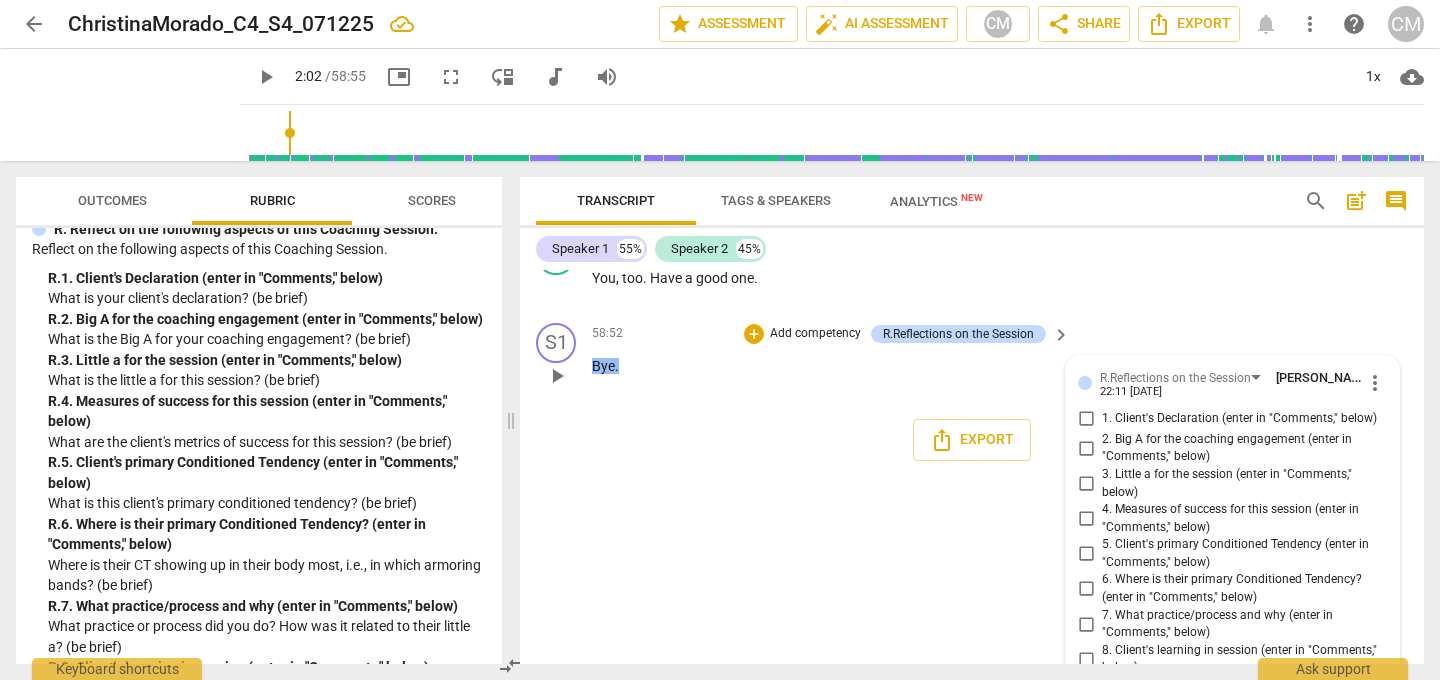 type on "Client doesn't have a declaration; the big a" 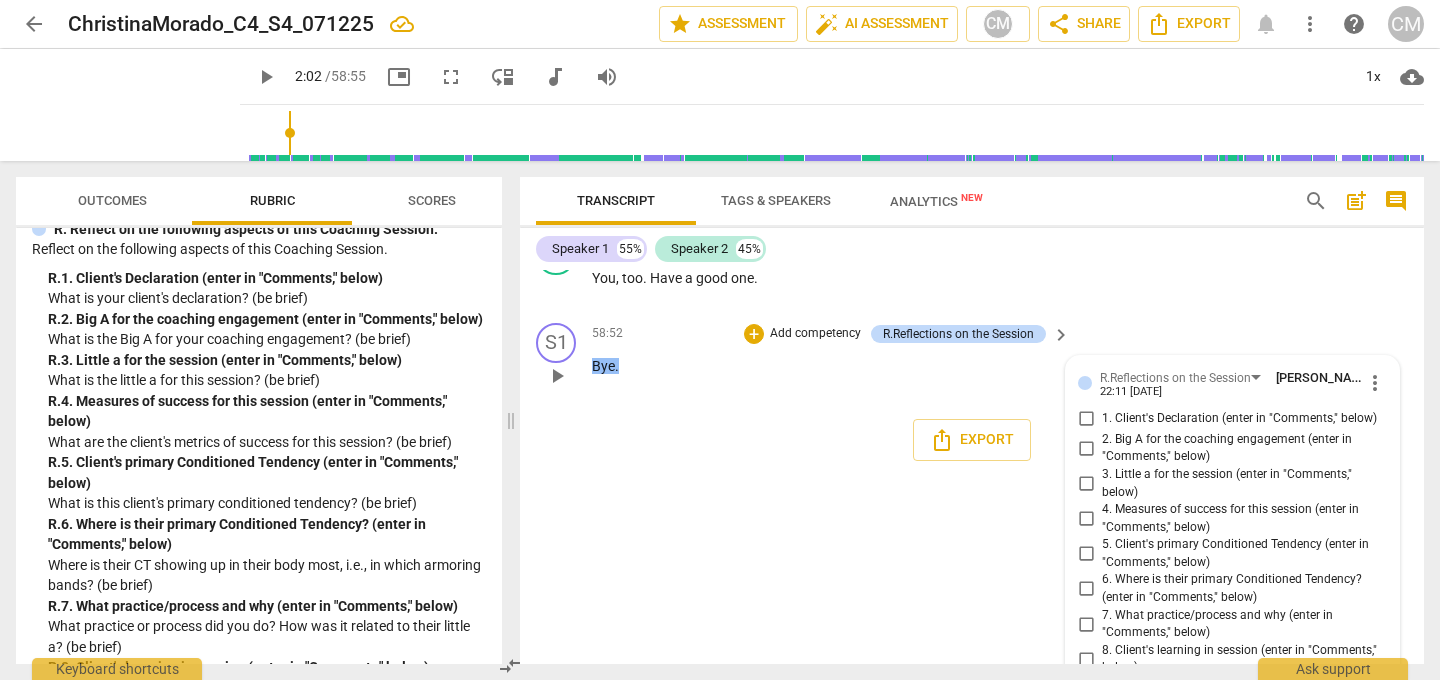 type on "Client doesn't have a declaration; the big" 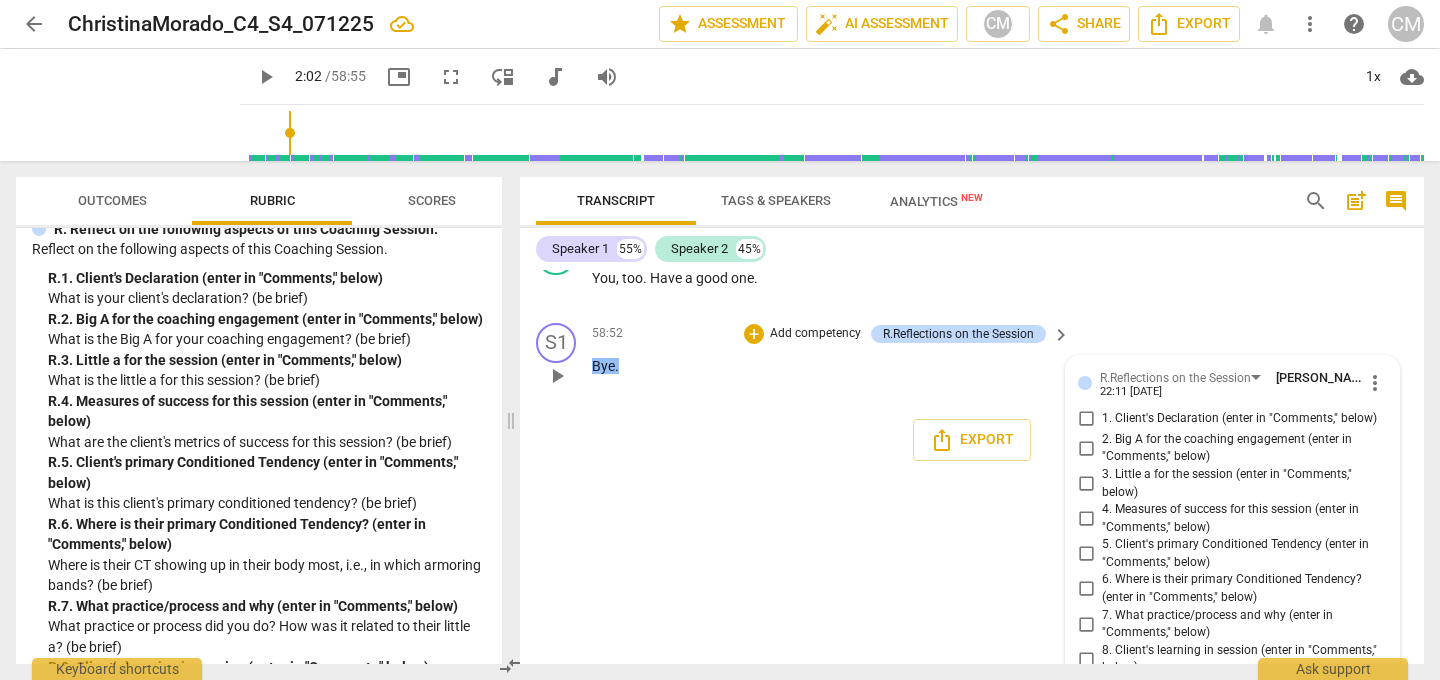 type on "Client doesn't have a declaration; the big A" 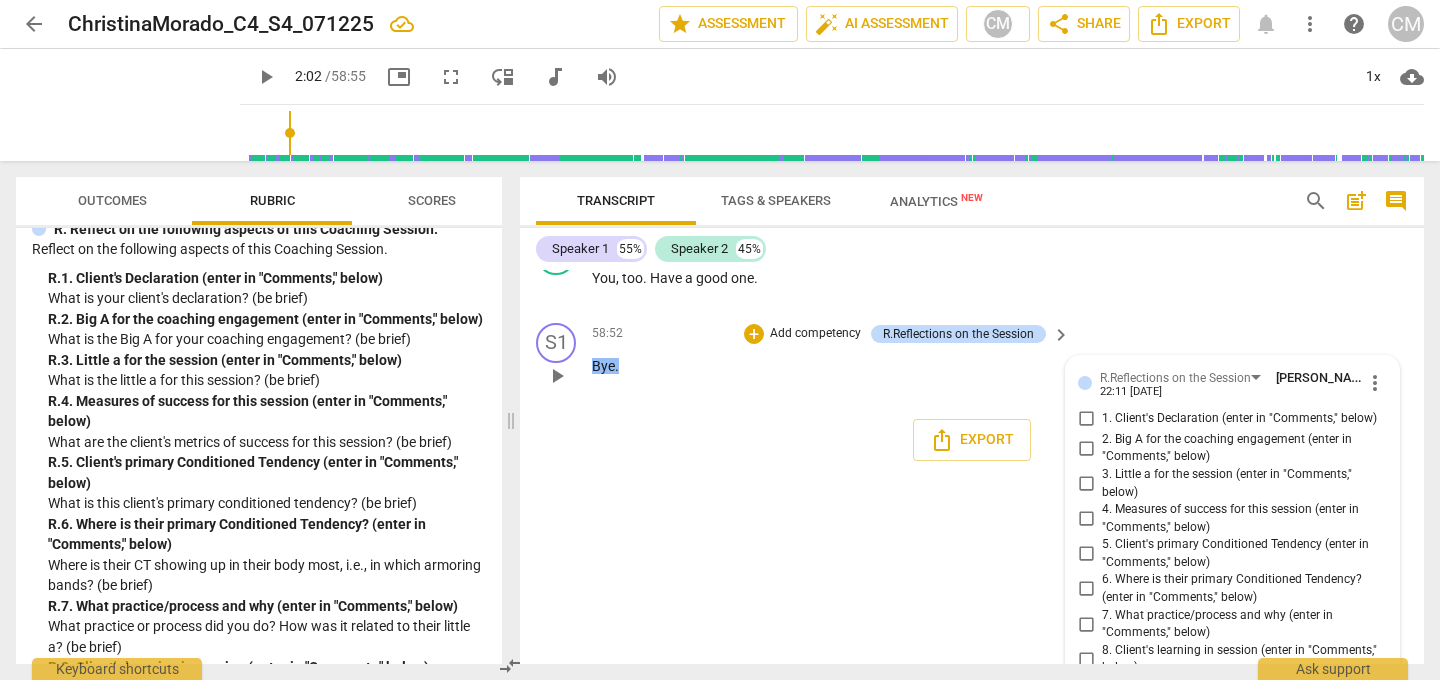 type on "Client doesn't have a declaration; the big A w" 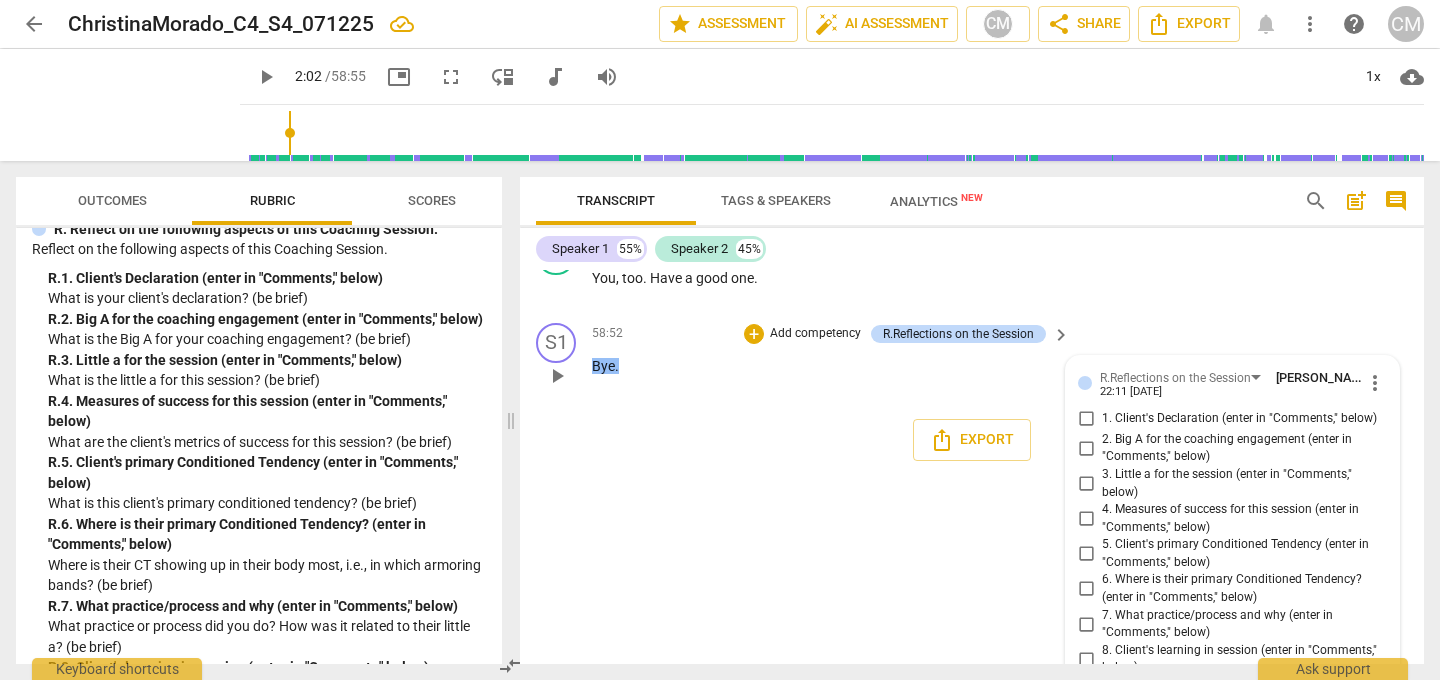 type on "Client doesn't have a declaration; the big A wa" 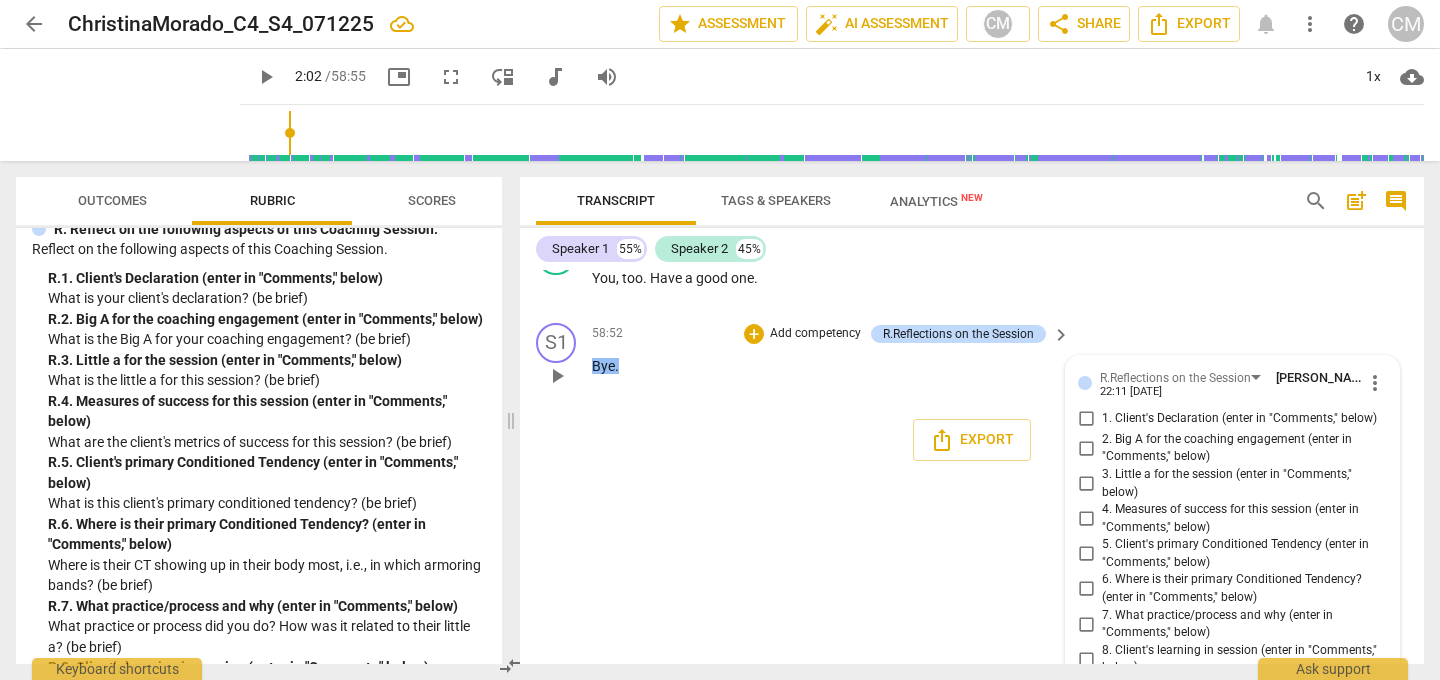 type on "Client doesn't have a declaration; the big A wa" 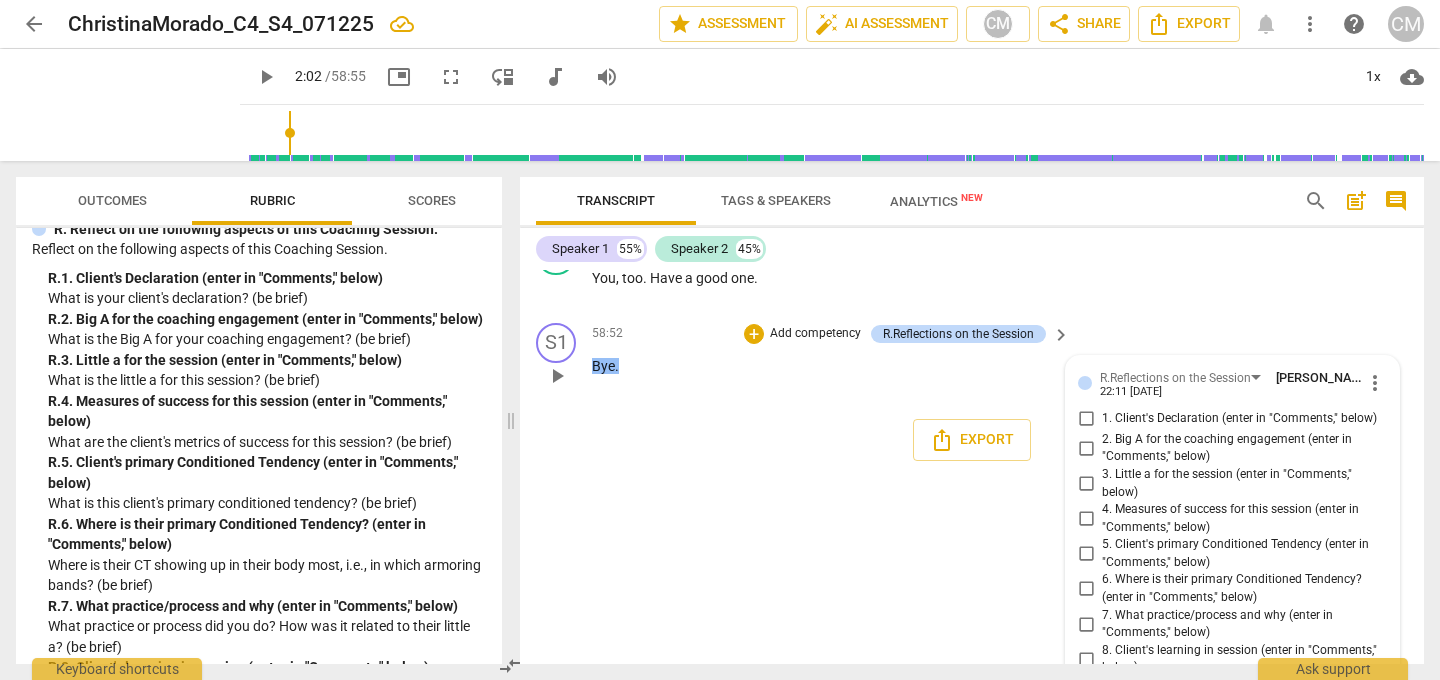 type on "Client doesn't have a declaration; the big A was" 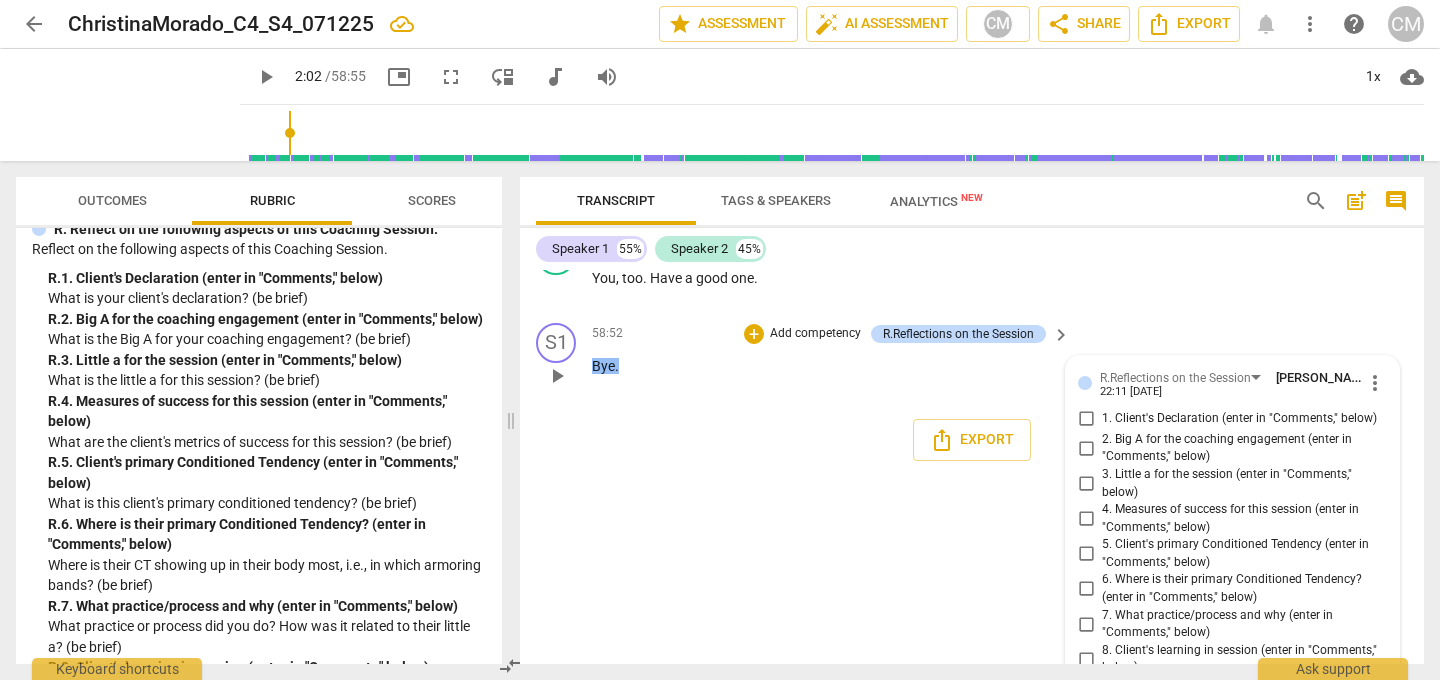 type on "Client doesn't have a declaration; the big A was" 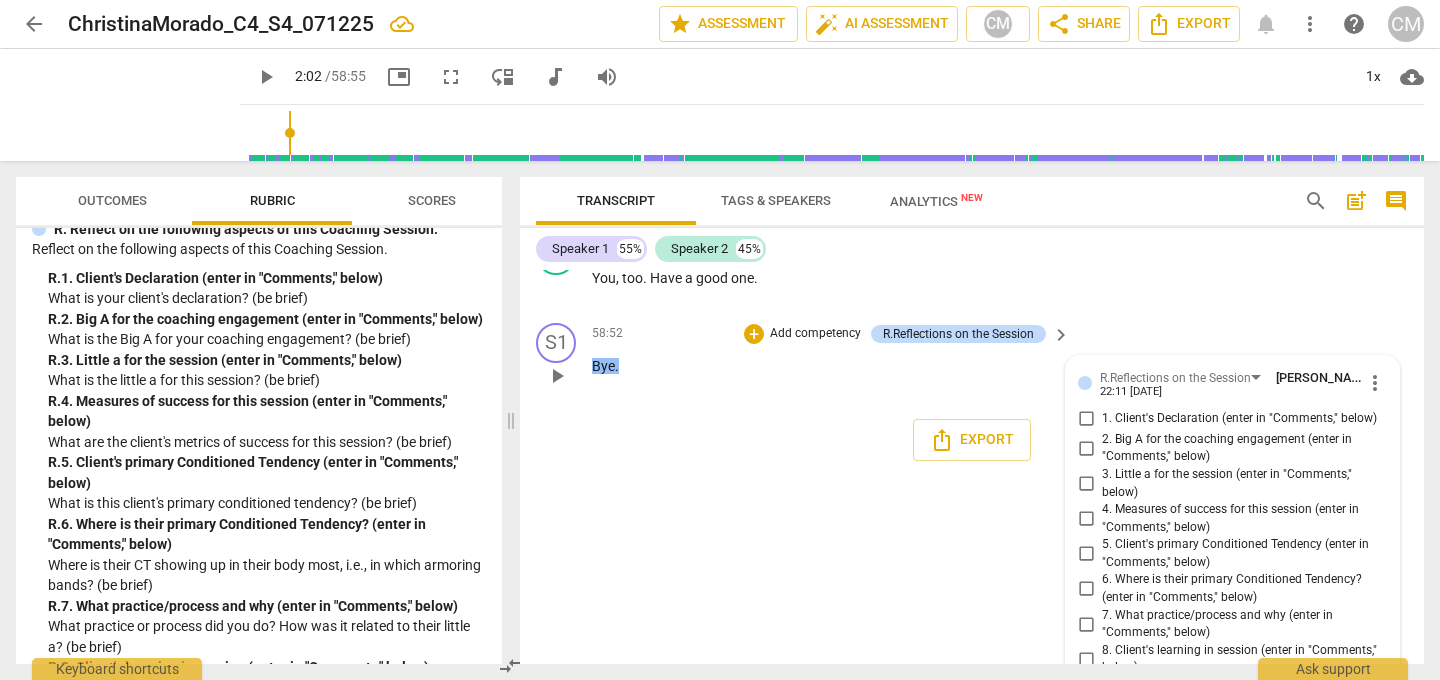 type on "Client doesn't have a declaration; the big A was ar" 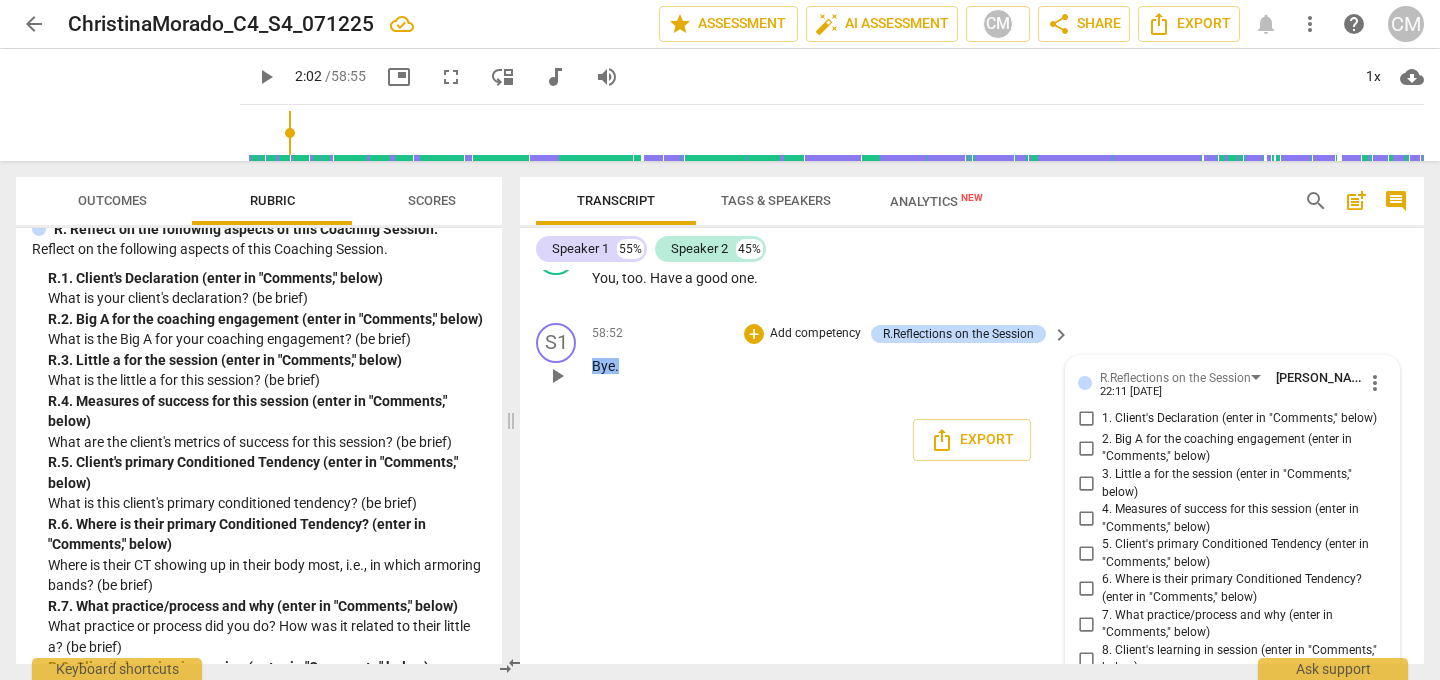type on "Client doesn't have a declaration; the big A was aro" 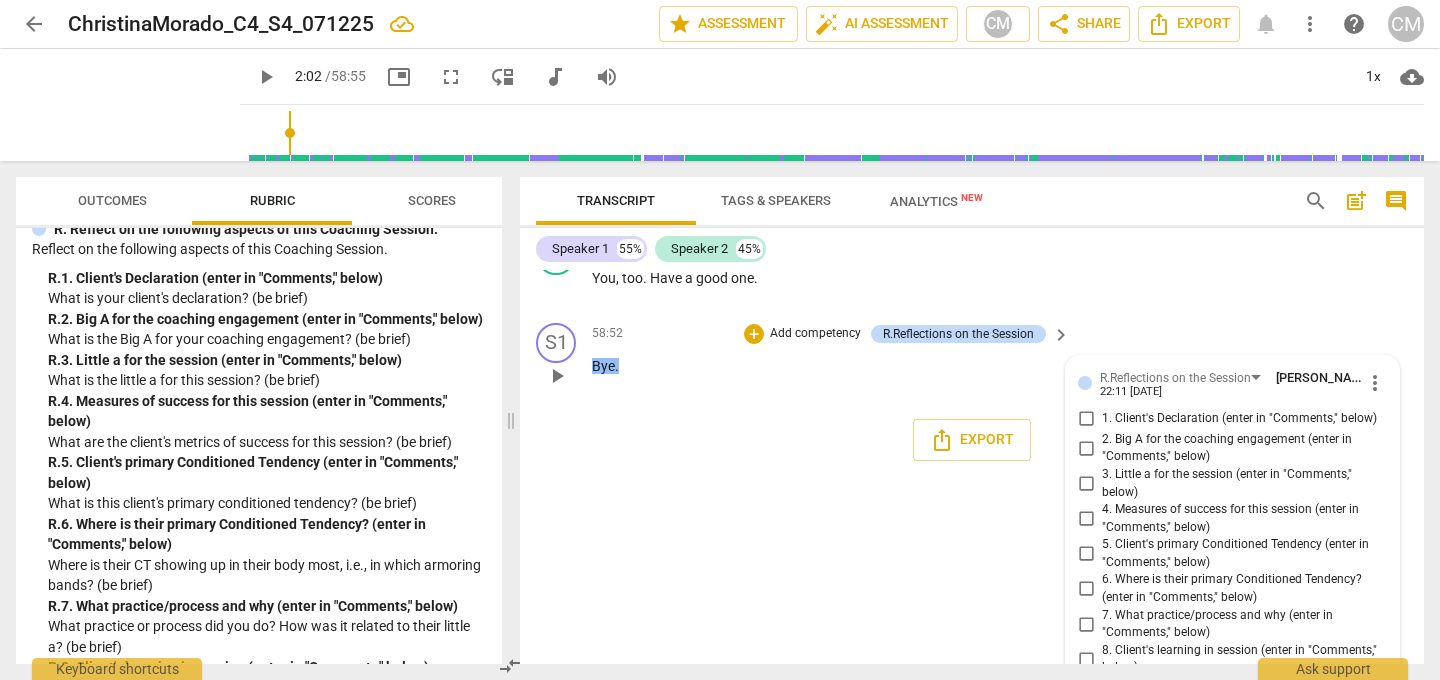 type on "Client doesn't have a declaration; the big A was arou" 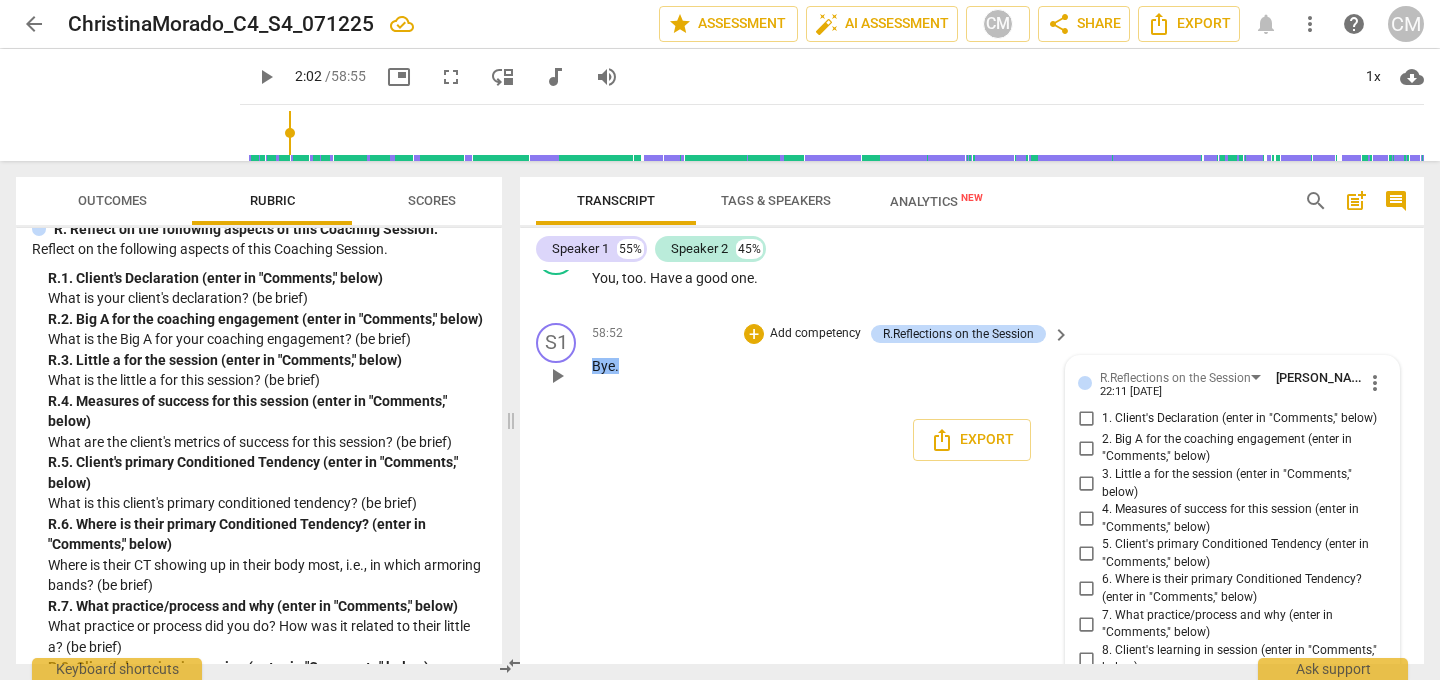 scroll, scrollTop: 17, scrollLeft: 0, axis: vertical 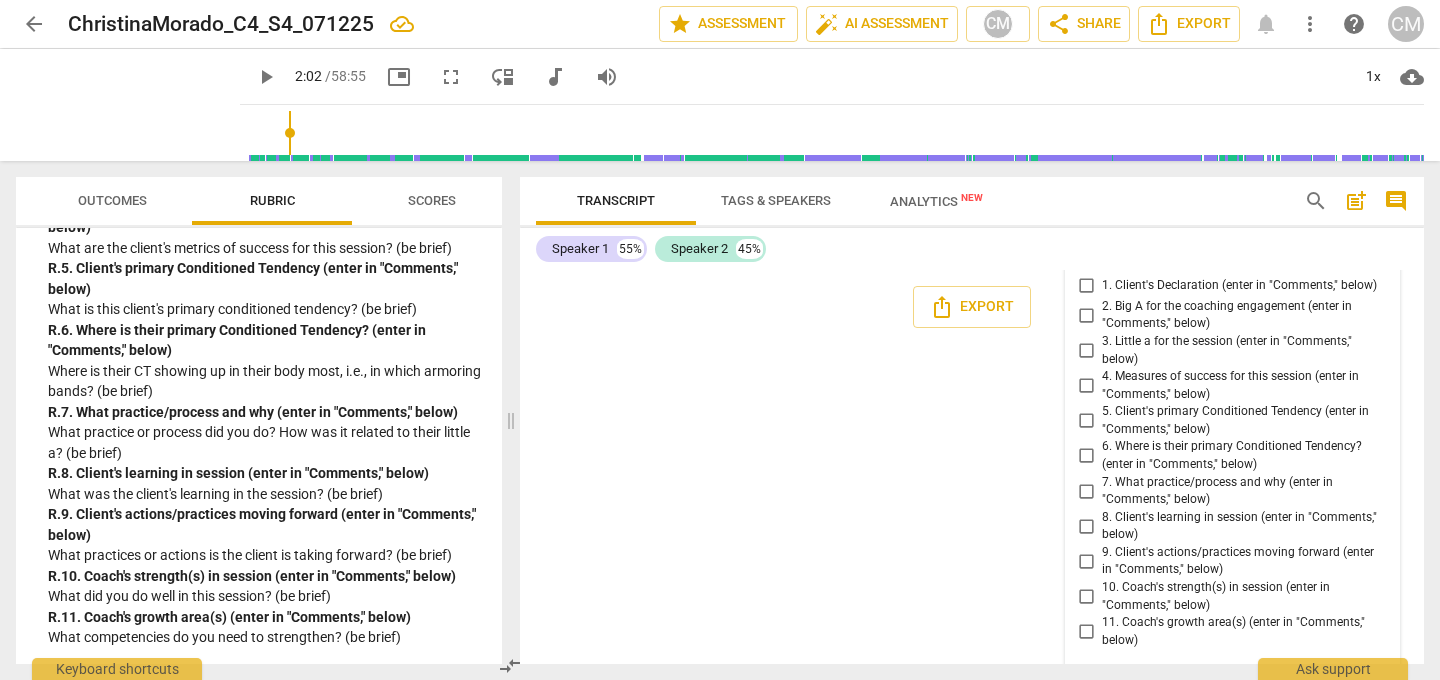 click on "format_bold format_list_bulleted [PERSON_NAME] delete Summary:    format_bold format_list_bulleted [PERSON_NAME] delete Summary:    S1 play_arrow pause 00:01 + Add competency keyboard_arrow_right A   new   hairstyle .   What   did   you   say   that   made   her   put ,   um ,   little .   [PERSON_NAME]   says   little   braids   on   the   side . S2 play_arrow pause 00:09 + Add competency keyboard_arrow_right I   know   because   I   was   trying   to .   I   usually   braid   my   hair   when   it   gets   really   hot   and   super   humid   in   [GEOGRAPHIC_DATA] .   And   honestly ,   what   happened ,   like ,   the   real   story   was   I   started   braiding   and   I   hurt   my   finger .   So   it   was   actually   hurting   me   to   braid .   So   then   I   was   like ,   okay ,   I   guess   we'll   just   make   it   all   one .   I   was   like ,   maybe   this   could   be   a   look .   Um ,   but   yeah ,   we'll   see .   It's   already .   We'll   see . S1 play_arrow pause 00:32 + It's   a" at bounding box center (972, 467) 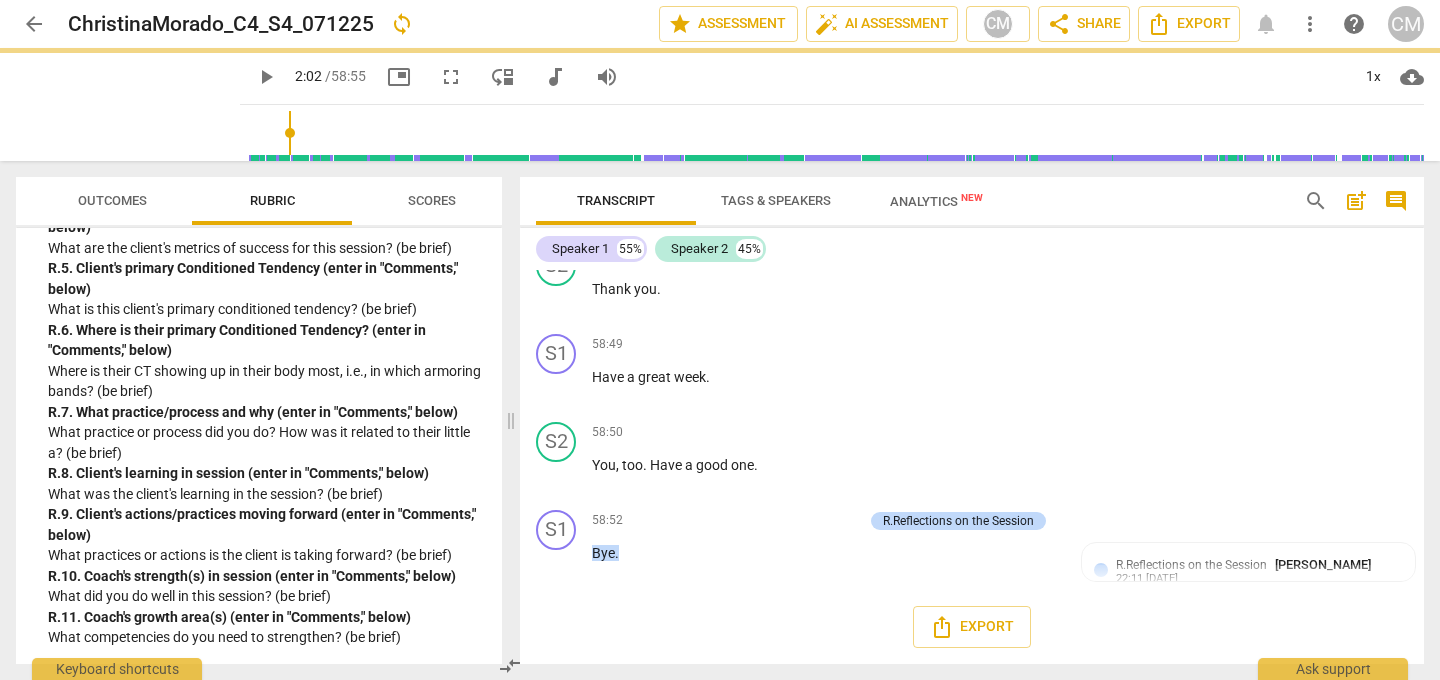 scroll, scrollTop: 19450, scrollLeft: 0, axis: vertical 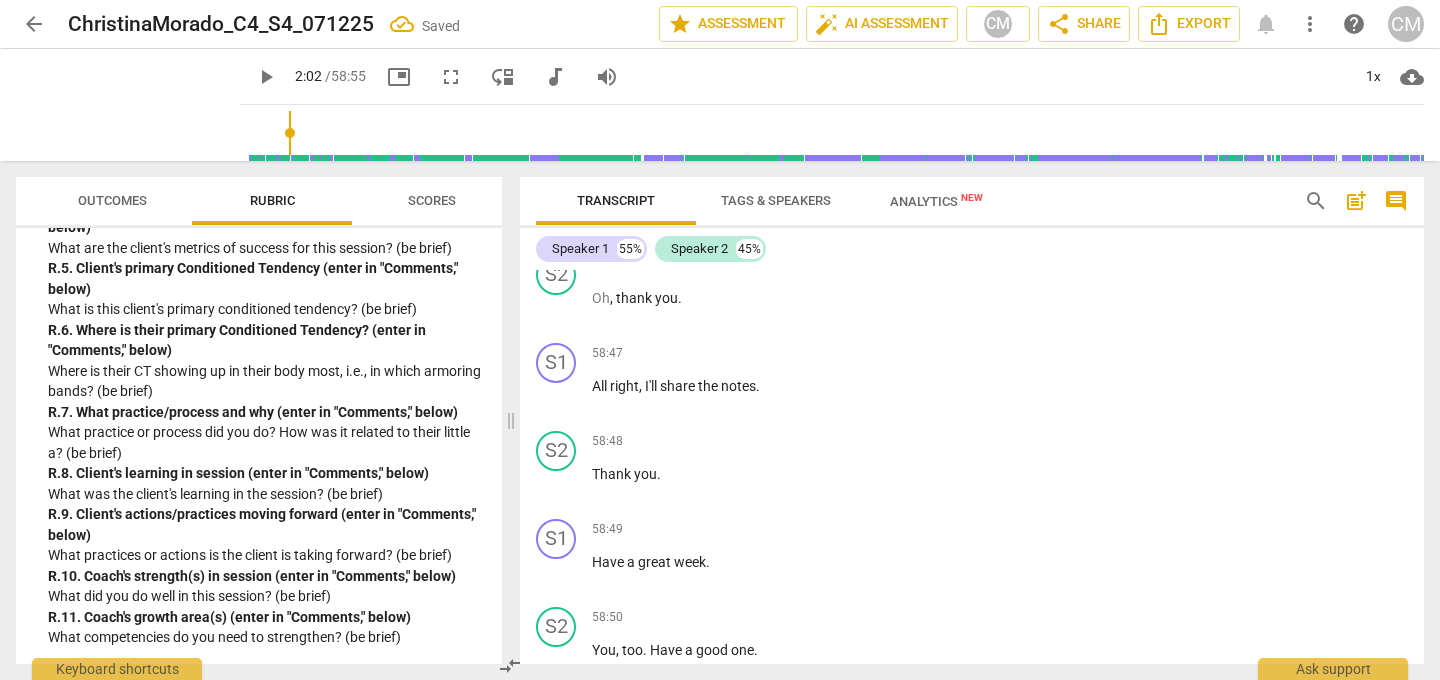 click on "+" at bounding box center (754, 706) 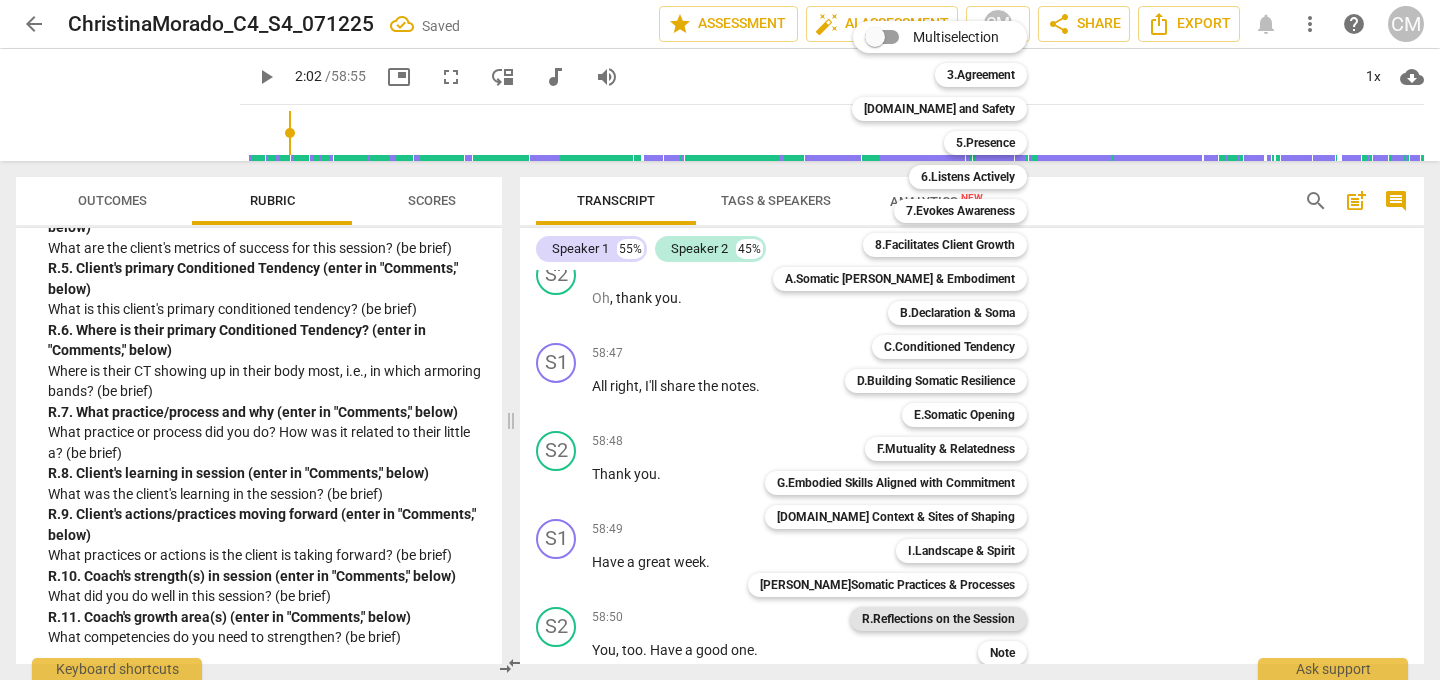 click on "R.Reflections on the Session" at bounding box center [938, 619] 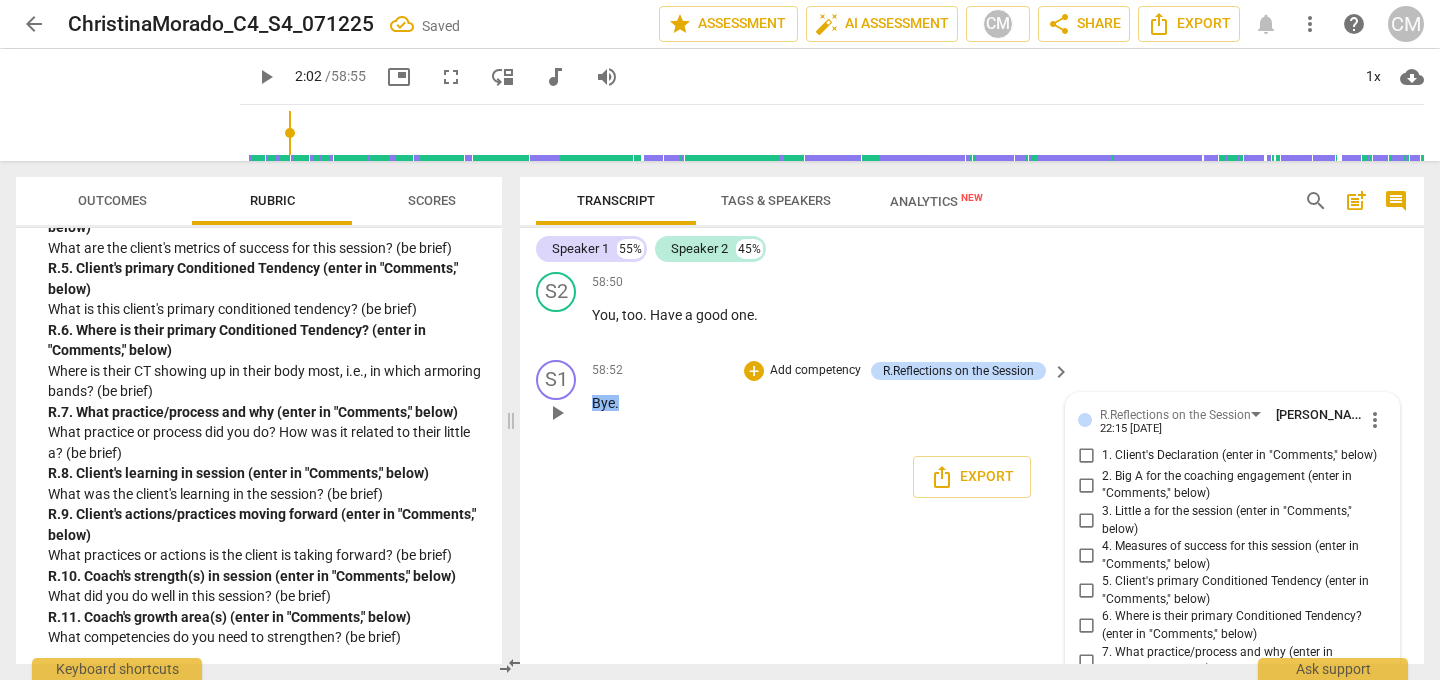 scroll, scrollTop: 19791, scrollLeft: 0, axis: vertical 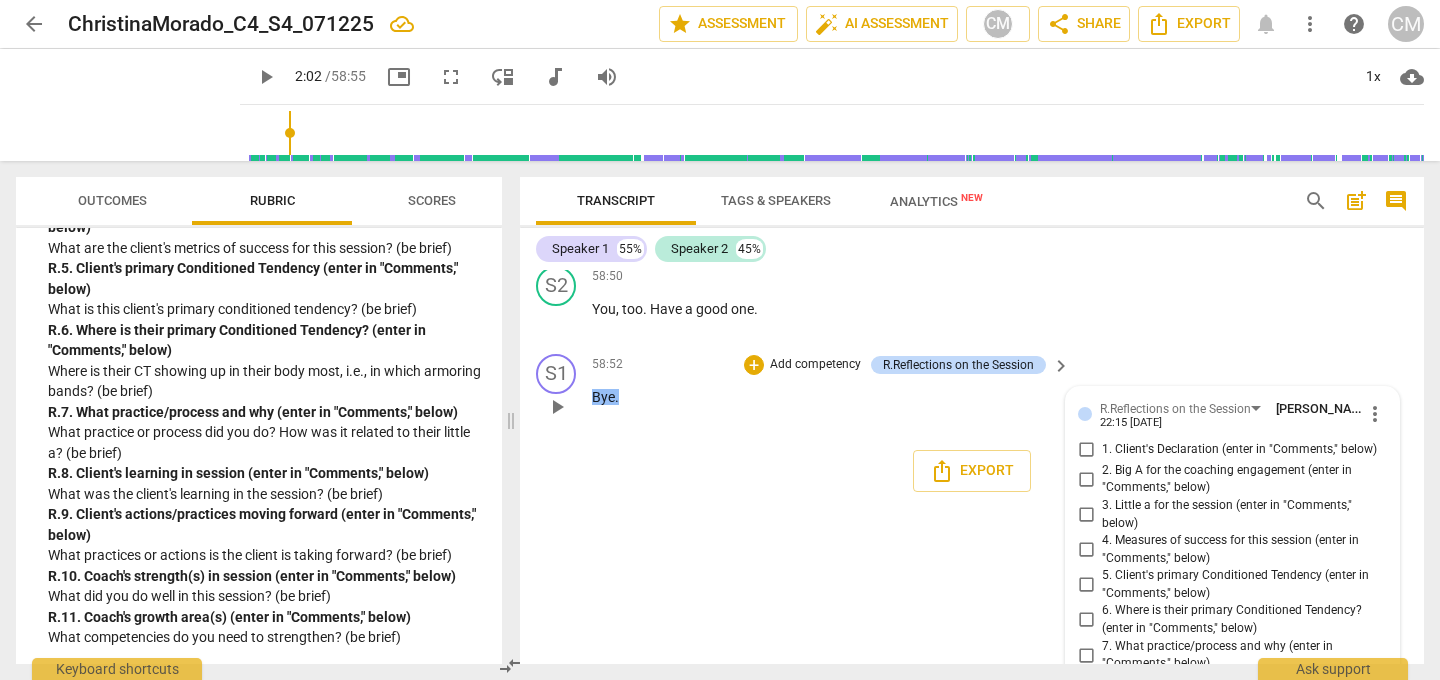 click on "8. Client's learning in session (enter in "Comments," below)" at bounding box center [1086, 690] 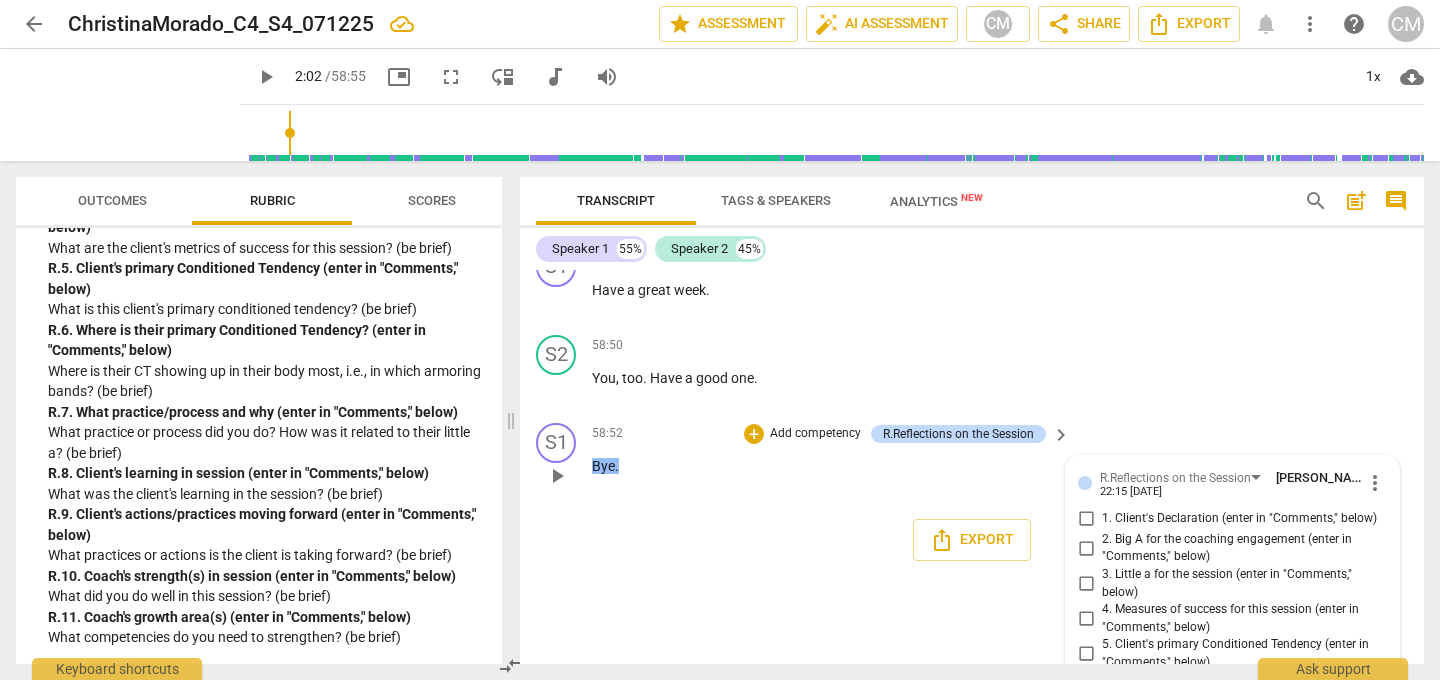 scroll, scrollTop: 19679, scrollLeft: 0, axis: vertical 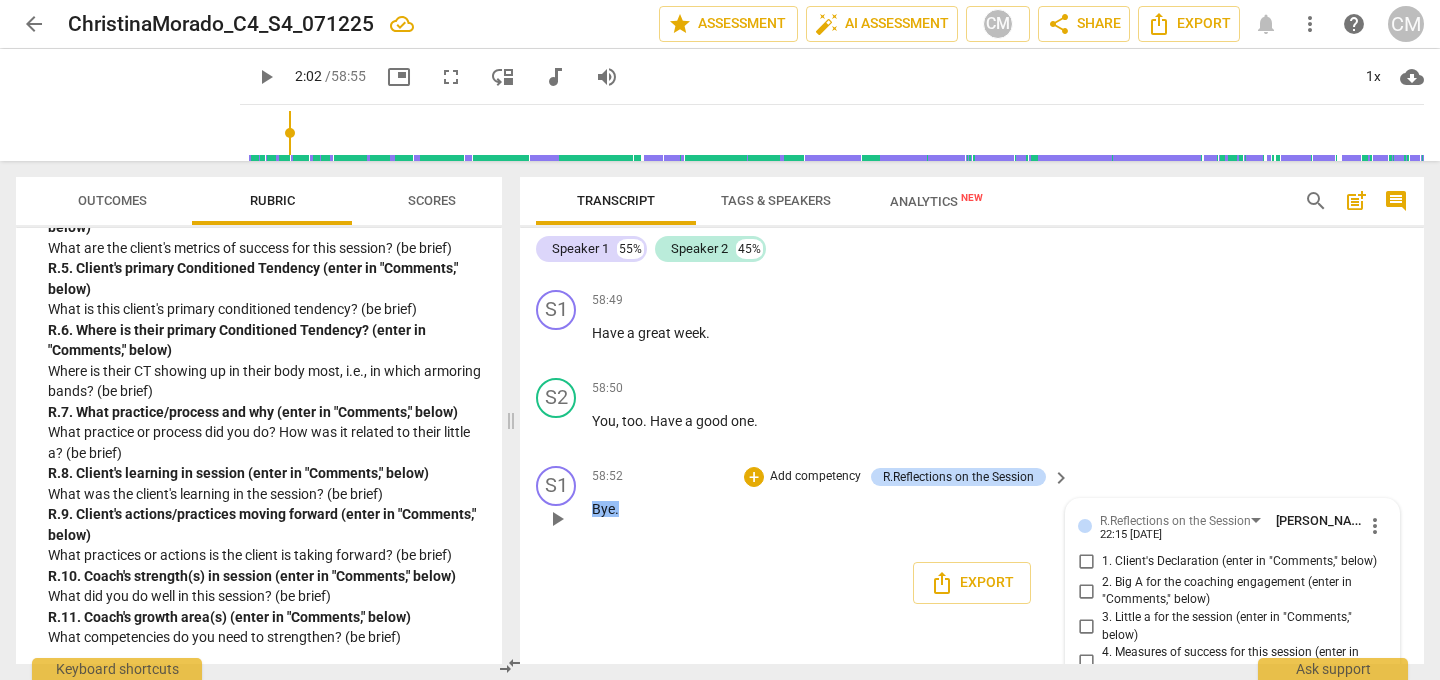 click on "8. Client's learning in session (enter in "Comments," below)" at bounding box center (1086, 802) 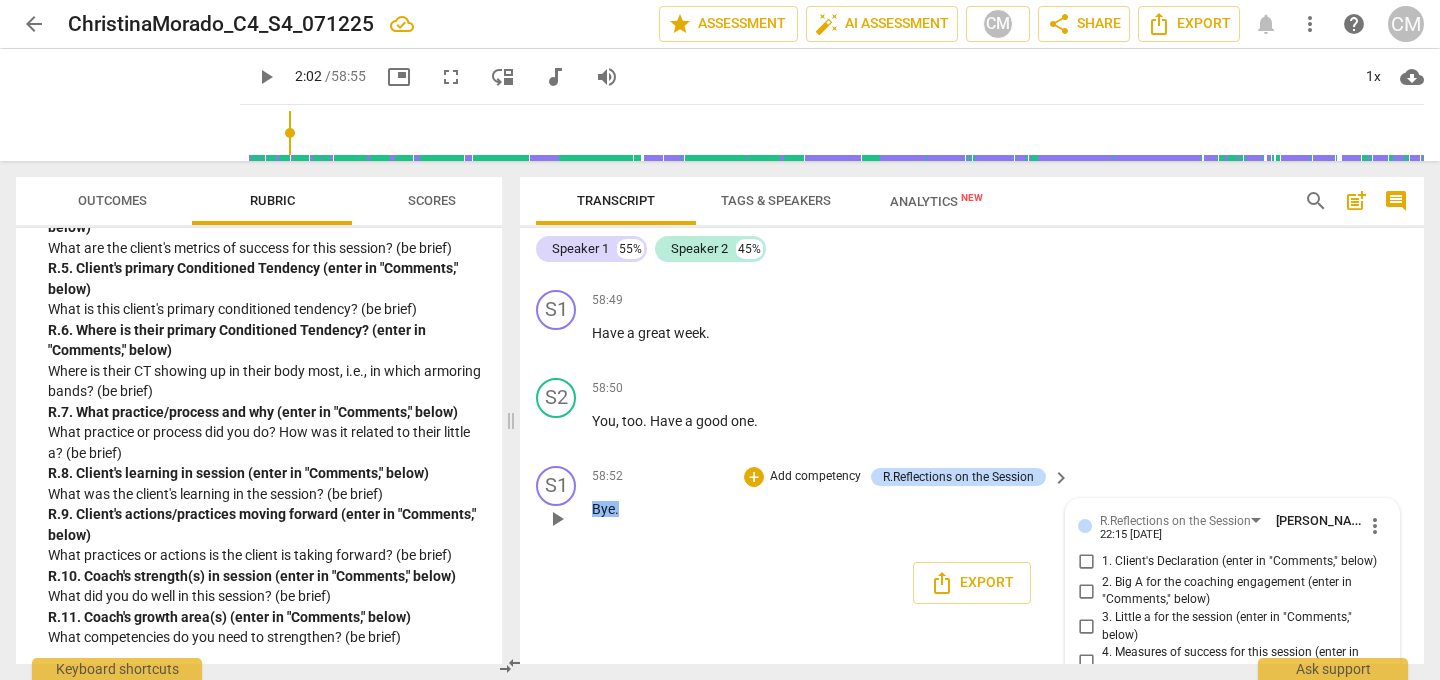 click on "8. Client's learning in session (enter in "Comments," below)" at bounding box center (1086, 802) 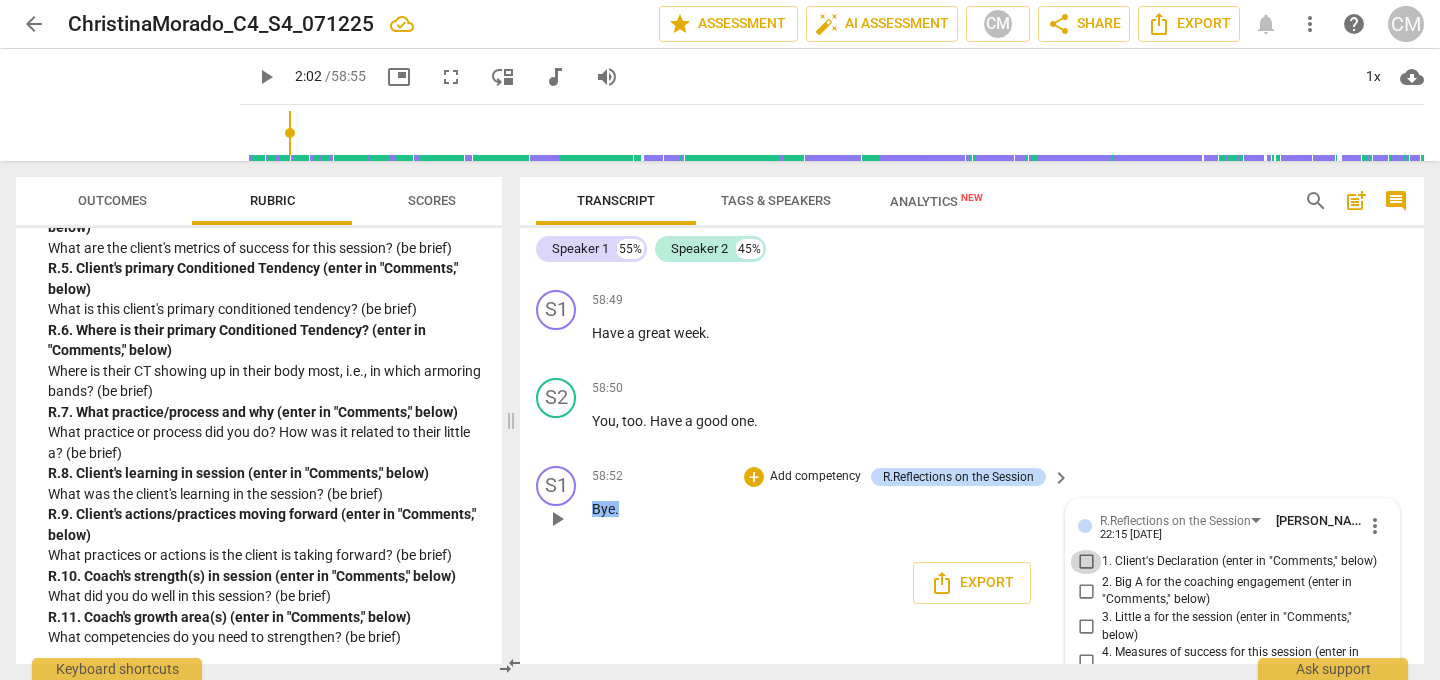 click on "1. Client's Declaration (enter in "Comments," below)" at bounding box center (1086, 562) 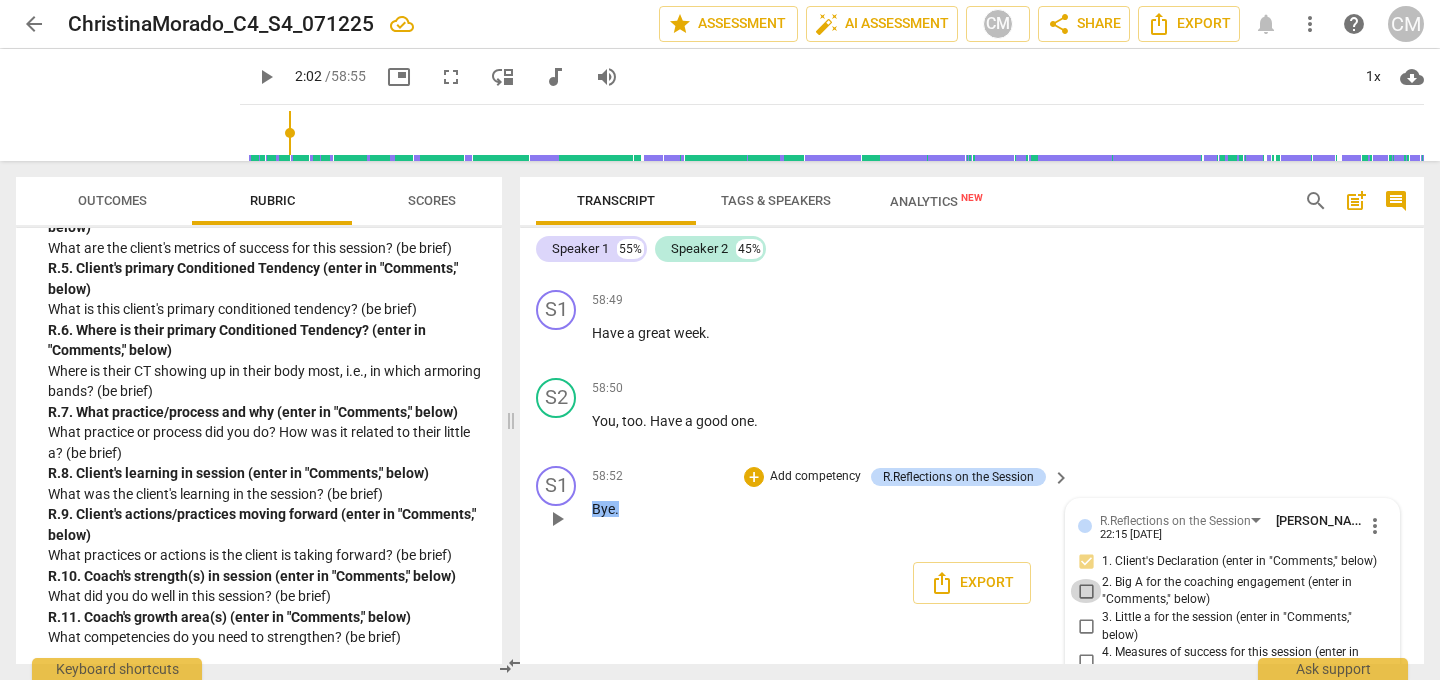 click on "2. Big A for the coaching engagement (enter in "Comments," below)" at bounding box center (1086, 591) 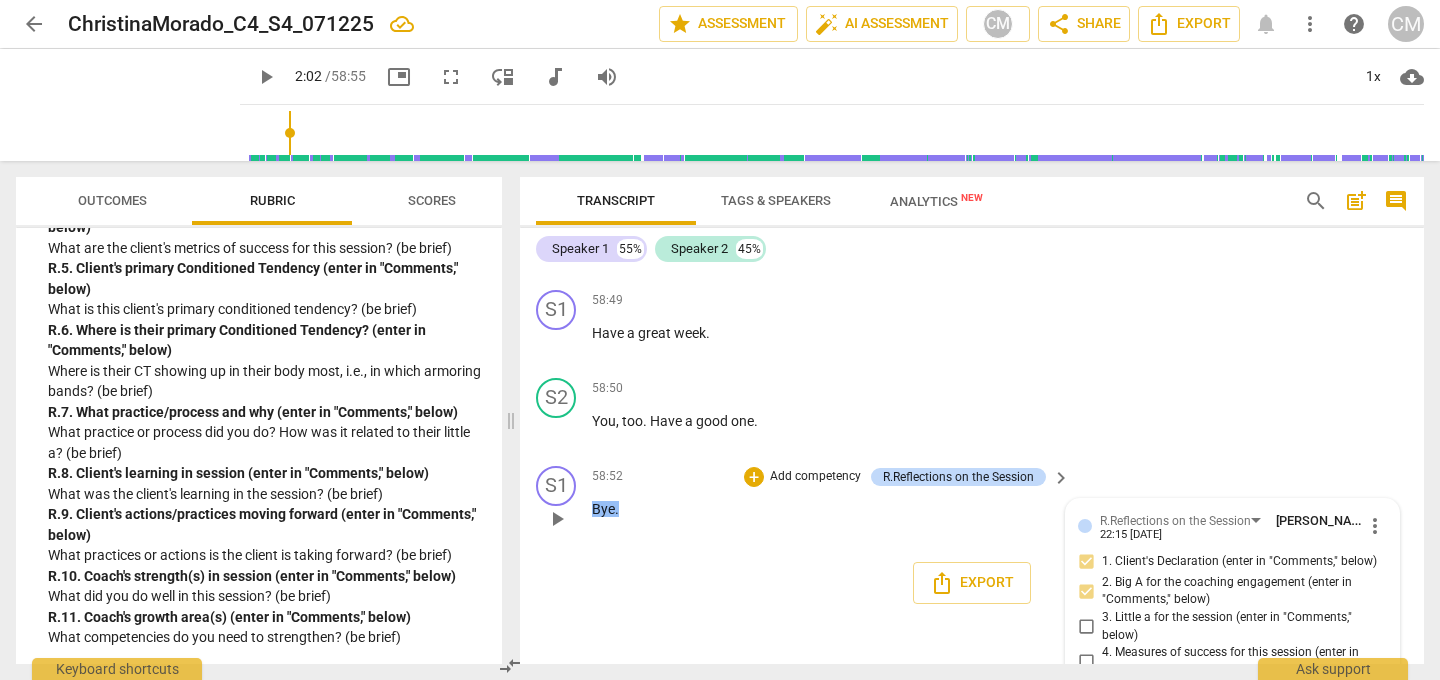 click on "3. Little a for the session (enter in "Comments," below)" at bounding box center [1086, 627] 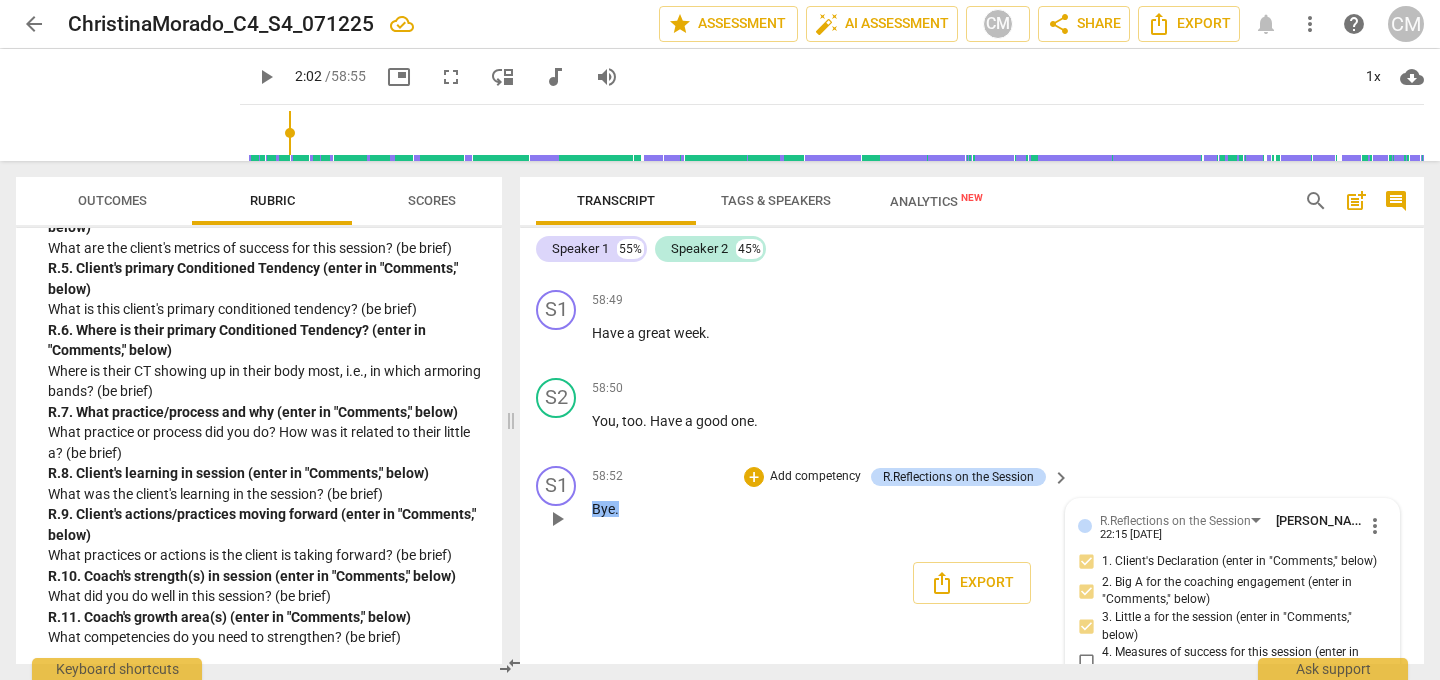 click on "4. Measures of success for this session (enter in "Comments," below)" at bounding box center (1086, 662) 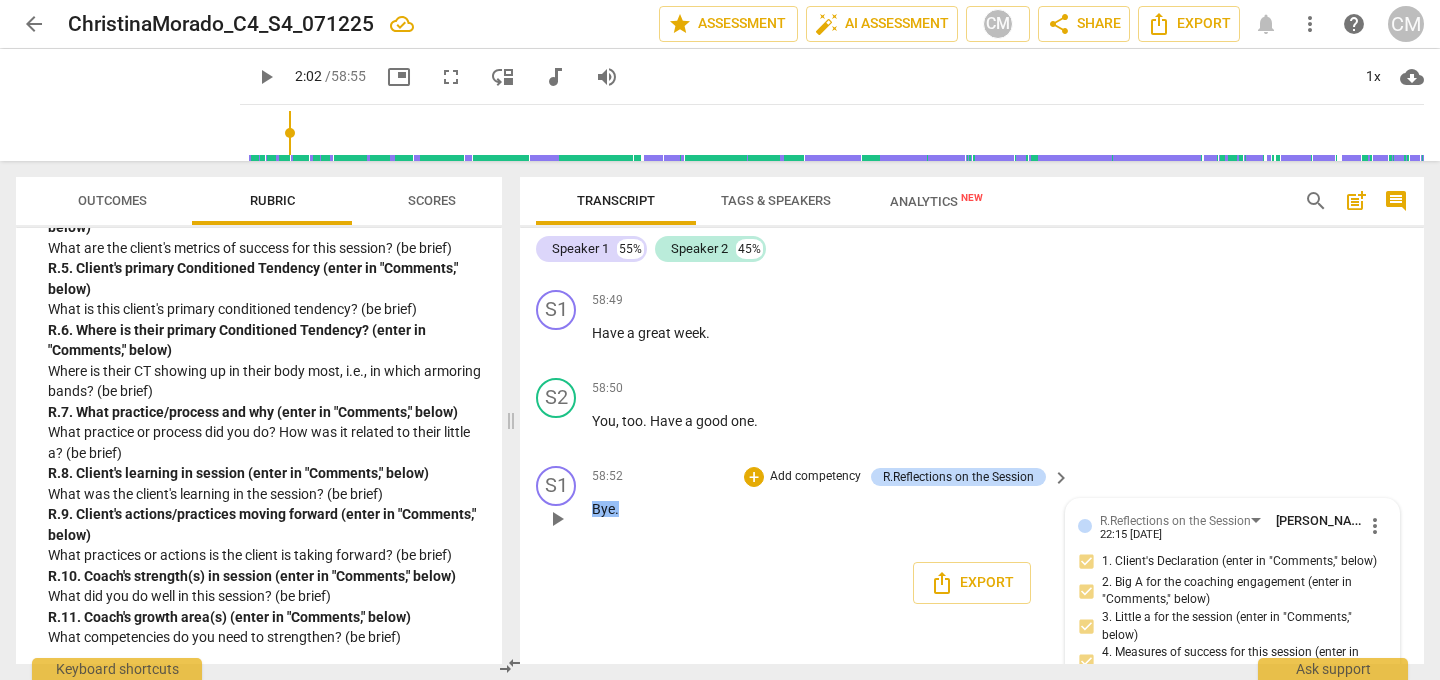 click on "4. Measures of success for this session (enter in "Comments," below)" at bounding box center [1086, 662] 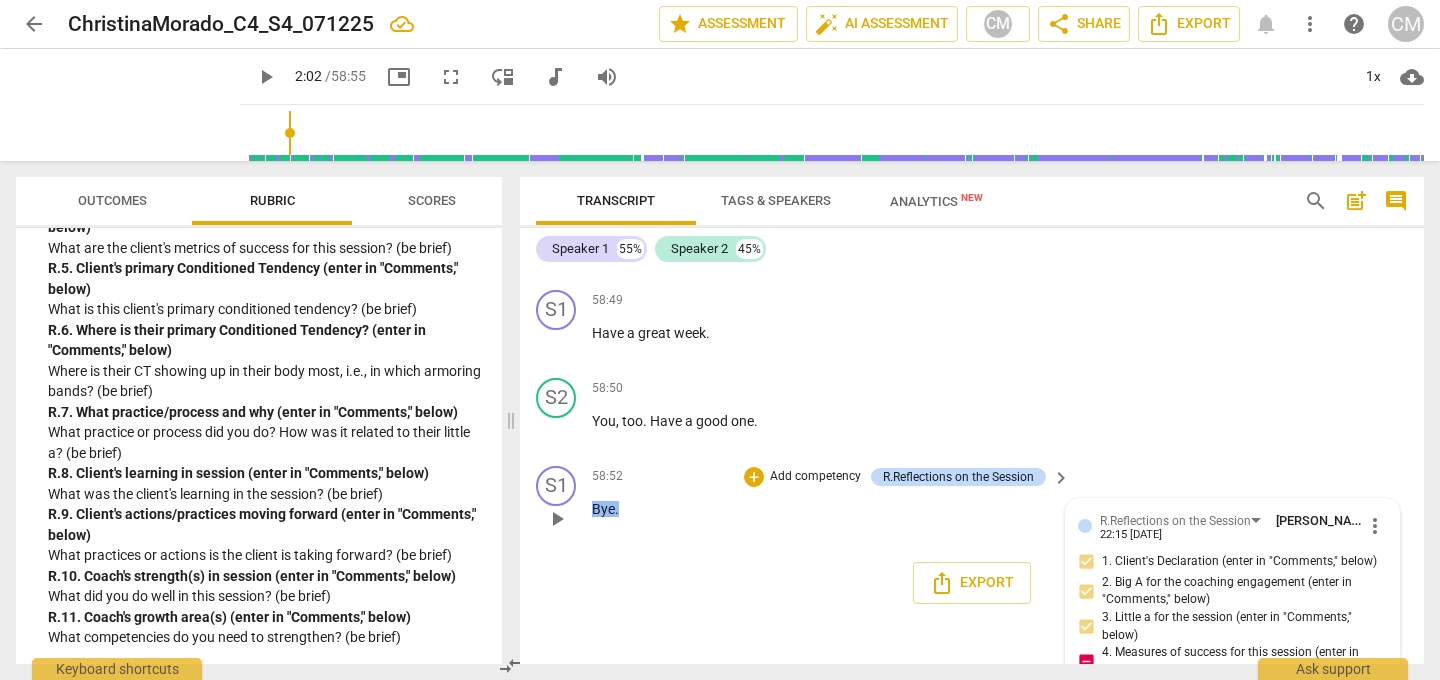 click on "4. Measures of success for this session (enter in "Comments," below)" at bounding box center (1086, 662) 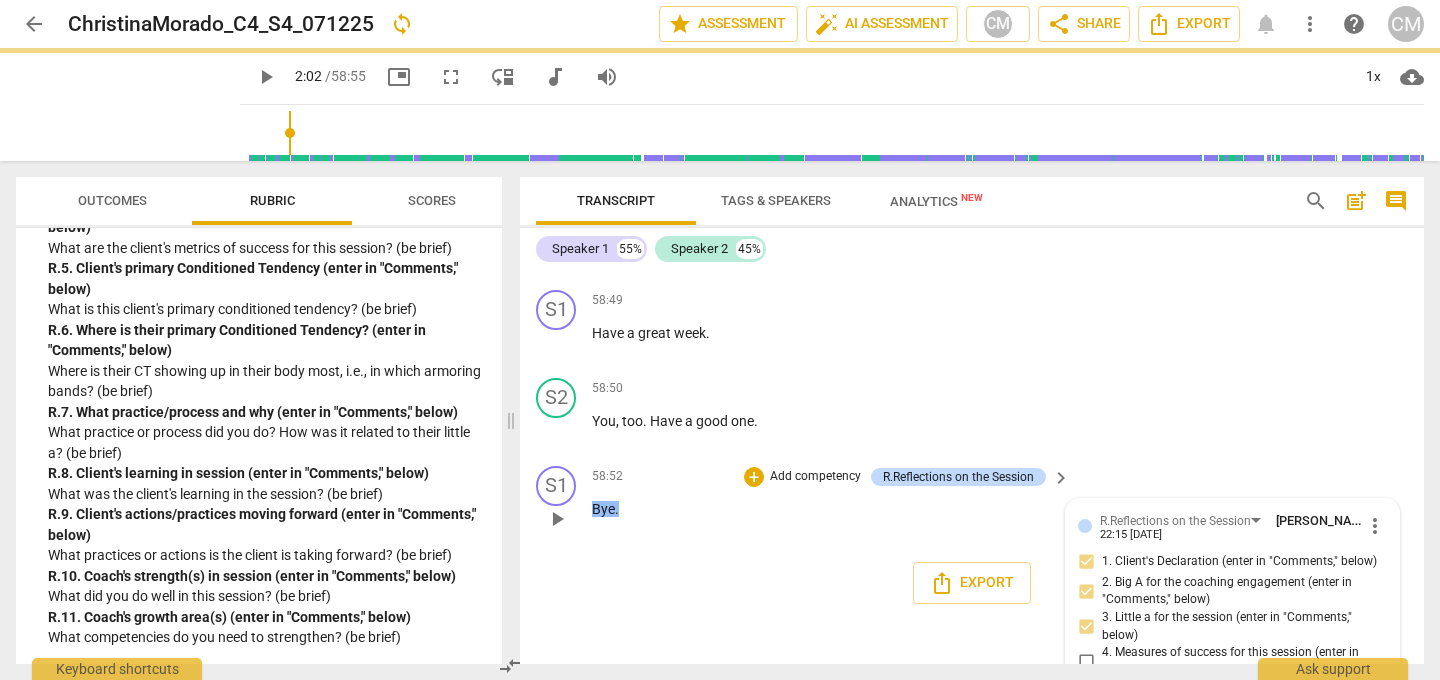 click on "5. Client's primary Conditioned Tendency (enter in "Comments," below)" at bounding box center (1086, 697) 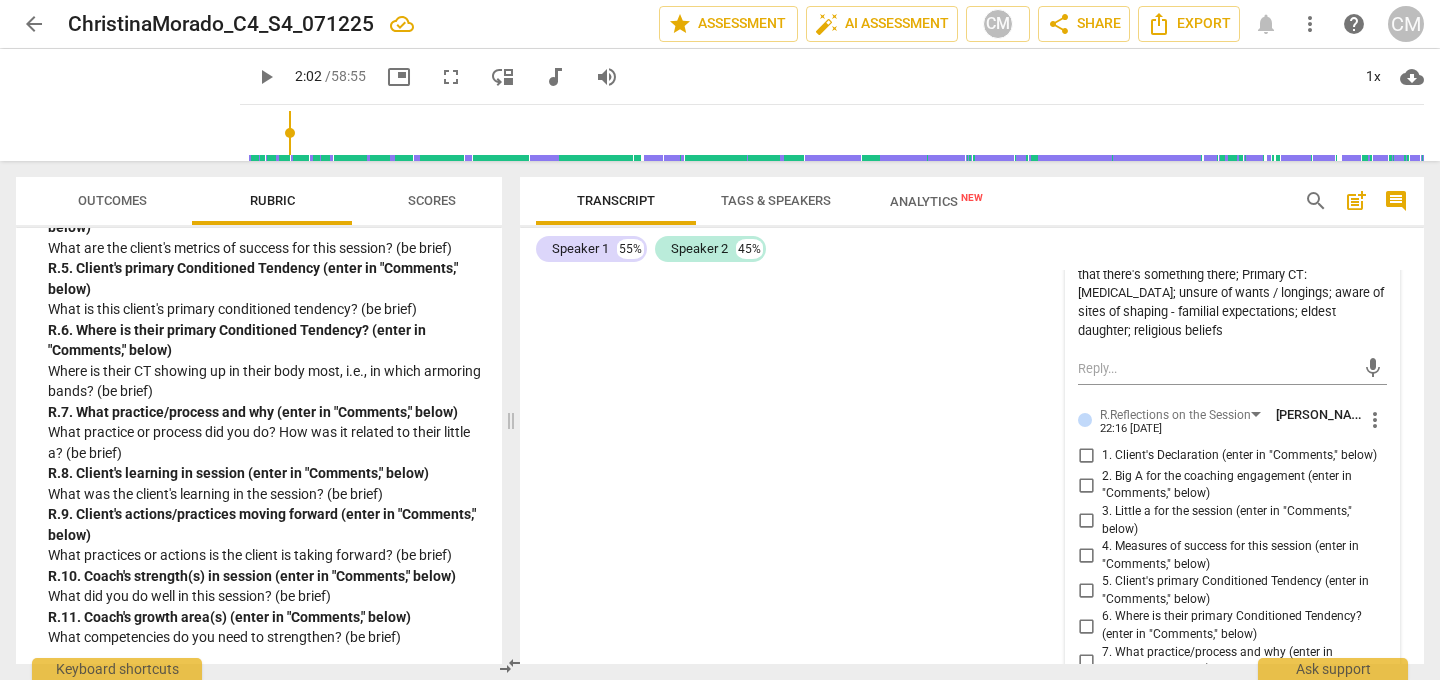 scroll, scrollTop: 20474, scrollLeft: 0, axis: vertical 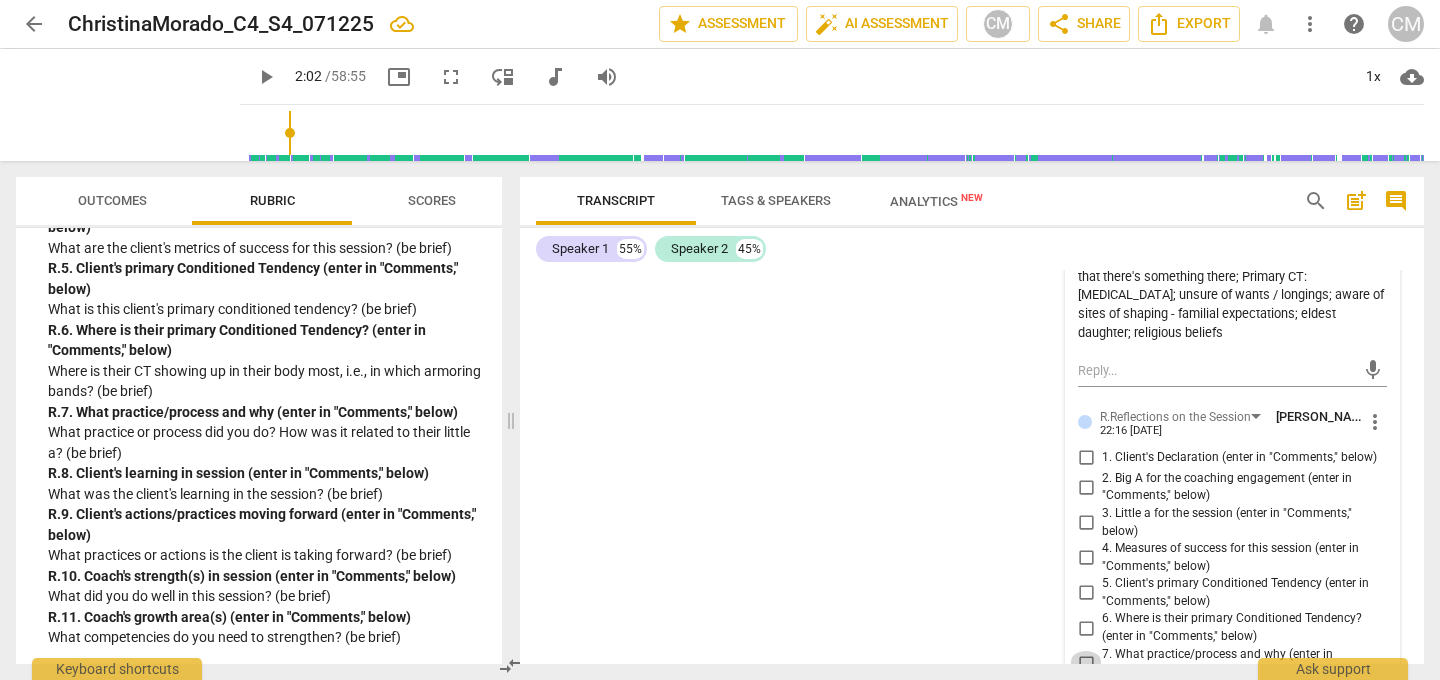 click on "7. What practice/process and why (enter in "Comments," below)" at bounding box center (1086, 663) 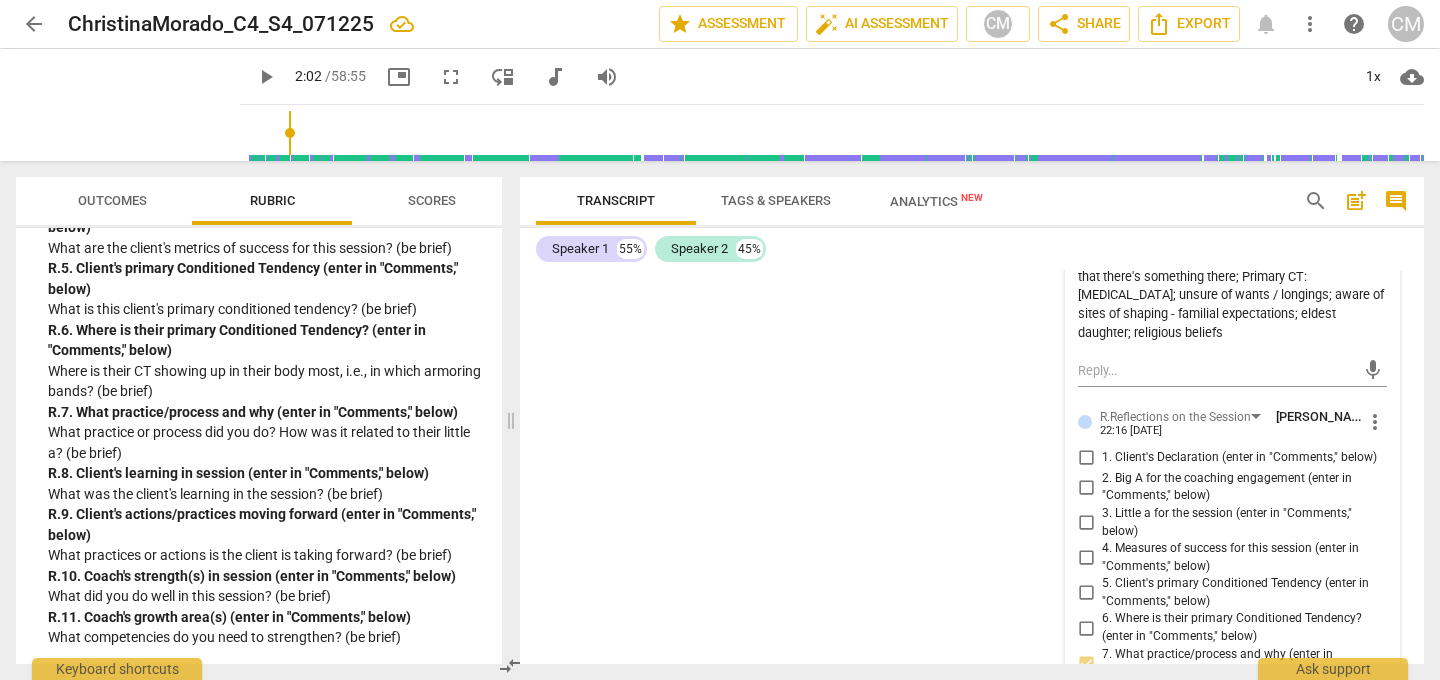 scroll, scrollTop: 20513, scrollLeft: 0, axis: vertical 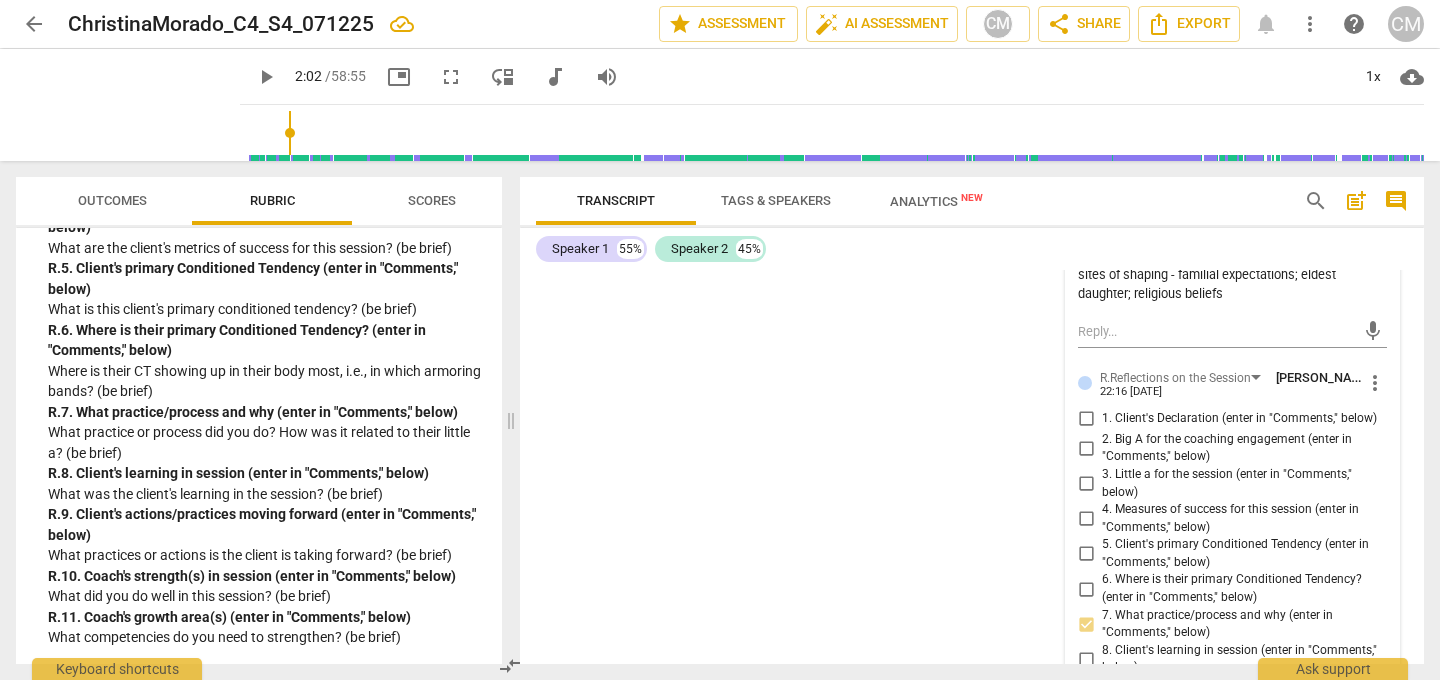 click at bounding box center [1216, 815] 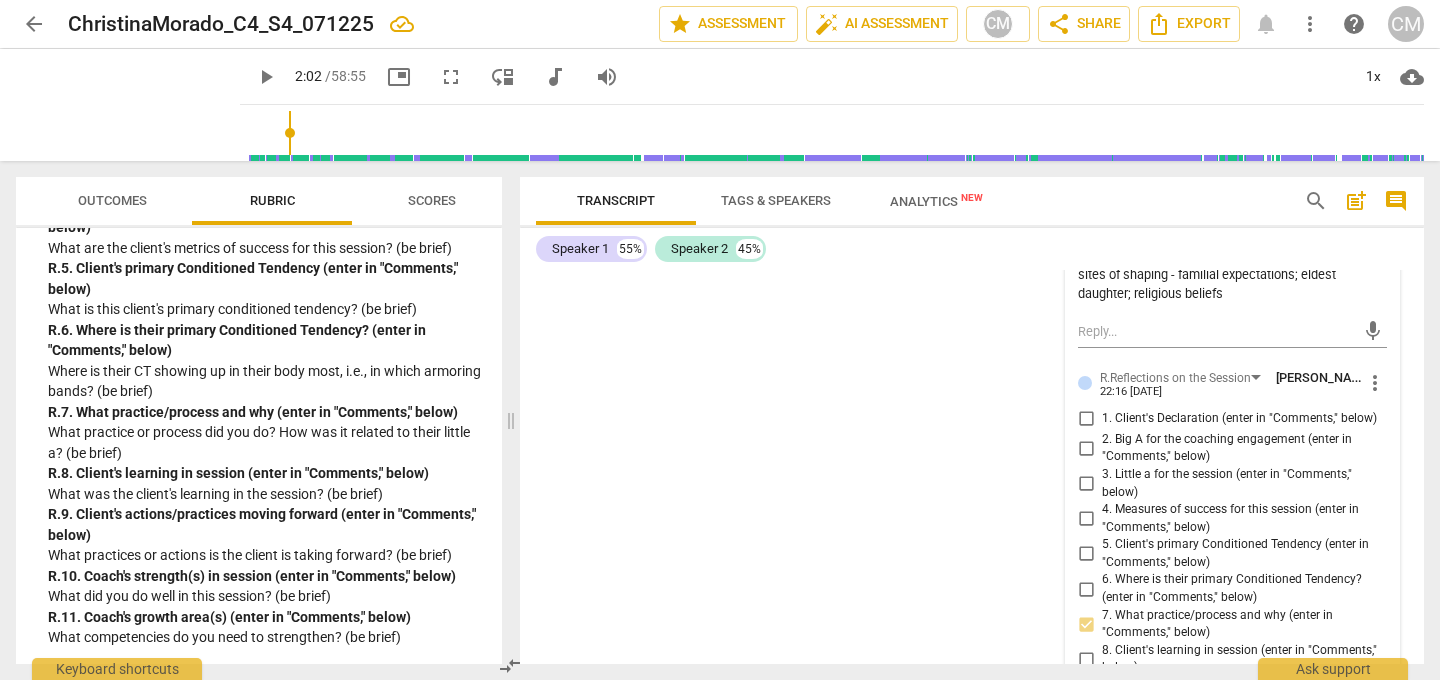 scroll, scrollTop: 17, scrollLeft: 0, axis: vertical 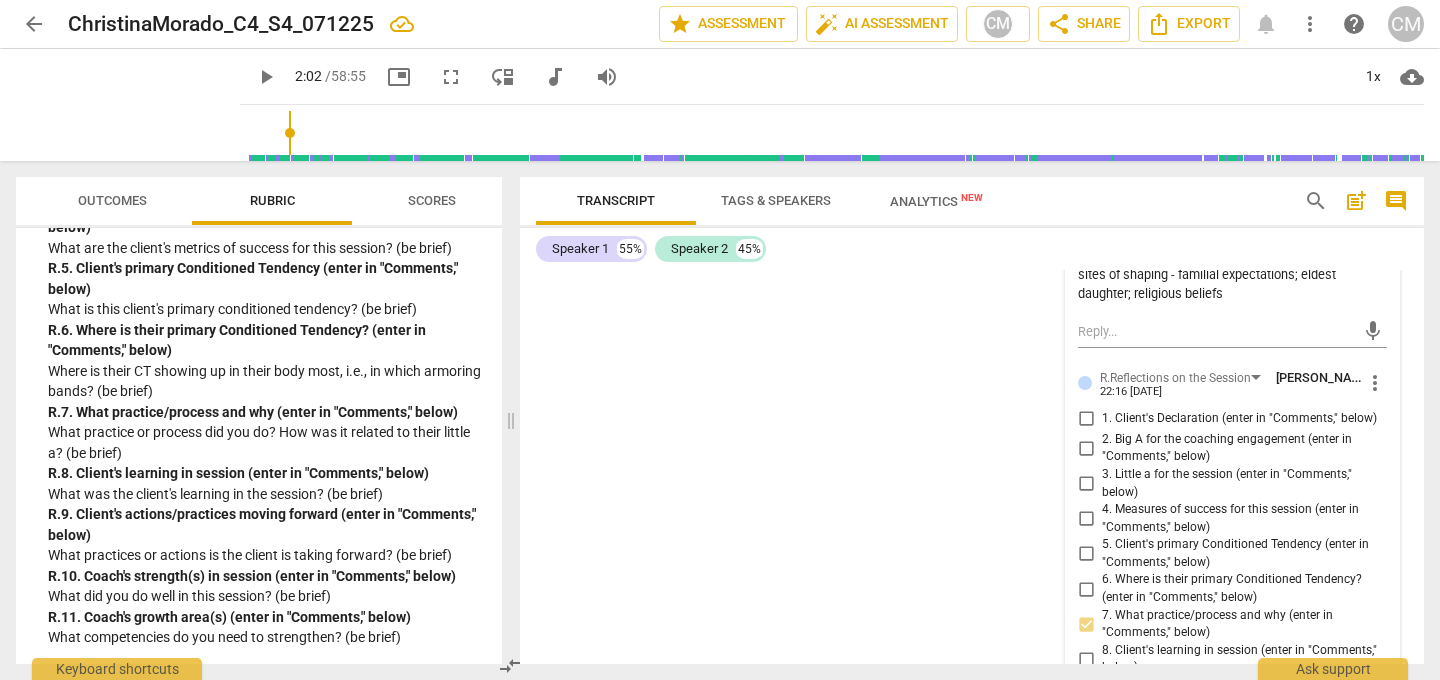 click on "8. Client's learning in session (enter in "Comments," below)" at bounding box center (1086, 659) 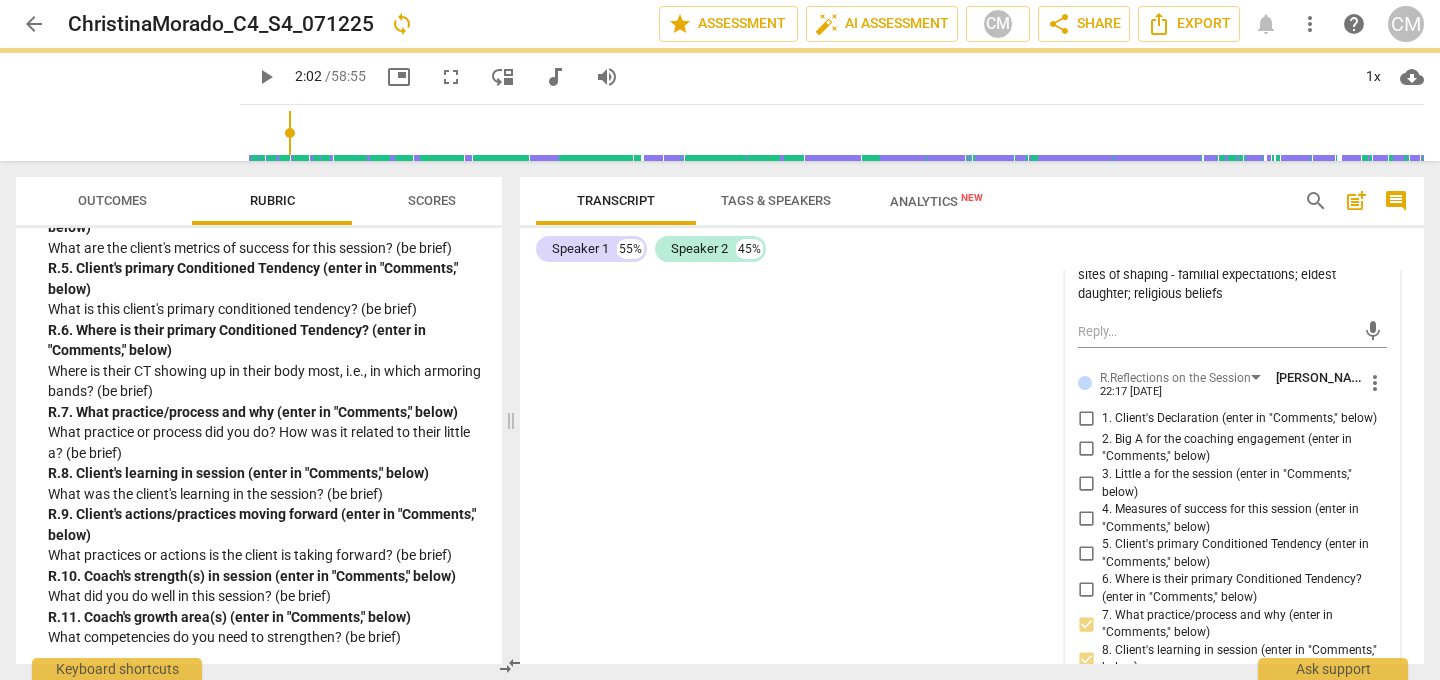 scroll, scrollTop: 20551, scrollLeft: 0, axis: vertical 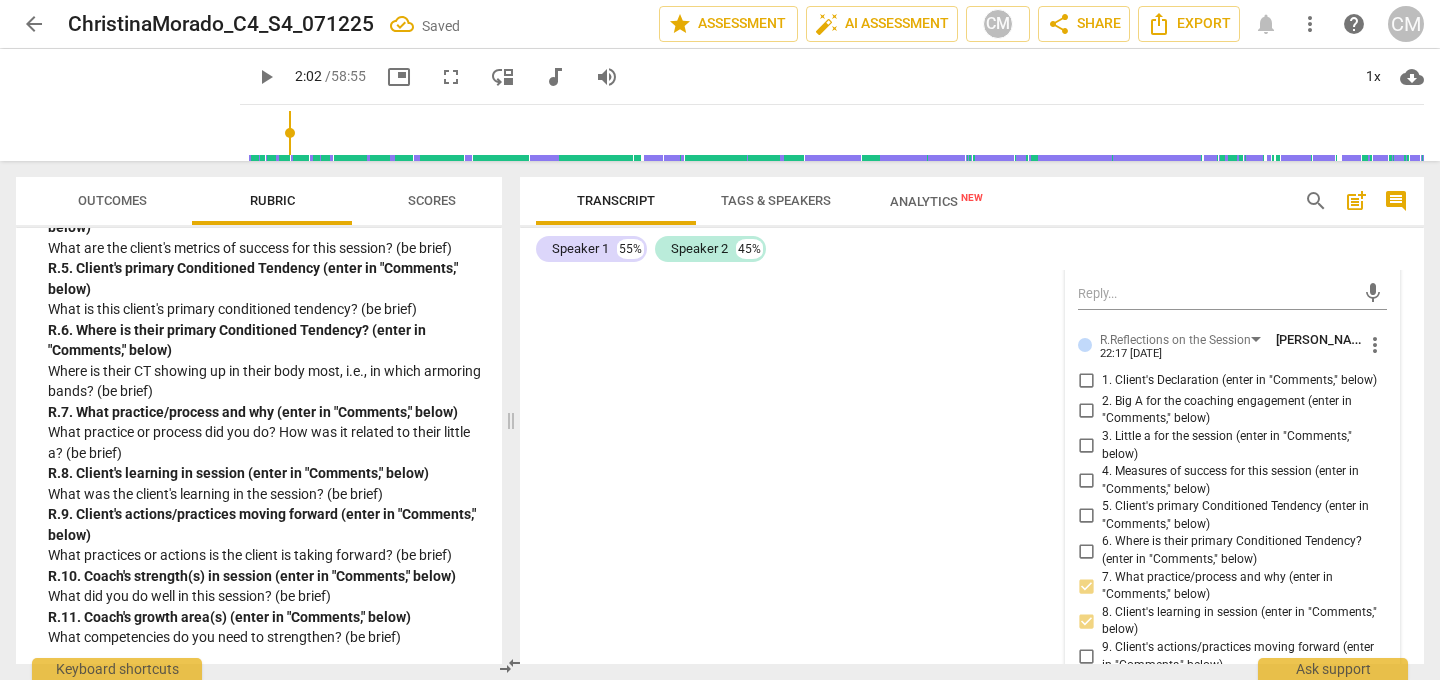 click on "We have done centering; grab practice; two step; rowing" at bounding box center [1232, 769] 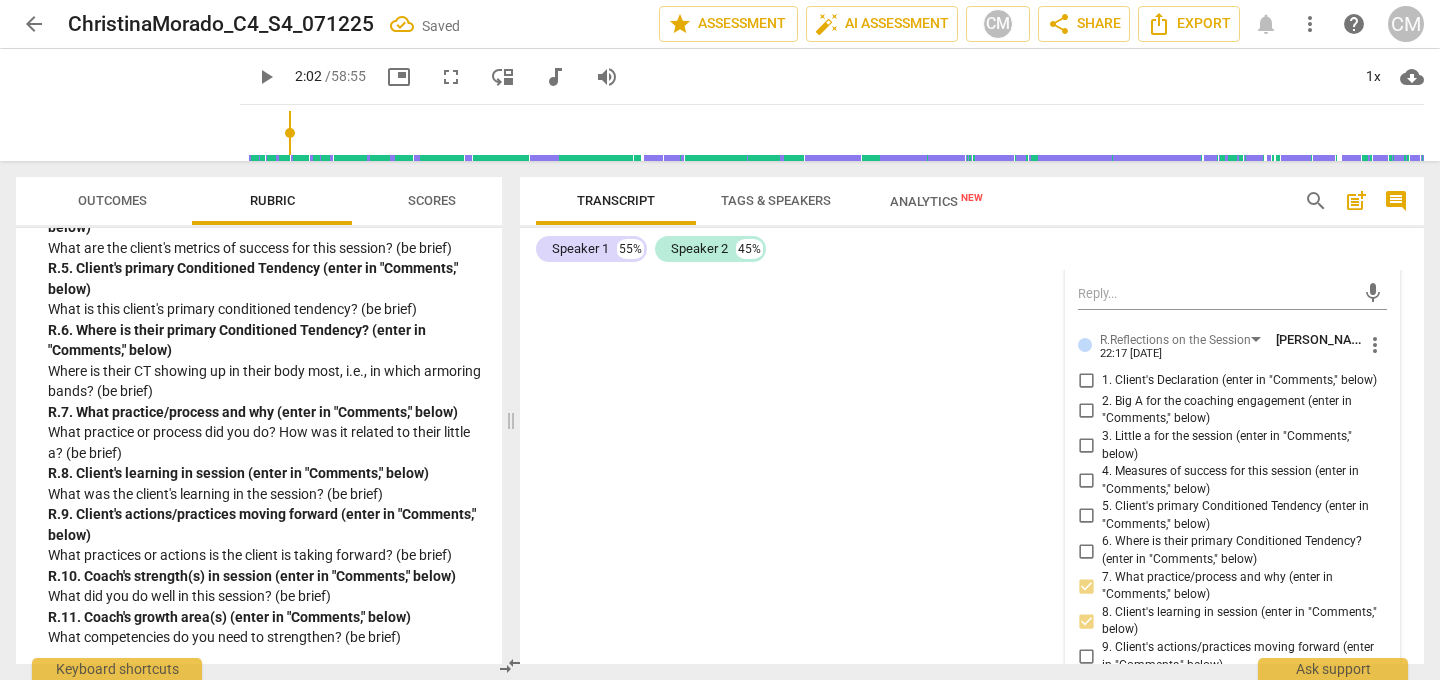 click at bounding box center [1216, 815] 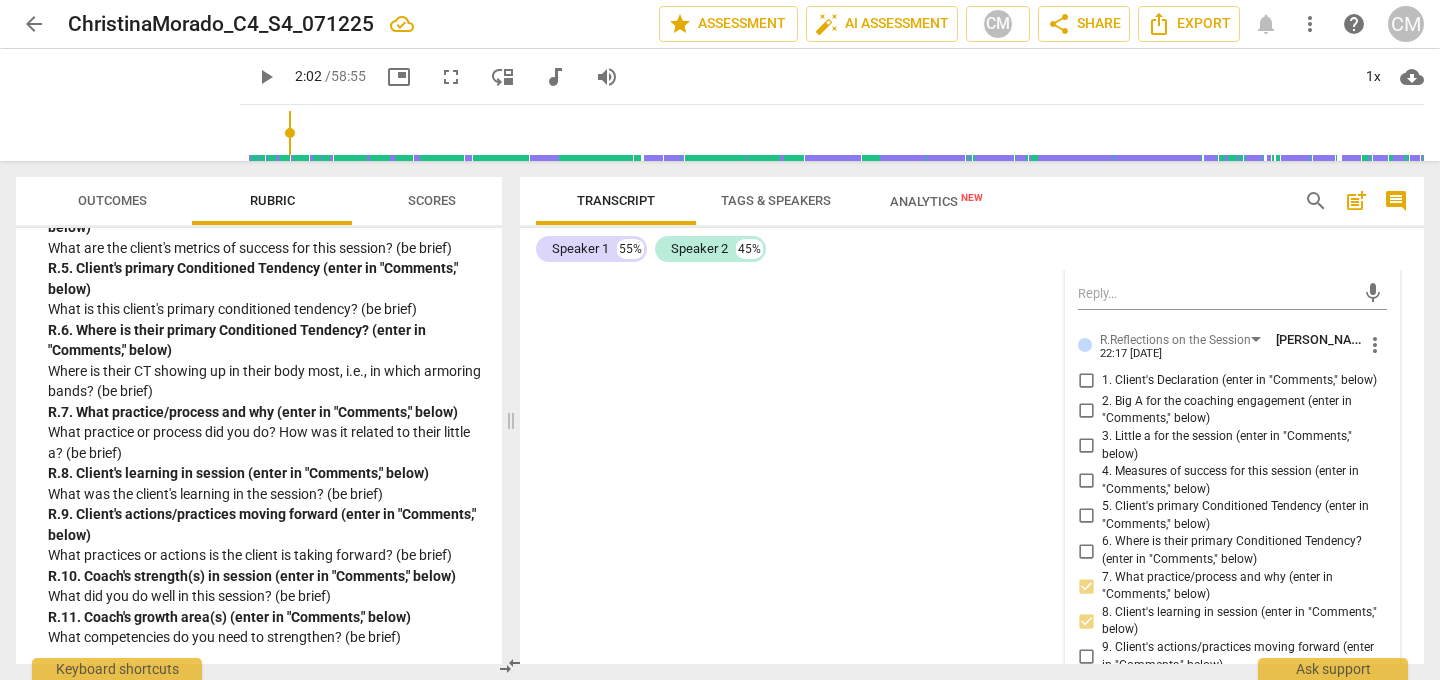 scroll, scrollTop: 17, scrollLeft: 0, axis: vertical 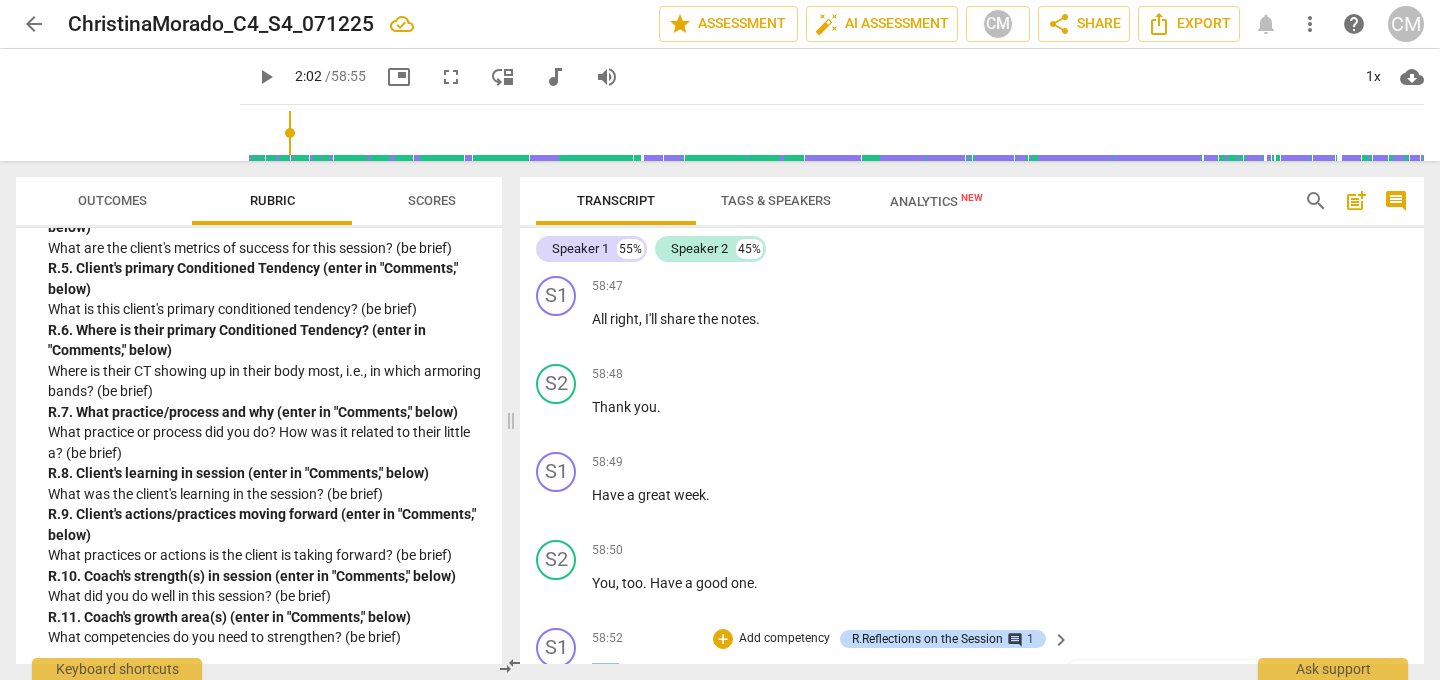click on "Add competency" at bounding box center (784, 639) 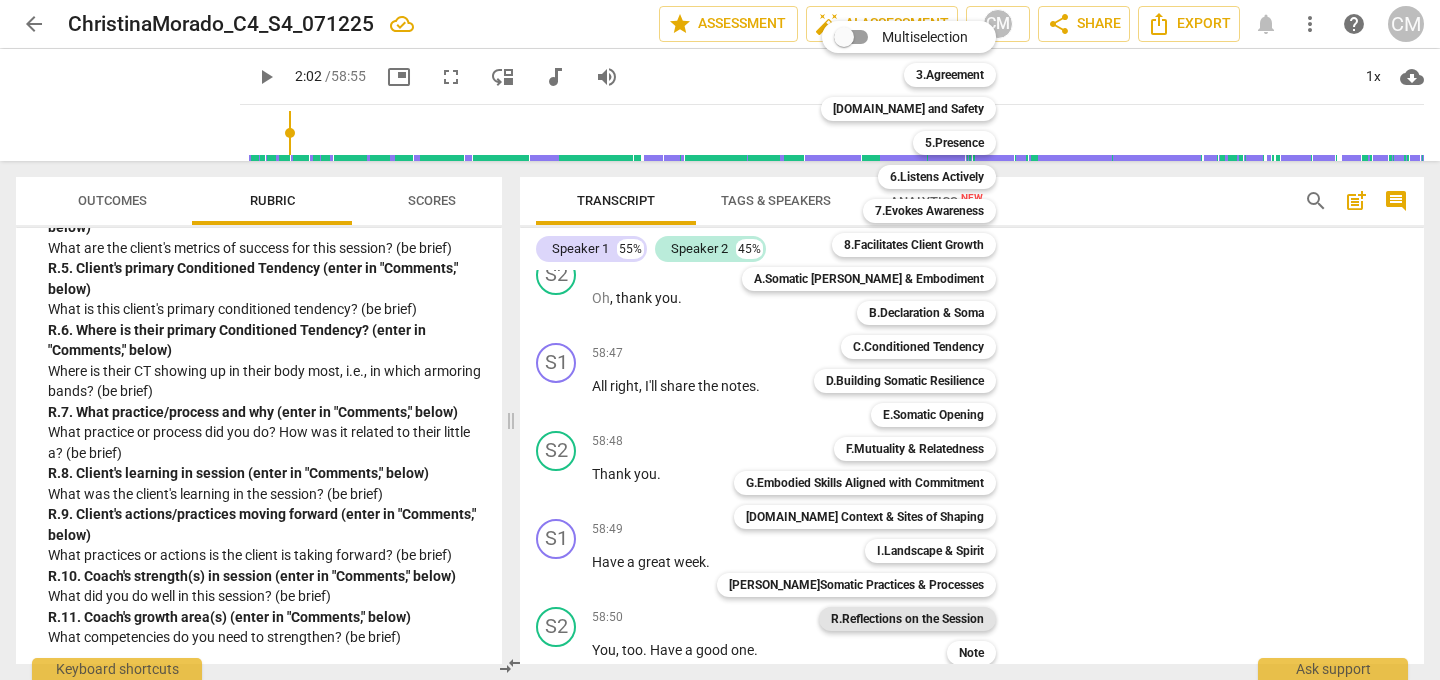 click on "R.Reflections on the Session" at bounding box center [907, 619] 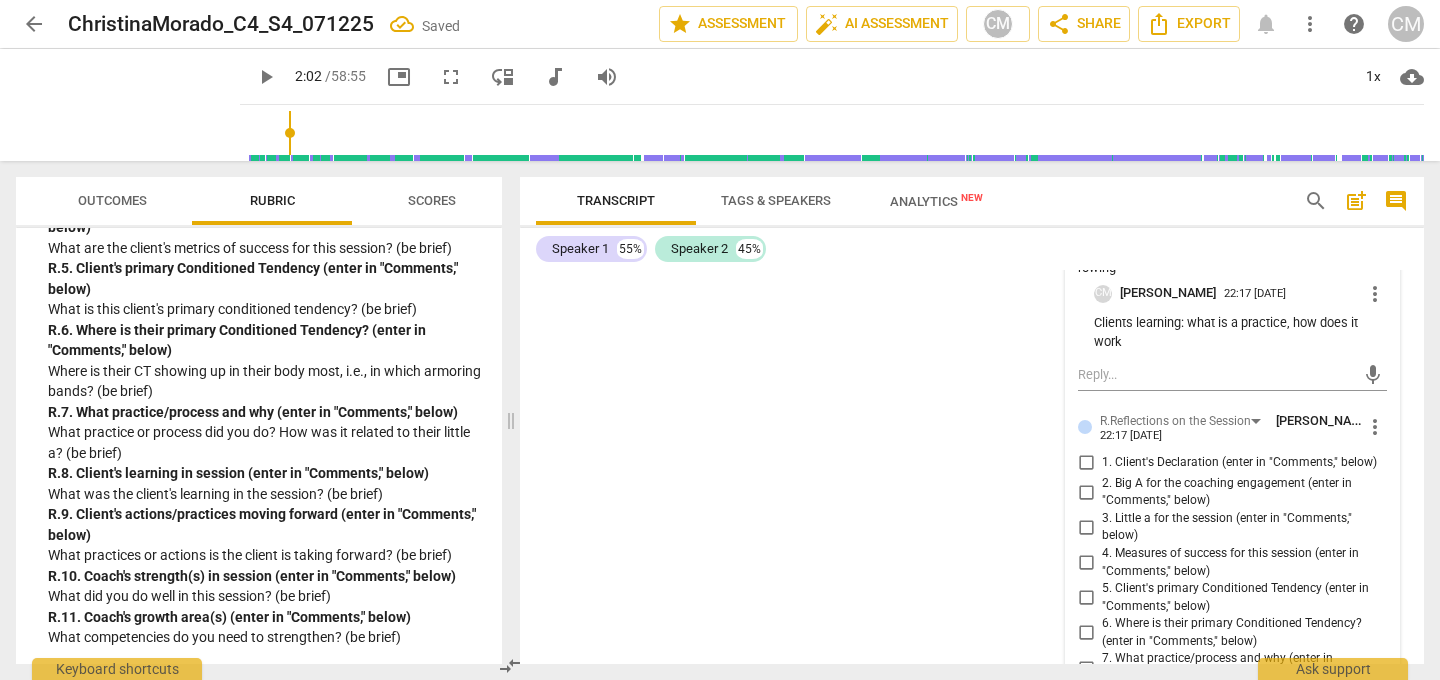 scroll, scrollTop: 21054, scrollLeft: 0, axis: vertical 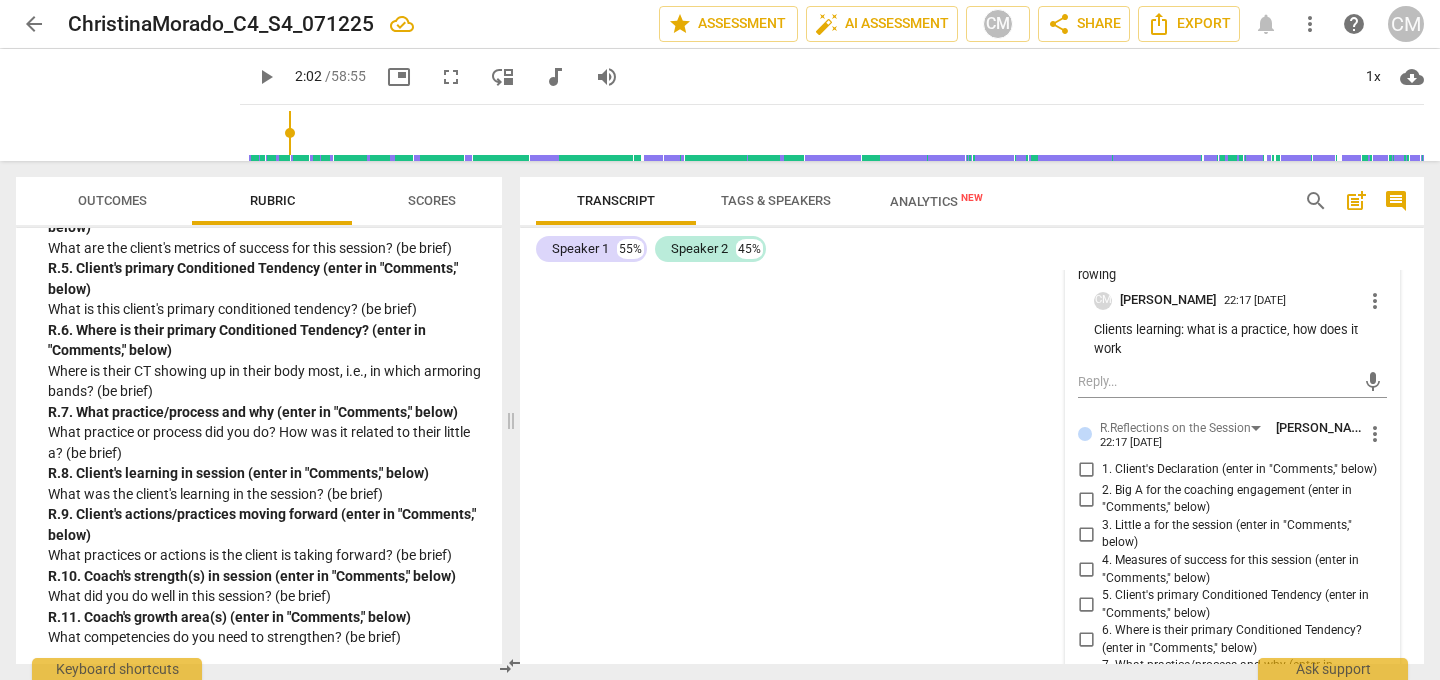 click on "10. Coach's strength(s) in session (enter in "Comments," below)" at bounding box center [1086, 781] 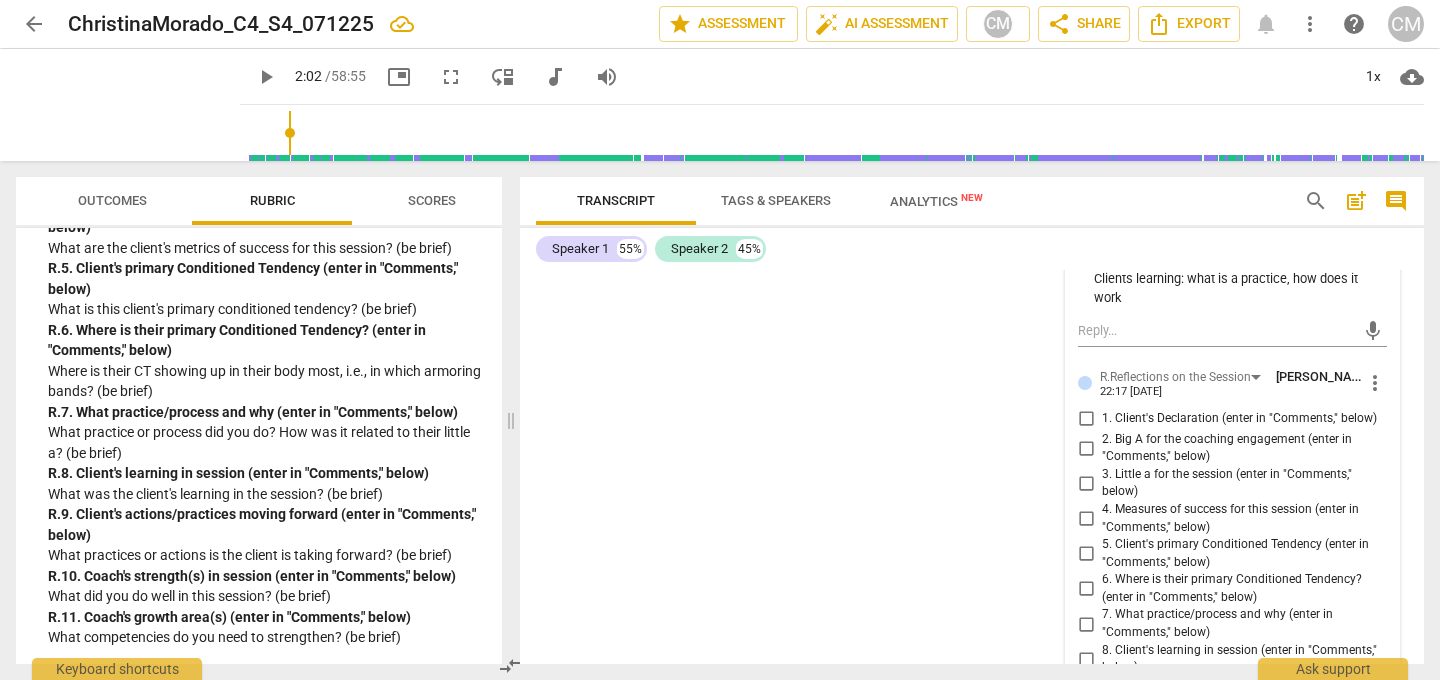 click at bounding box center (1216, 815) 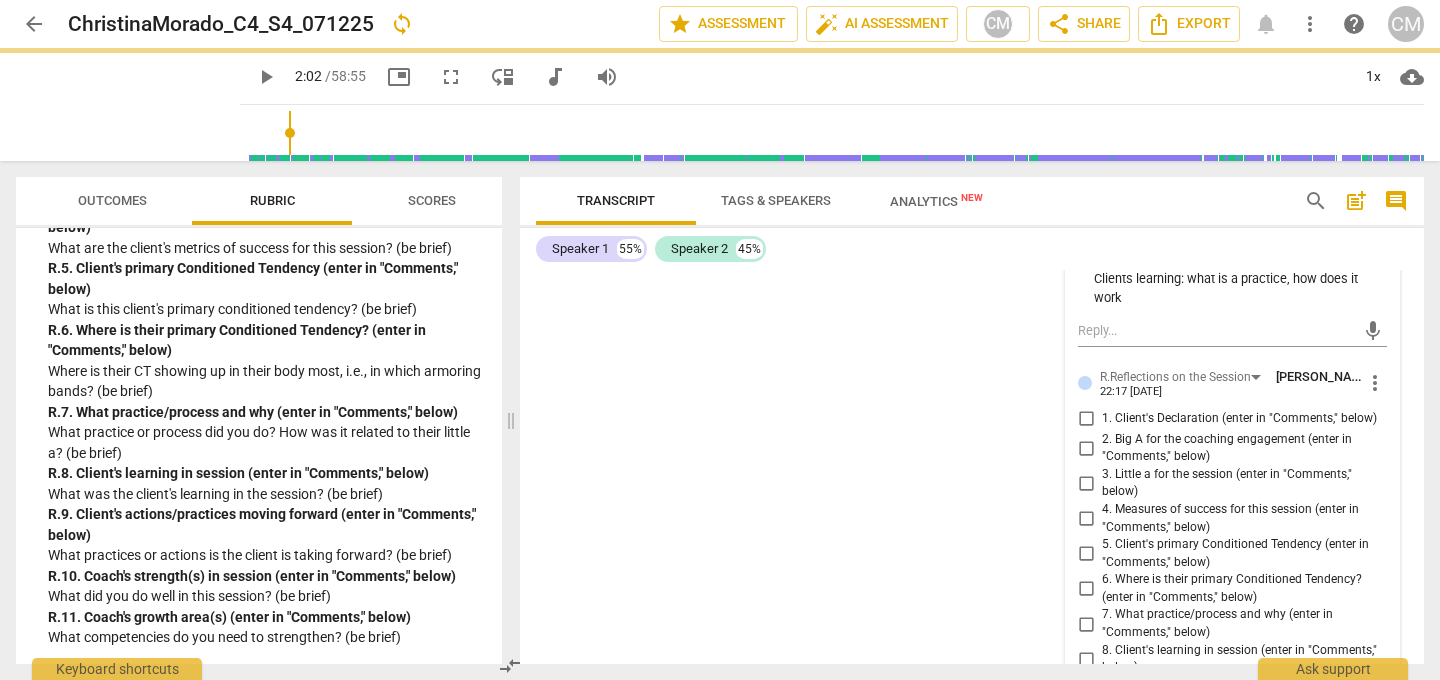 scroll, scrollTop: 0, scrollLeft: 0, axis: both 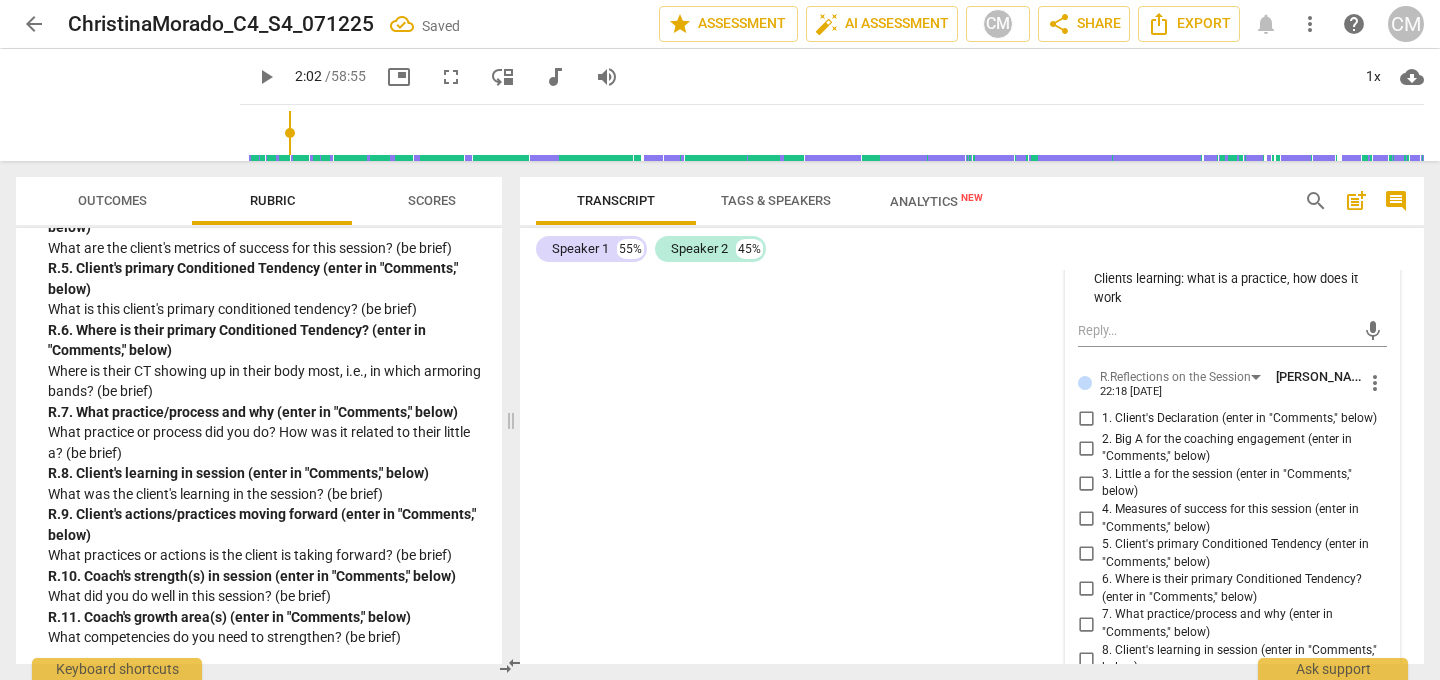 click on "We got to a practice; we reflected on feelings / sensations as relates to larger landscape of change" at bounding box center [1232, 807] 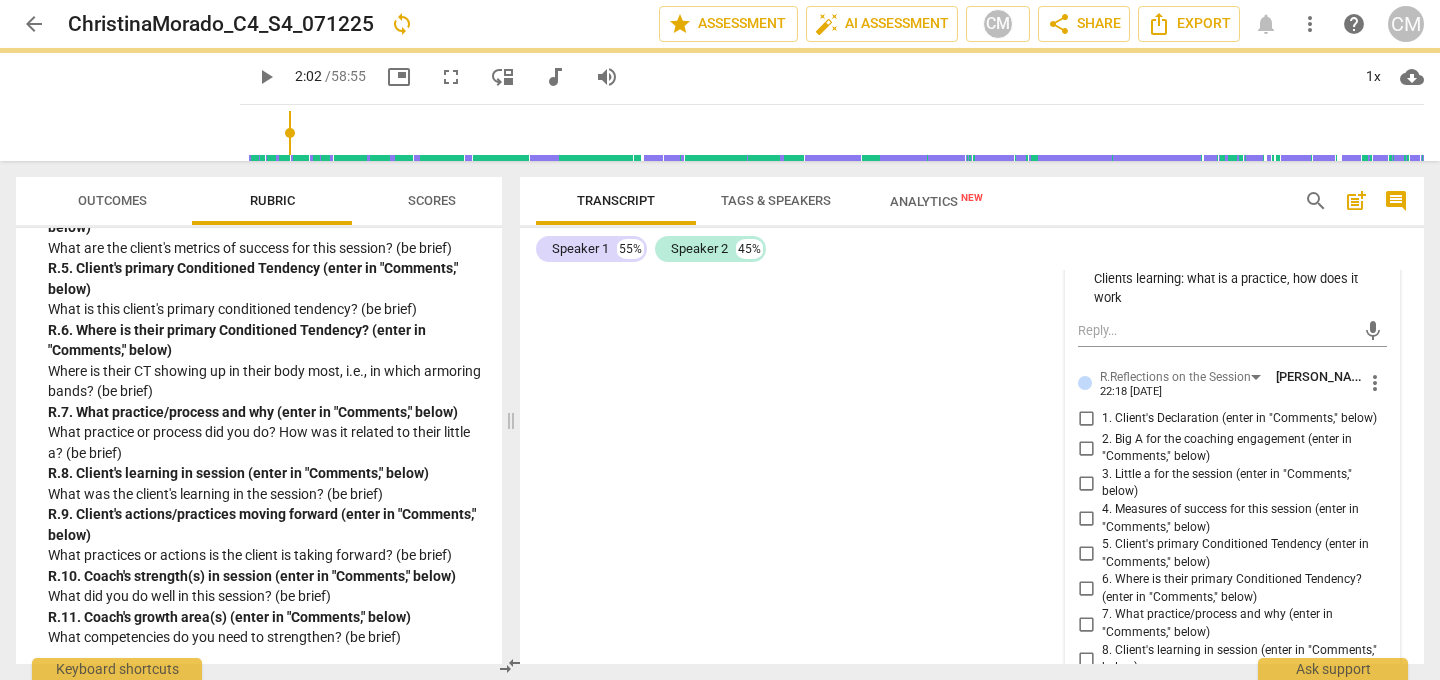scroll, scrollTop: 21142, scrollLeft: 0, axis: vertical 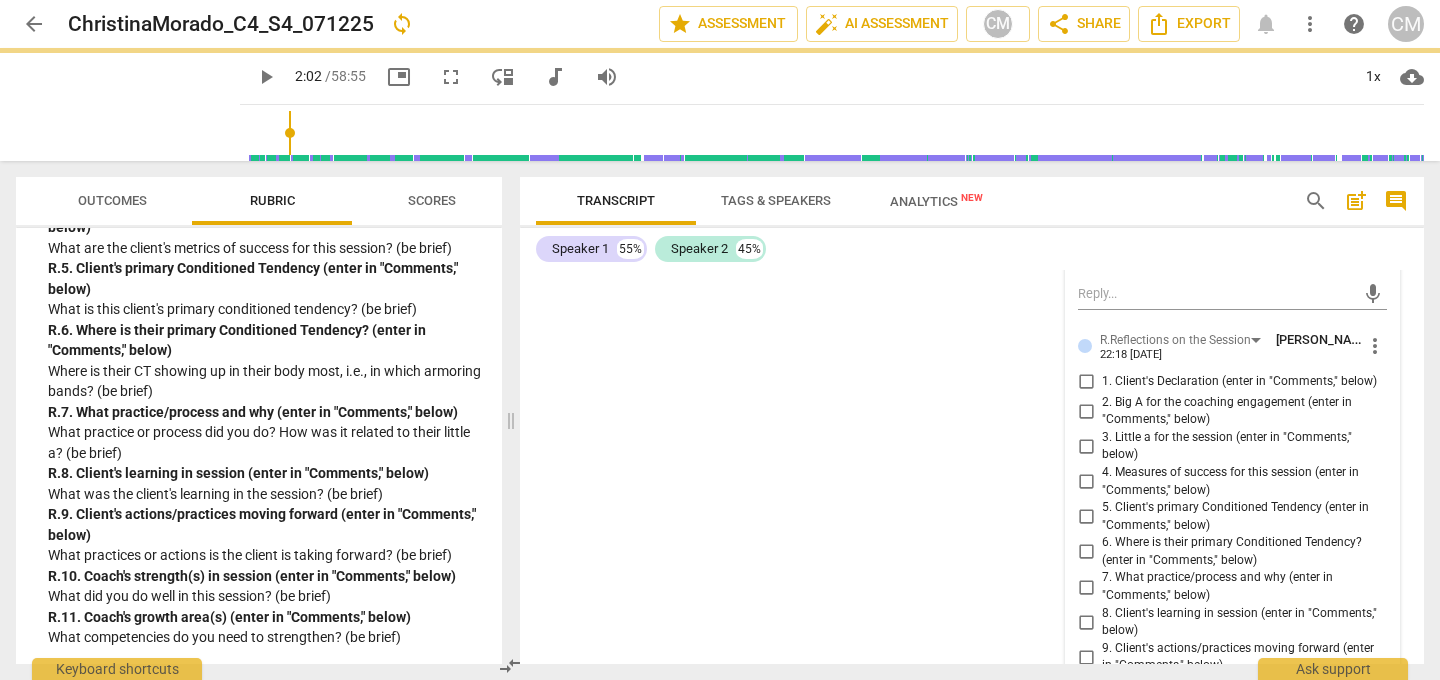 click at bounding box center [1216, 816] 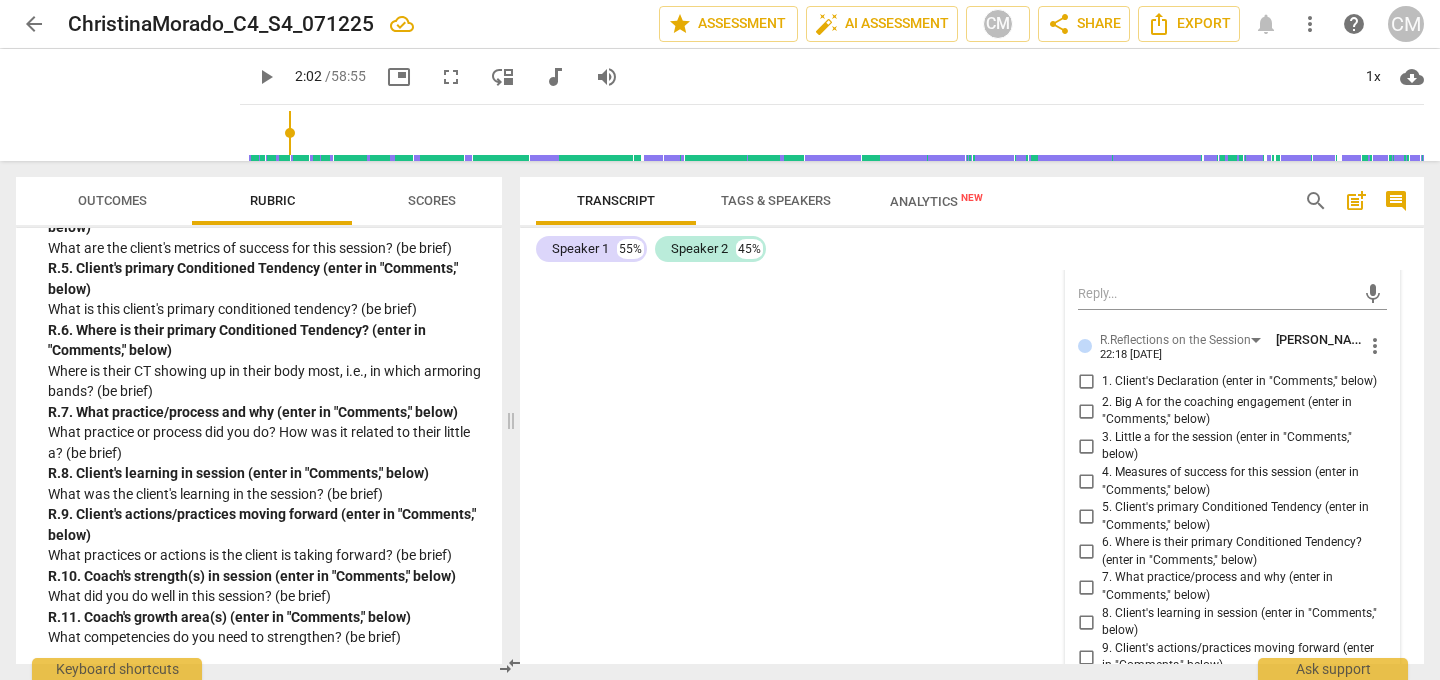 scroll, scrollTop: 17, scrollLeft: 0, axis: vertical 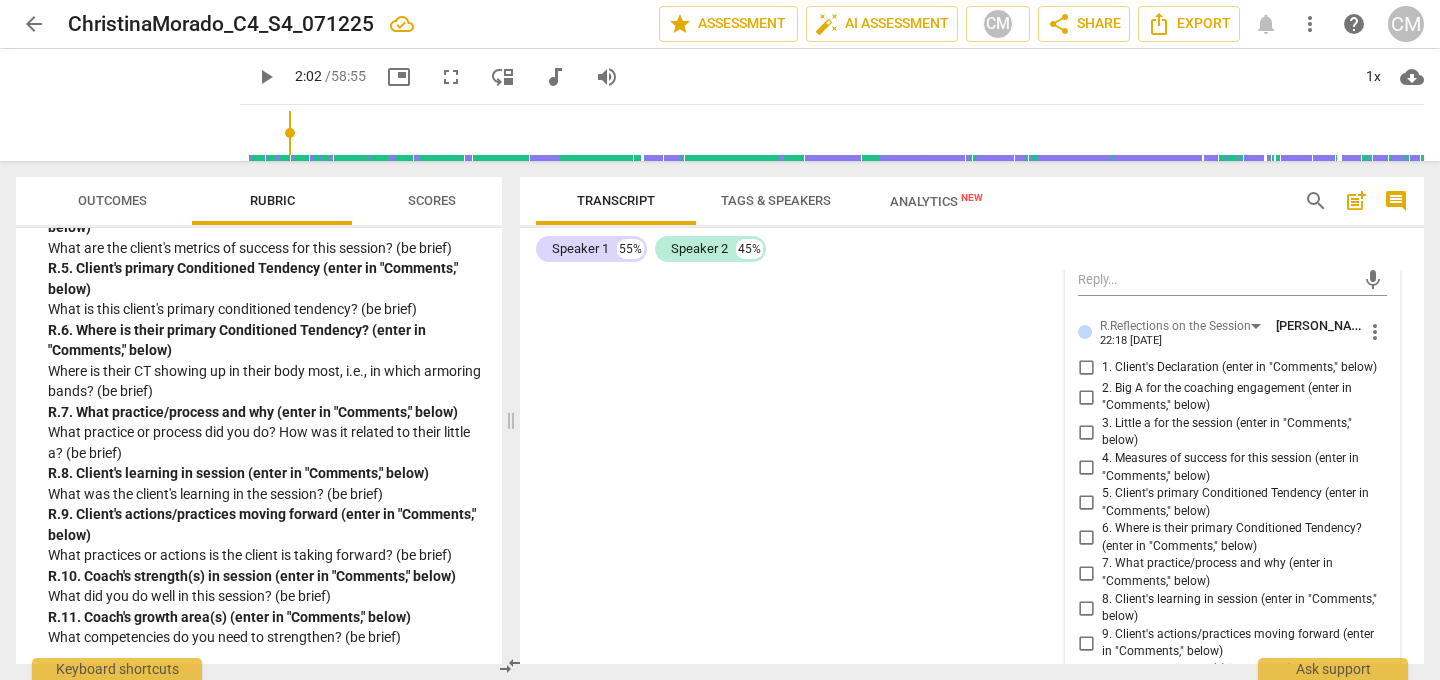 click on "send" at bounding box center [1373, 821] 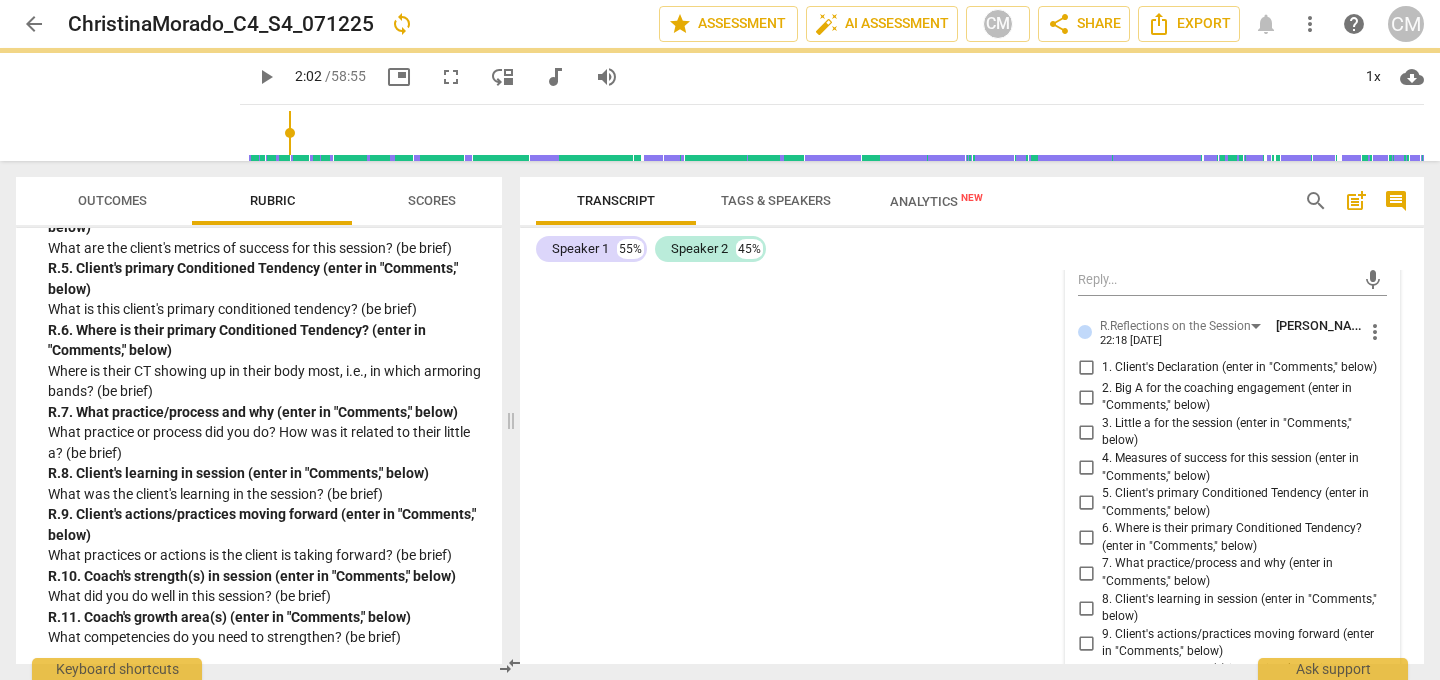 scroll, scrollTop: 0, scrollLeft: 0, axis: both 